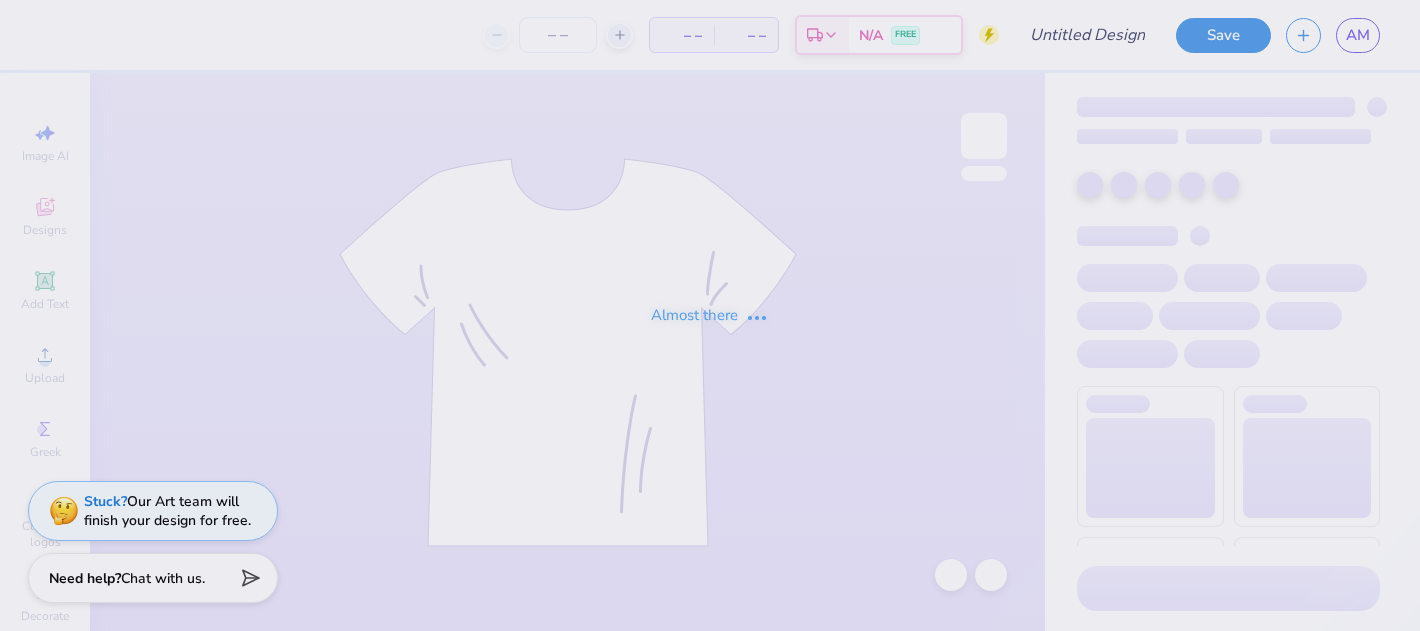scroll, scrollTop: 0, scrollLeft: 0, axis: both 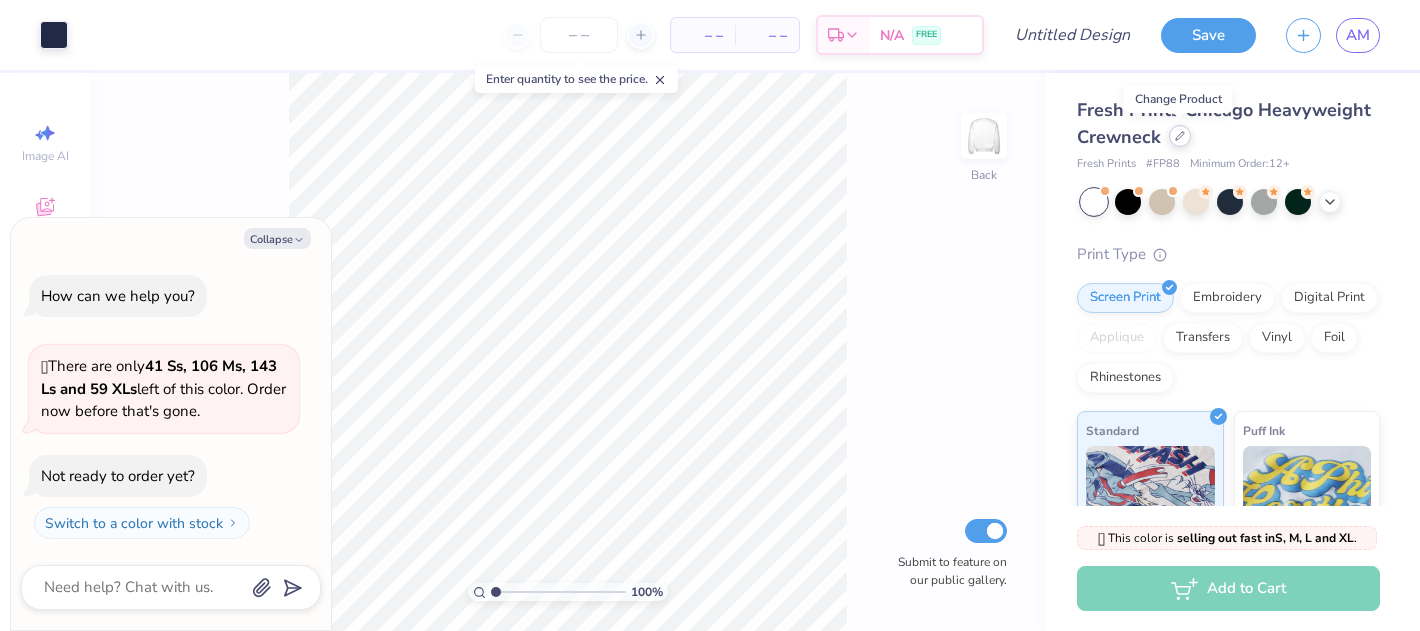 click 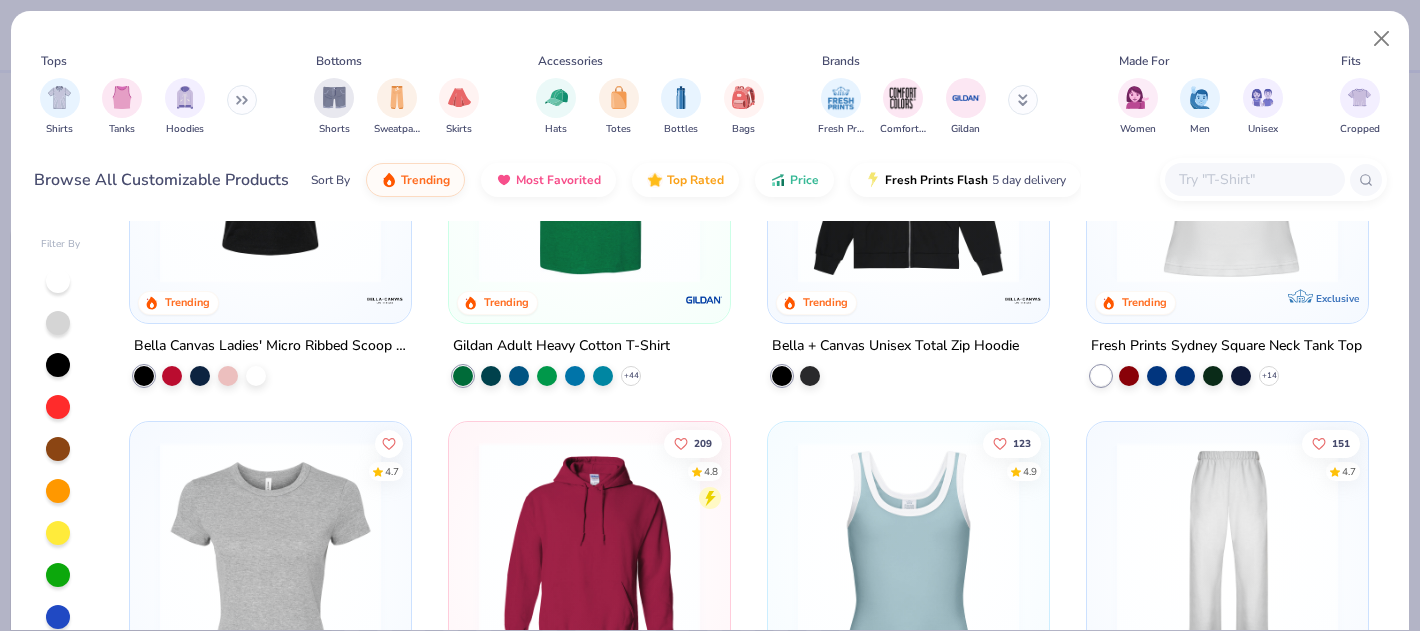 scroll, scrollTop: 456, scrollLeft: 0, axis: vertical 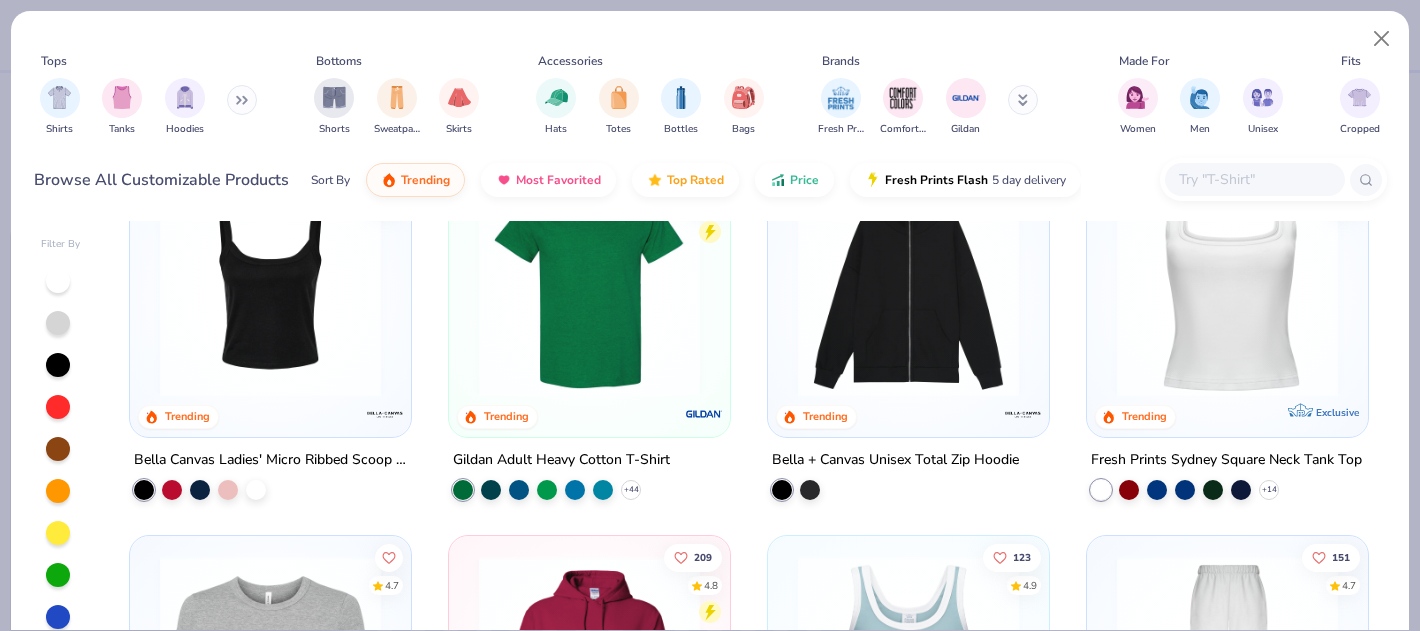 click at bounding box center (270, 286) 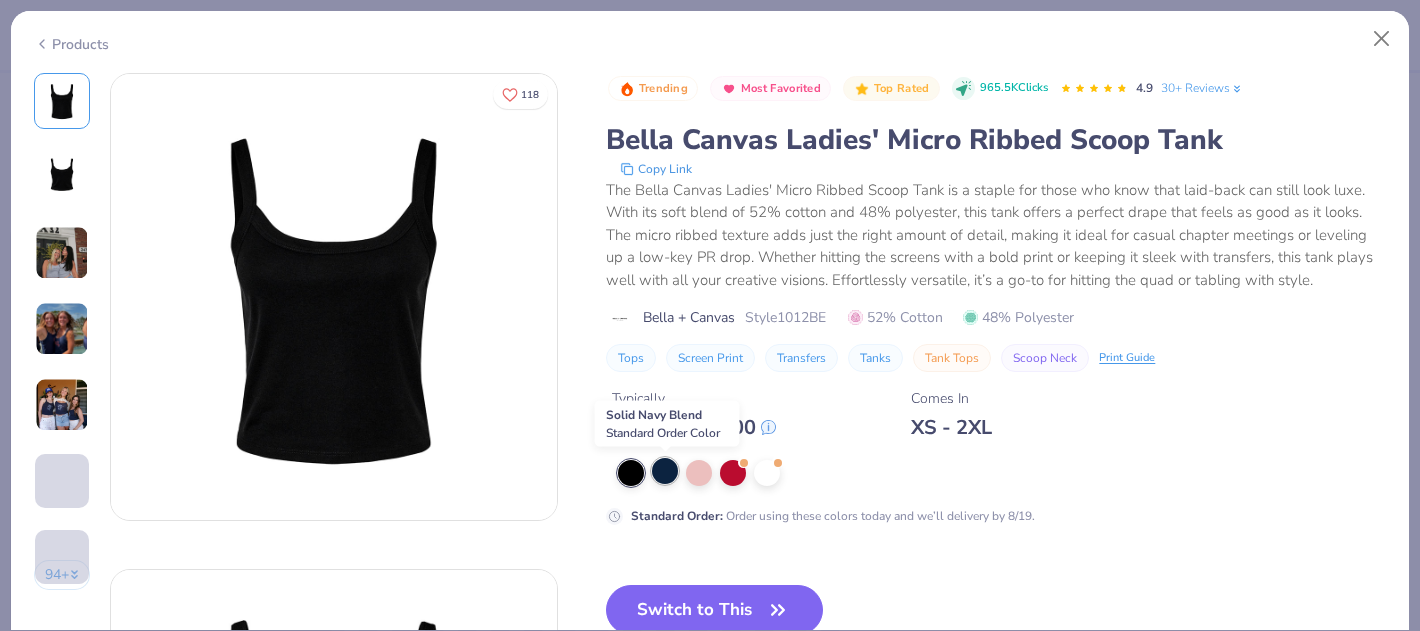 click at bounding box center [665, 471] 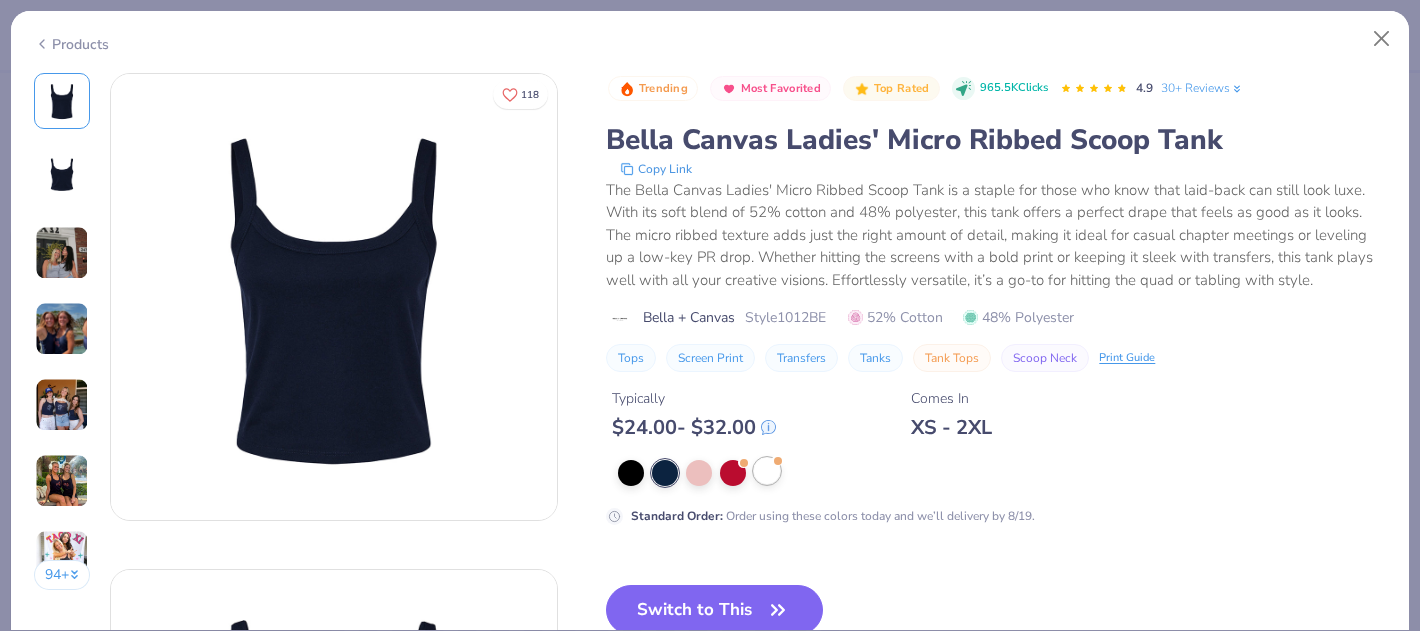 click at bounding box center [767, 471] 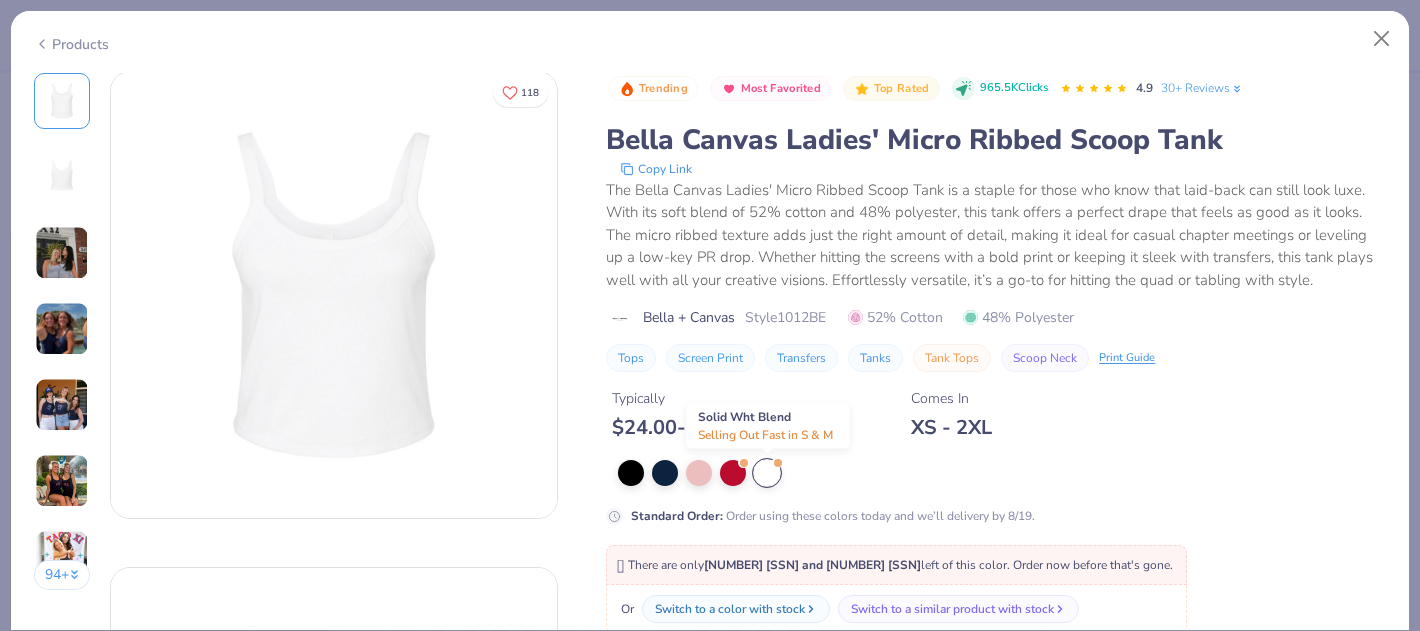 scroll, scrollTop: 3, scrollLeft: 0, axis: vertical 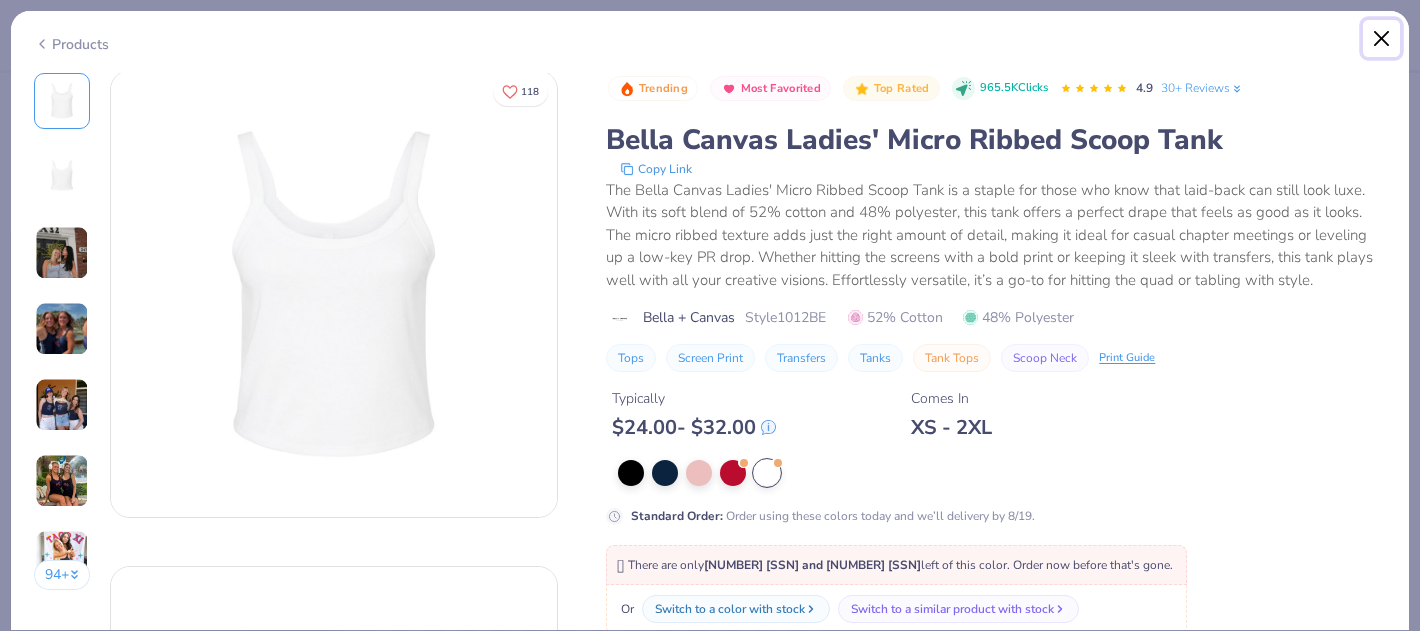click at bounding box center (1382, 39) 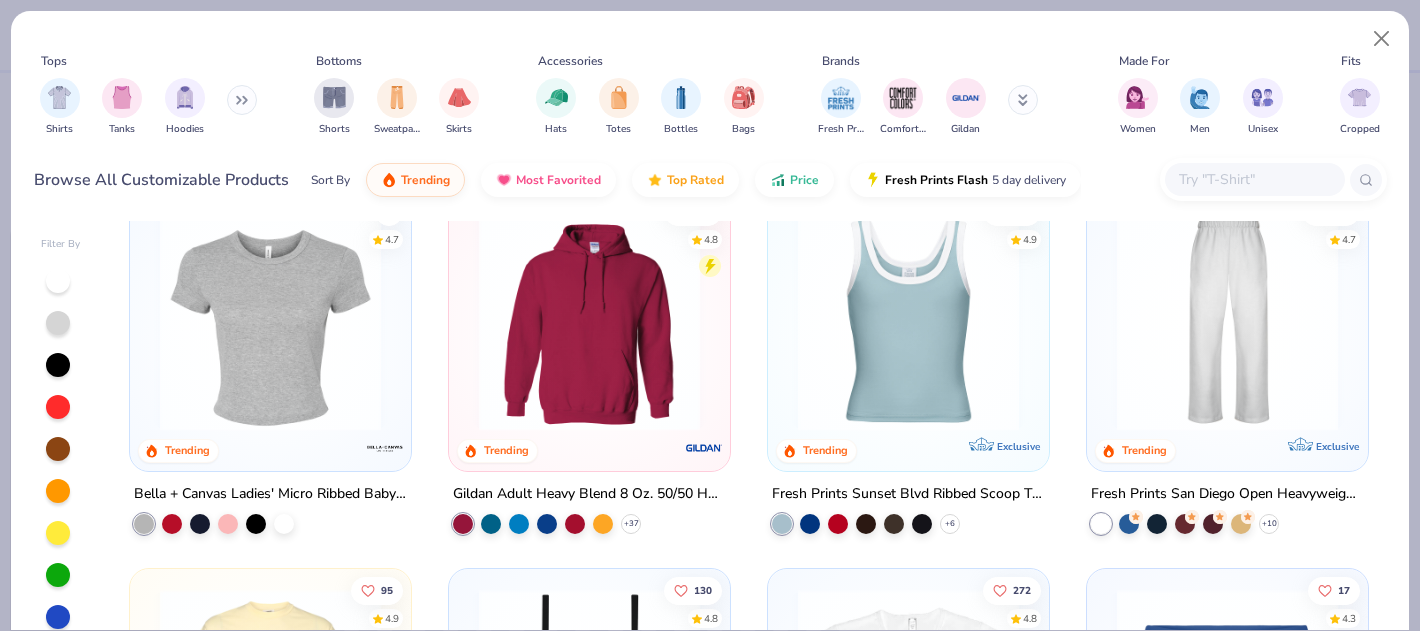 scroll, scrollTop: 754, scrollLeft: 0, axis: vertical 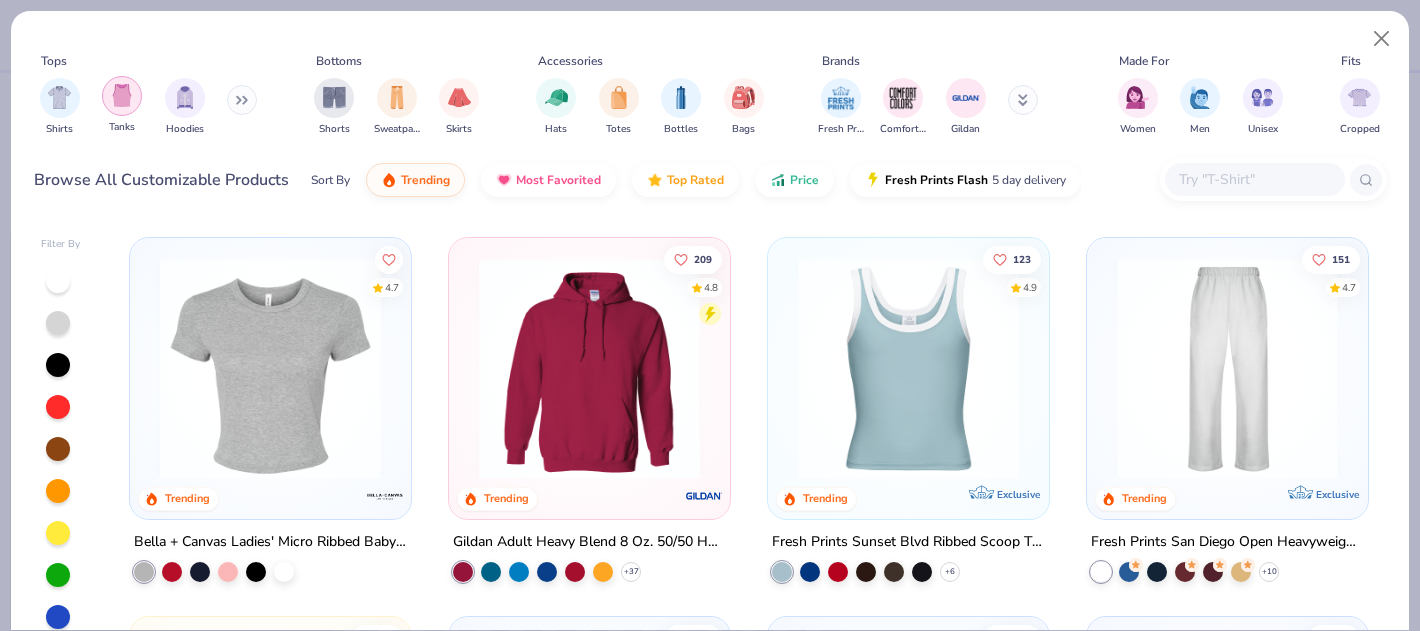 click at bounding box center (122, 95) 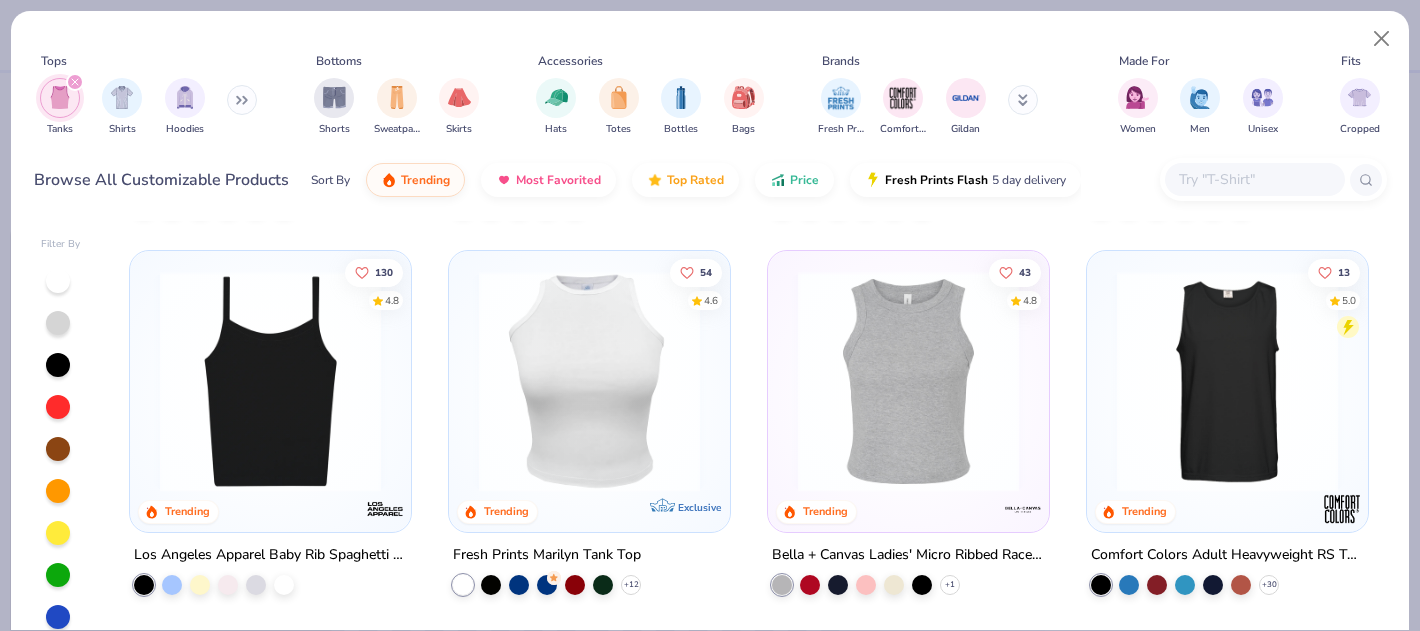 scroll, scrollTop: 359, scrollLeft: 0, axis: vertical 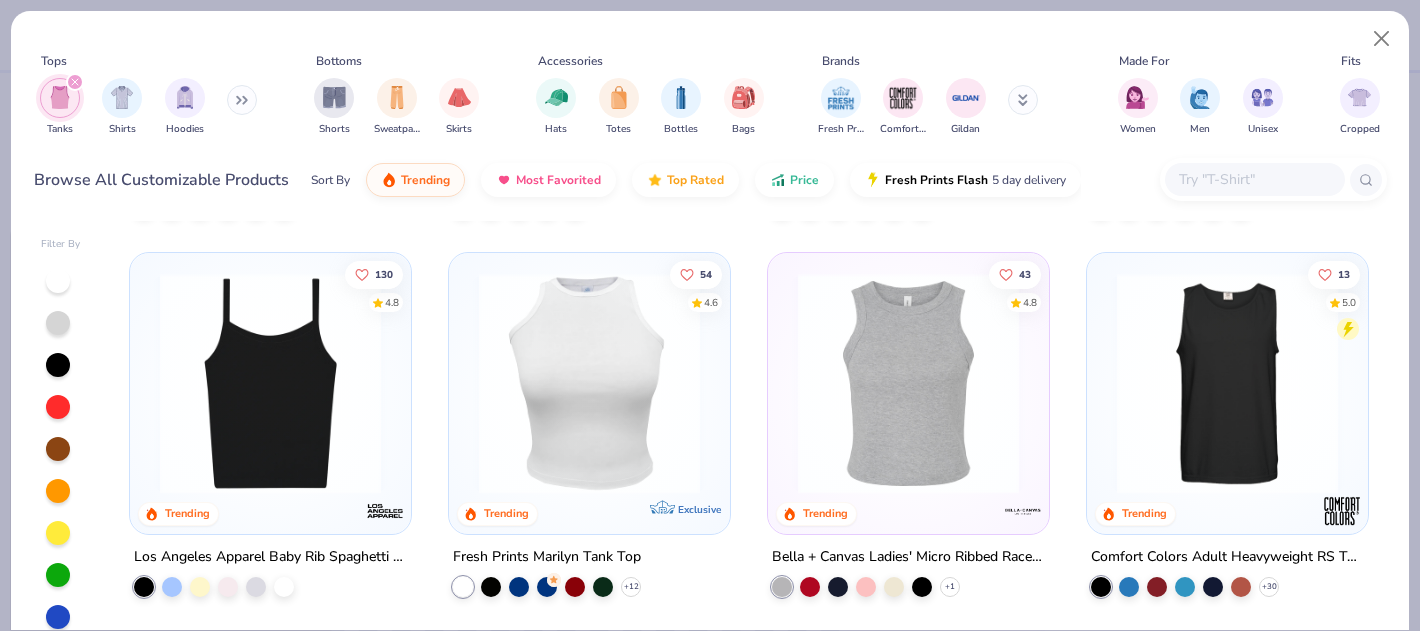 click at bounding box center (270, 383) 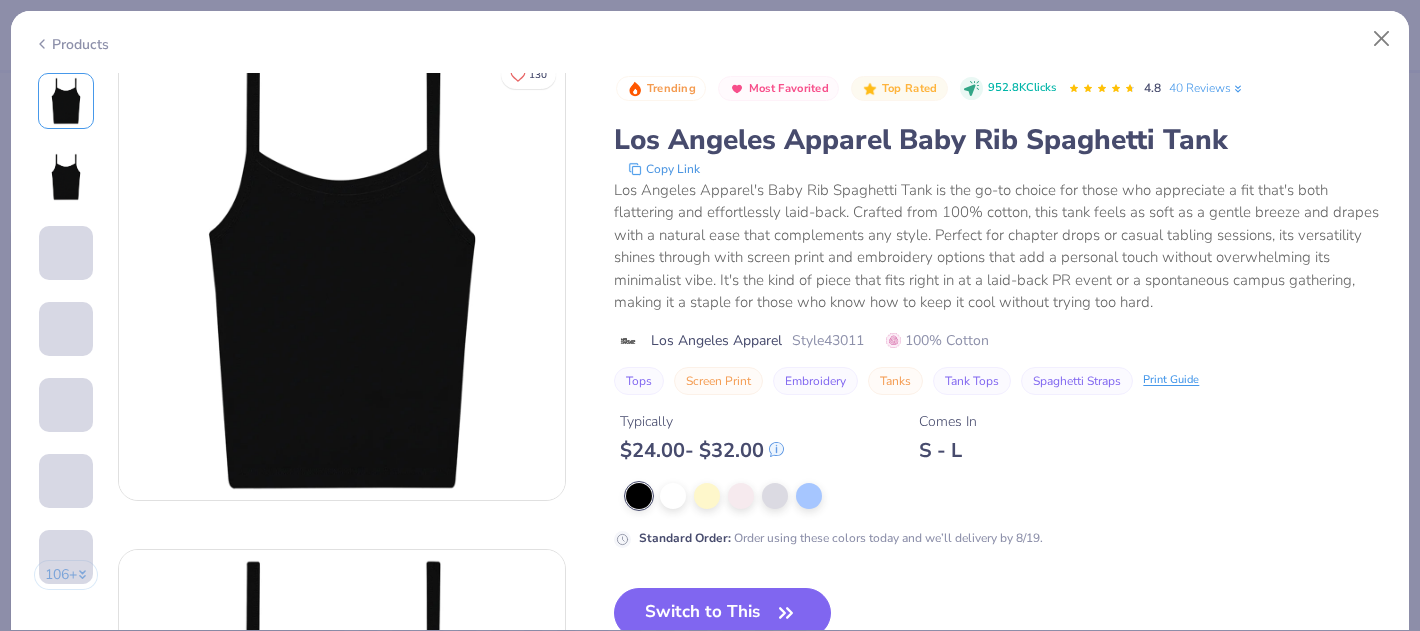 scroll, scrollTop: 21, scrollLeft: 0, axis: vertical 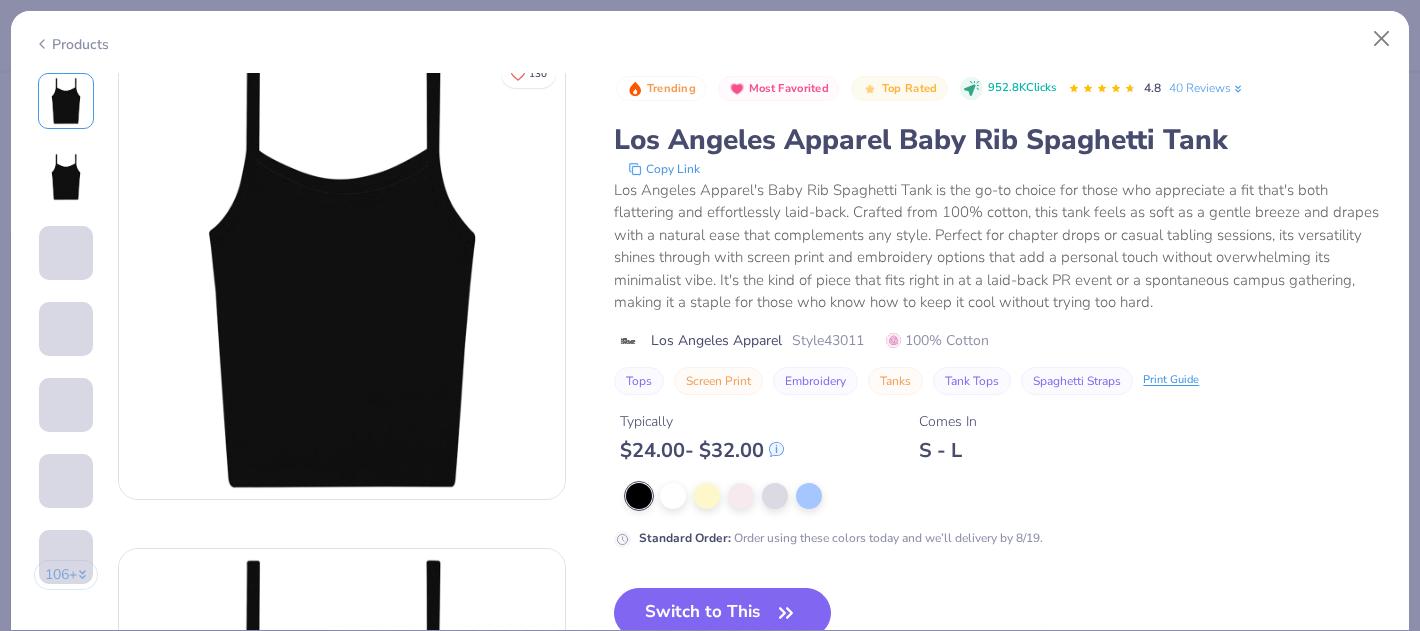 click at bounding box center (66, 253) 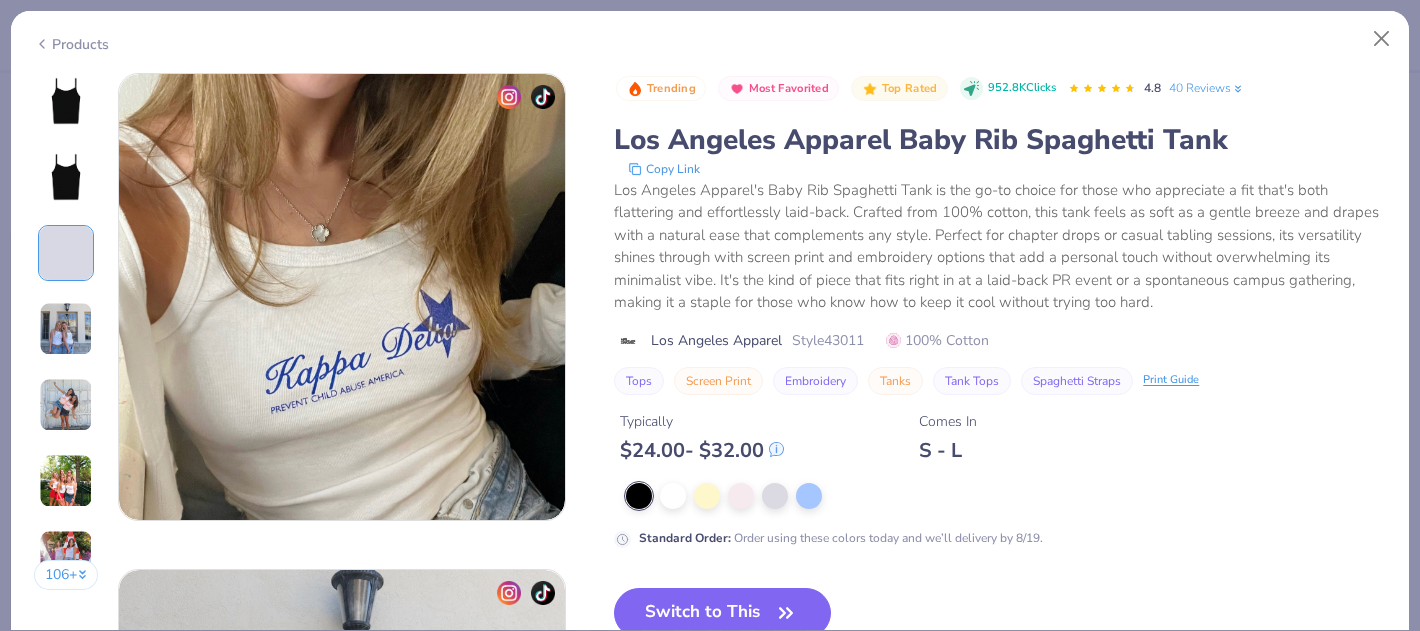 click at bounding box center (66, 329) 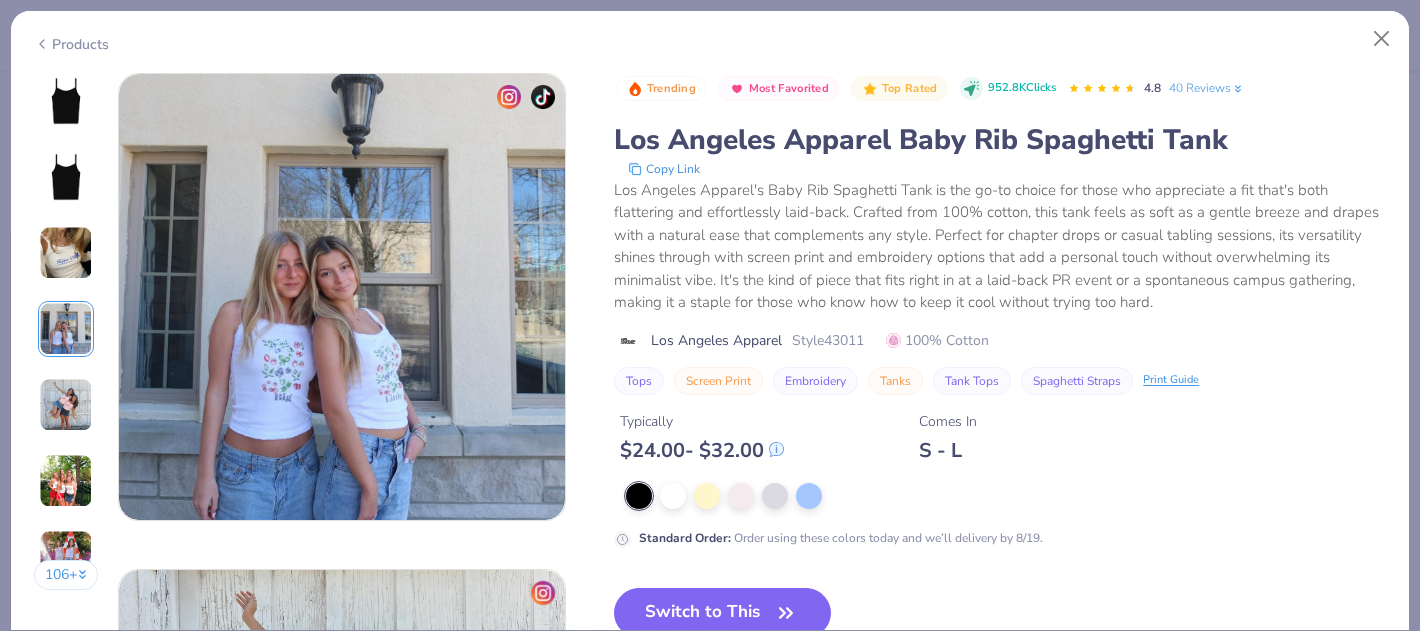 click at bounding box center (66, 405) 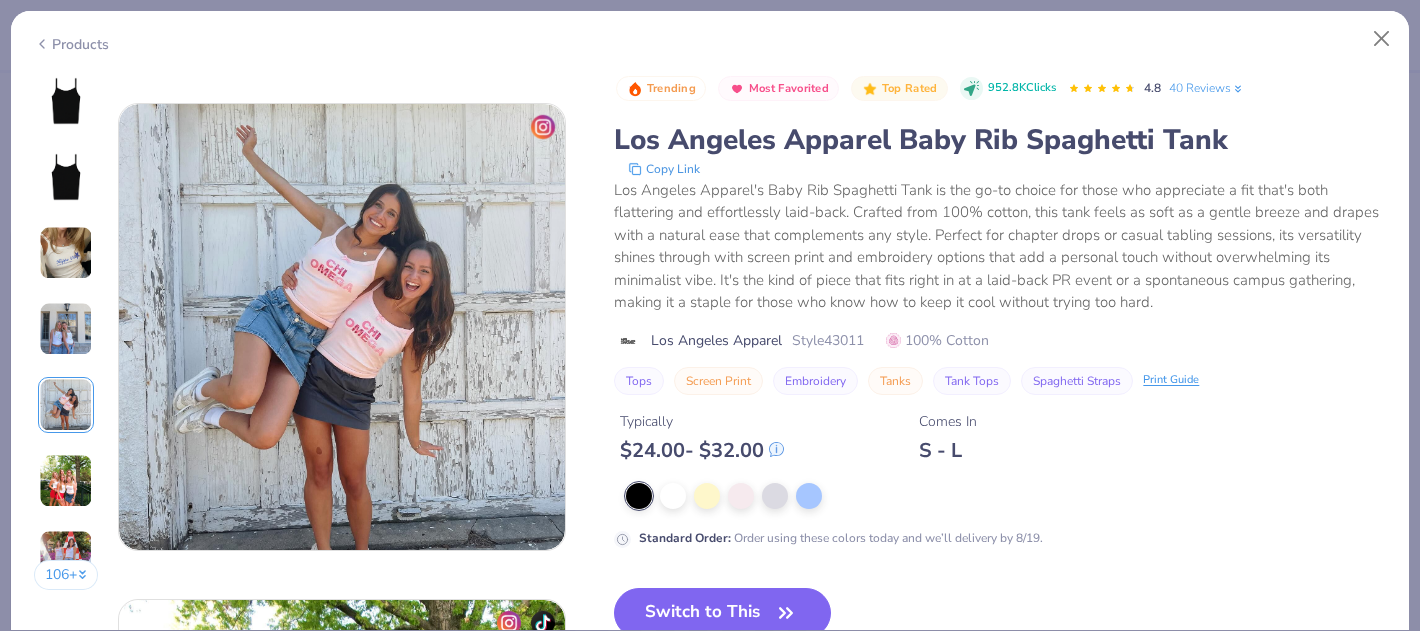scroll, scrollTop: 1984, scrollLeft: 0, axis: vertical 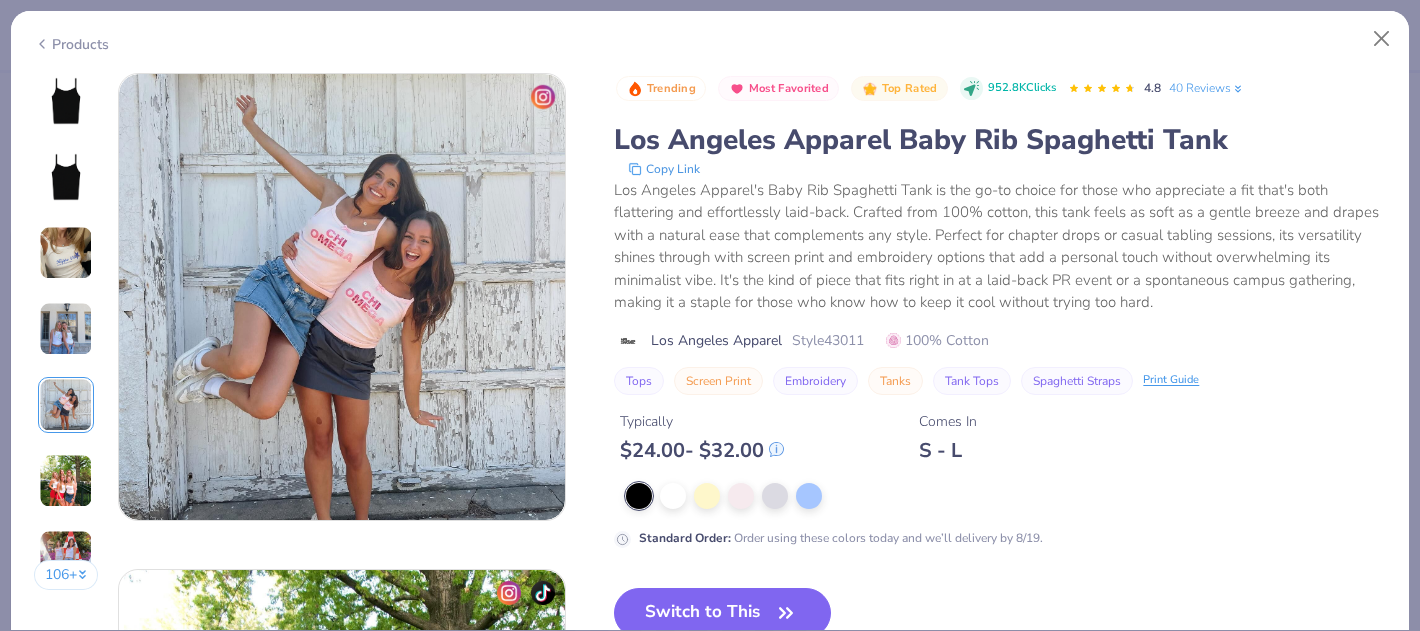 click at bounding box center (66, 405) 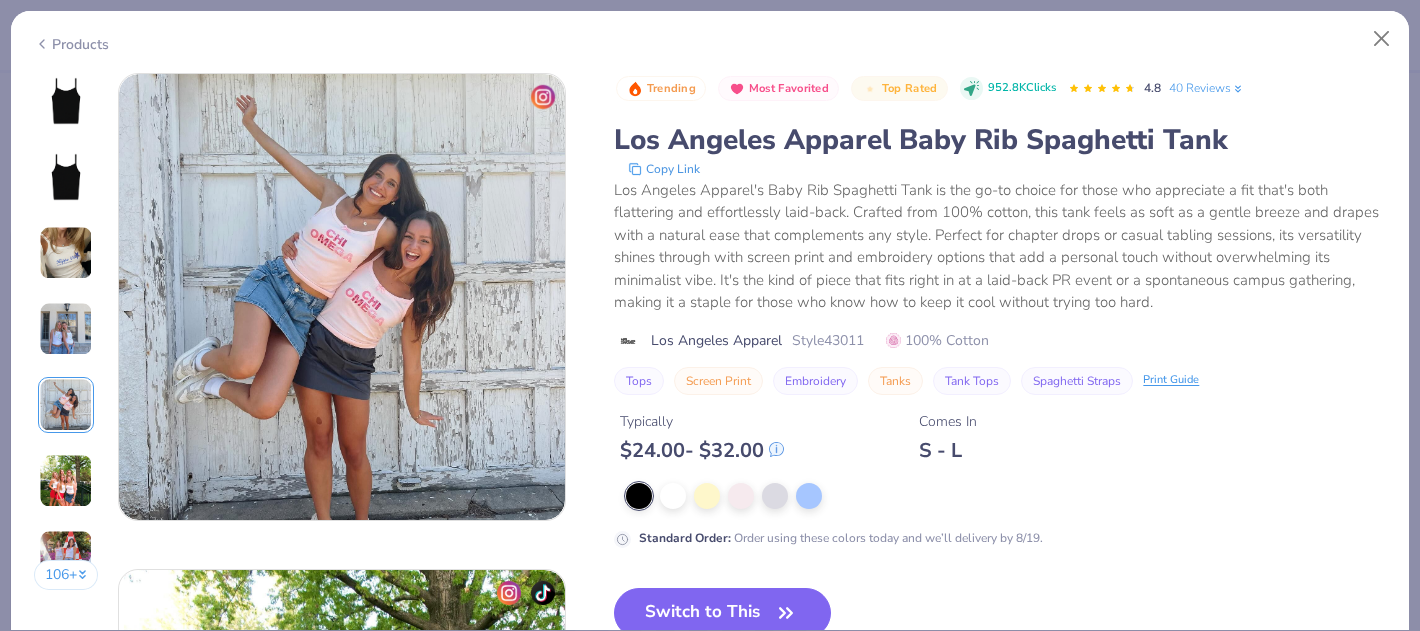 click at bounding box center (66, 405) 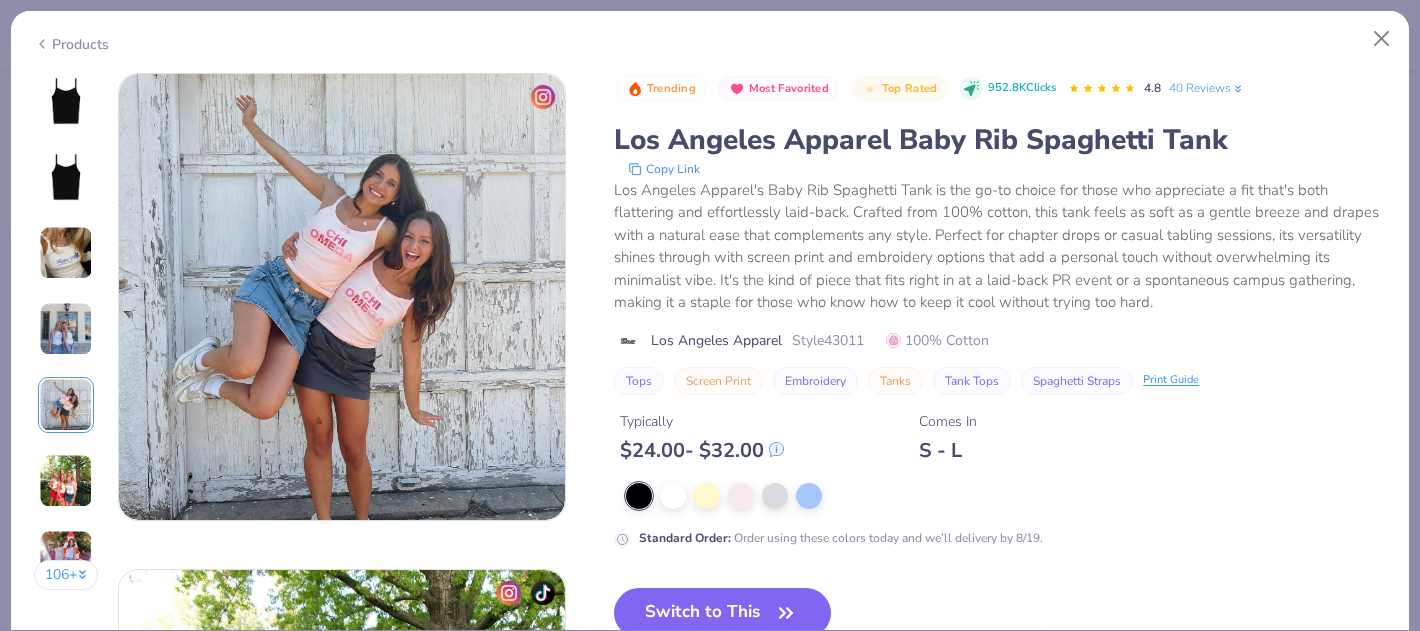 click on "106 +" at bounding box center [66, 339] 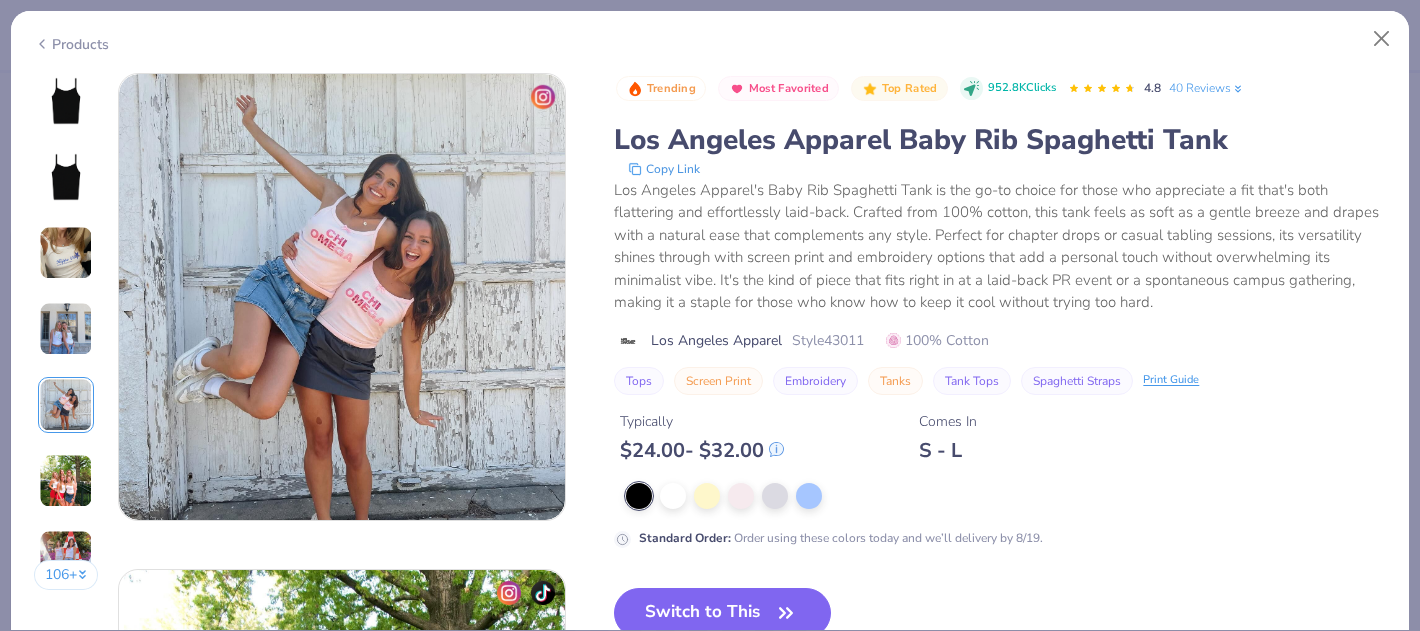 click at bounding box center [66, 481] 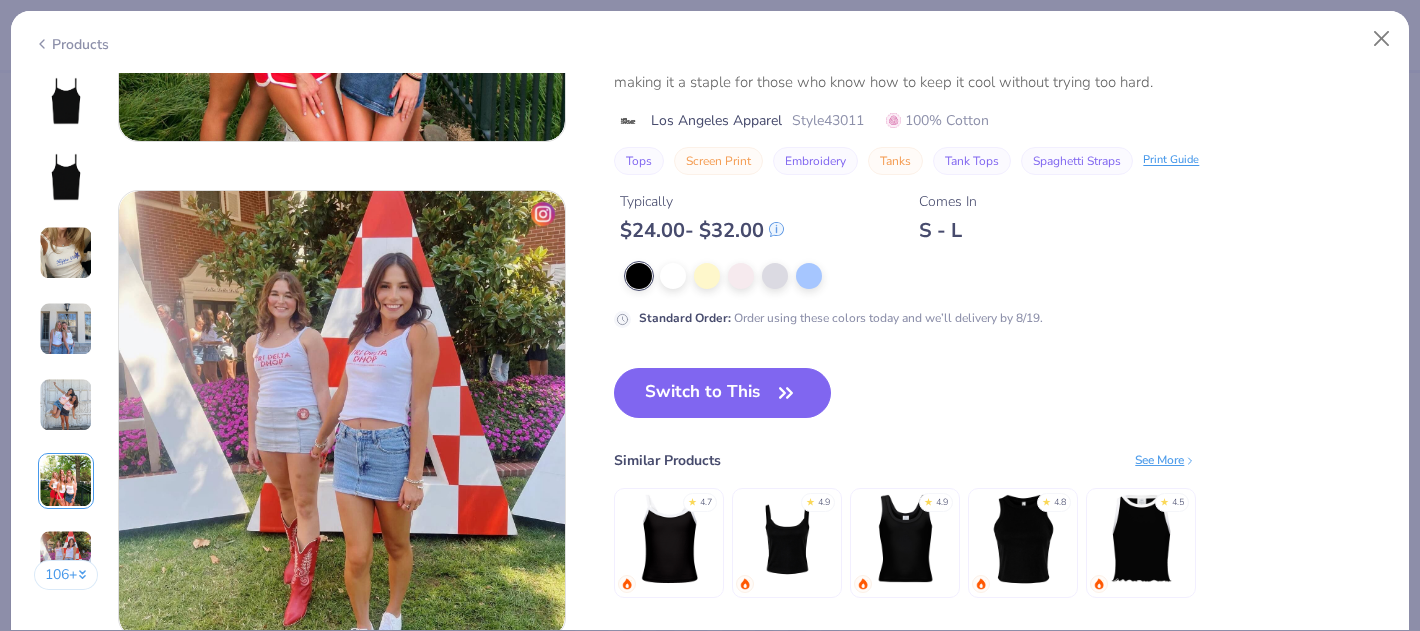 scroll, scrollTop: 2858, scrollLeft: 0, axis: vertical 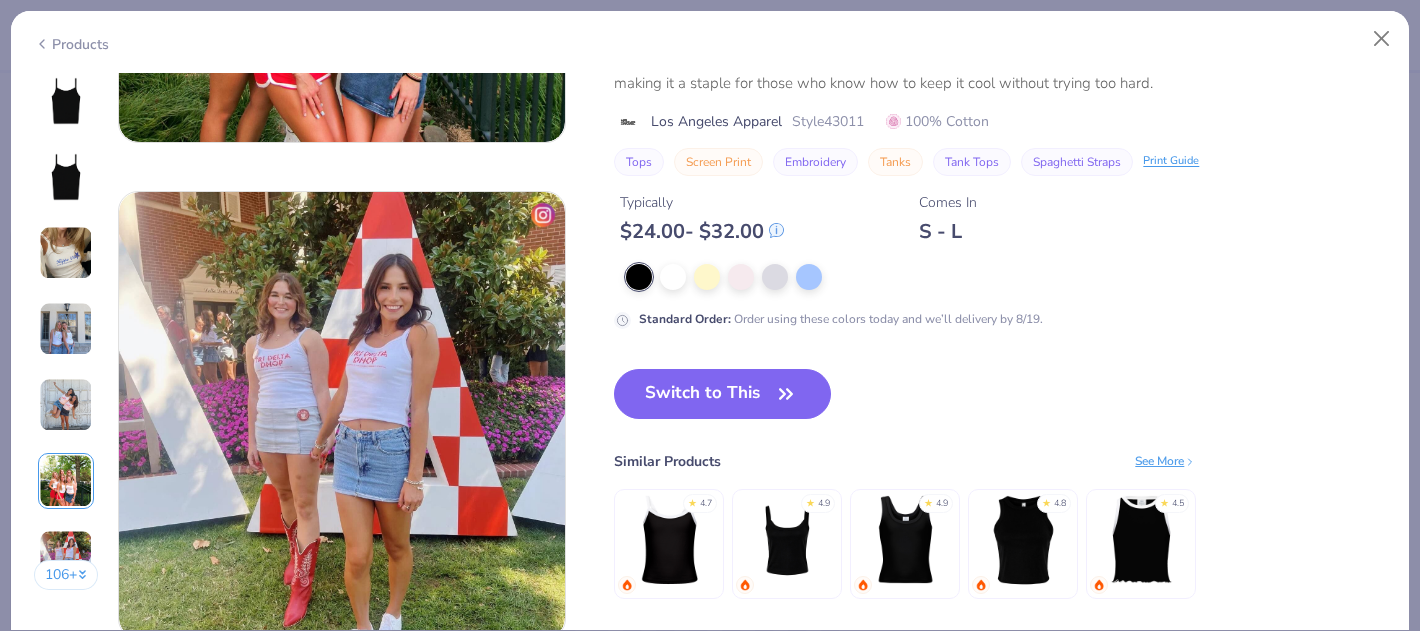 click on "106 +" at bounding box center (66, 339) 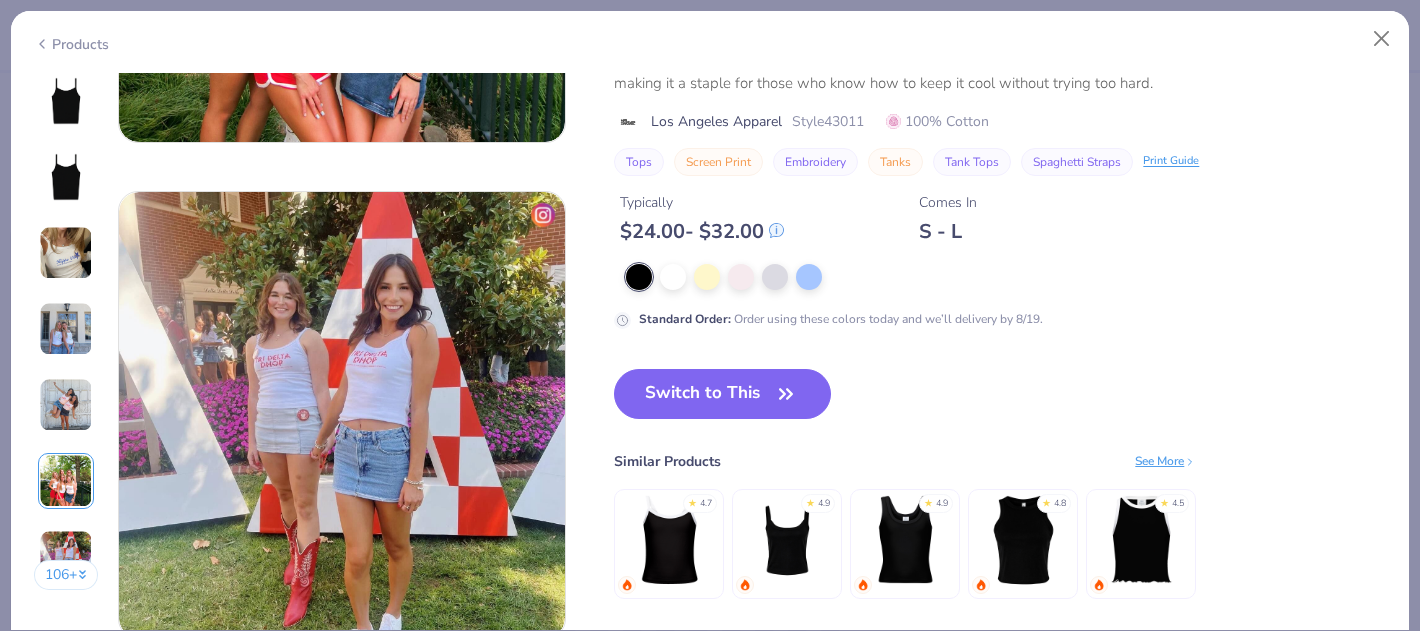 click at bounding box center [66, 481] 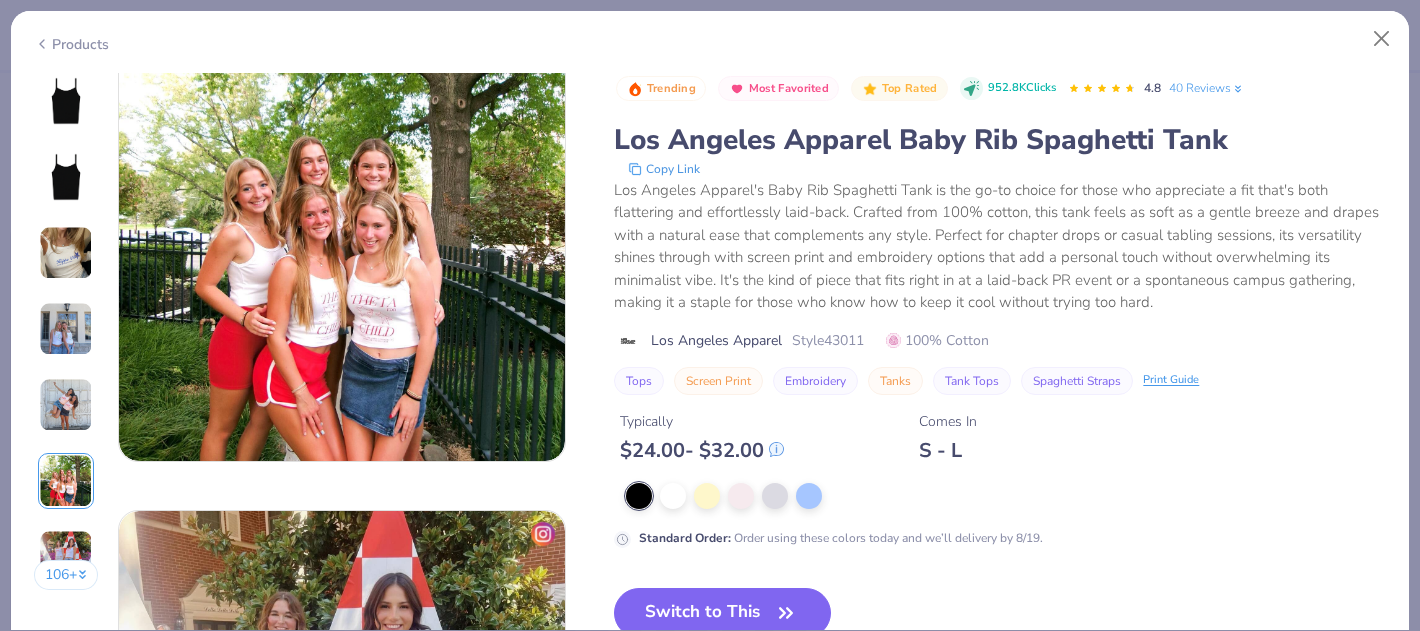 scroll, scrollTop: 2480, scrollLeft: 0, axis: vertical 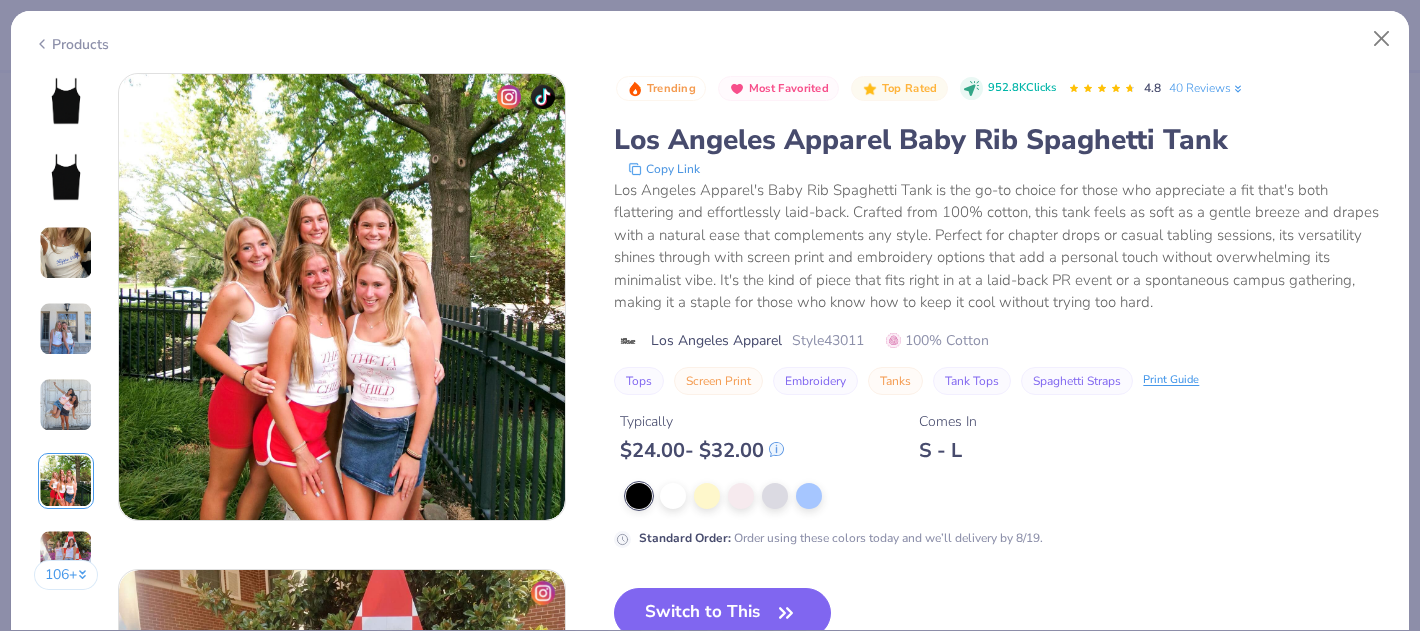 click on "106 +" at bounding box center (66, 339) 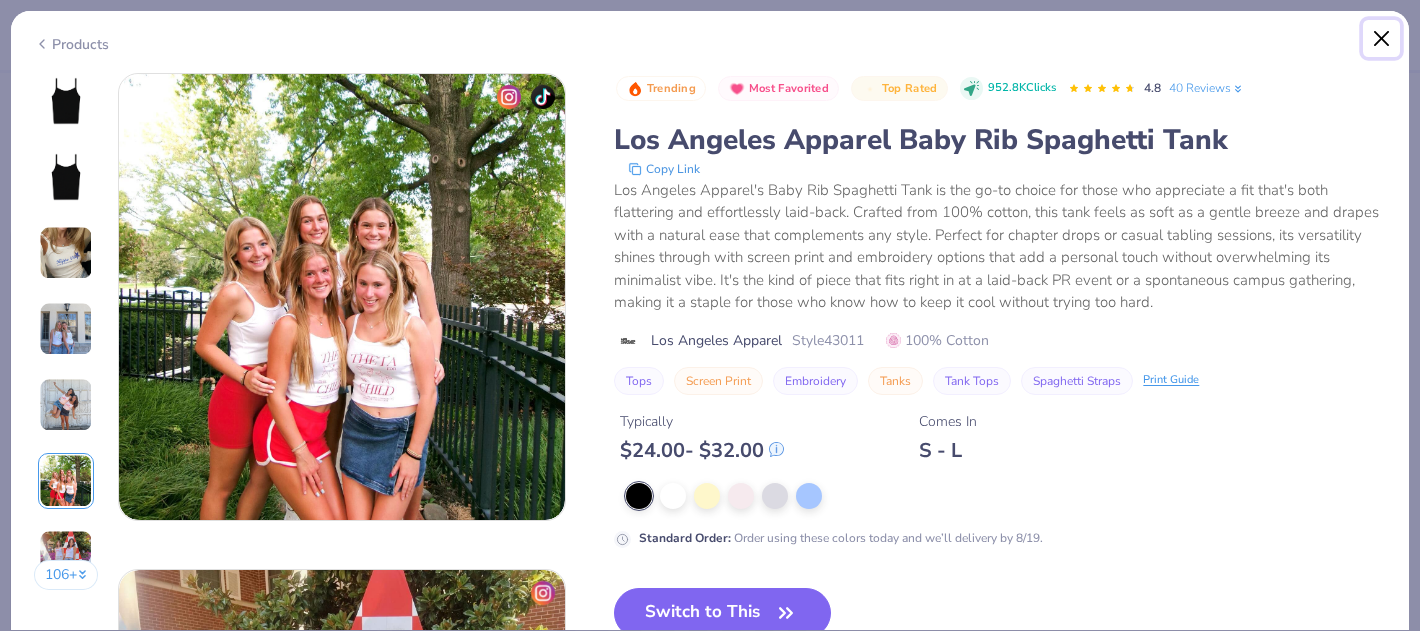 click at bounding box center [1382, 39] 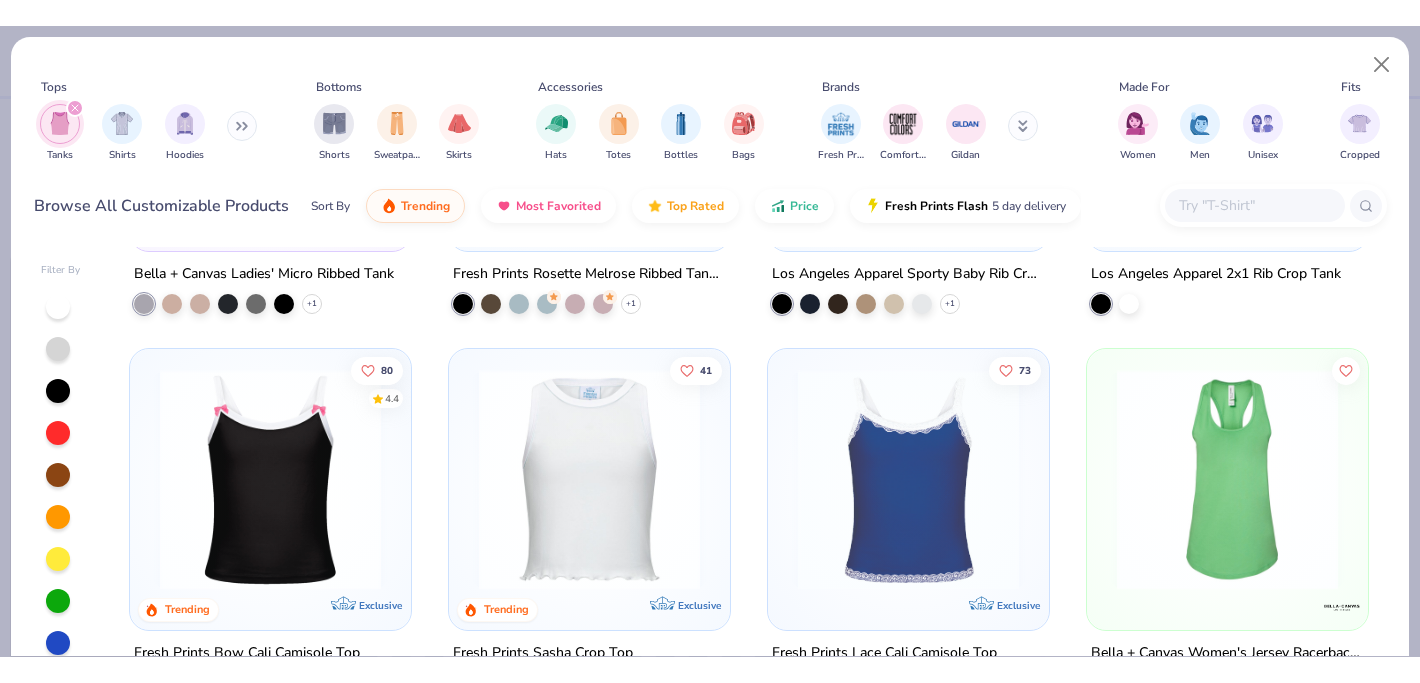 scroll, scrollTop: 1059, scrollLeft: 0, axis: vertical 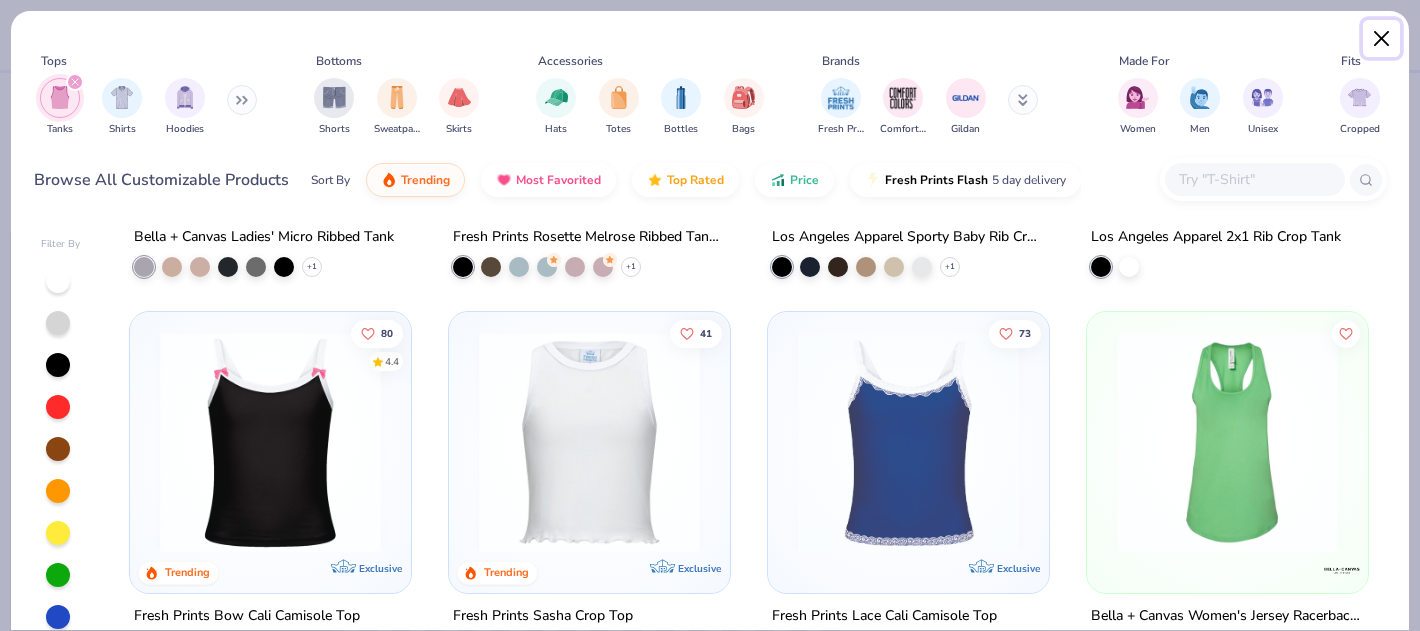 click at bounding box center [1382, 39] 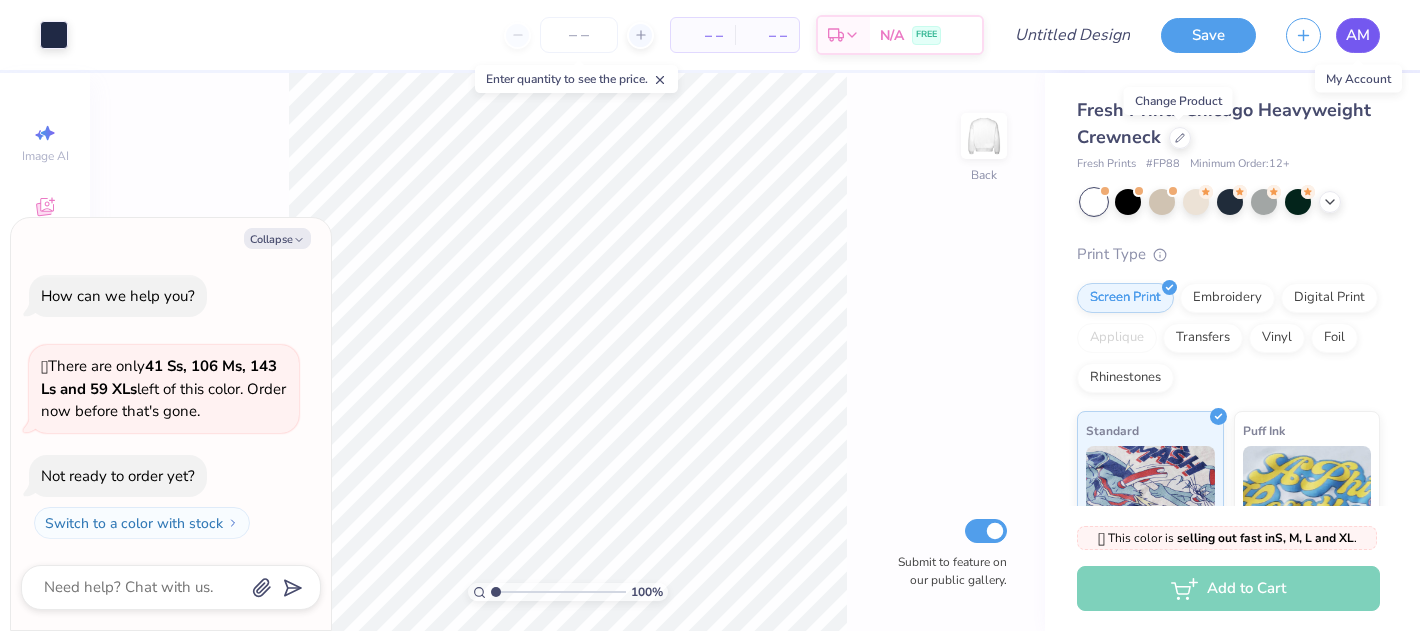 click on "AM" at bounding box center [1358, 35] 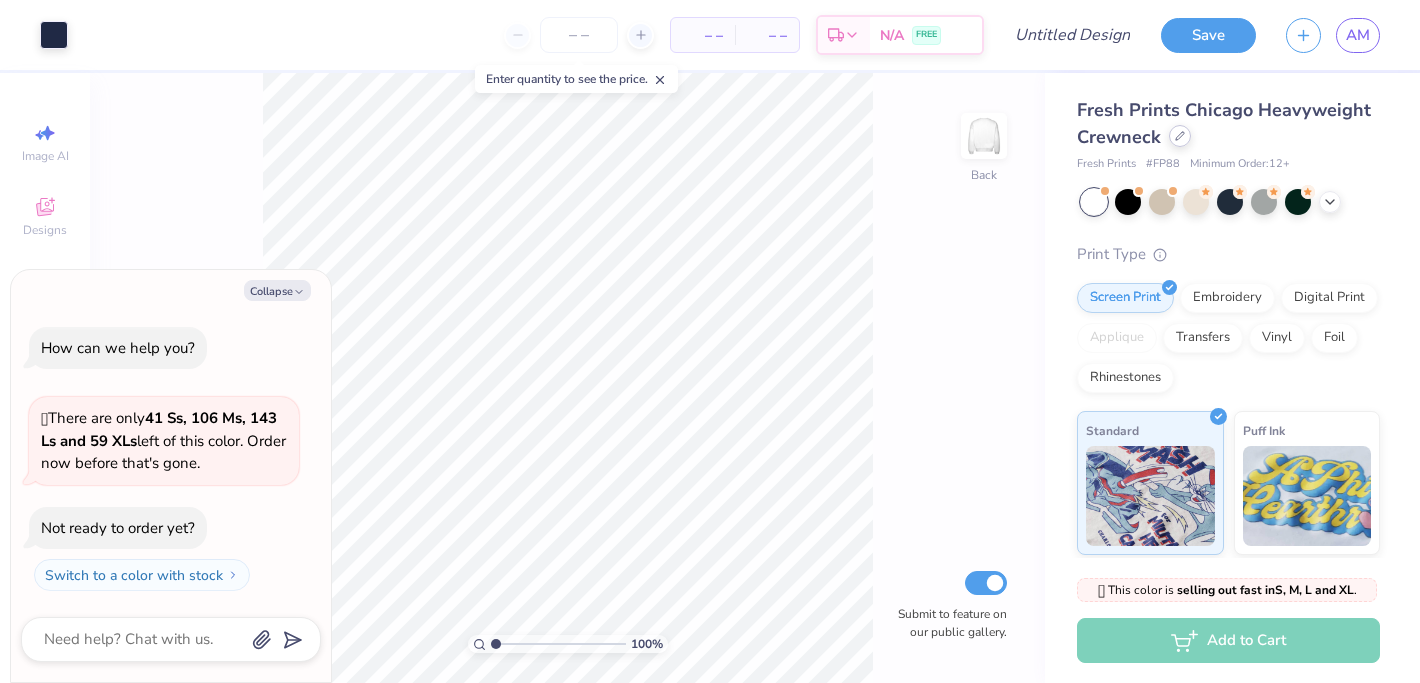 click at bounding box center [1180, 136] 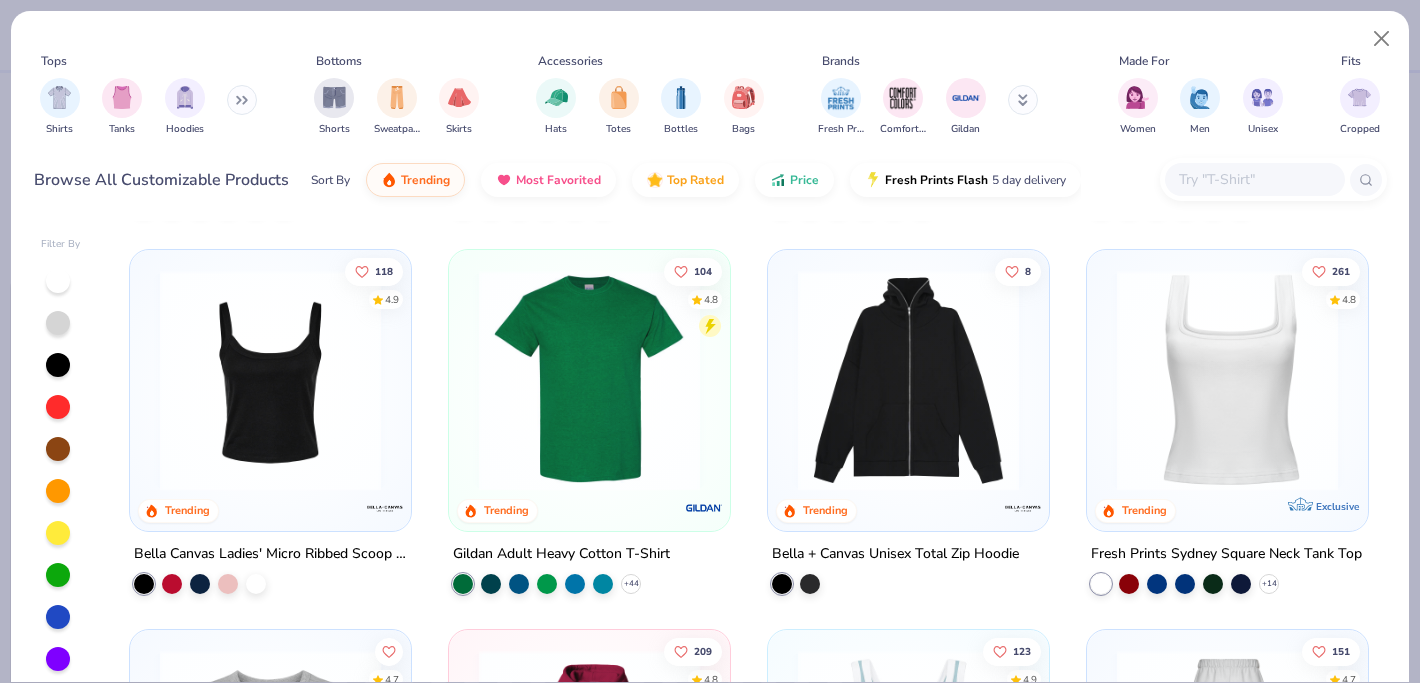 scroll, scrollTop: 363, scrollLeft: 0, axis: vertical 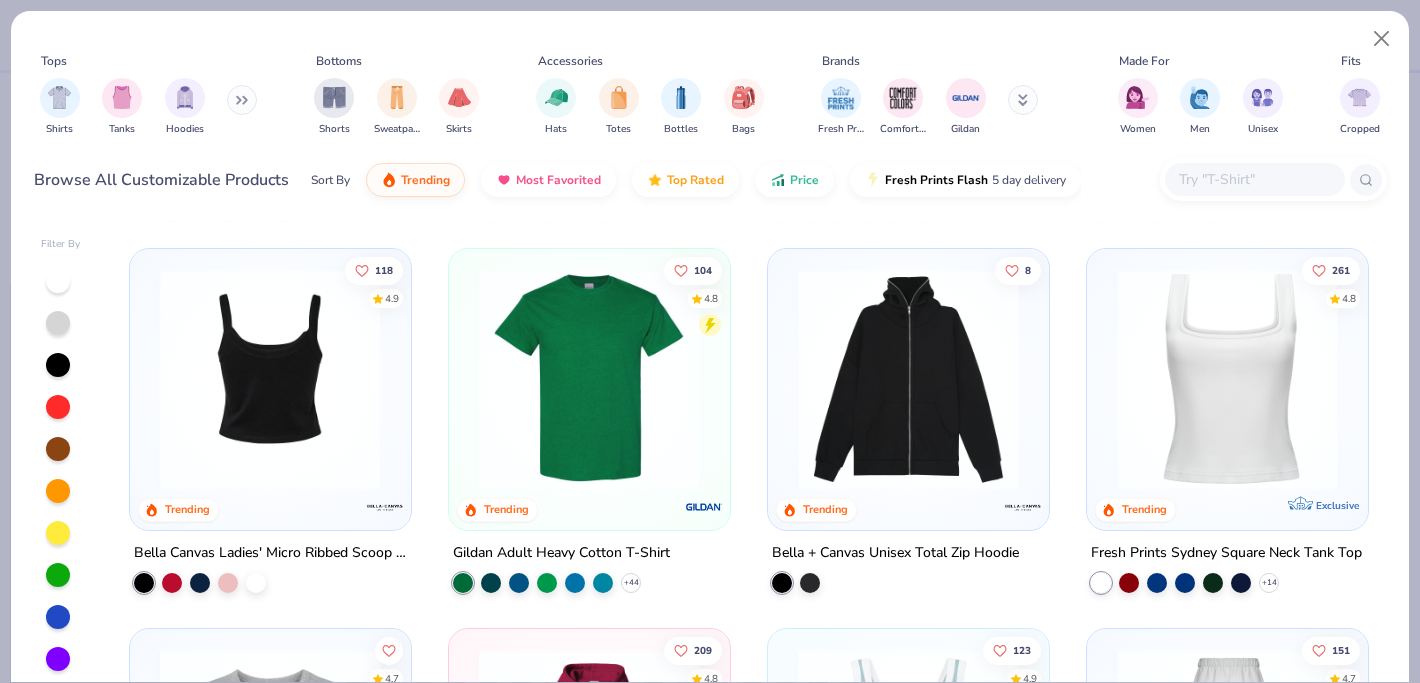 click at bounding box center [270, 379] 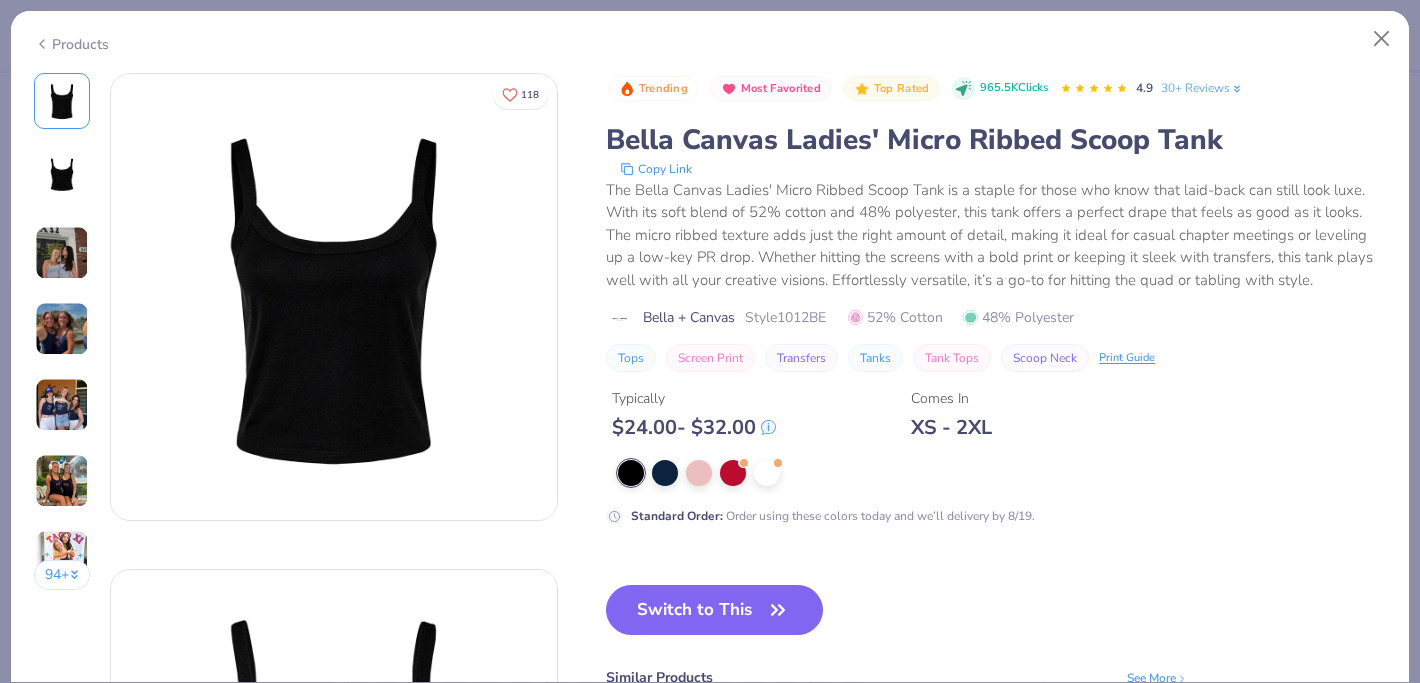 click at bounding box center [62, 329] 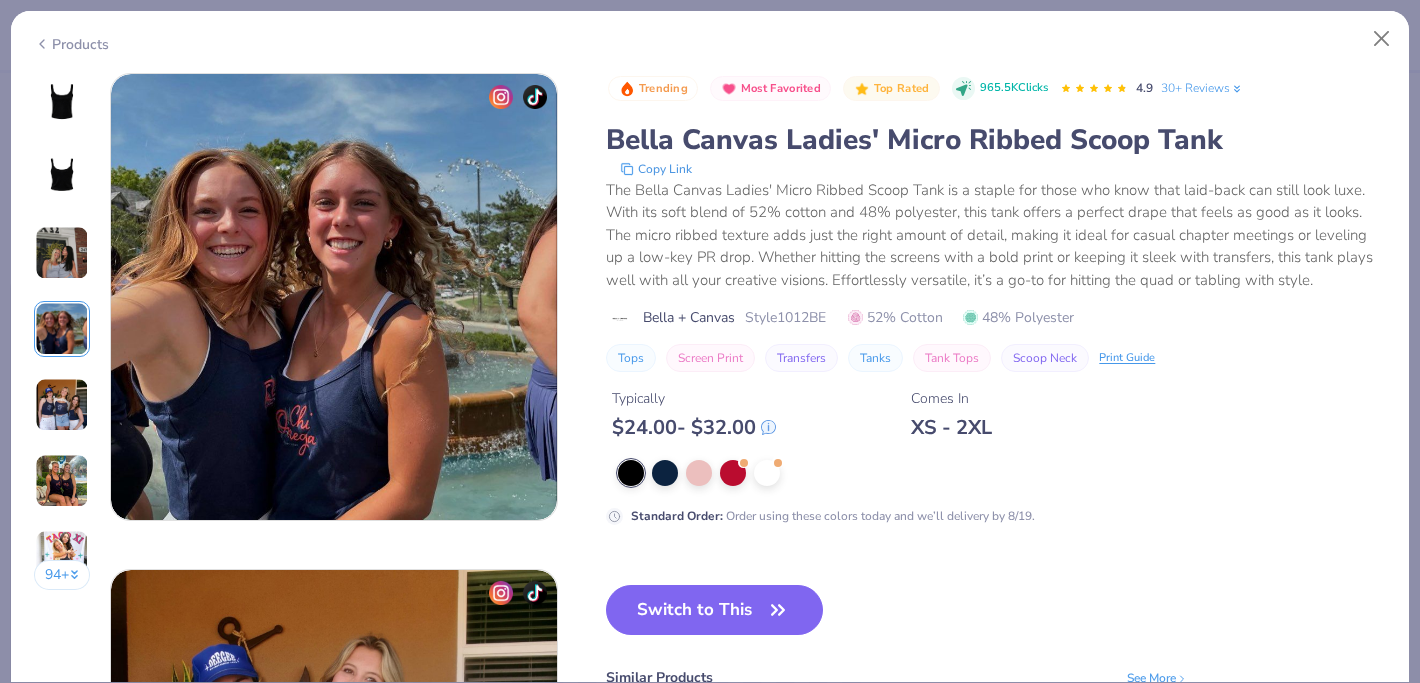 click at bounding box center (62, 253) 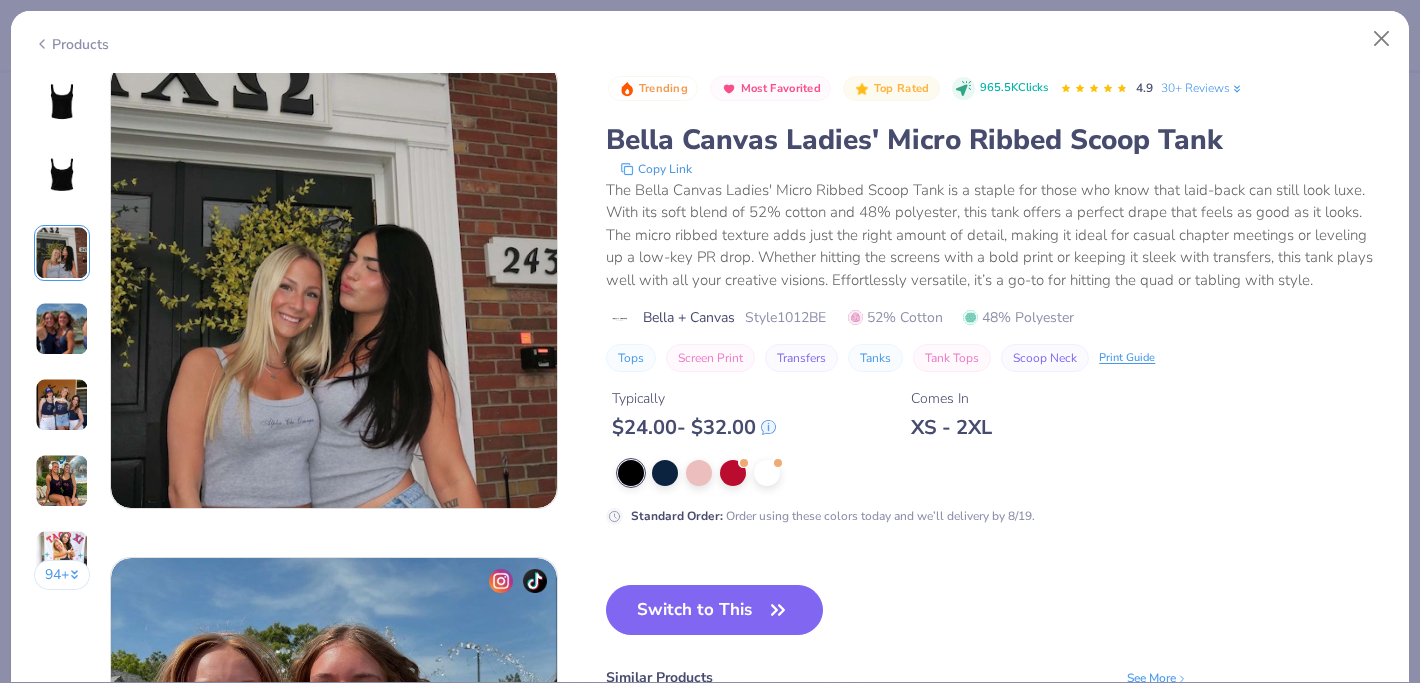 scroll, scrollTop: 992, scrollLeft: 0, axis: vertical 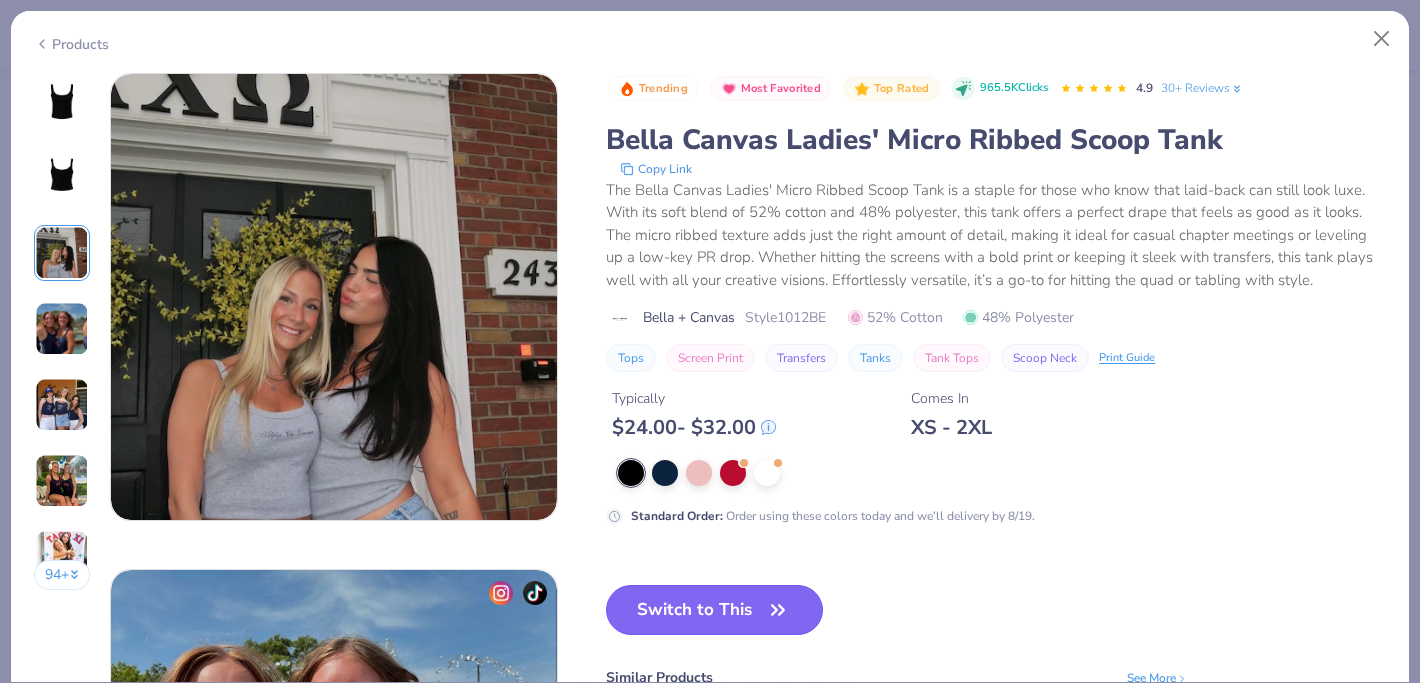 click on "Switch to This" at bounding box center (714, 610) 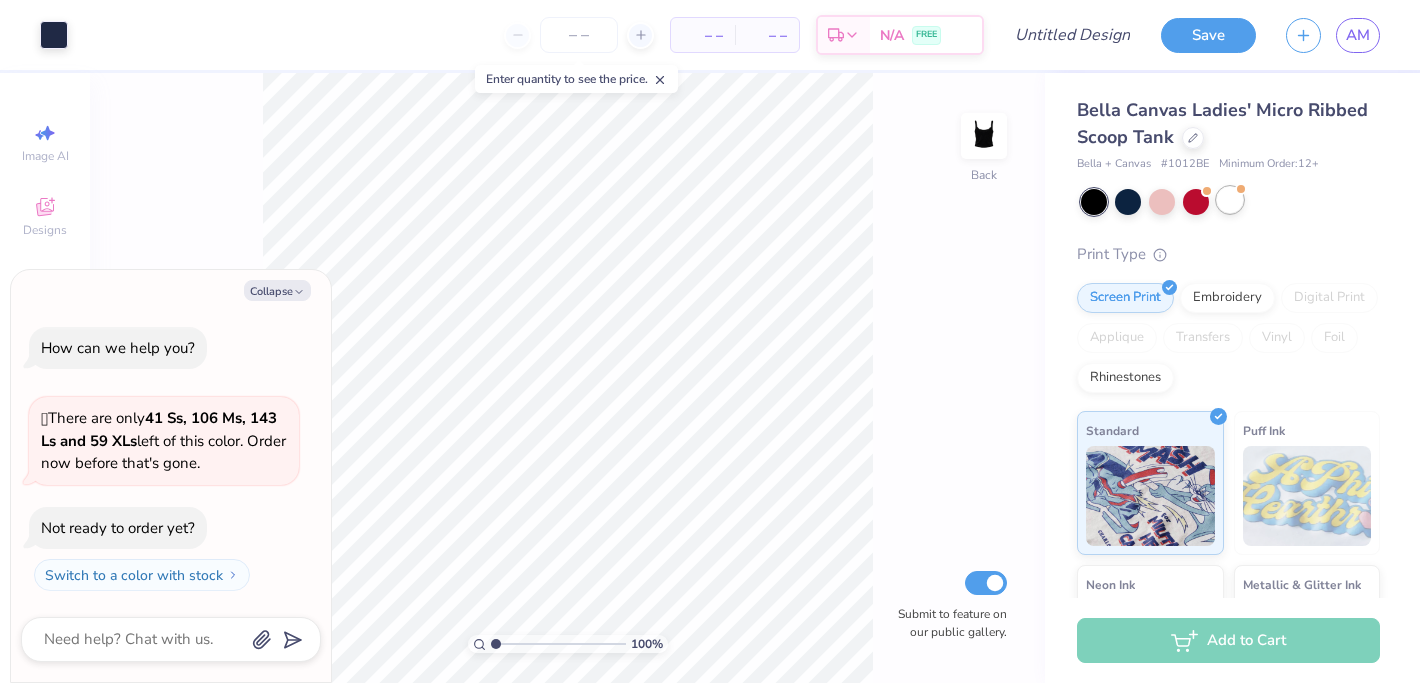 click at bounding box center [1230, 200] 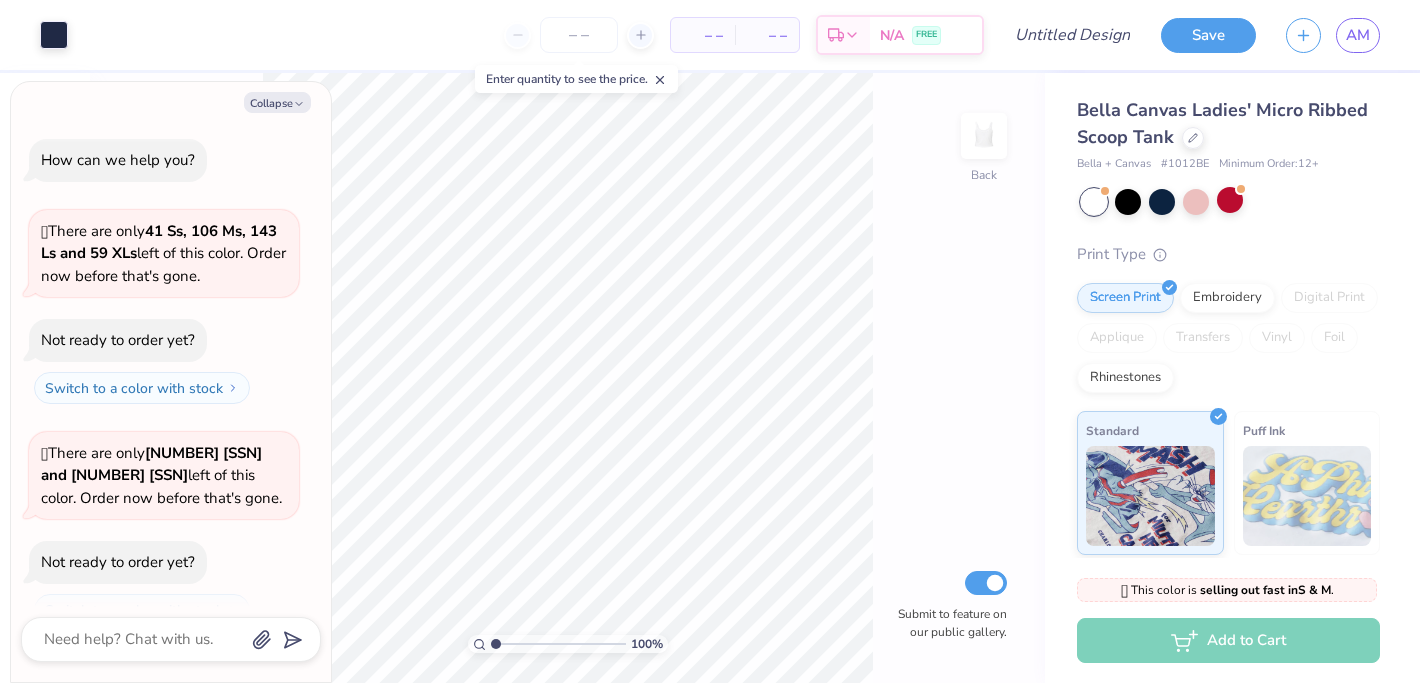 scroll, scrollTop: 72, scrollLeft: 0, axis: vertical 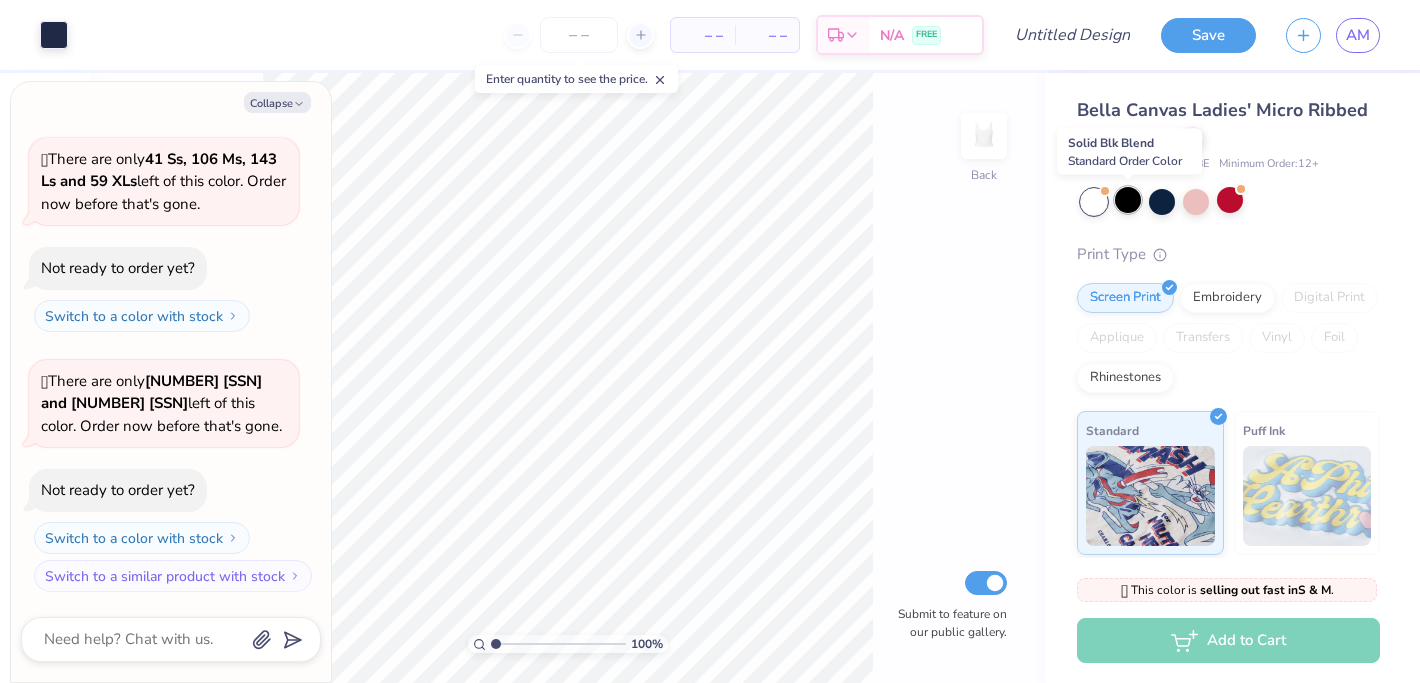 click at bounding box center (1128, 200) 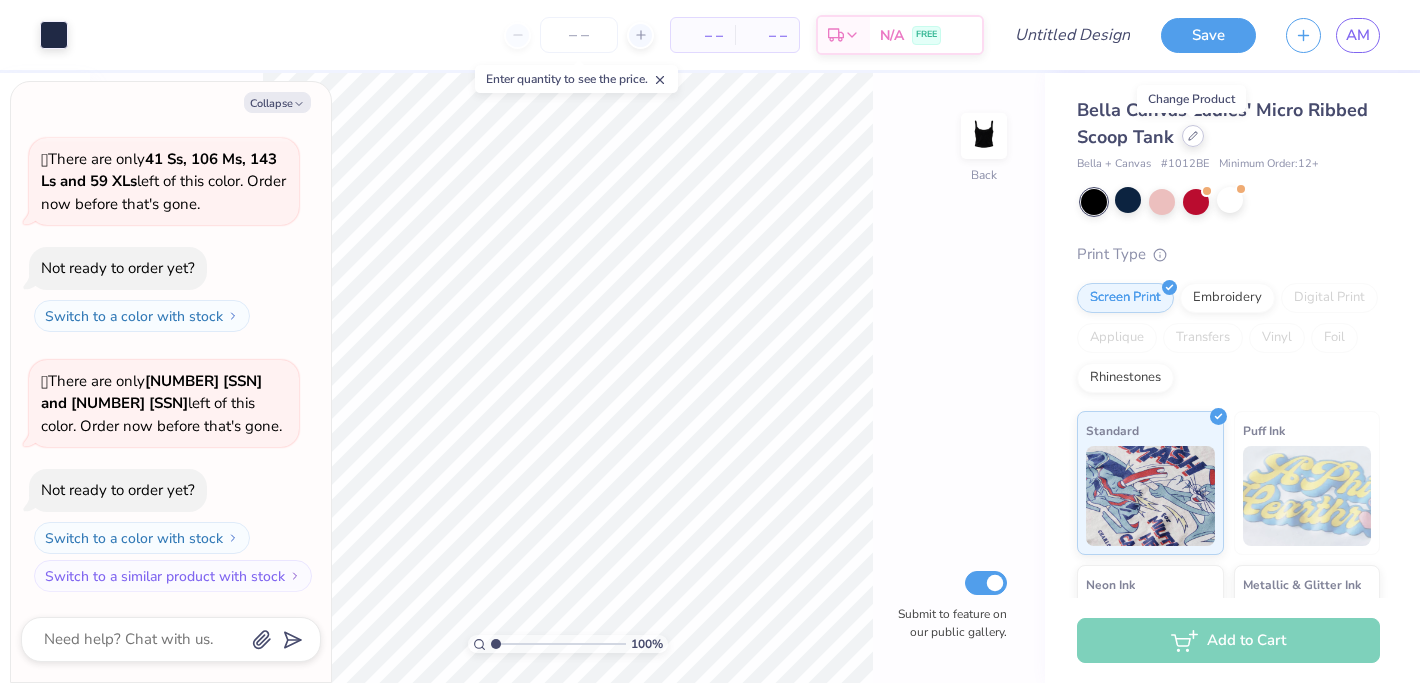 click 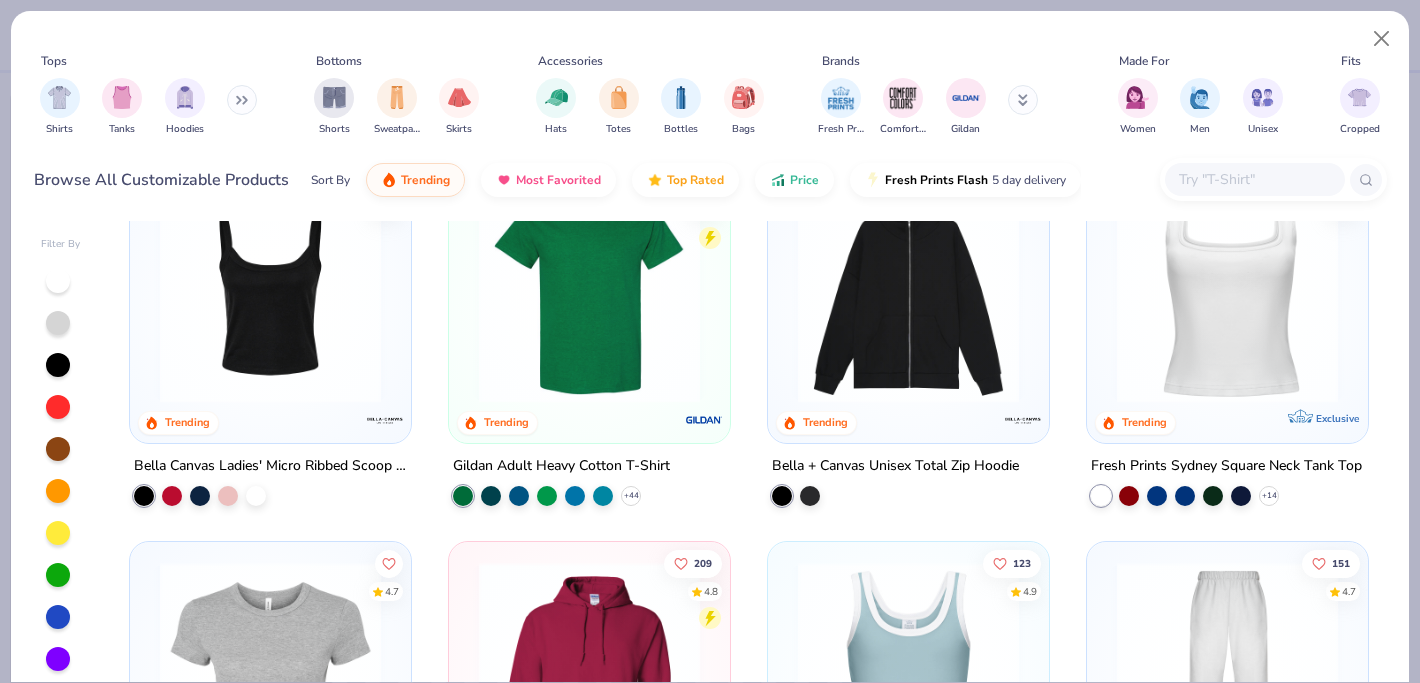 scroll, scrollTop: 489, scrollLeft: 0, axis: vertical 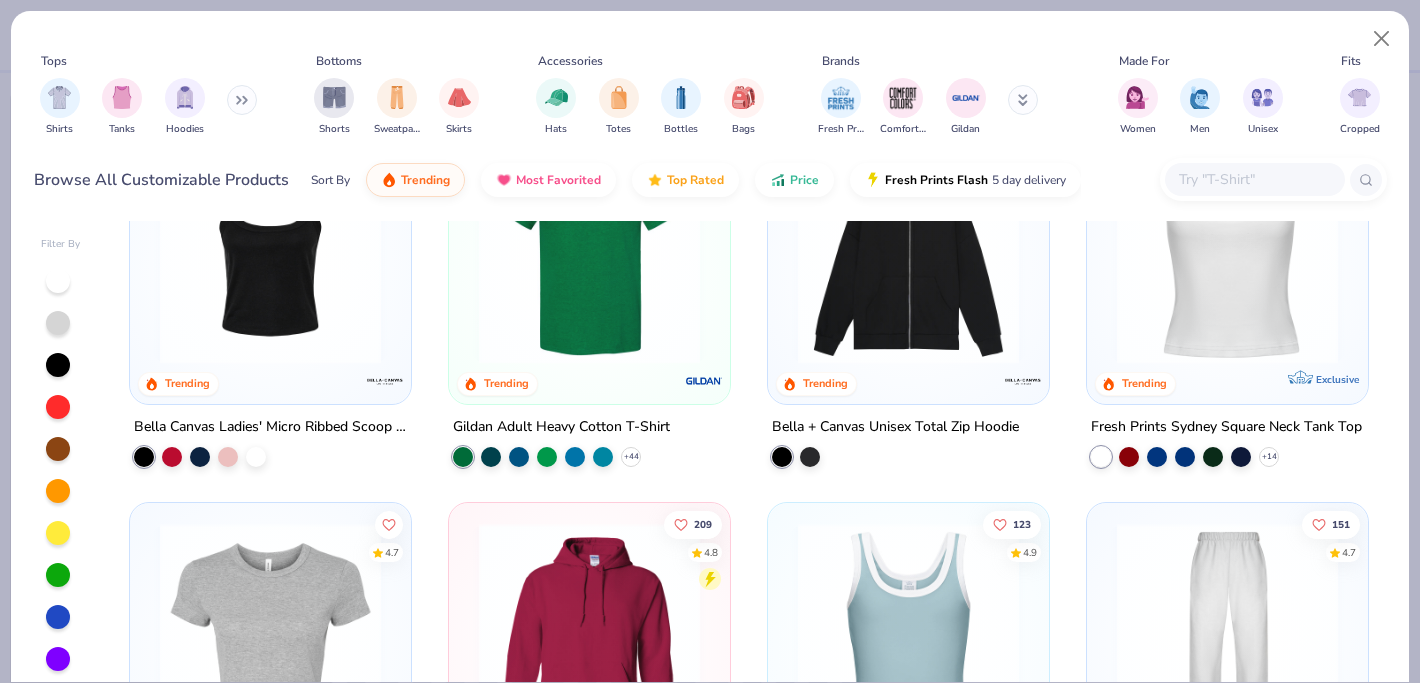 click at bounding box center [270, 253] 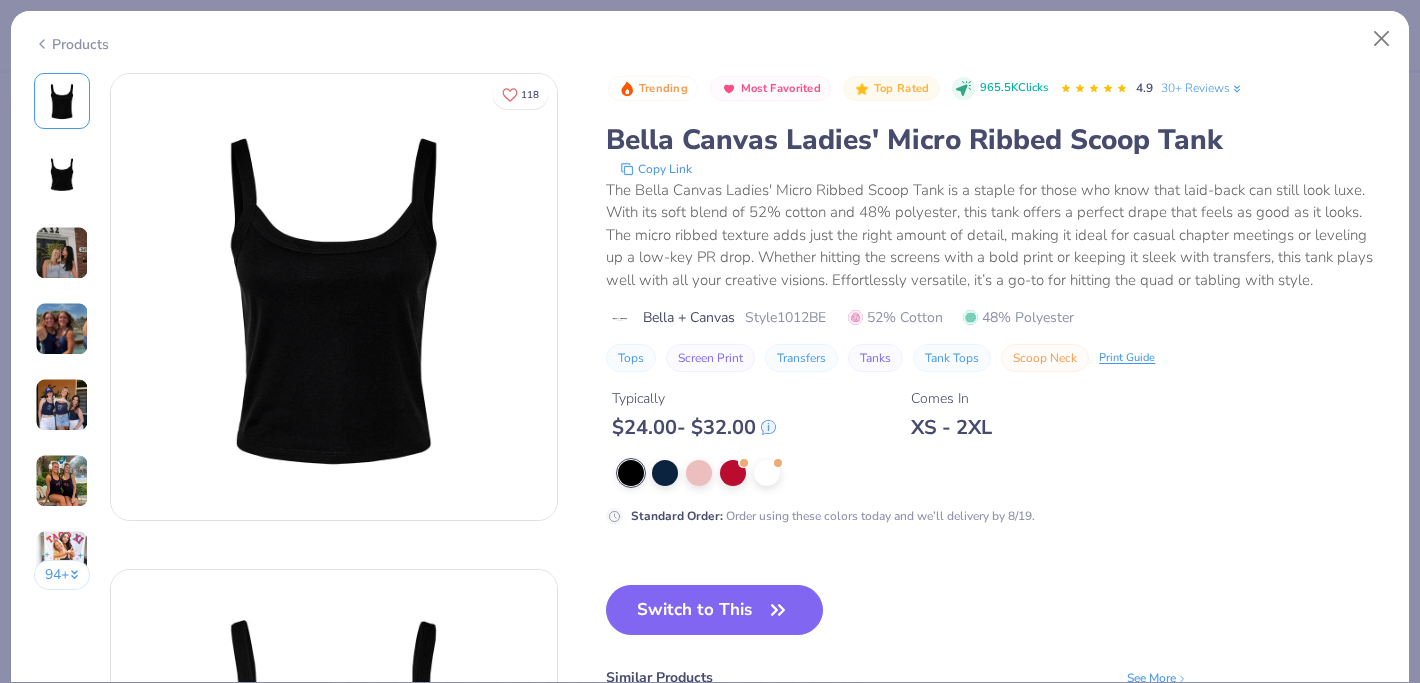 click on "Switch to This Similar Products See More ★ 4.8 ★ 4.7 ★ 4.9 ★ 4.5 ★ 5" at bounding box center (897, 720) 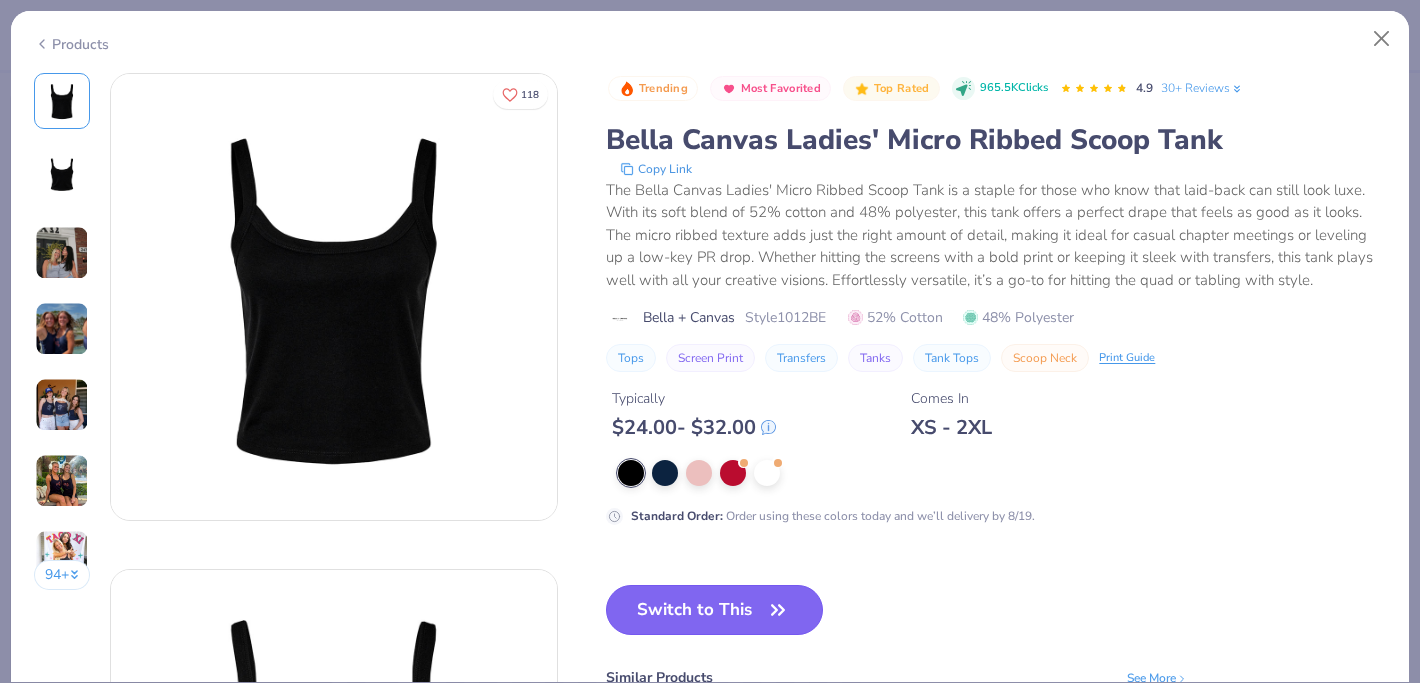 click on "Switch to This" at bounding box center (714, 610) 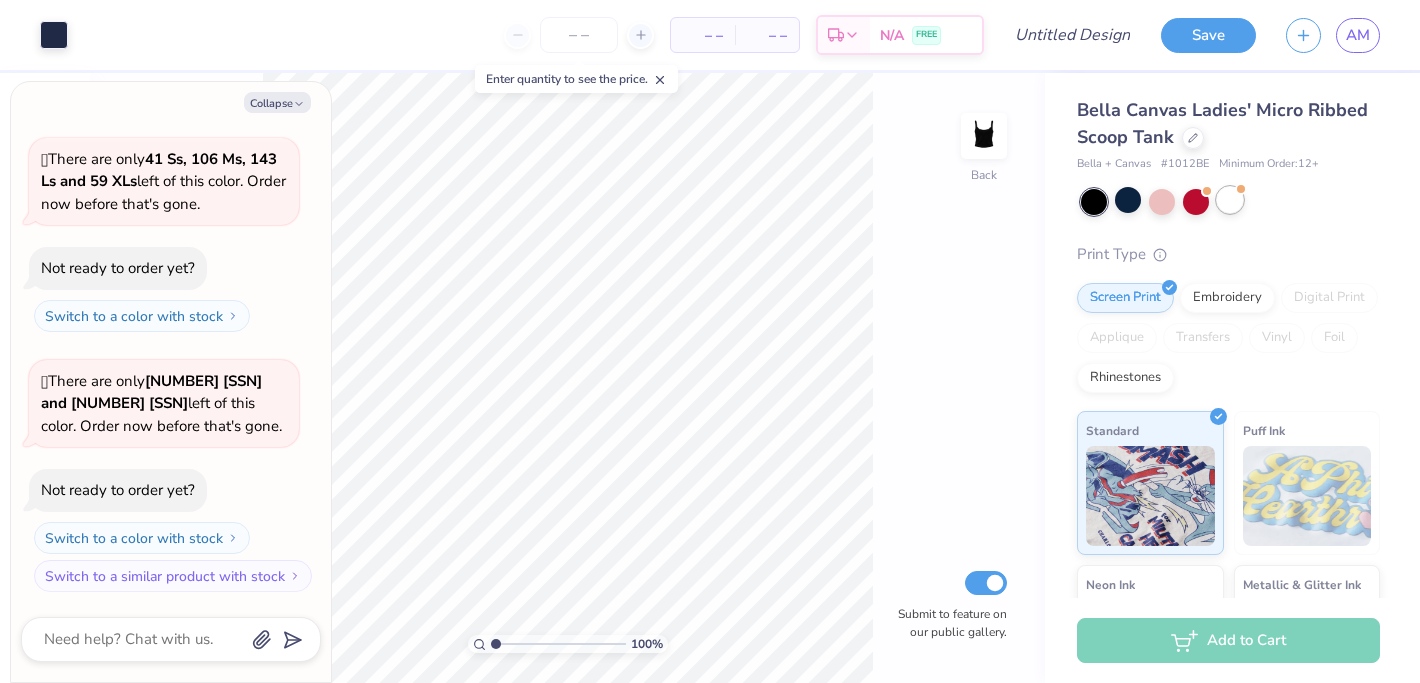 click at bounding box center [1230, 200] 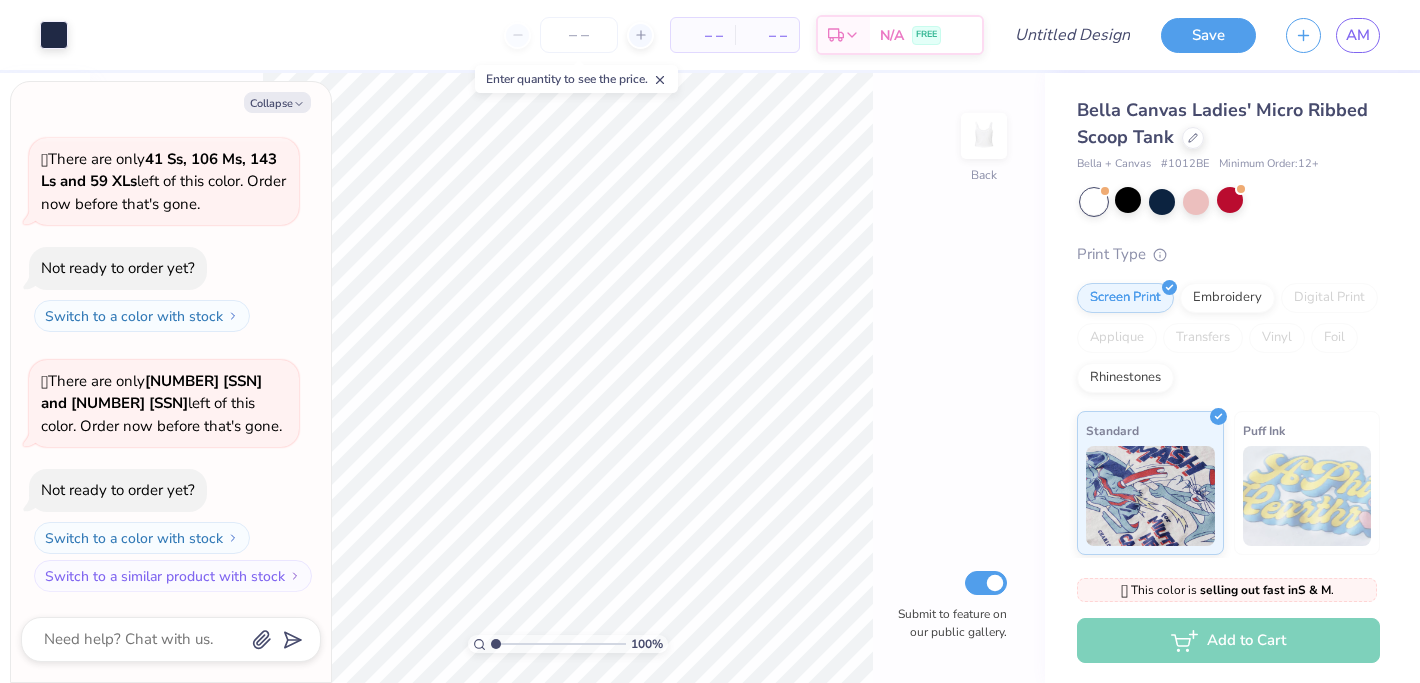 scroll, scrollTop: 332, scrollLeft: 0, axis: vertical 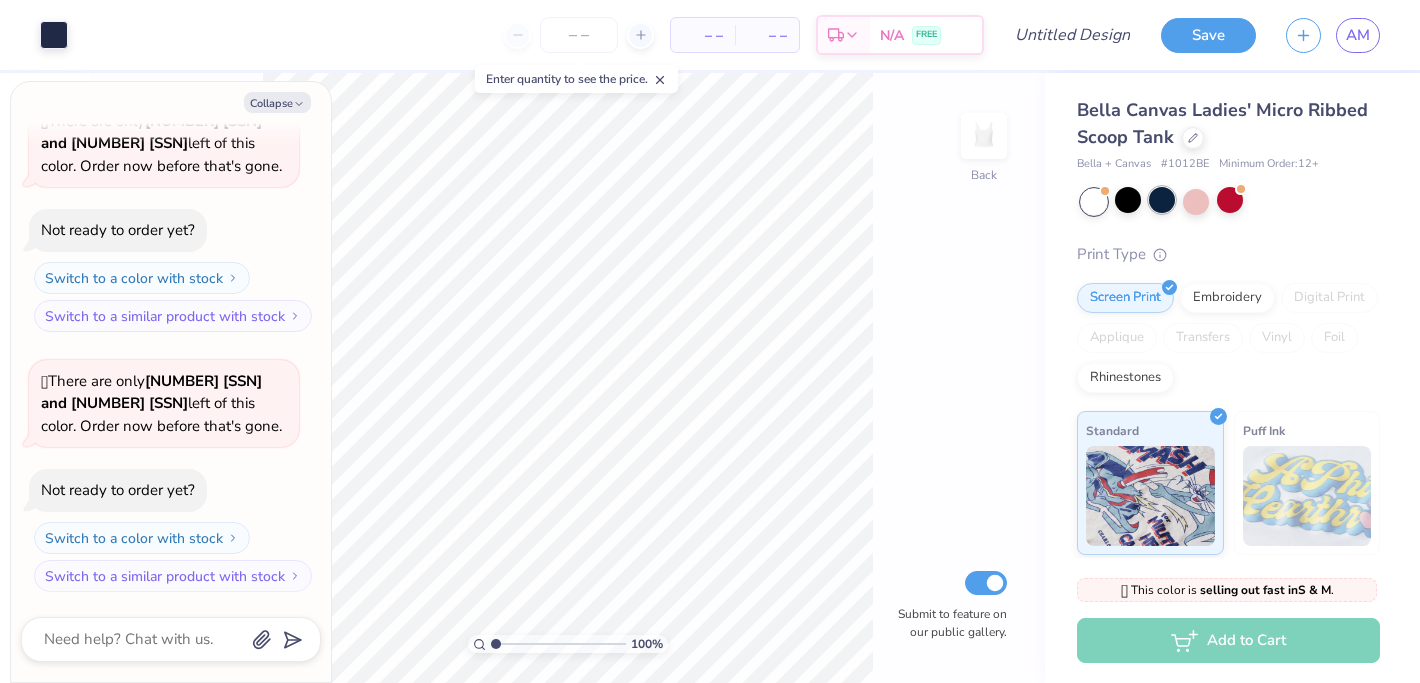 click at bounding box center [1162, 200] 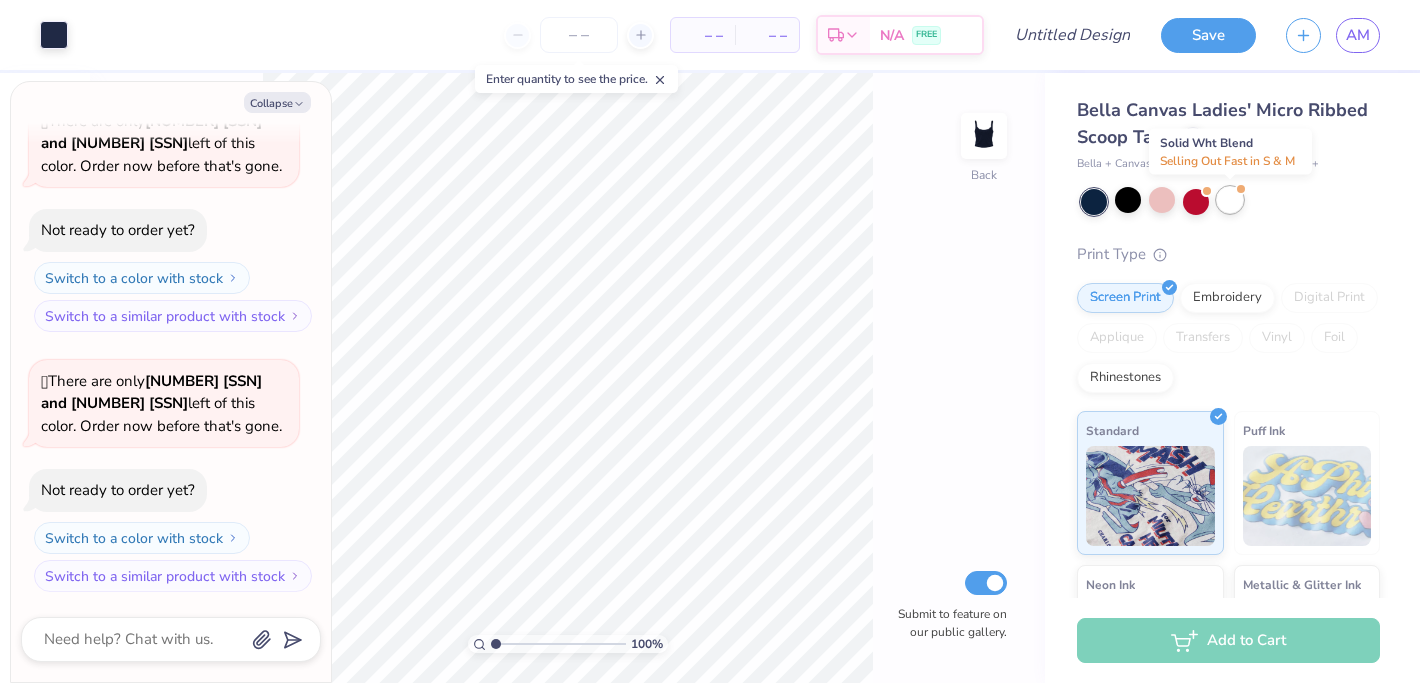 click at bounding box center [1230, 200] 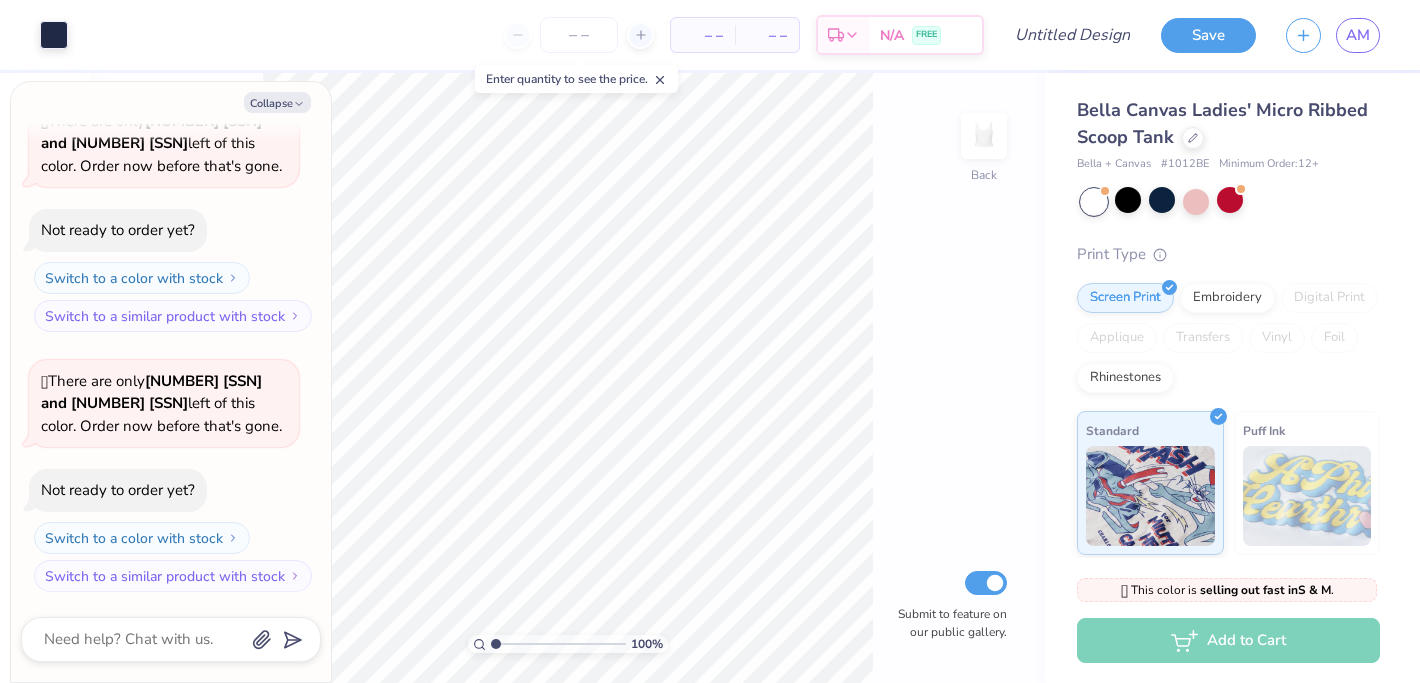 scroll, scrollTop: 592, scrollLeft: 0, axis: vertical 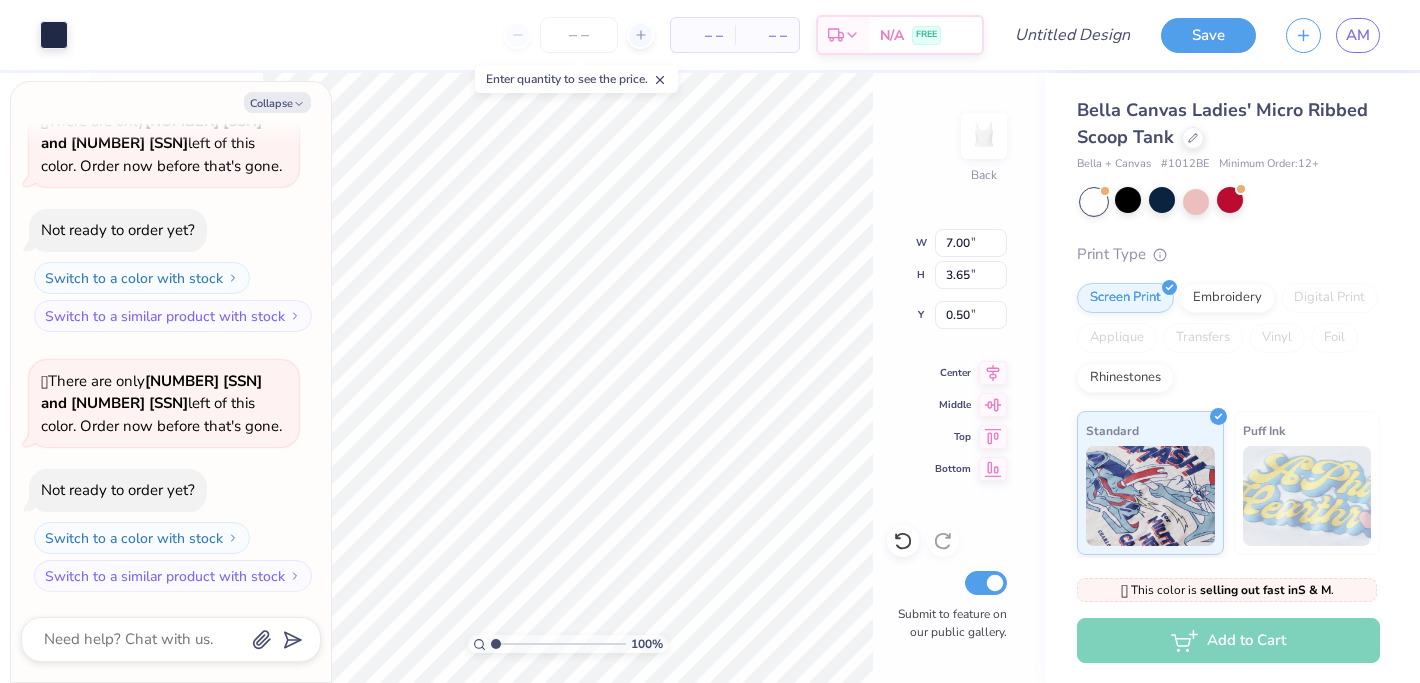 type on "x" 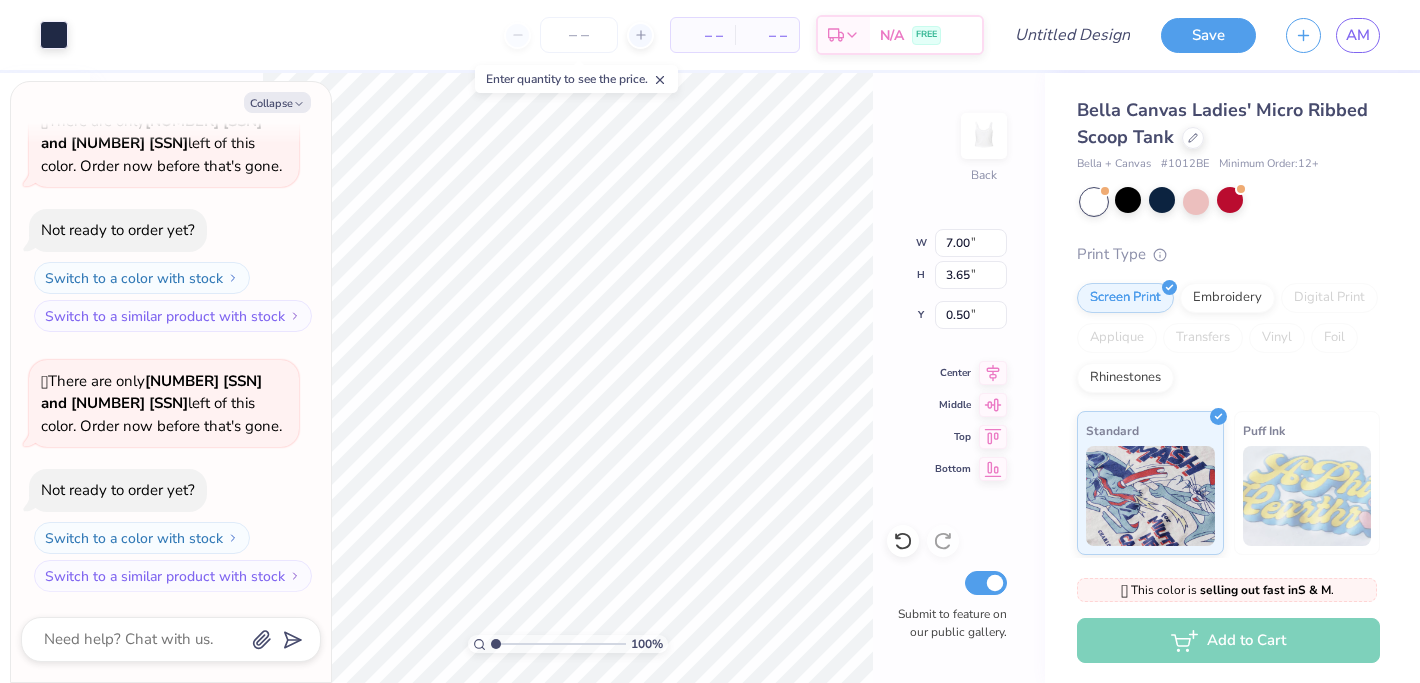 type on "5.37" 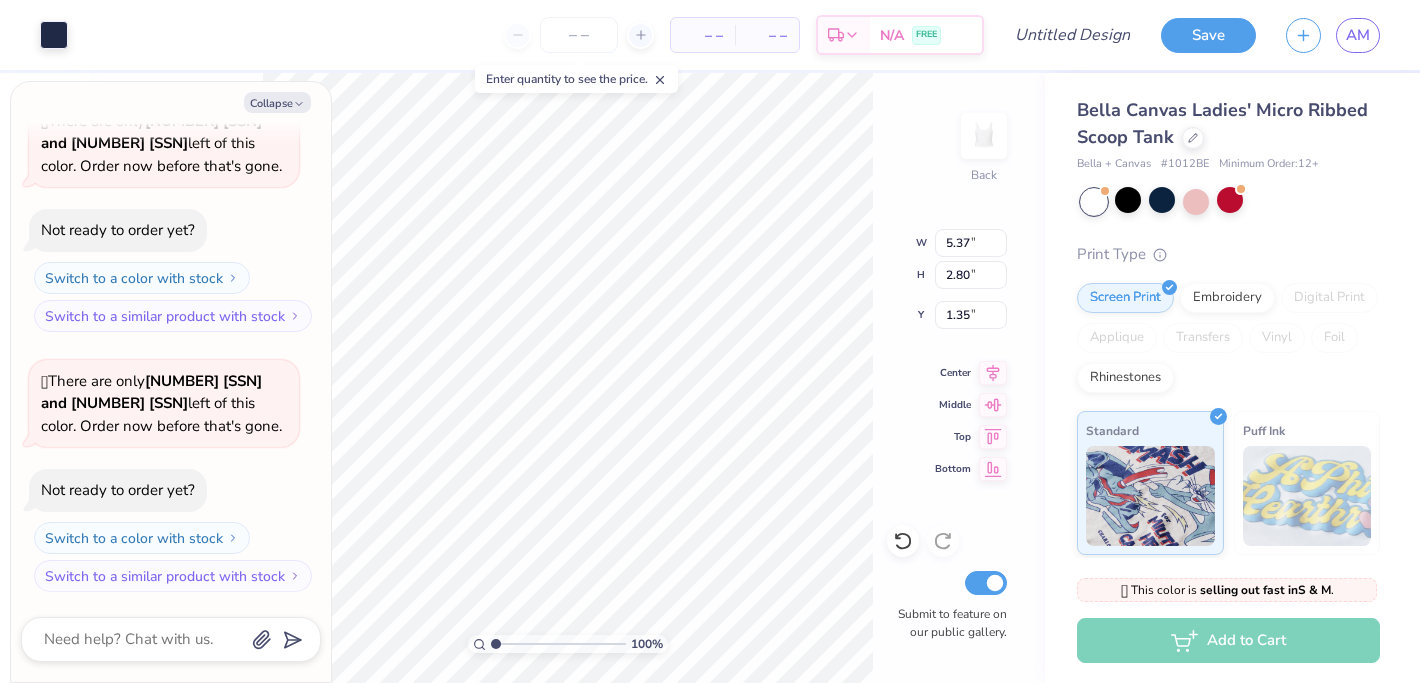 type on "x" 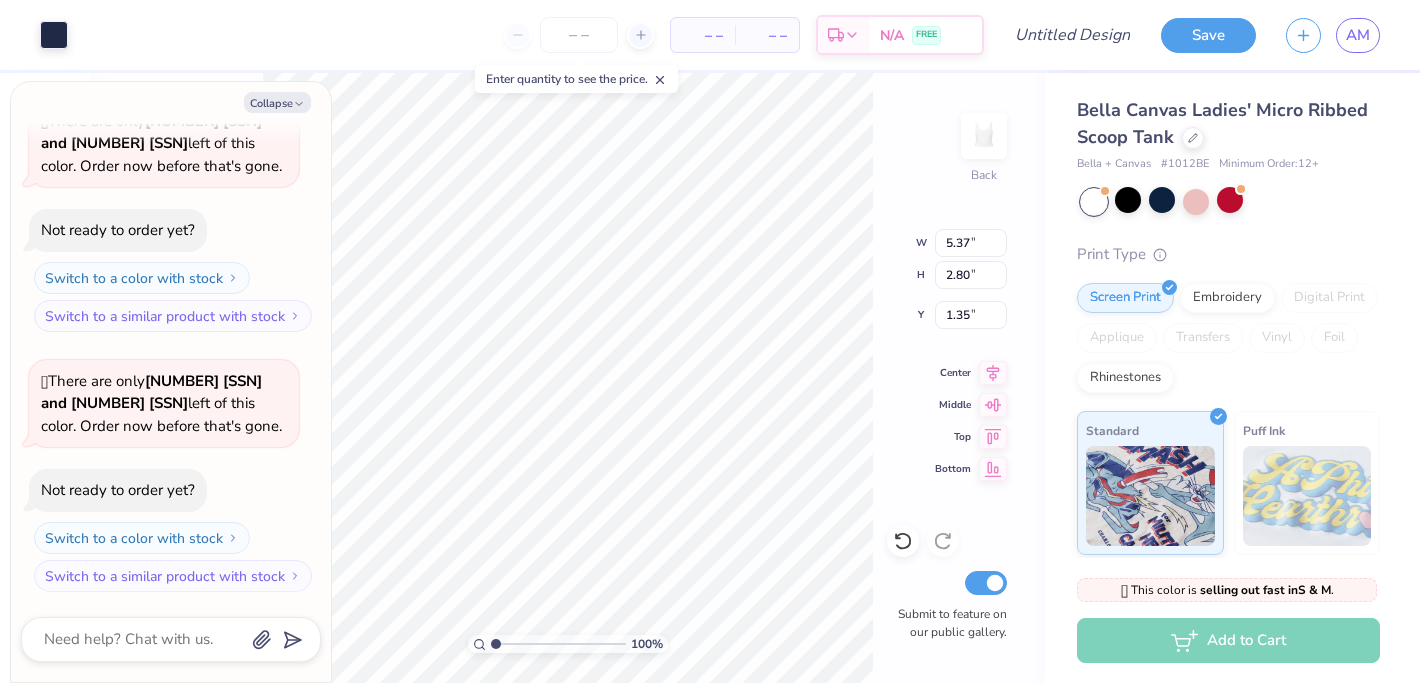 type on "0.60" 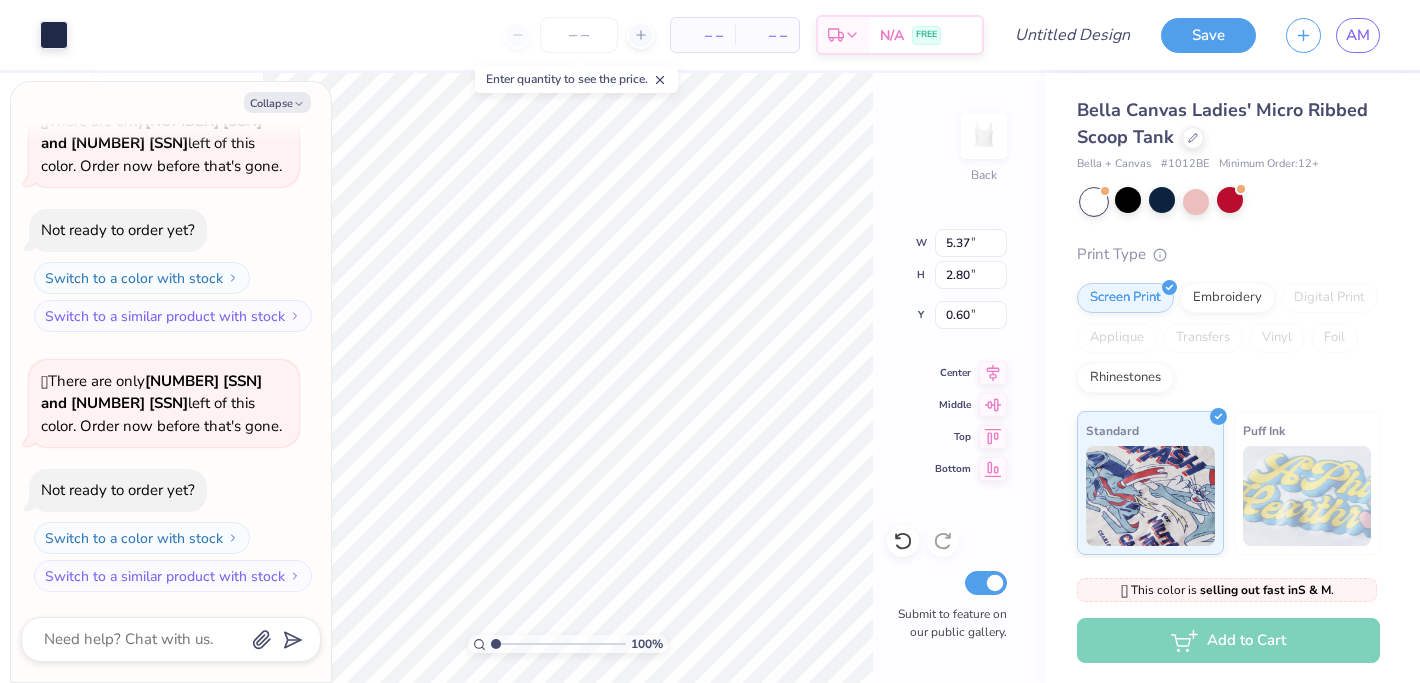 type on "x" 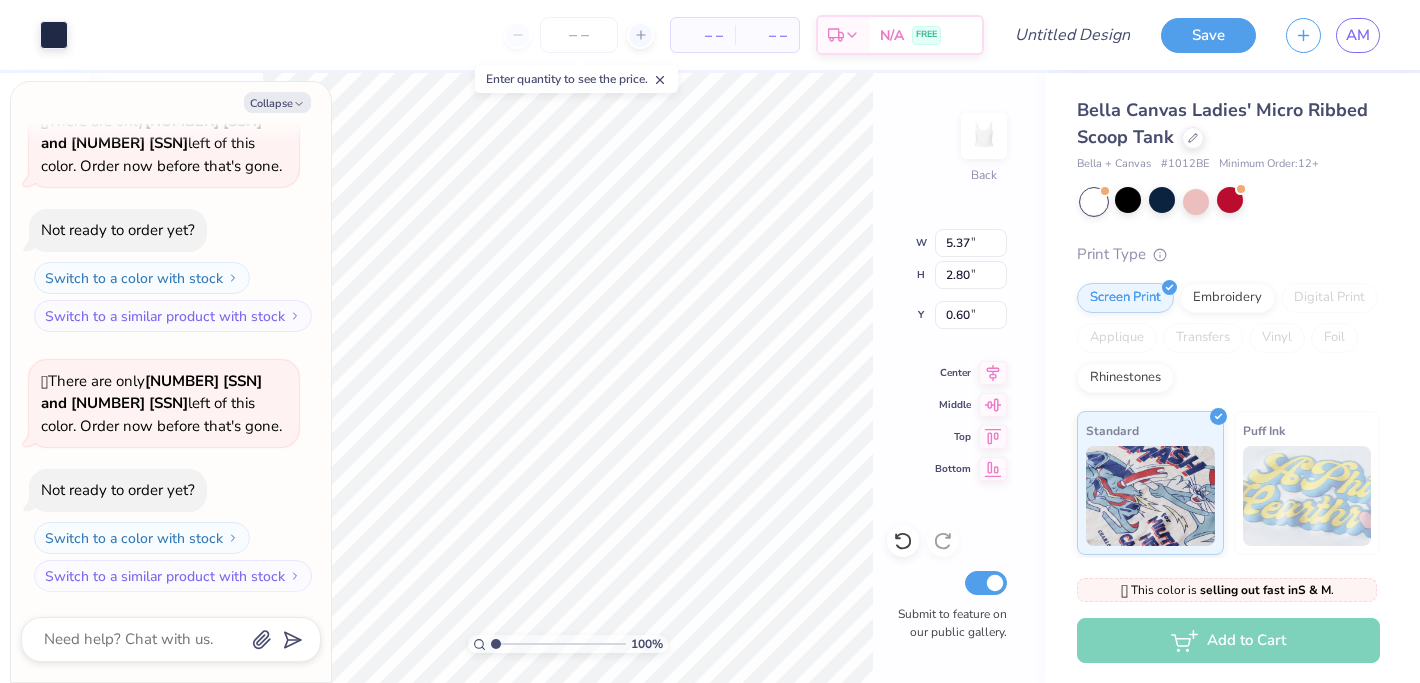 type on "2.47" 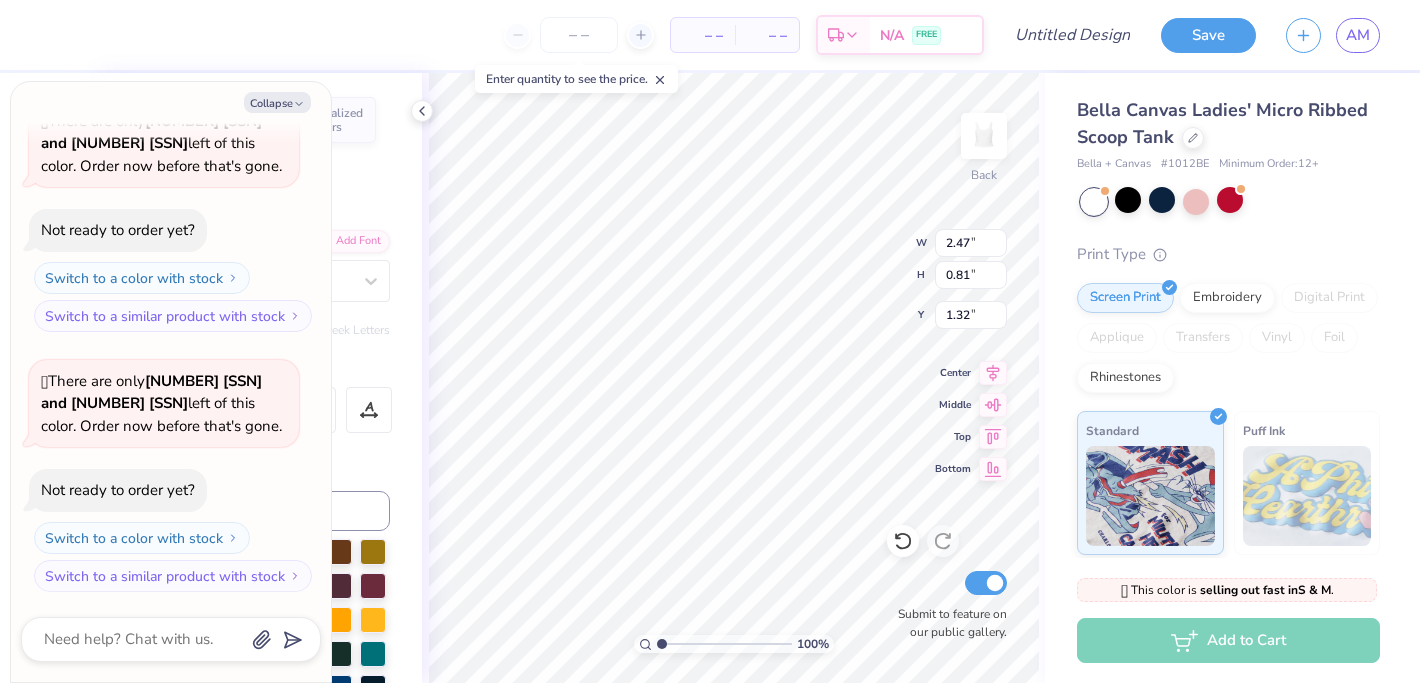 type on "x" 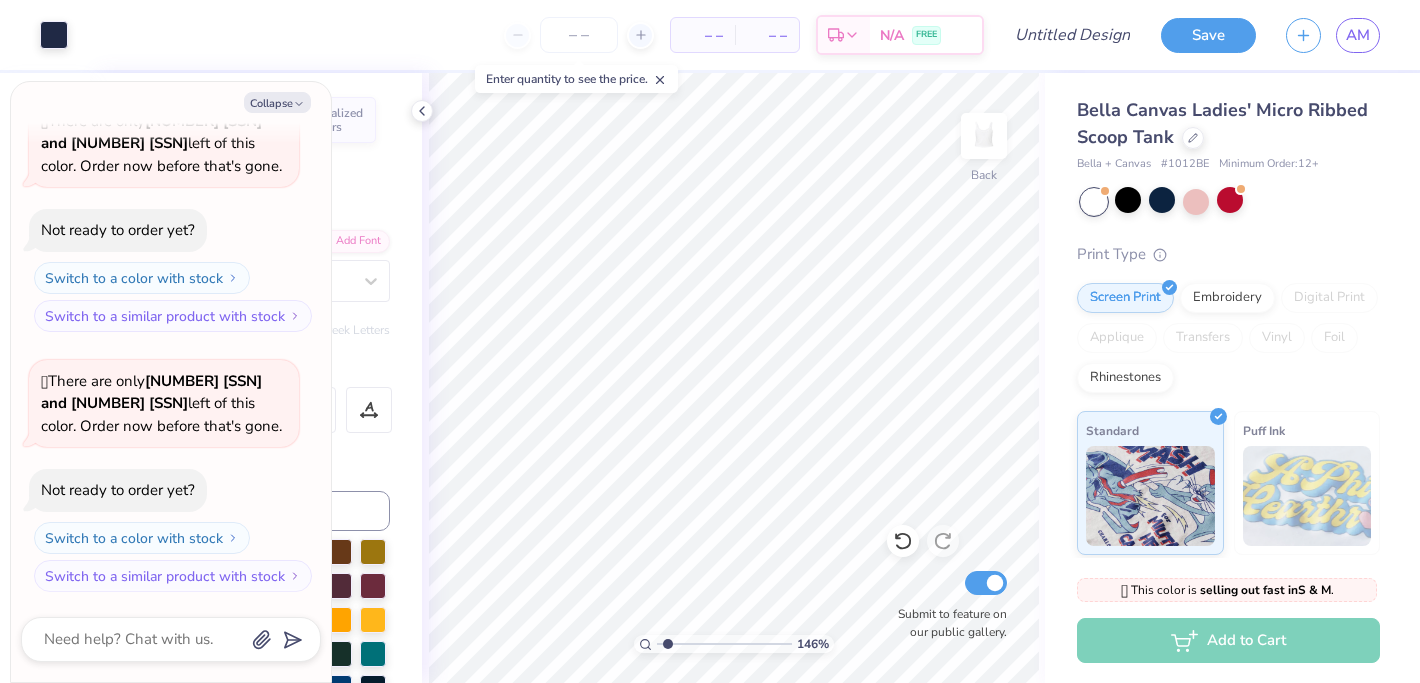 type on "1.46" 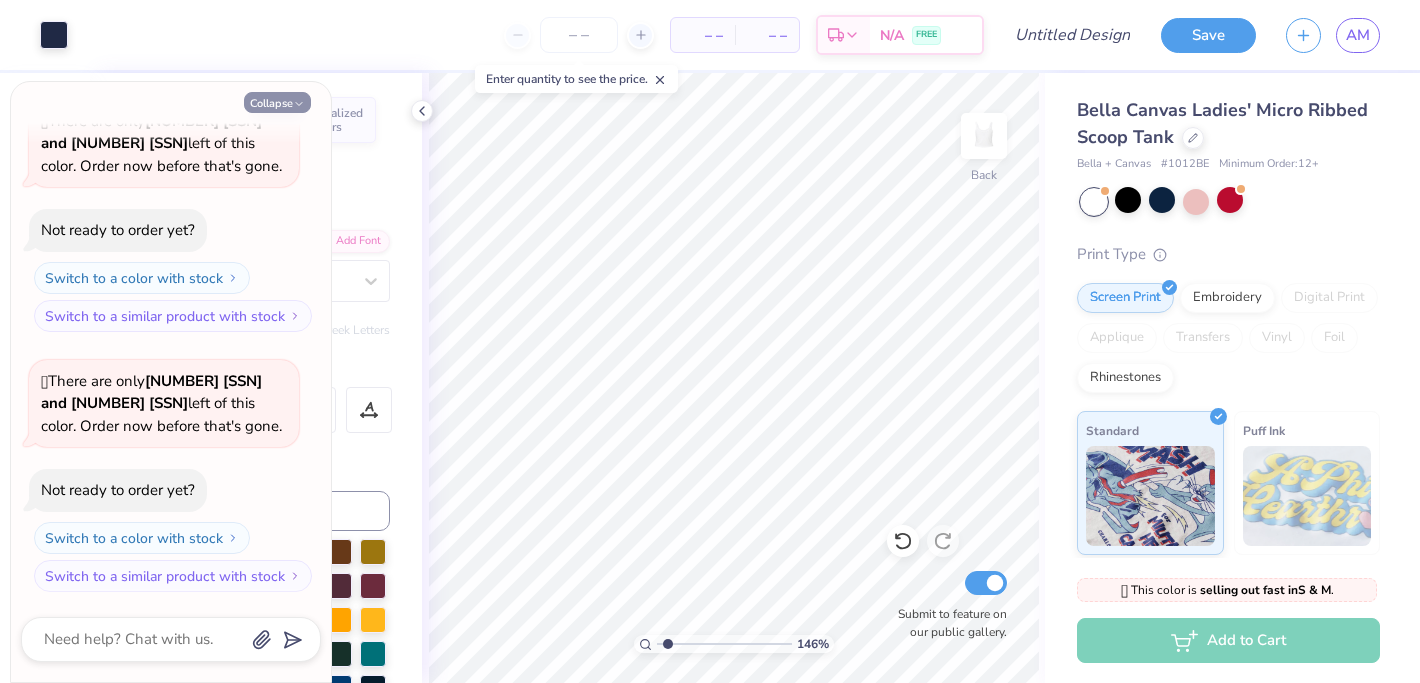 click on "Collapse" at bounding box center [277, 102] 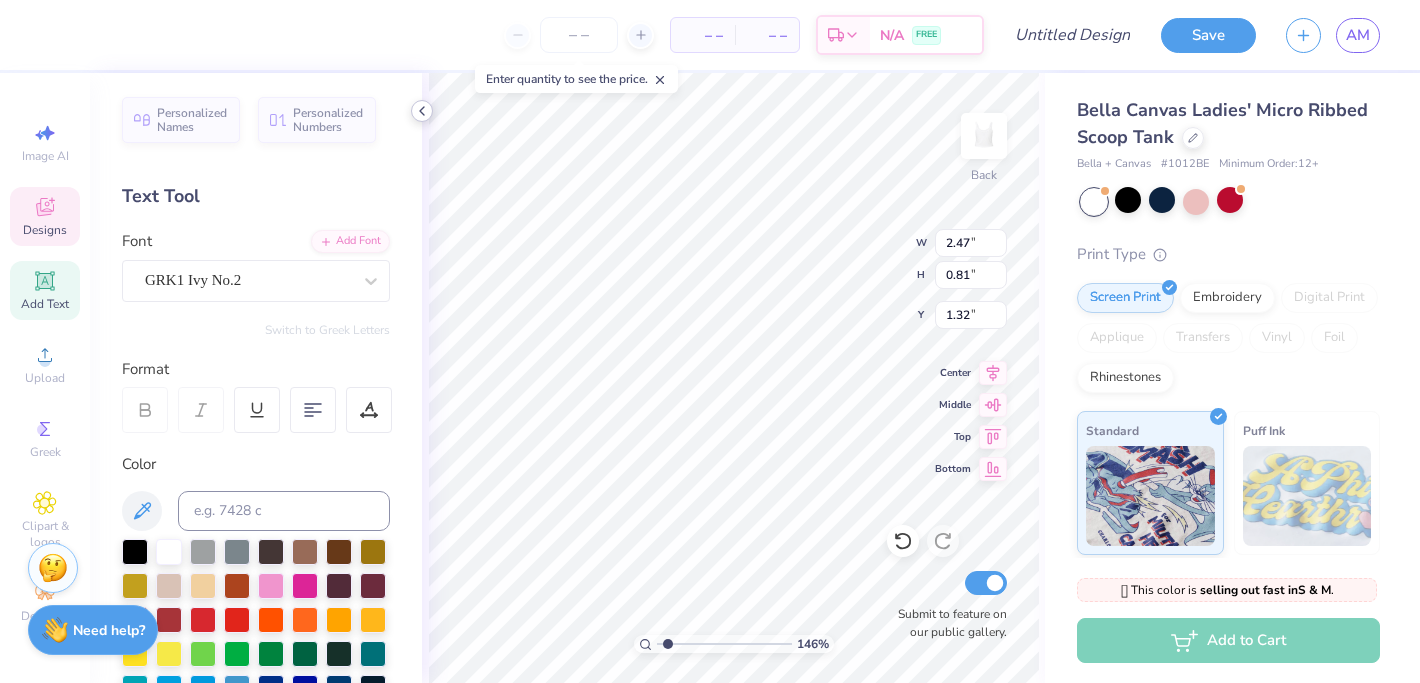 scroll, scrollTop: 0, scrollLeft: 1, axis: horizontal 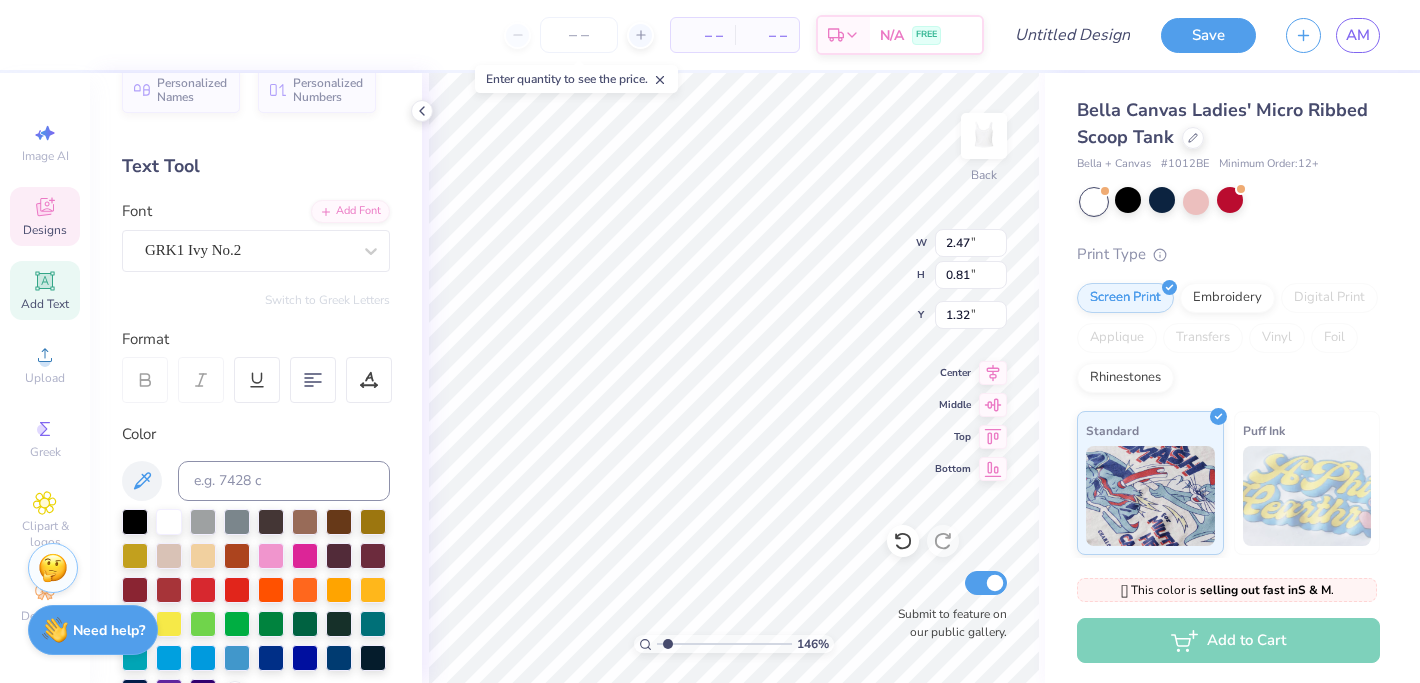 type on "phi sig" 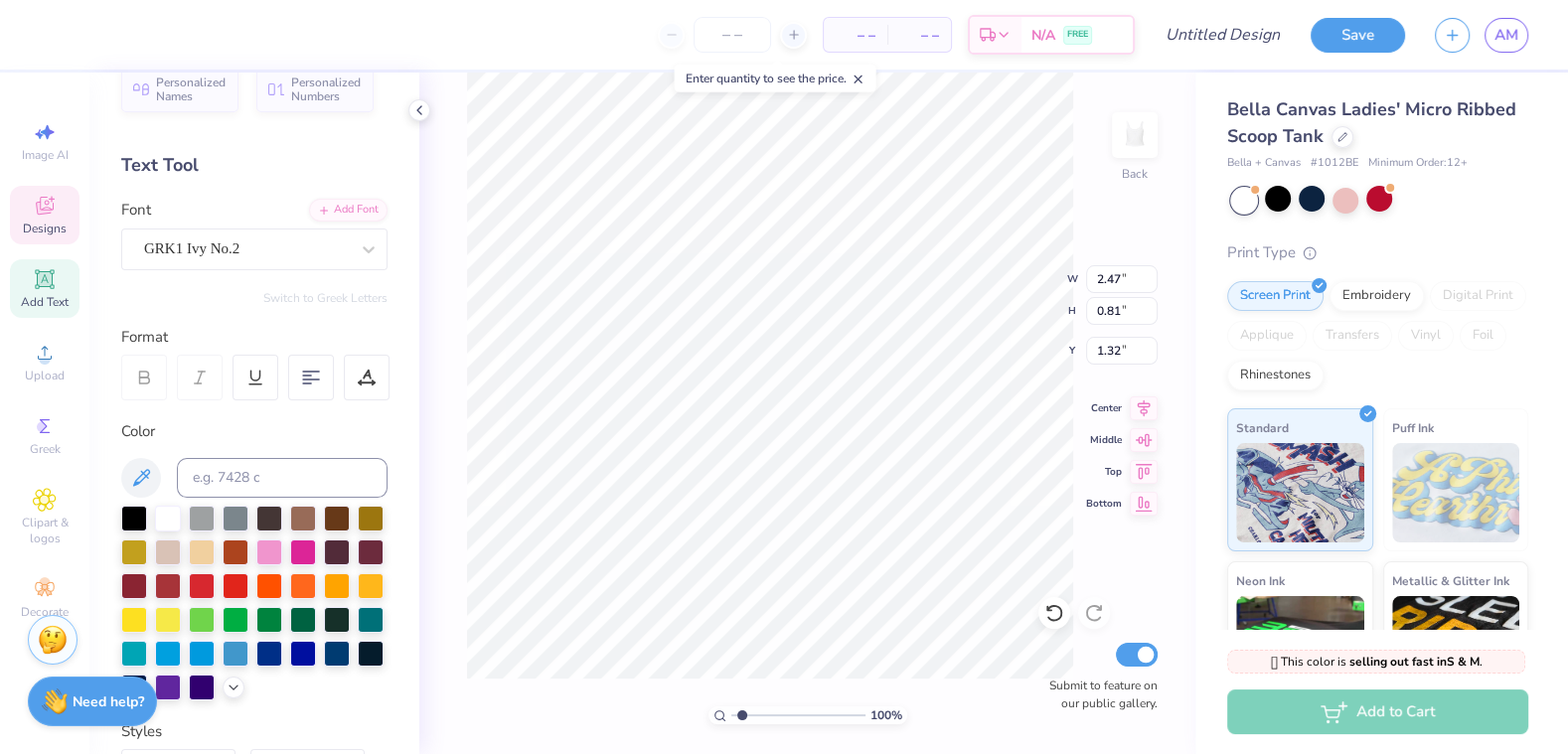 type on "1" 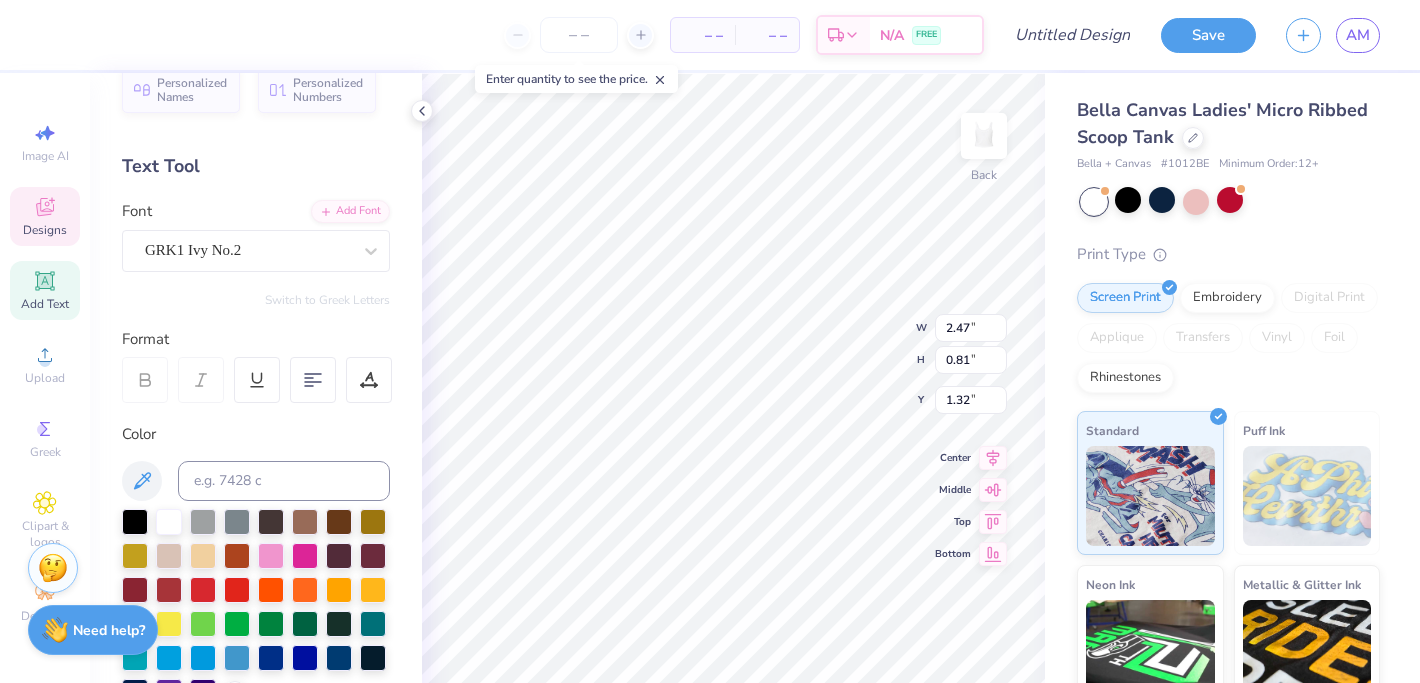 scroll, scrollTop: 30, scrollLeft: 0, axis: vertical 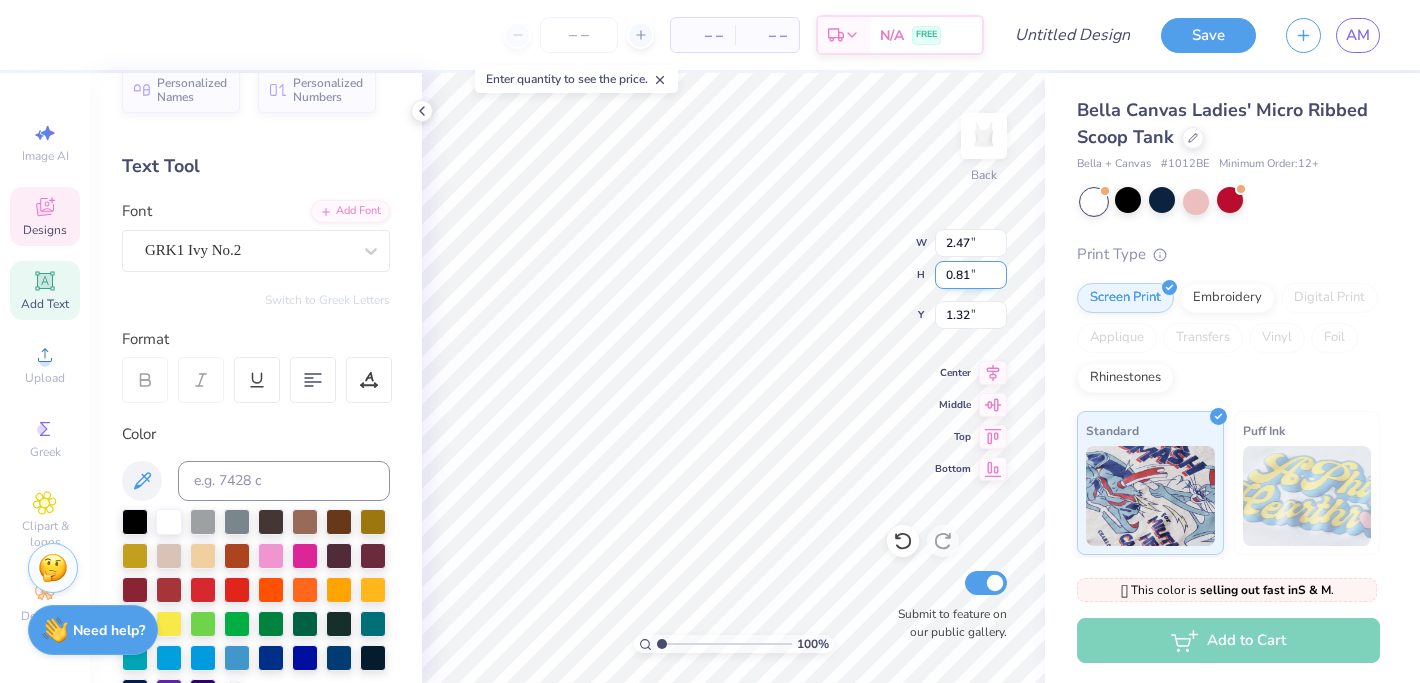 type on "0.8" 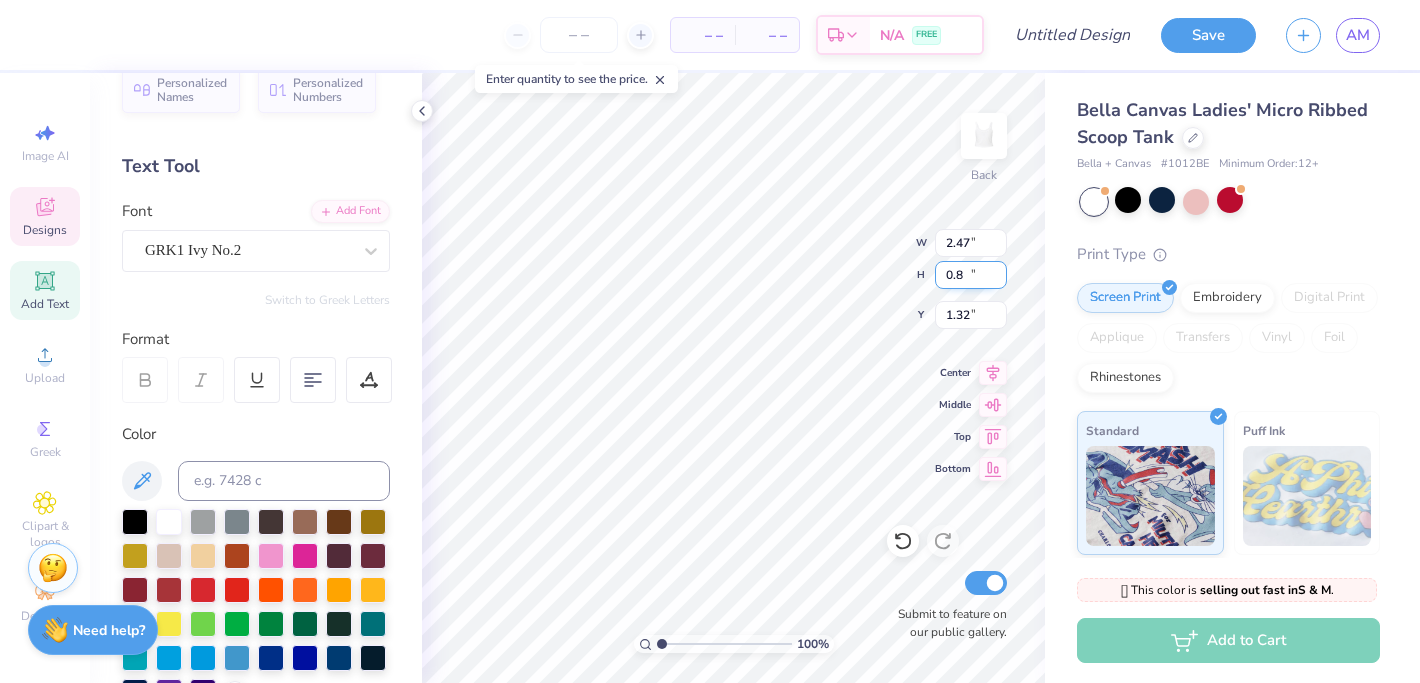 type on "3.82" 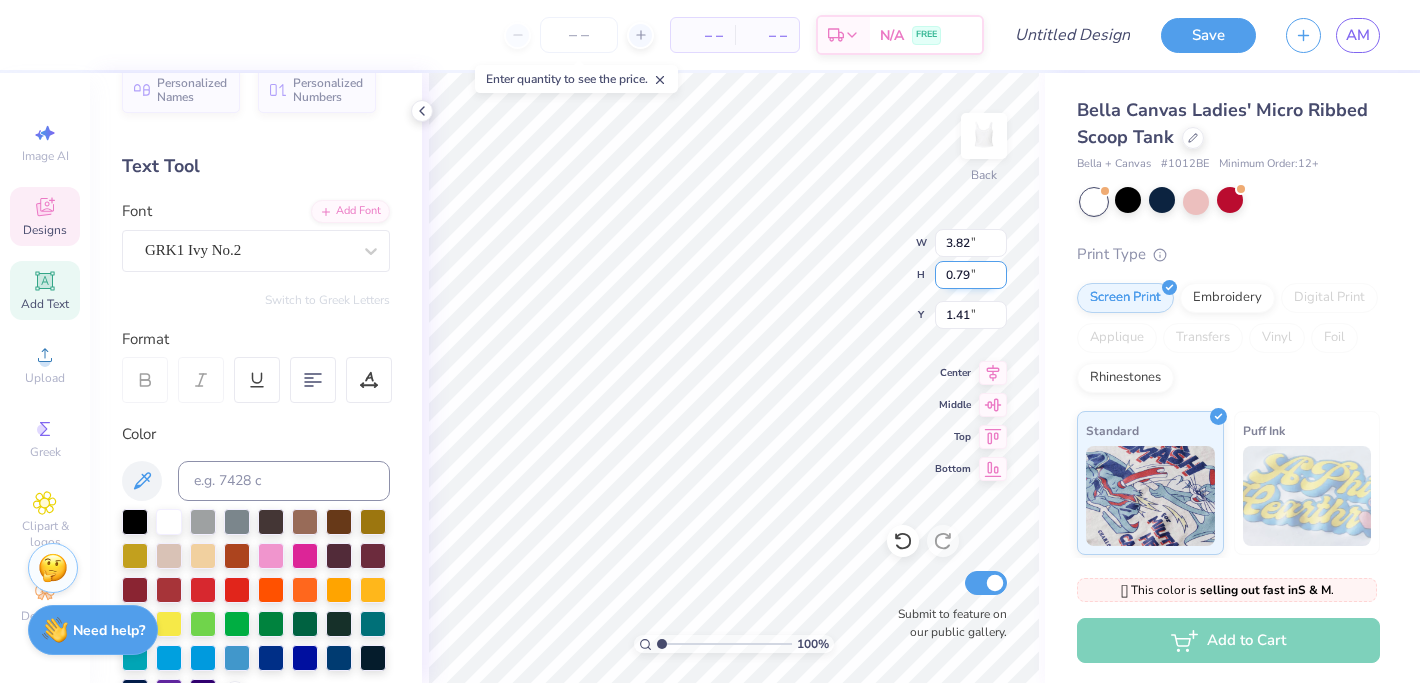 click on "0.79" at bounding box center (971, 275) 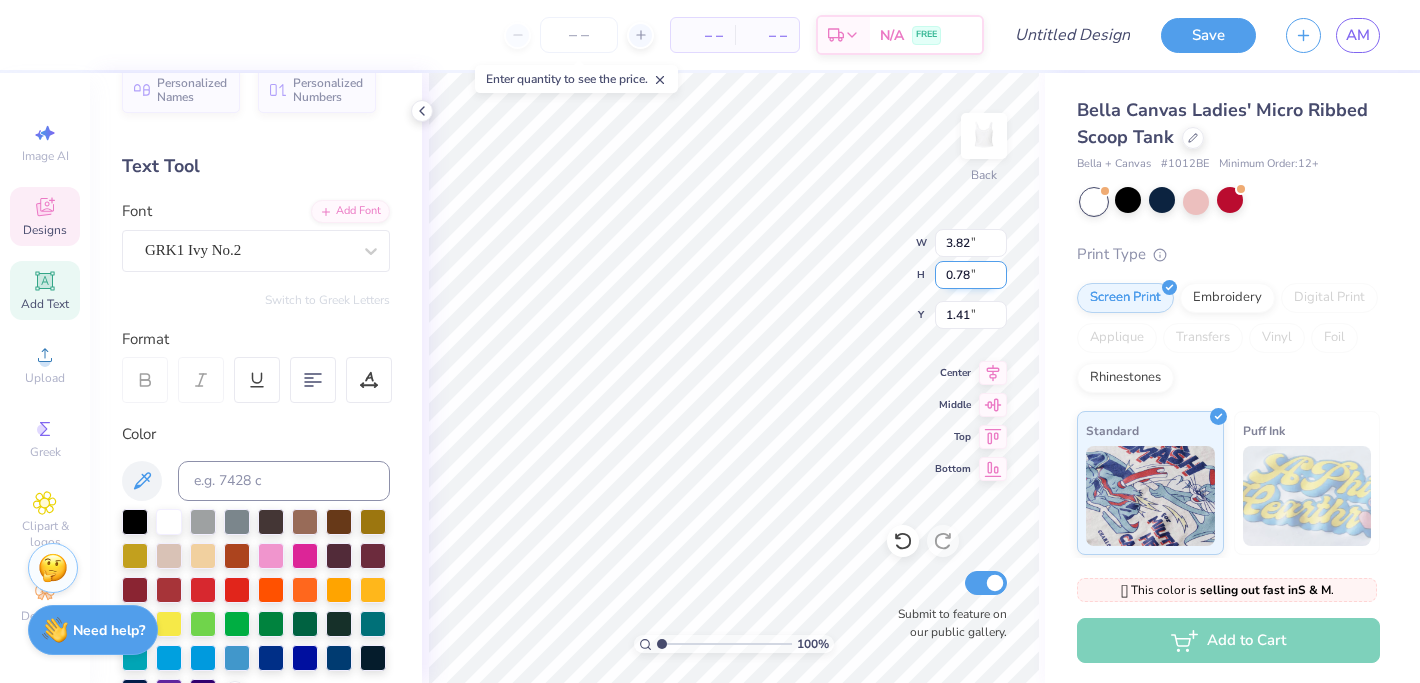 click on "0.78" at bounding box center [971, 275] 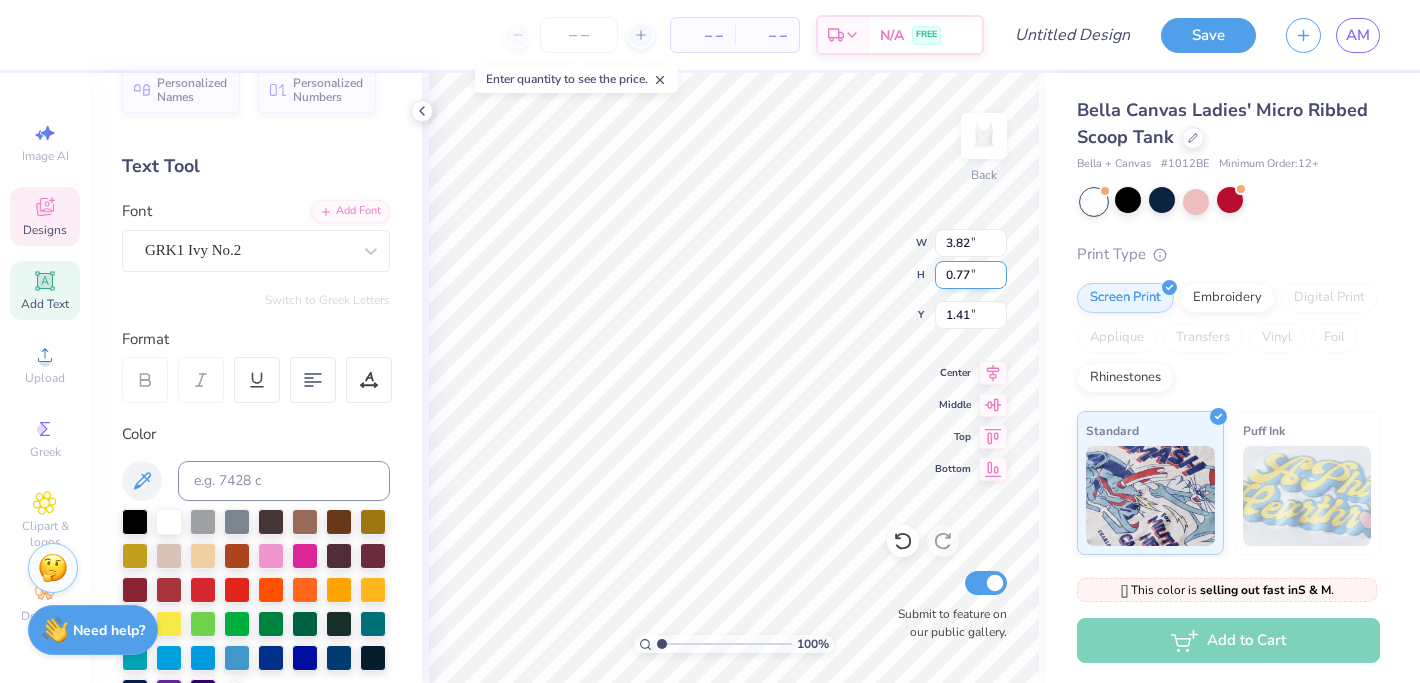 click on "0.77" at bounding box center [971, 275] 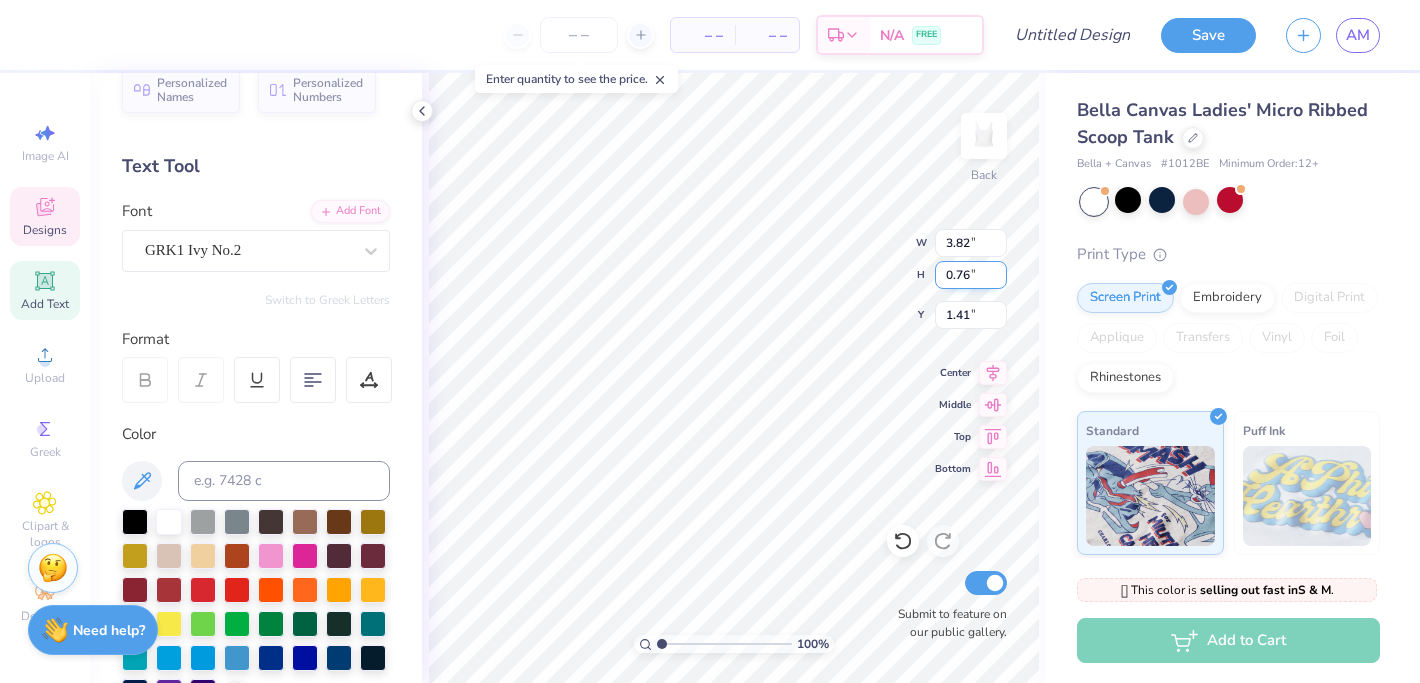 click on "0.76" at bounding box center (971, 275) 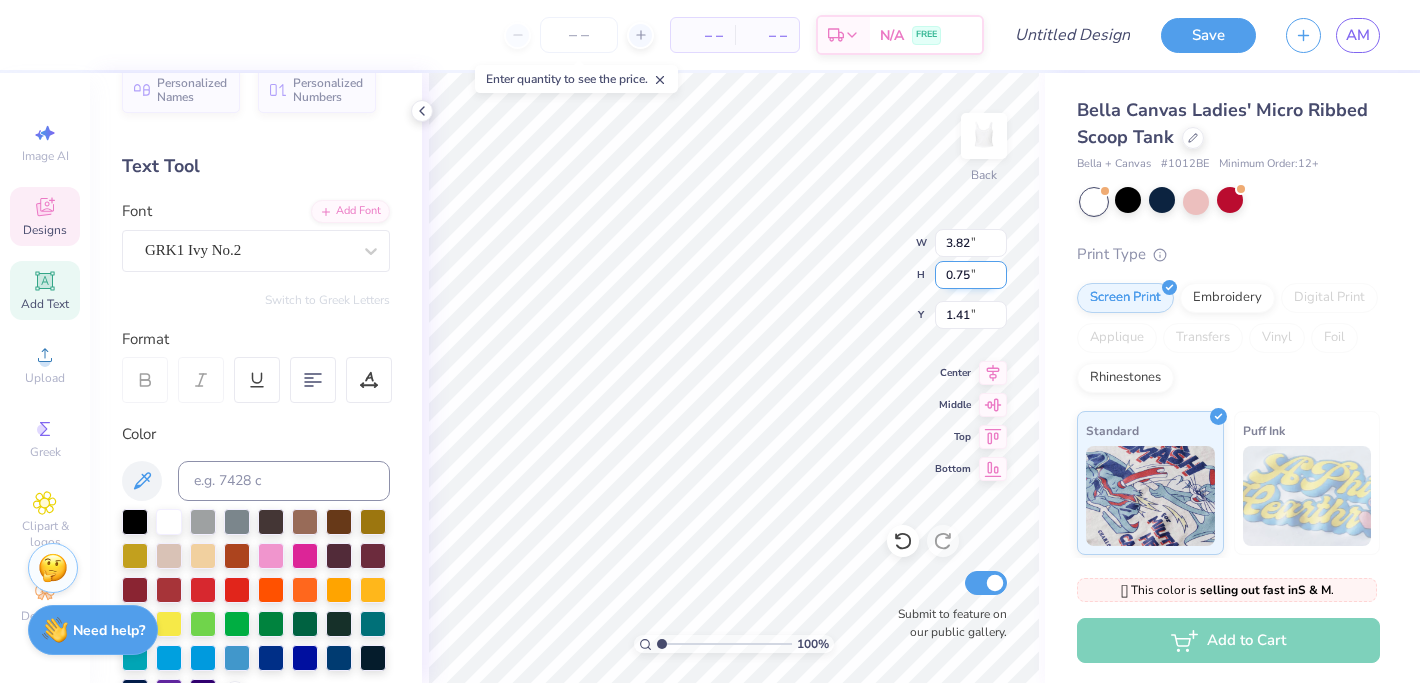 click on "0.75" at bounding box center (971, 275) 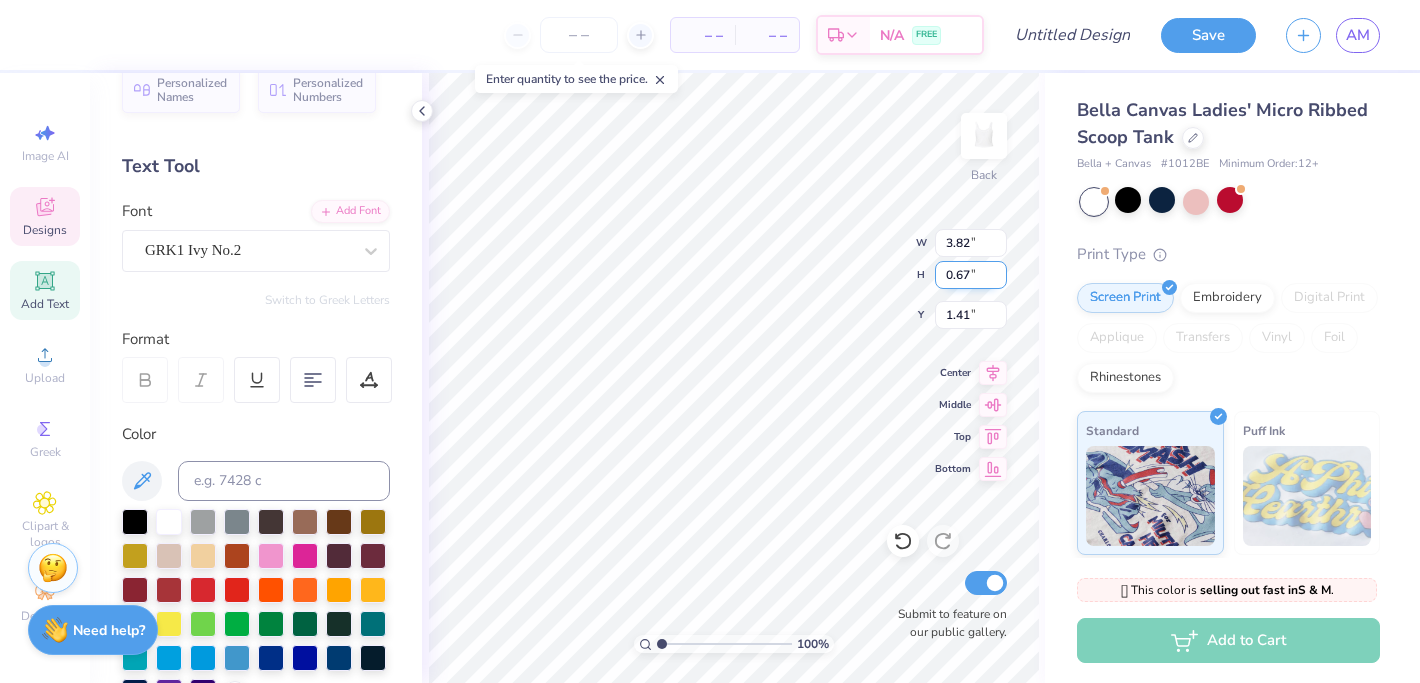 type on "0.67" 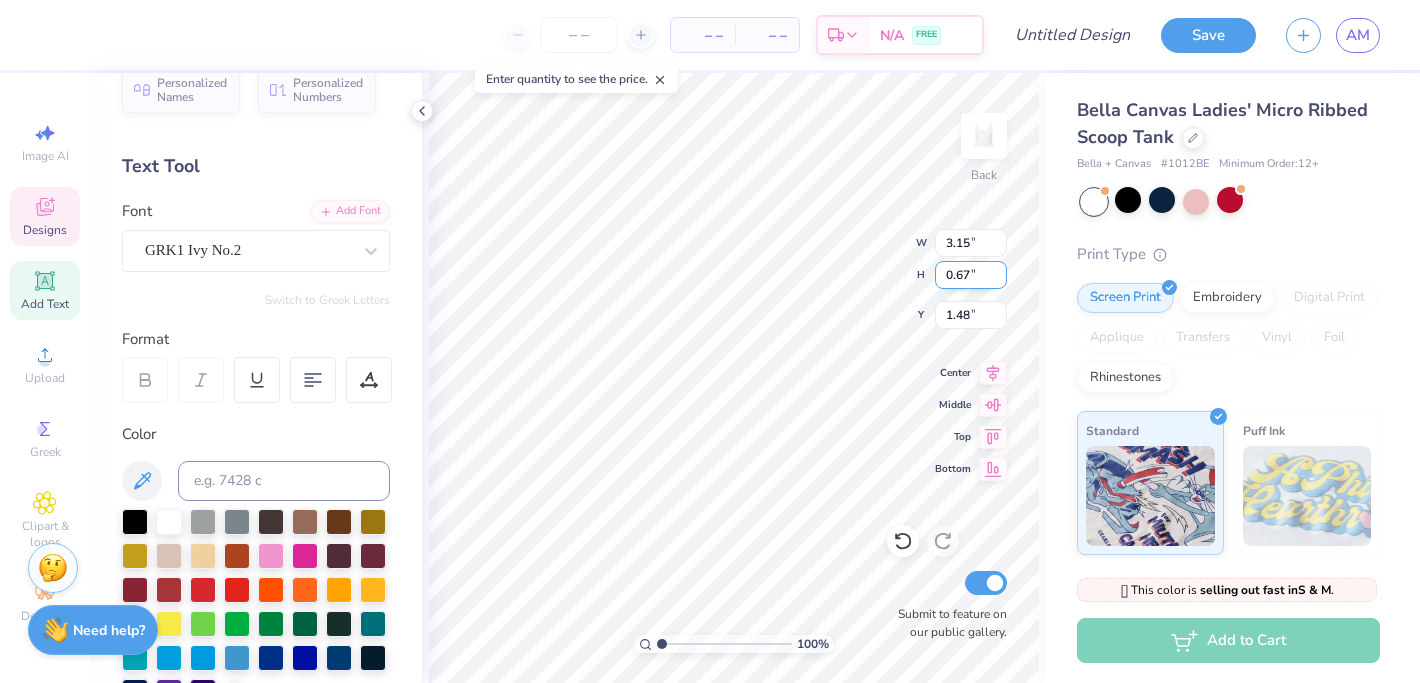 type on "1.12" 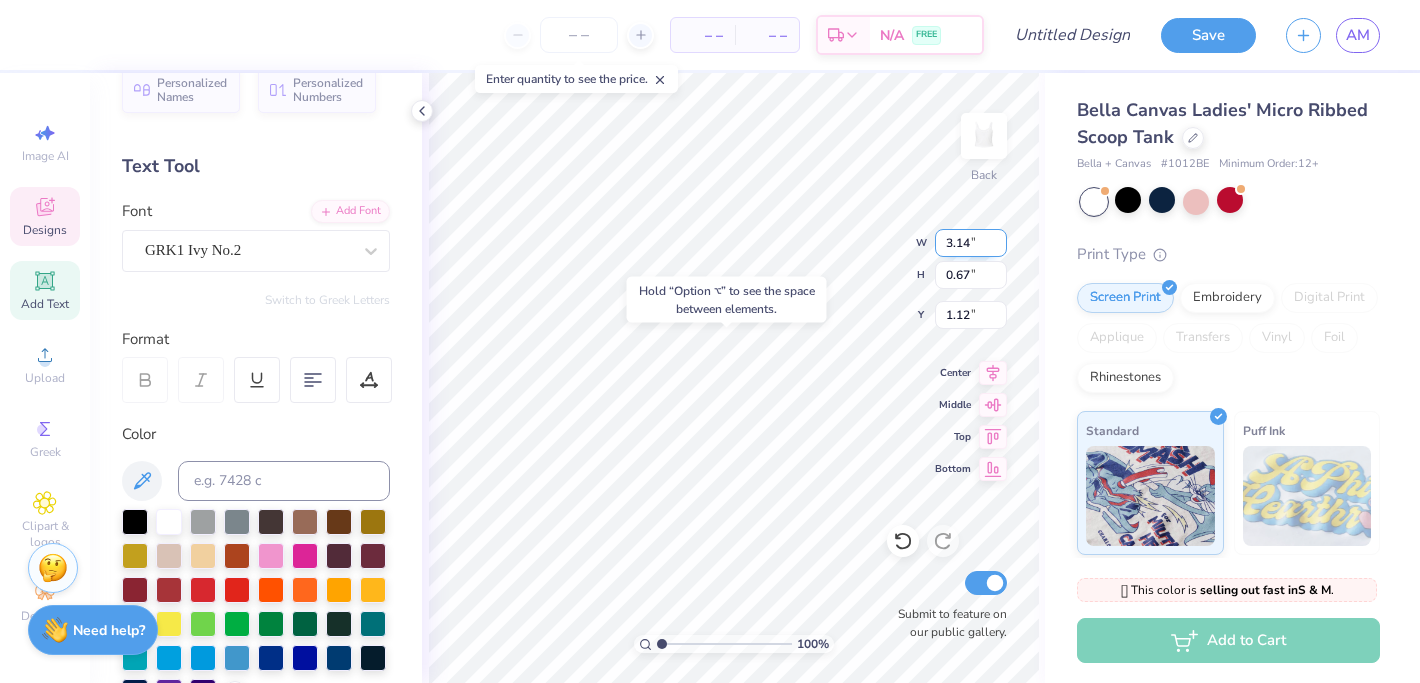 click on "3.14" at bounding box center (971, 243) 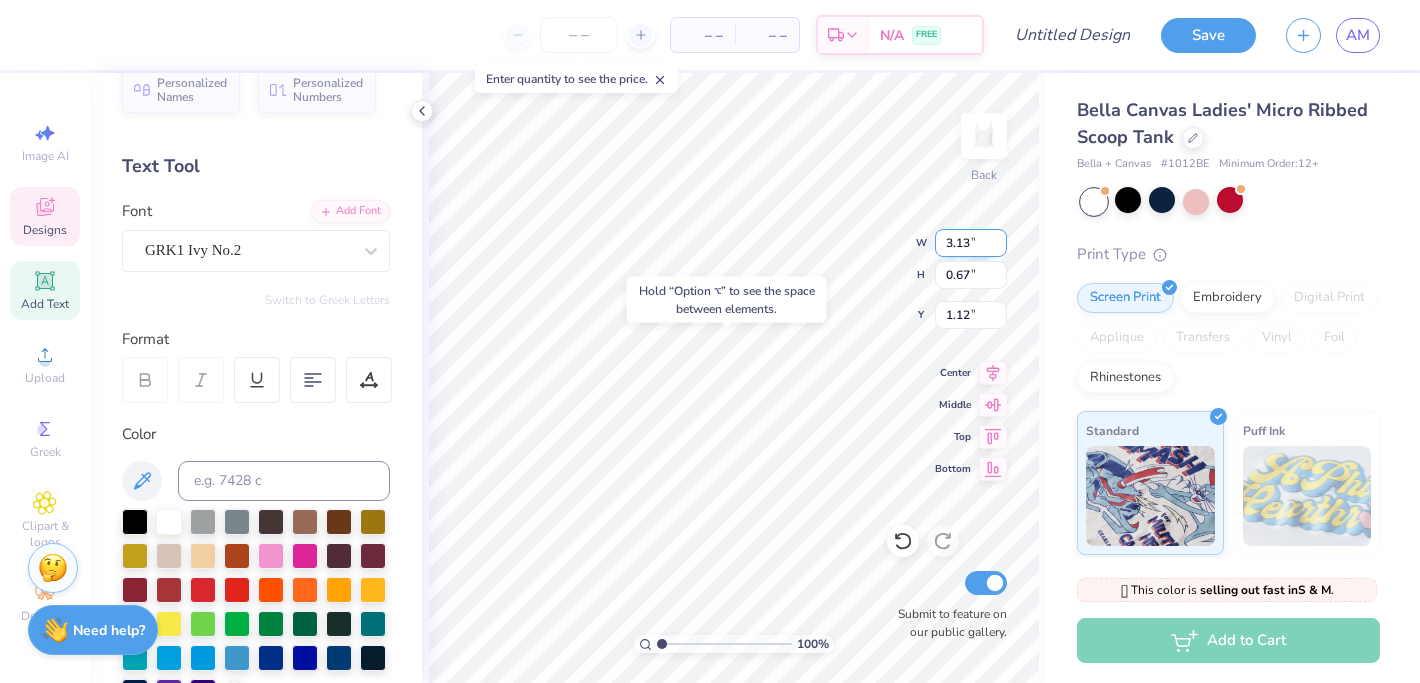 click on "3.13" at bounding box center [971, 243] 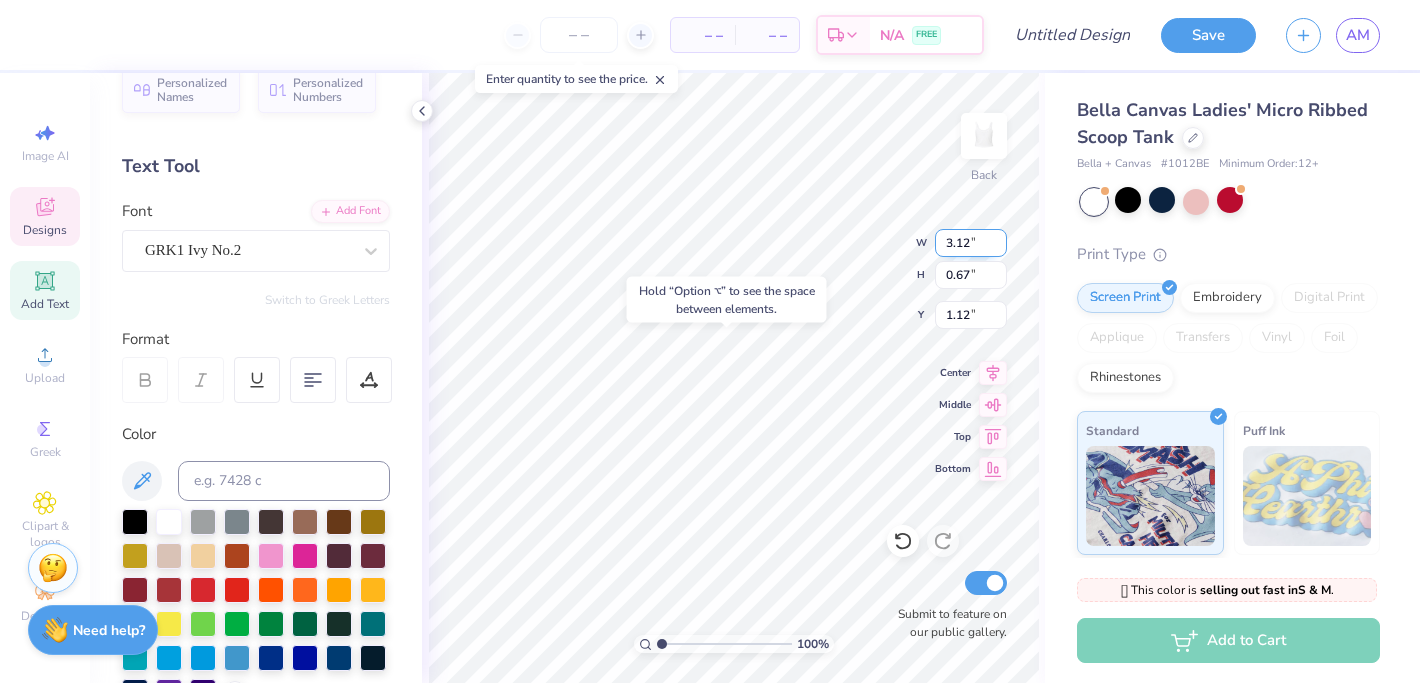 click on "3.12" at bounding box center [971, 243] 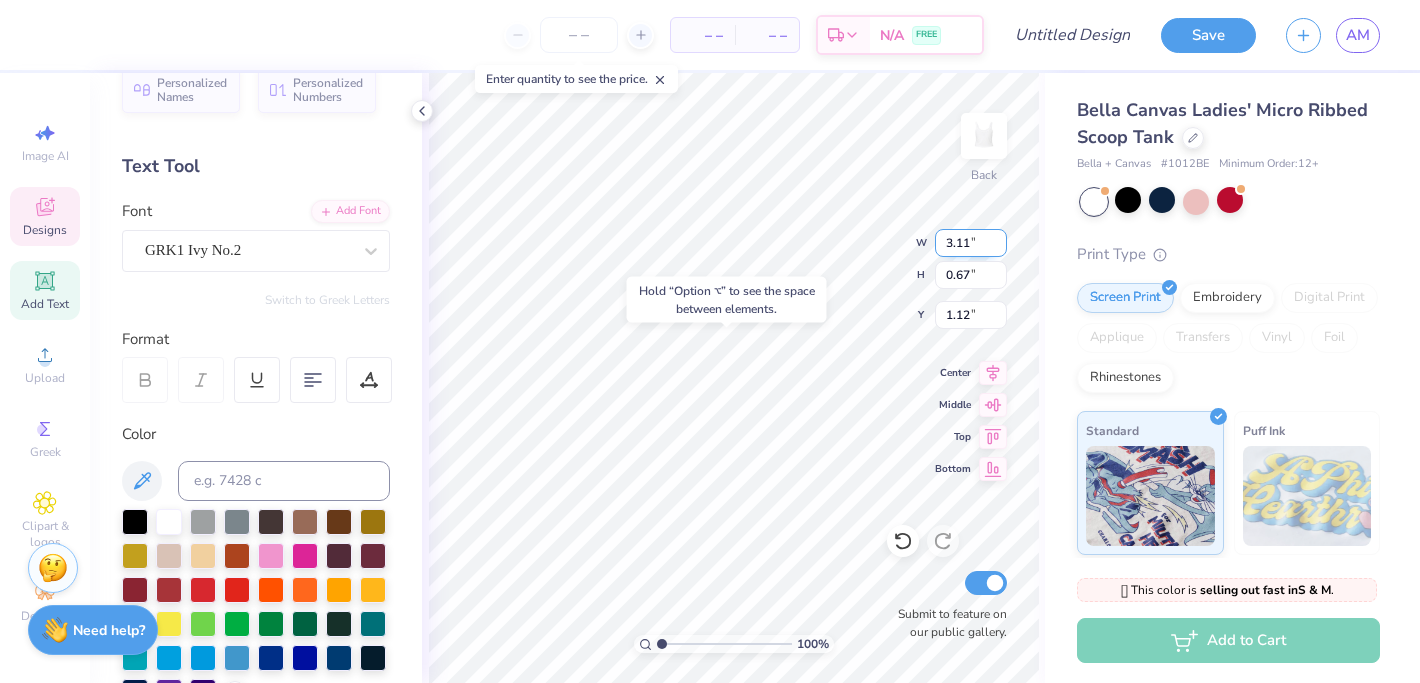 click on "3.11" at bounding box center (971, 243) 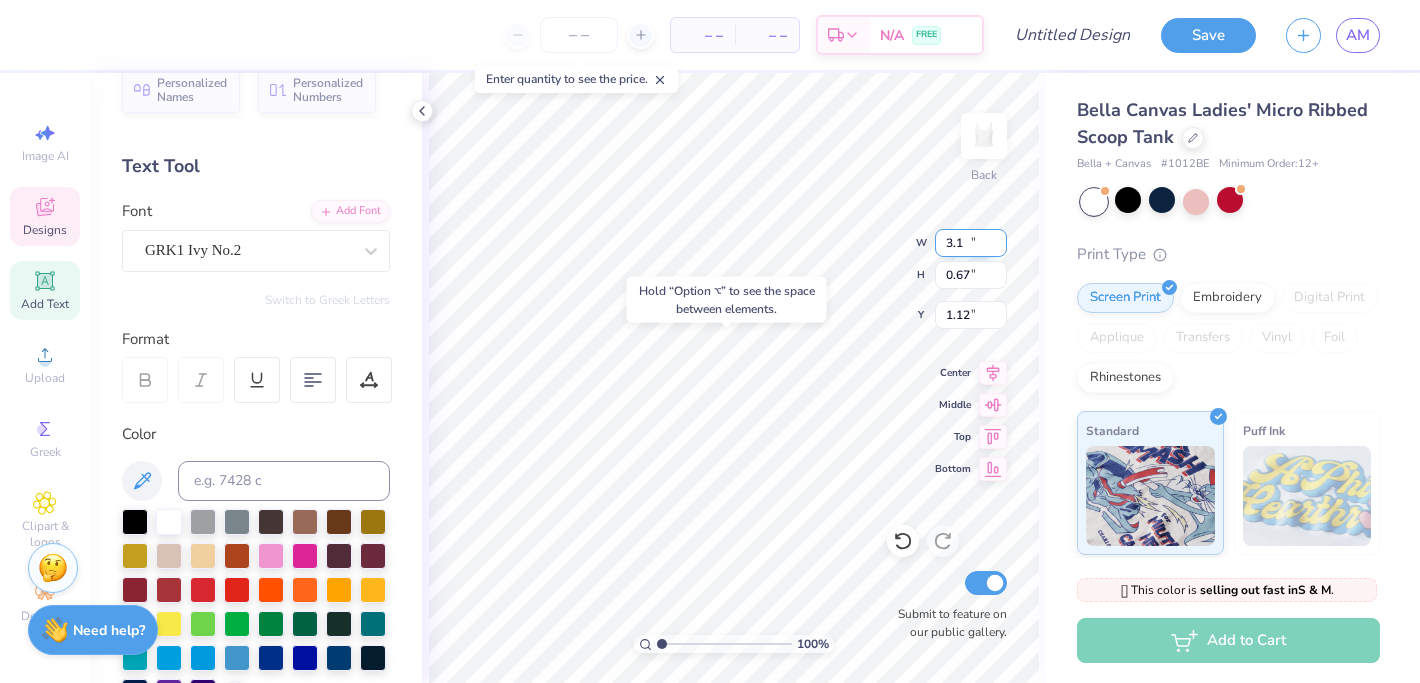 click on "3.1" at bounding box center (971, 243) 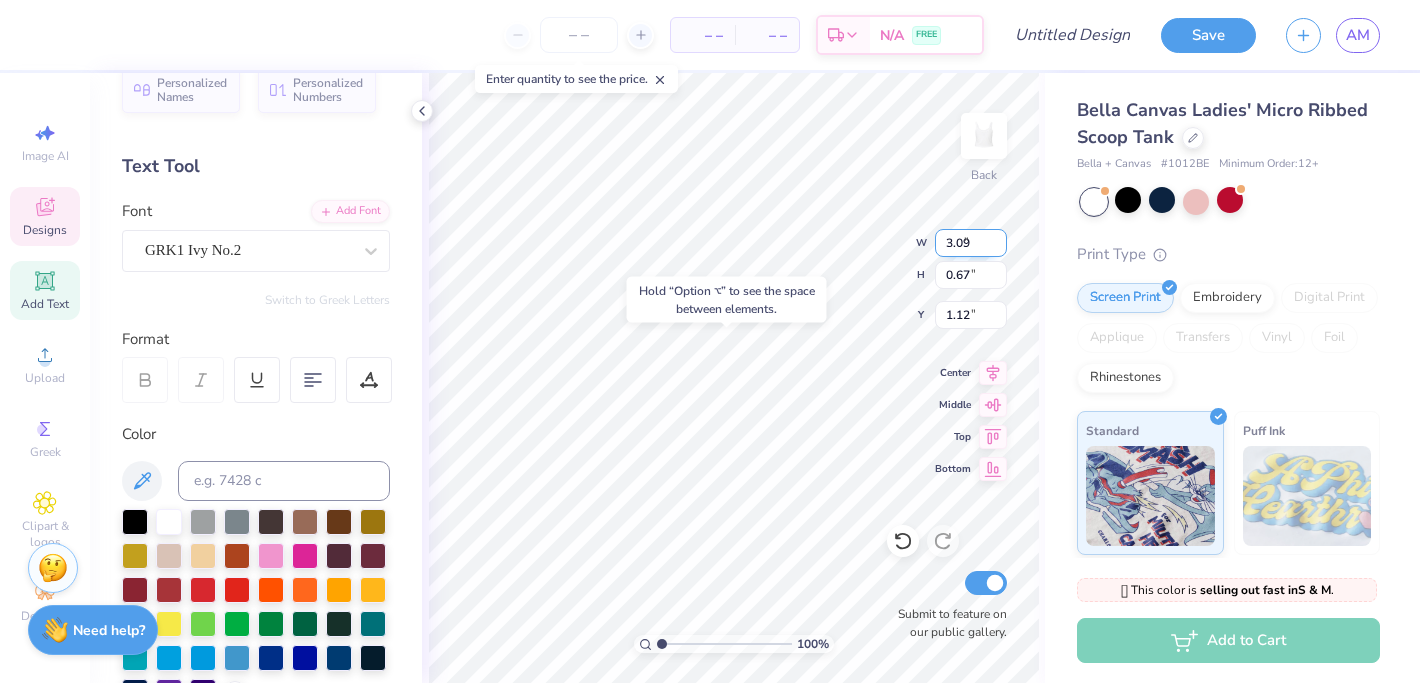 click on "3.09" at bounding box center [971, 243] 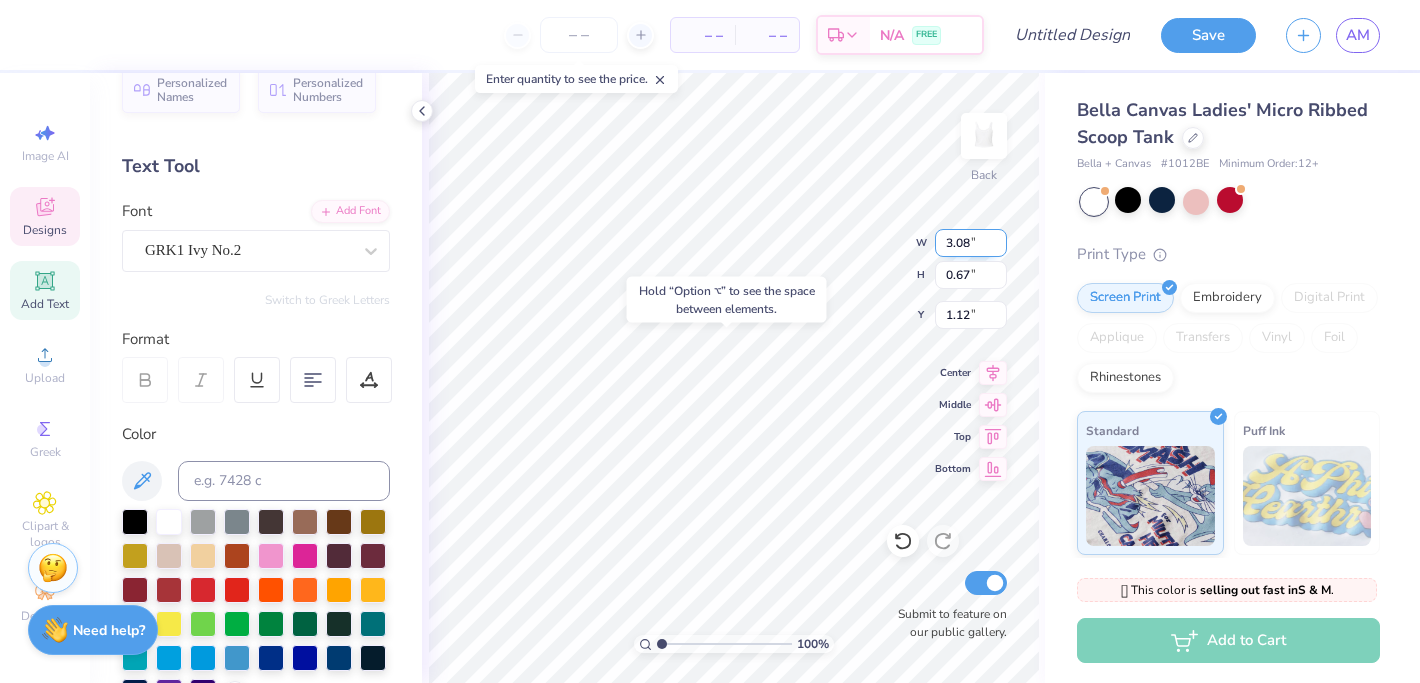 type on "3.08" 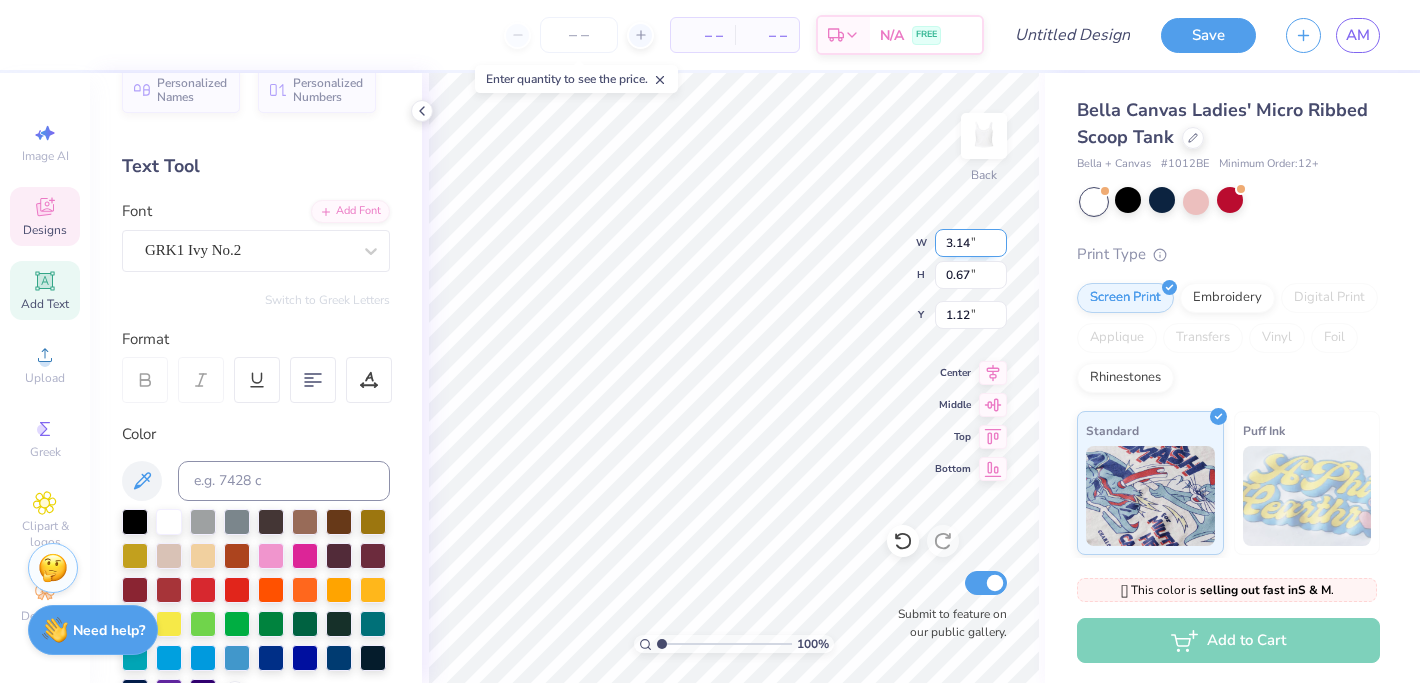 click on "3.14" at bounding box center [971, 243] 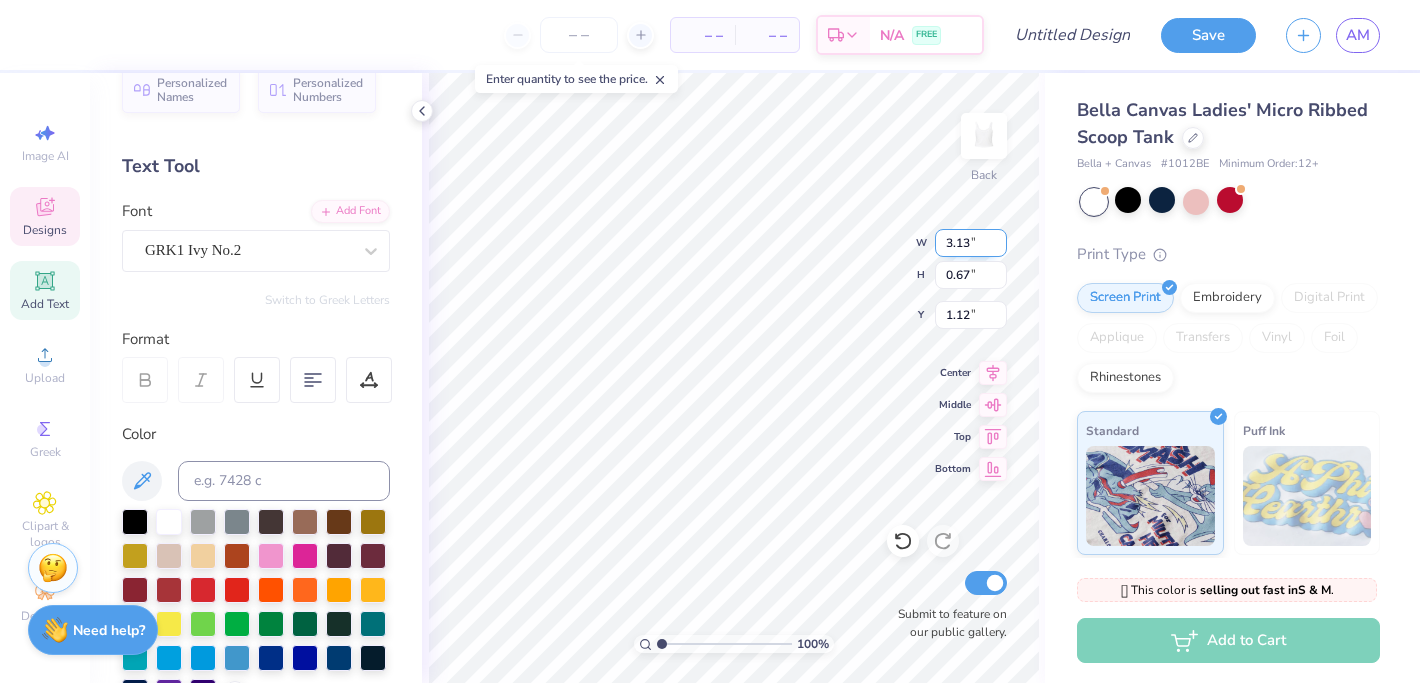 click on "3.13" at bounding box center (971, 243) 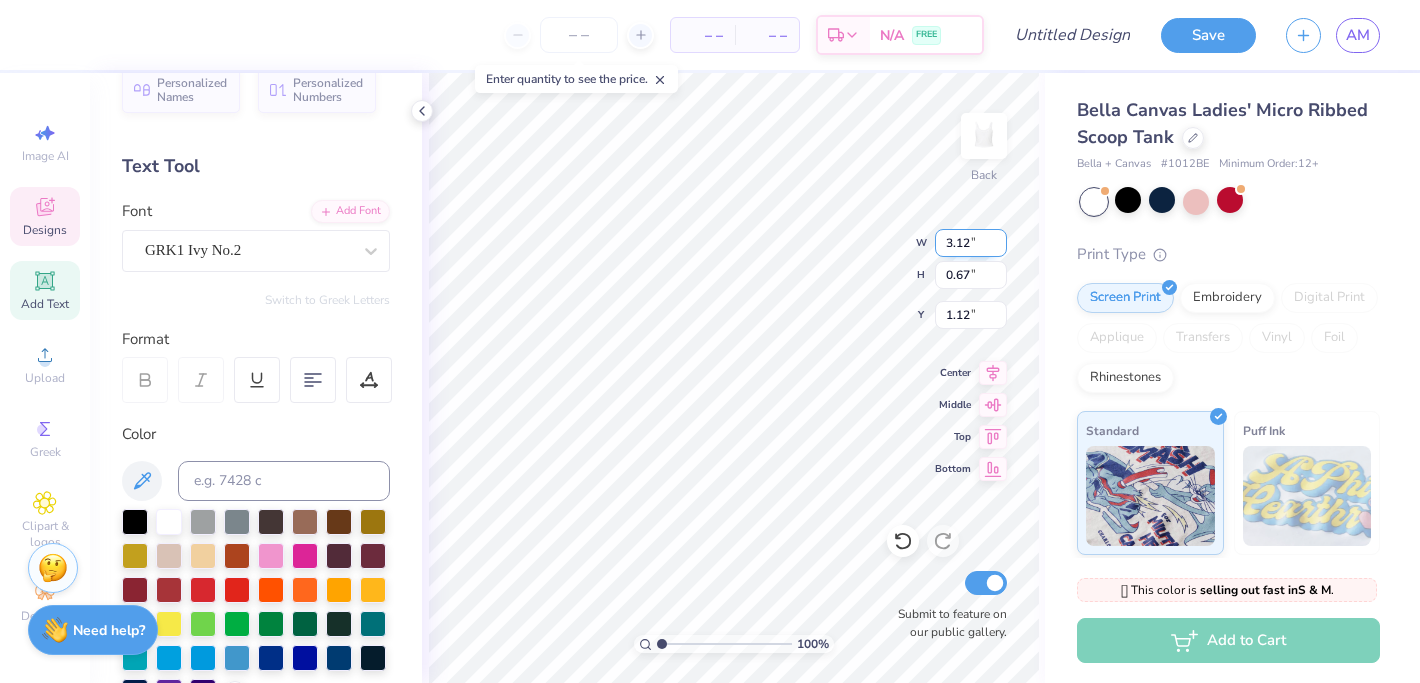 click on "3.12" at bounding box center (971, 243) 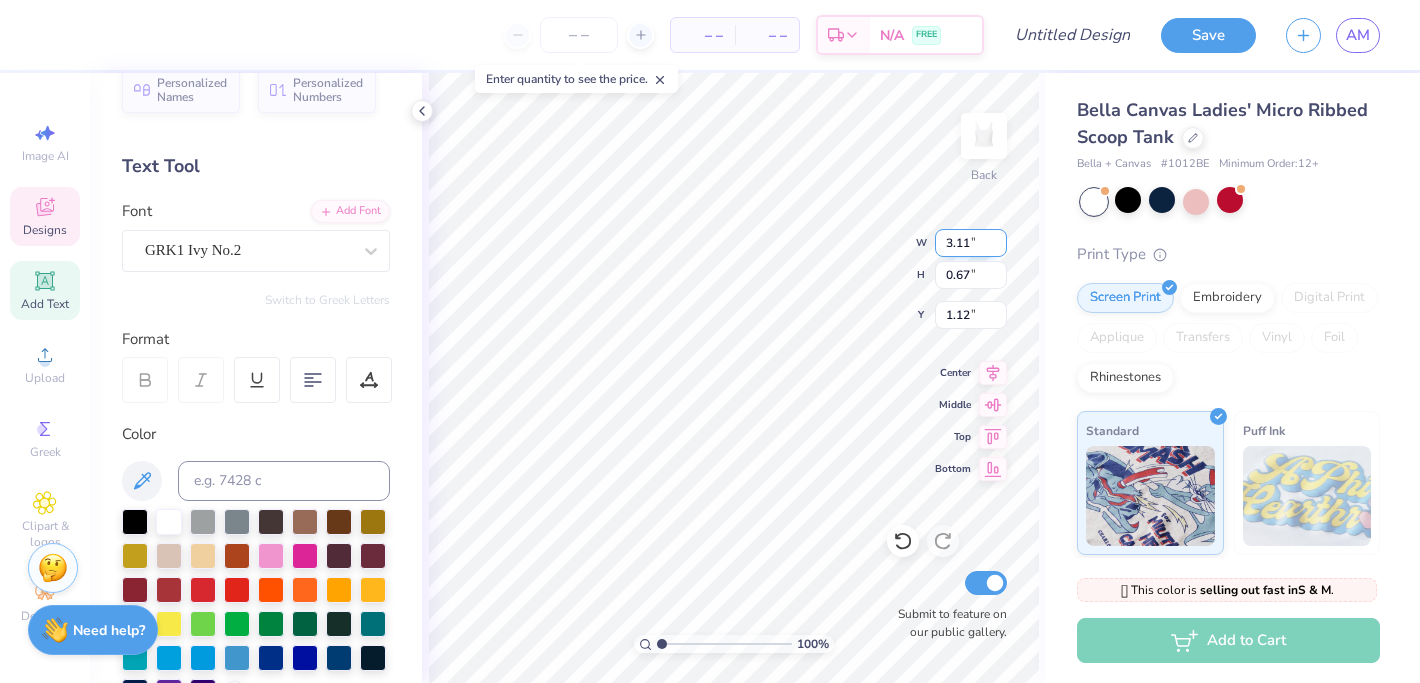 click on "3.11" at bounding box center [971, 243] 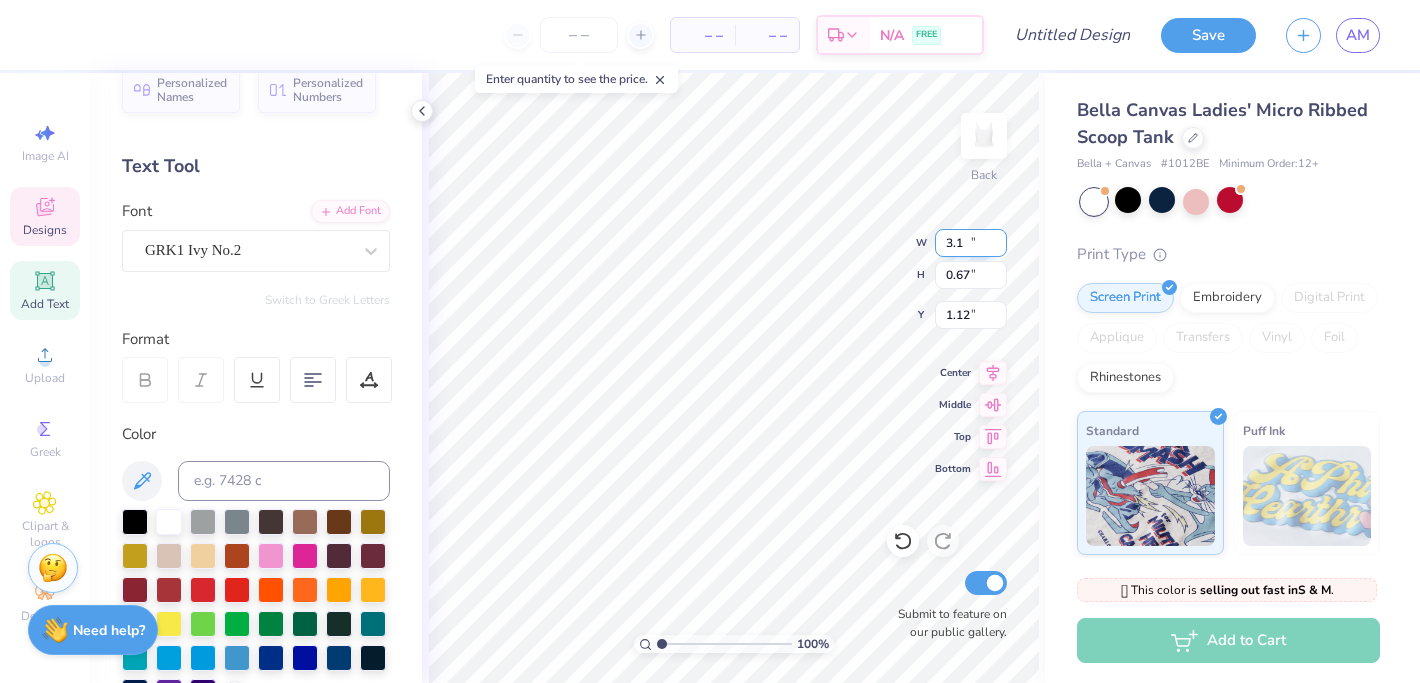 click on "3.1" at bounding box center [971, 243] 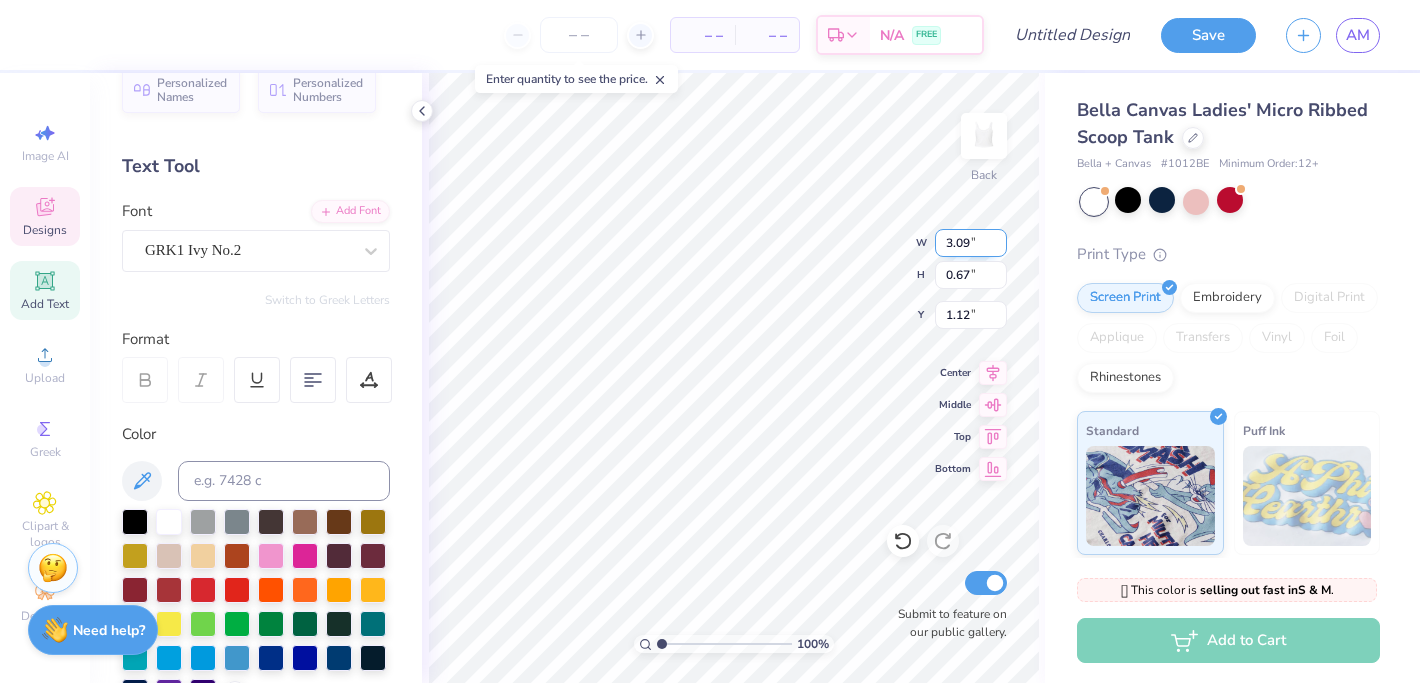 click on "3.09" at bounding box center [971, 243] 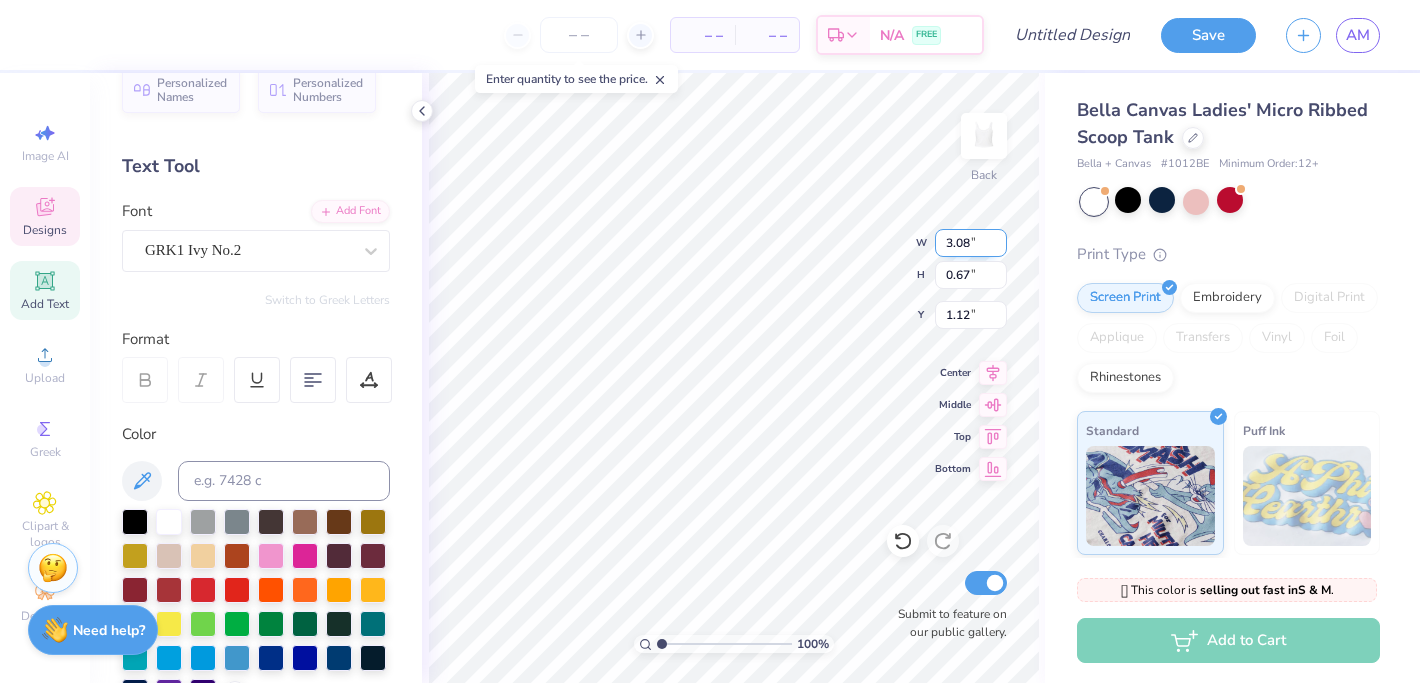 click on "3.08" at bounding box center (971, 243) 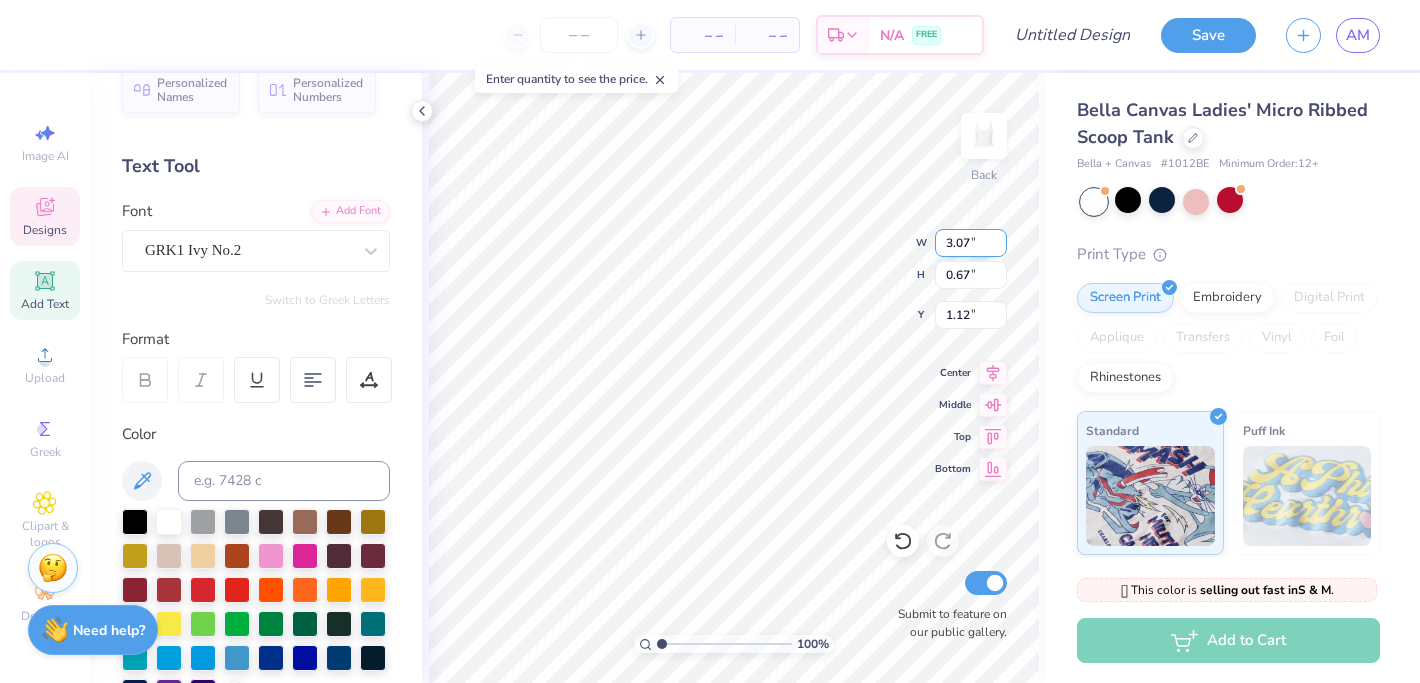click on "3.07" at bounding box center [971, 243] 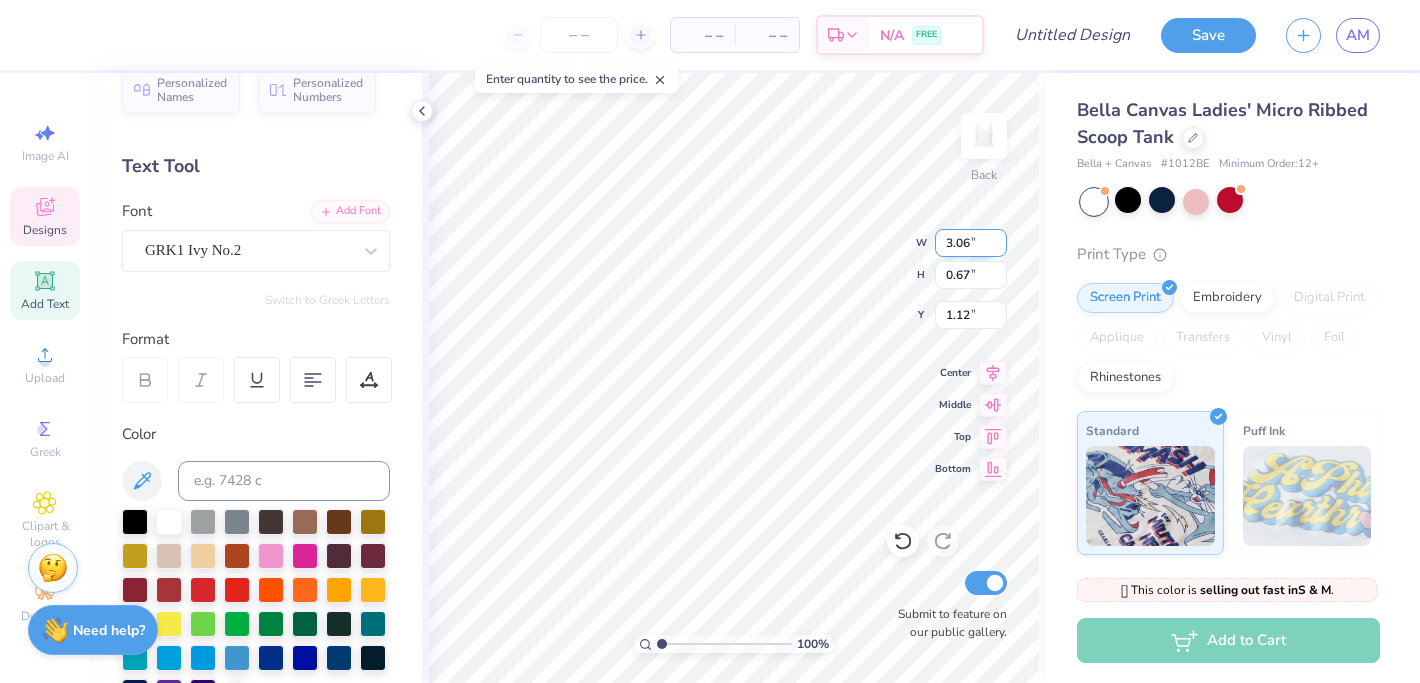 click on "3.06" at bounding box center (971, 243) 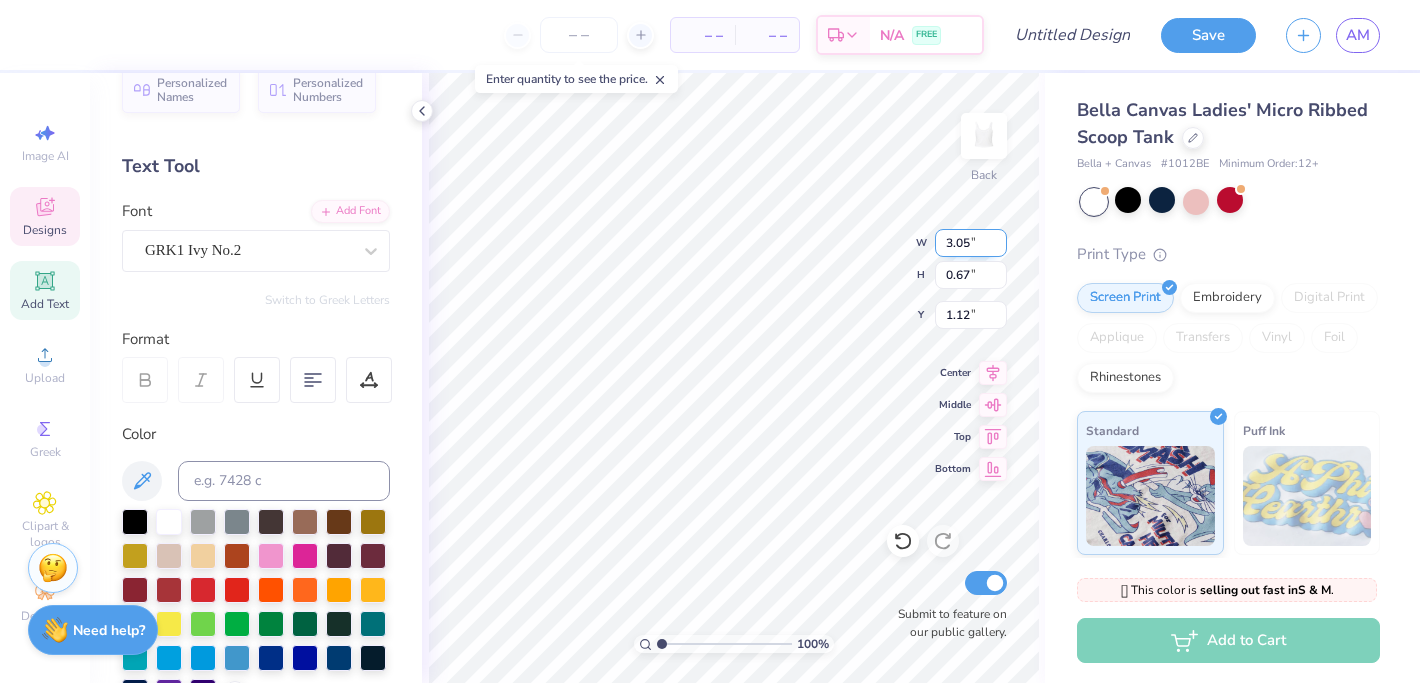 click on "3.05" at bounding box center [971, 243] 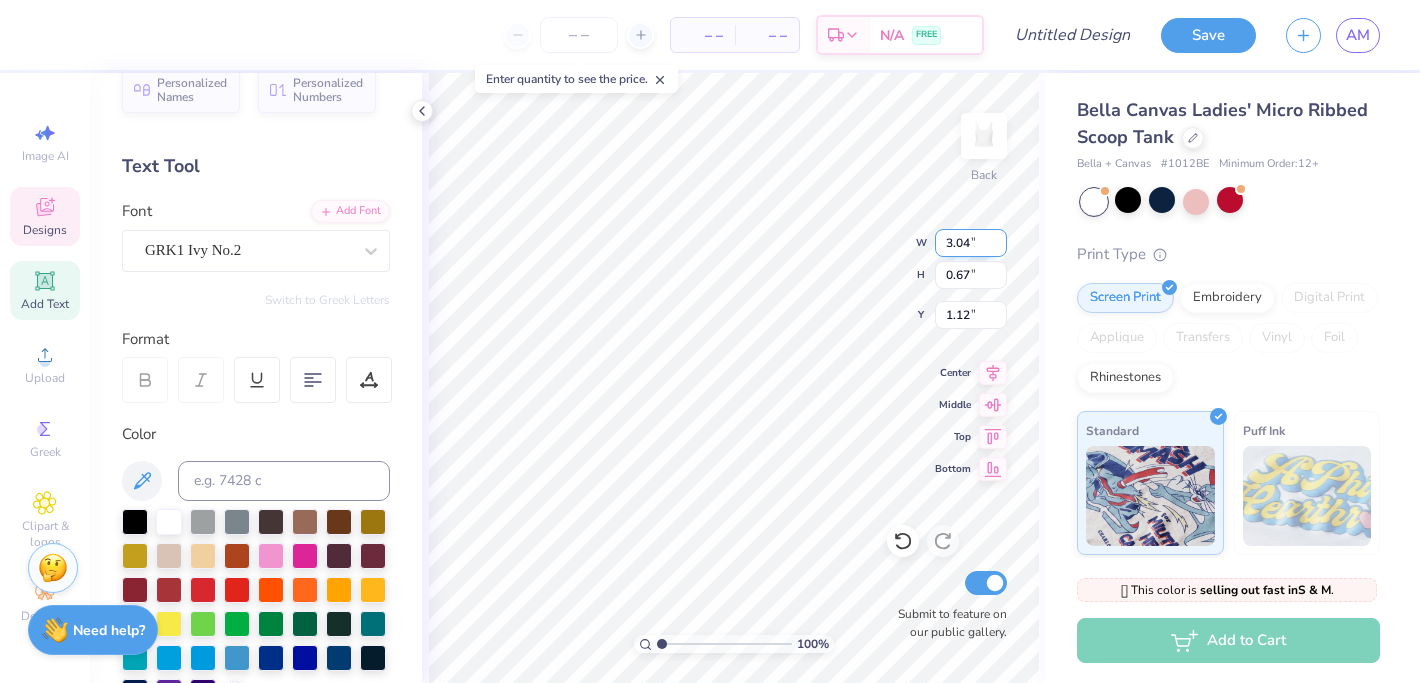 click on "3.04" at bounding box center [971, 243] 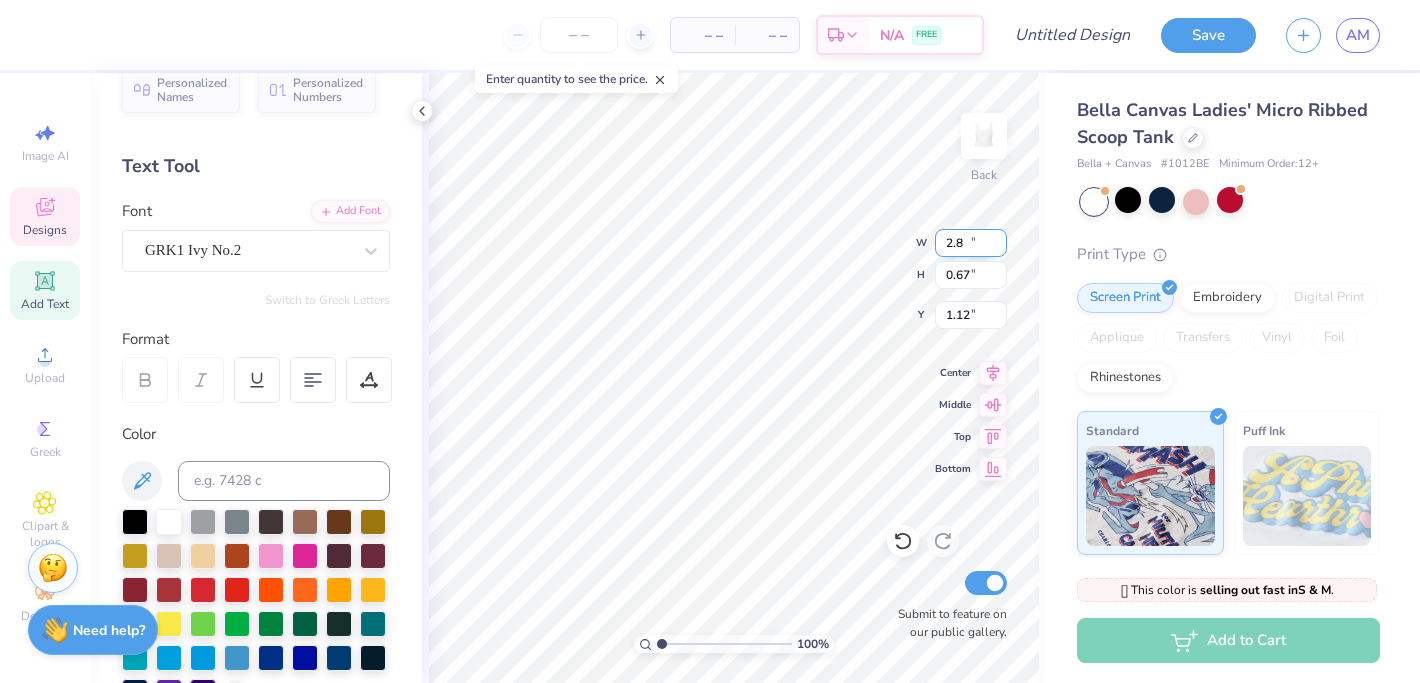 type on "2.8" 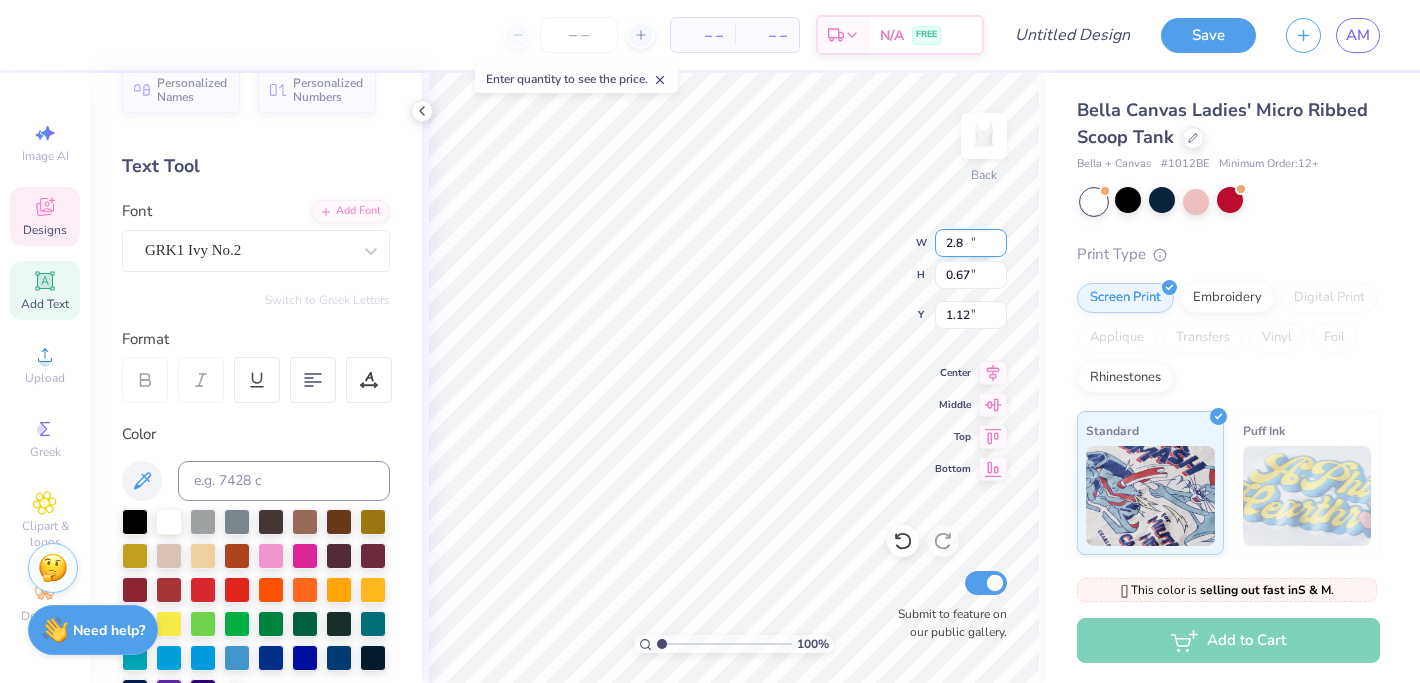 click on "2.8" at bounding box center [971, 243] 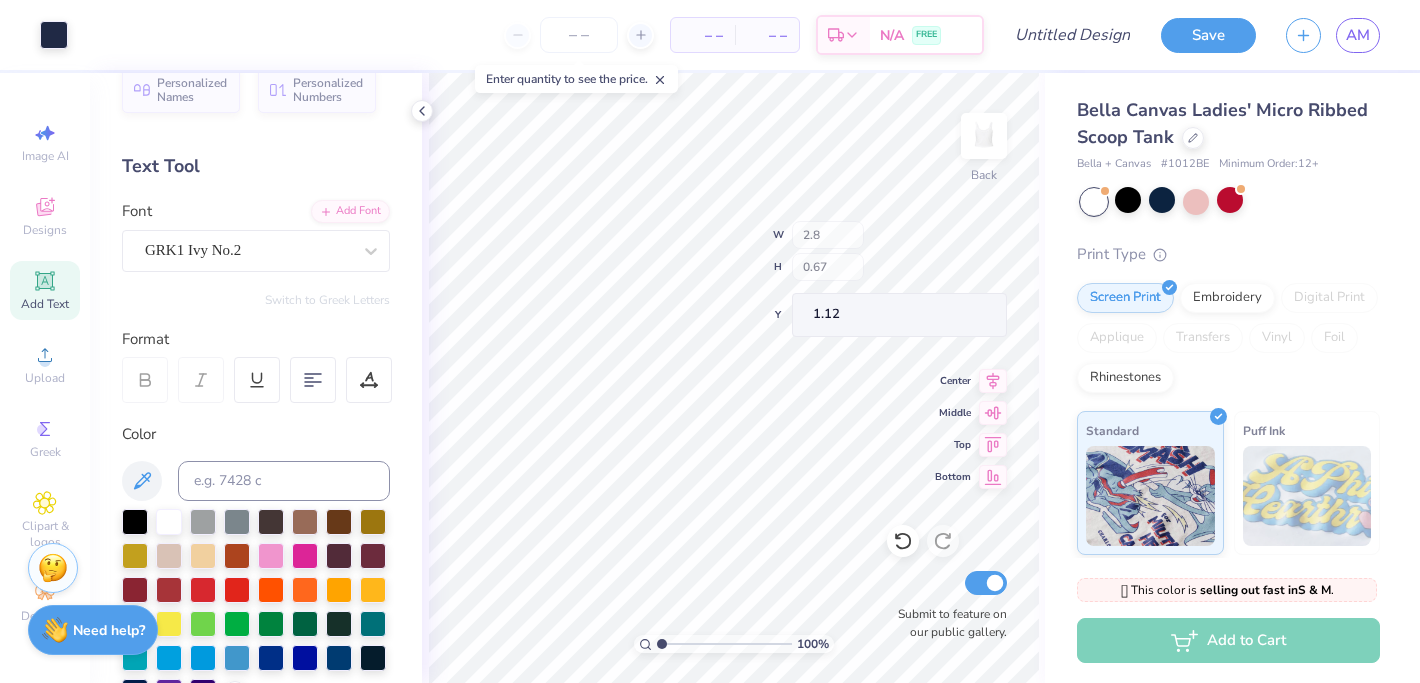 click on "100  % Back W 2.8 H 0.67 Y 1.12 Center Middle Top Bottom Submit to feature on our public gallery." at bounding box center [733, 378] 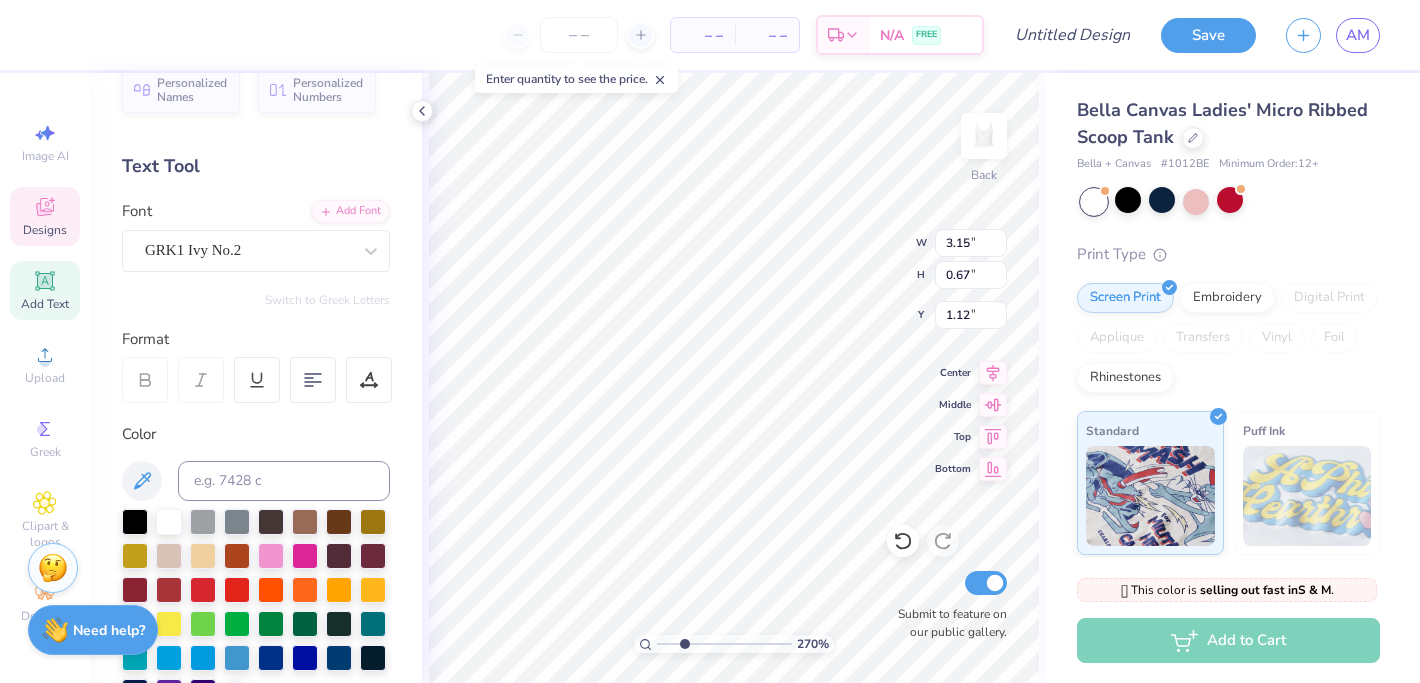 drag, startPoint x: 666, startPoint y: 644, endPoint x: 684, endPoint y: 643, distance: 18.027756 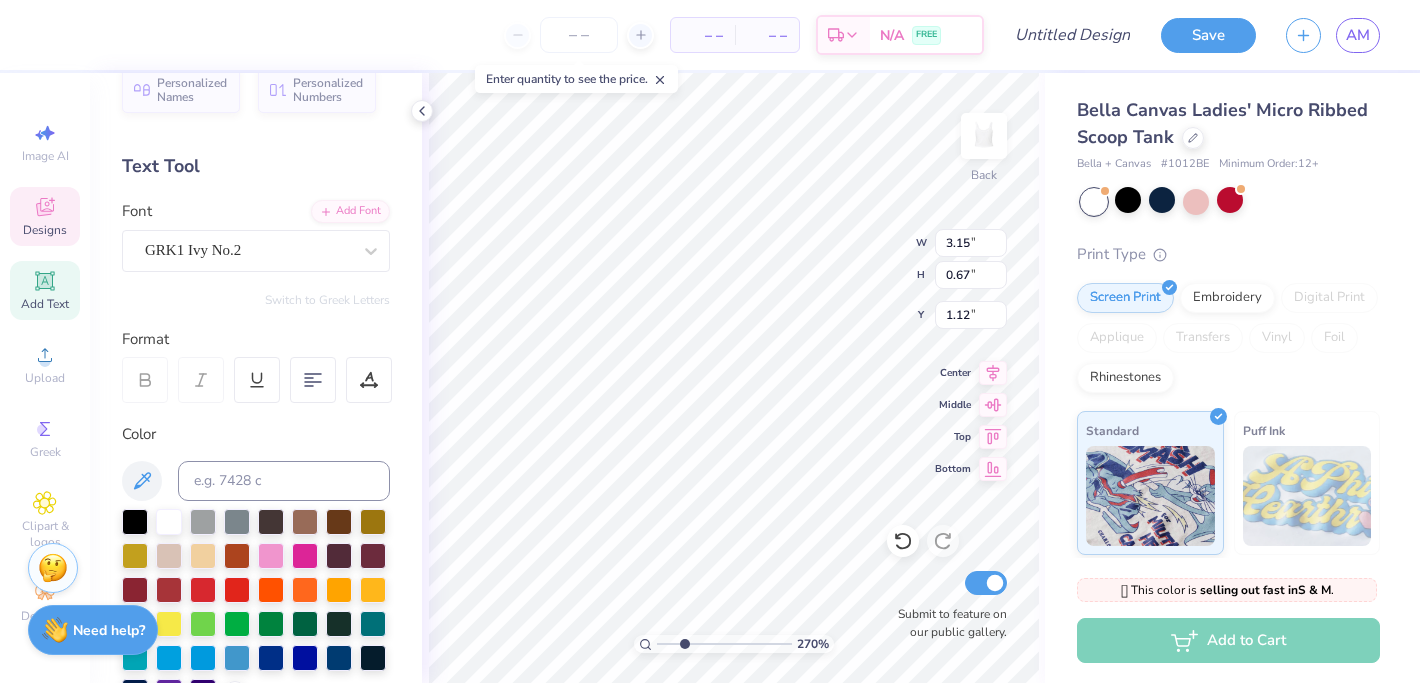 type on "2.68" 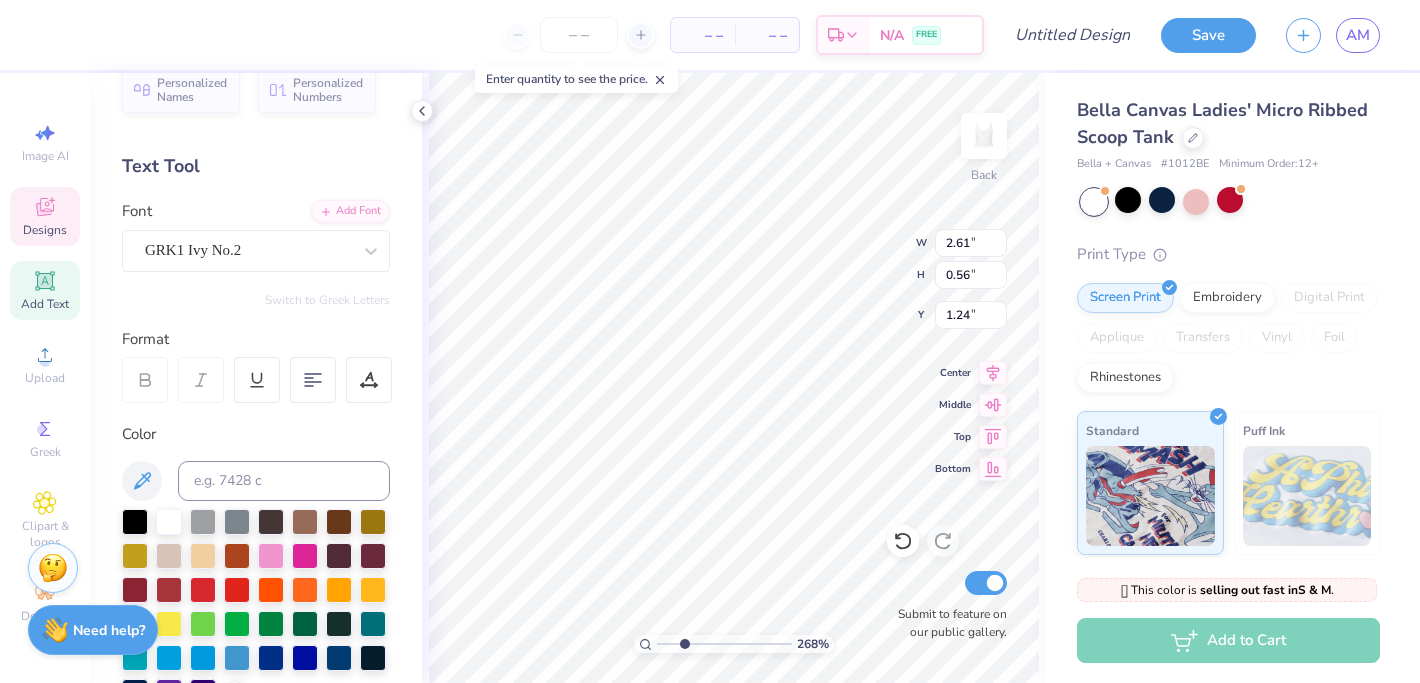 type on "2.61" 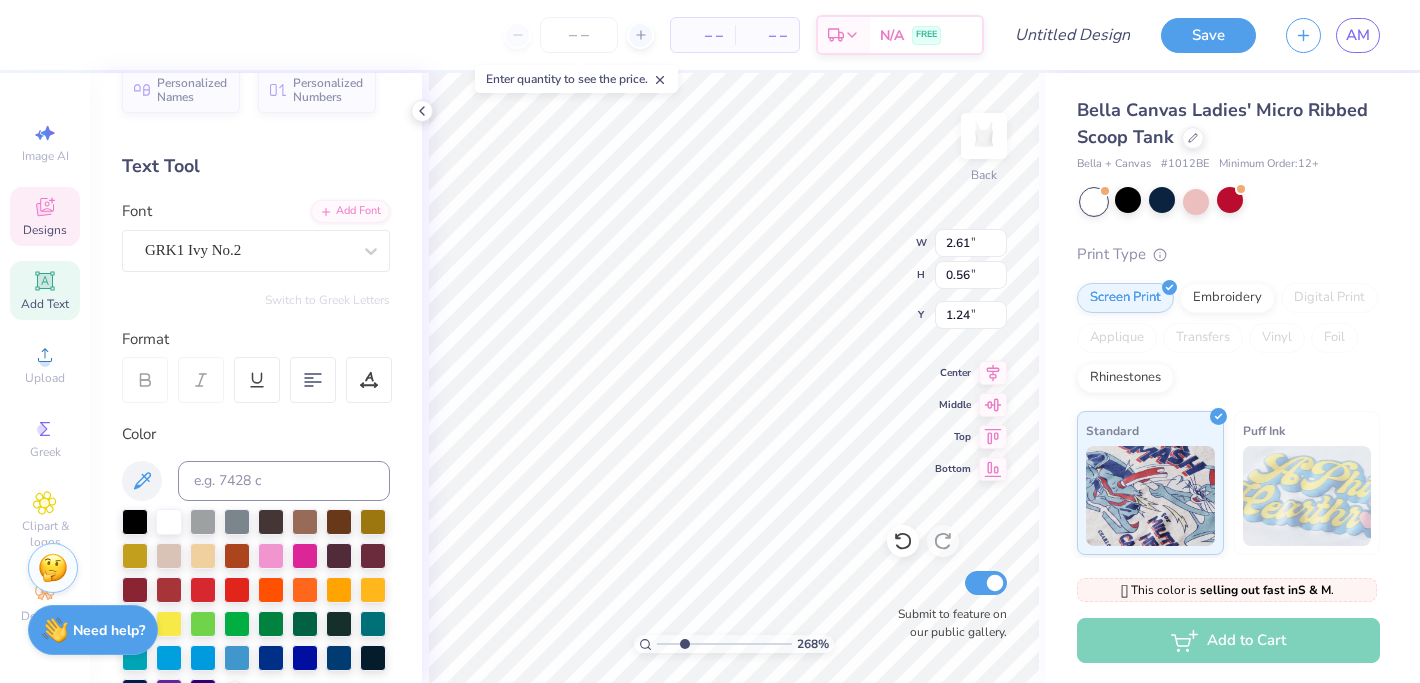 type on "0.56" 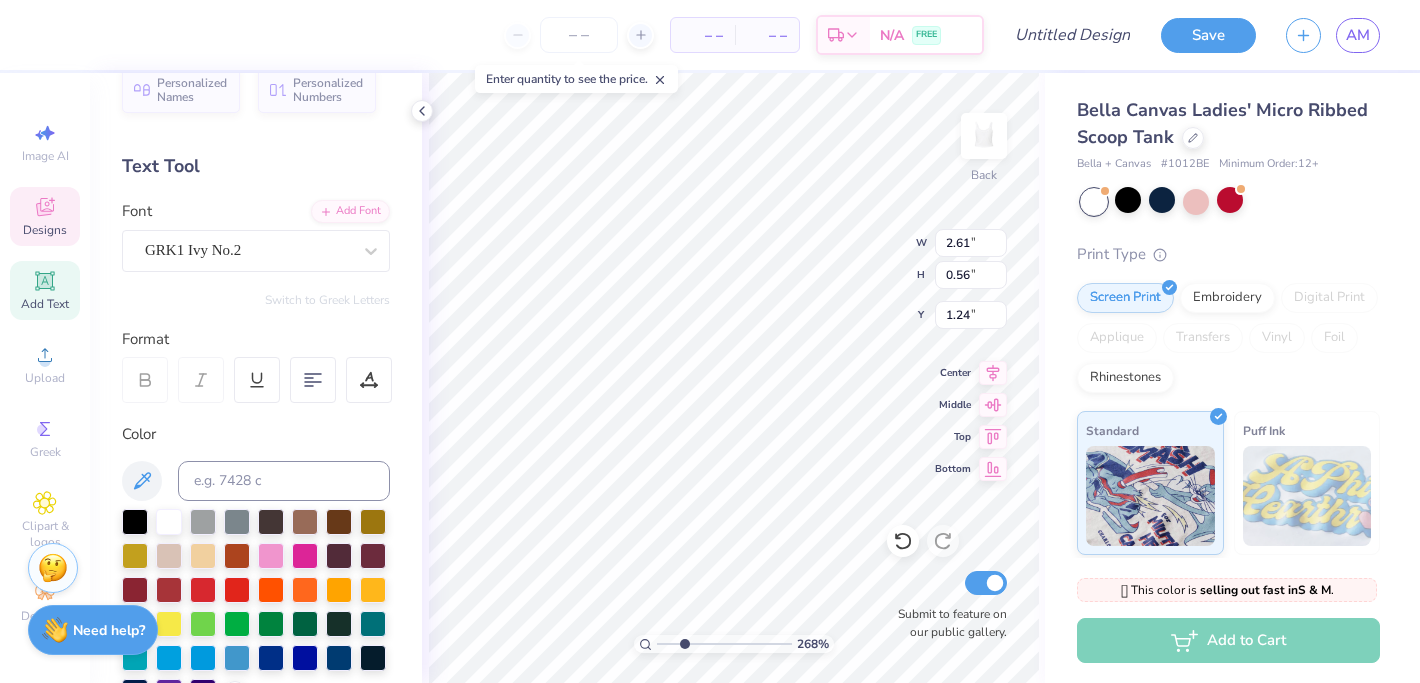 type on "0.59" 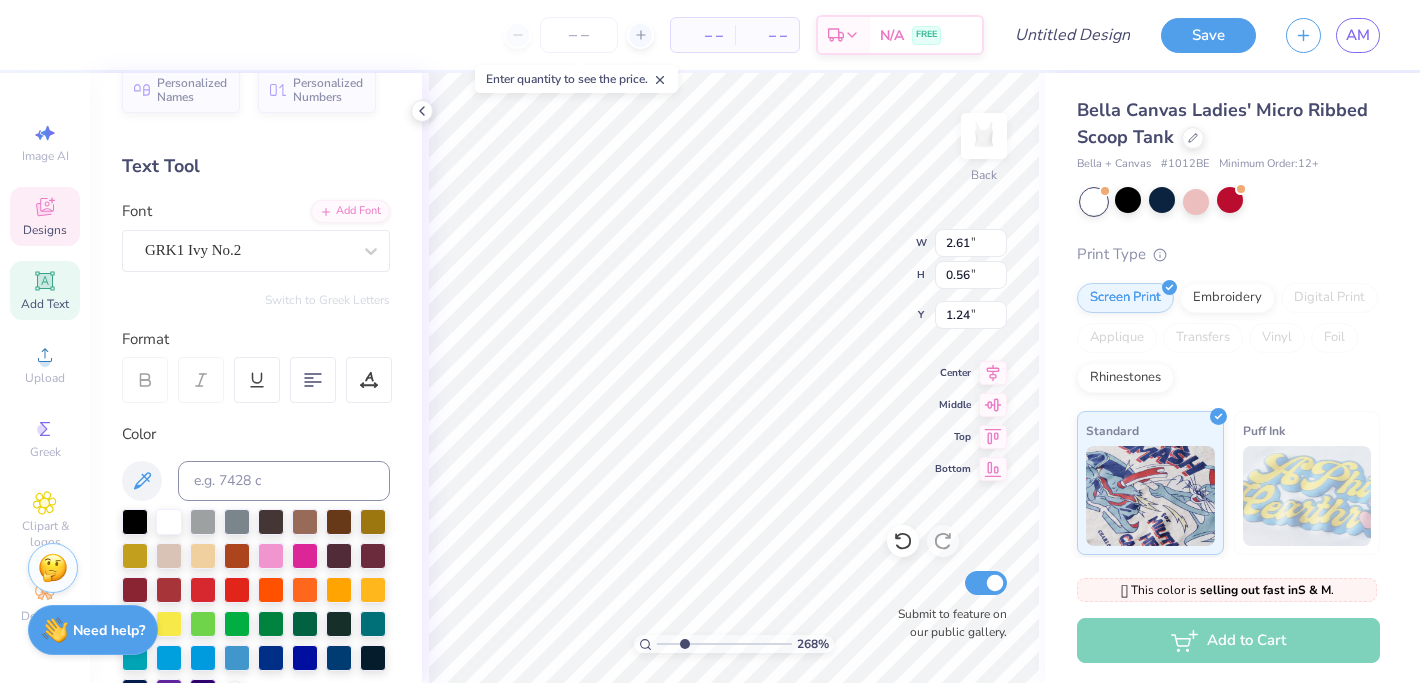 type on "1.22" 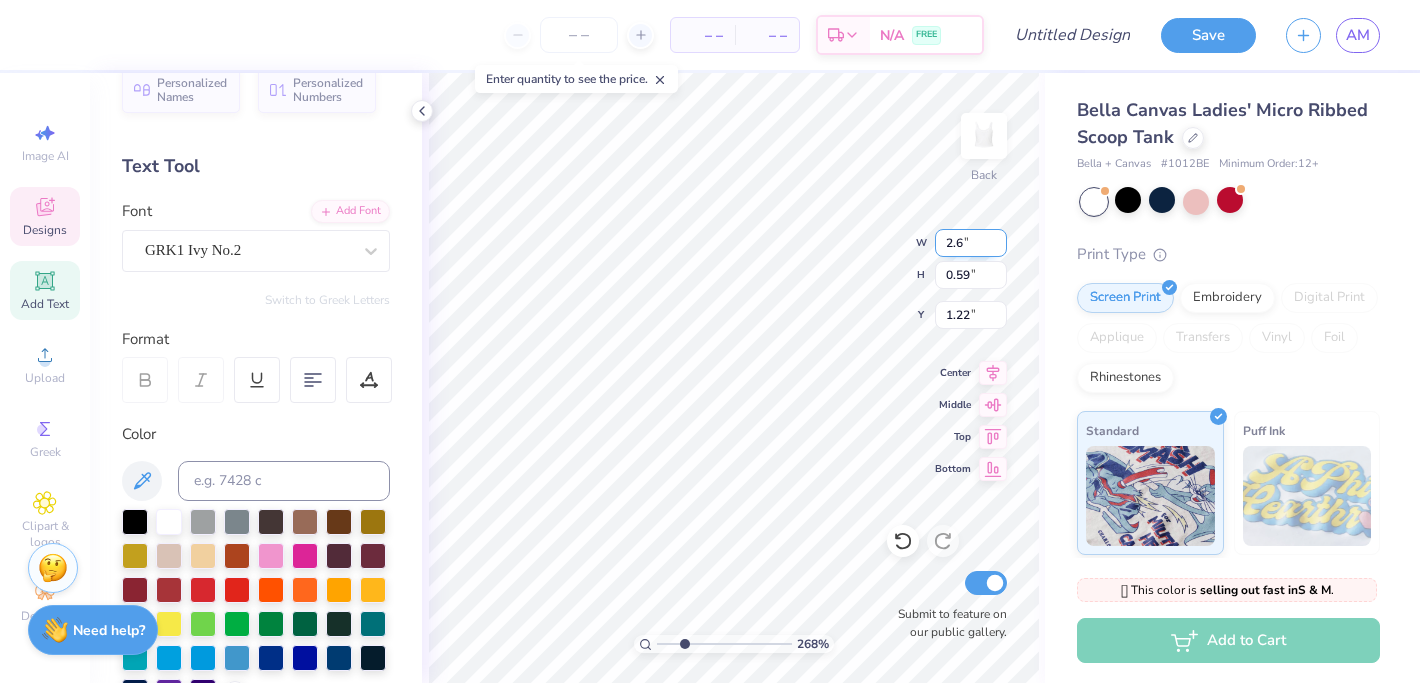 click on "2.6" at bounding box center (971, 243) 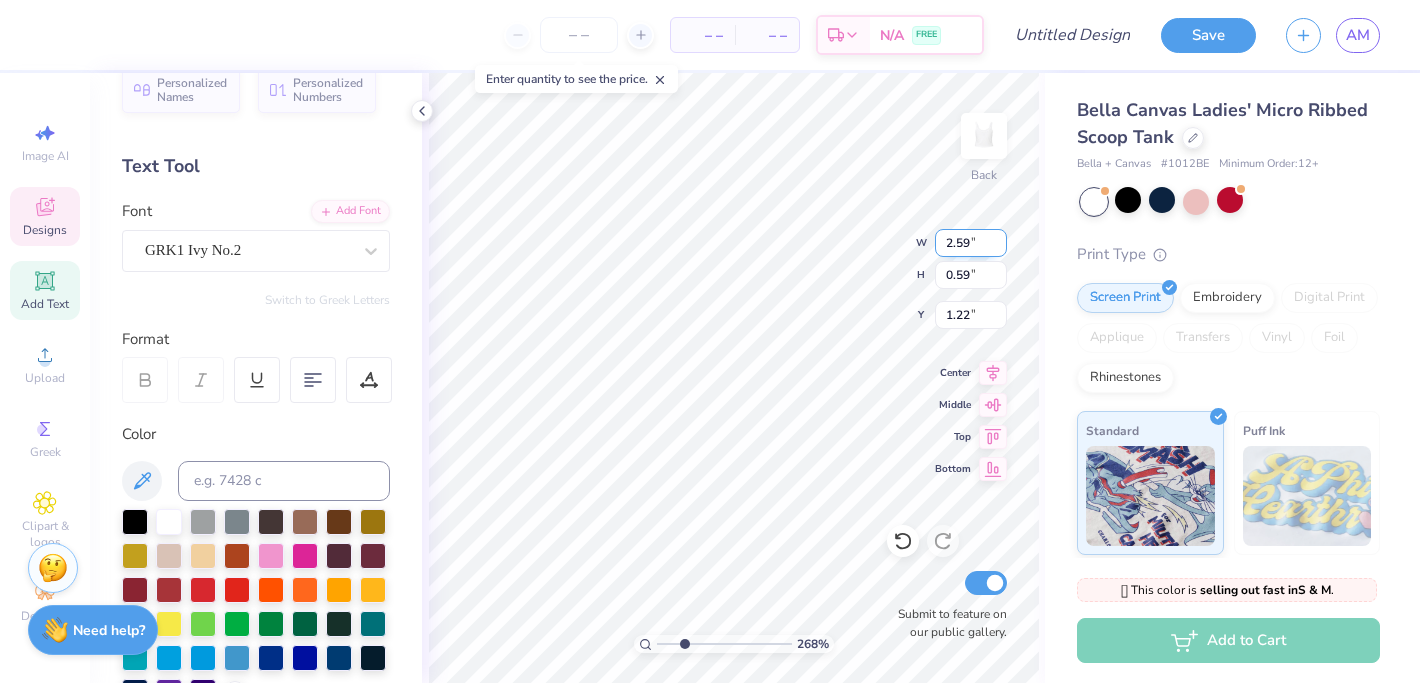 click on "2.59" at bounding box center [971, 243] 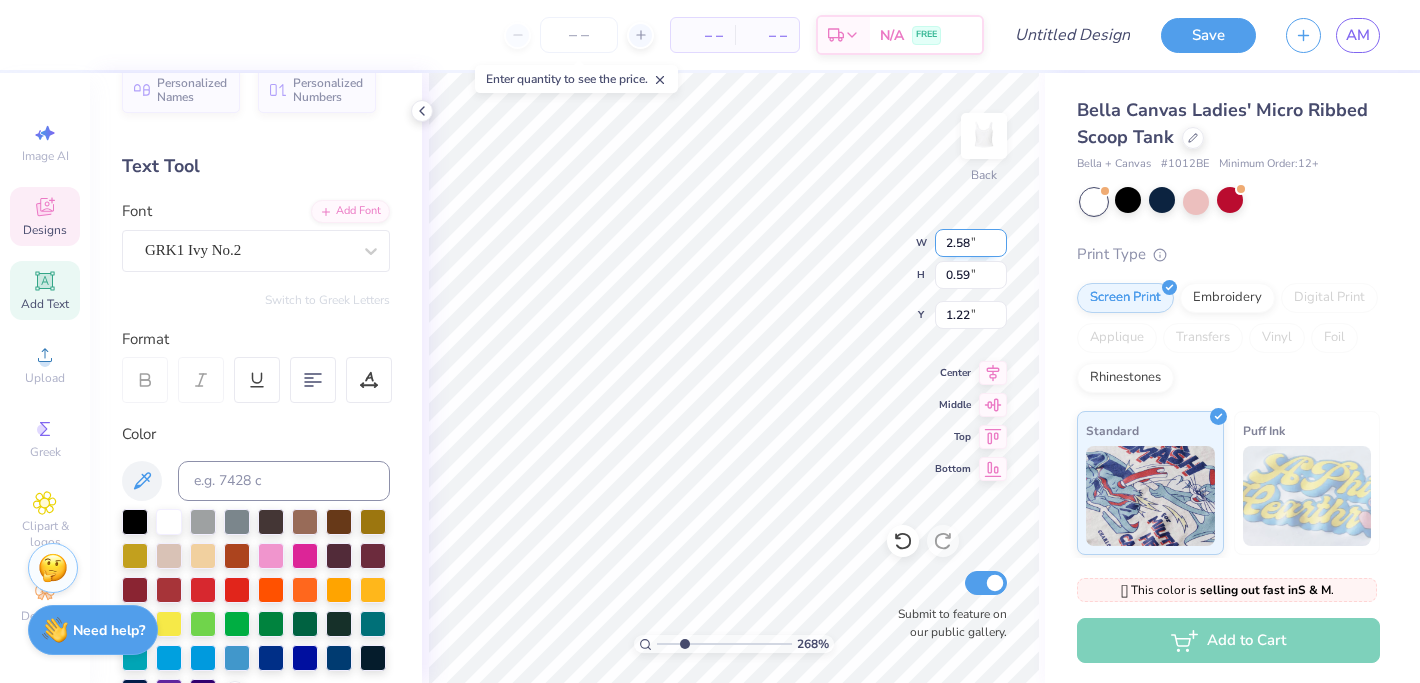 click on "2.58" at bounding box center [971, 243] 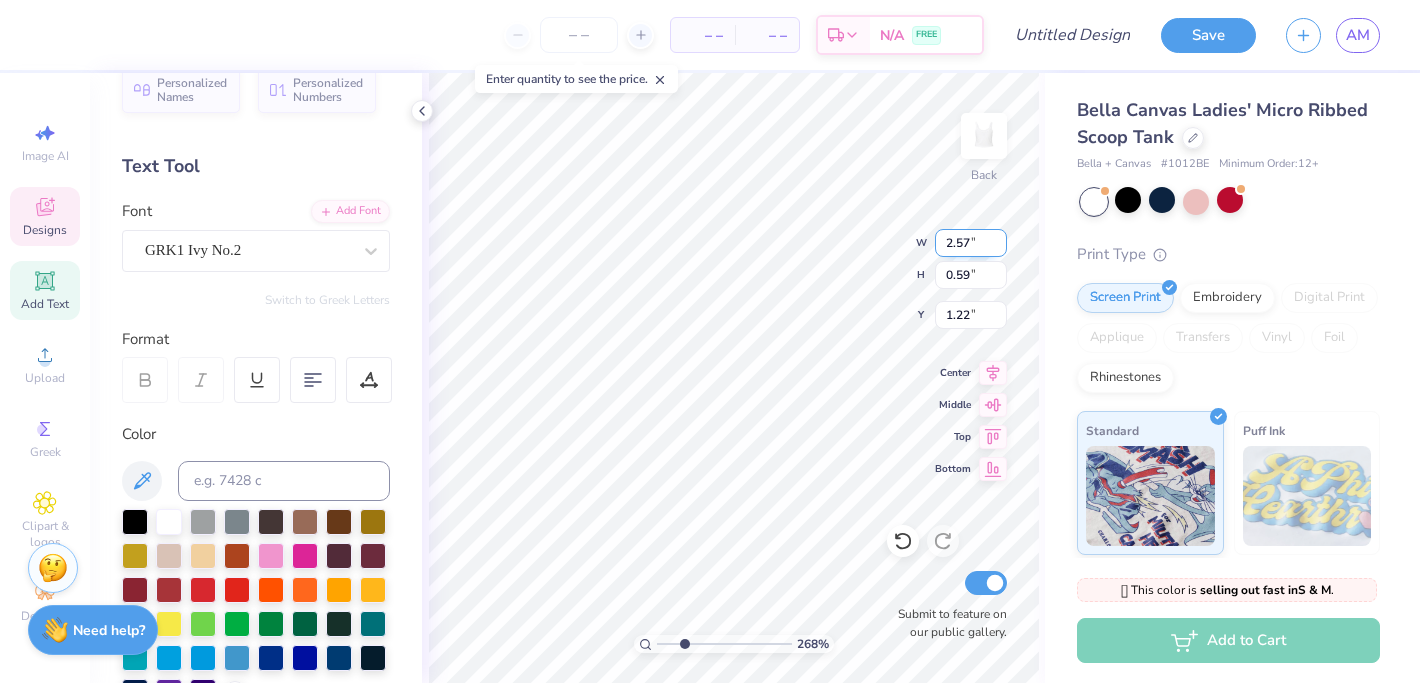 type on "2.57" 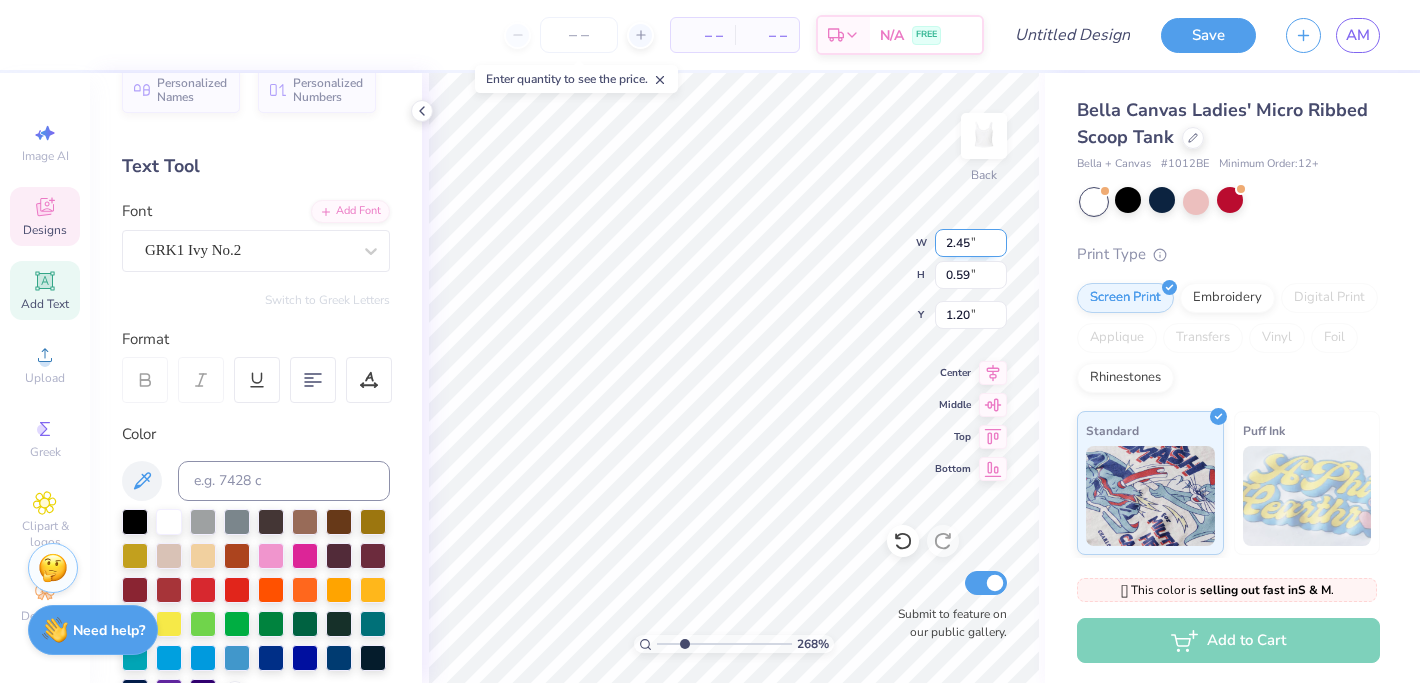 type on "2.44" 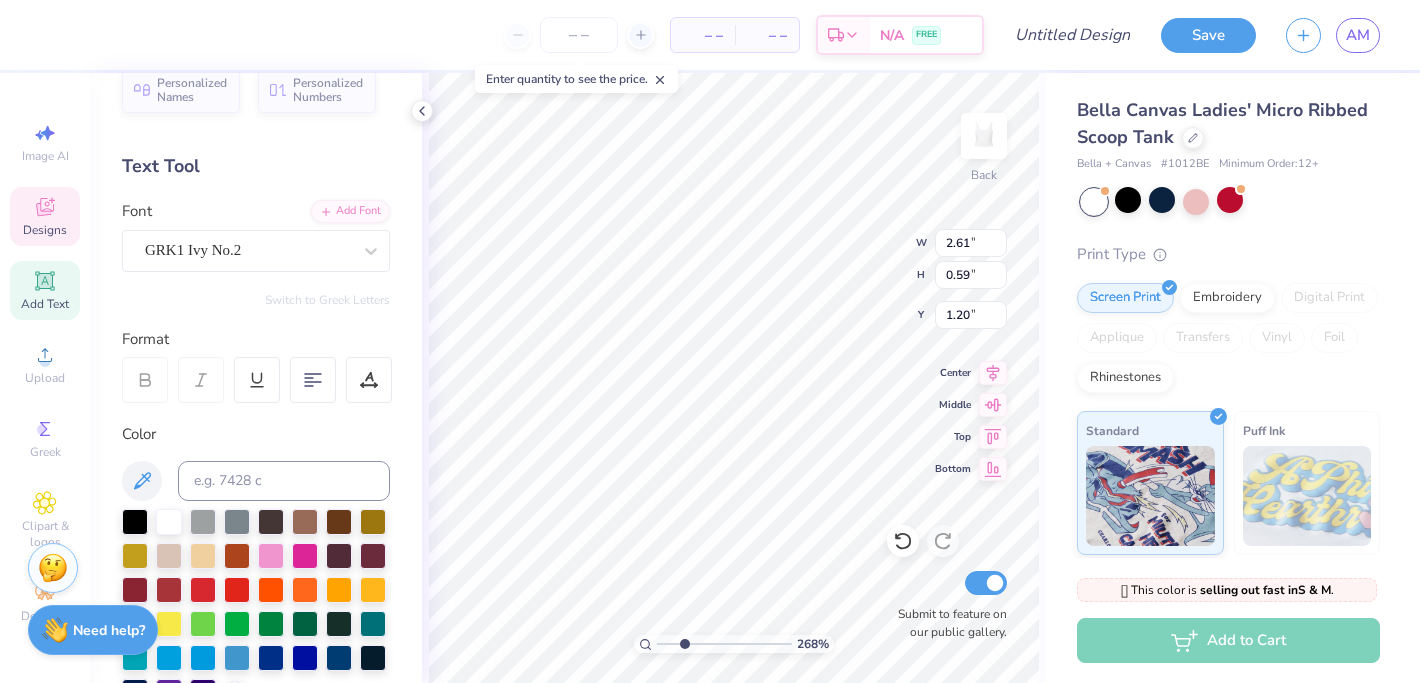 type on "5.37" 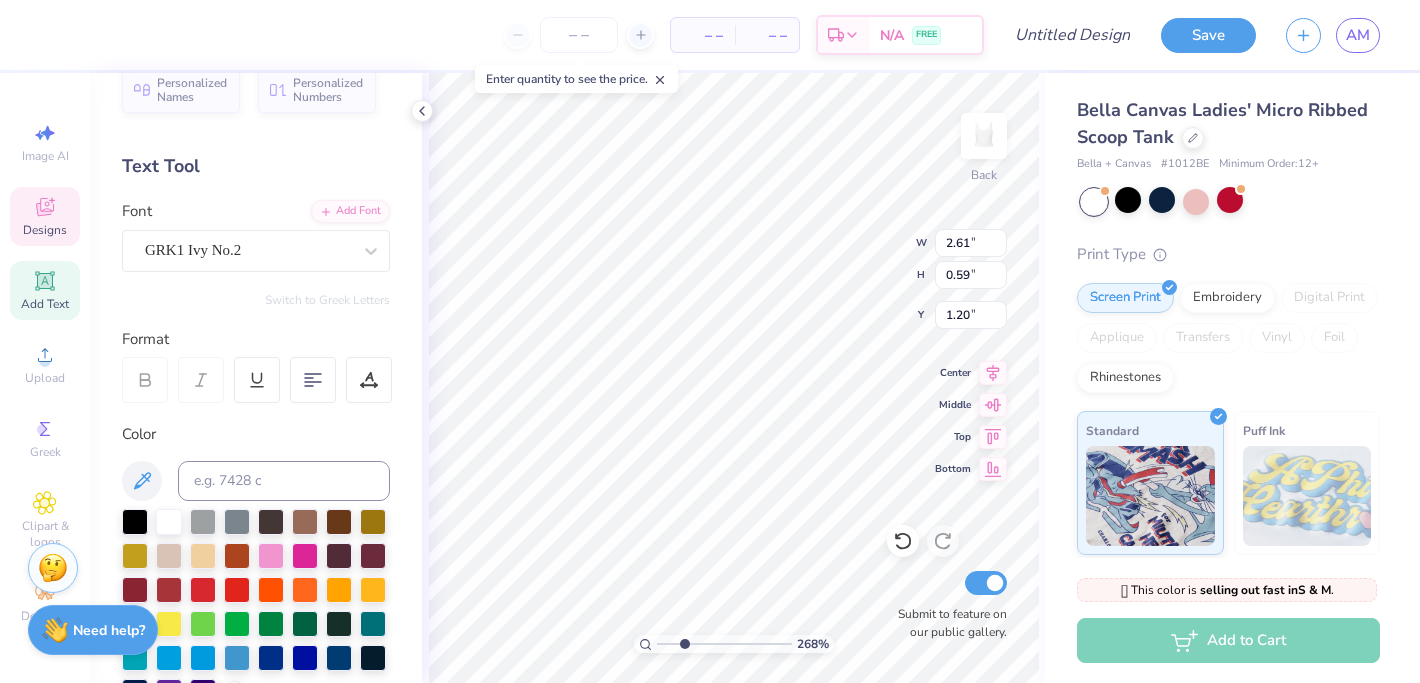 type on "2.80" 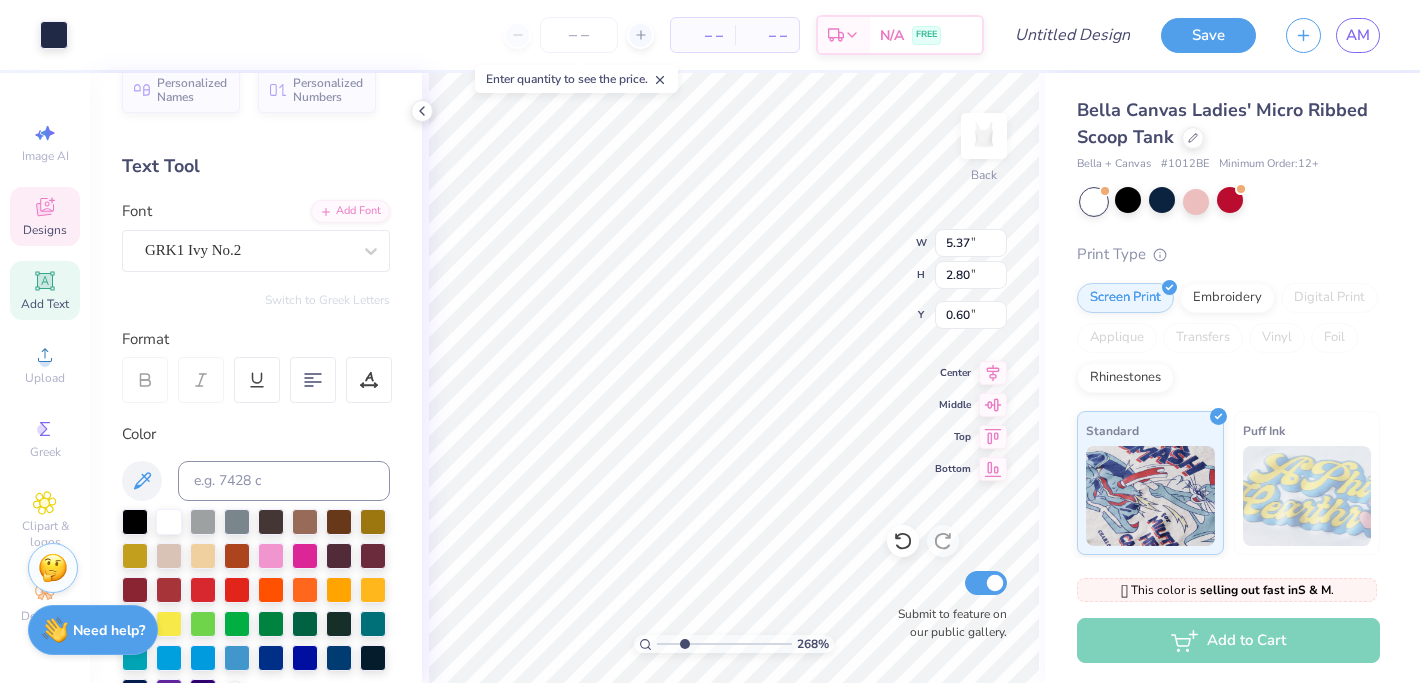 type on "2.61" 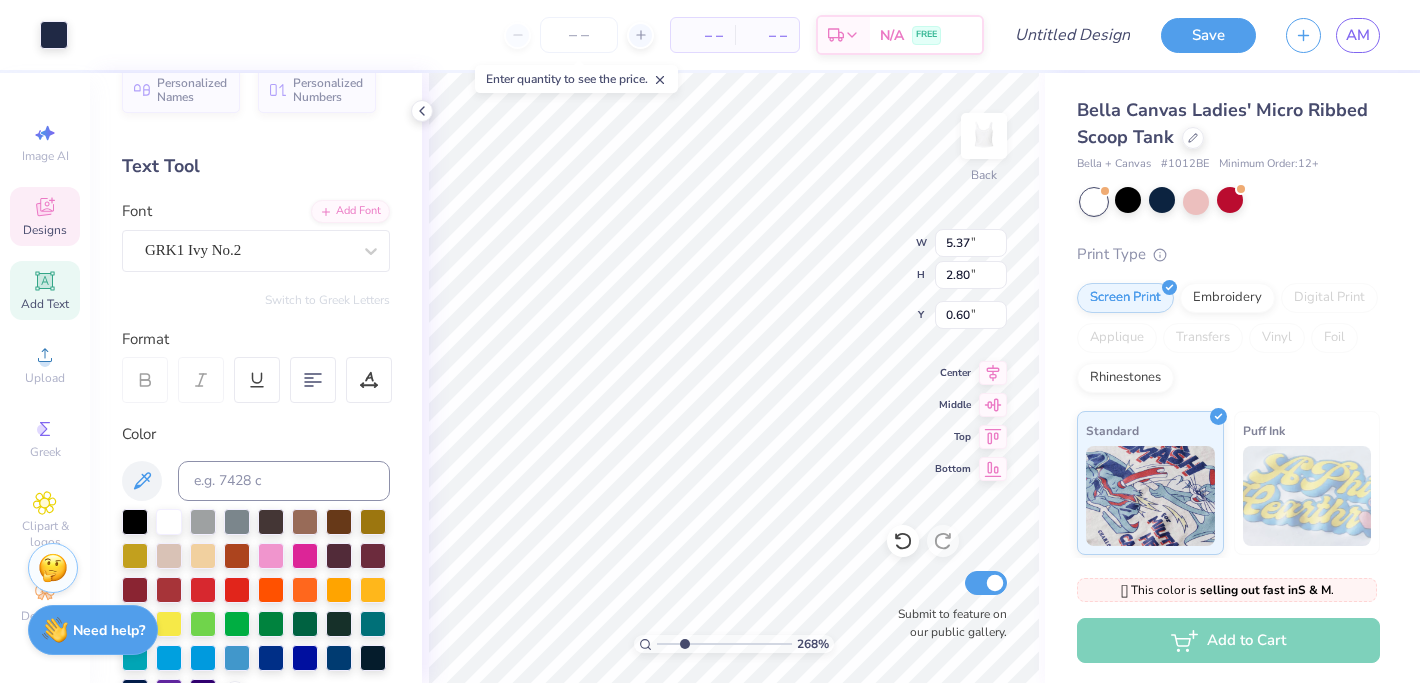 type on "0.59" 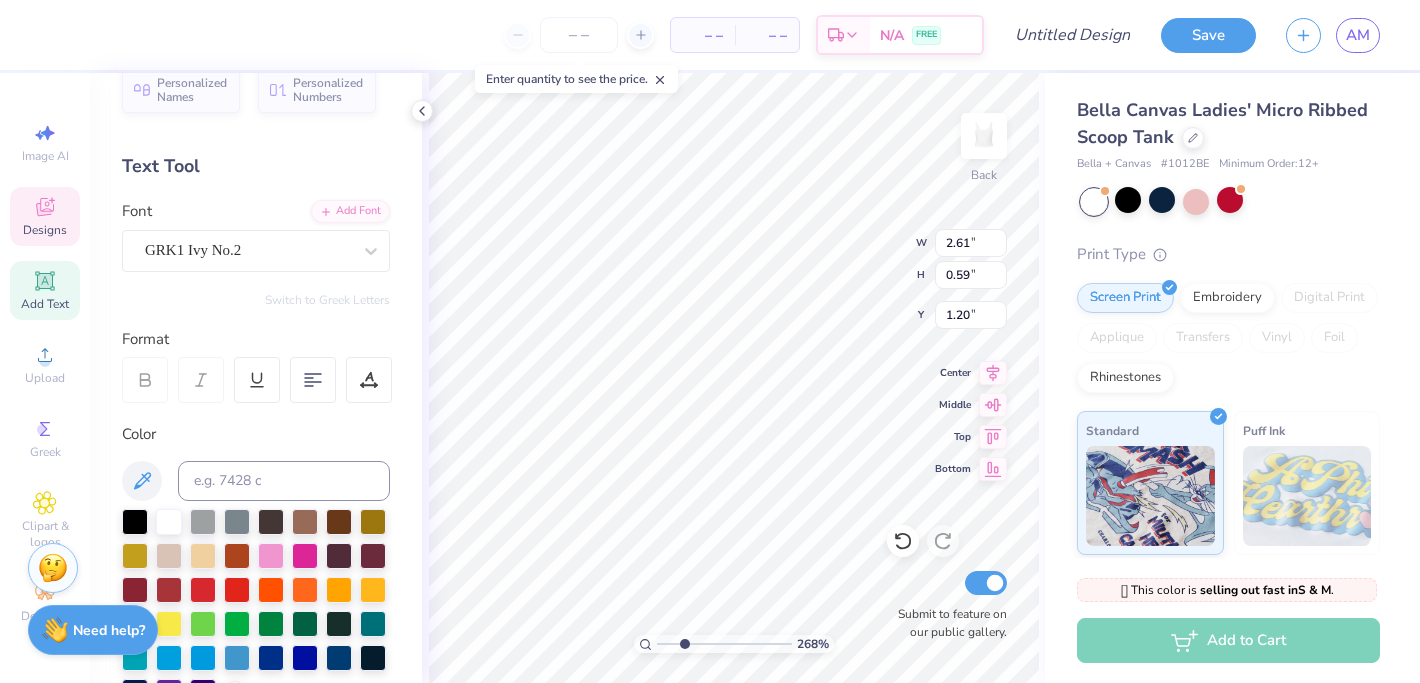 type on "2.46" 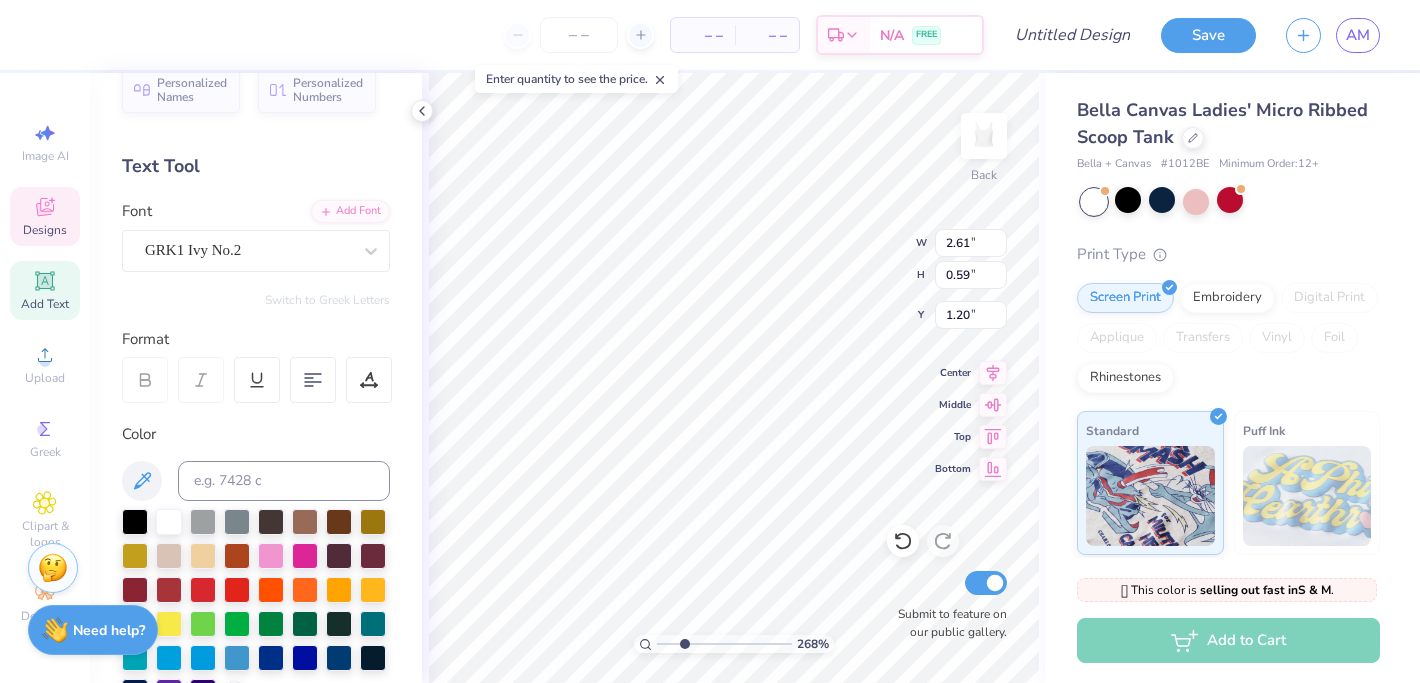 type on "0.56" 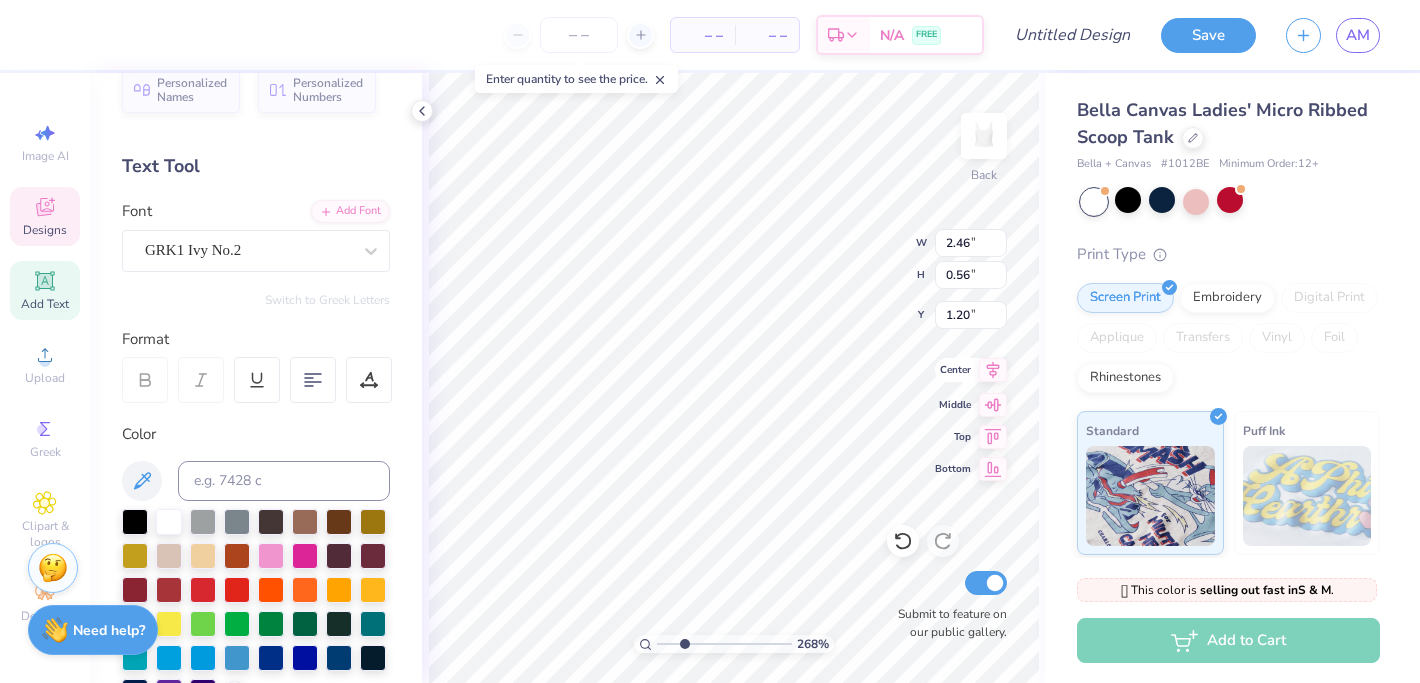 click 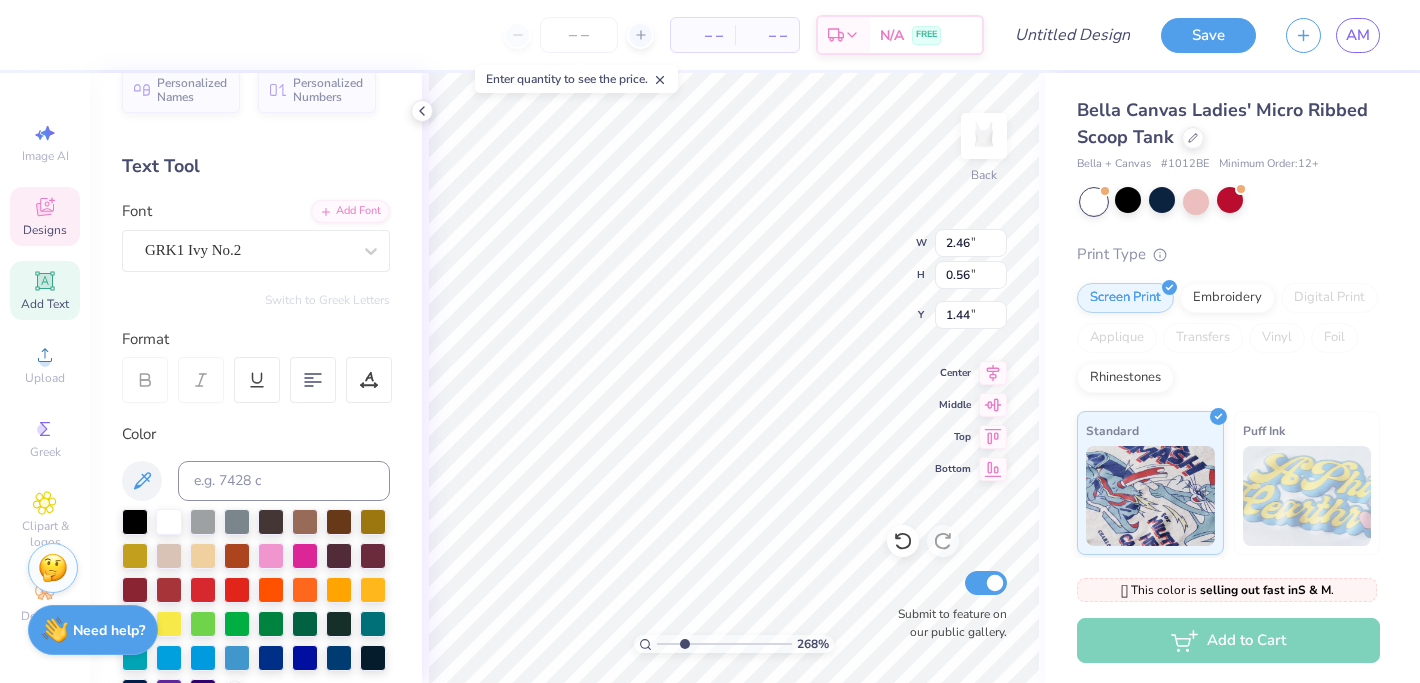 type on "1.44" 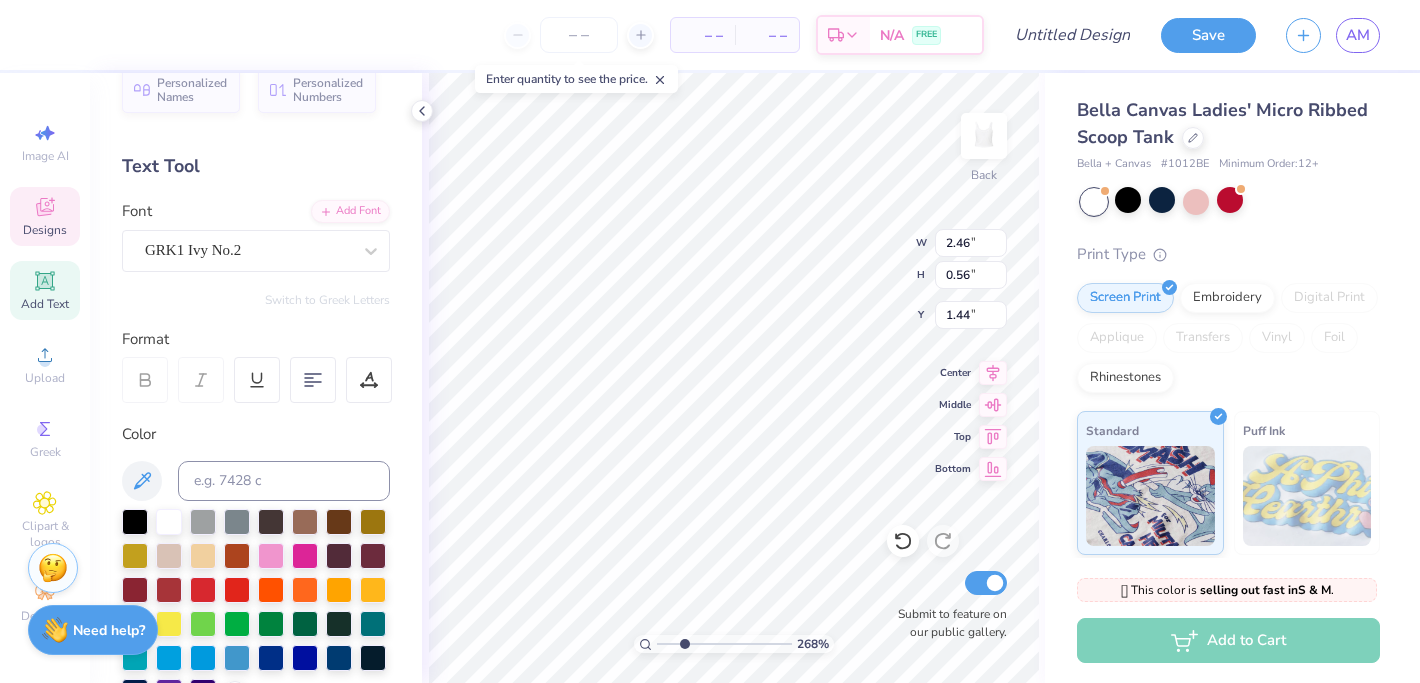type on "0.41" 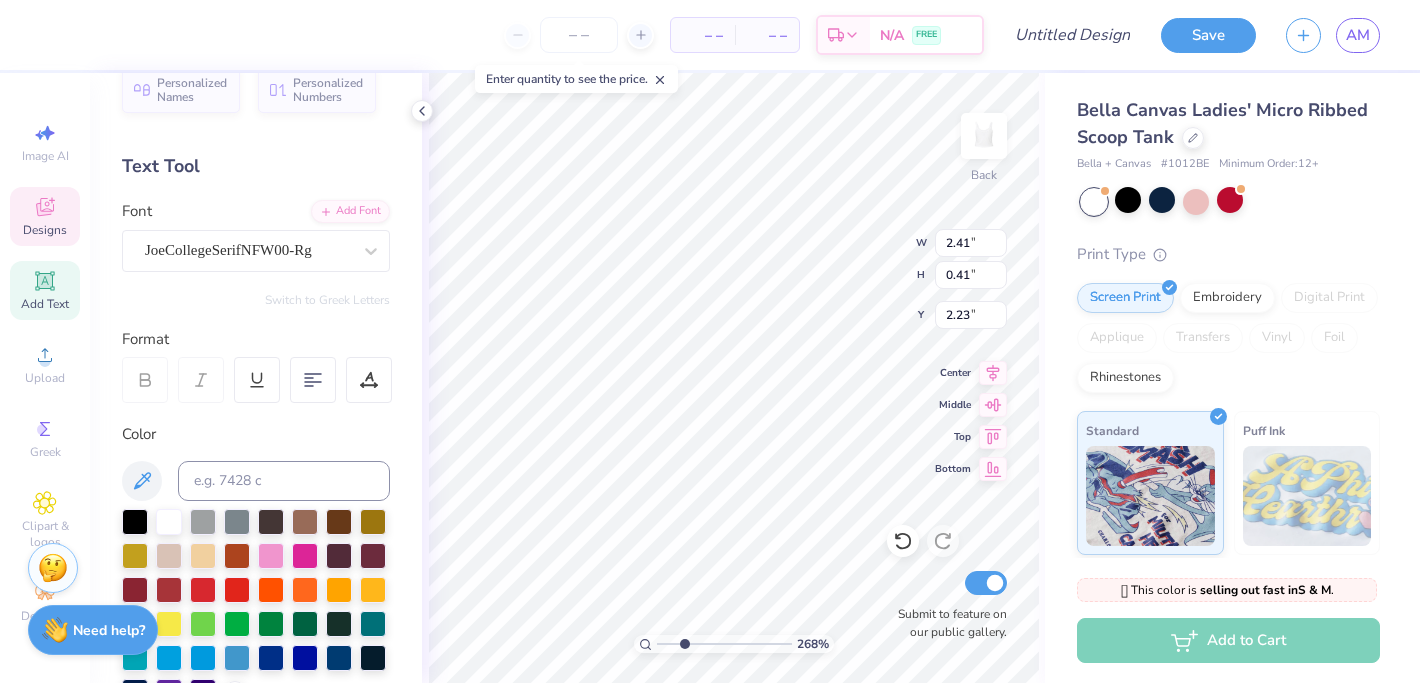 scroll, scrollTop: 0, scrollLeft: 0, axis: both 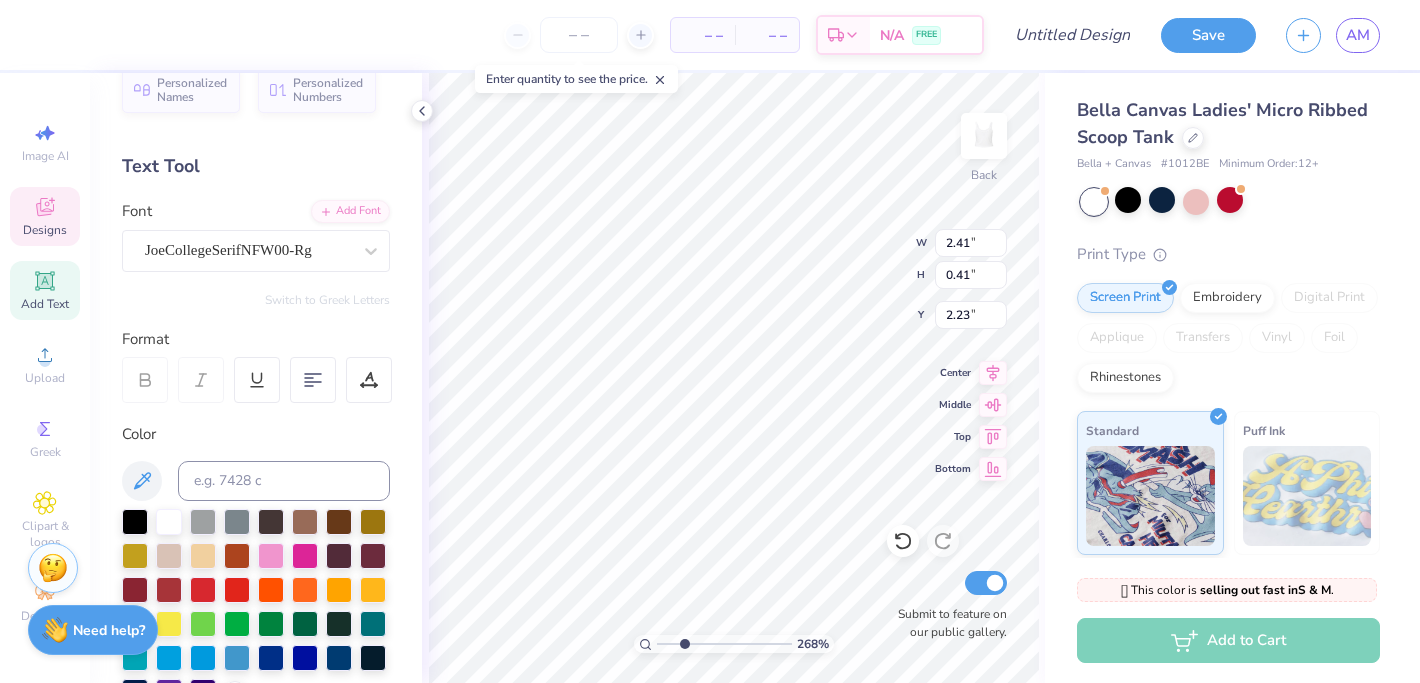 type on "homecoming" 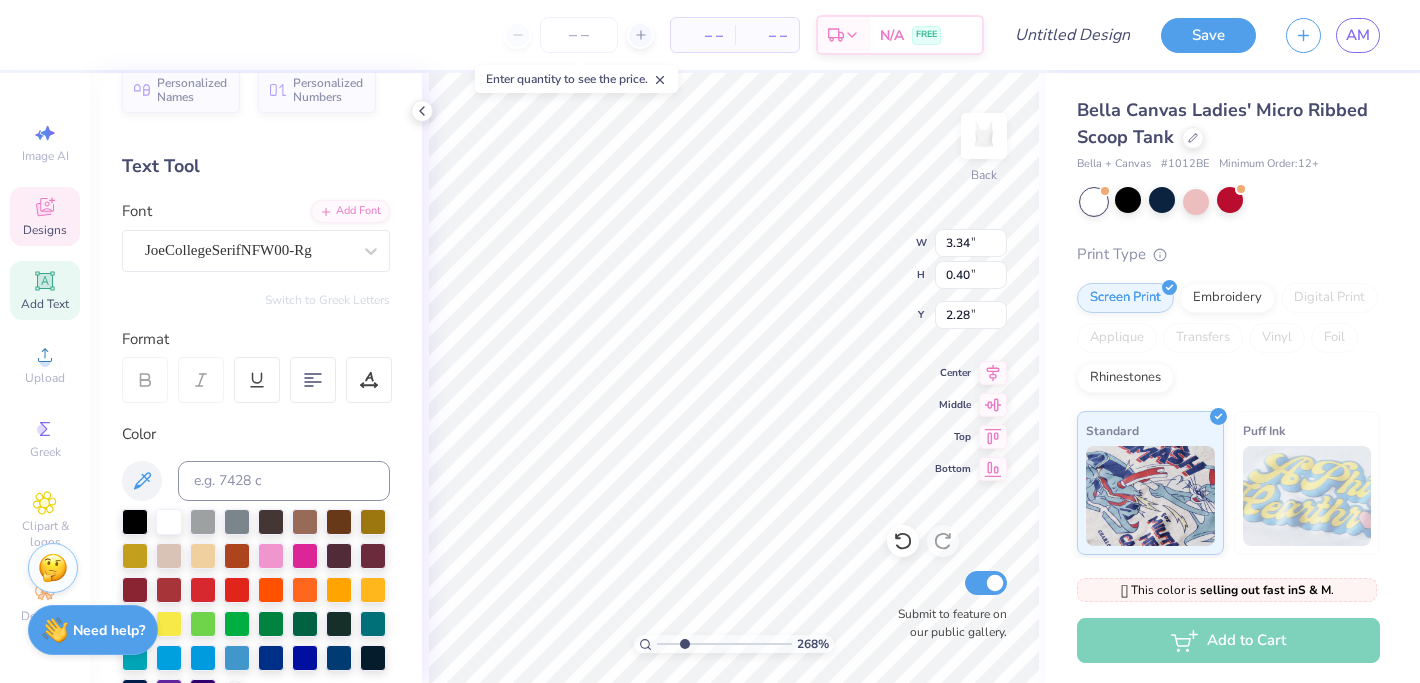 type on "2.66" 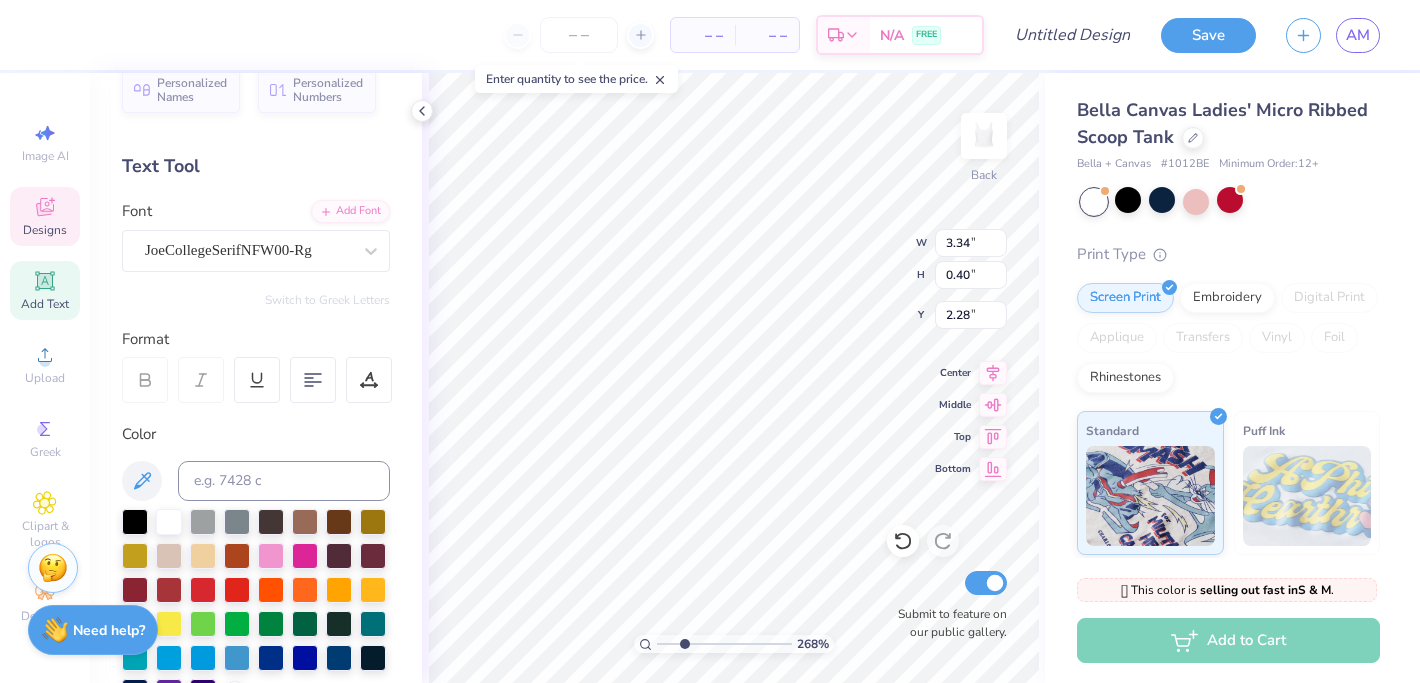 type on "0.32" 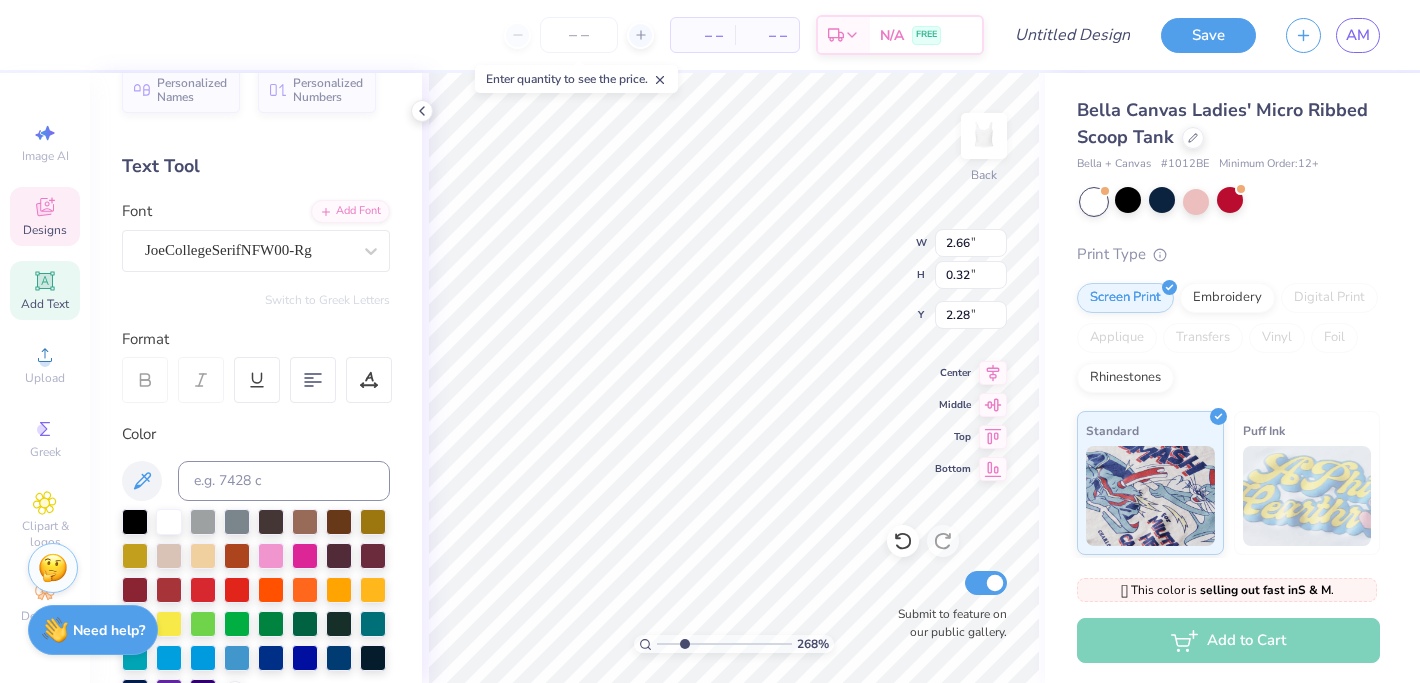 type on "2.61" 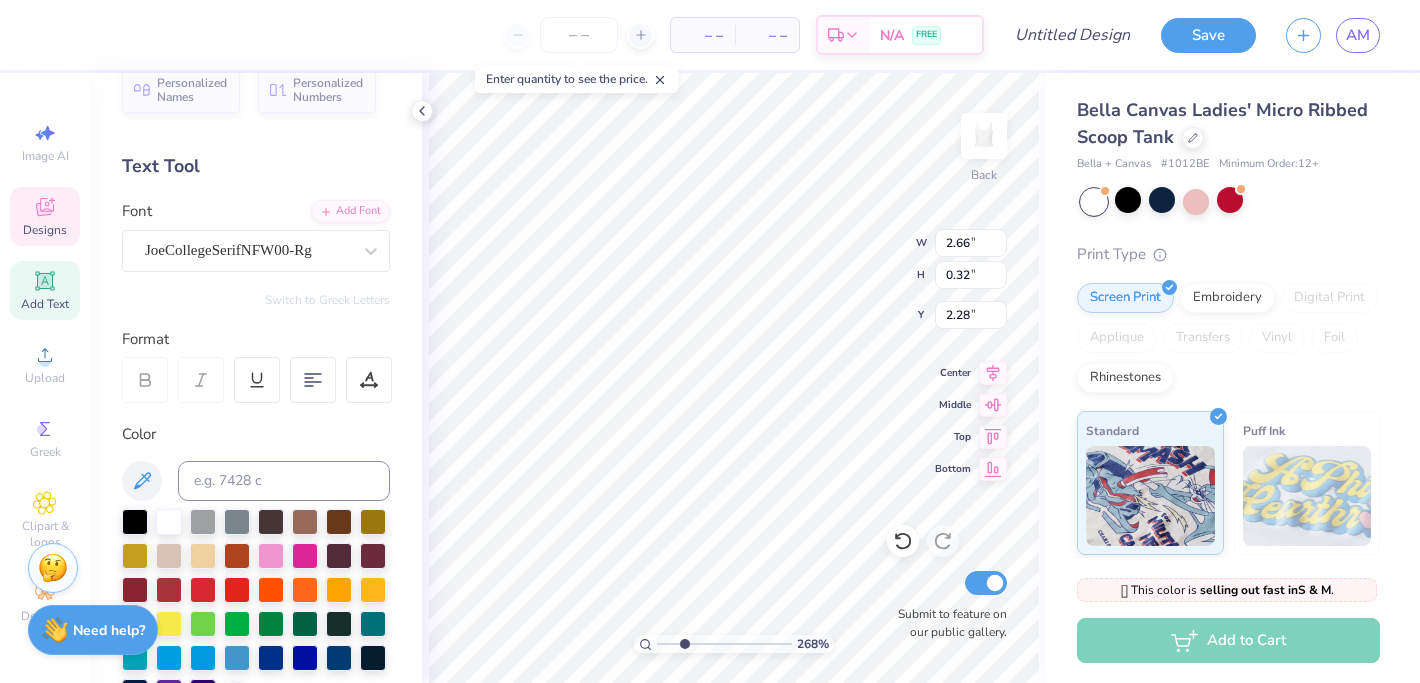 type on "0.31" 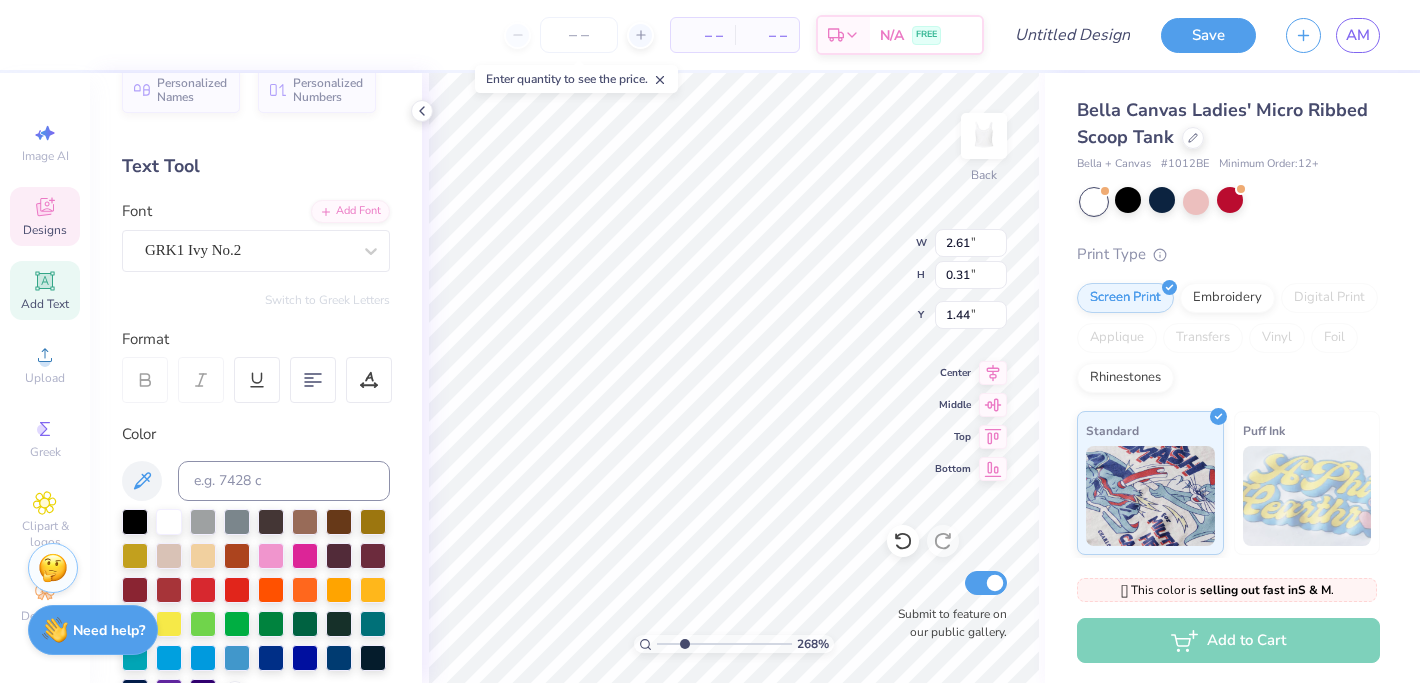 type on "2.46" 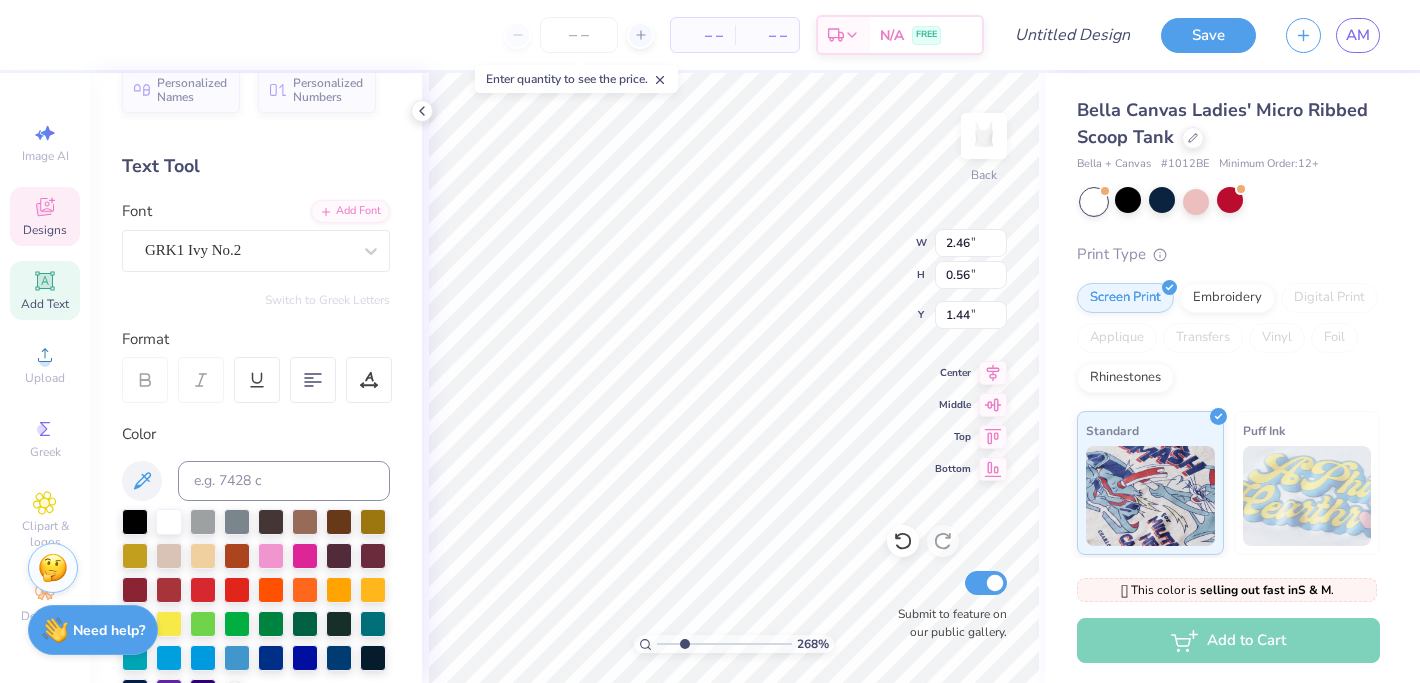 type on "2.61" 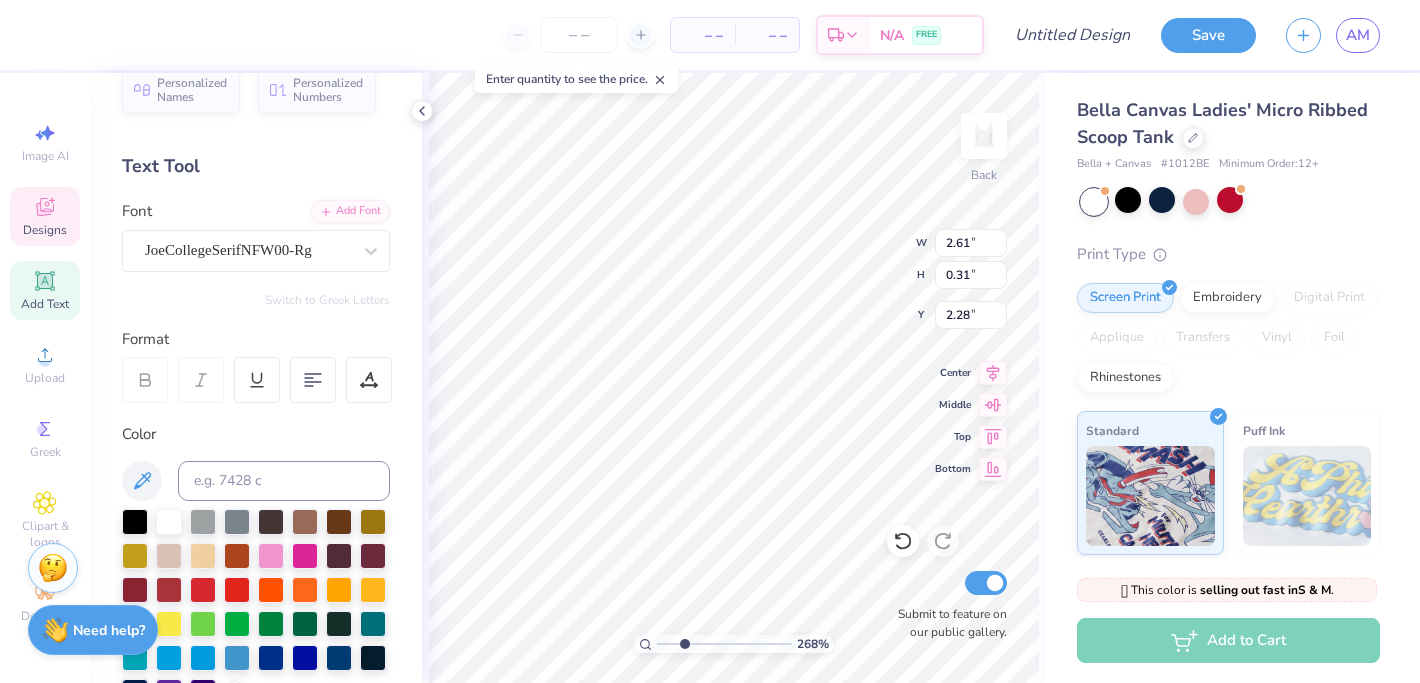 type on "2.46" 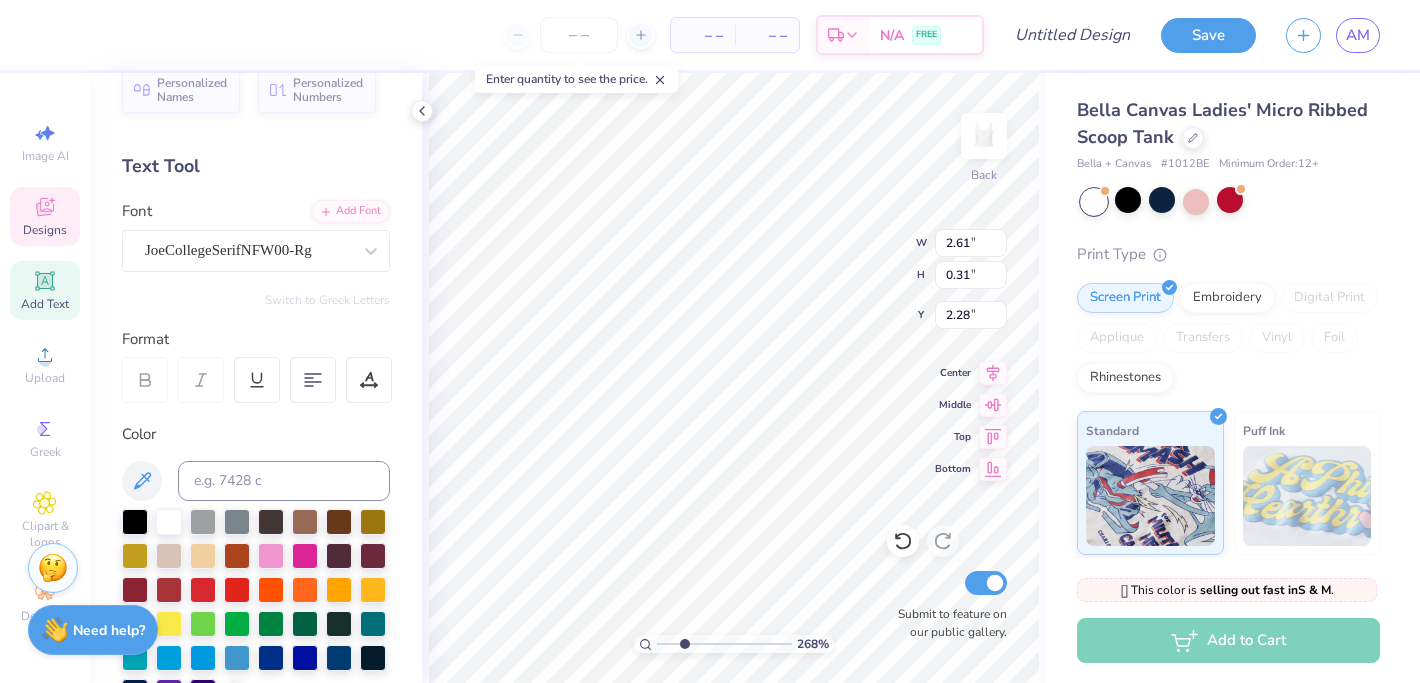 type on "0.56" 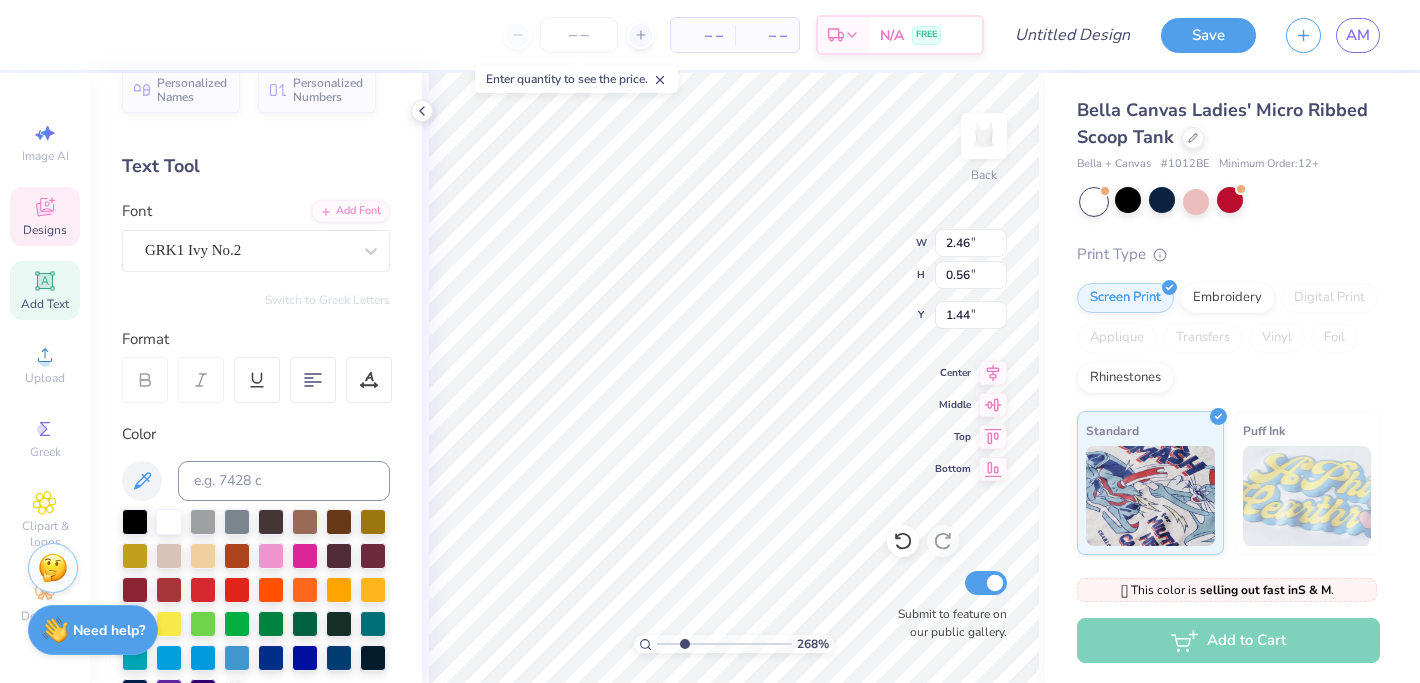 type on "1.51" 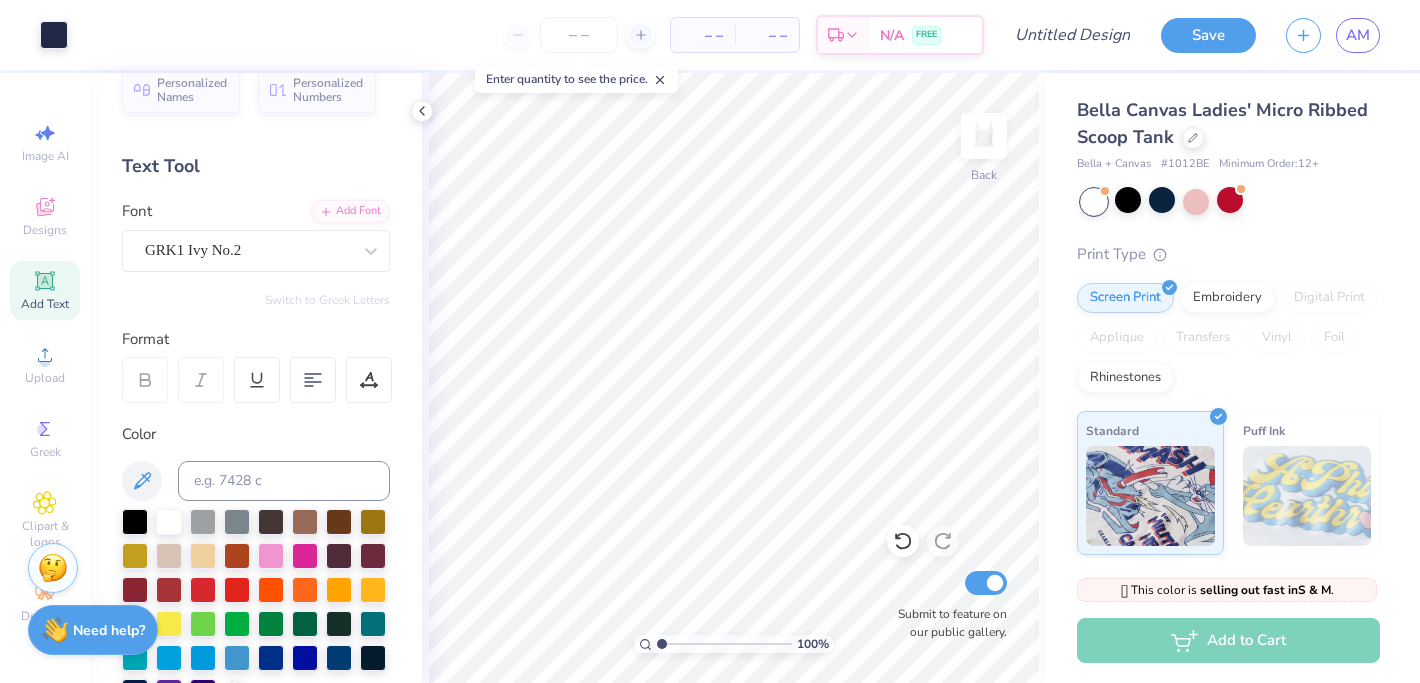 drag, startPoint x: 685, startPoint y: 642, endPoint x: 661, endPoint y: 641, distance: 24.020824 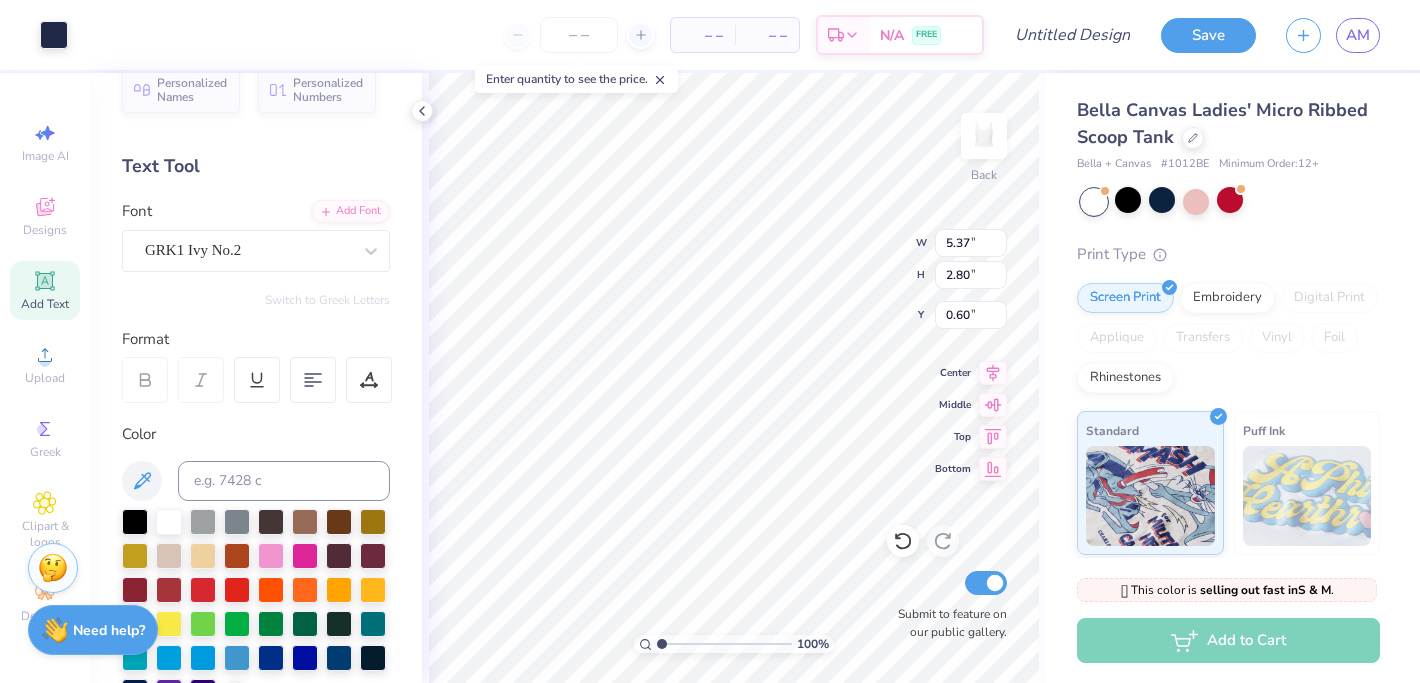 type on "5.28" 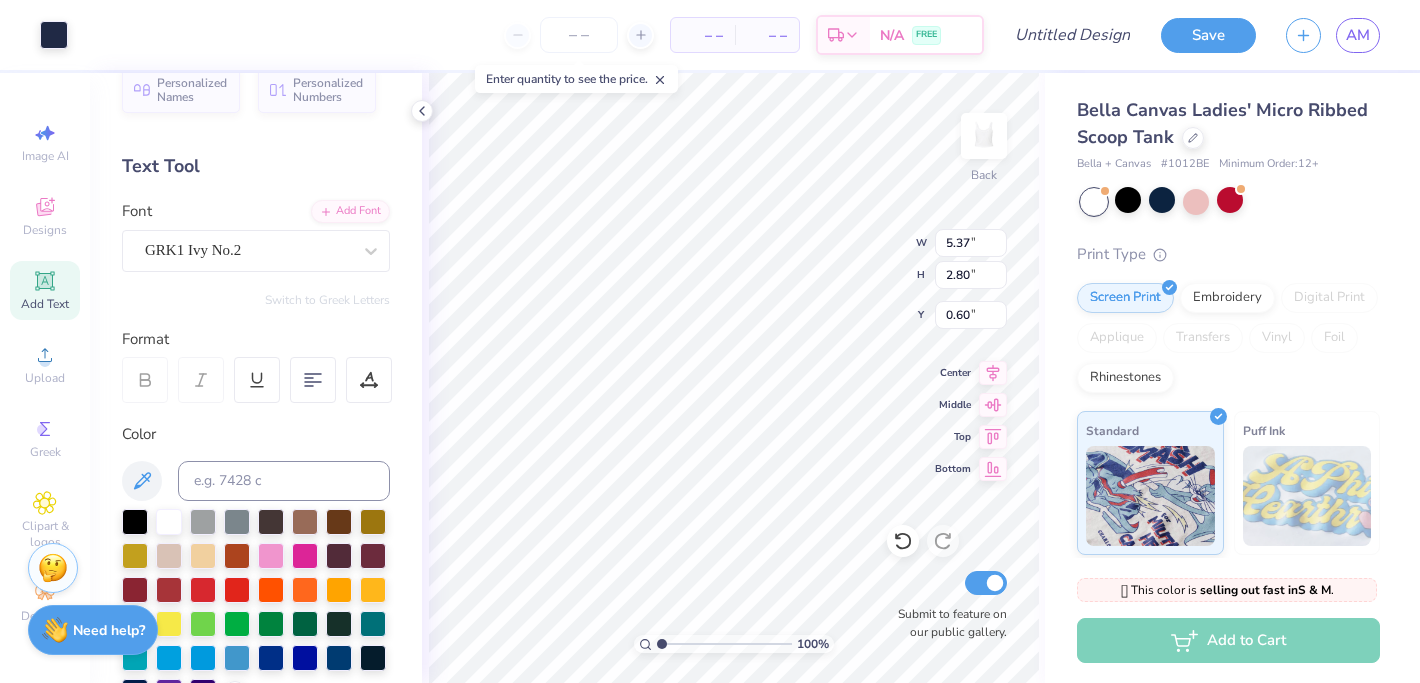 type on "2.76" 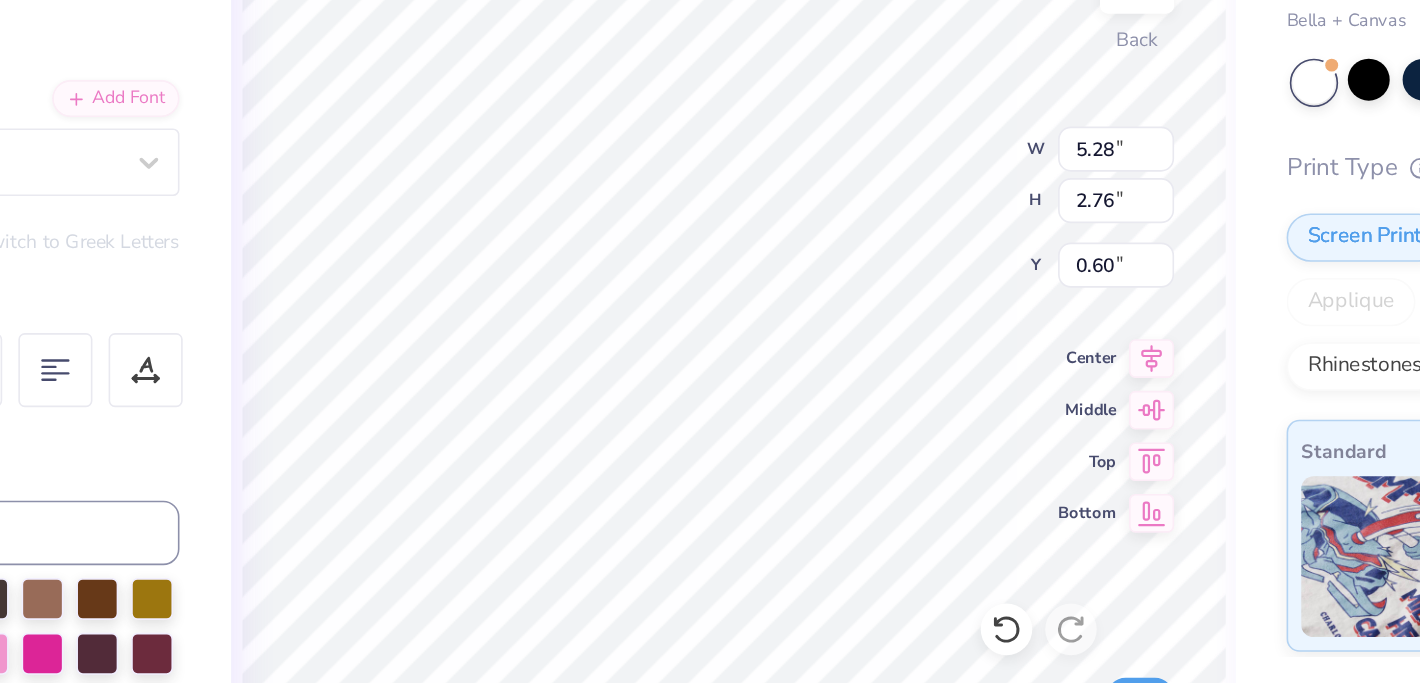 type on "2.56" 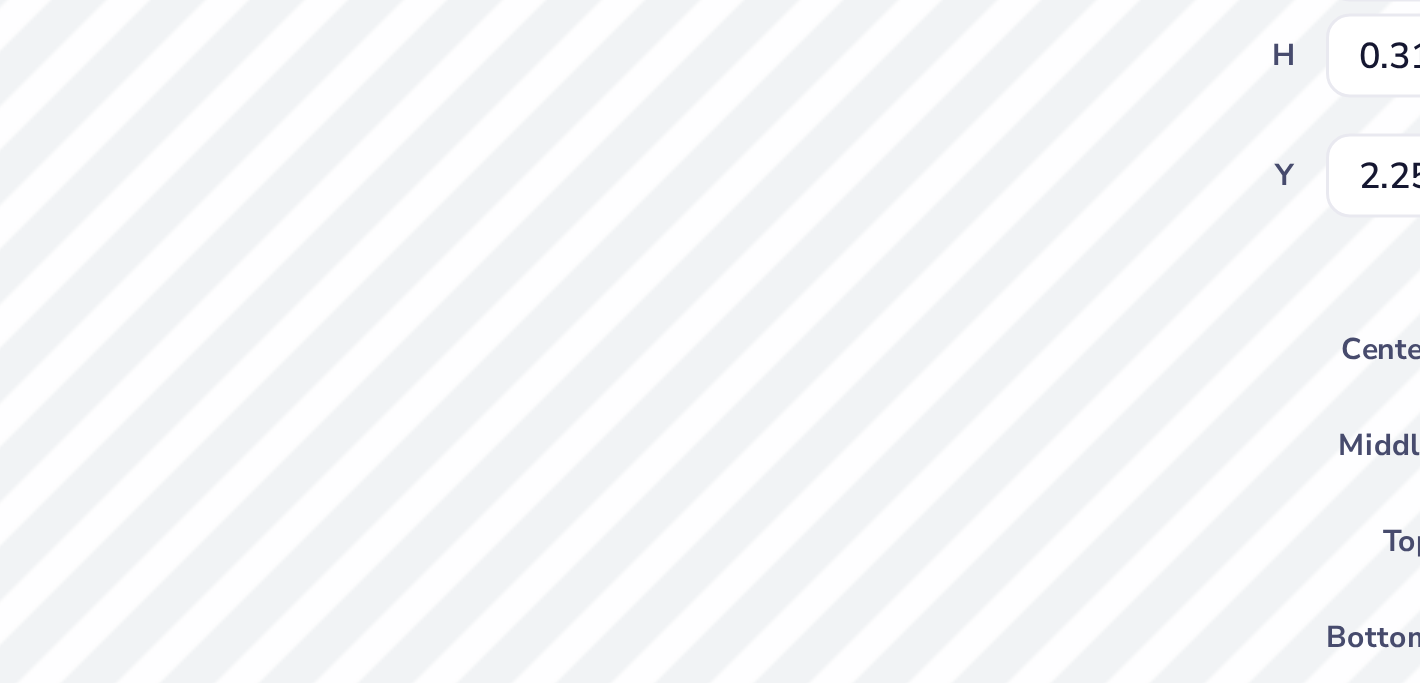 type on "2.50" 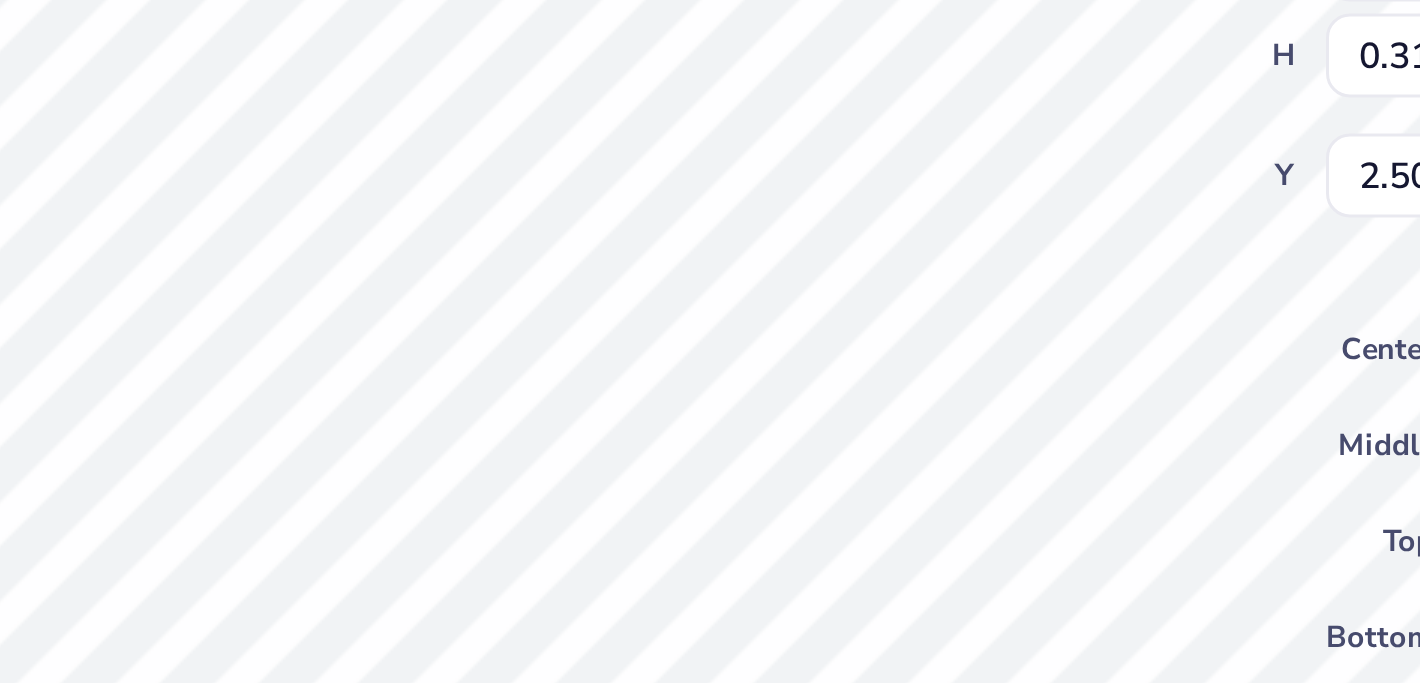 type on "2.25" 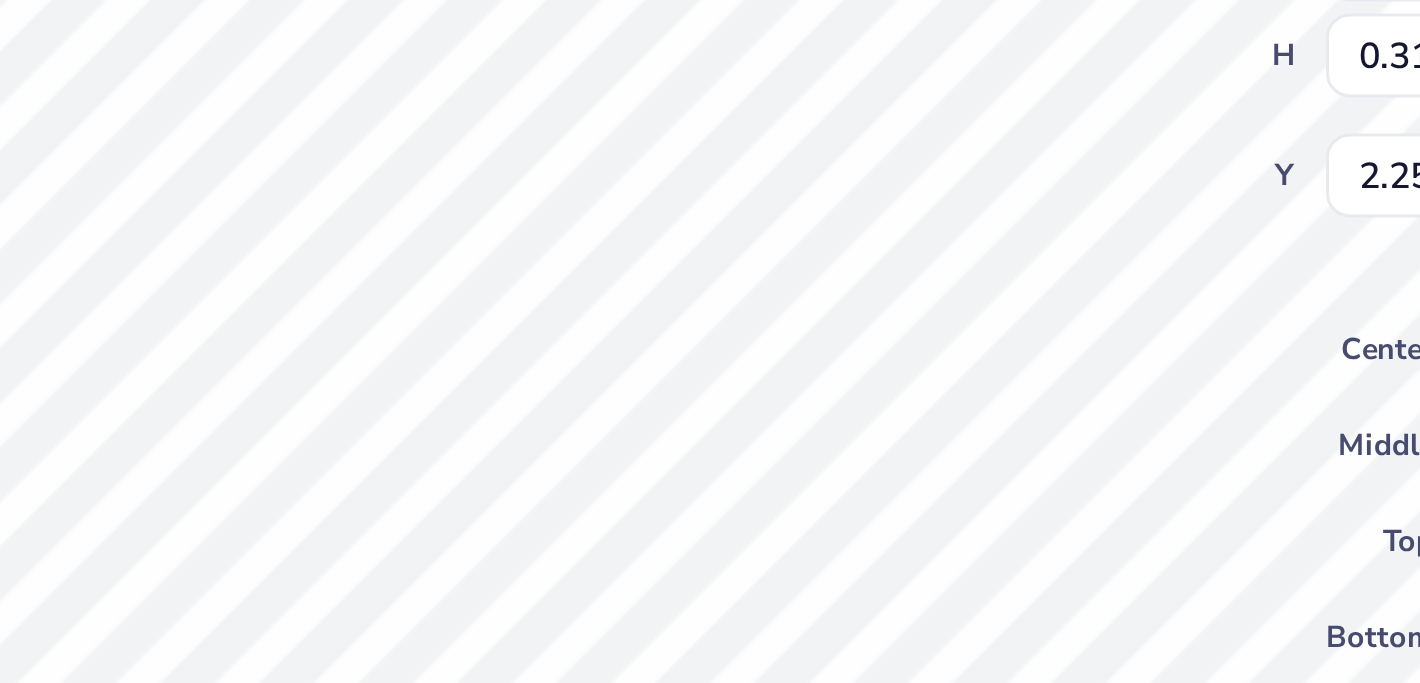 type on "2.61" 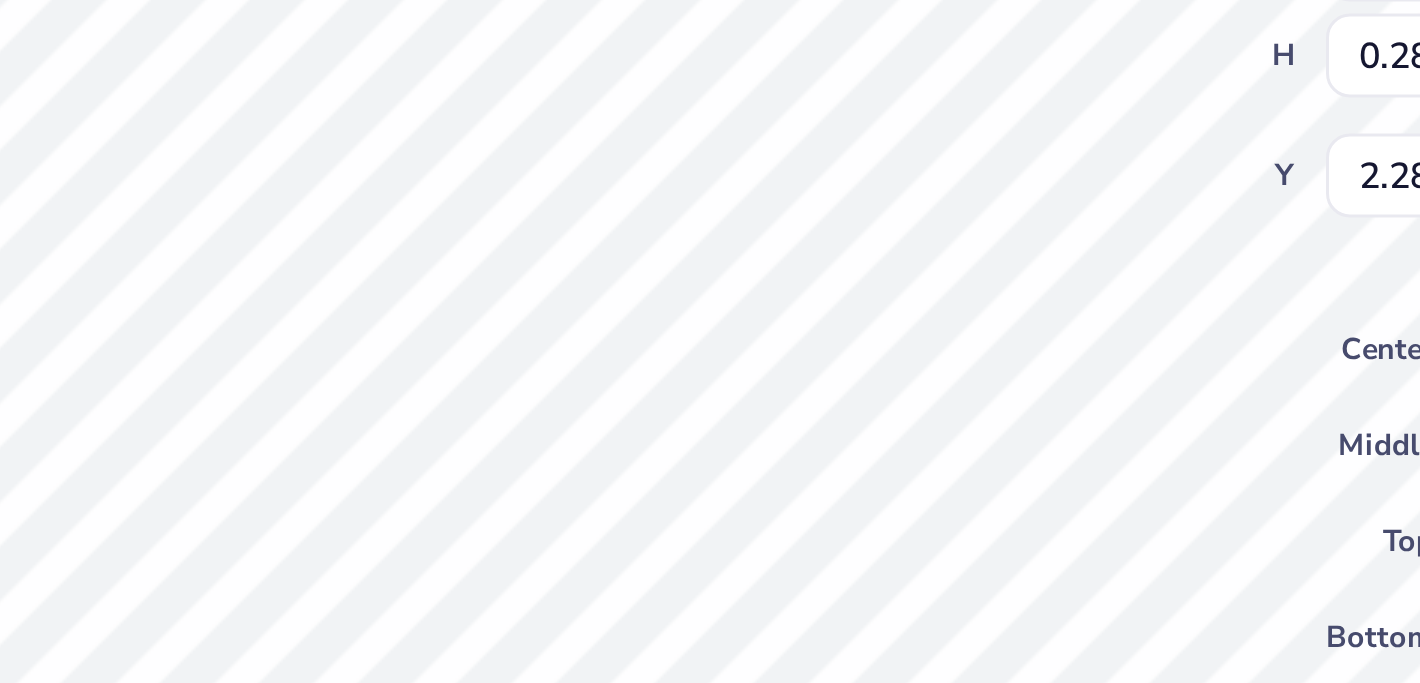 type on "2.33" 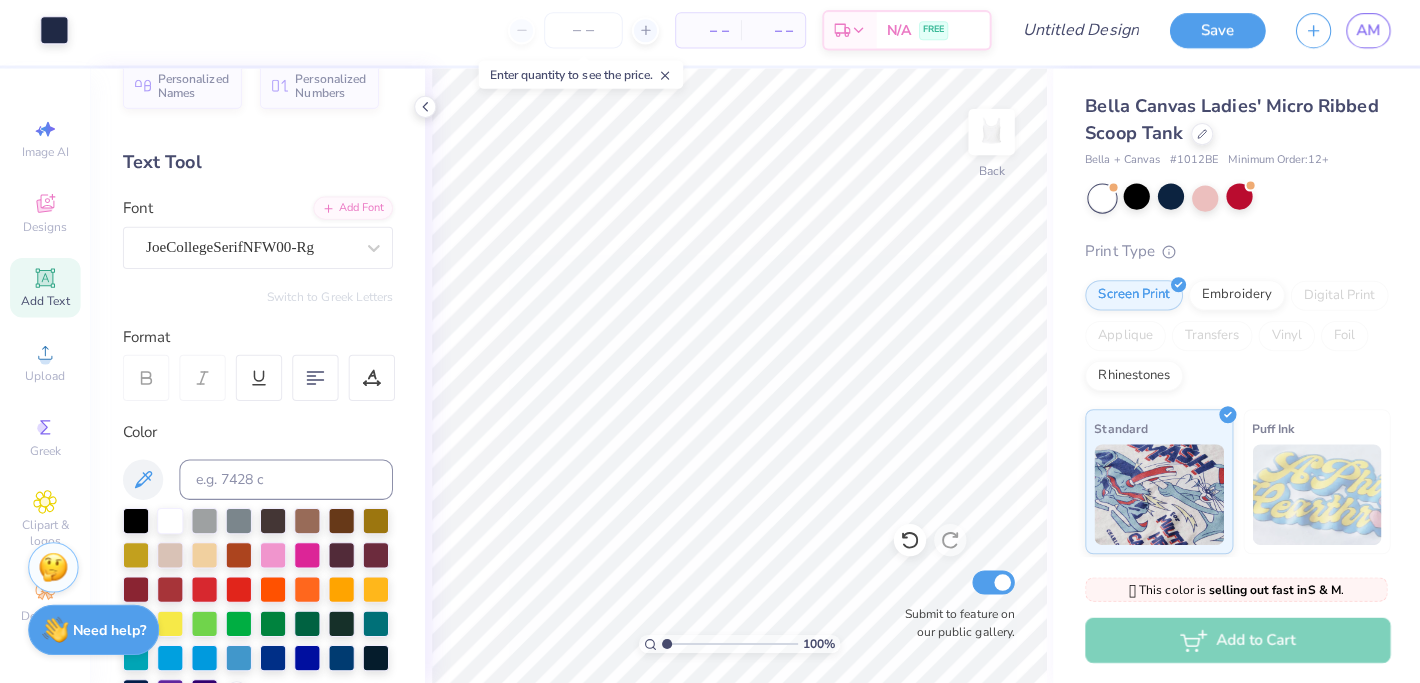 scroll, scrollTop: 0, scrollLeft: 0, axis: both 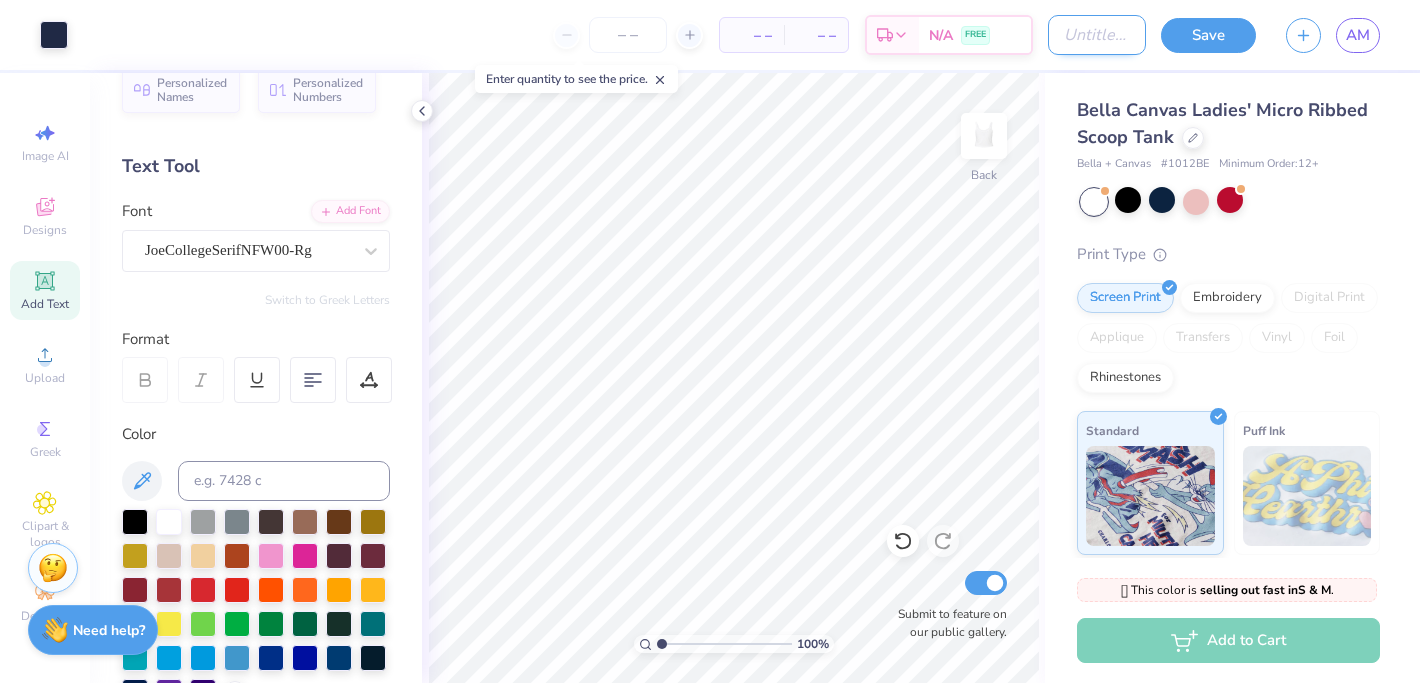 click on "Design Title" at bounding box center (1097, 35) 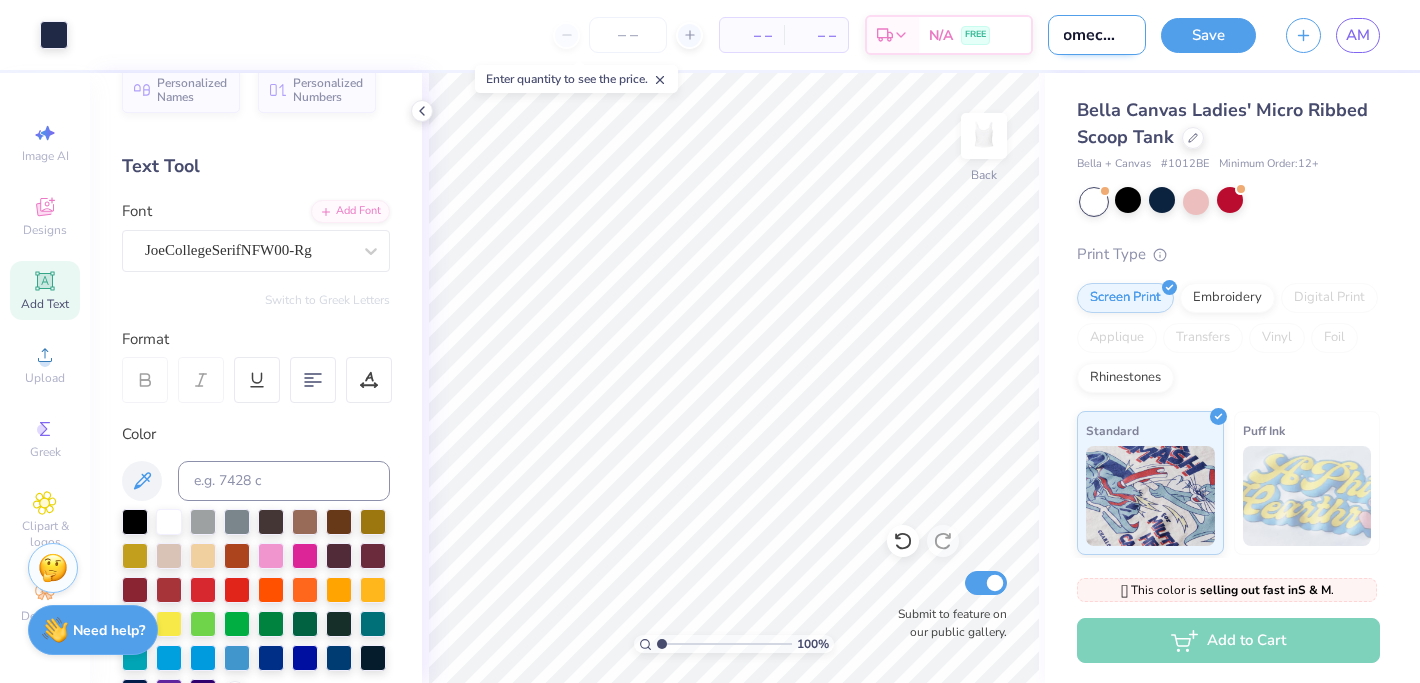 scroll, scrollTop: 0, scrollLeft: 32, axis: horizontal 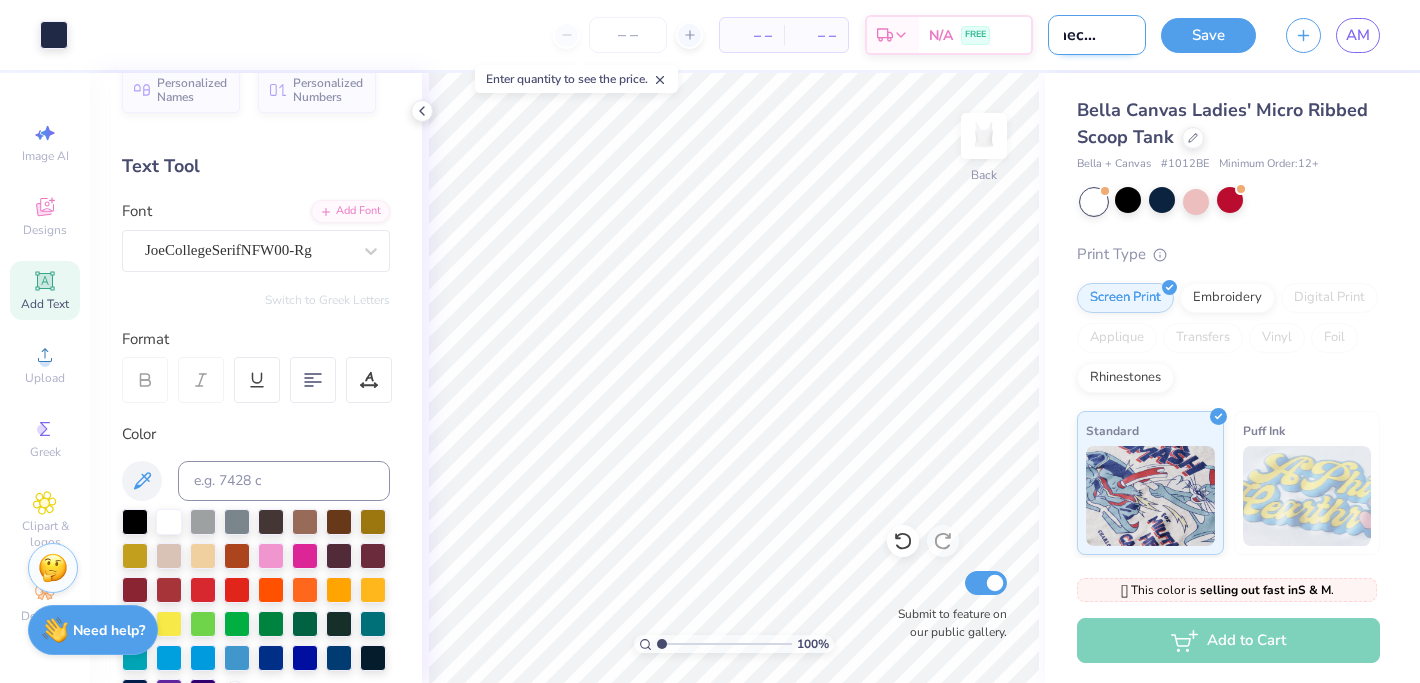 type on "Homecoming" 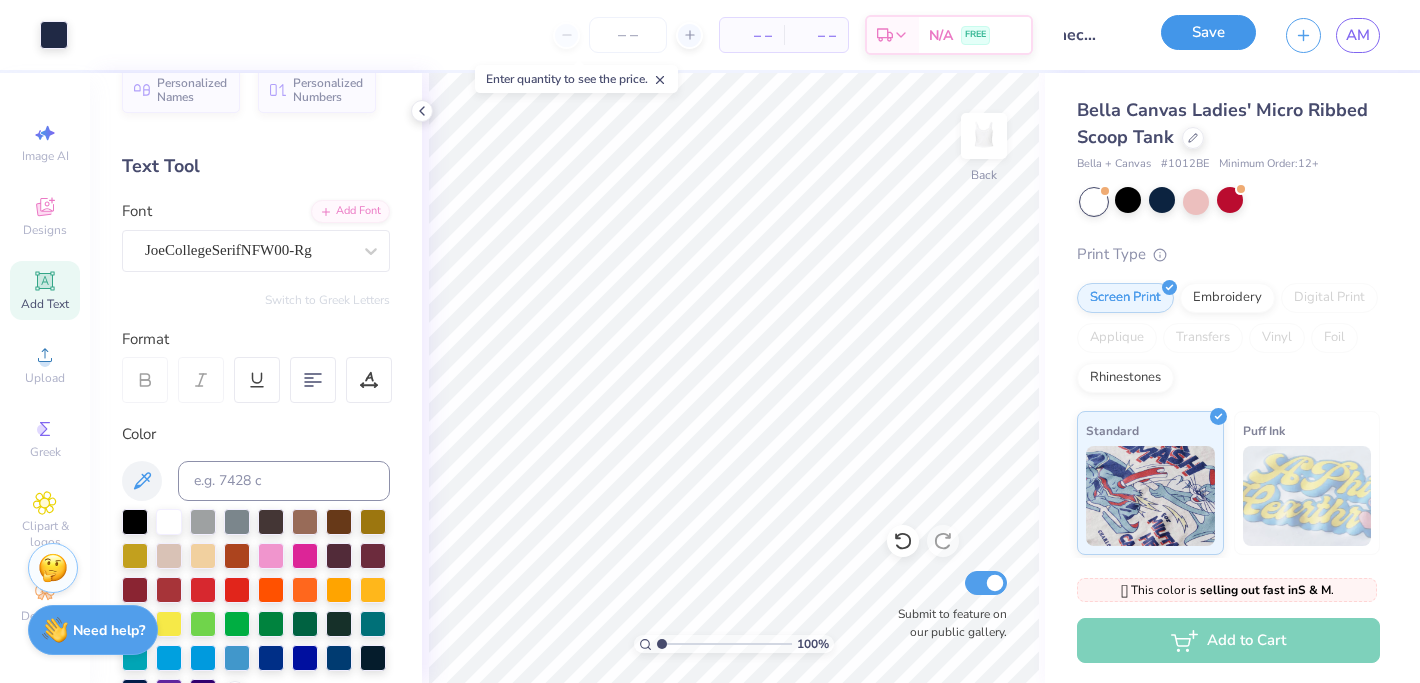 scroll, scrollTop: 0, scrollLeft: 0, axis: both 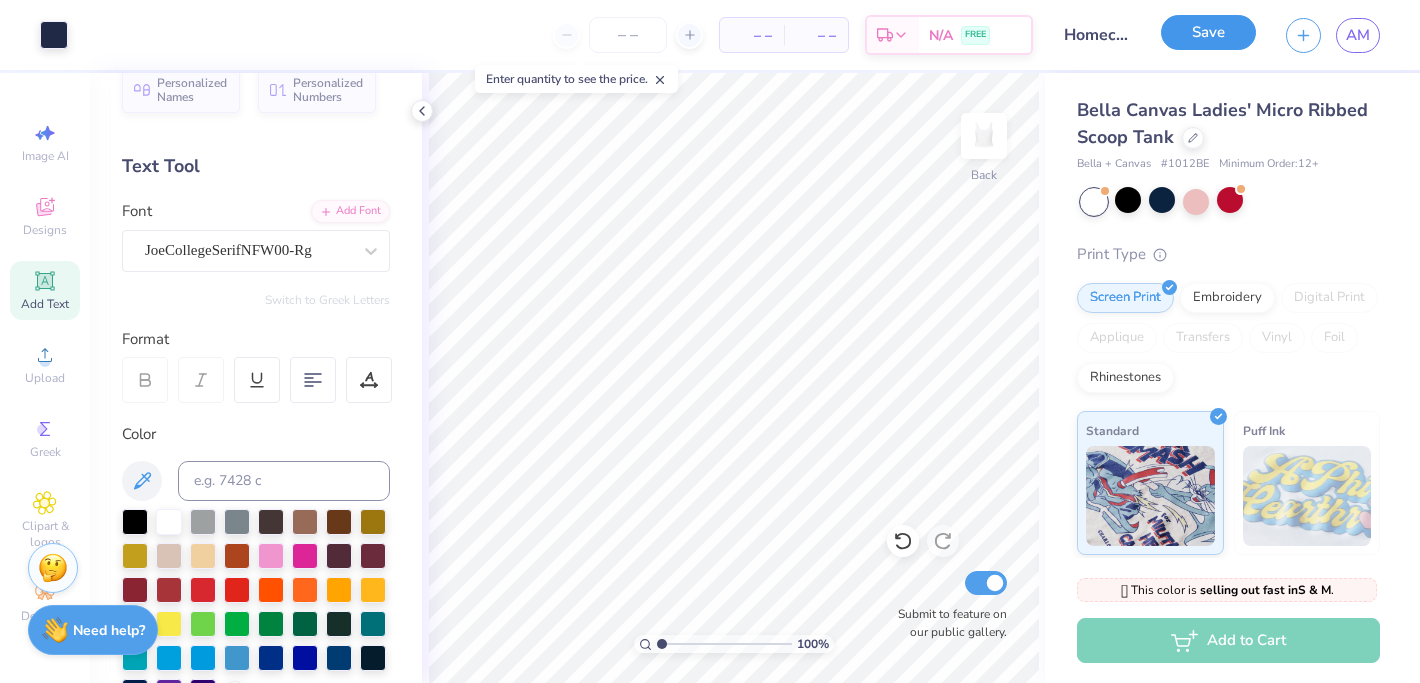 click on "Save" at bounding box center [1208, 32] 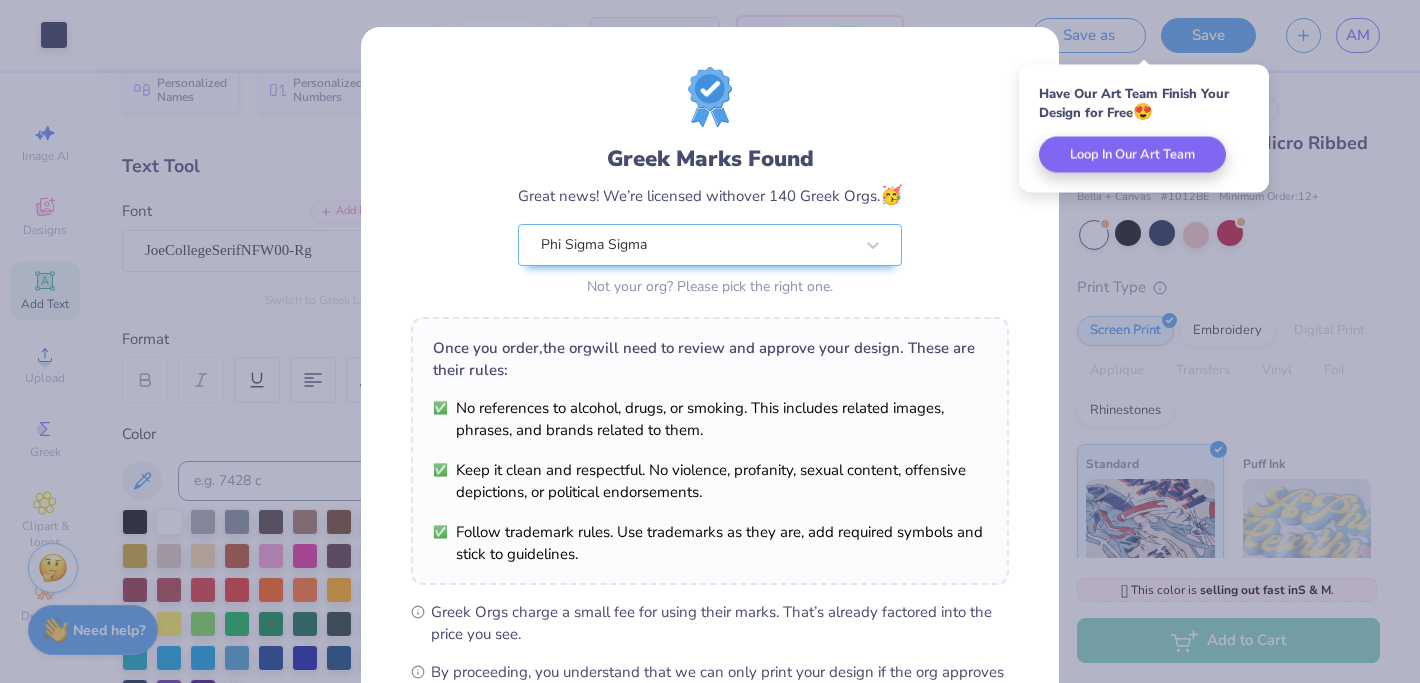 scroll, scrollTop: 253, scrollLeft: 0, axis: vertical 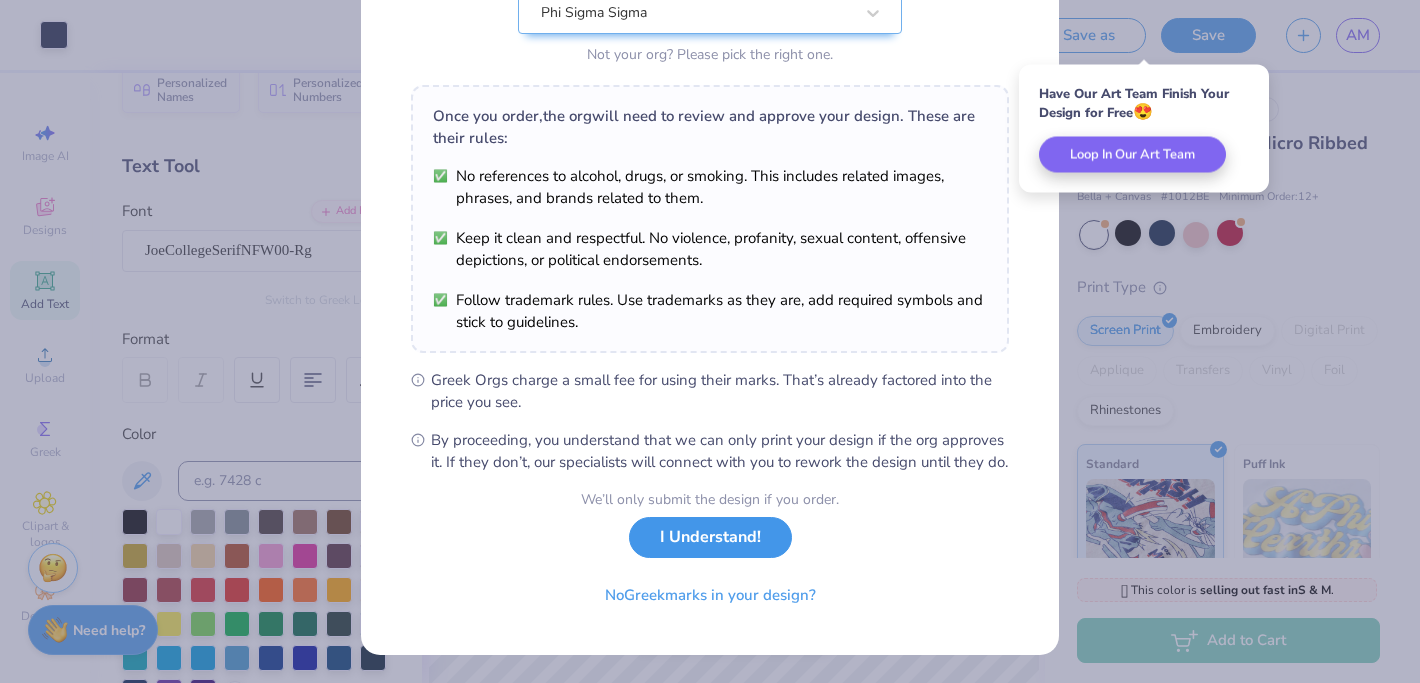 click on "I Understand!" at bounding box center [710, 537] 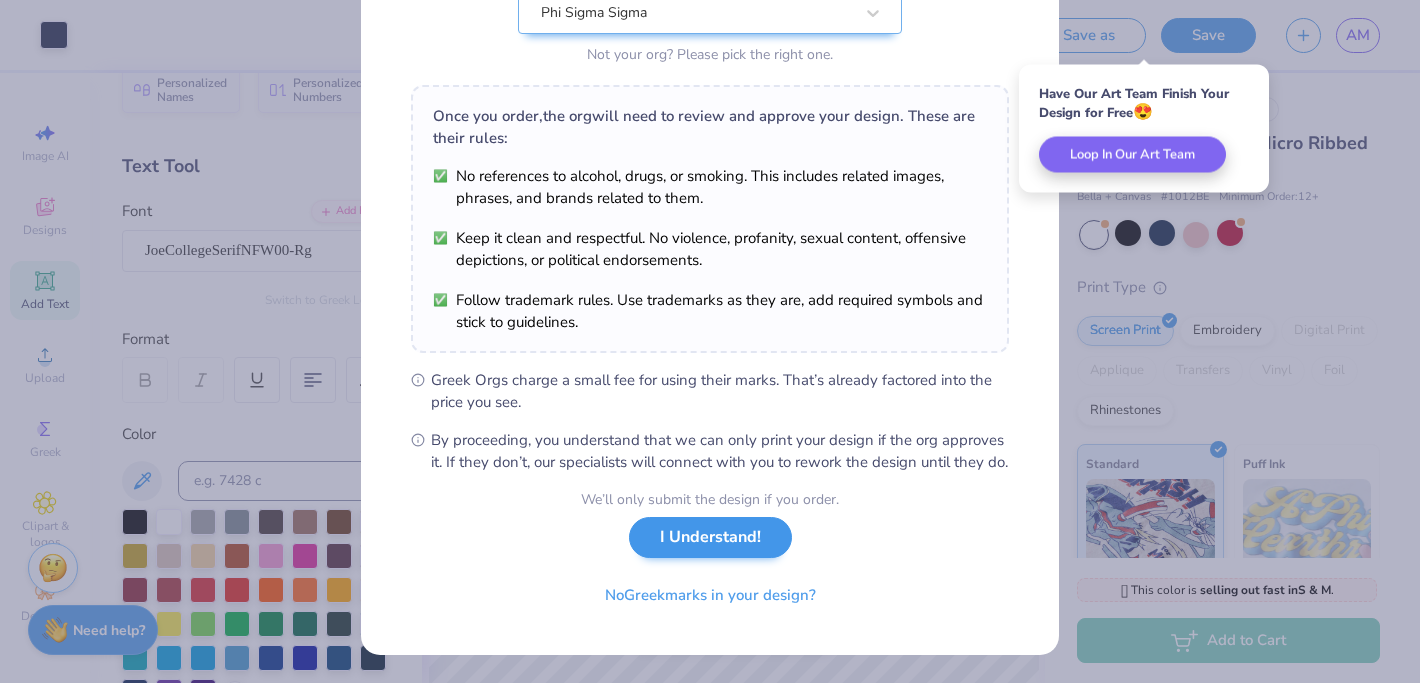 scroll, scrollTop: 0, scrollLeft: 0, axis: both 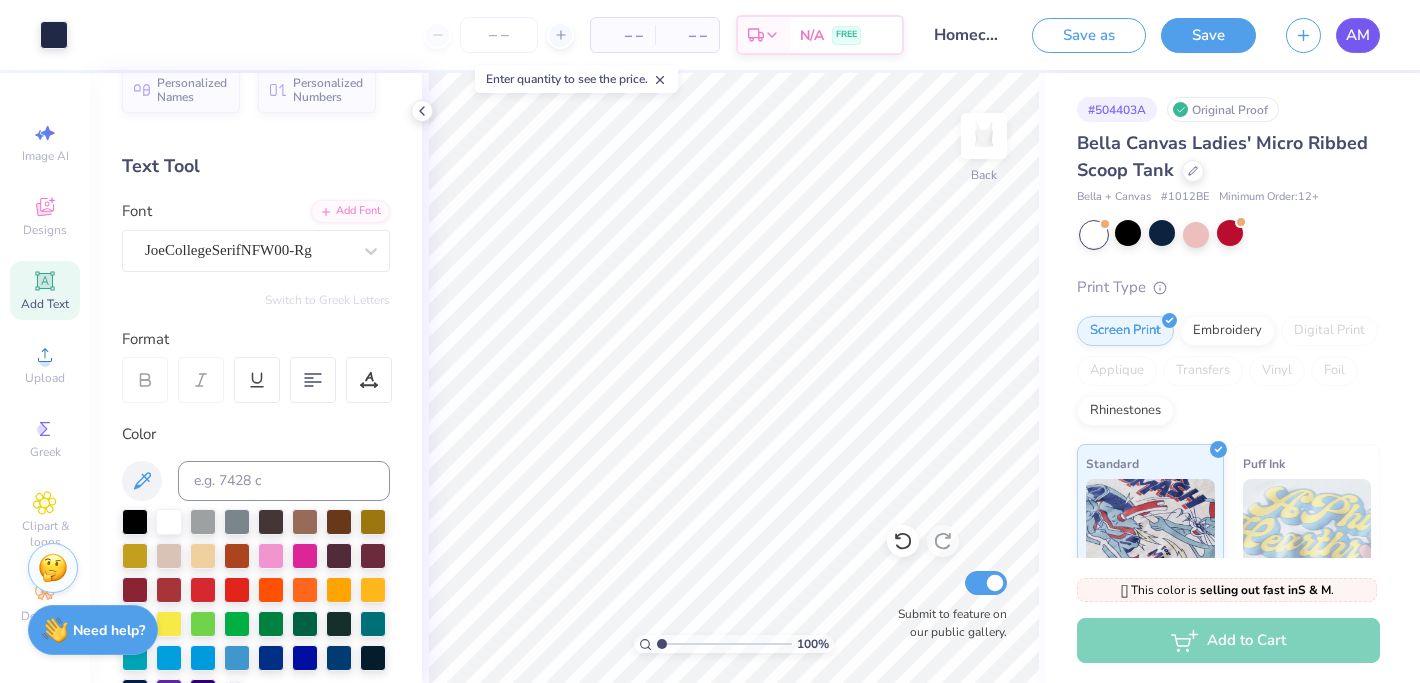click on "AM" at bounding box center [1358, 35] 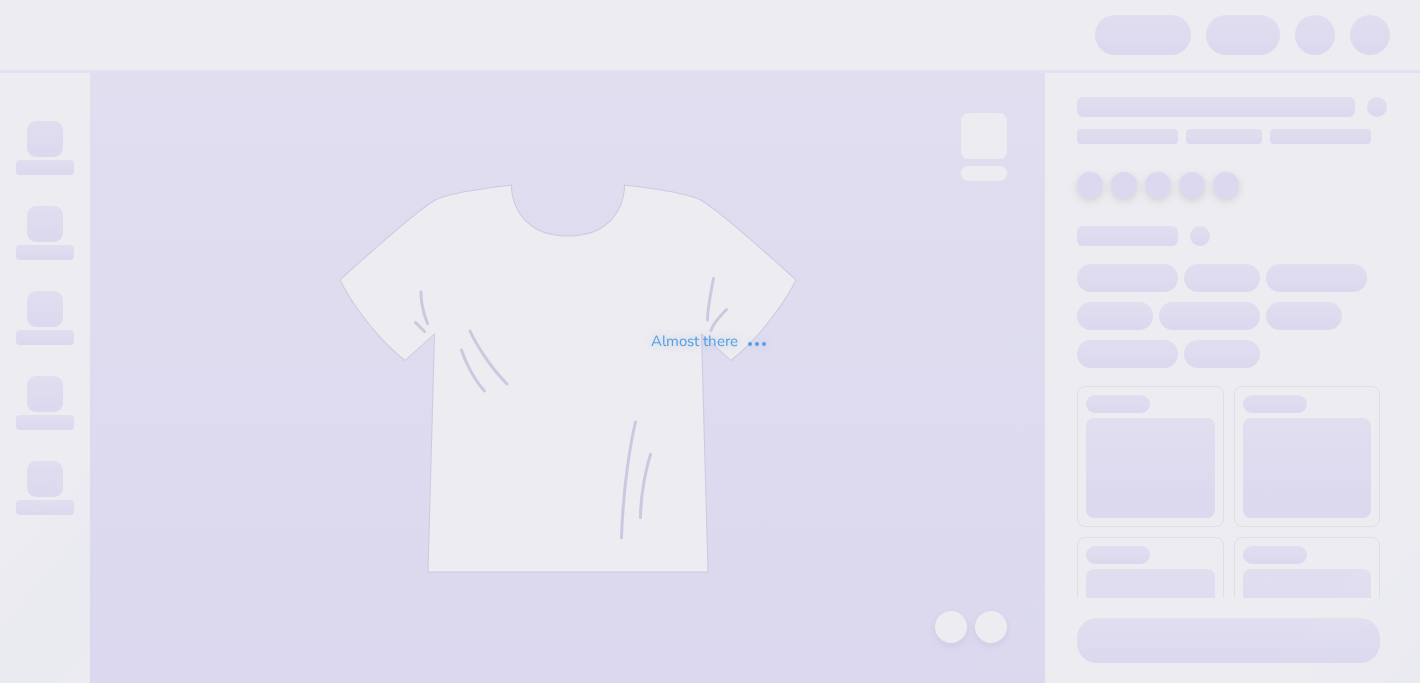 scroll, scrollTop: 0, scrollLeft: 0, axis: both 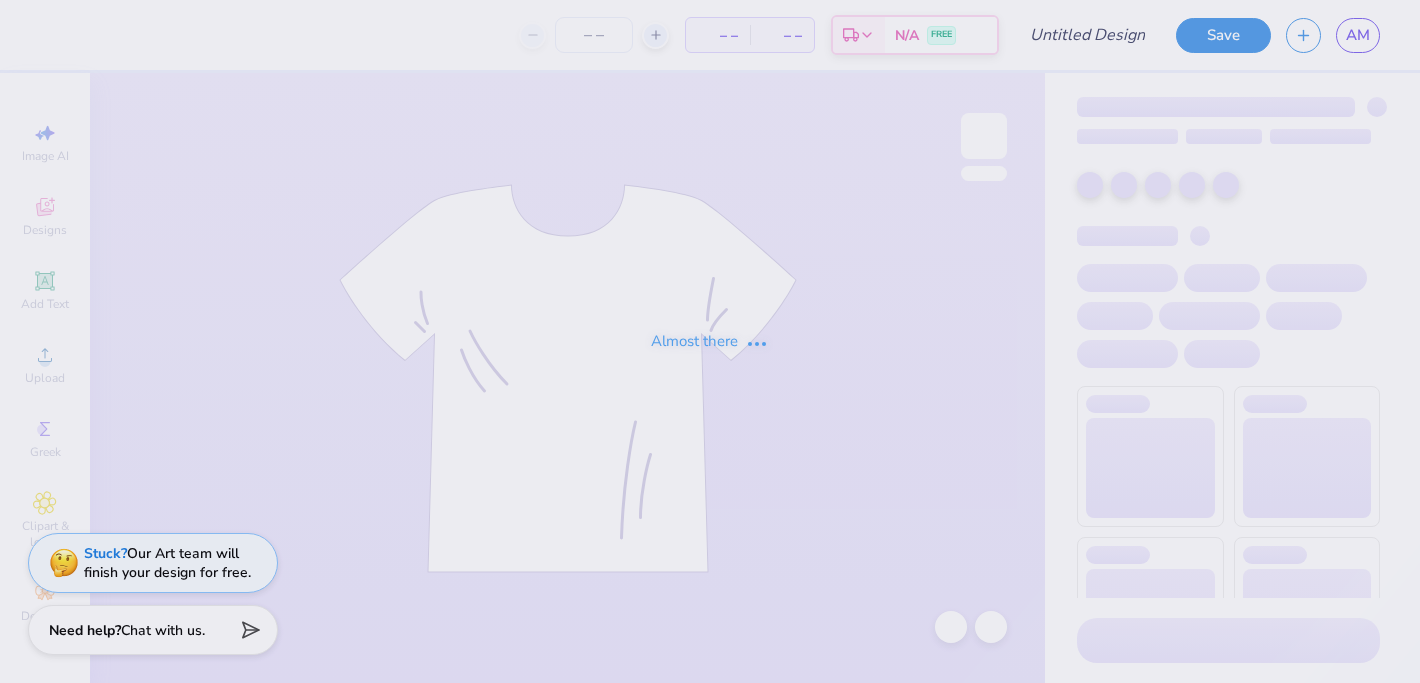 type on "Phi Sig Home" 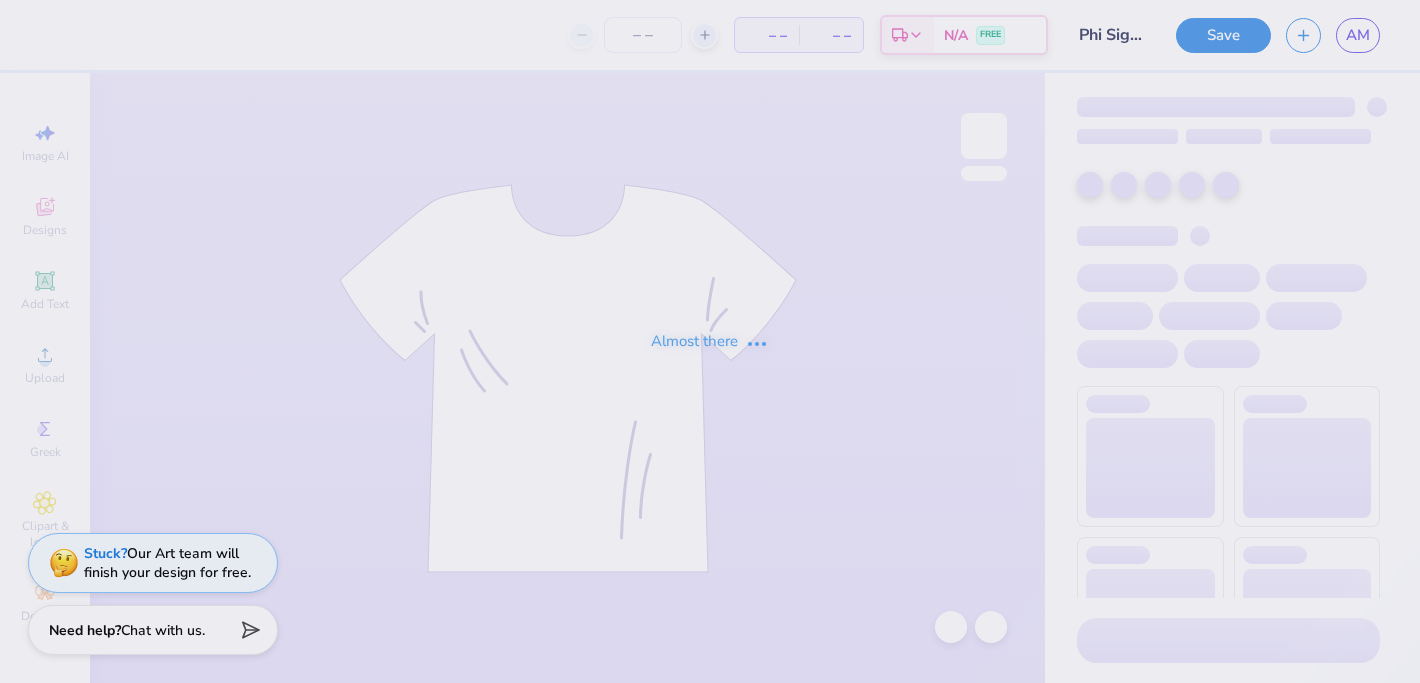 type on "90" 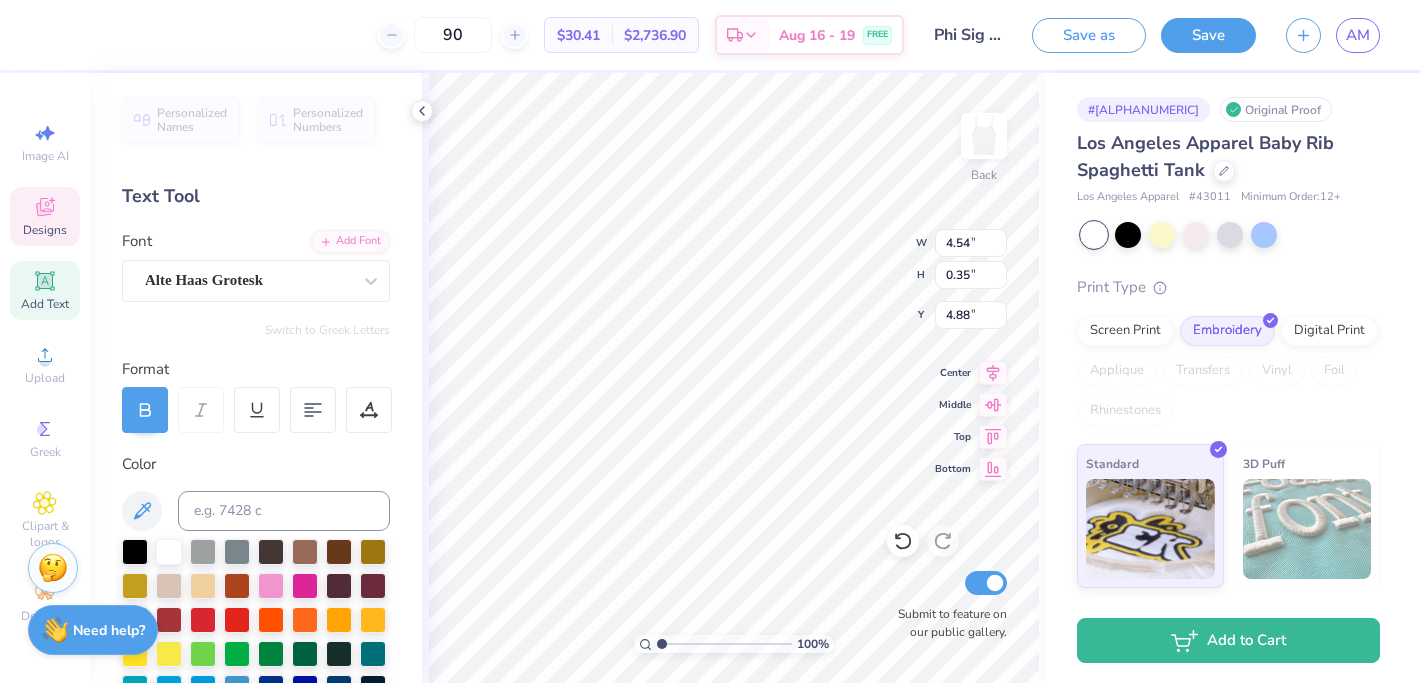 scroll, scrollTop: 0, scrollLeft: 7, axis: horizontal 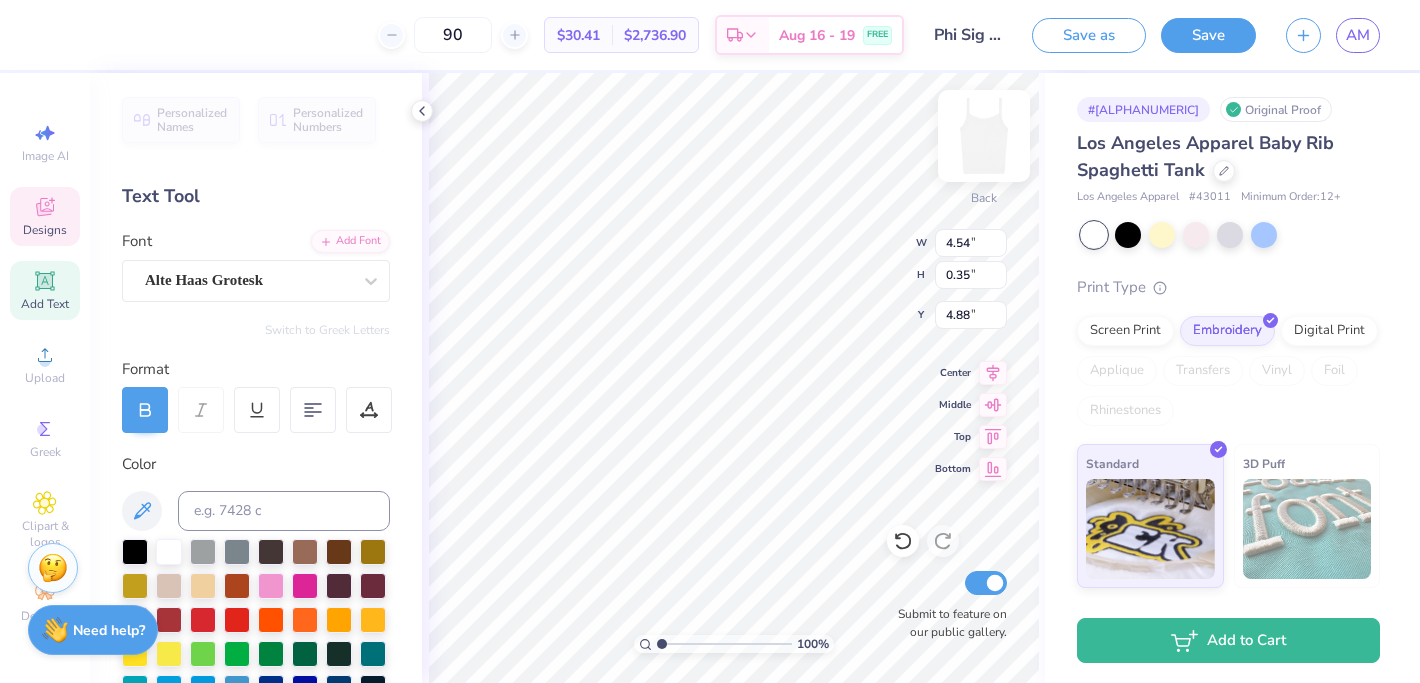 type on "HOMECOMING 2025" 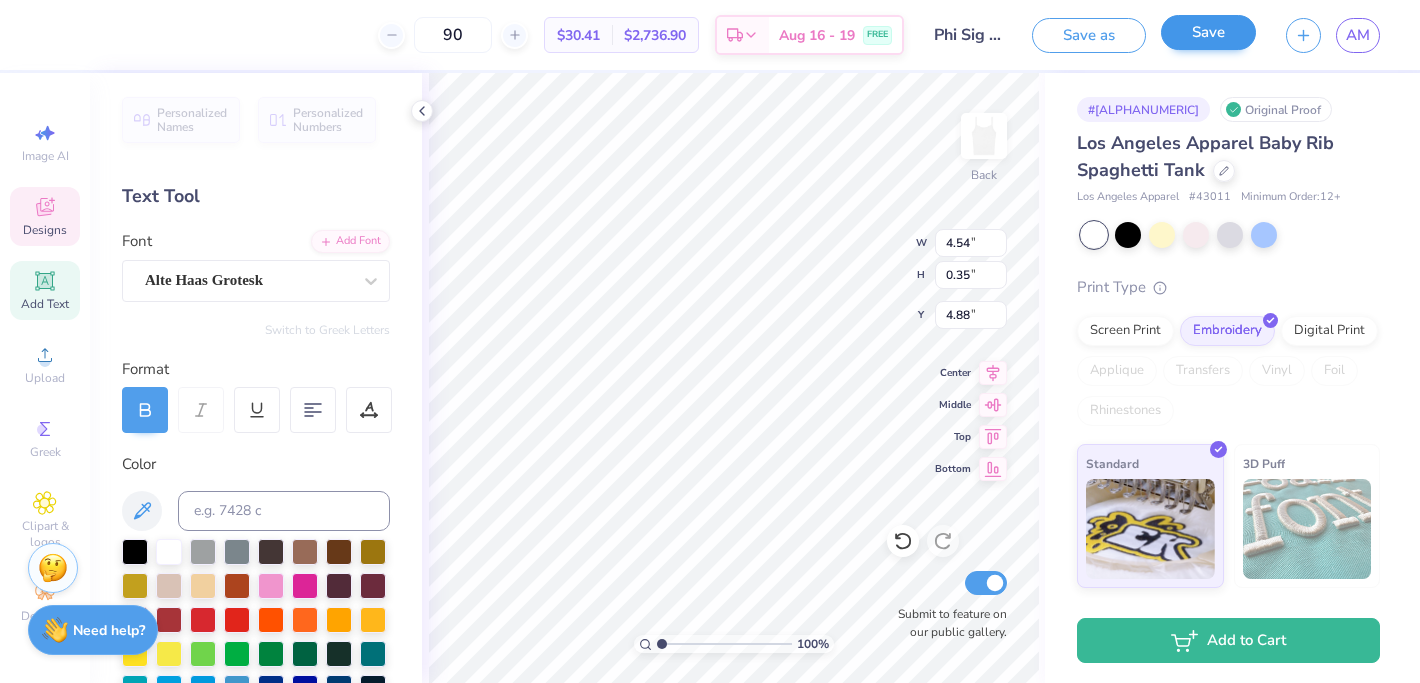 click on "Save" at bounding box center (1208, 32) 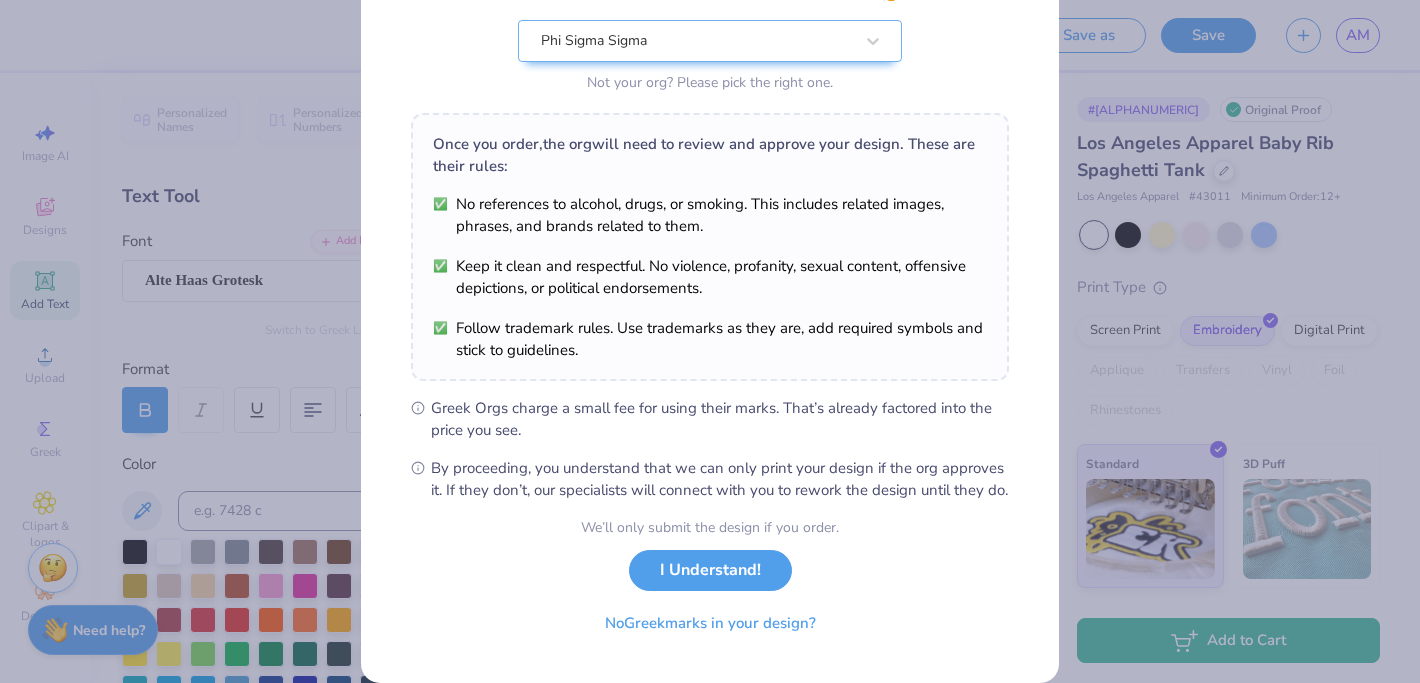 scroll, scrollTop: 223, scrollLeft: 0, axis: vertical 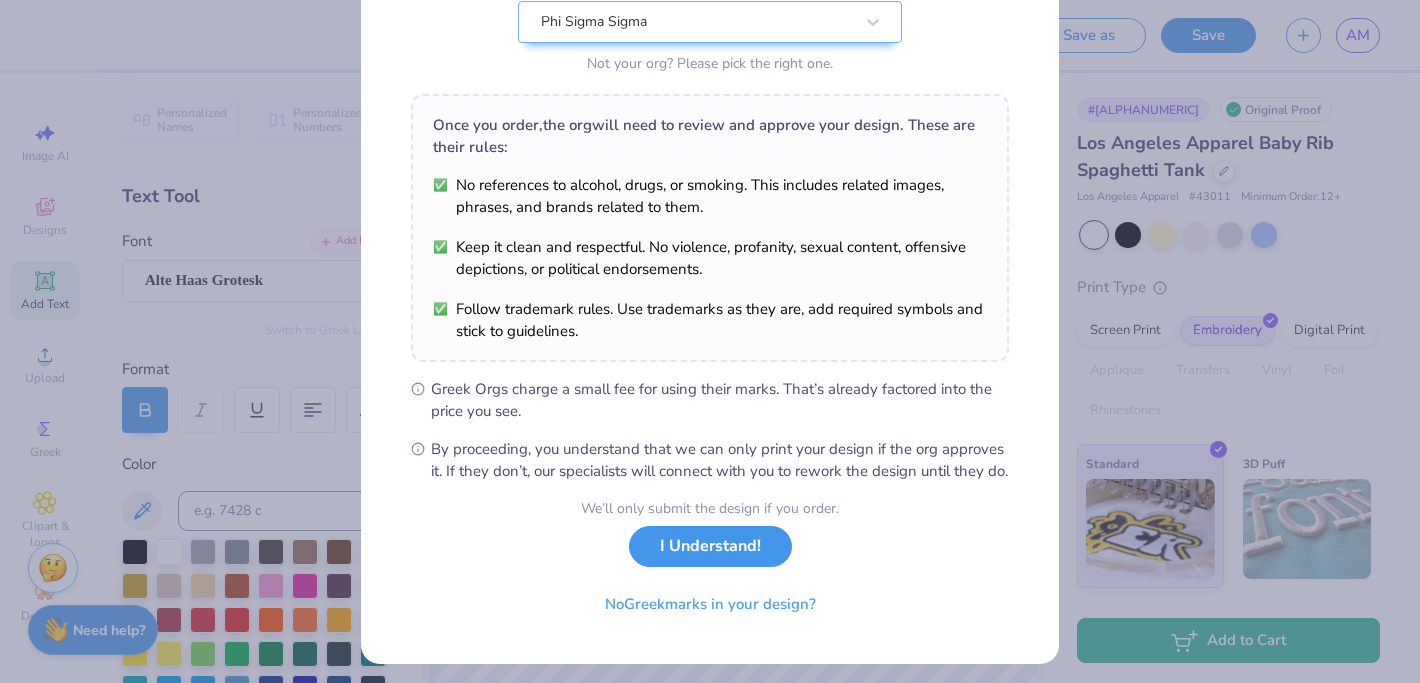 click on "I Understand!" at bounding box center (710, 546) 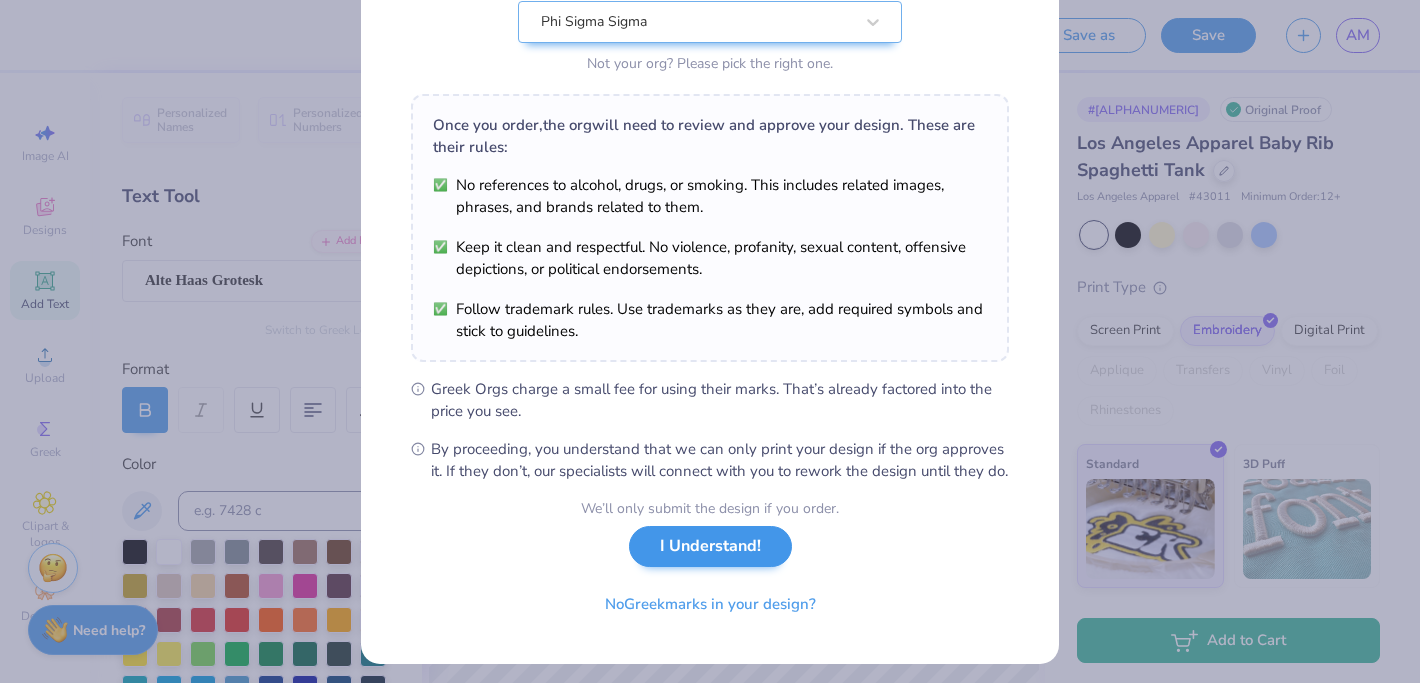 scroll, scrollTop: 0, scrollLeft: 0, axis: both 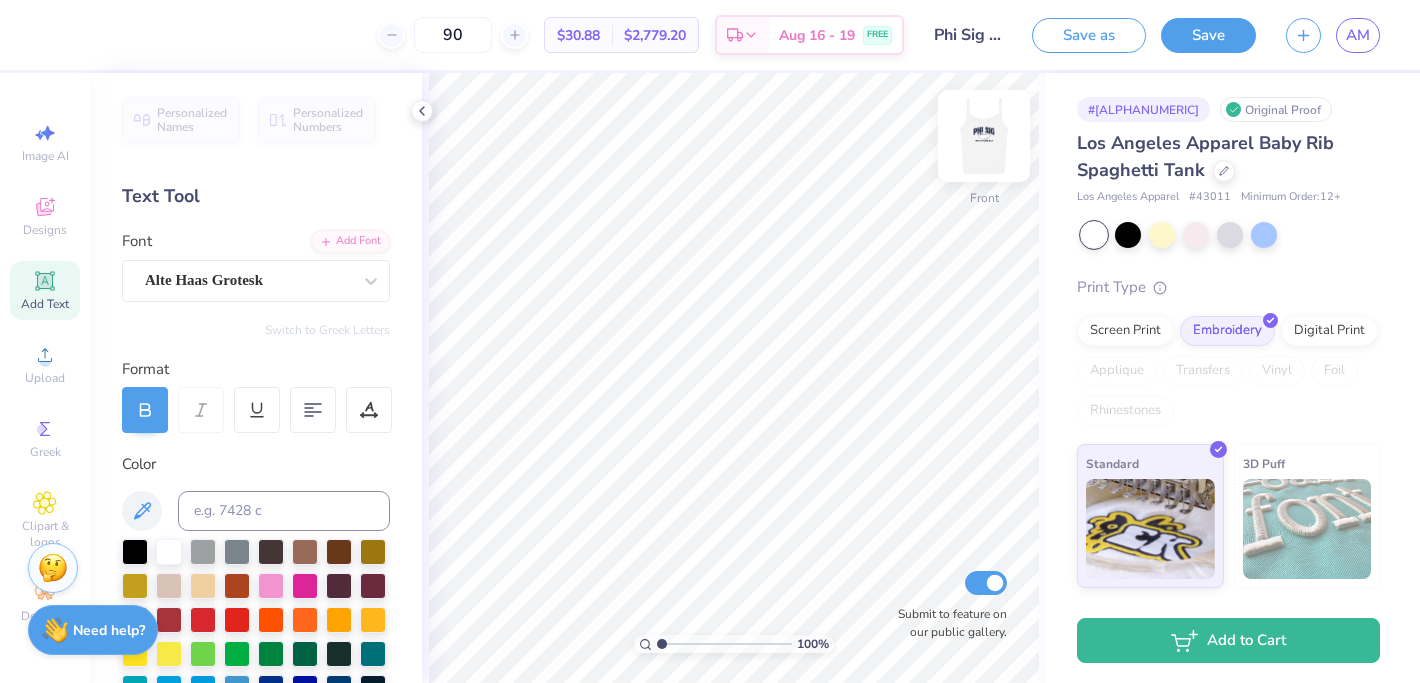 click at bounding box center [984, 136] 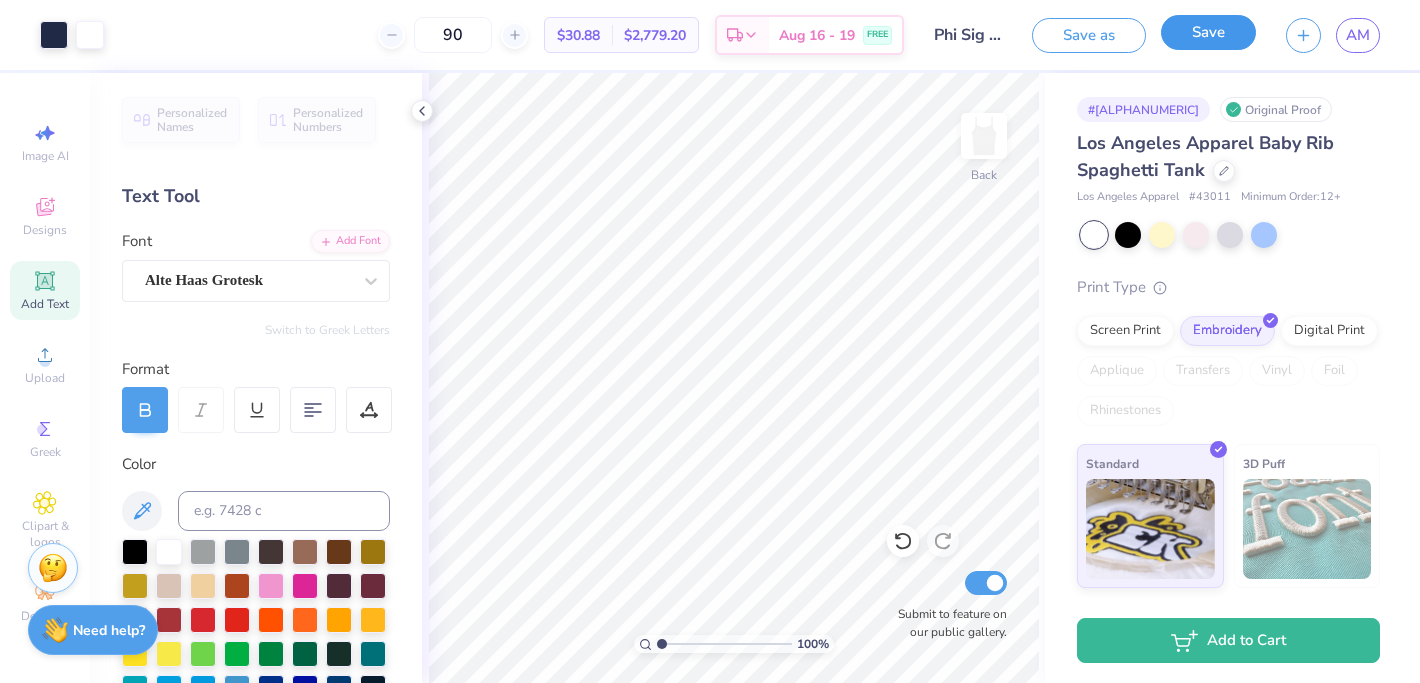click on "Save" at bounding box center [1208, 32] 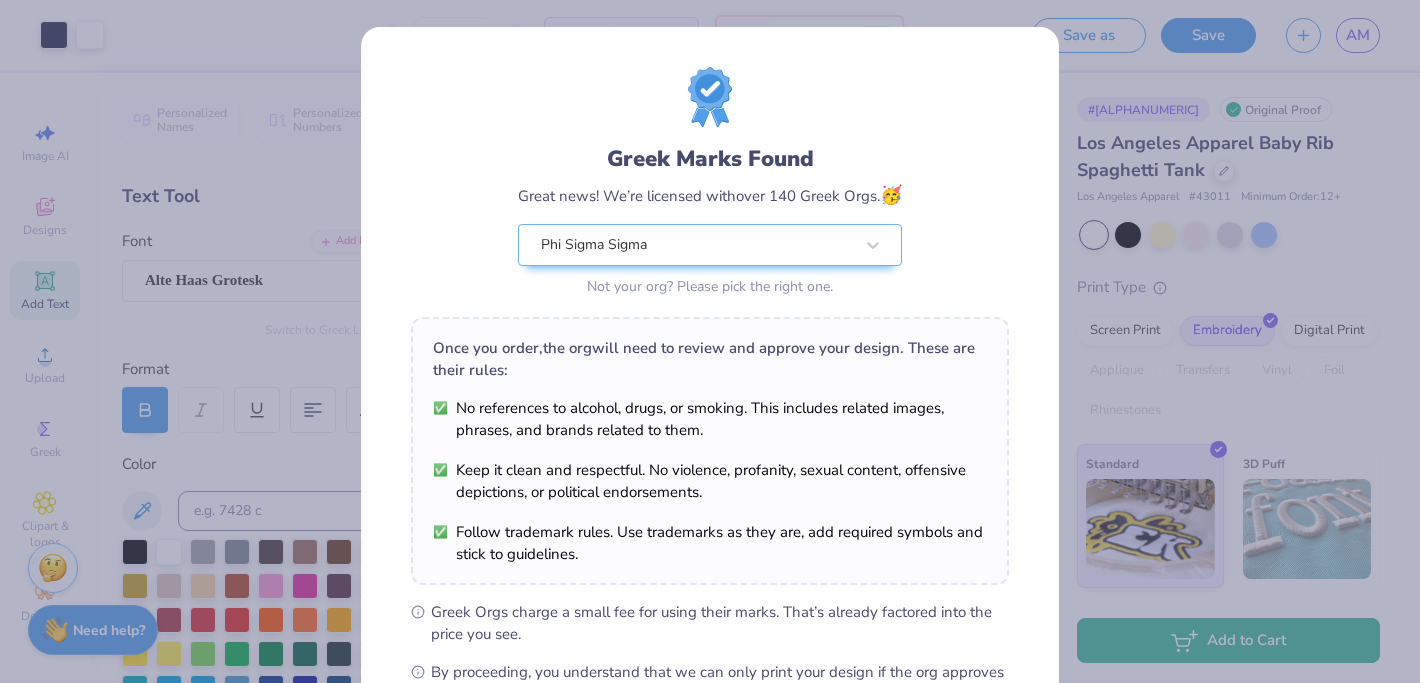 scroll, scrollTop: 249, scrollLeft: 0, axis: vertical 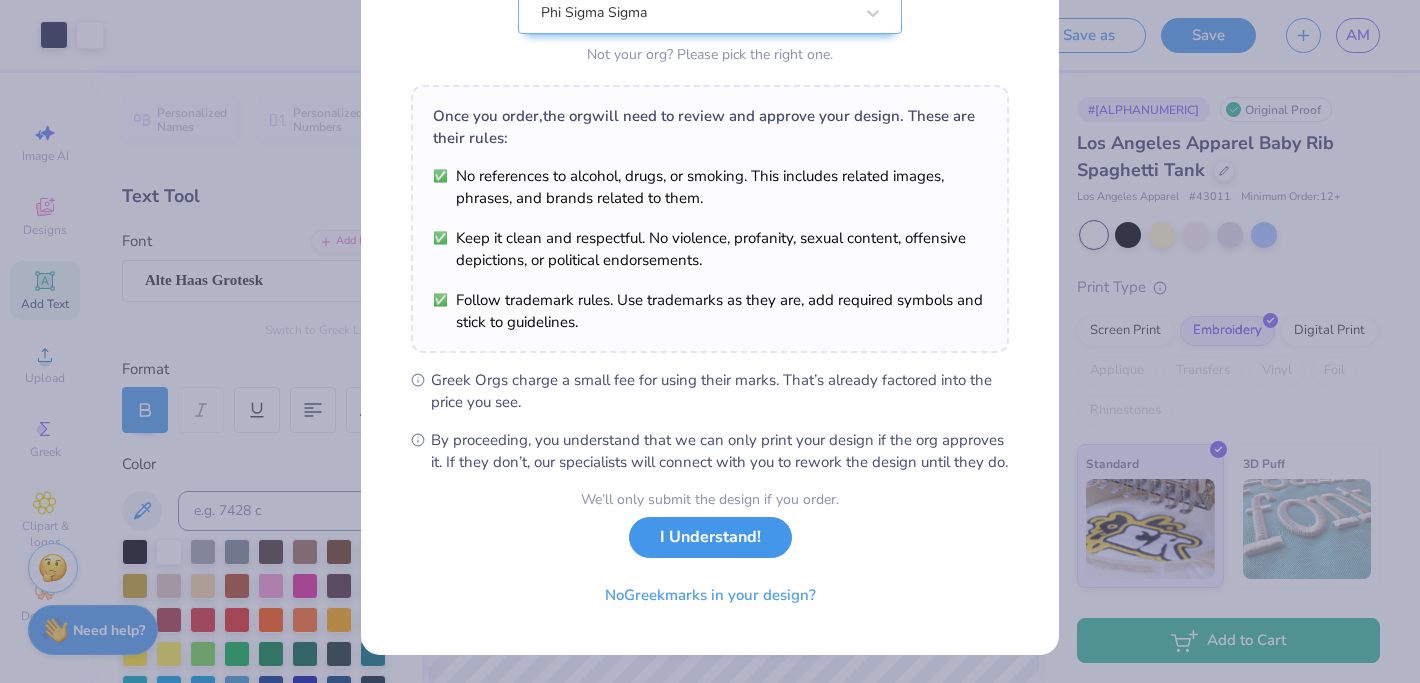 click on "I Understand!" at bounding box center (710, 537) 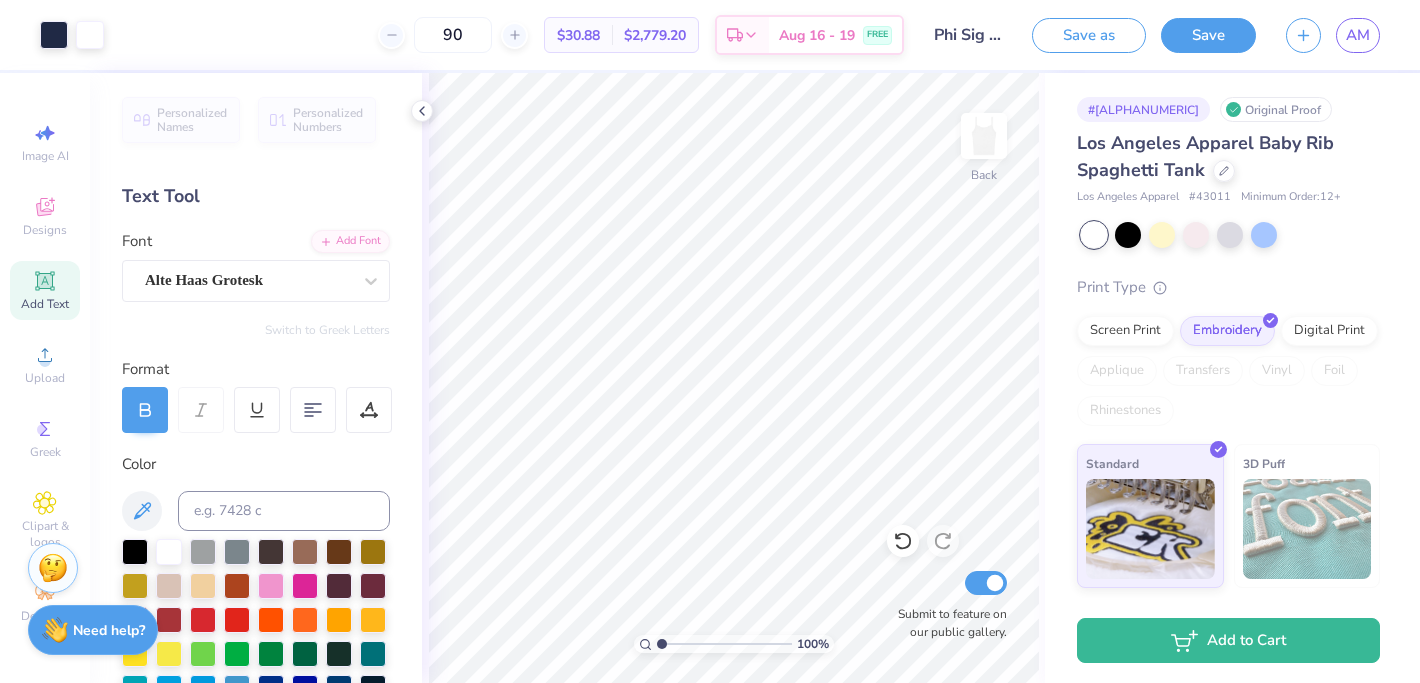 scroll, scrollTop: 0, scrollLeft: 0, axis: both 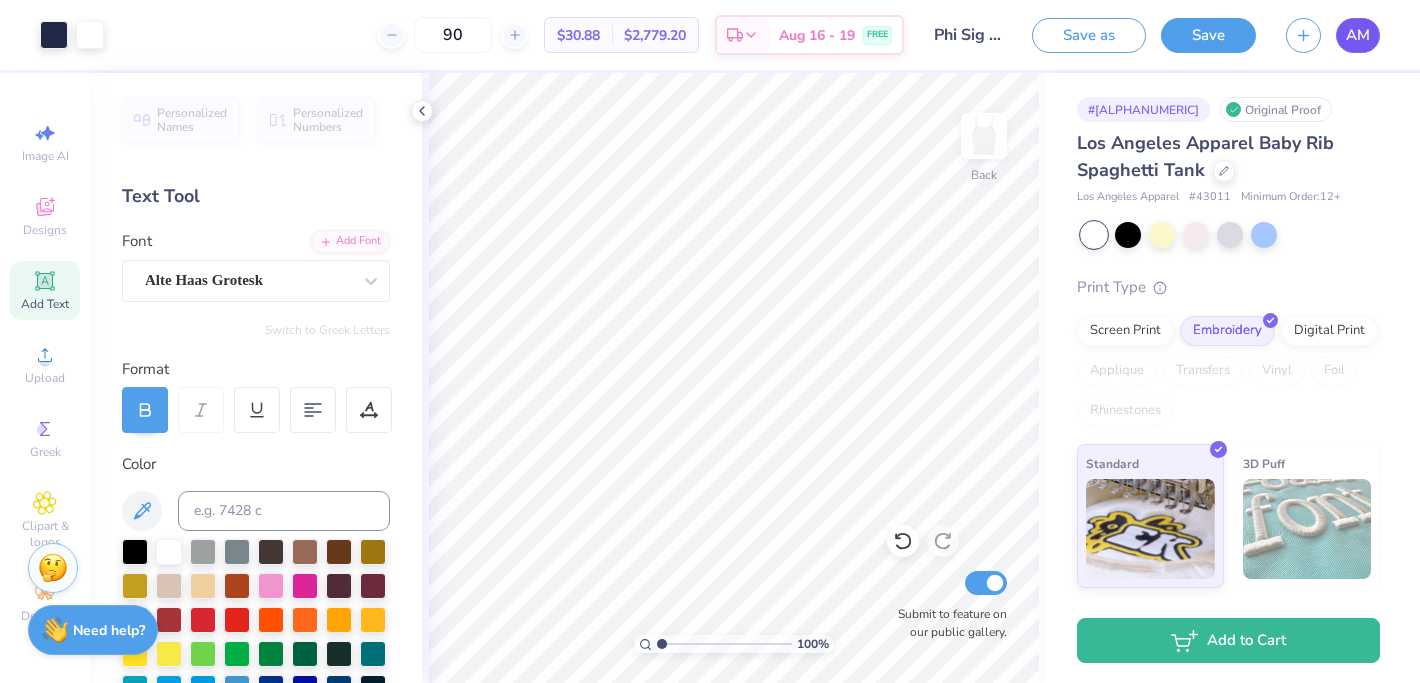 click on "AM" at bounding box center (1358, 35) 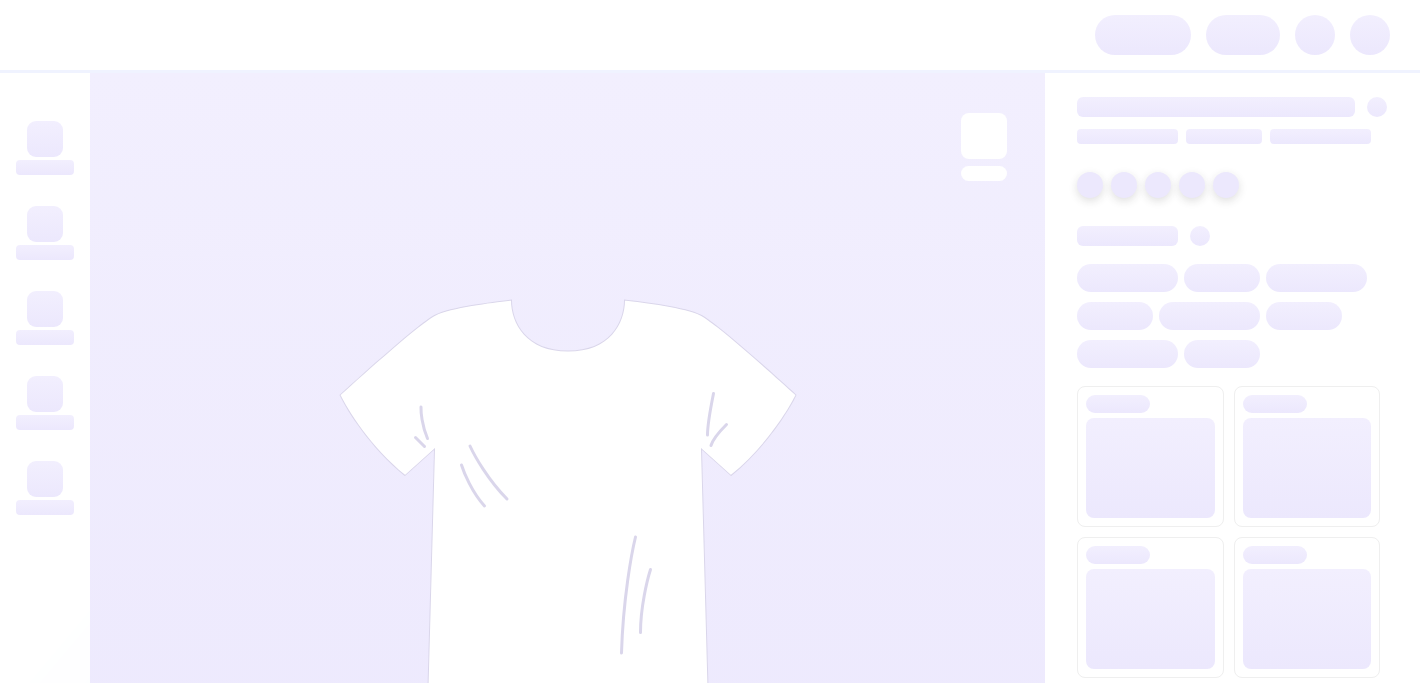 scroll, scrollTop: 0, scrollLeft: 0, axis: both 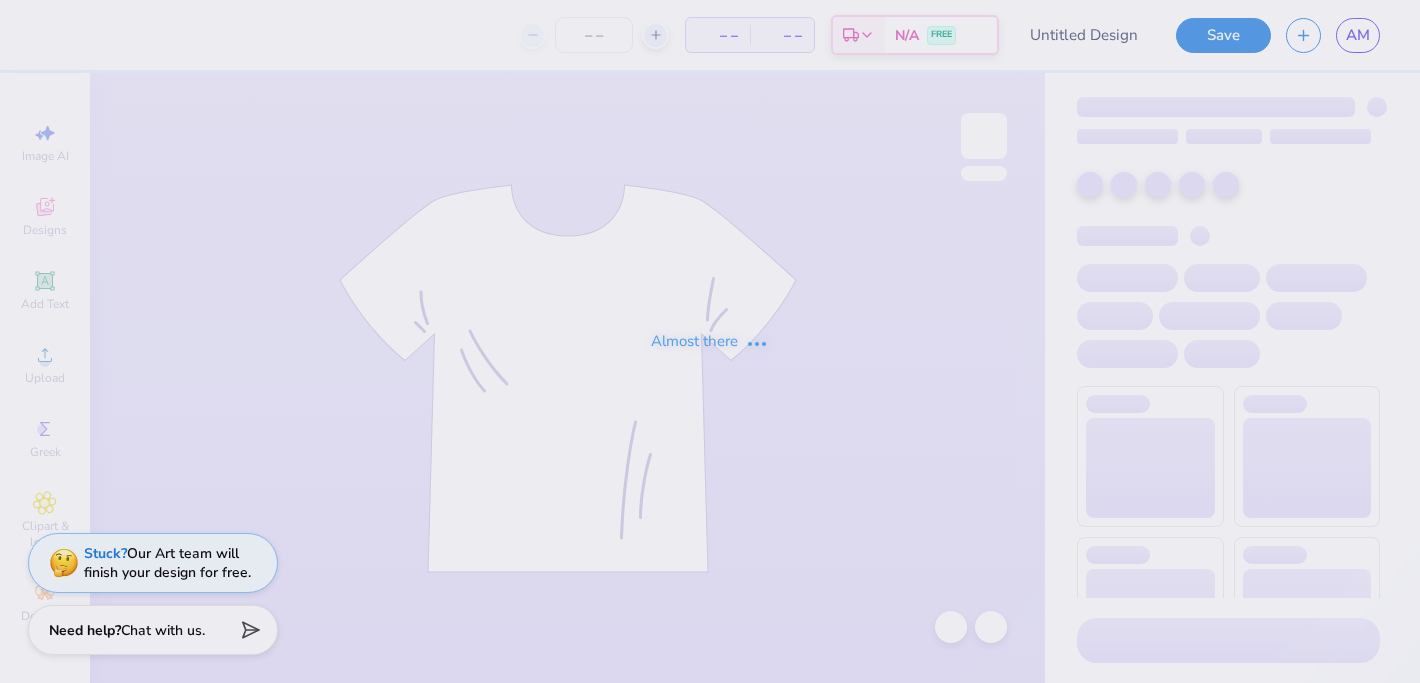 type on "Homecoming" 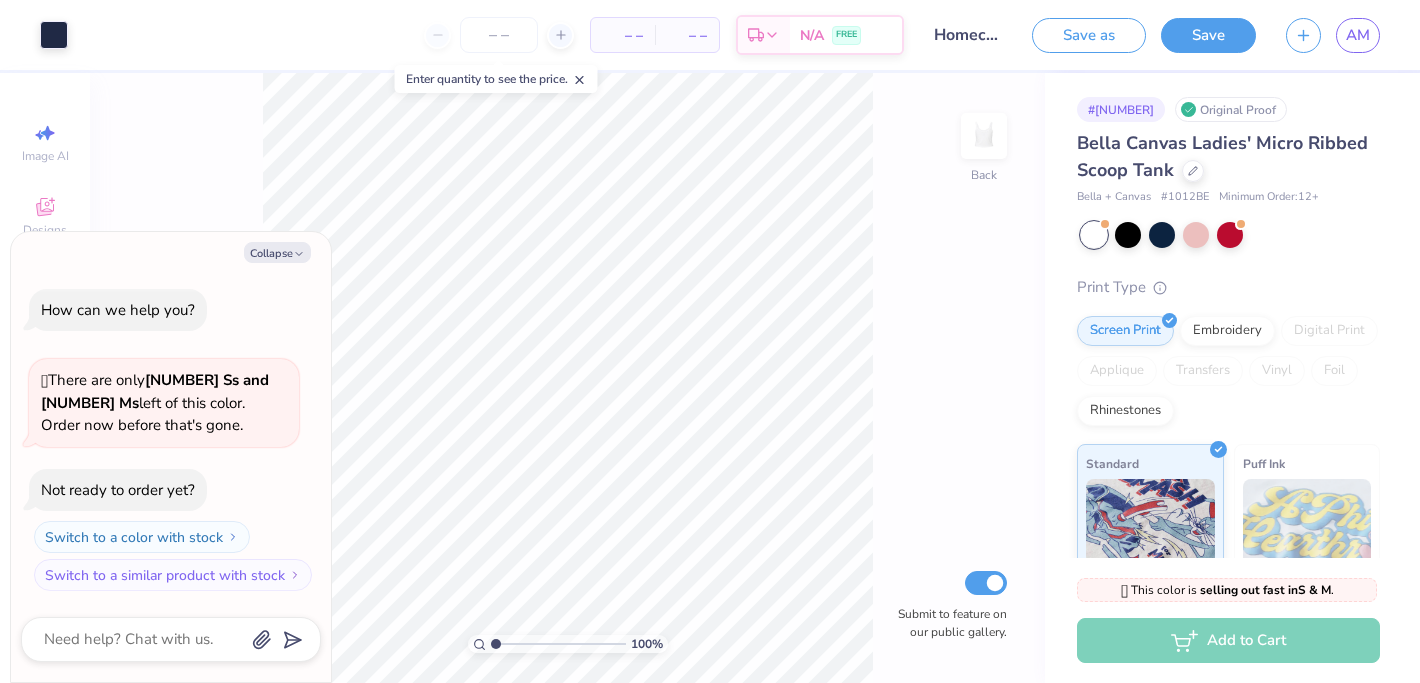 type on "x" 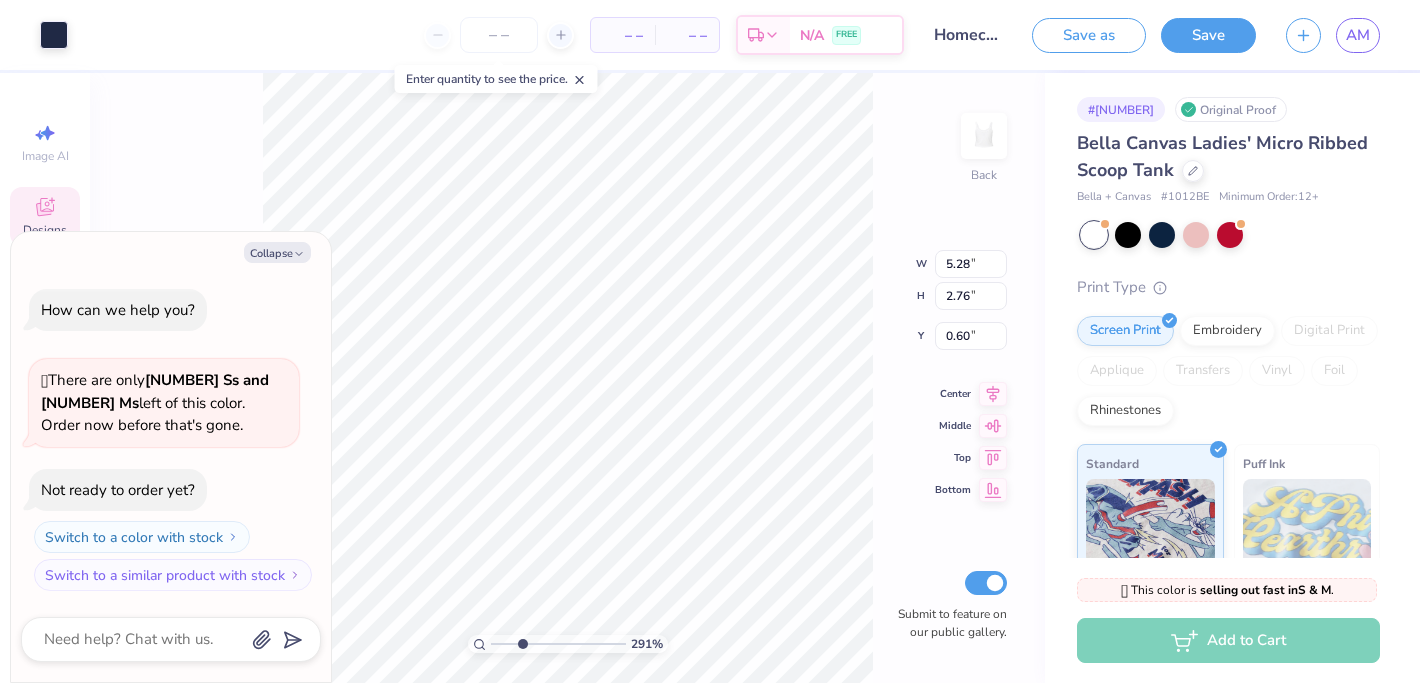 drag, startPoint x: 503, startPoint y: 641, endPoint x: 522, endPoint y: 641, distance: 19 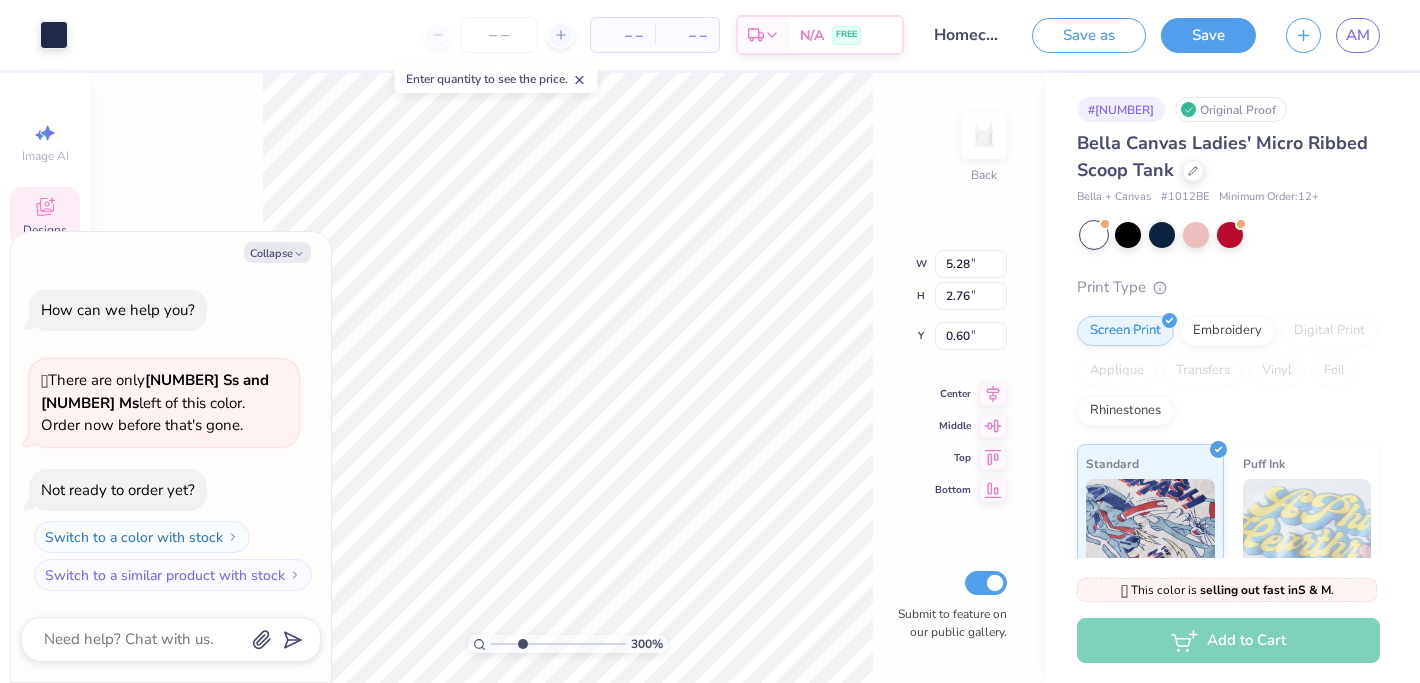 type on "x" 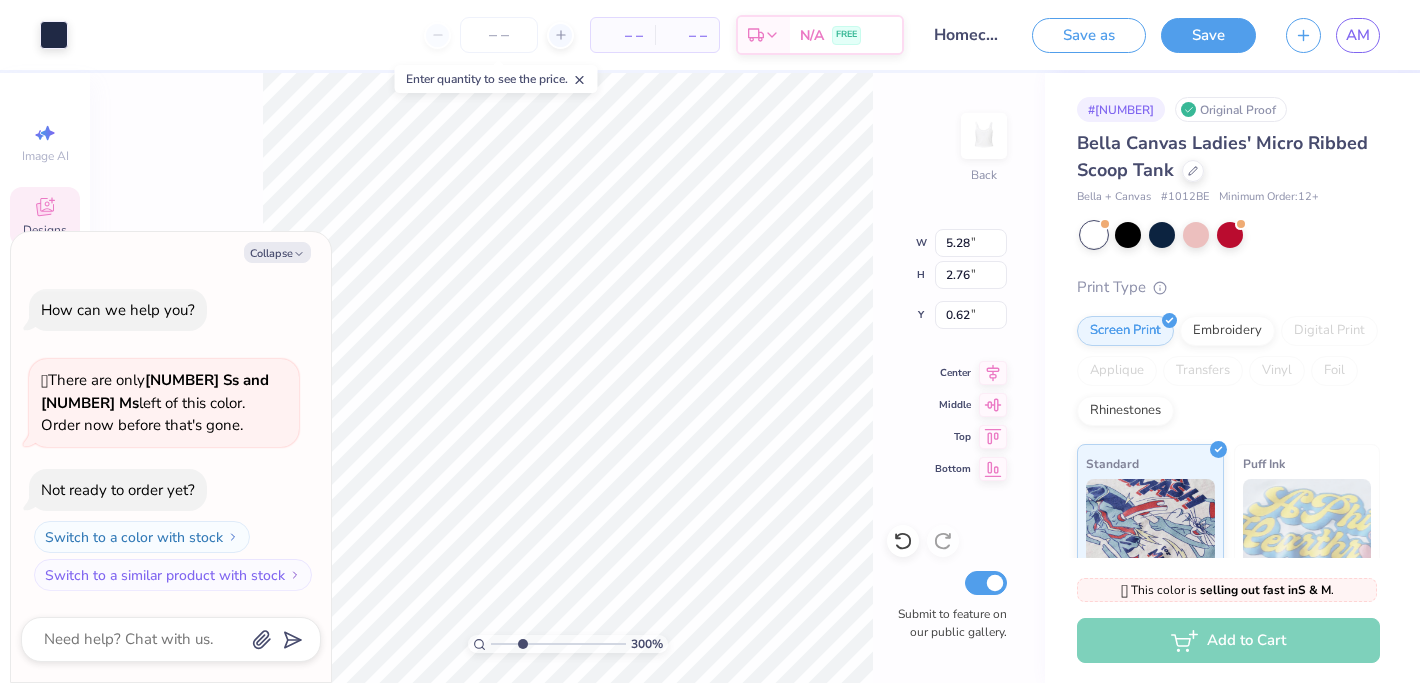 type on "x" 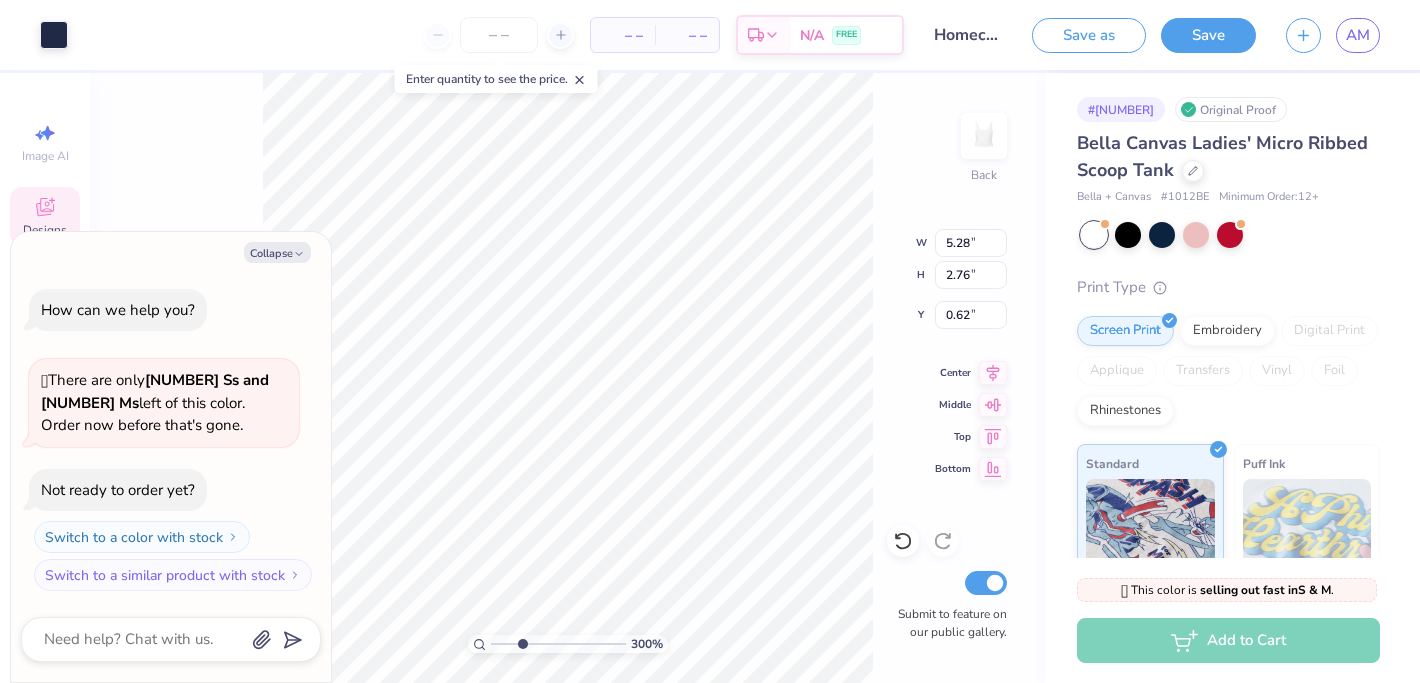 type on "2.42" 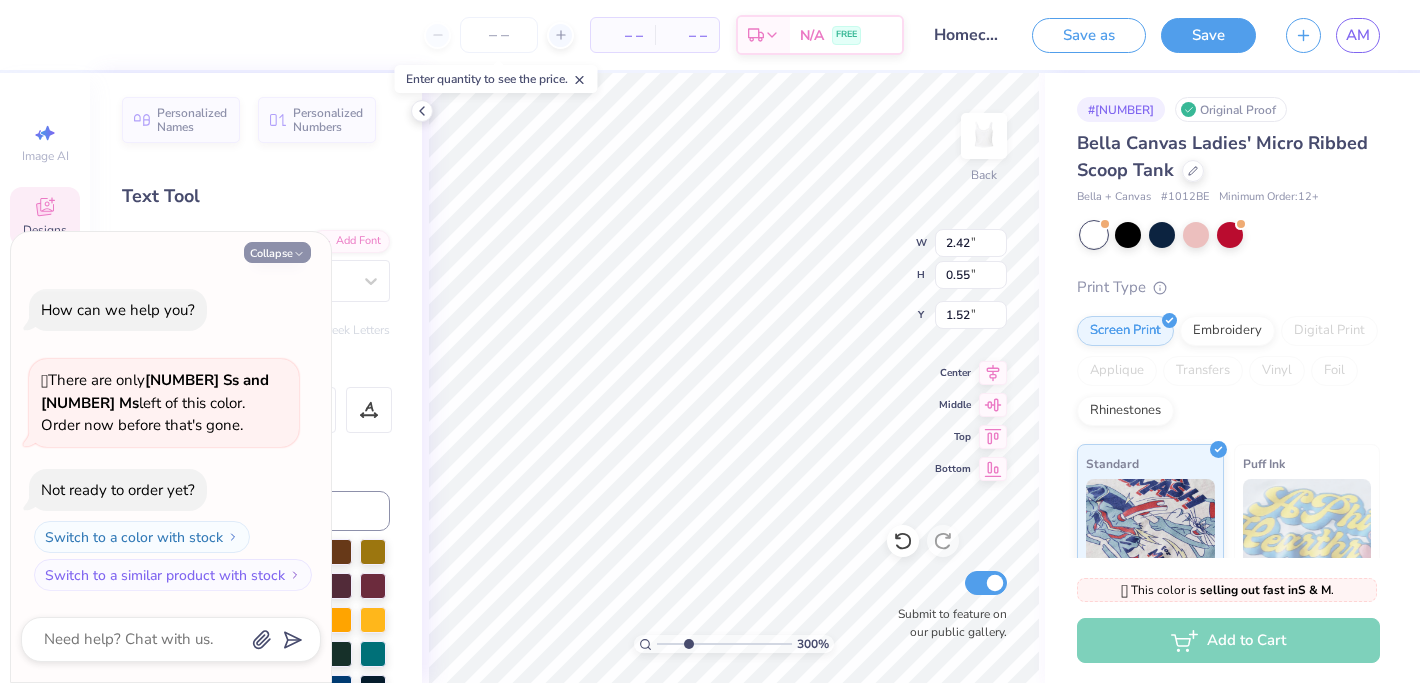 click 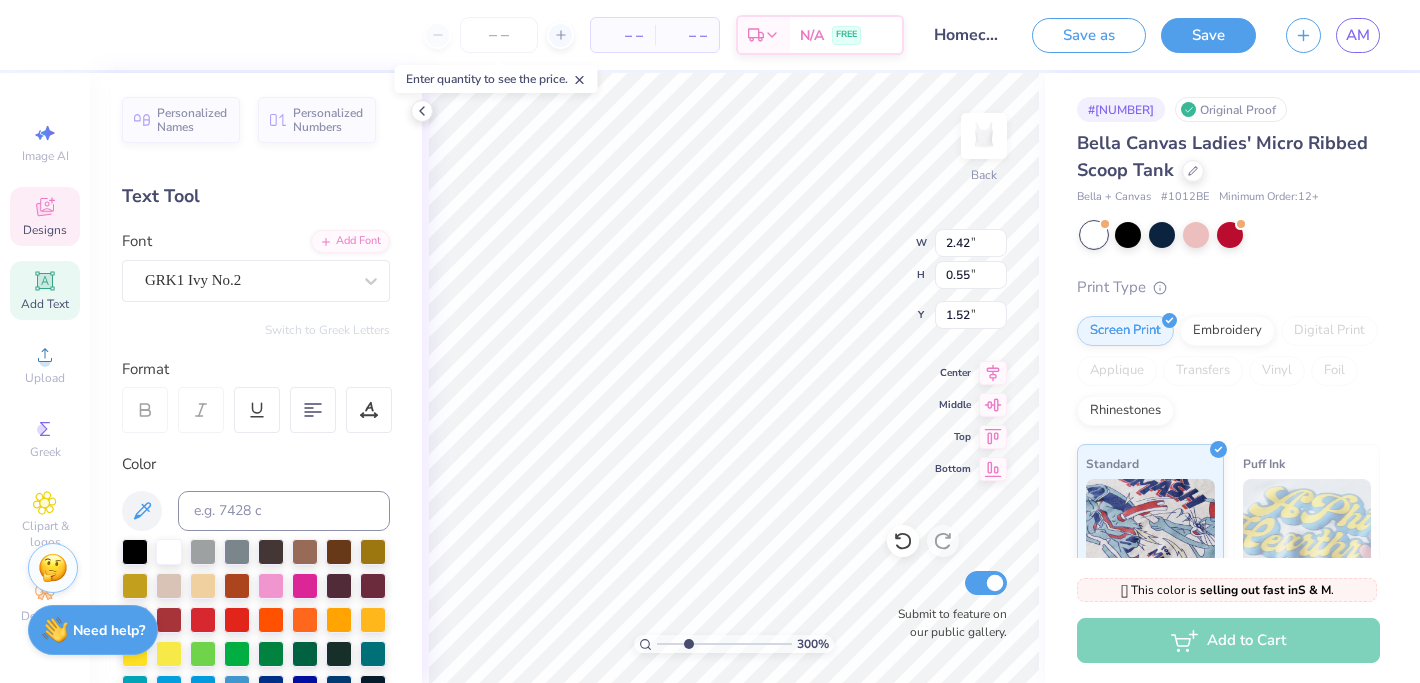 click 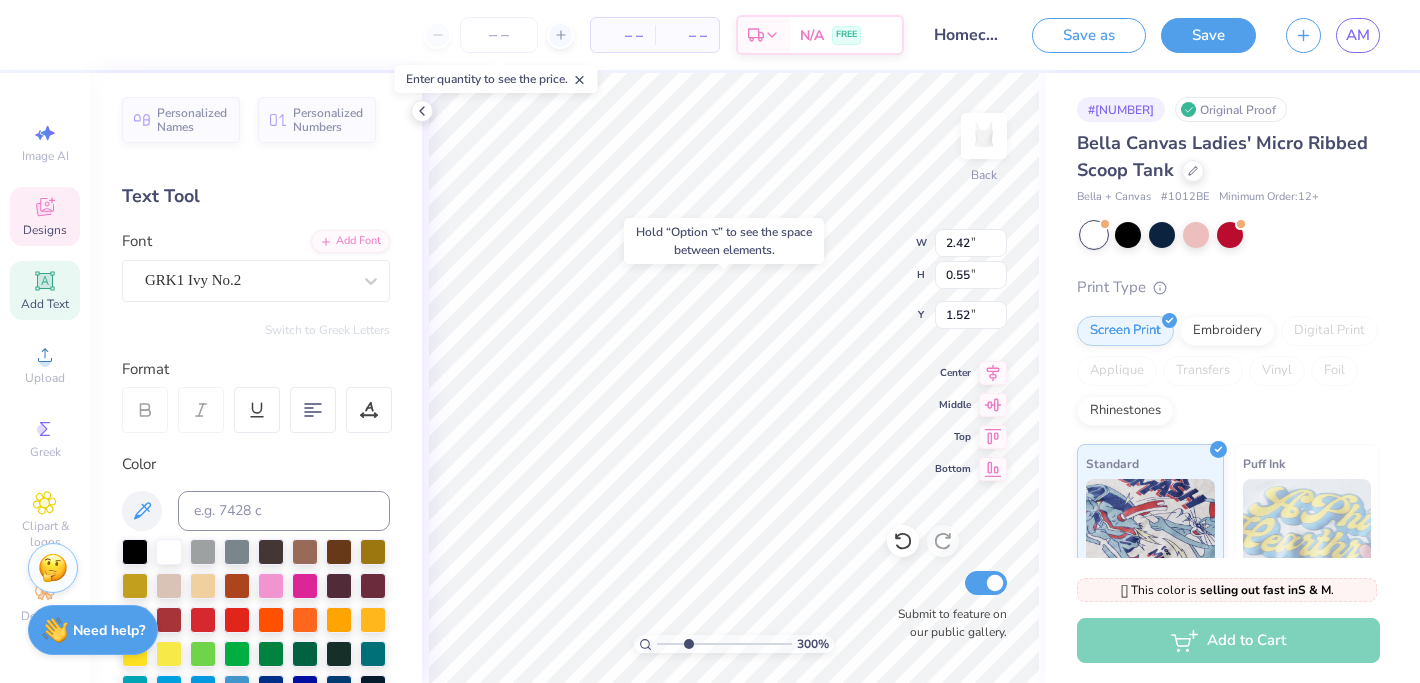 type on "1.24" 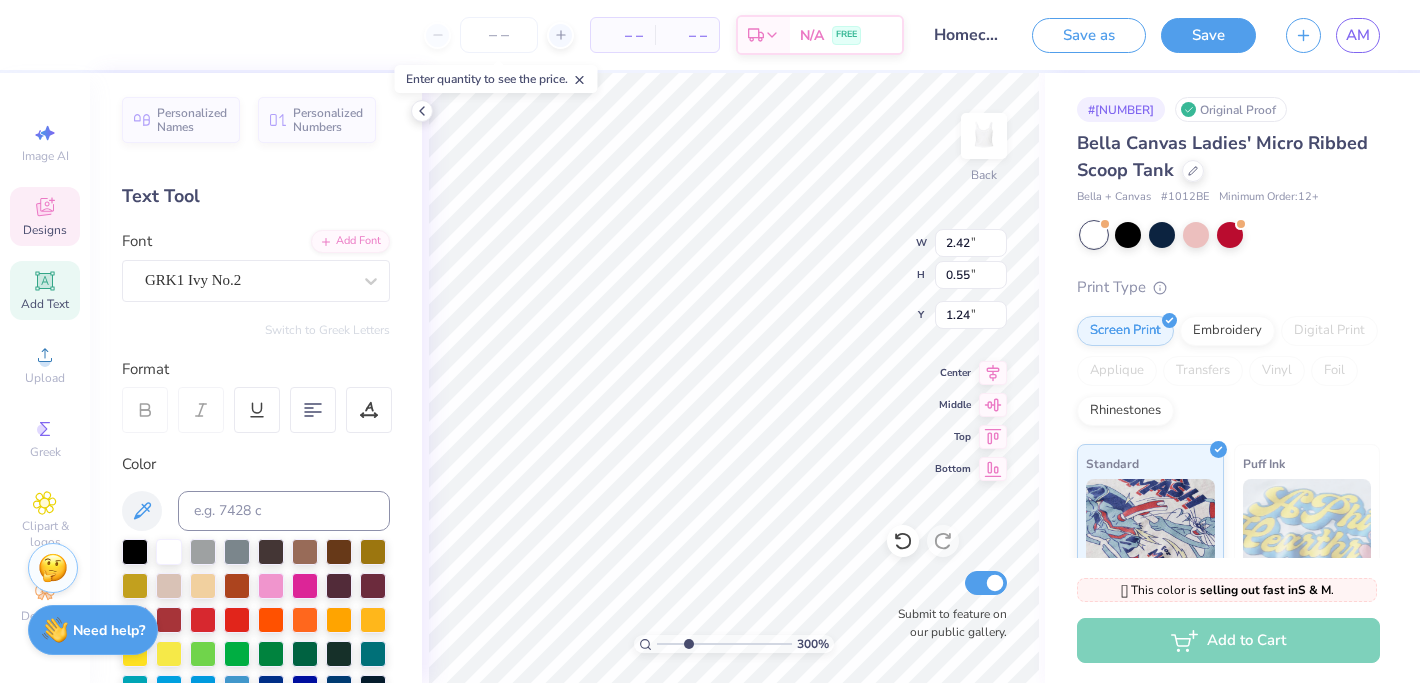 type on "1.38" 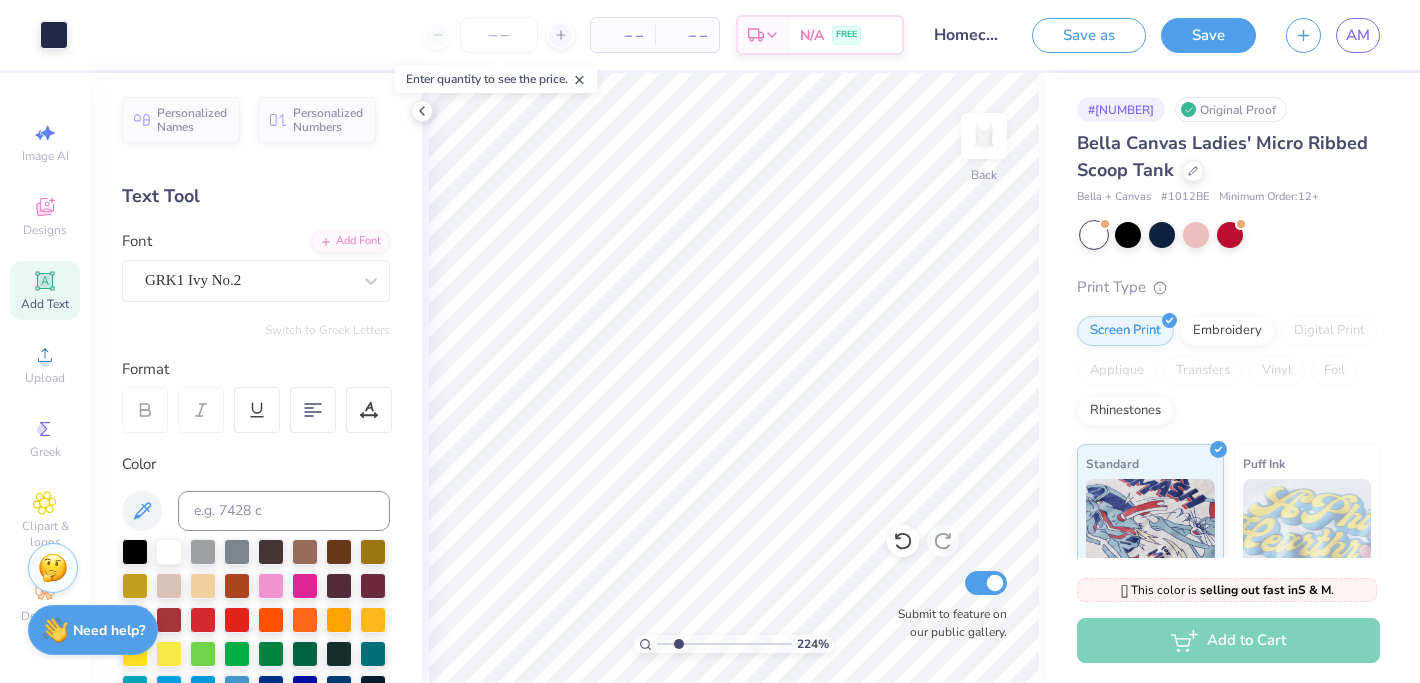 drag, startPoint x: 689, startPoint y: 645, endPoint x: 678, endPoint y: 645, distance: 11 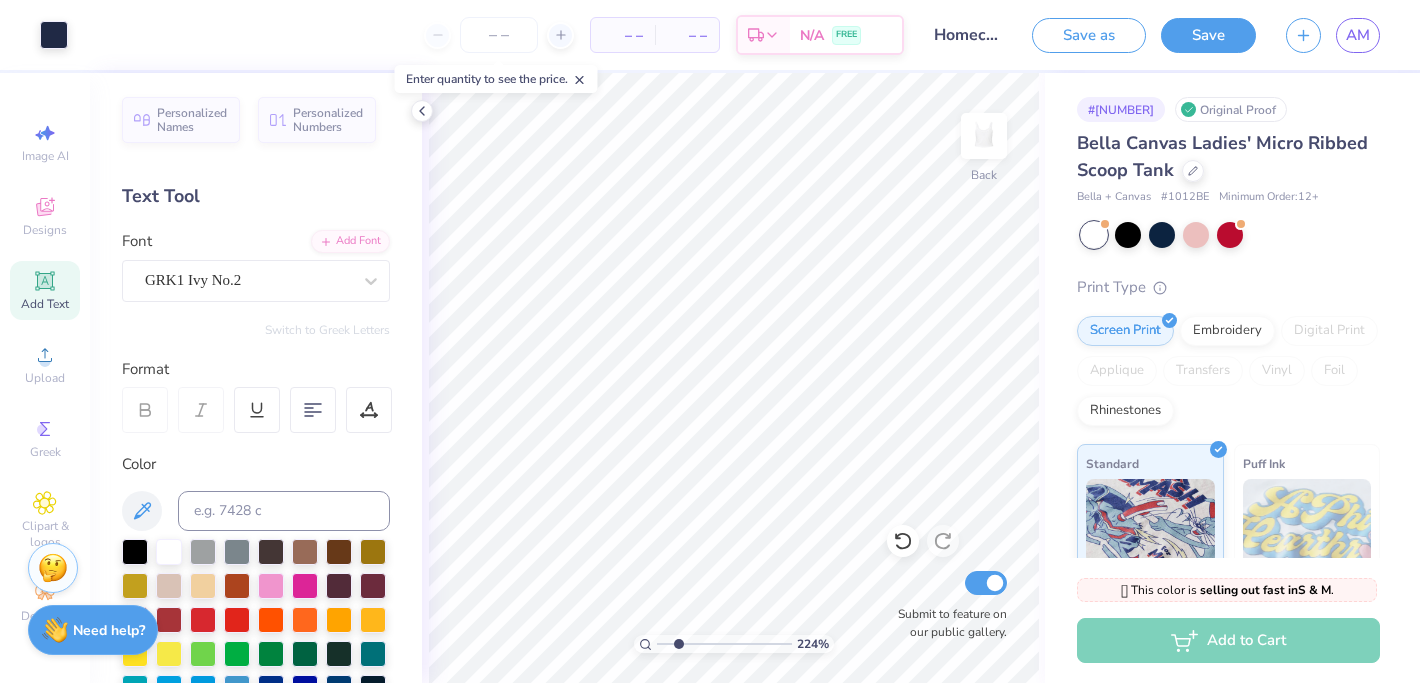 drag, startPoint x: 1217, startPoint y: 30, endPoint x: 1378, endPoint y: 27, distance: 161.02795 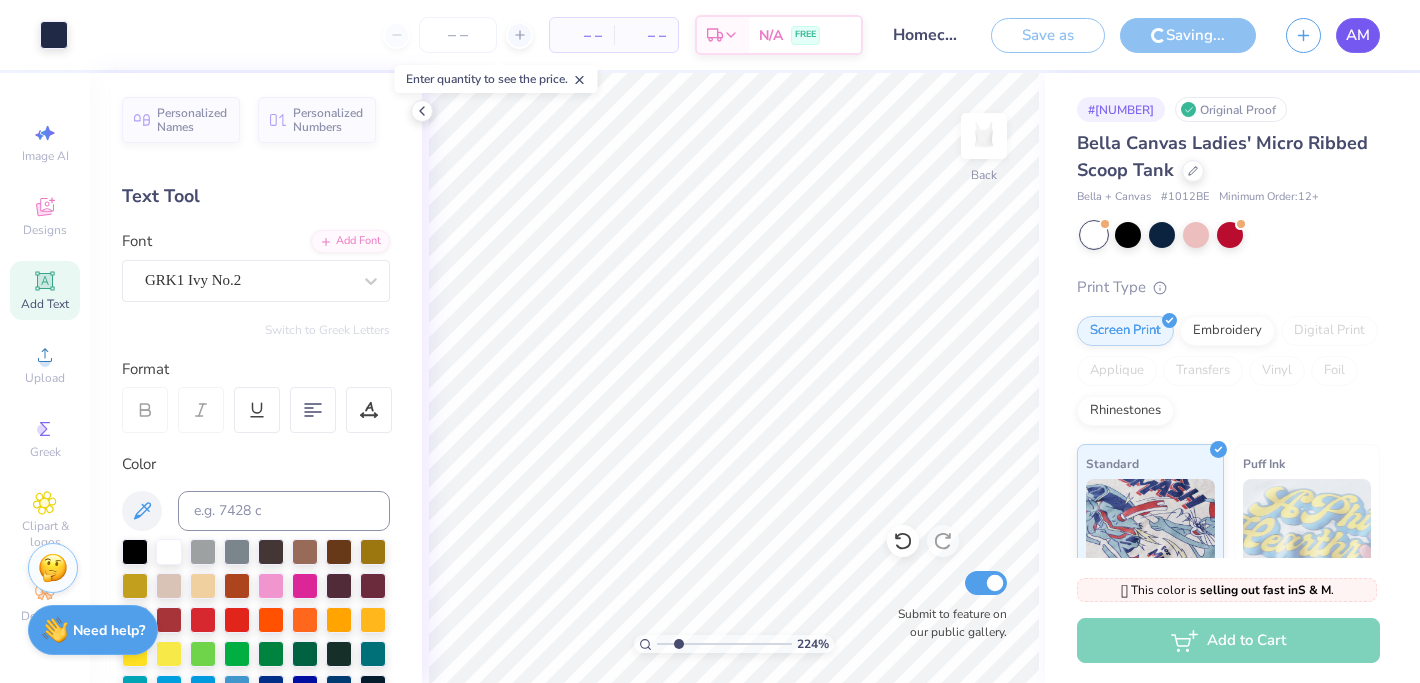 click on "AM" at bounding box center (1358, 35) 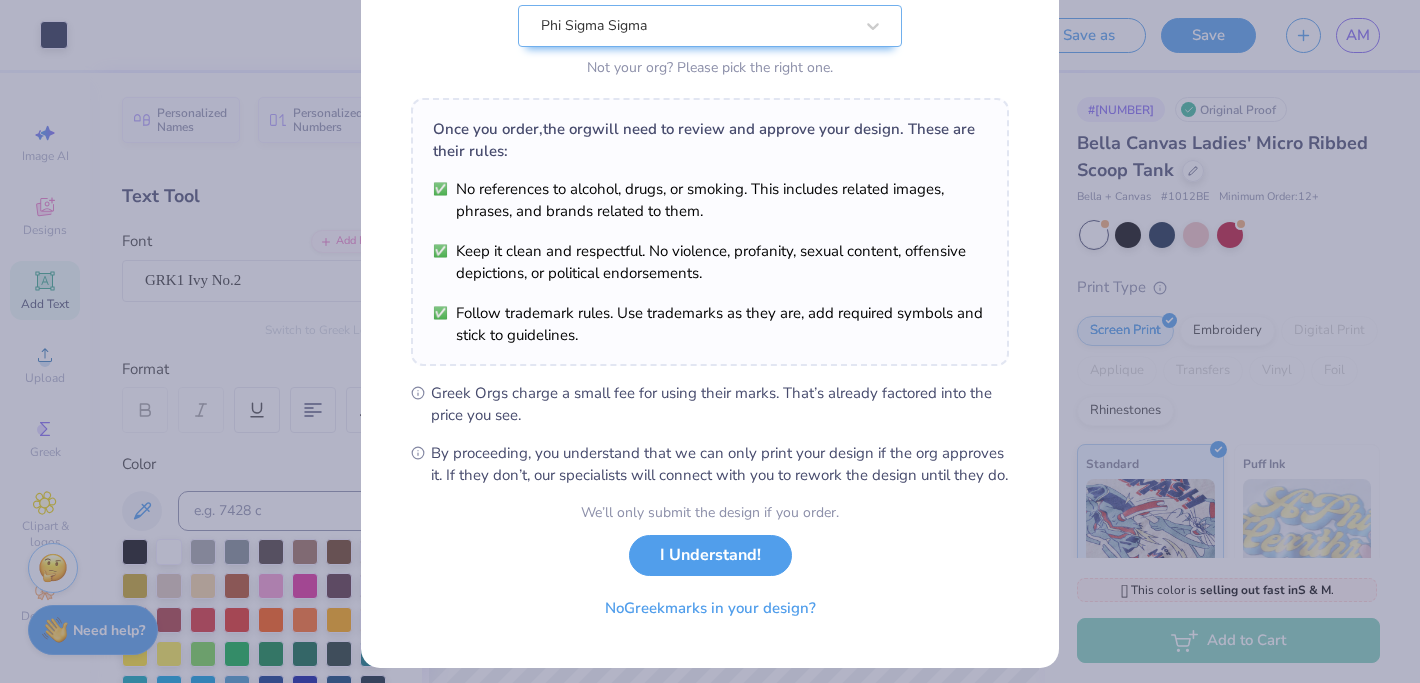 scroll, scrollTop: 253, scrollLeft: 0, axis: vertical 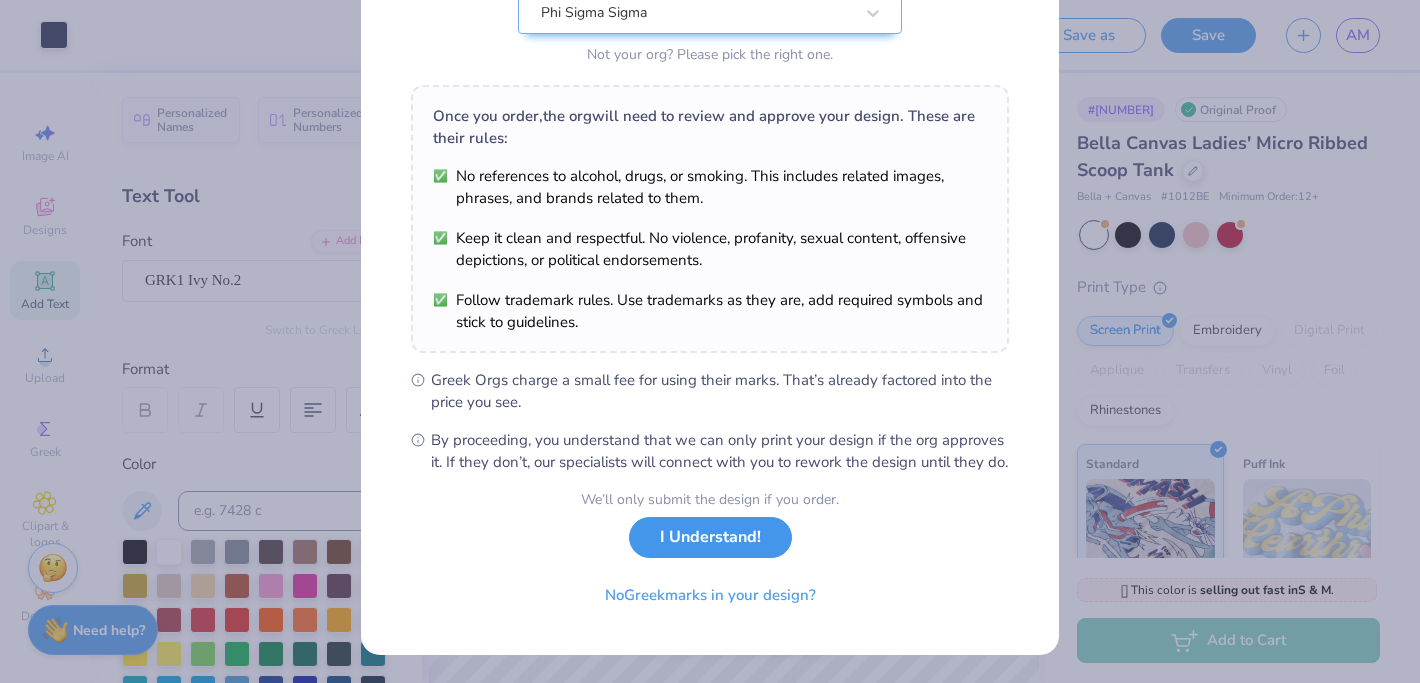 click on "I Understand!" at bounding box center (710, 537) 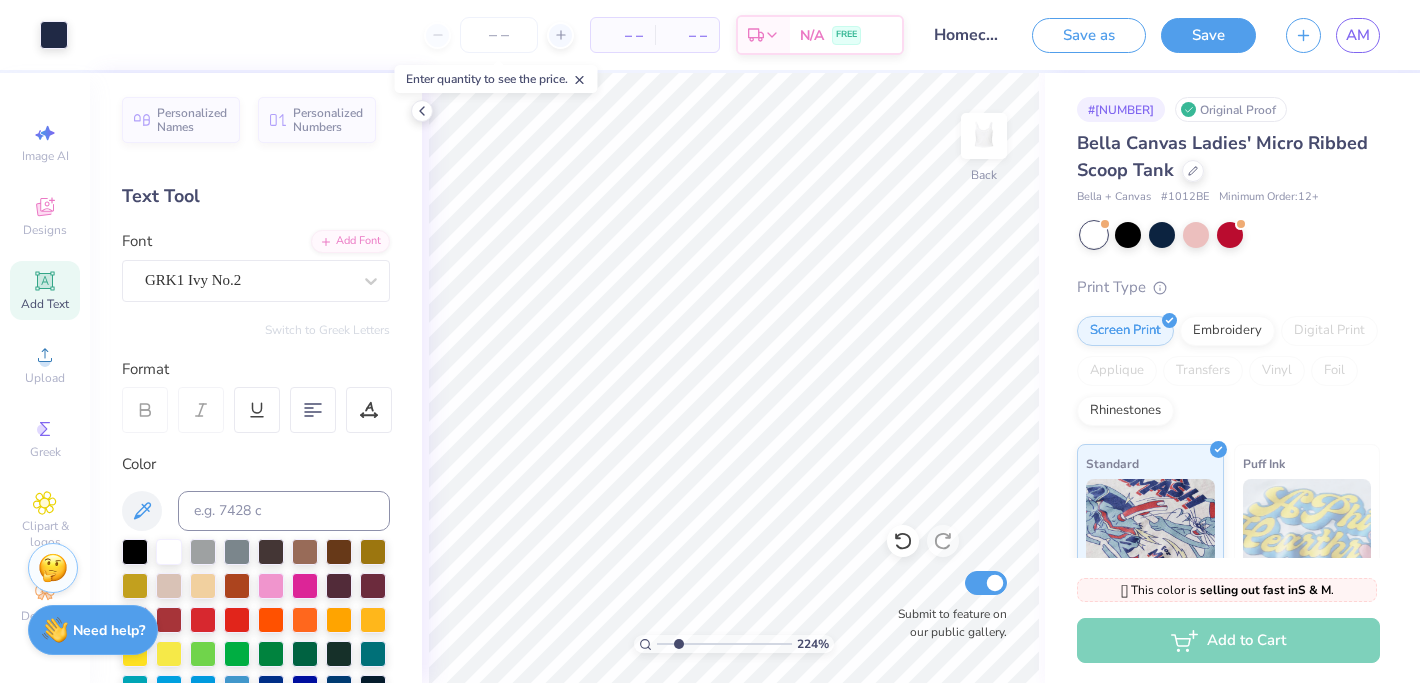scroll, scrollTop: 0, scrollLeft: 0, axis: both 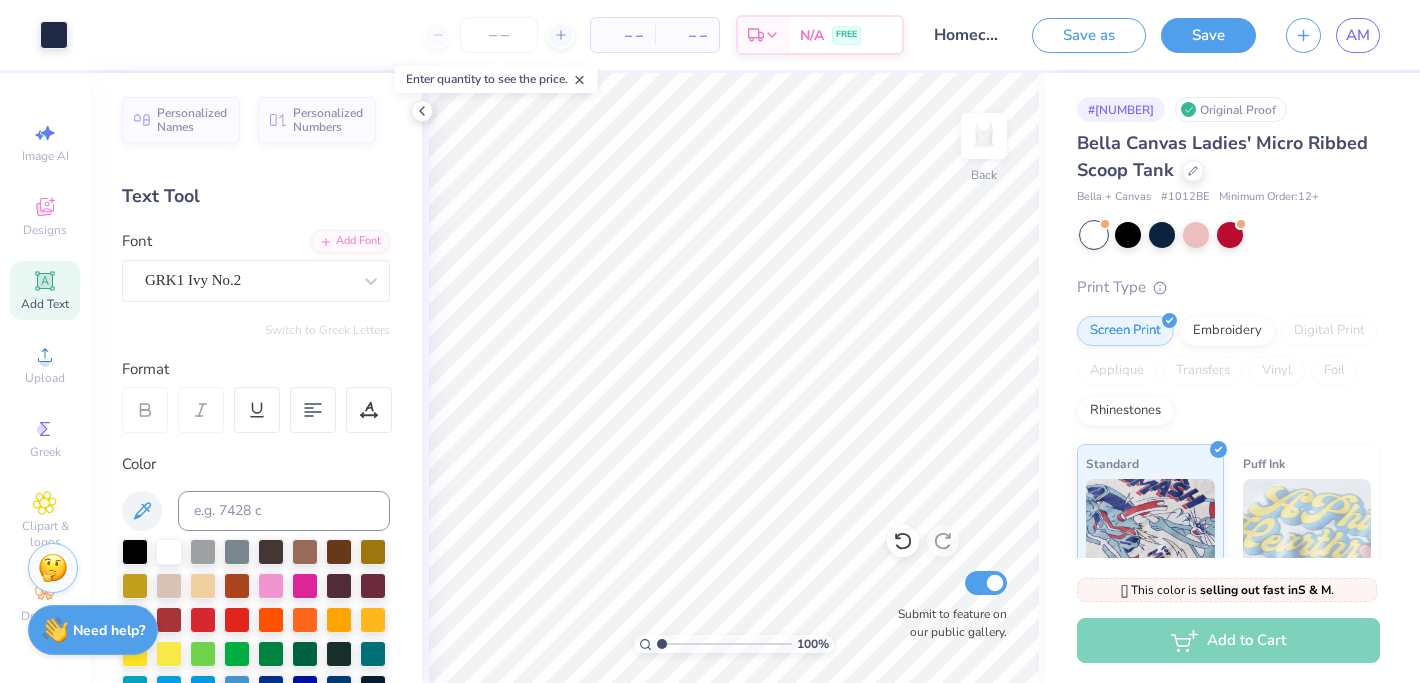 drag, startPoint x: 677, startPoint y: 647, endPoint x: 657, endPoint y: 646, distance: 20.024984 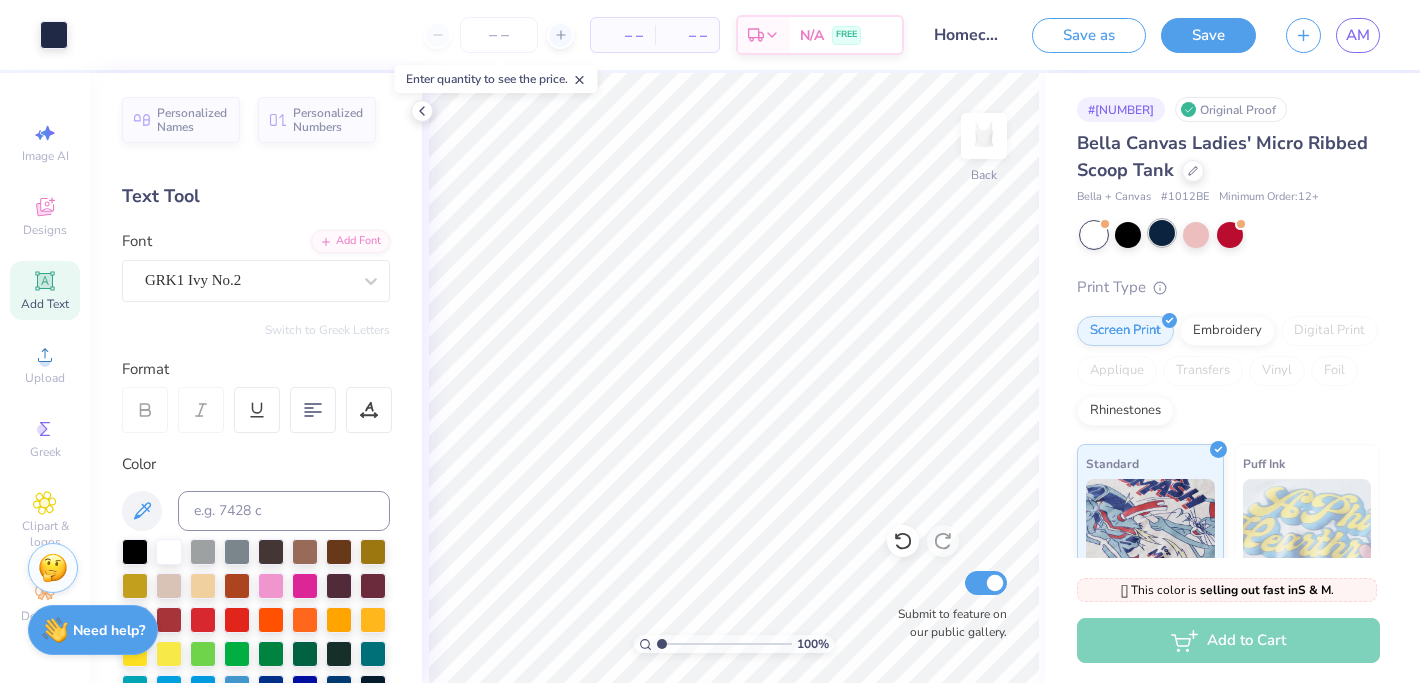 click at bounding box center (1162, 233) 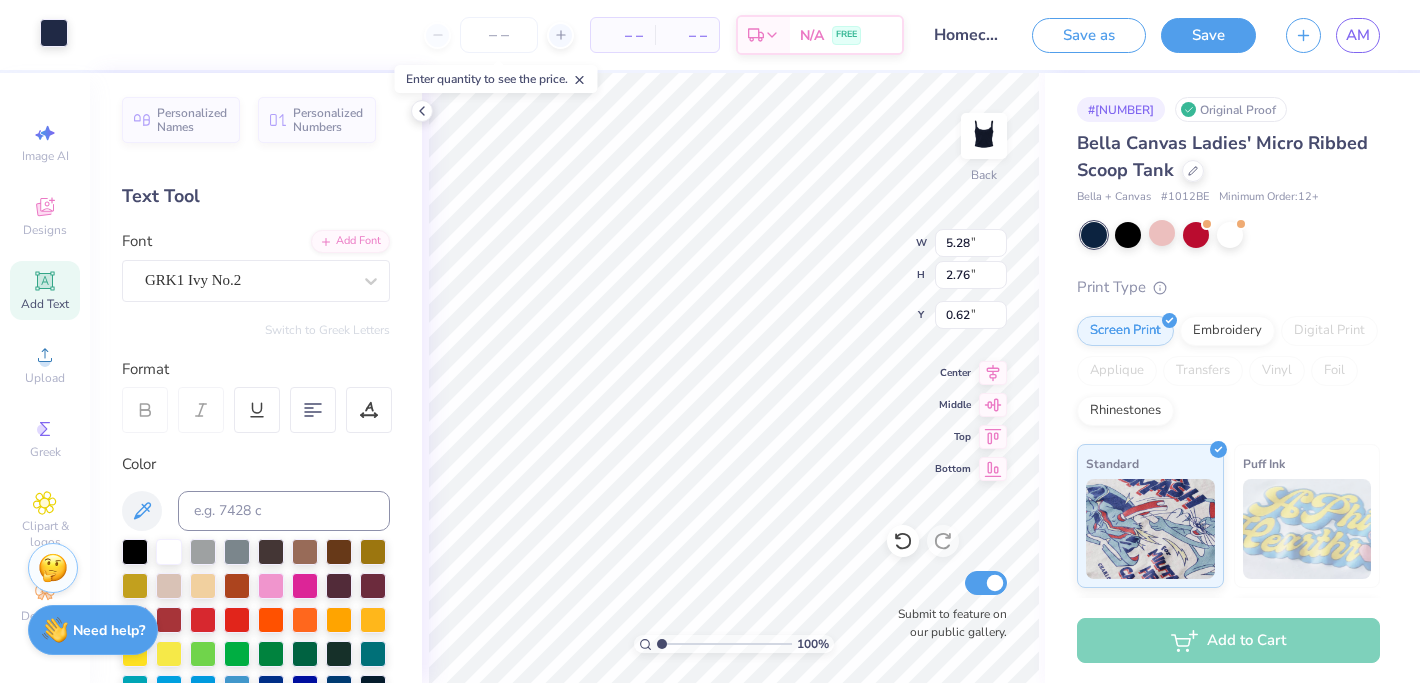 click at bounding box center (54, 33) 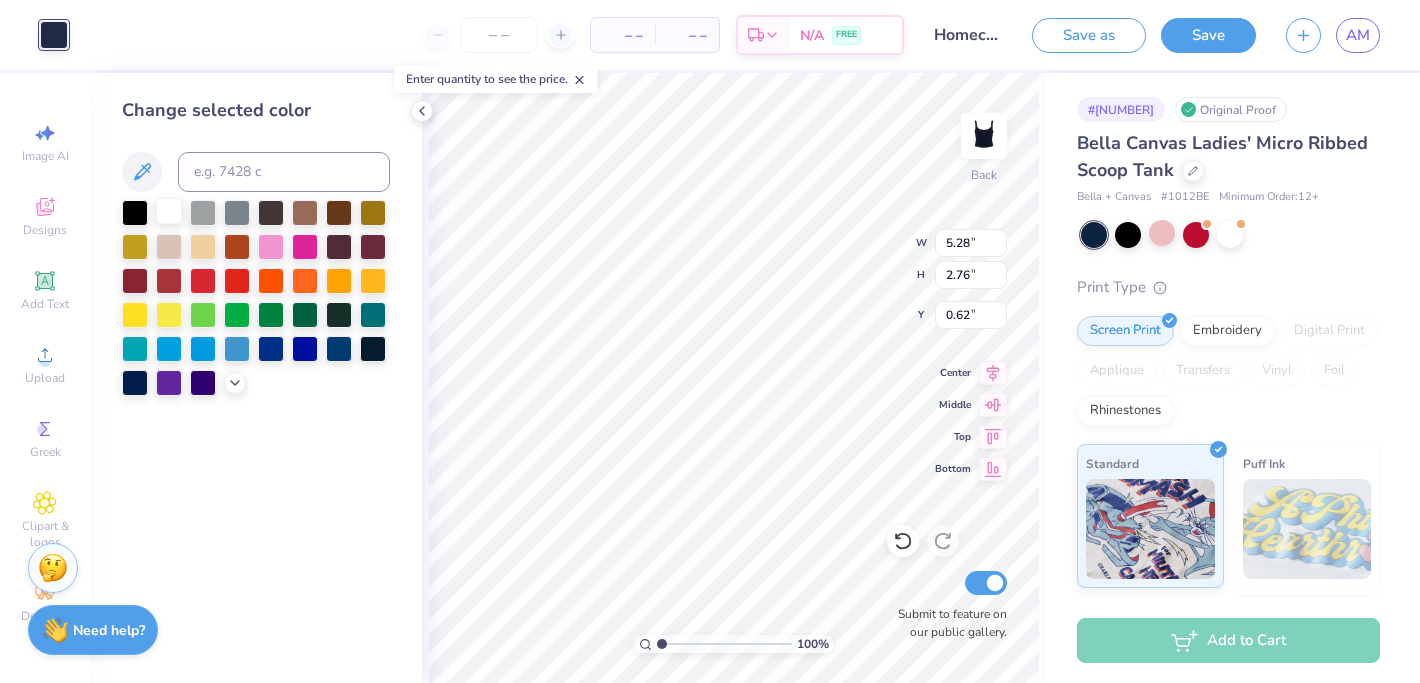 click at bounding box center [169, 211] 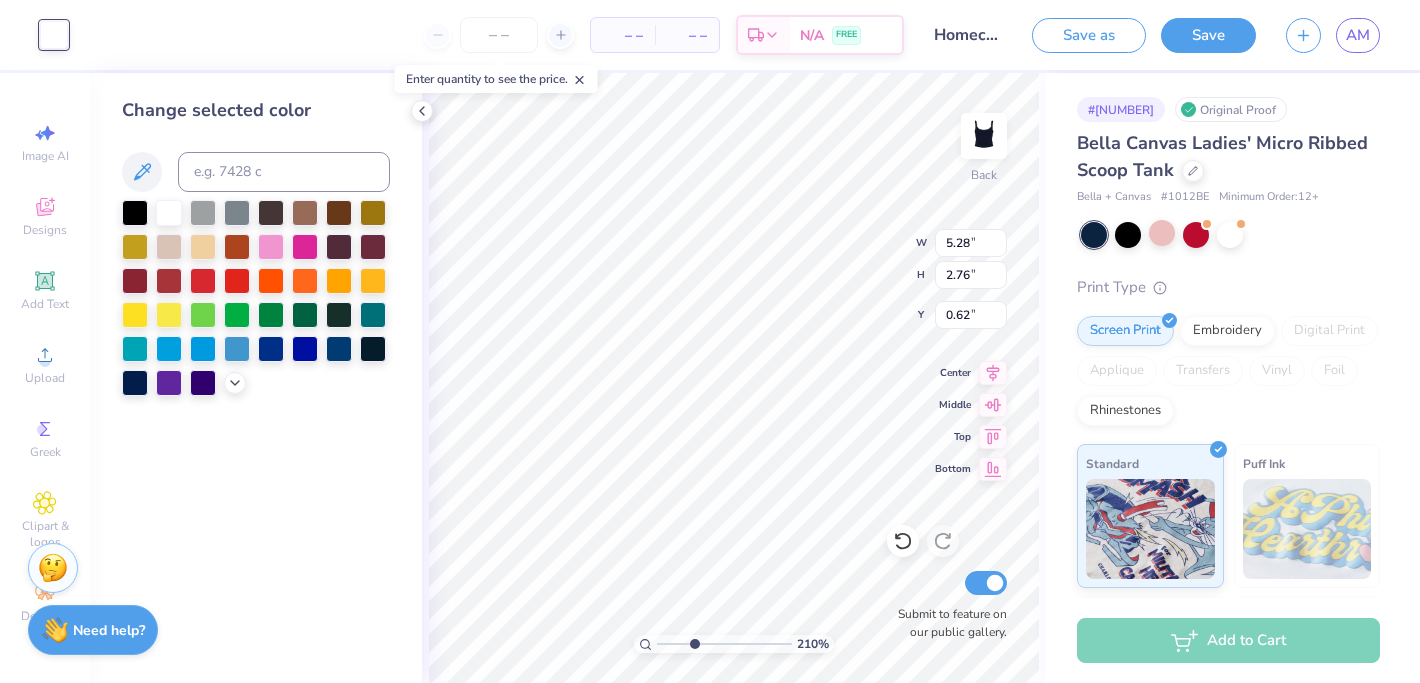drag, startPoint x: 663, startPoint y: 643, endPoint x: 705, endPoint y: 643, distance: 42 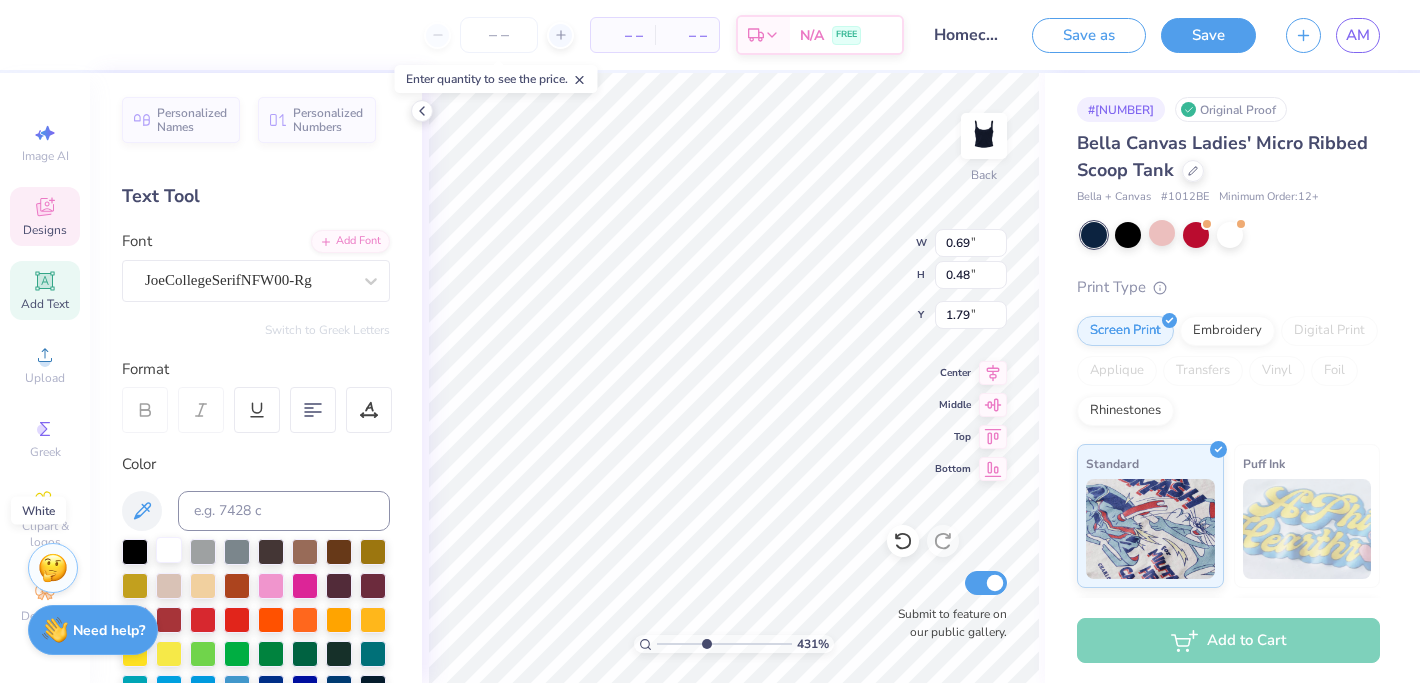 click at bounding box center [169, 550] 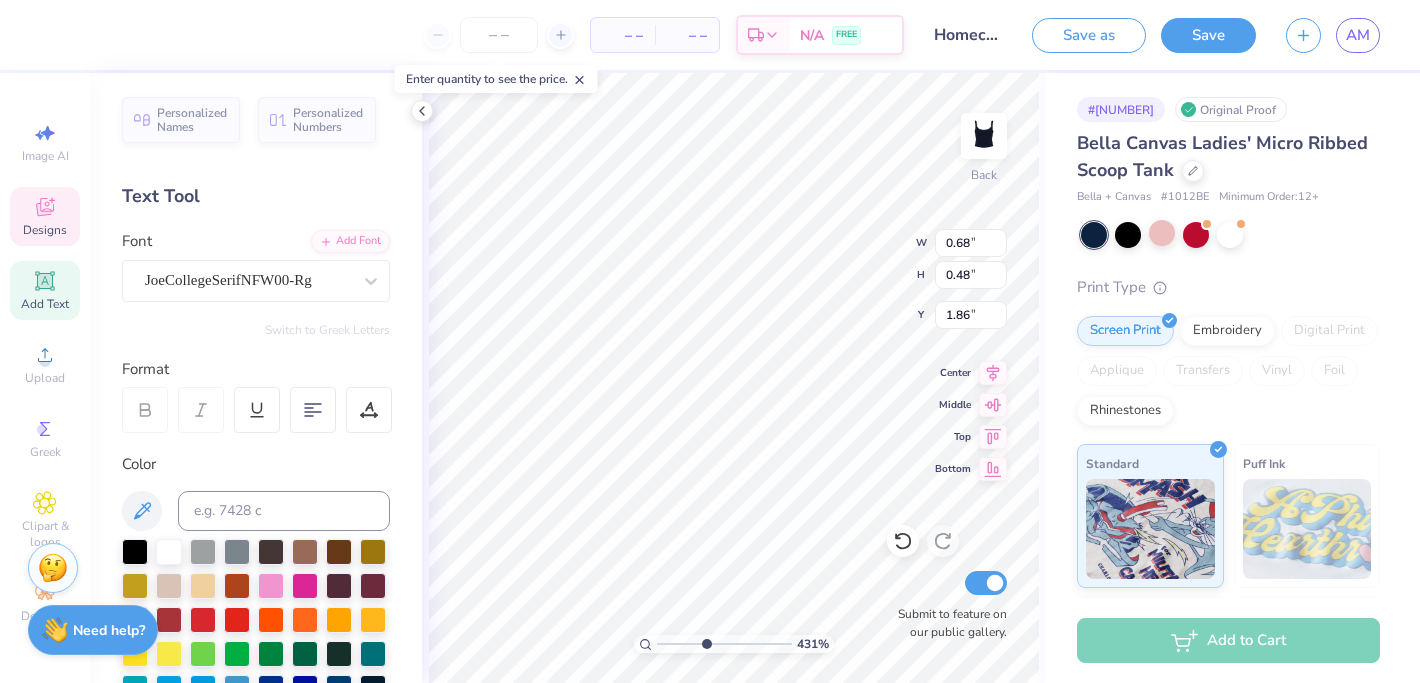 type on "1.66" 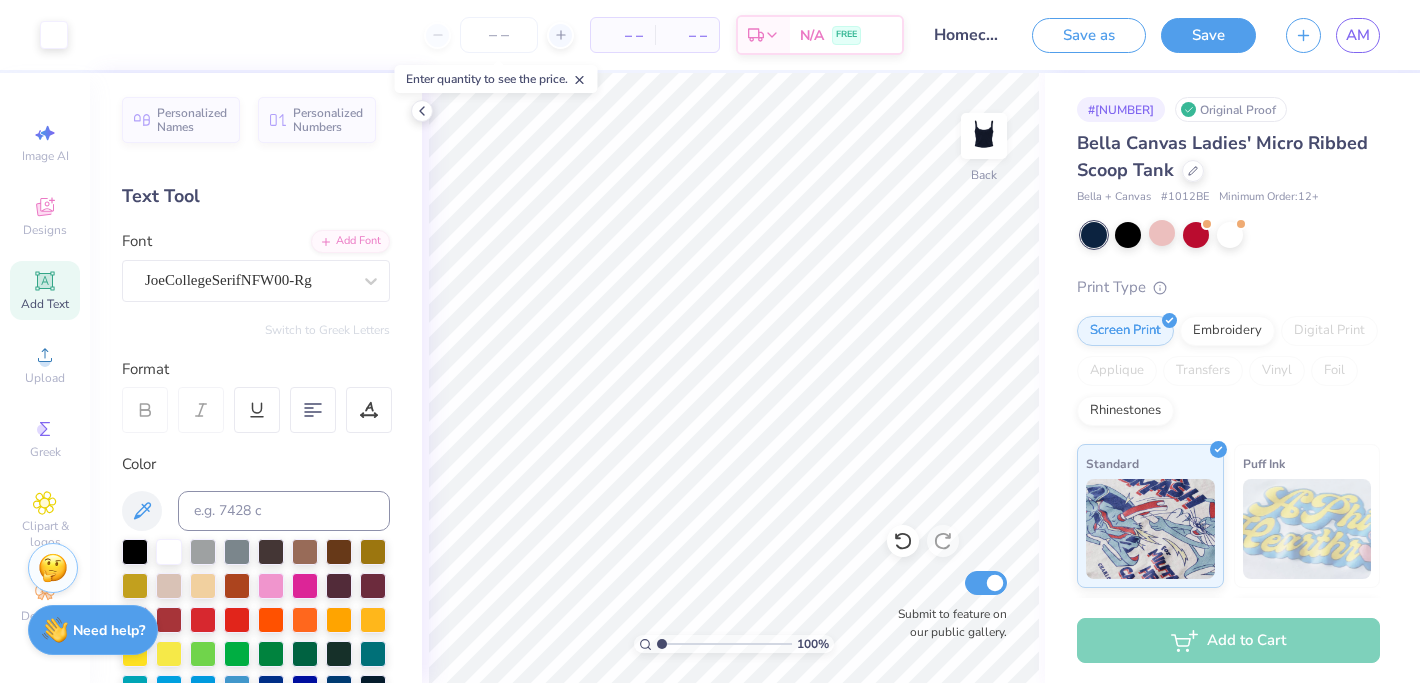 drag, startPoint x: 707, startPoint y: 643, endPoint x: 604, endPoint y: 643, distance: 103 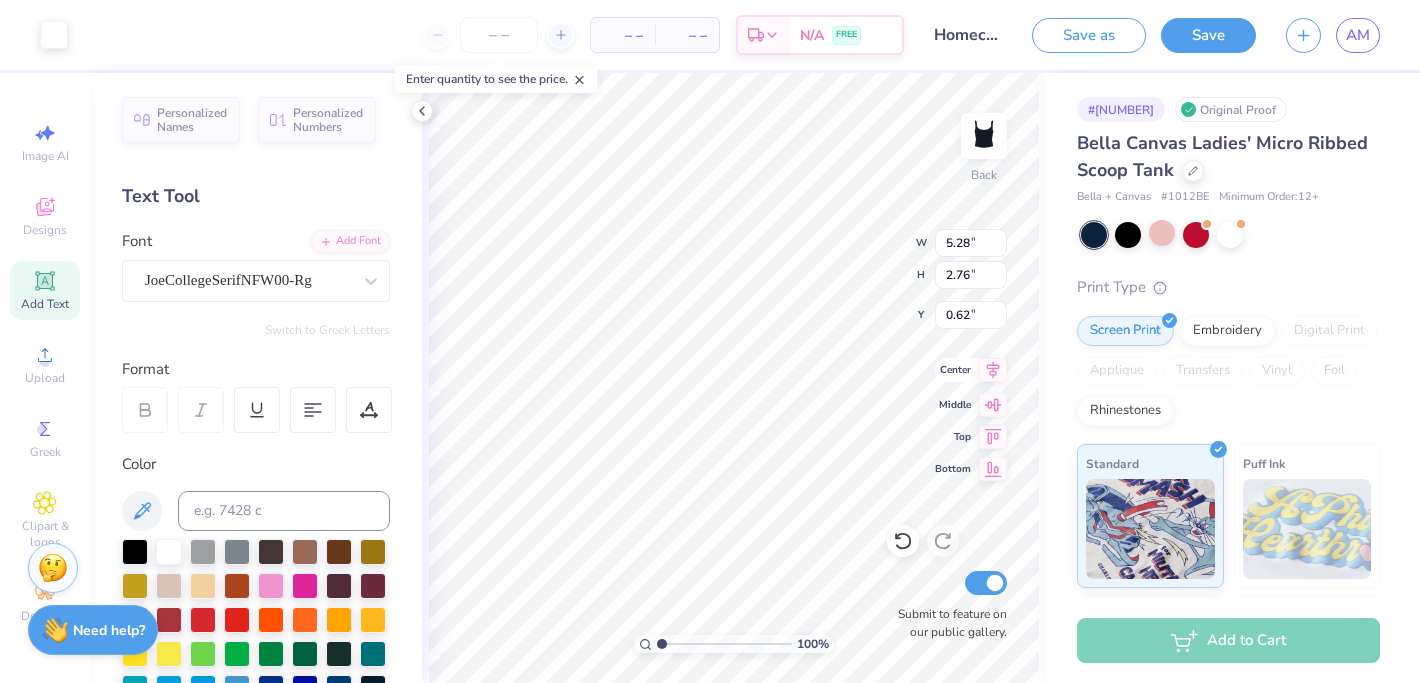 click 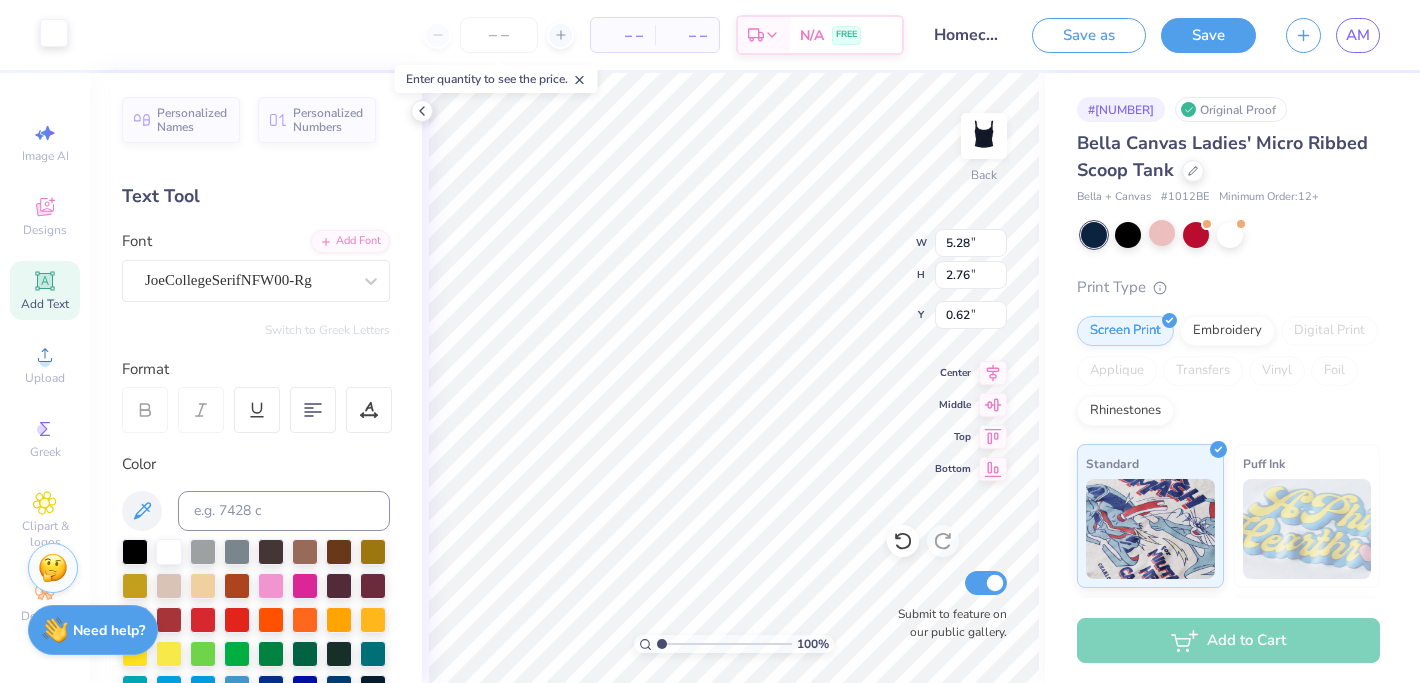 click at bounding box center [54, 33] 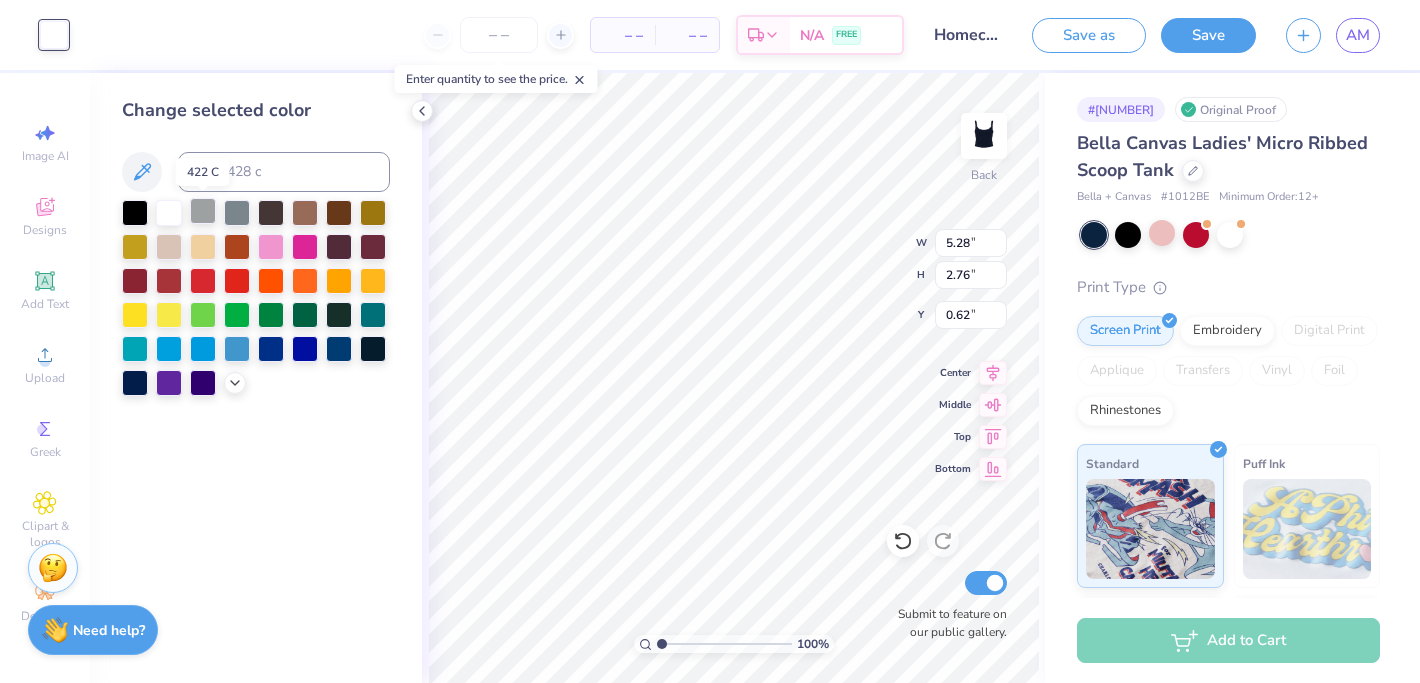 click at bounding box center [203, 211] 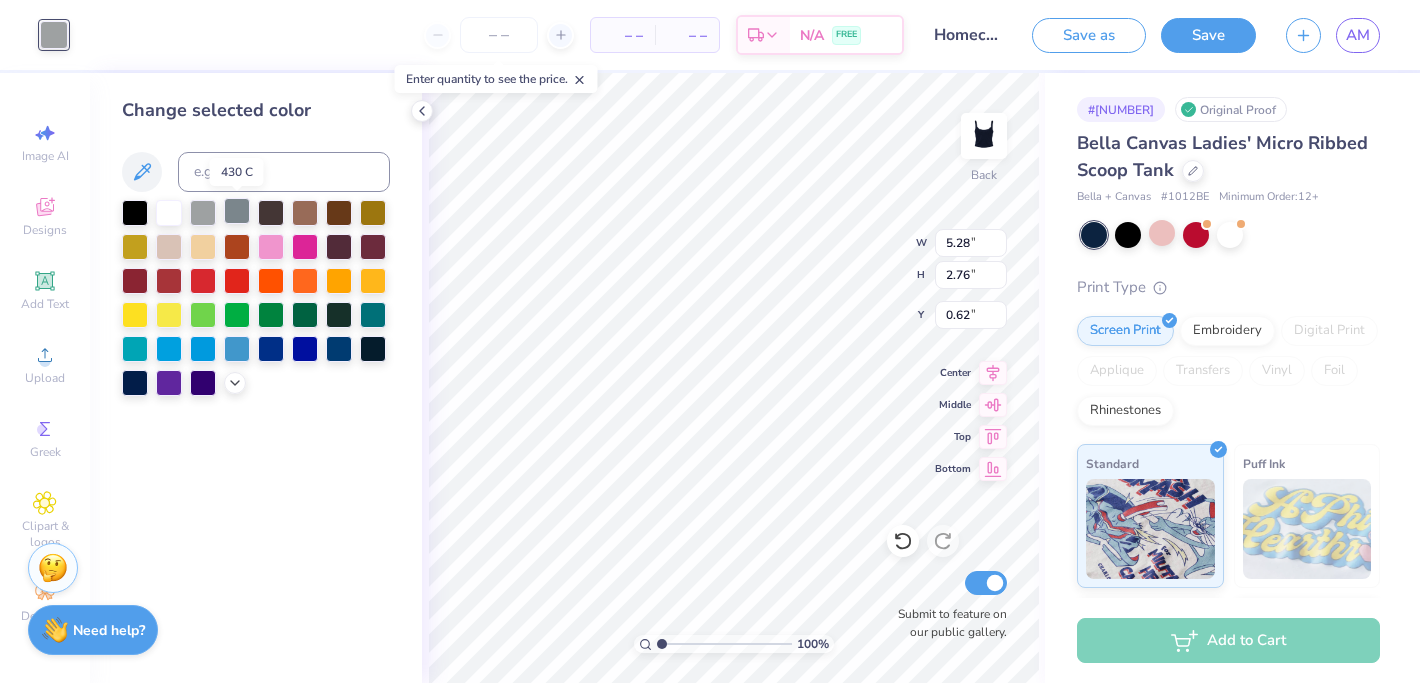 click at bounding box center [237, 211] 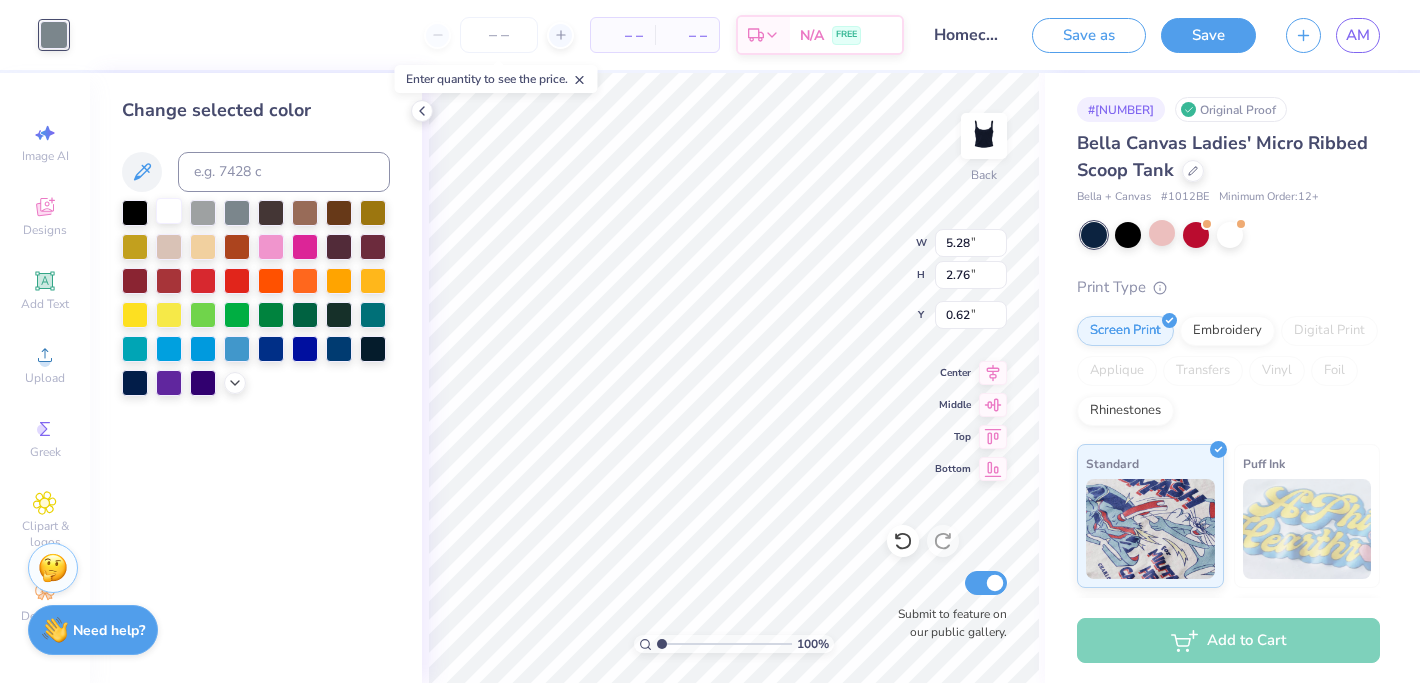 click at bounding box center [169, 211] 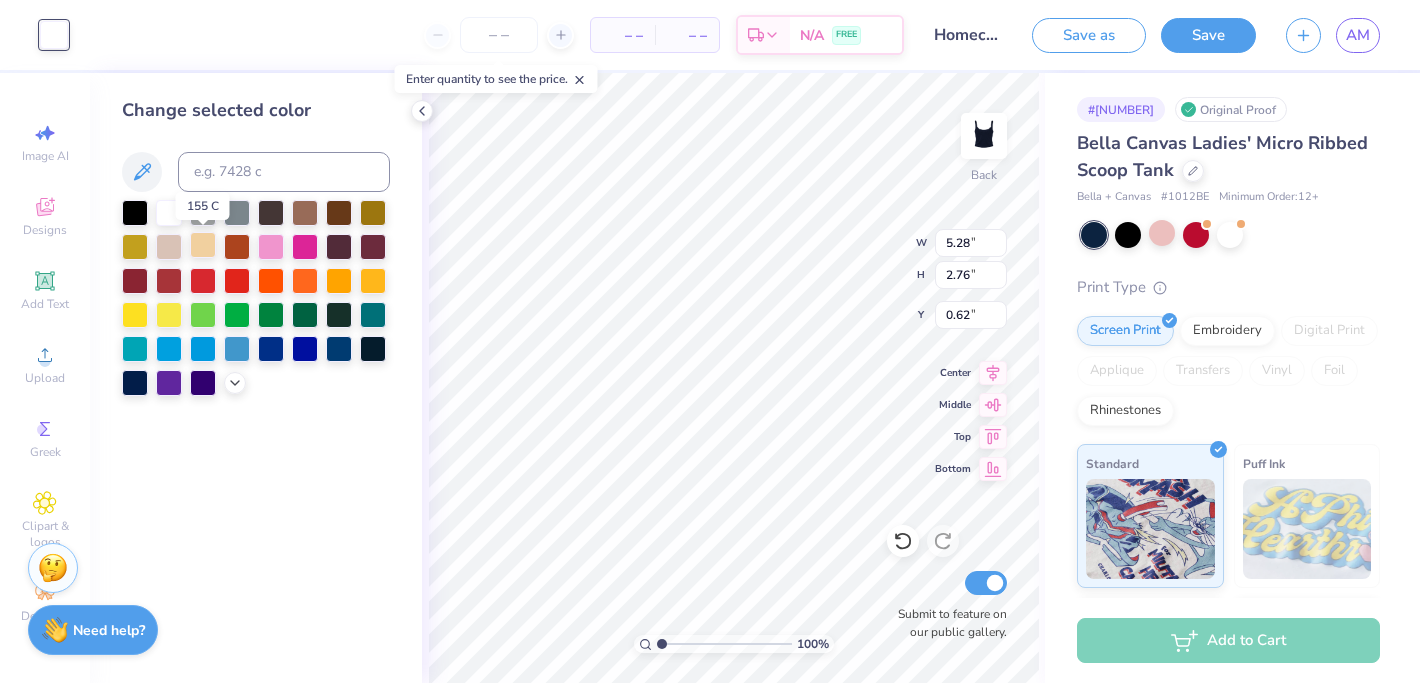 click at bounding box center [203, 245] 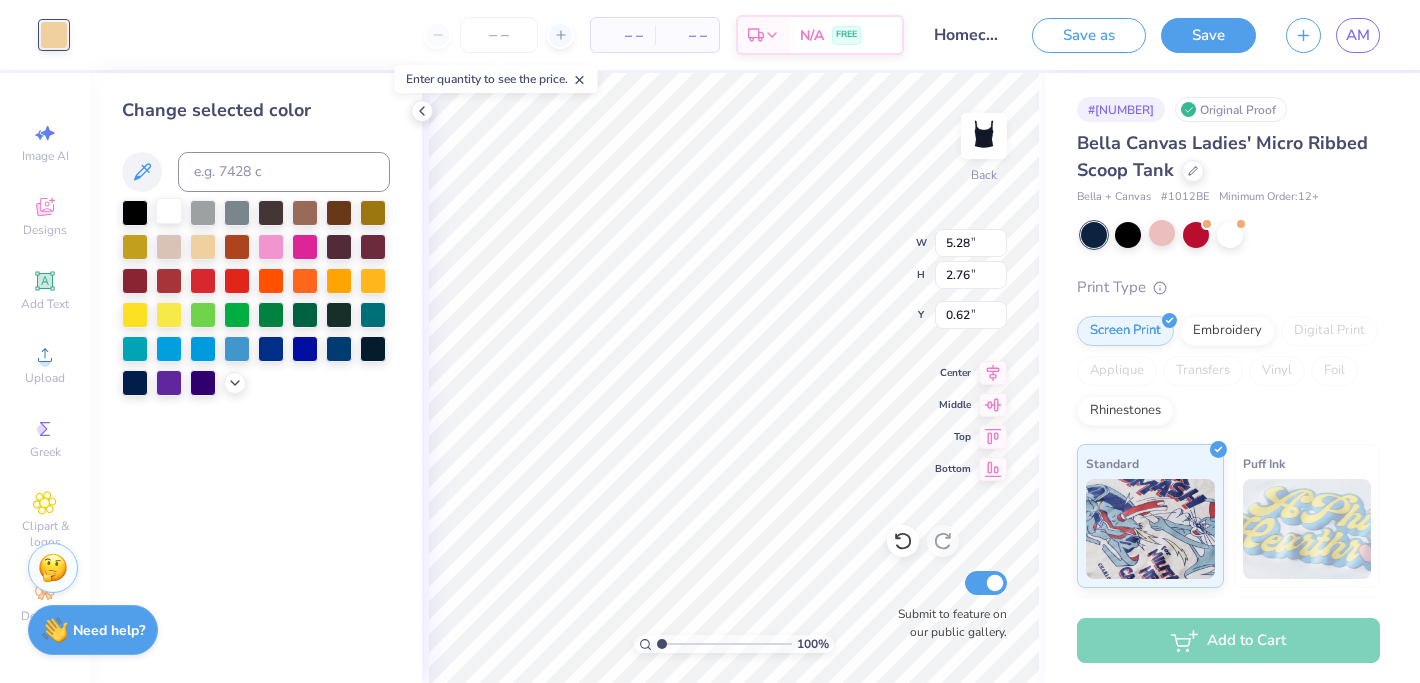 click at bounding box center [169, 211] 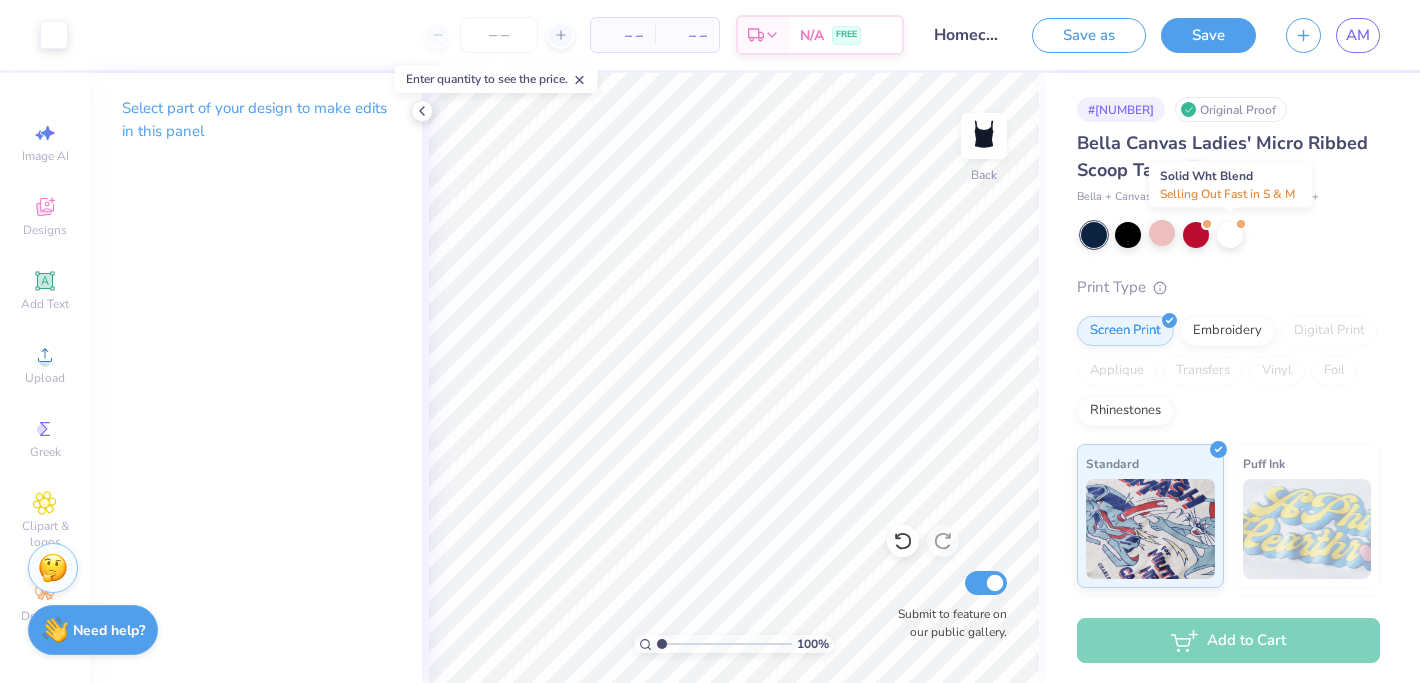 click at bounding box center (1230, 235) 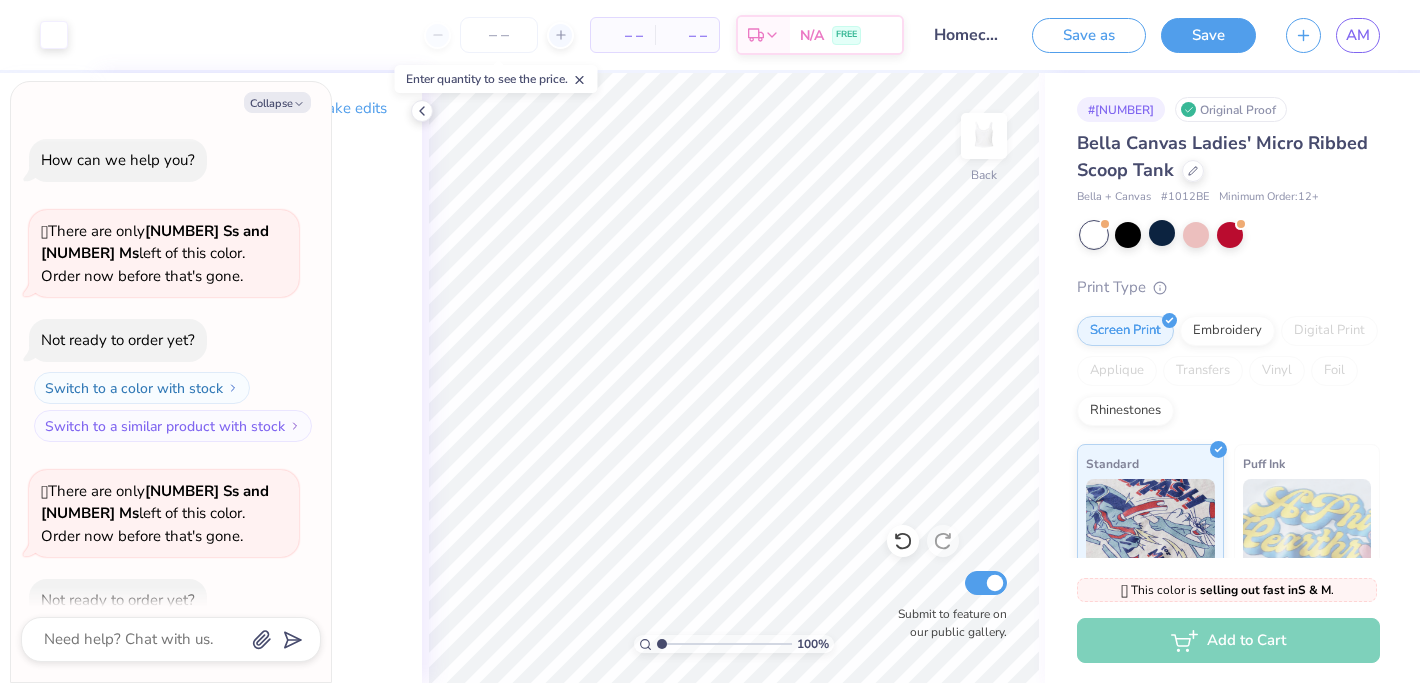 scroll, scrollTop: 110, scrollLeft: 0, axis: vertical 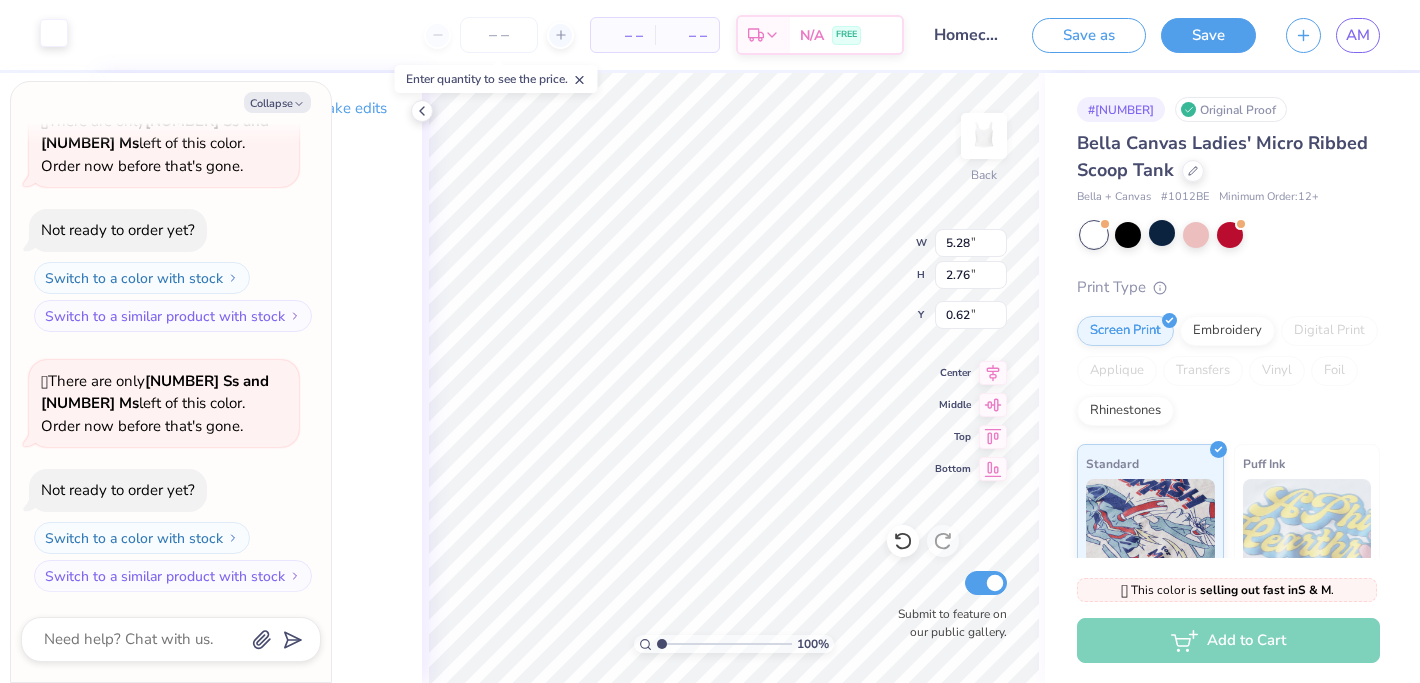 click at bounding box center [54, 33] 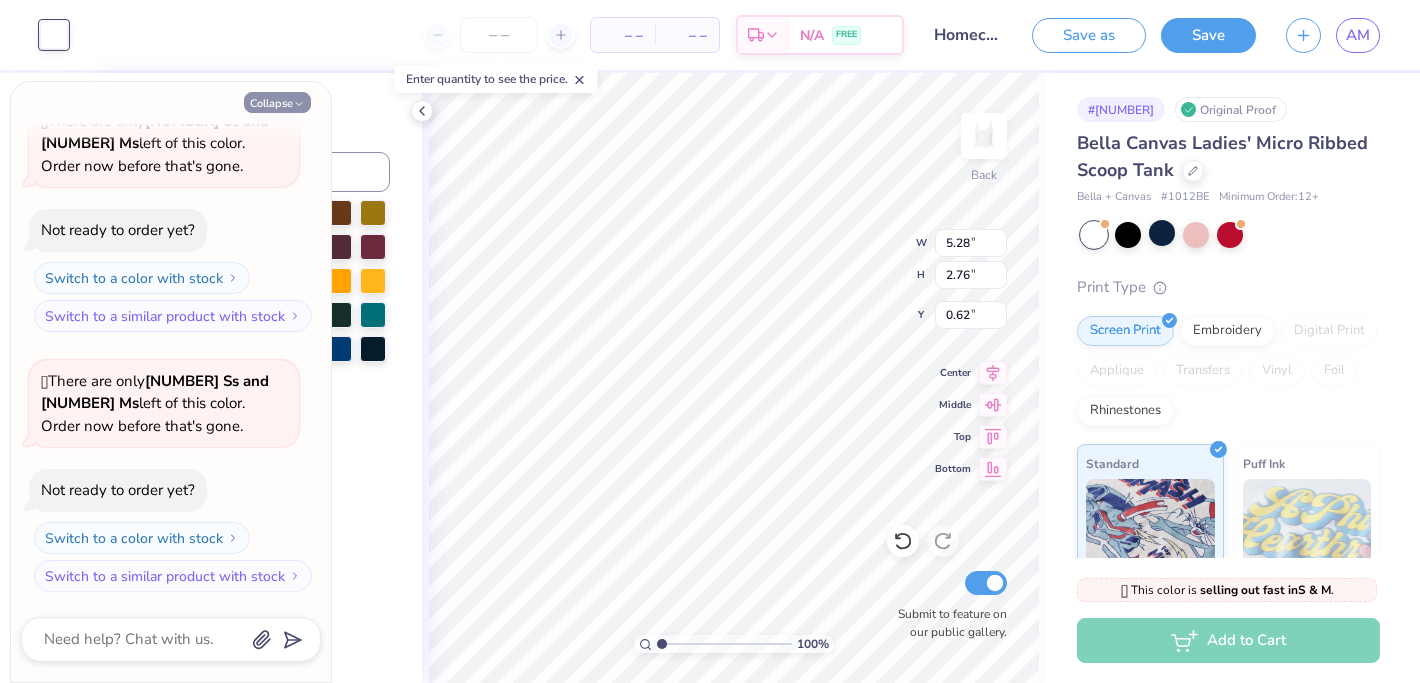 click on "Collapse" at bounding box center [277, 102] 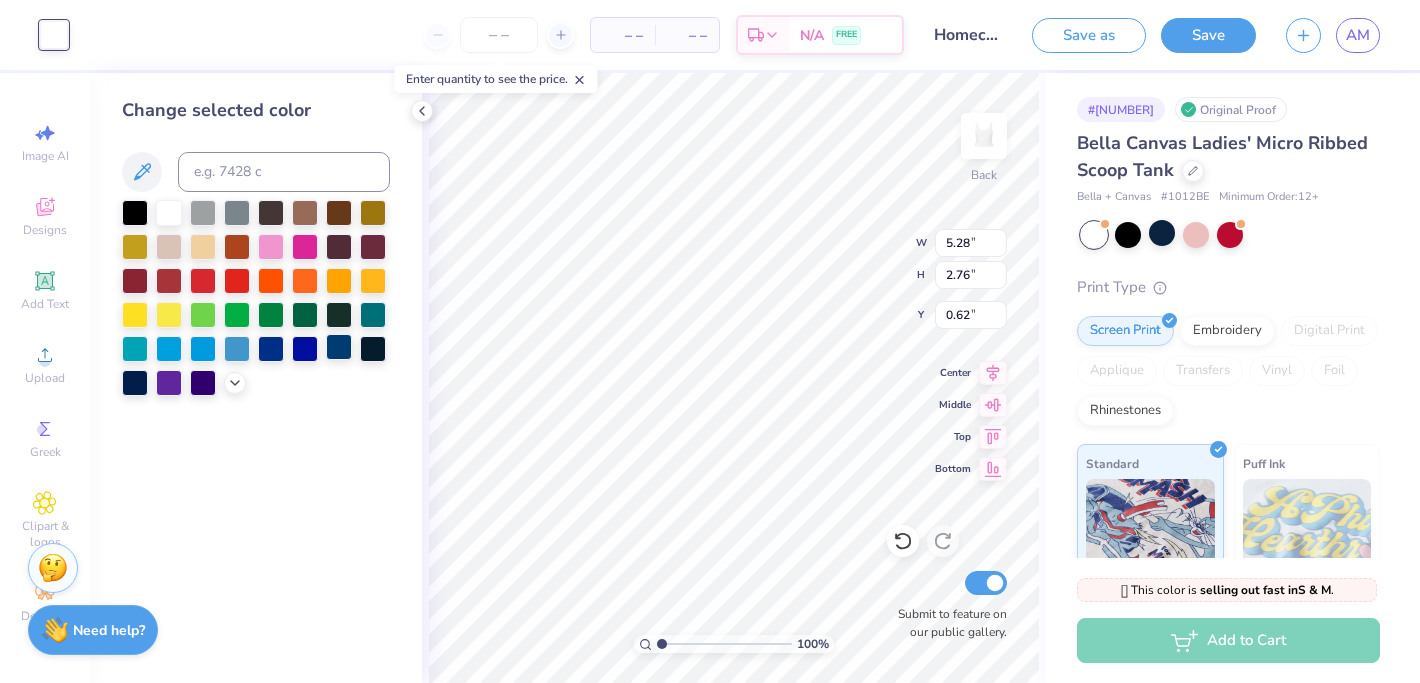 click at bounding box center [339, 347] 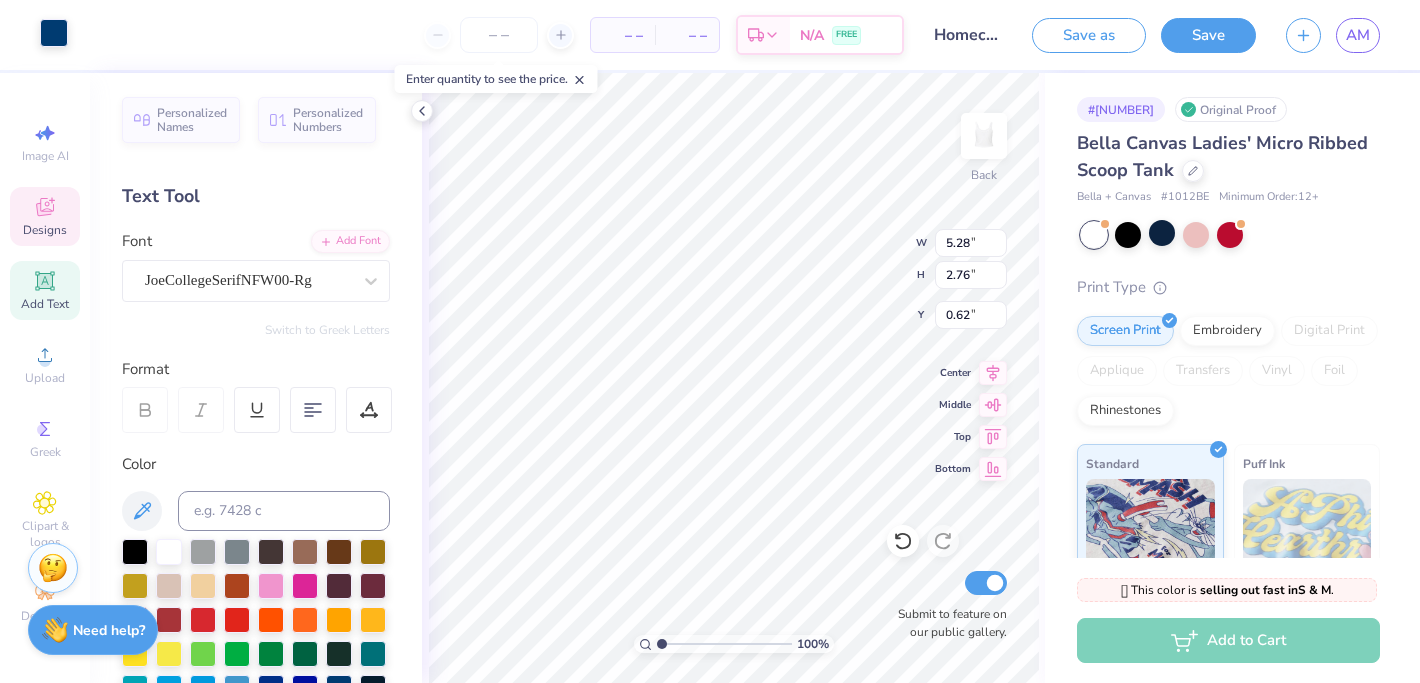 click at bounding box center [54, 33] 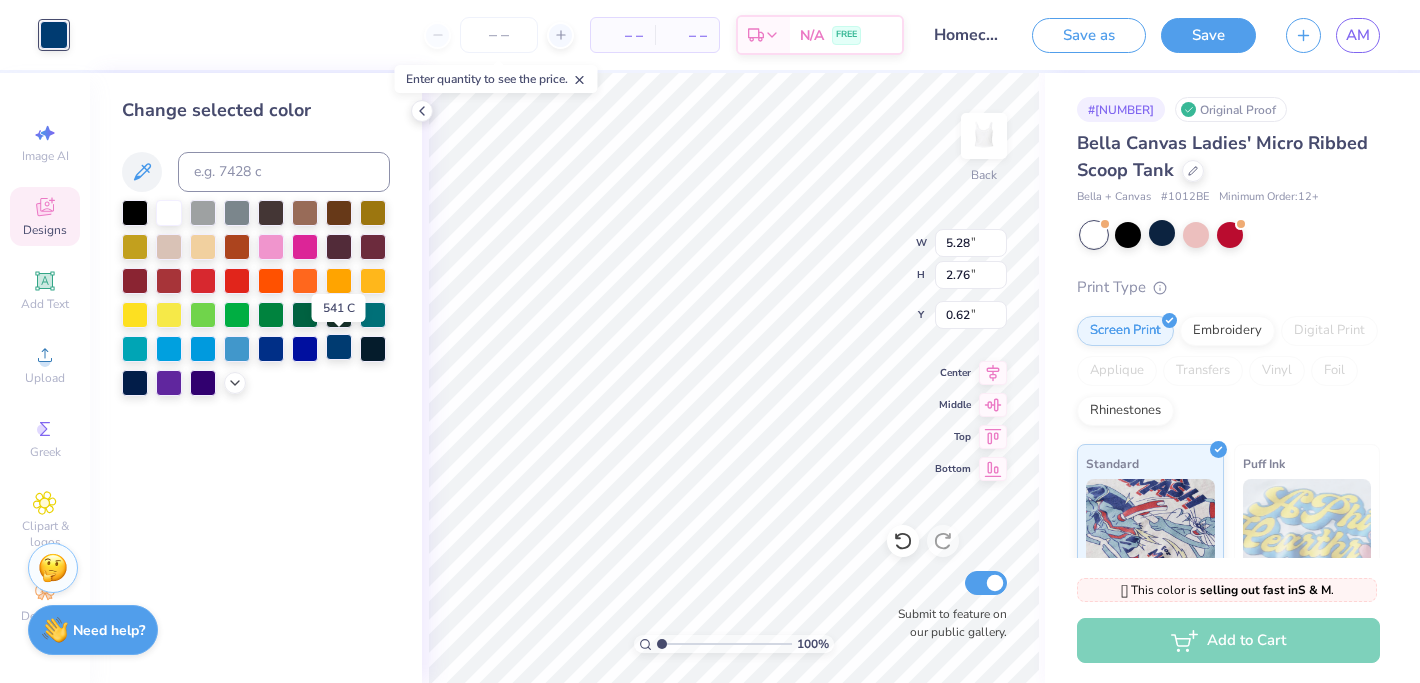 click at bounding box center (339, 347) 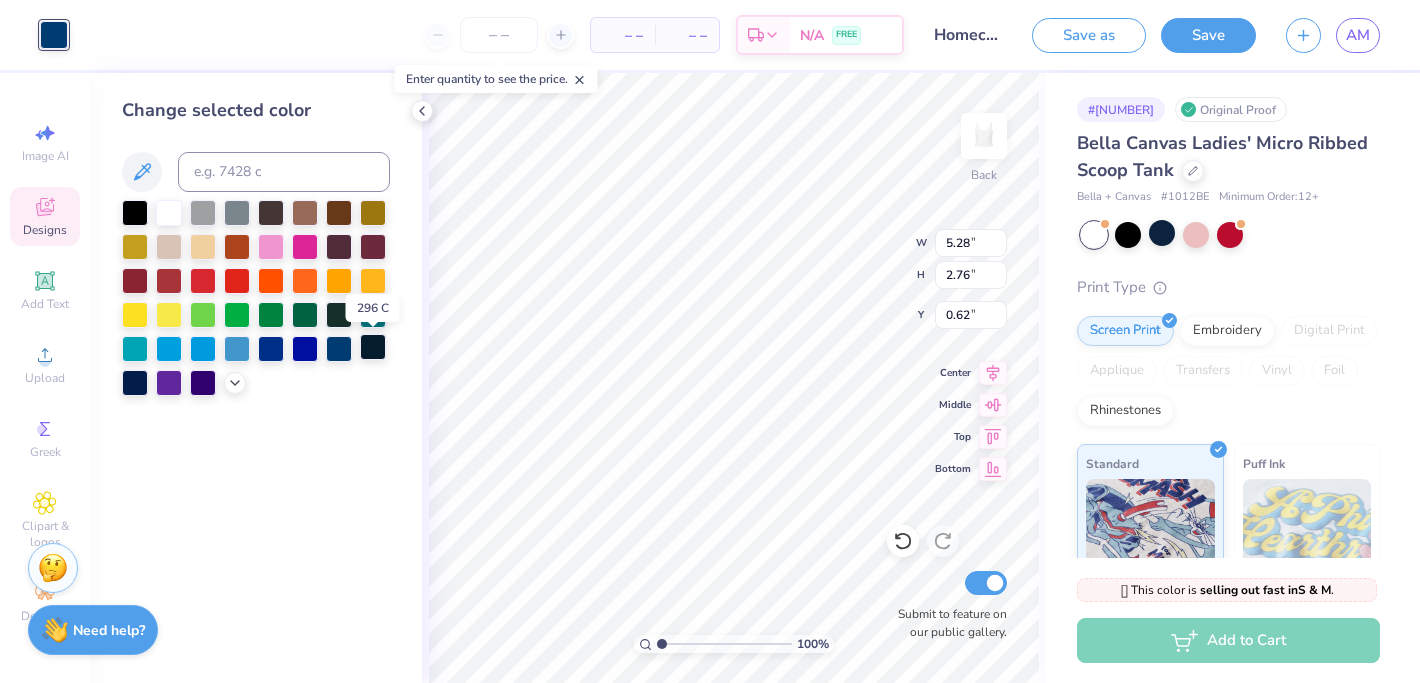 click at bounding box center (373, 347) 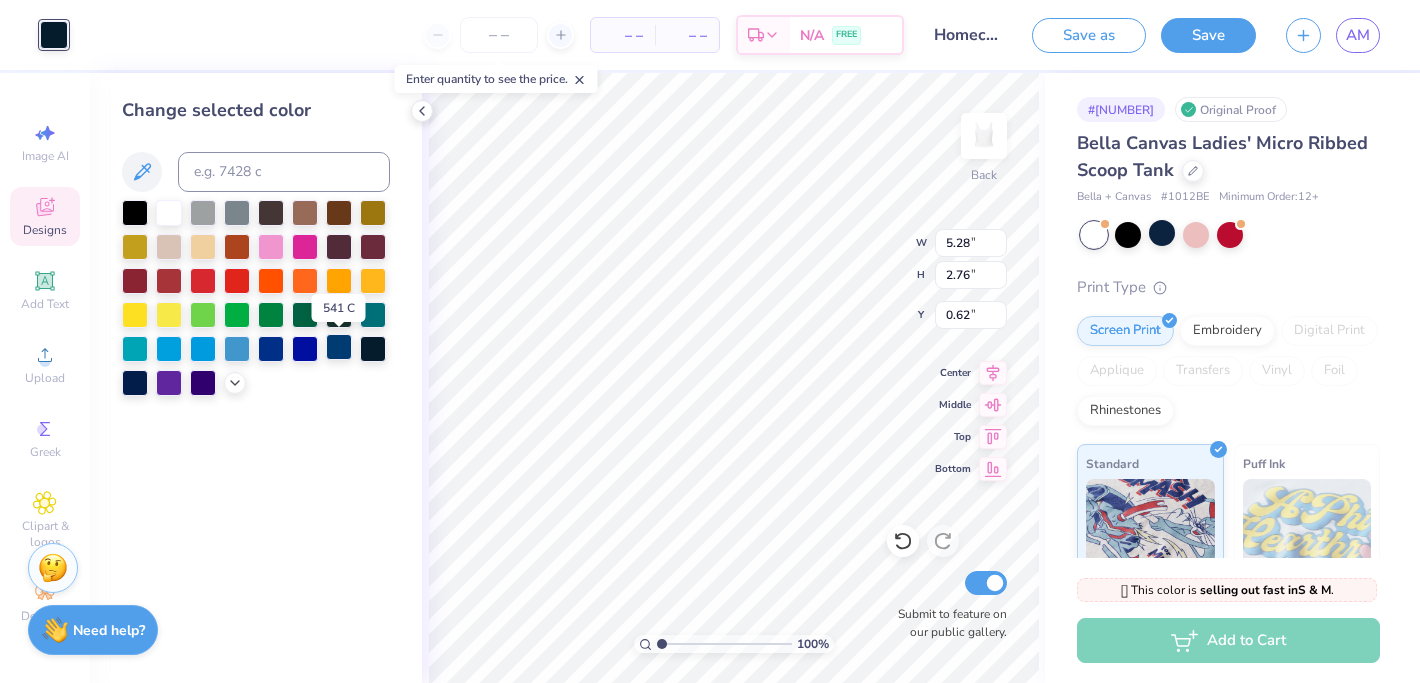click at bounding box center [339, 347] 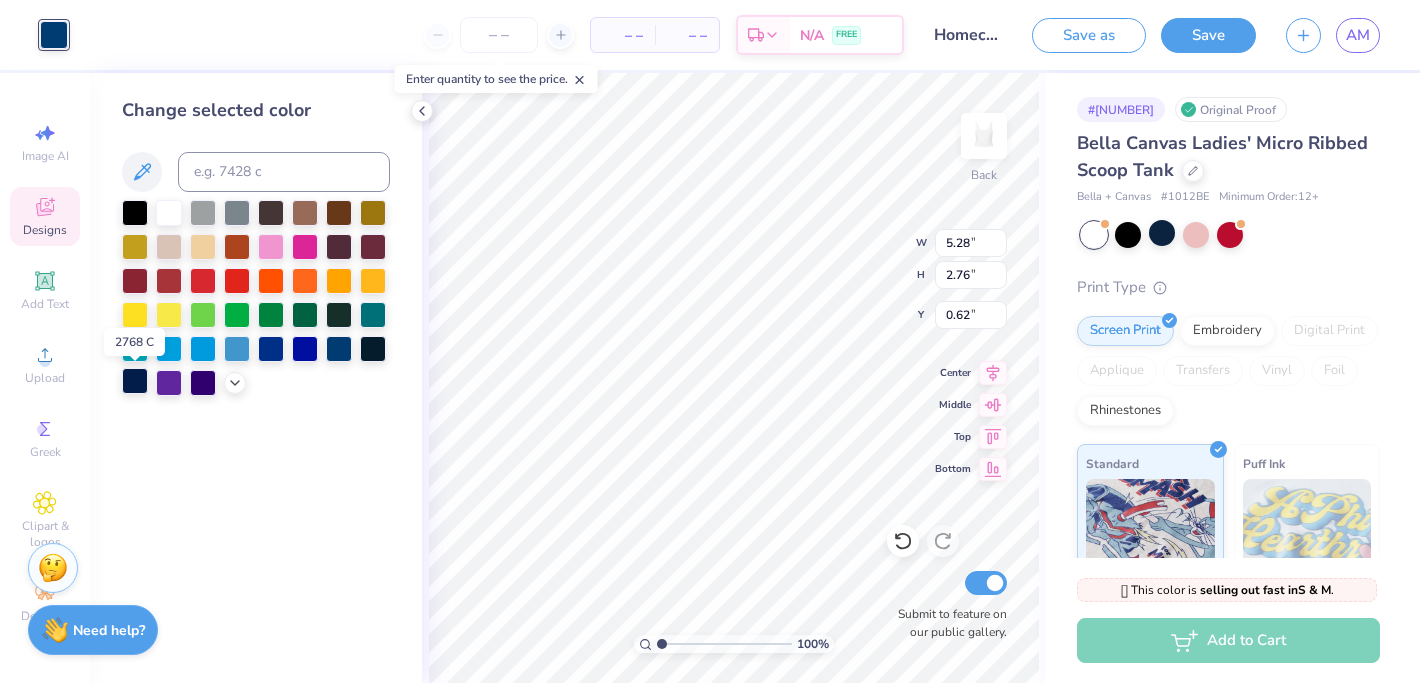 click at bounding box center [135, 381] 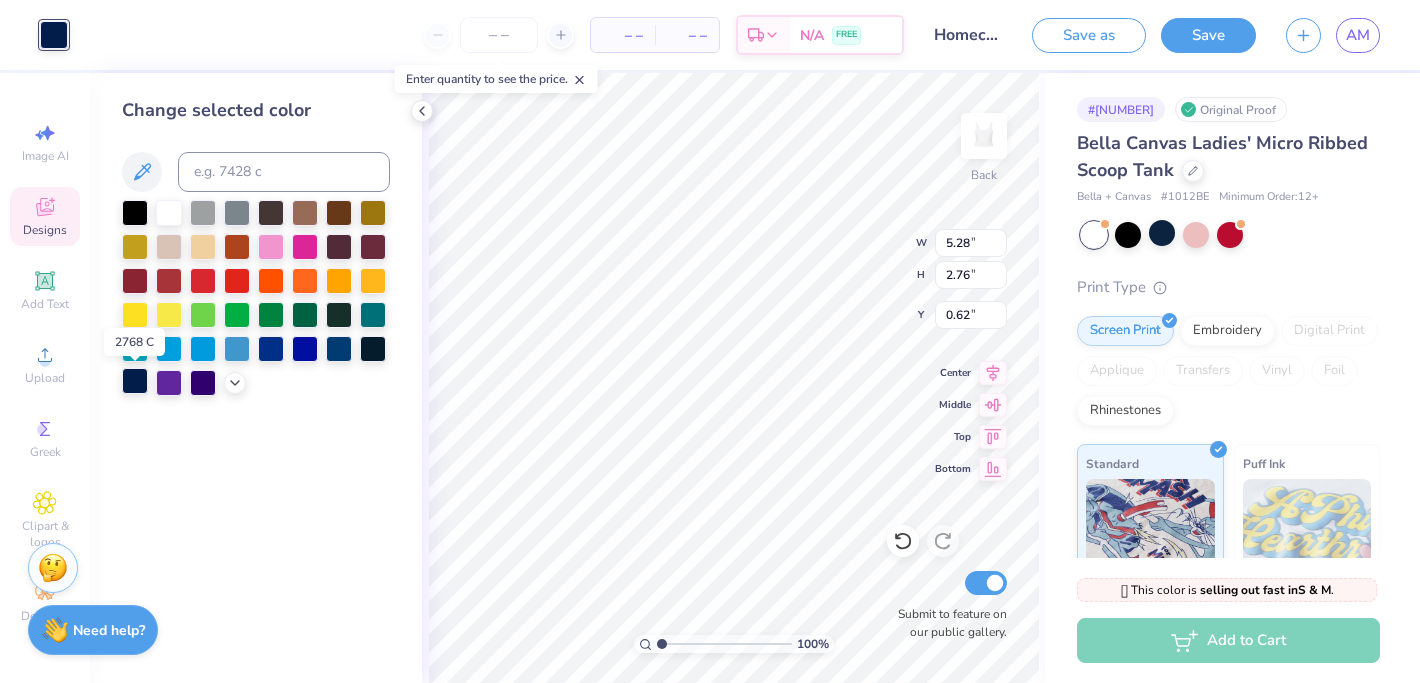 click at bounding box center [135, 381] 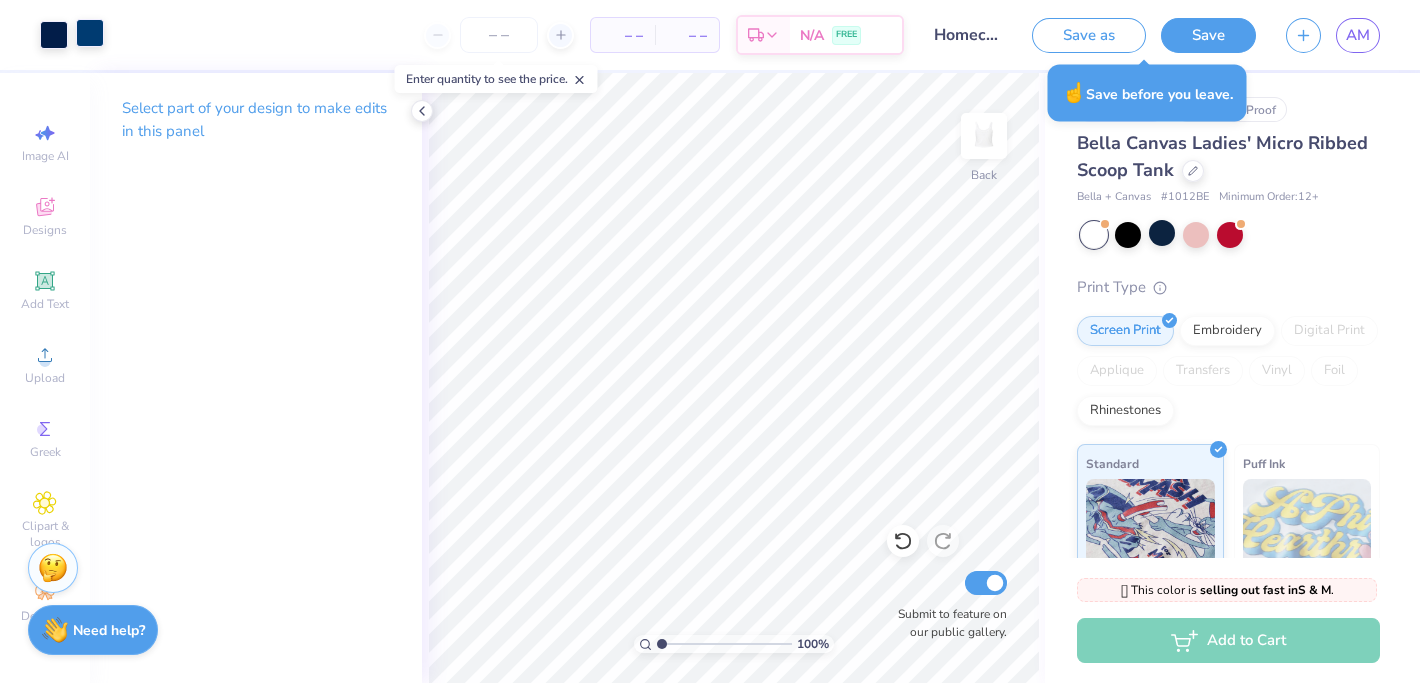 click at bounding box center [90, 33] 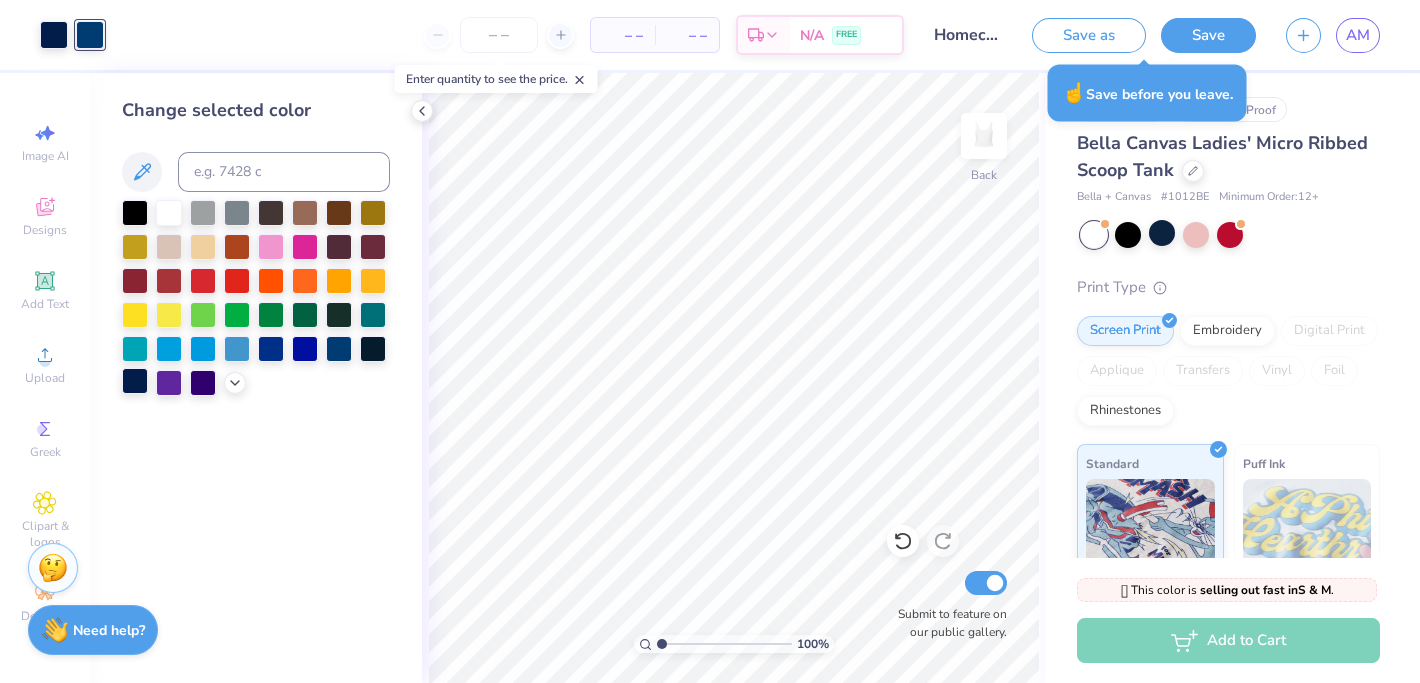 click at bounding box center (135, 381) 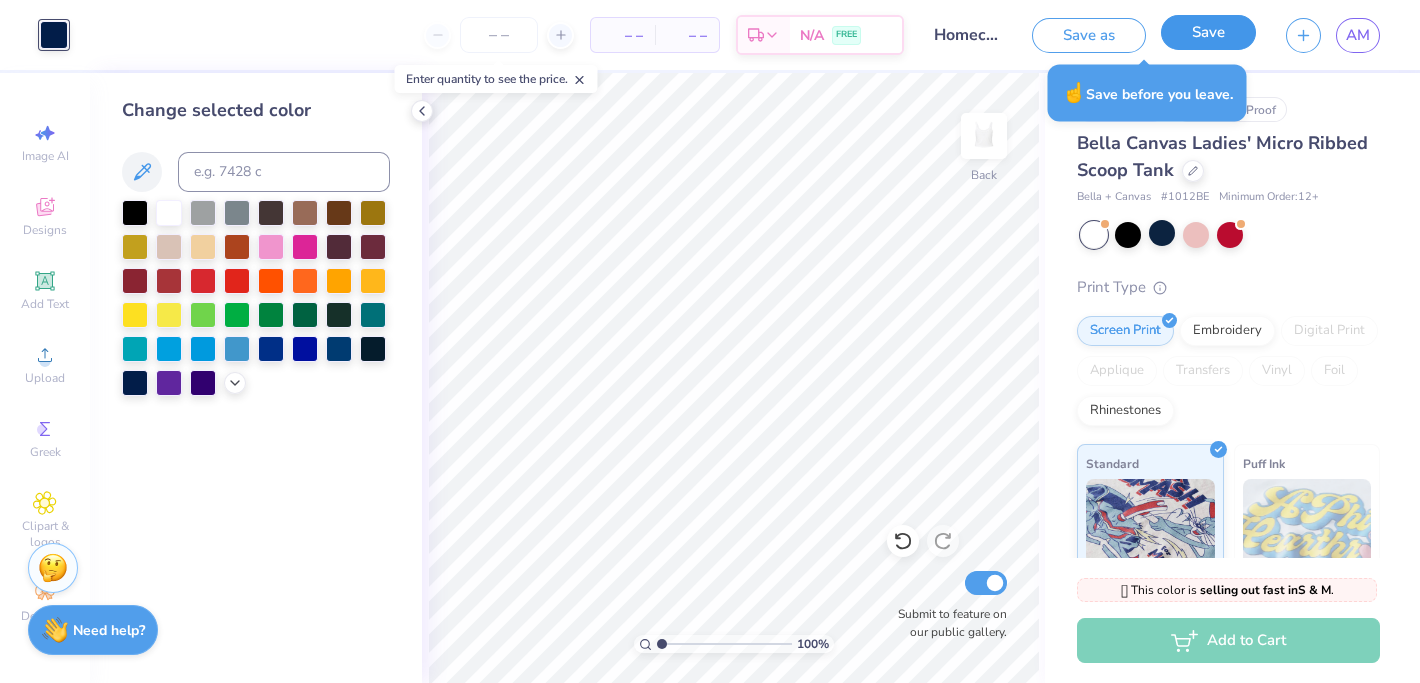 click on "Save" at bounding box center (1208, 32) 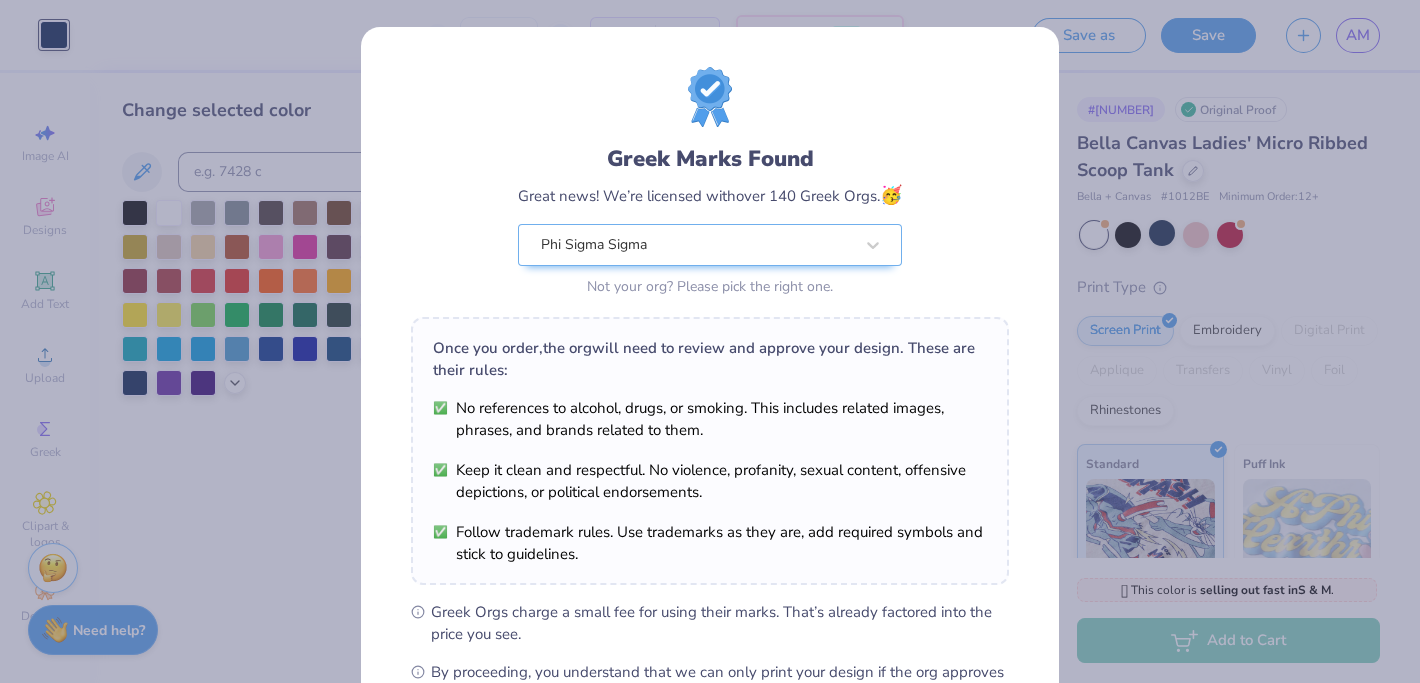 scroll, scrollTop: 253, scrollLeft: 0, axis: vertical 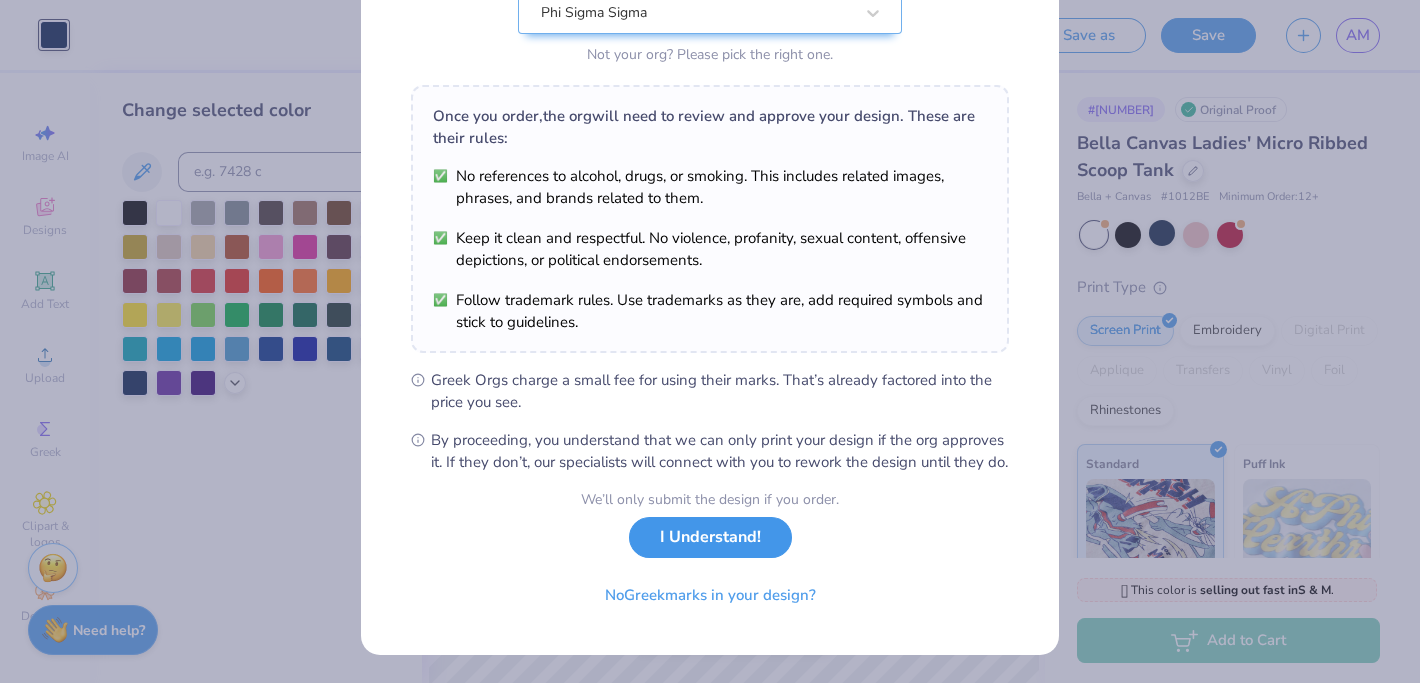 click on "I Understand!" at bounding box center [710, 537] 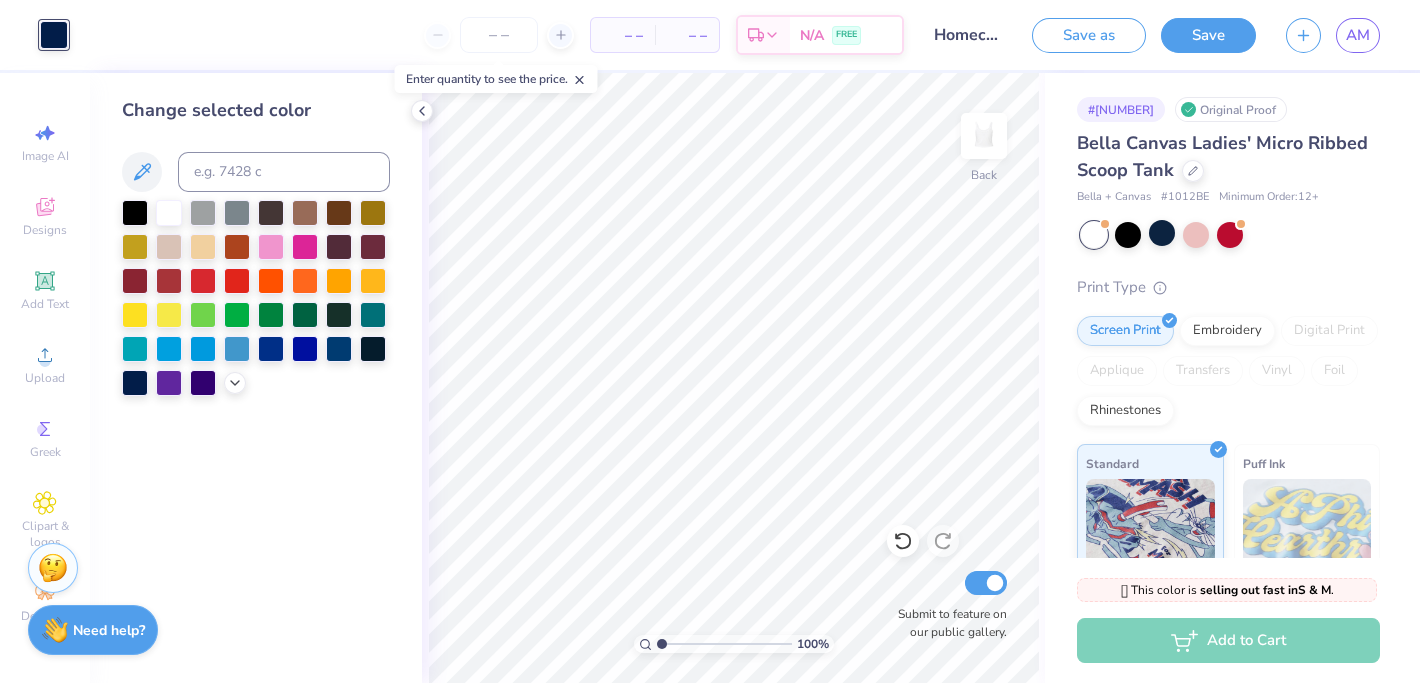 scroll, scrollTop: 0, scrollLeft: 0, axis: both 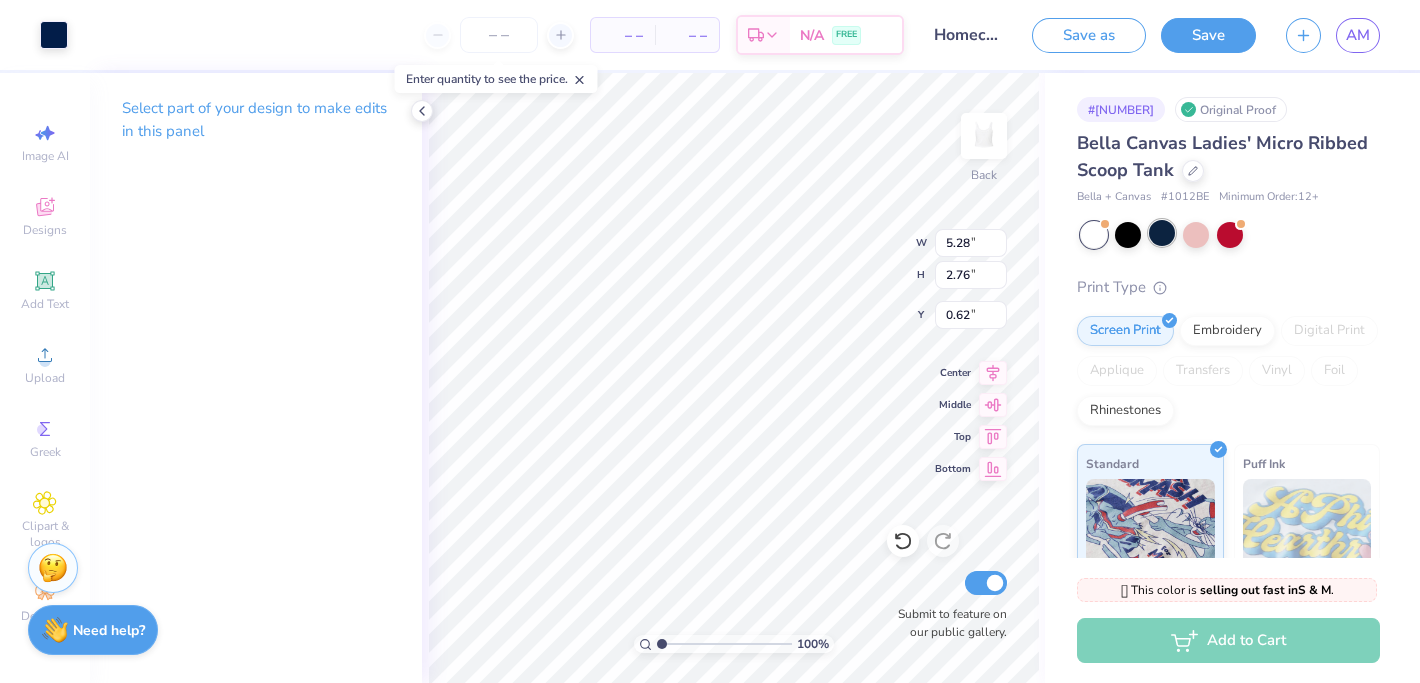 click at bounding box center (1162, 233) 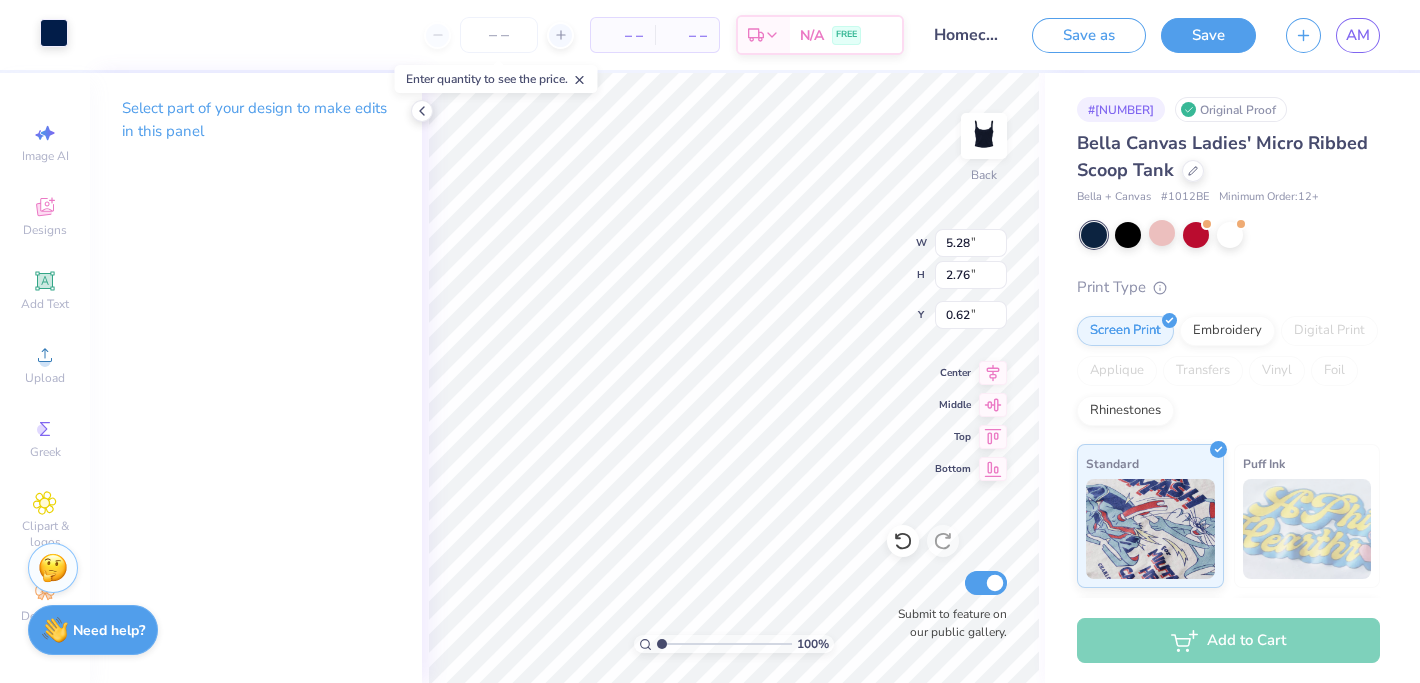 click at bounding box center [54, 33] 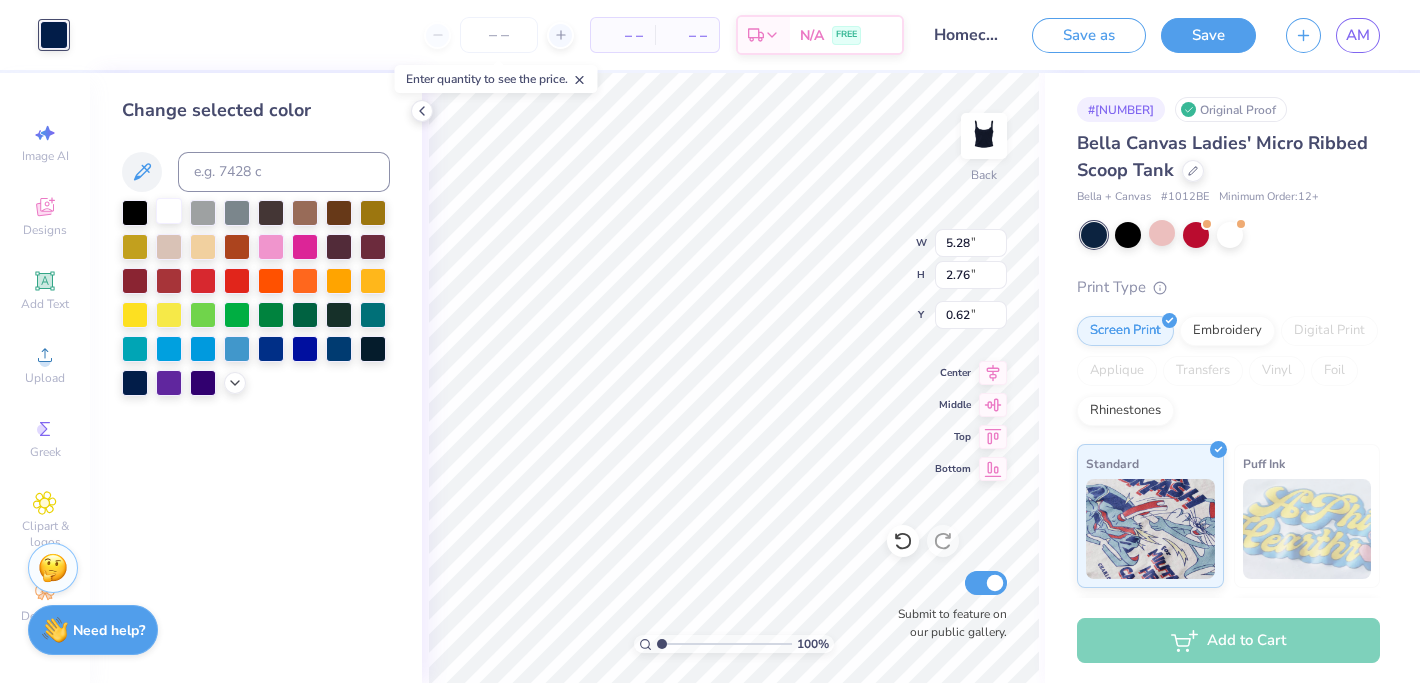 click at bounding box center [169, 211] 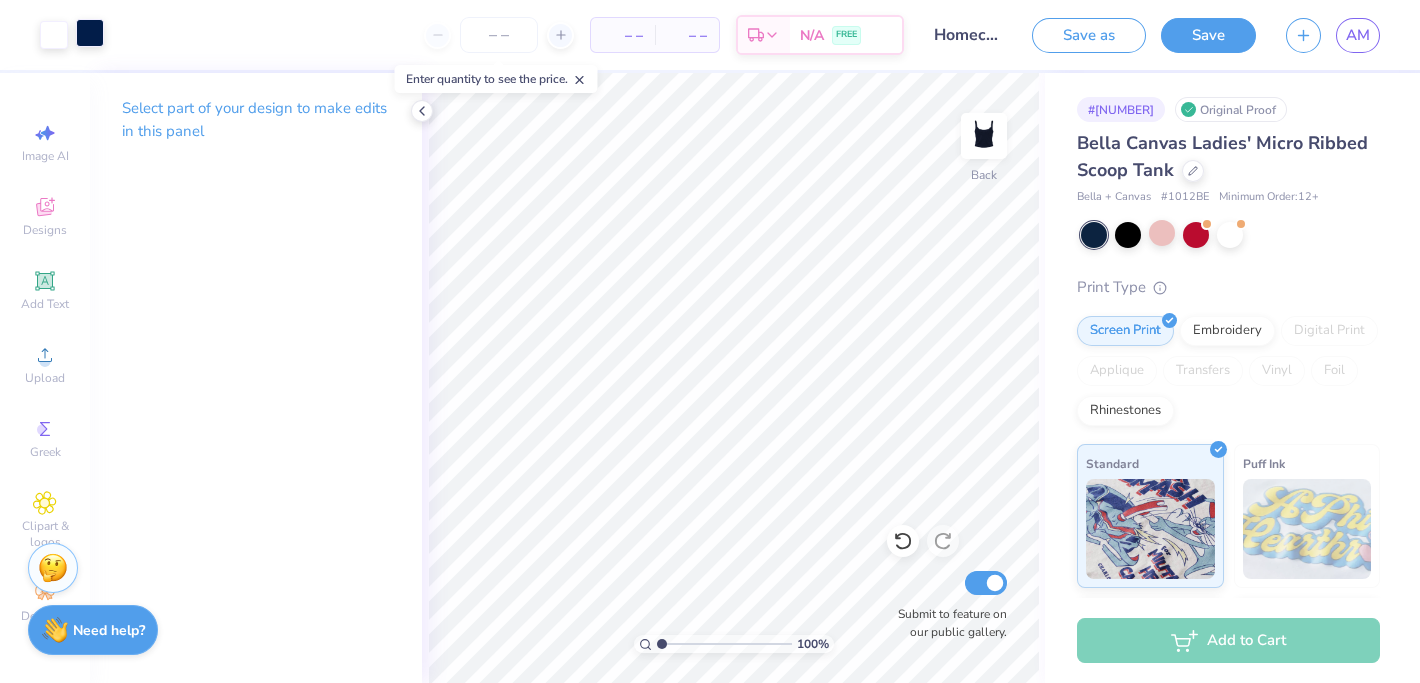 click at bounding box center [90, 33] 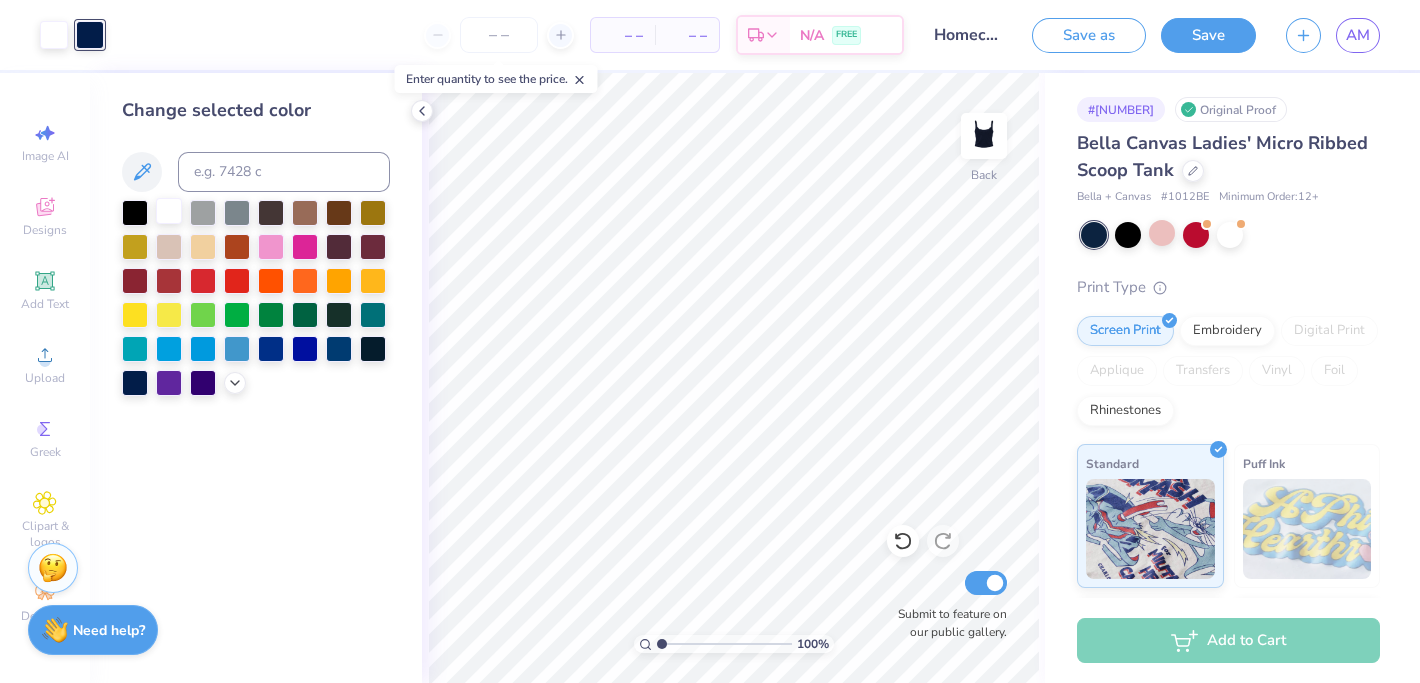 click at bounding box center [169, 211] 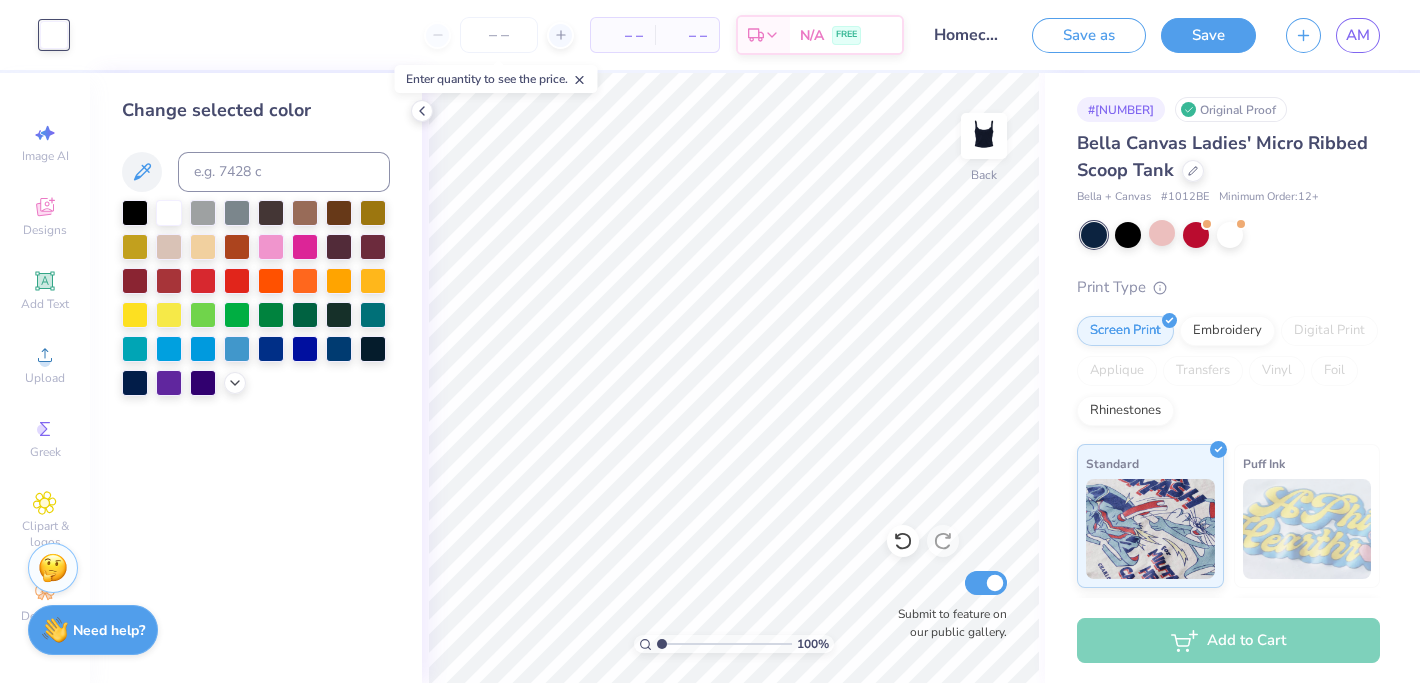 click on "100  % Back Submit to feature on our public gallery." at bounding box center (733, 378) 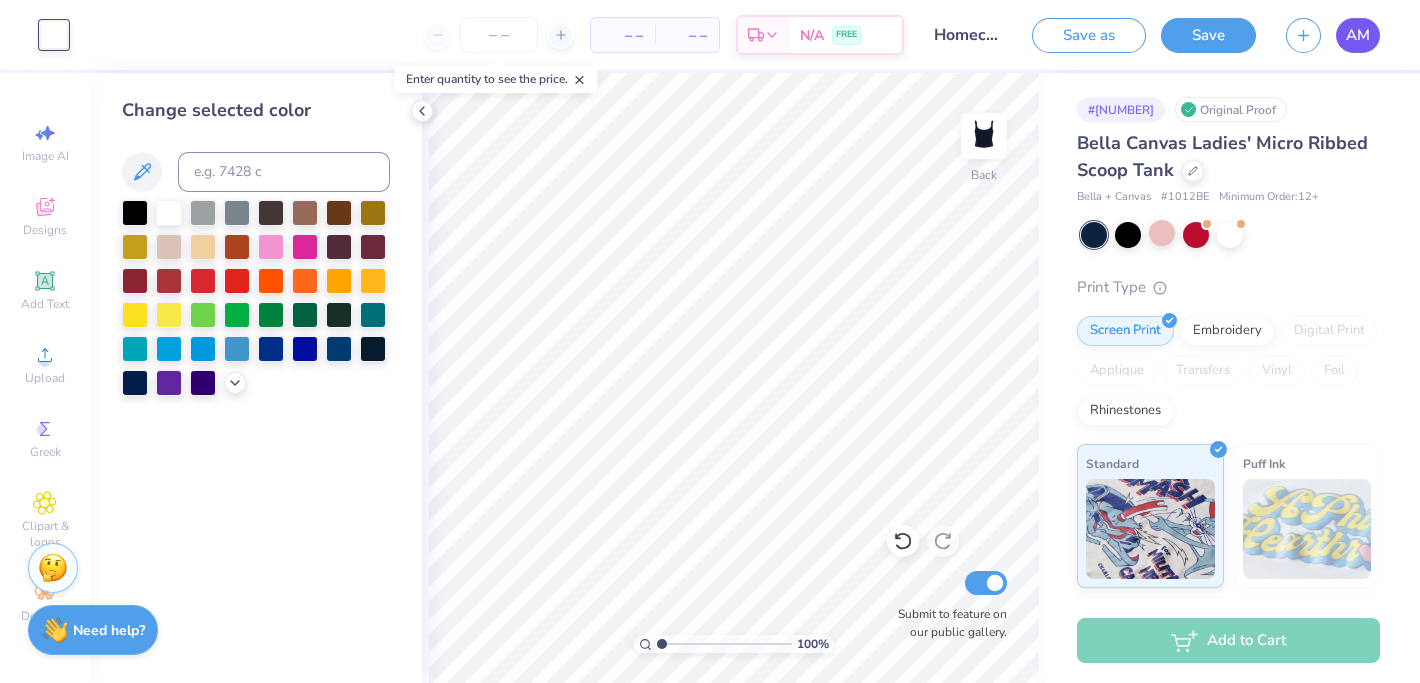 click on "AM" at bounding box center [1358, 35] 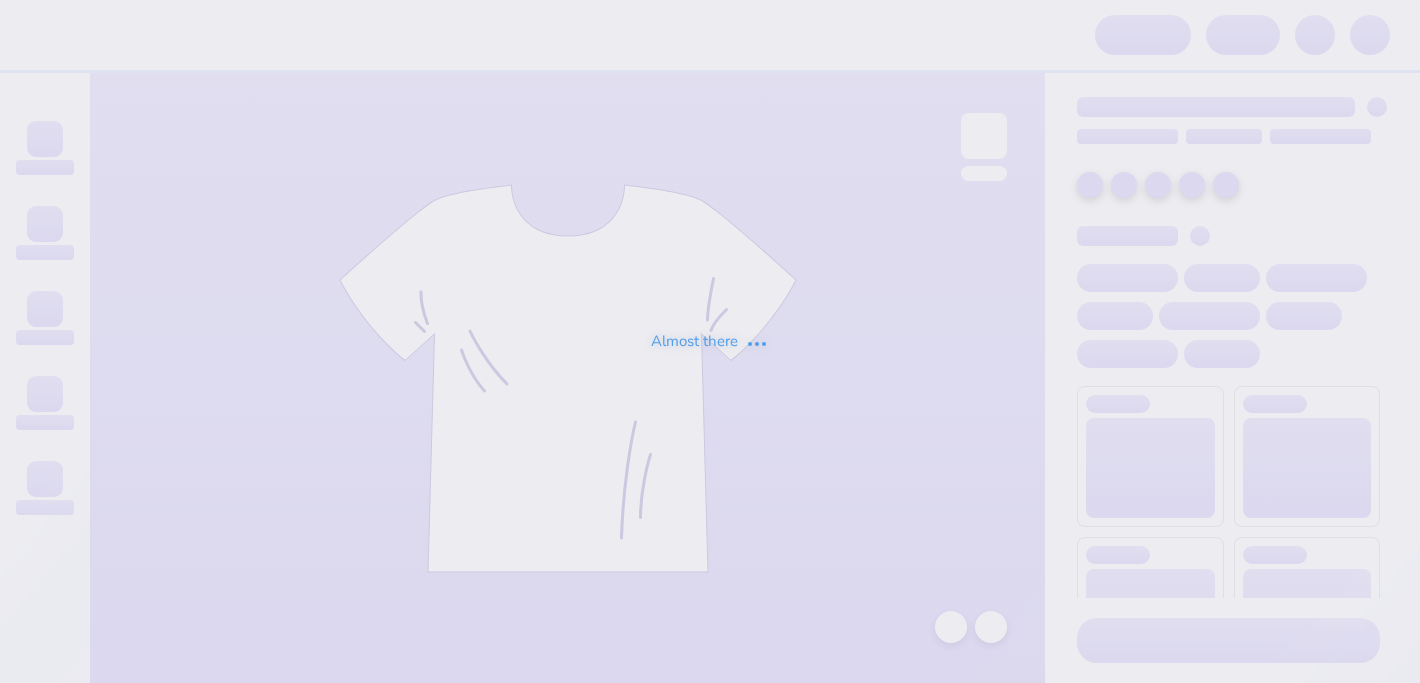scroll, scrollTop: 0, scrollLeft: 0, axis: both 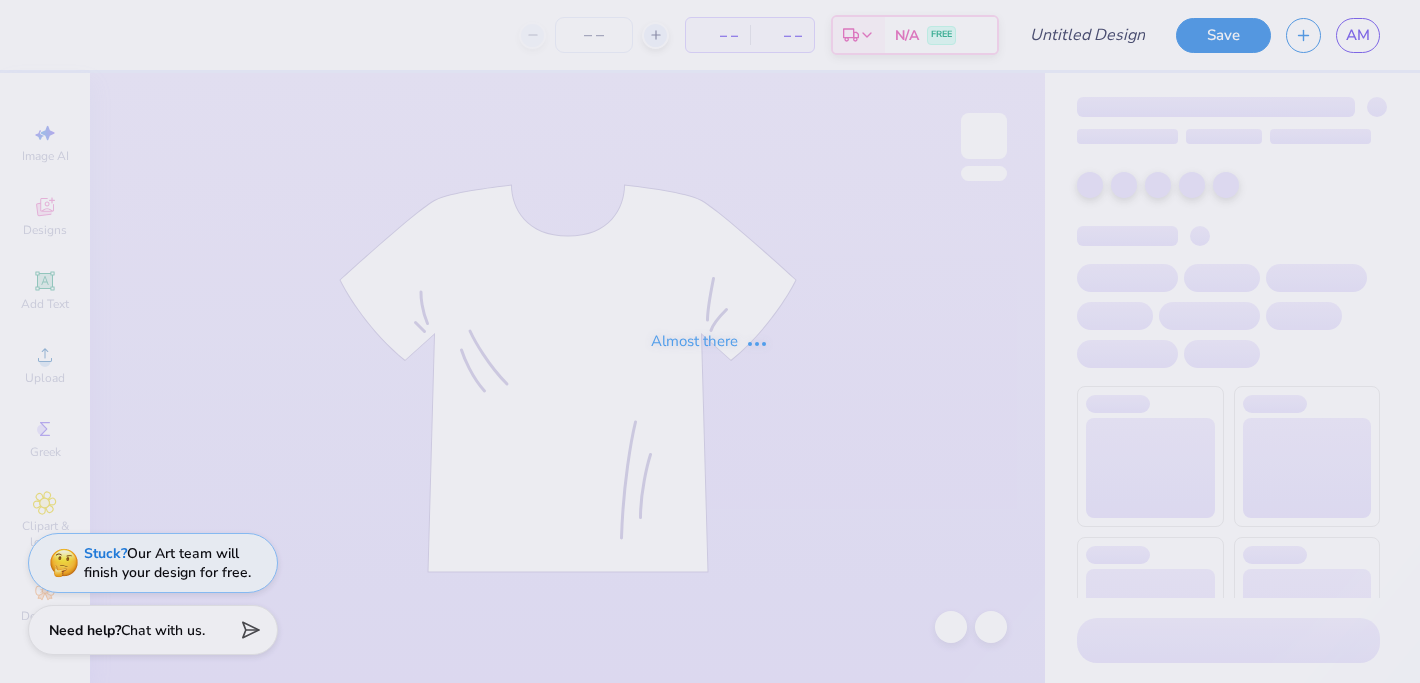 type on "Phi Sig Home" 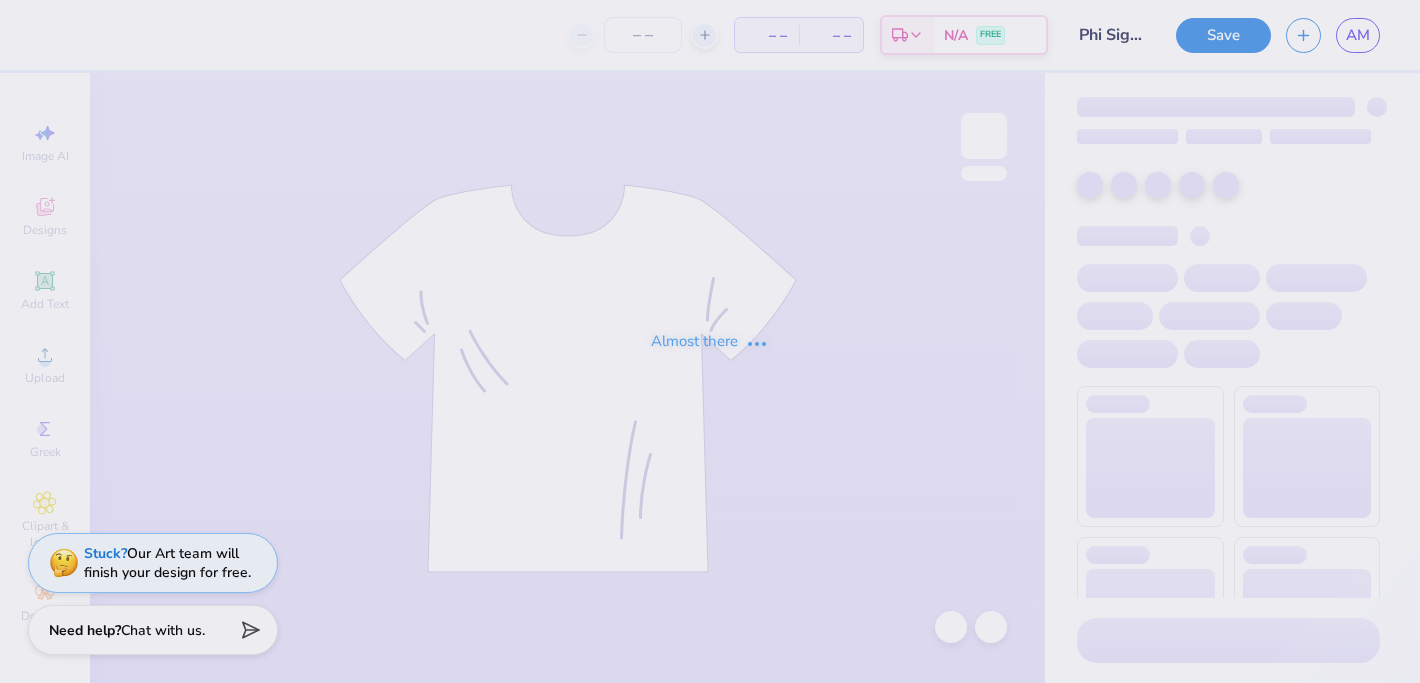 type on "90" 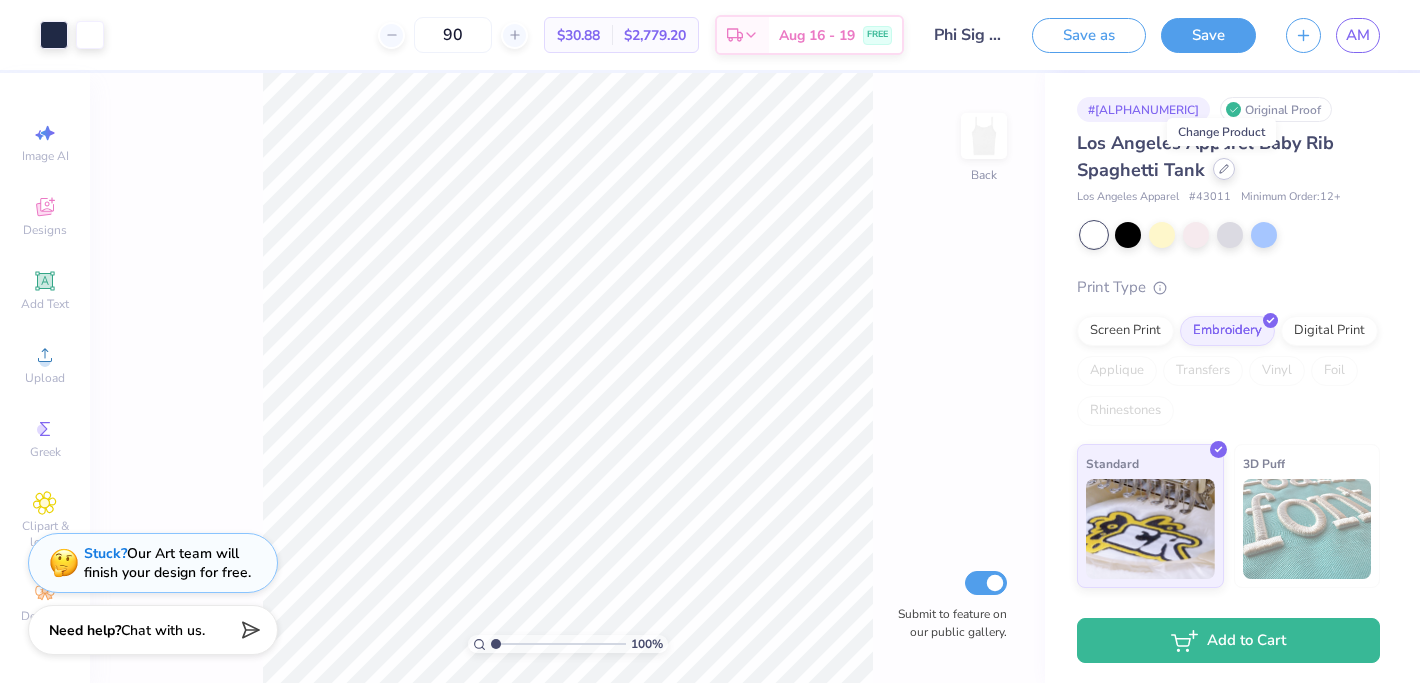 click at bounding box center [1224, 169] 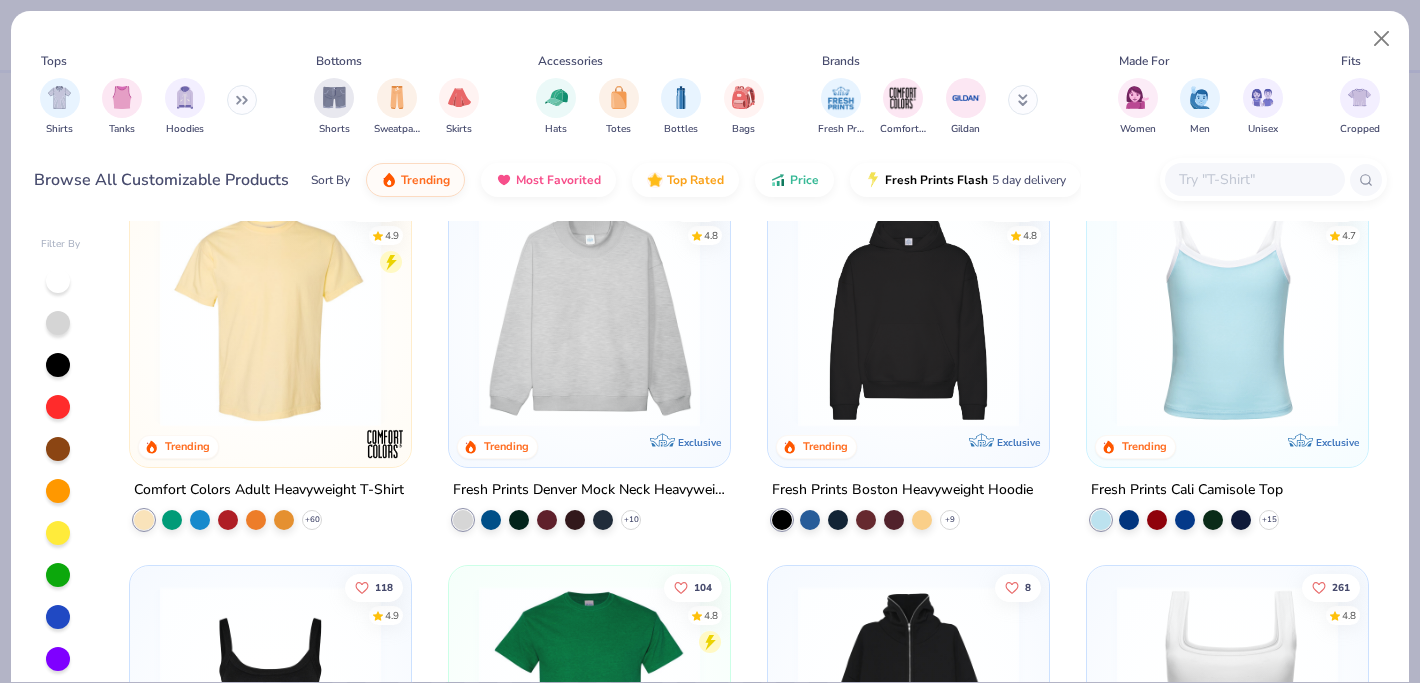 scroll, scrollTop: 60, scrollLeft: 0, axis: vertical 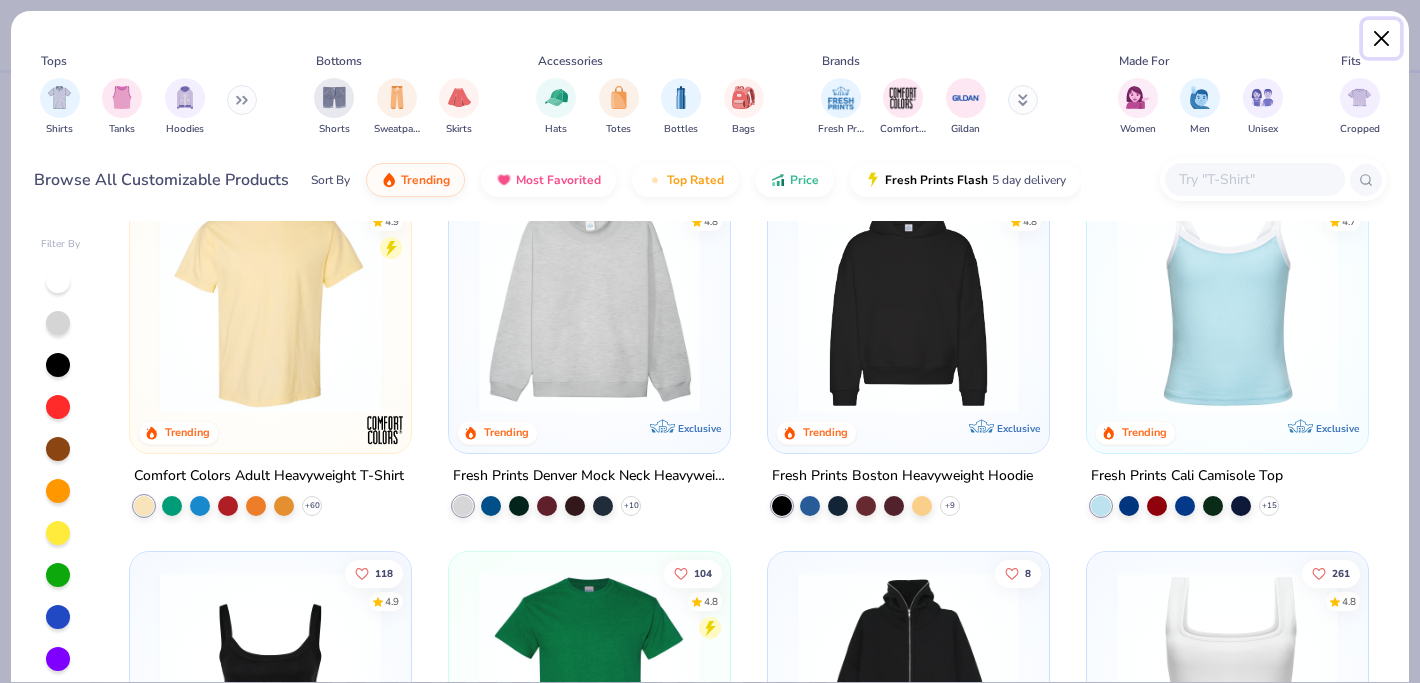 click at bounding box center [1382, 39] 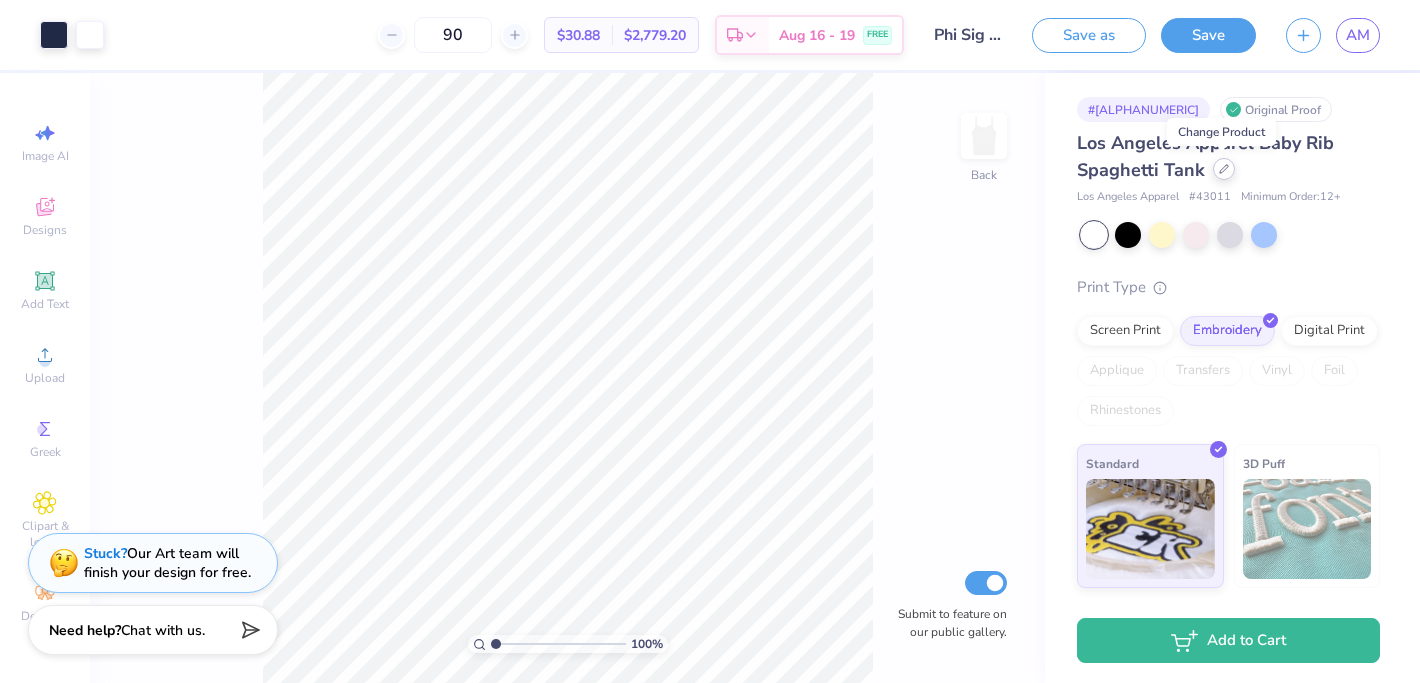 click at bounding box center (1224, 169) 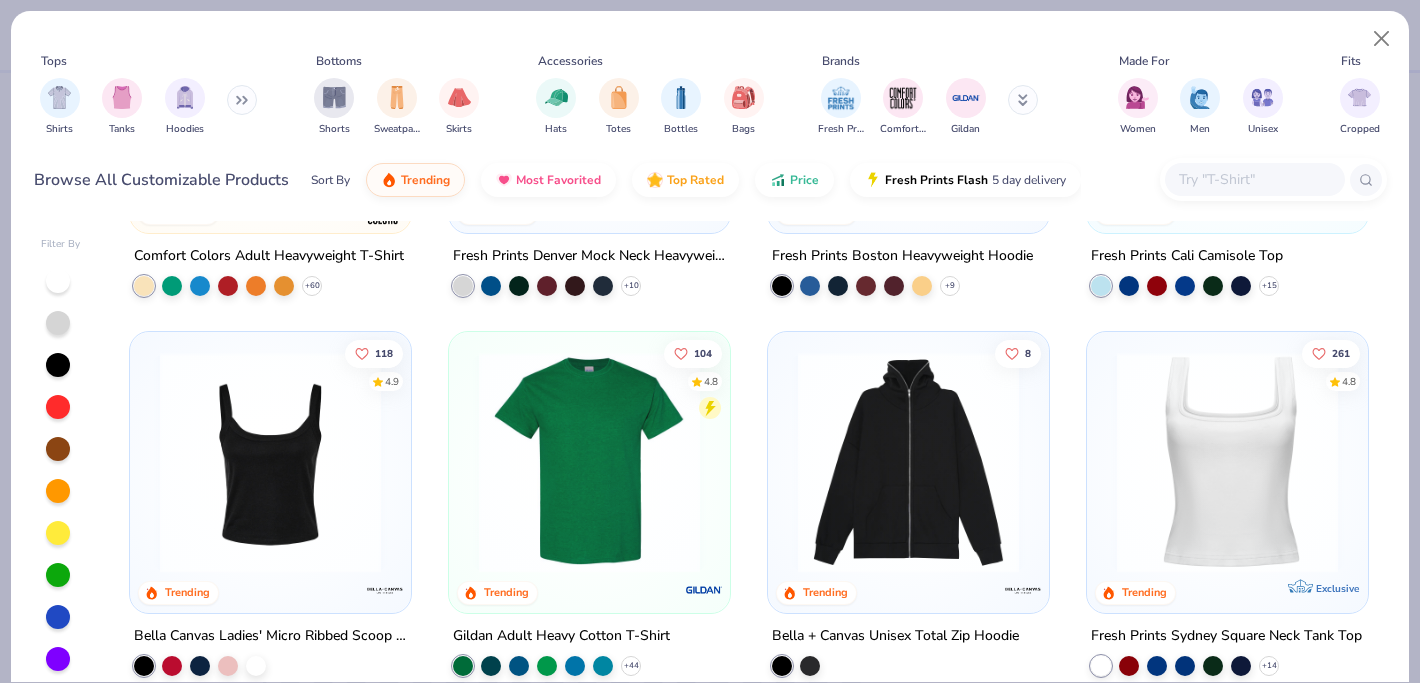 scroll, scrollTop: 303, scrollLeft: 0, axis: vertical 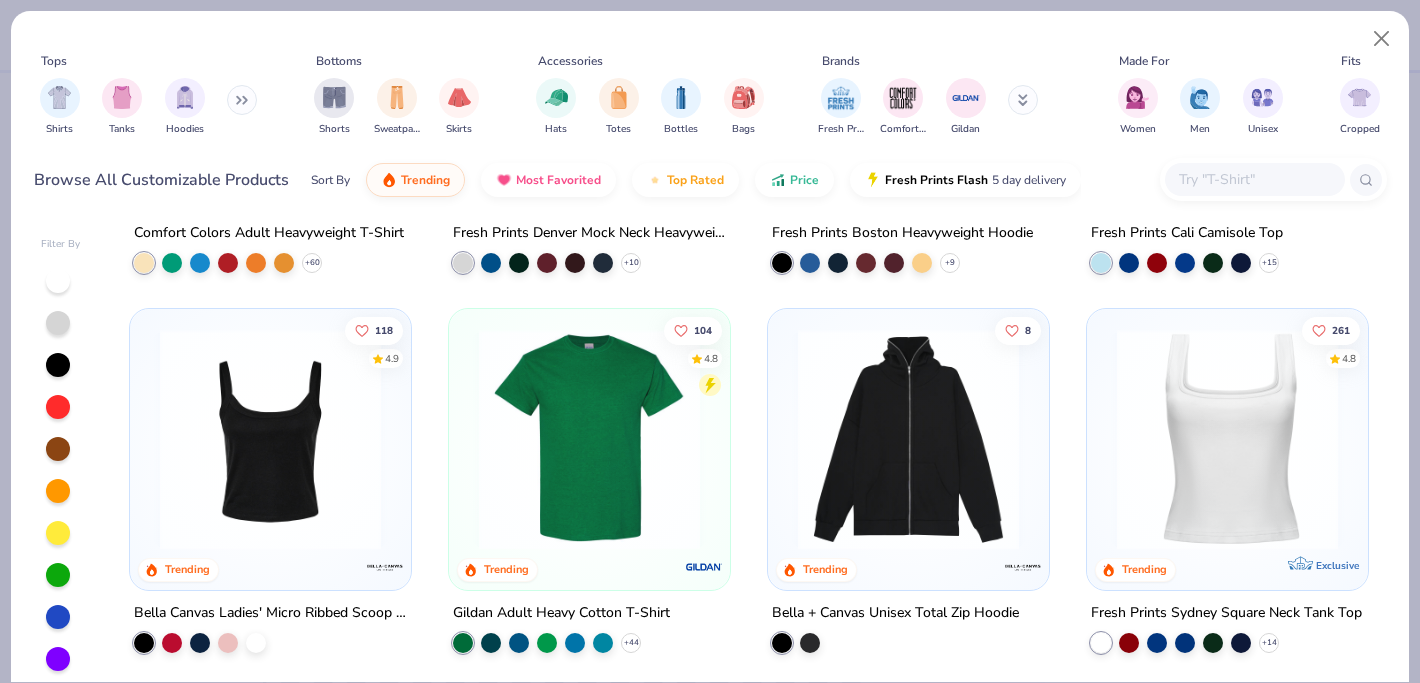 click at bounding box center (270, 439) 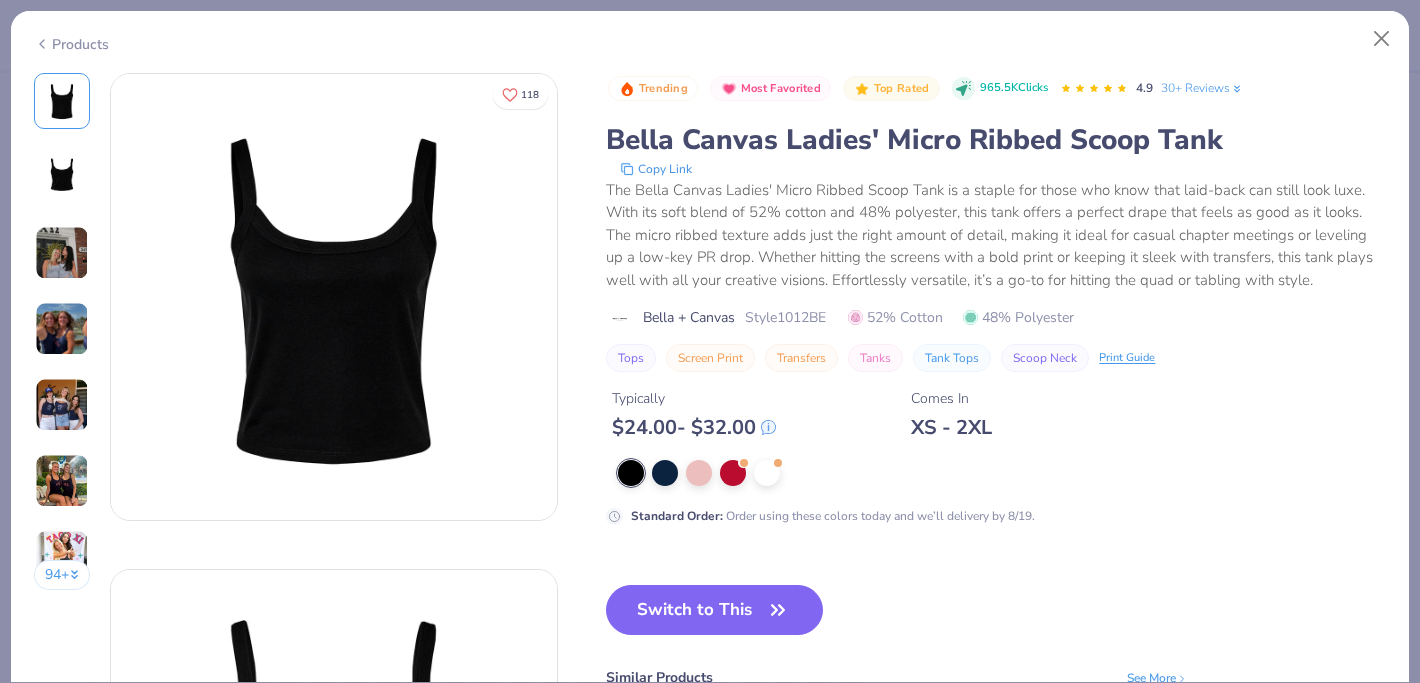 click on "Switch to This Similar Products See More ★ 4.8 ★ 4.7 ★ 4.9 ★ 4.5 ★ 5" at bounding box center [897, 720] 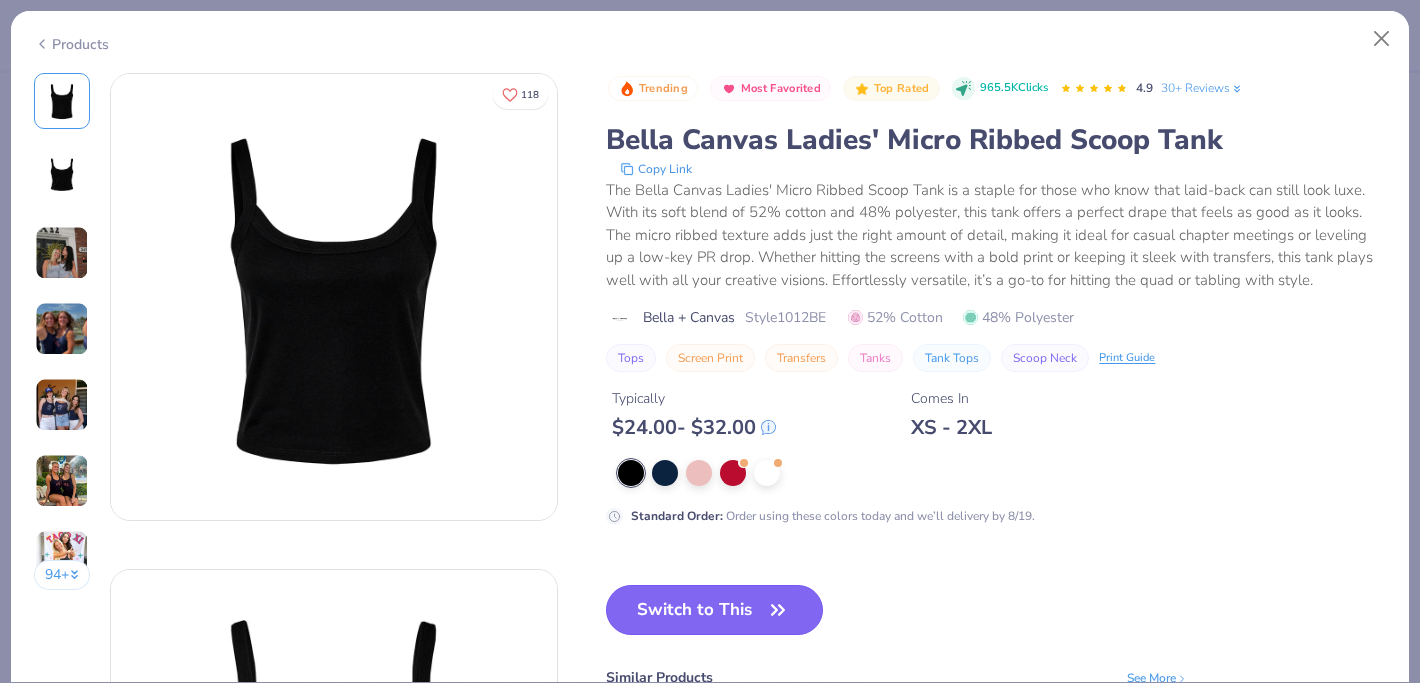 click on "Switch to This" at bounding box center [714, 610] 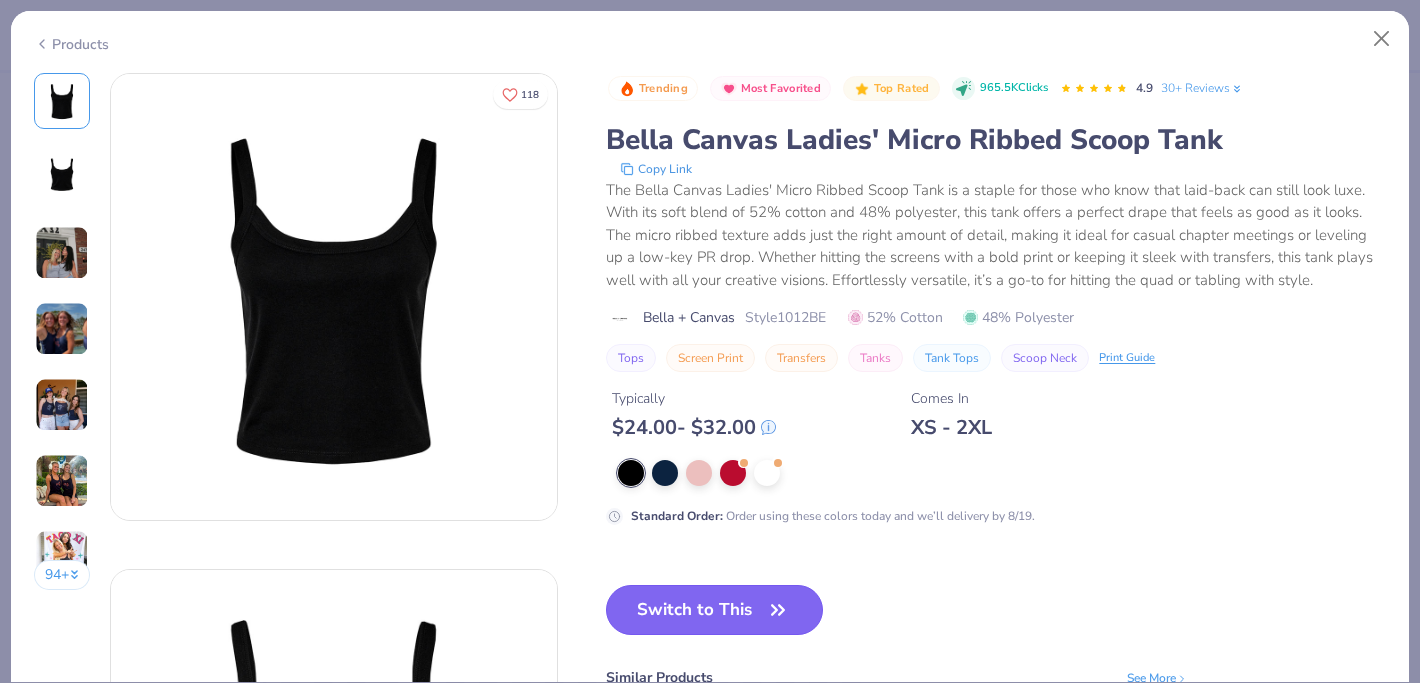 click on "Switch to This" at bounding box center (714, 610) 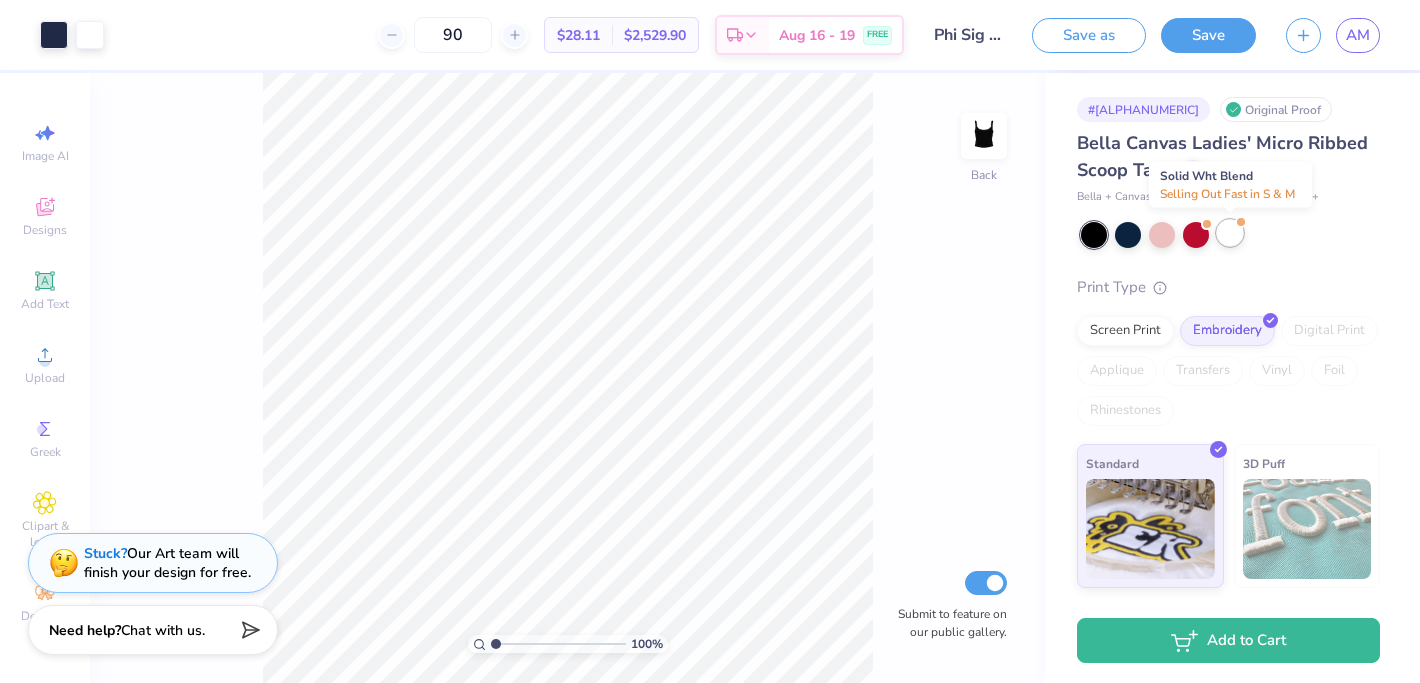click at bounding box center (1230, 233) 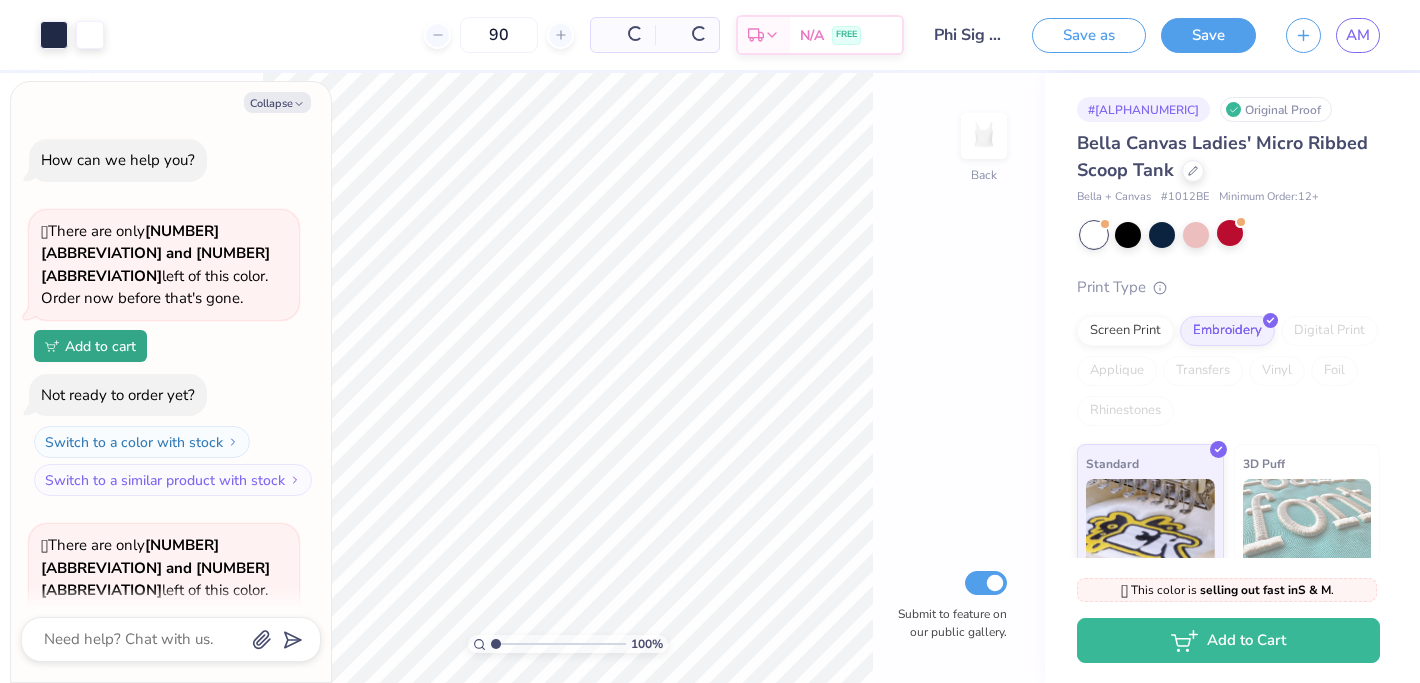 scroll, scrollTop: 174, scrollLeft: 0, axis: vertical 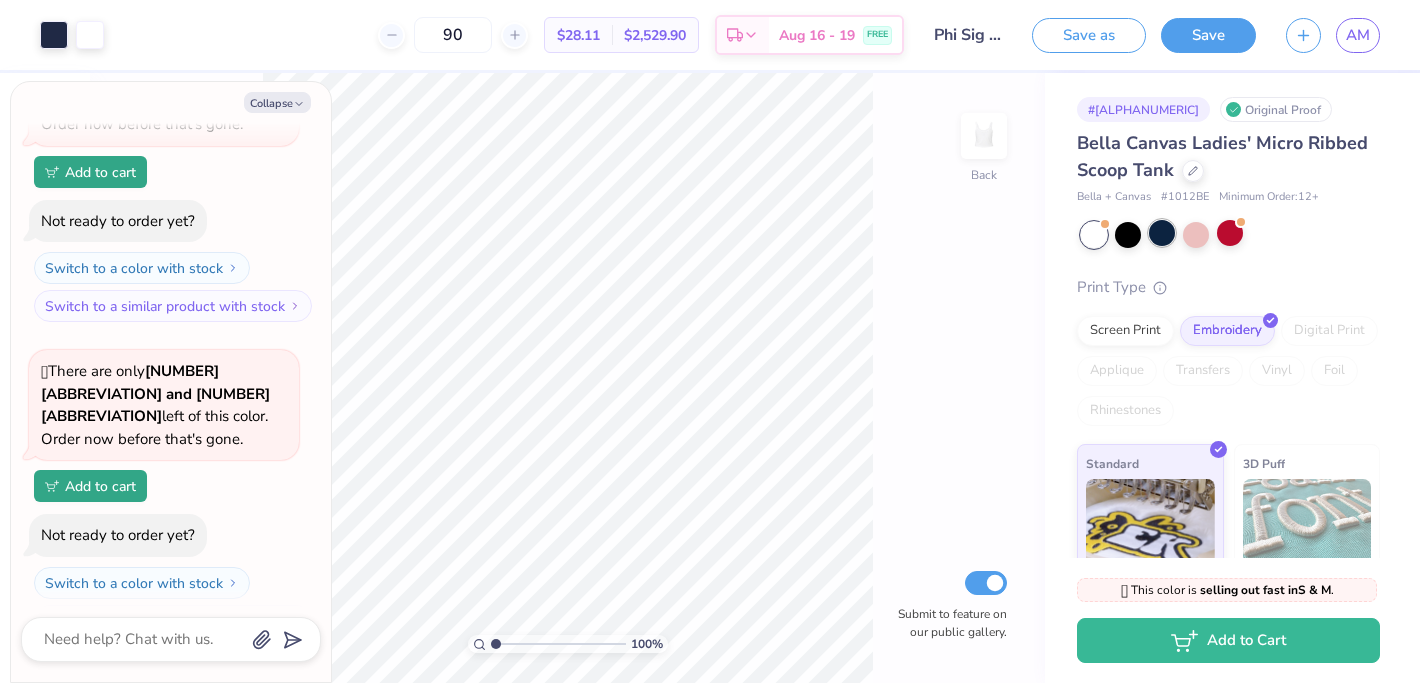 click at bounding box center (1162, 233) 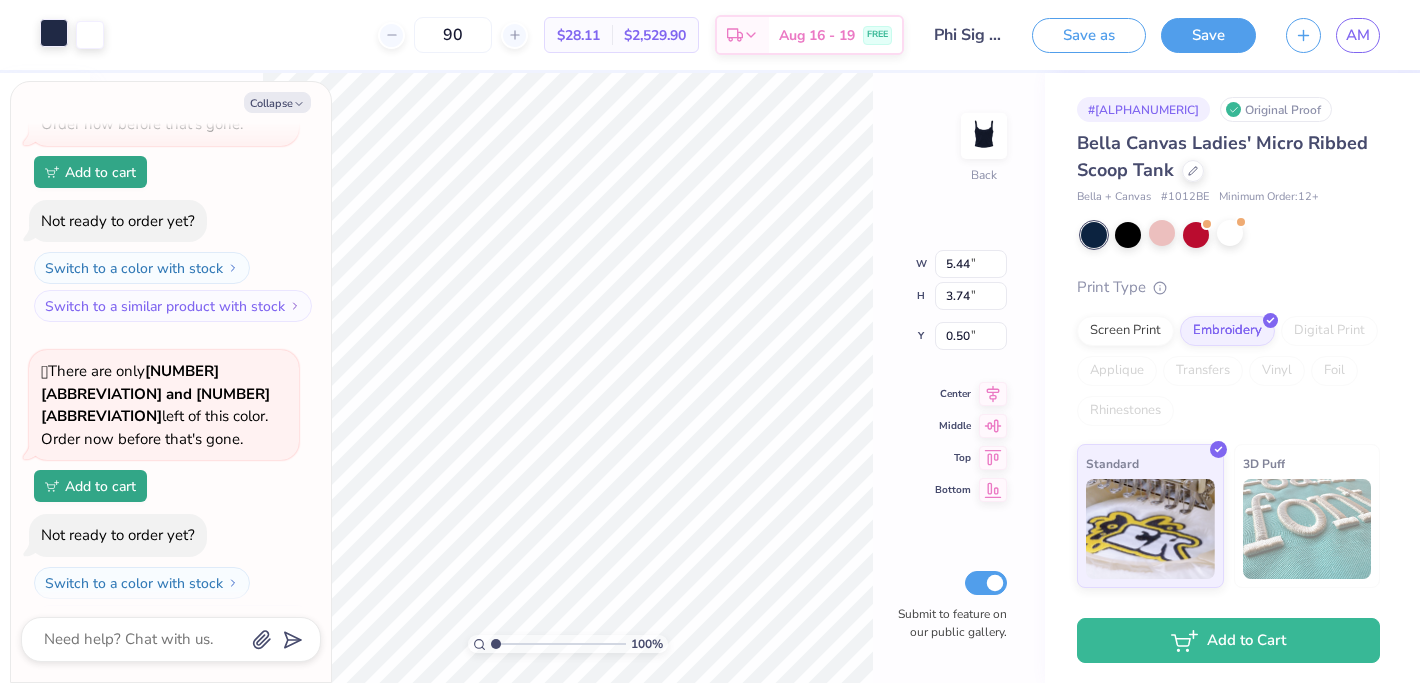 click at bounding box center (54, 33) 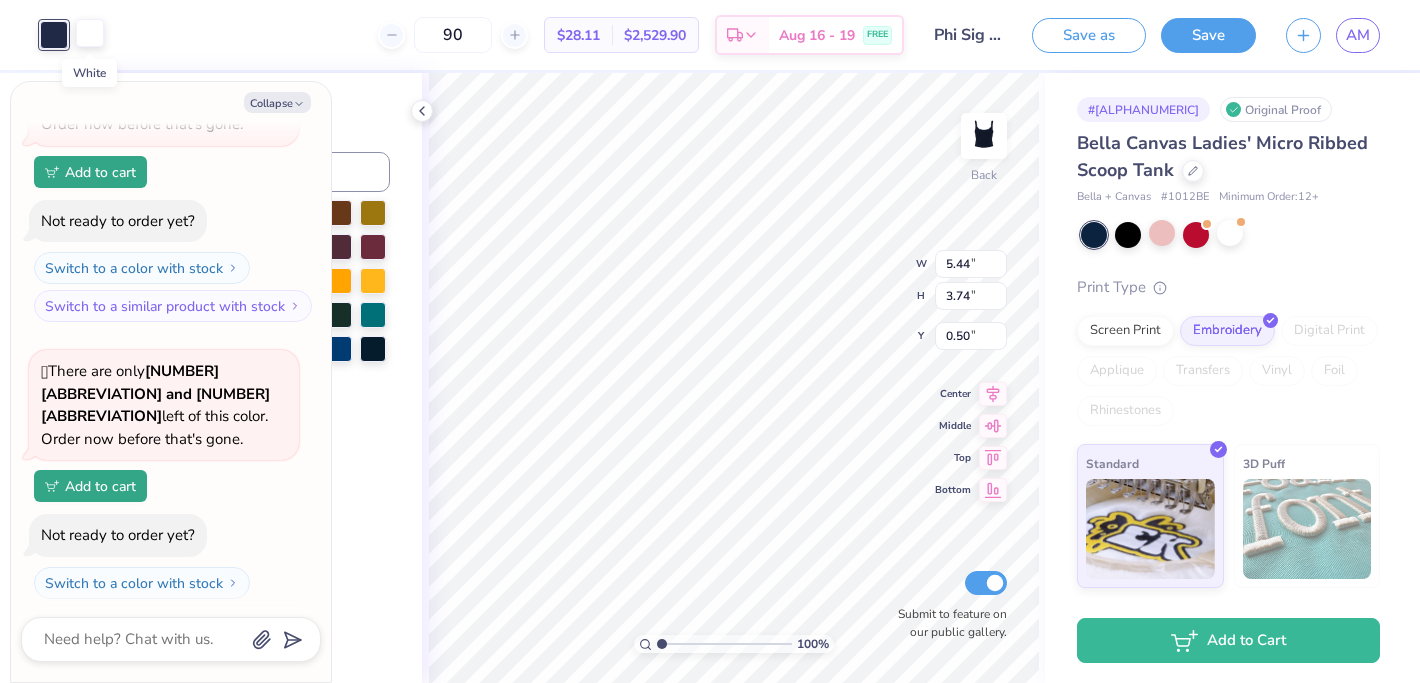 click at bounding box center [90, 33] 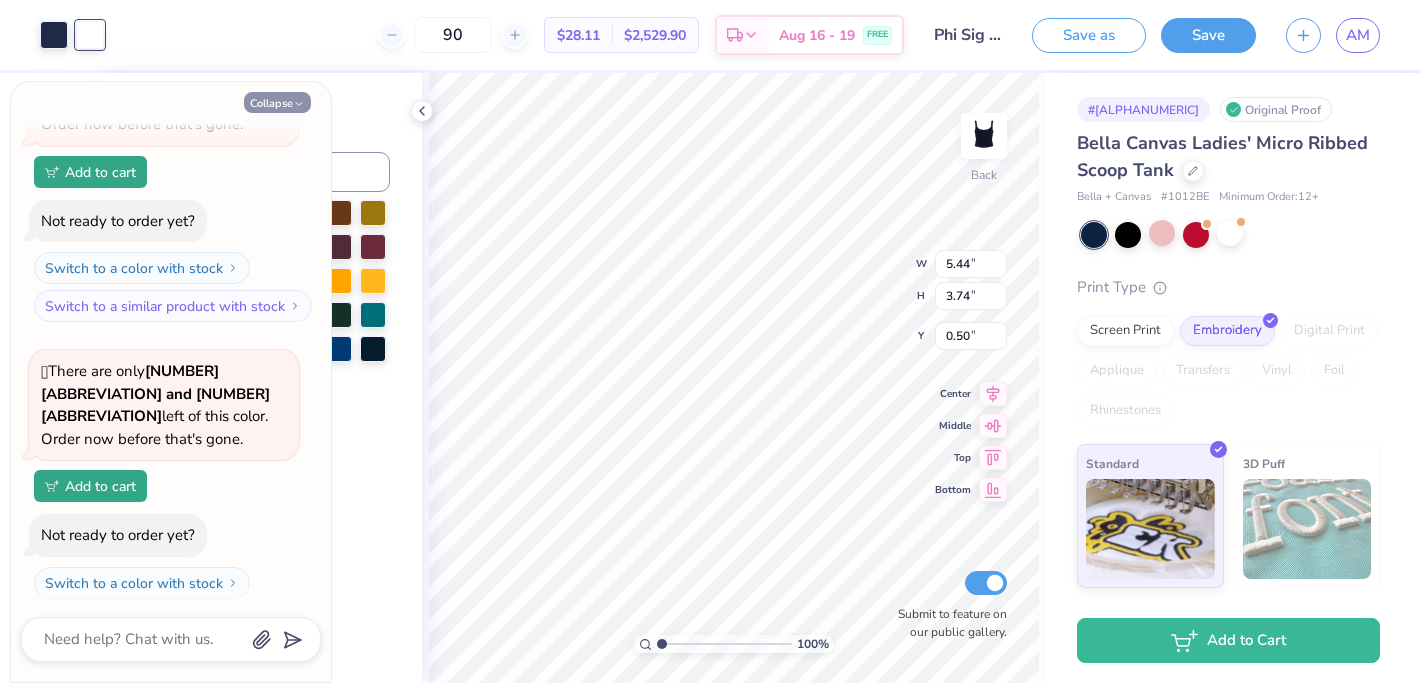 click on "Collapse" at bounding box center (277, 102) 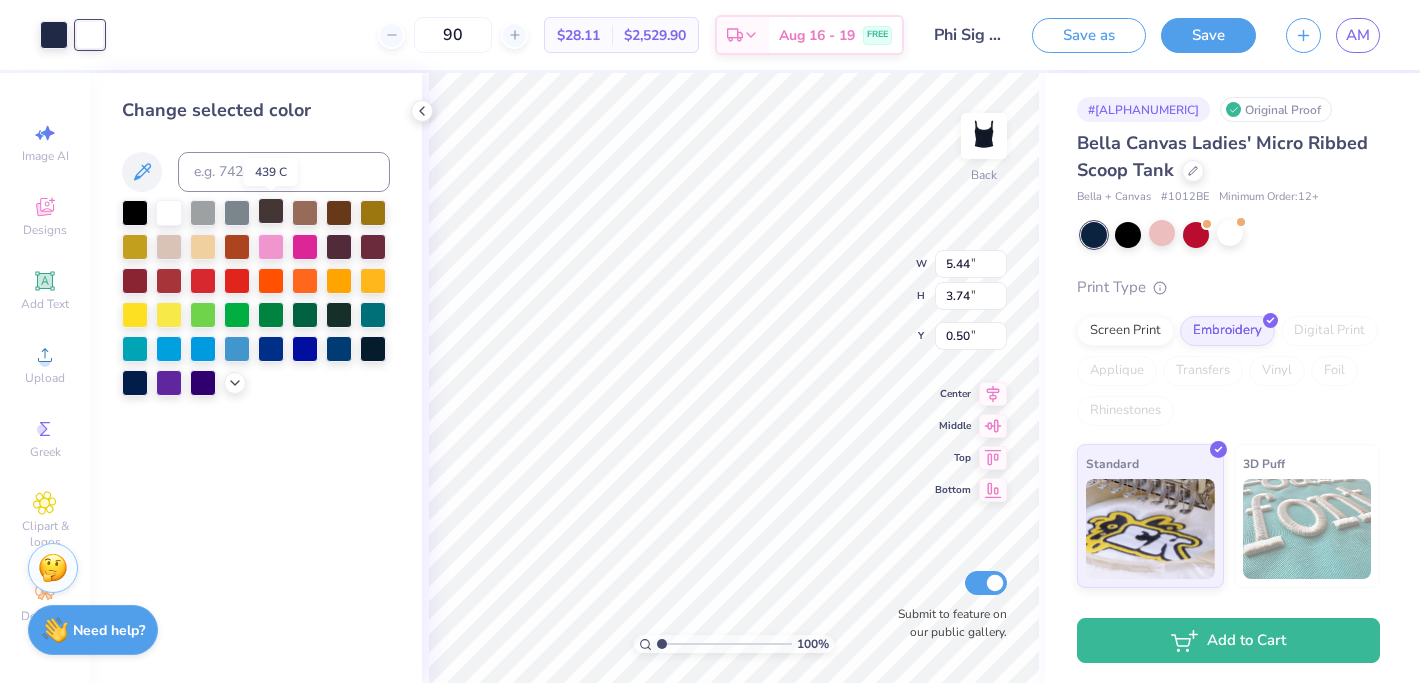 click at bounding box center [271, 211] 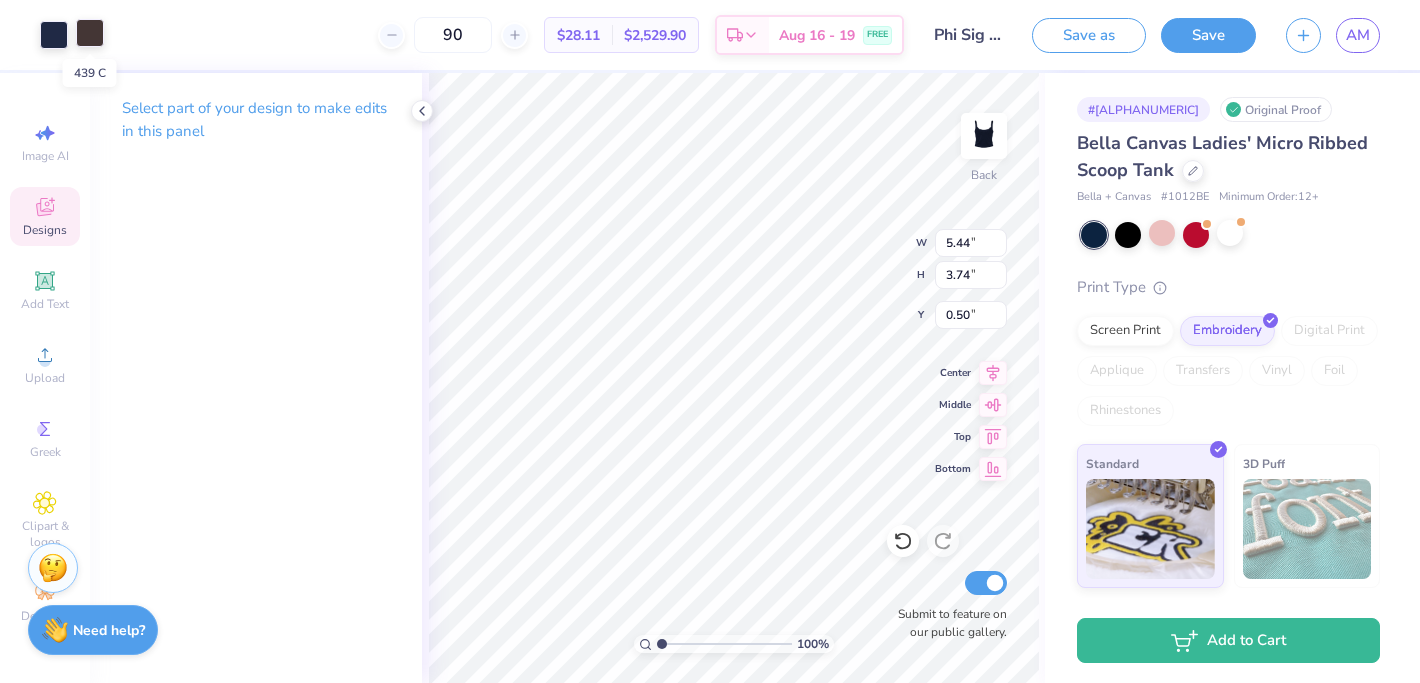 click at bounding box center [90, 33] 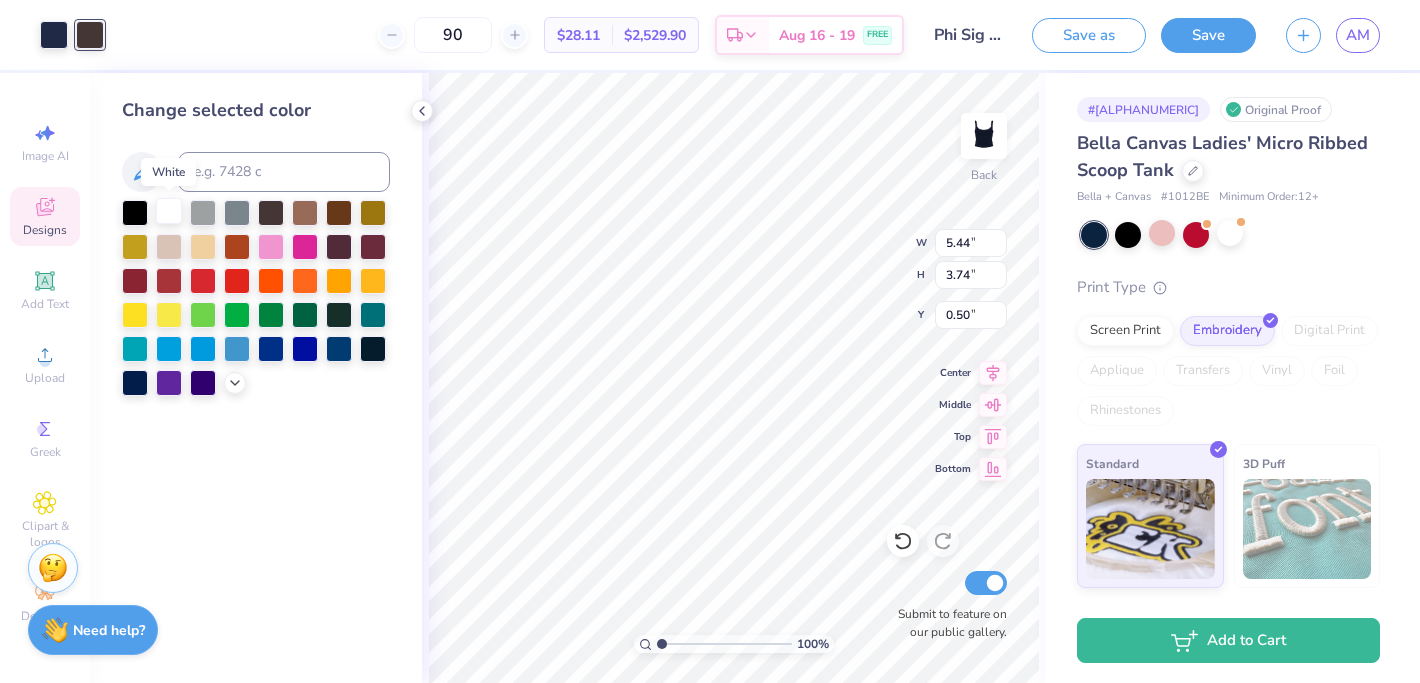 click at bounding box center (169, 211) 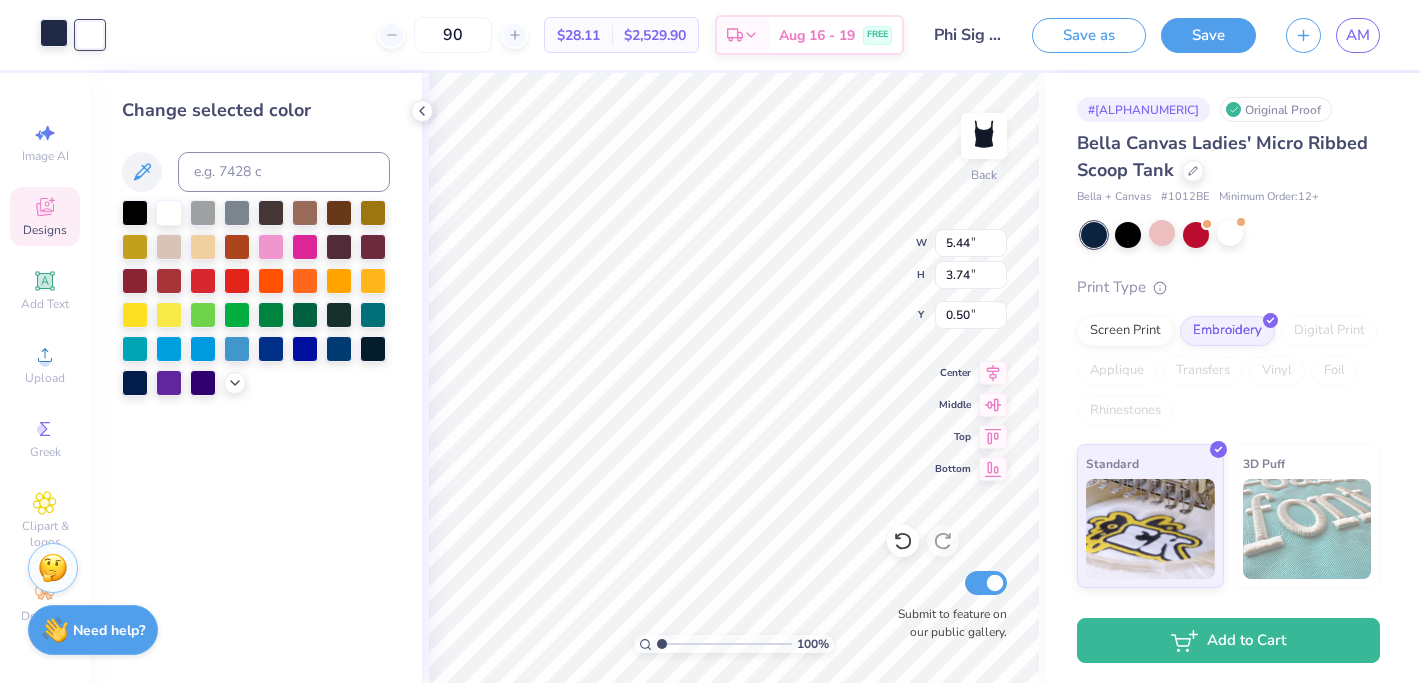 click at bounding box center (54, 33) 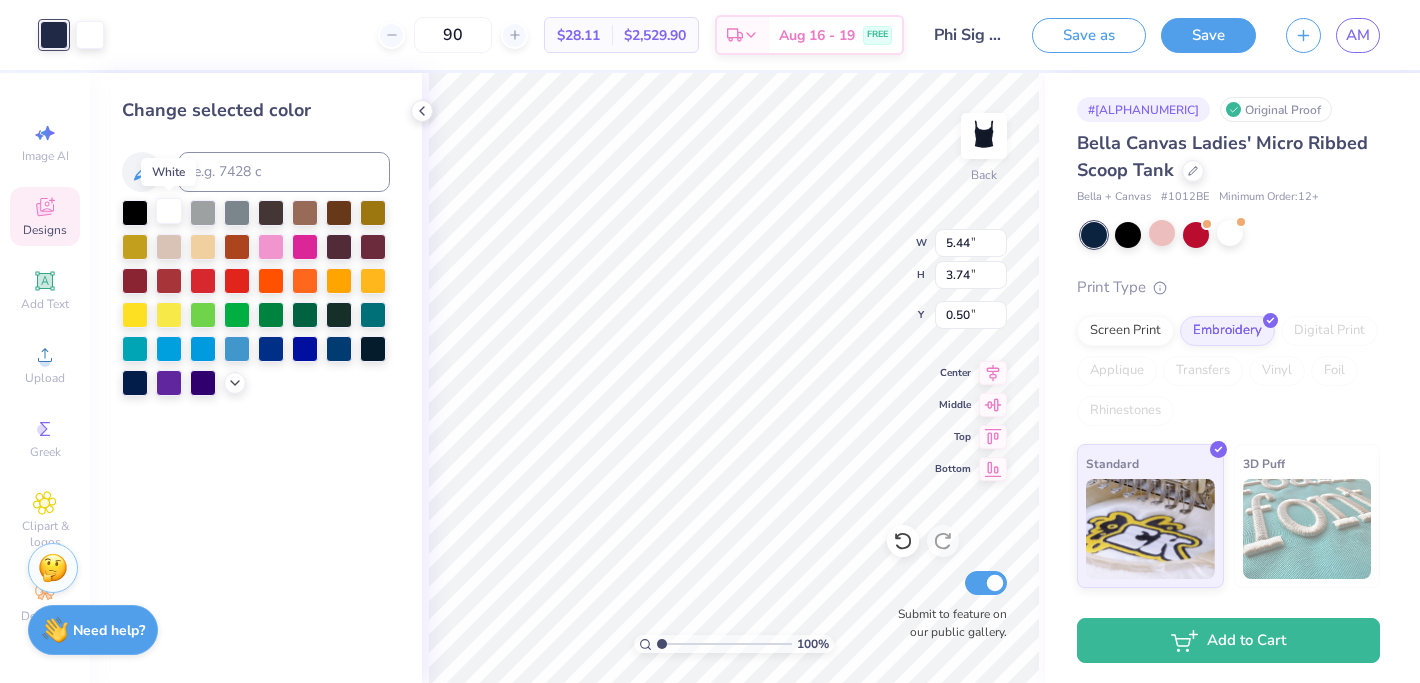 click at bounding box center [169, 211] 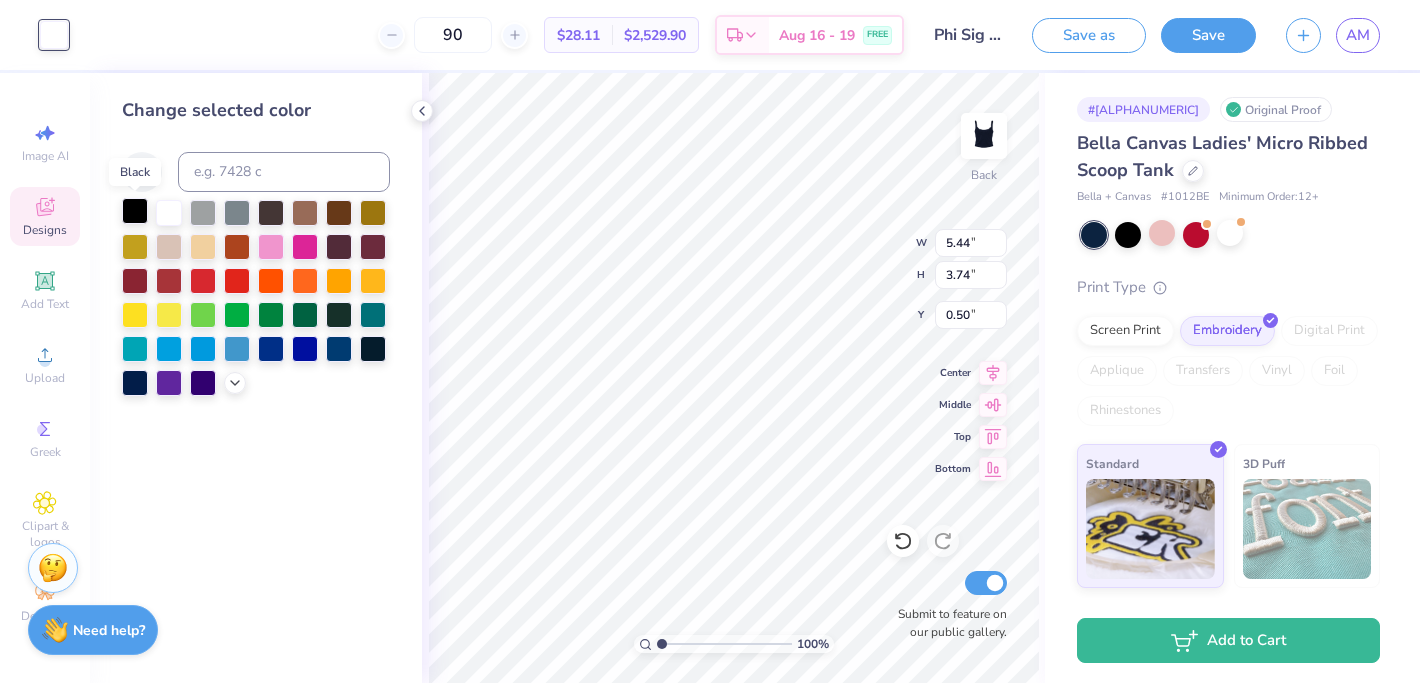click at bounding box center (135, 211) 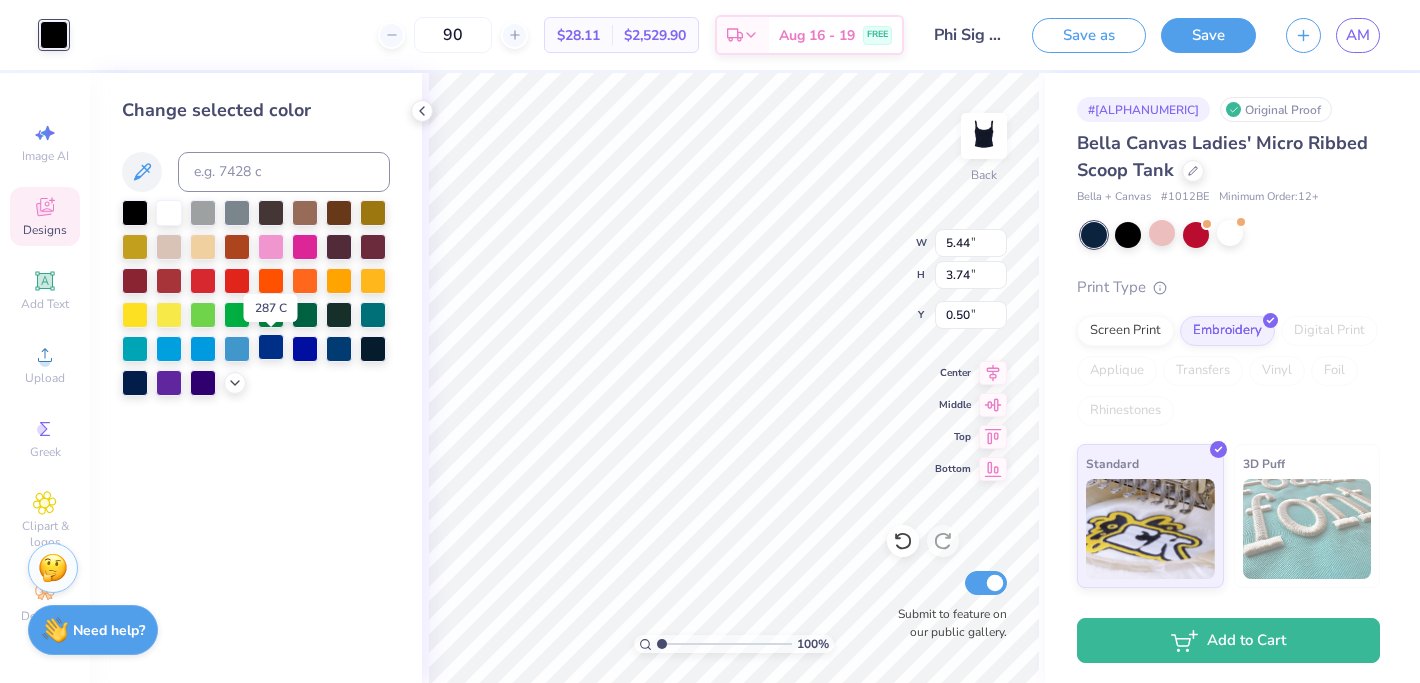 click at bounding box center [271, 347] 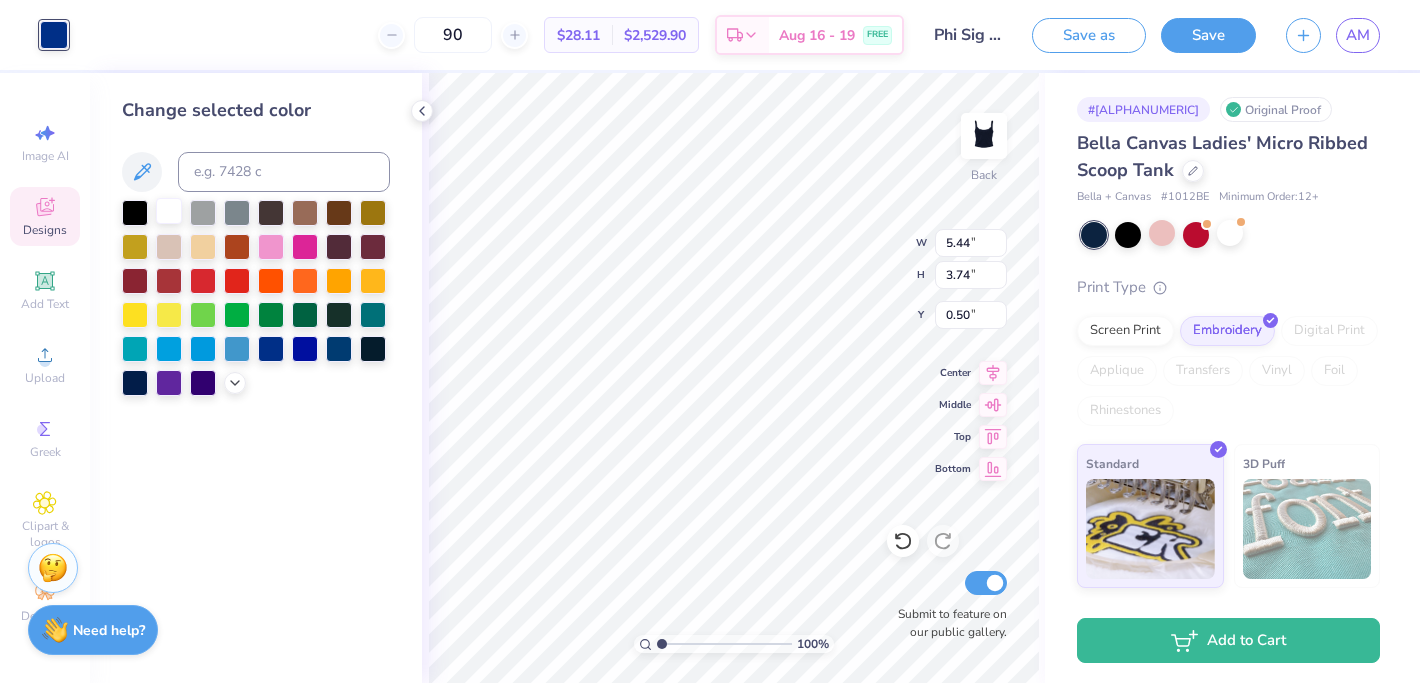 click at bounding box center [169, 211] 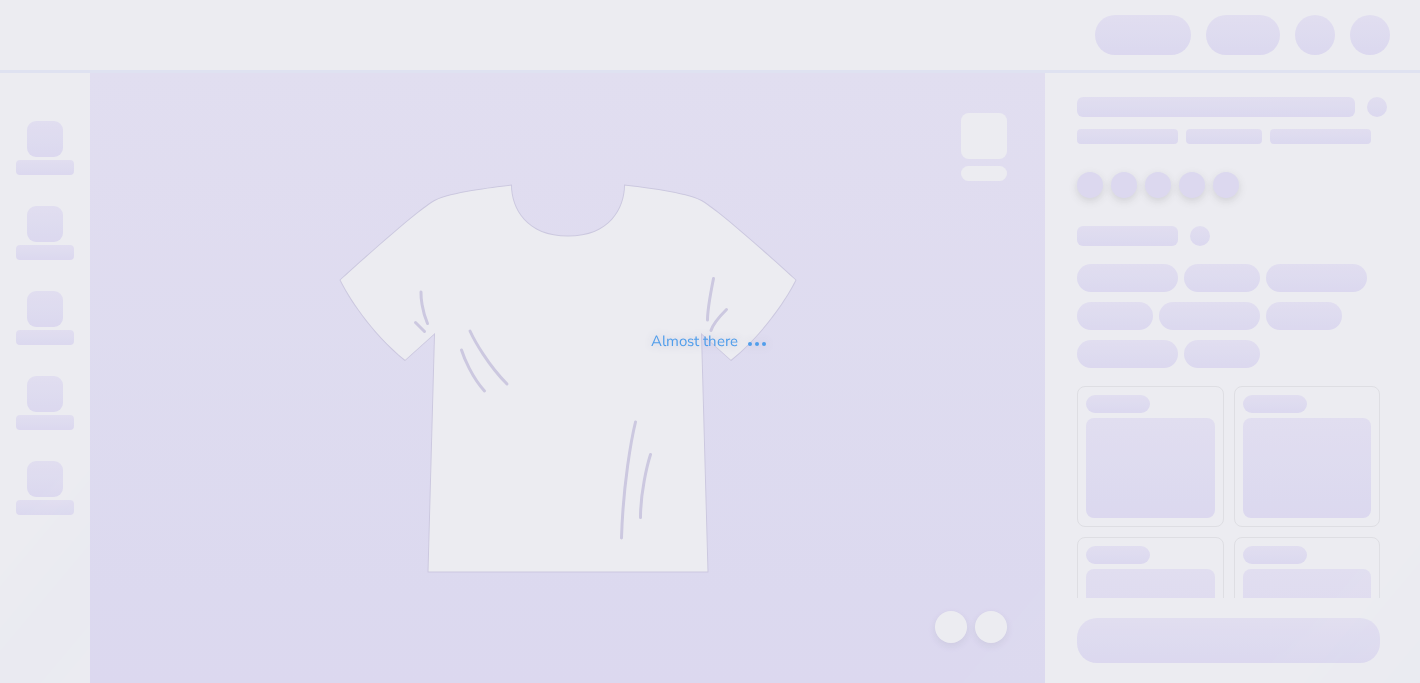 scroll, scrollTop: 0, scrollLeft: 0, axis: both 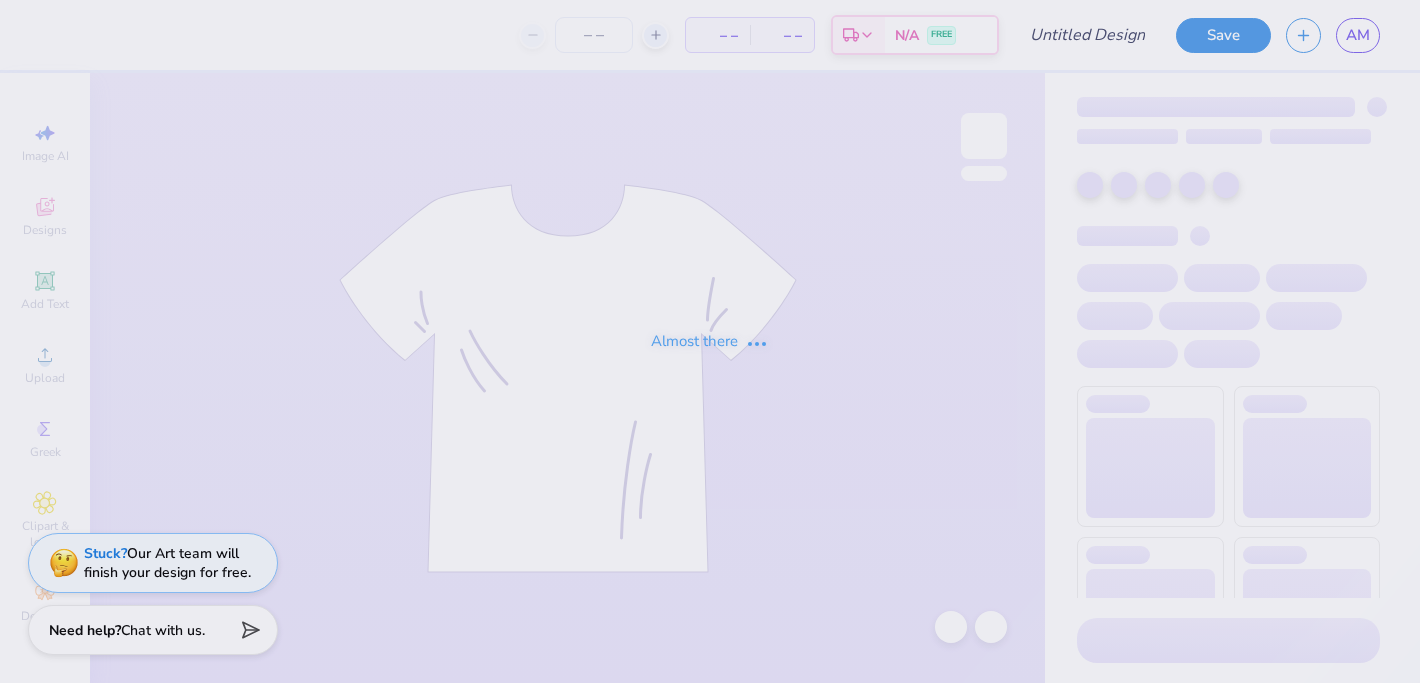 type on "Phi Sig Home" 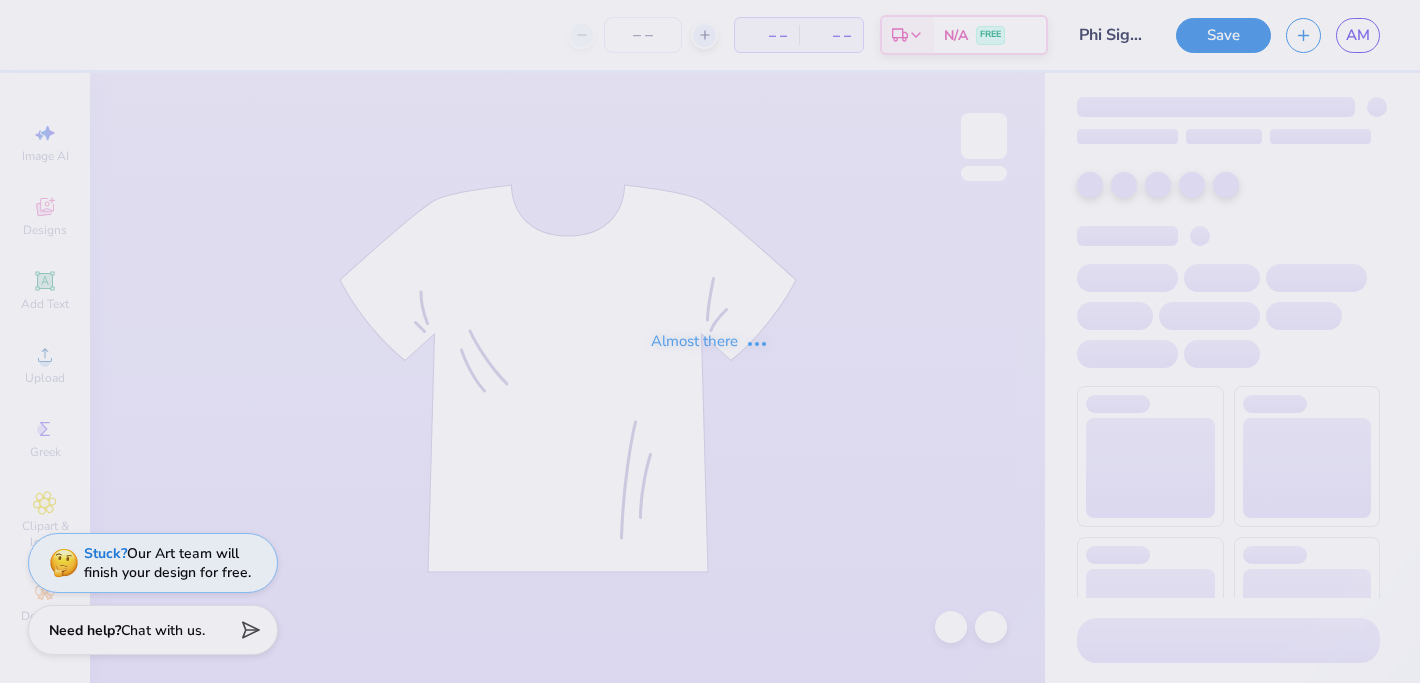 type on "90" 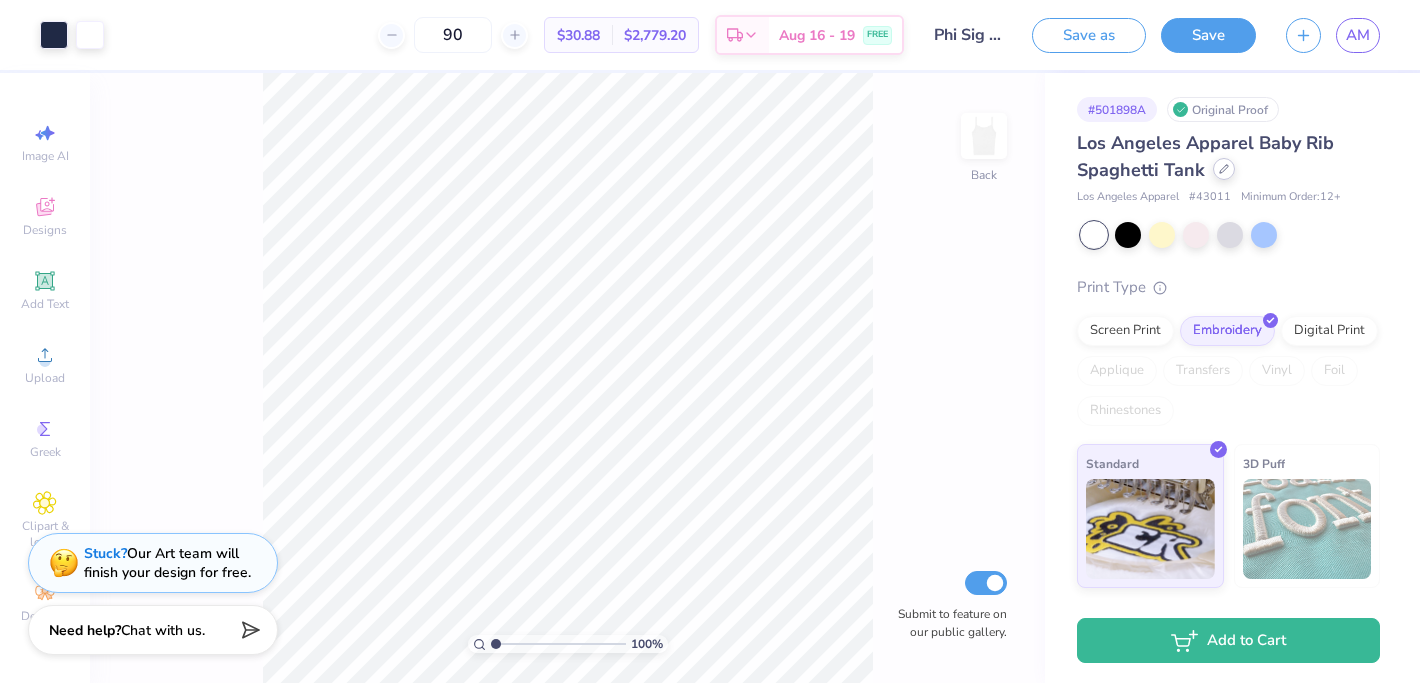 click 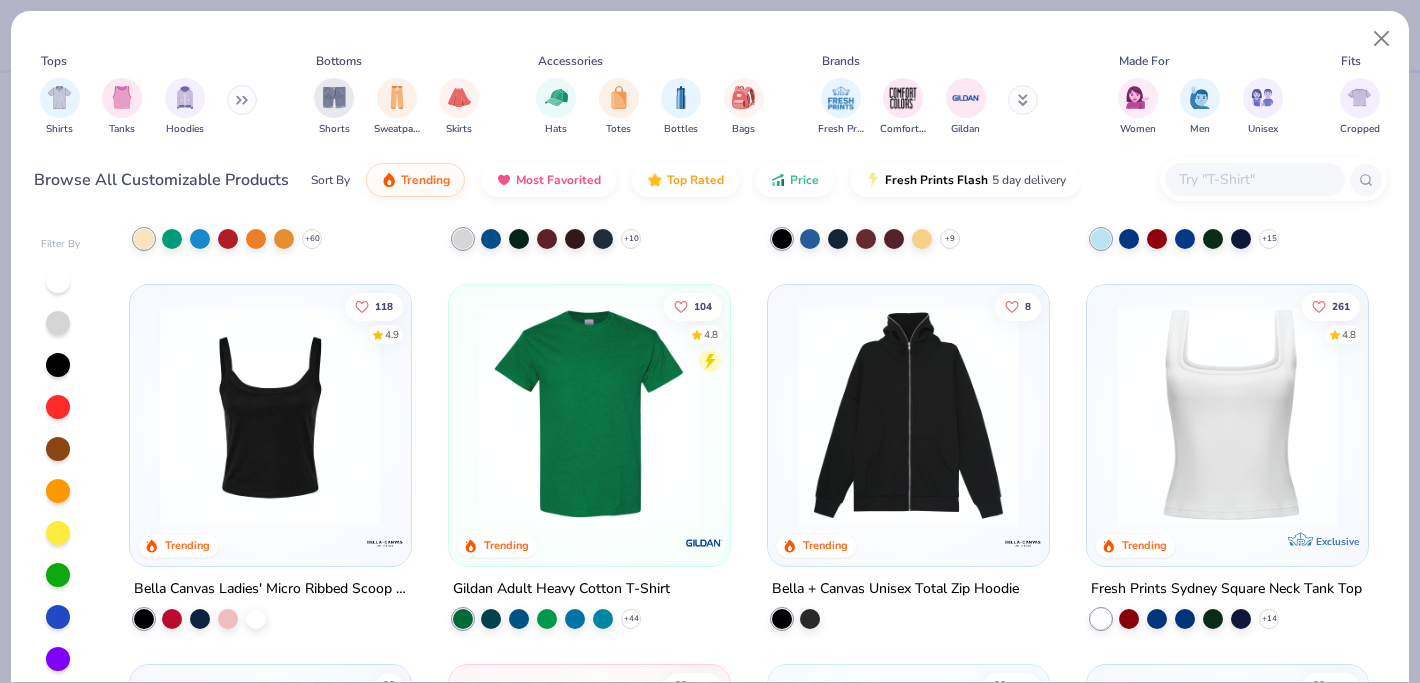 scroll, scrollTop: 329, scrollLeft: 0, axis: vertical 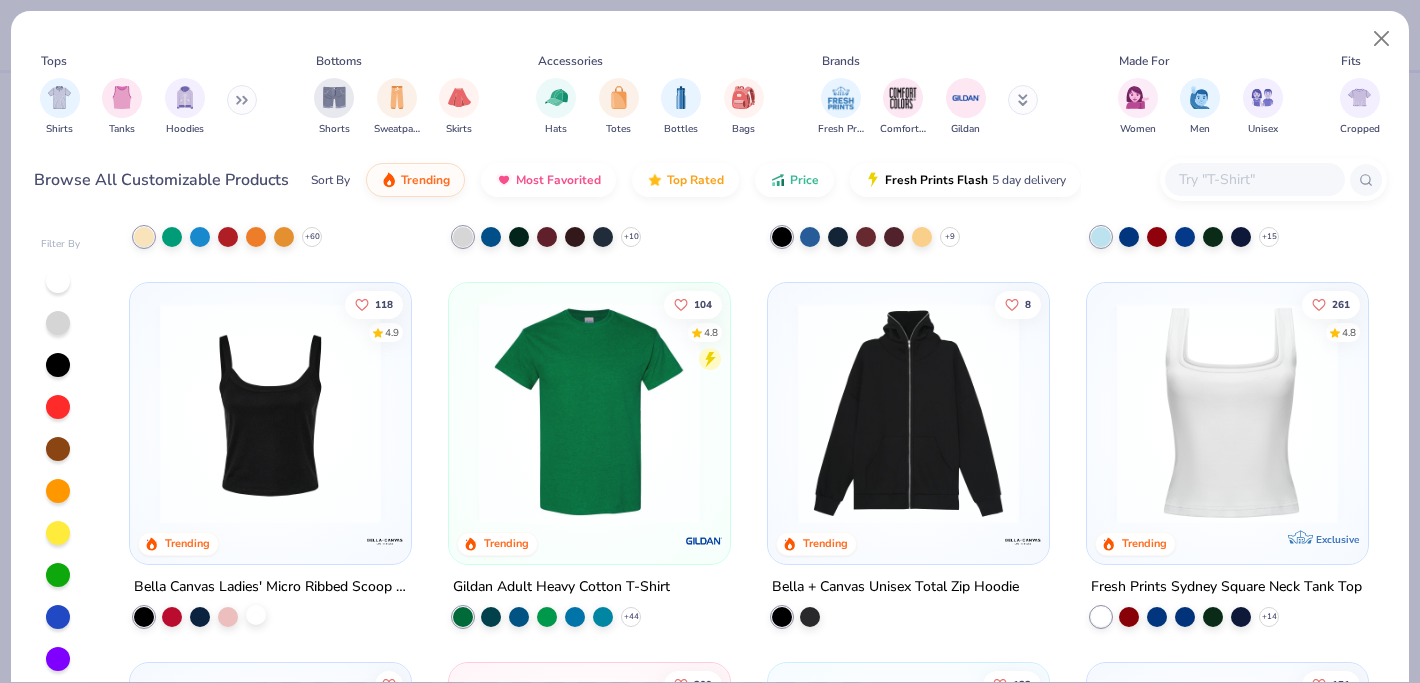 click at bounding box center (256, 614) 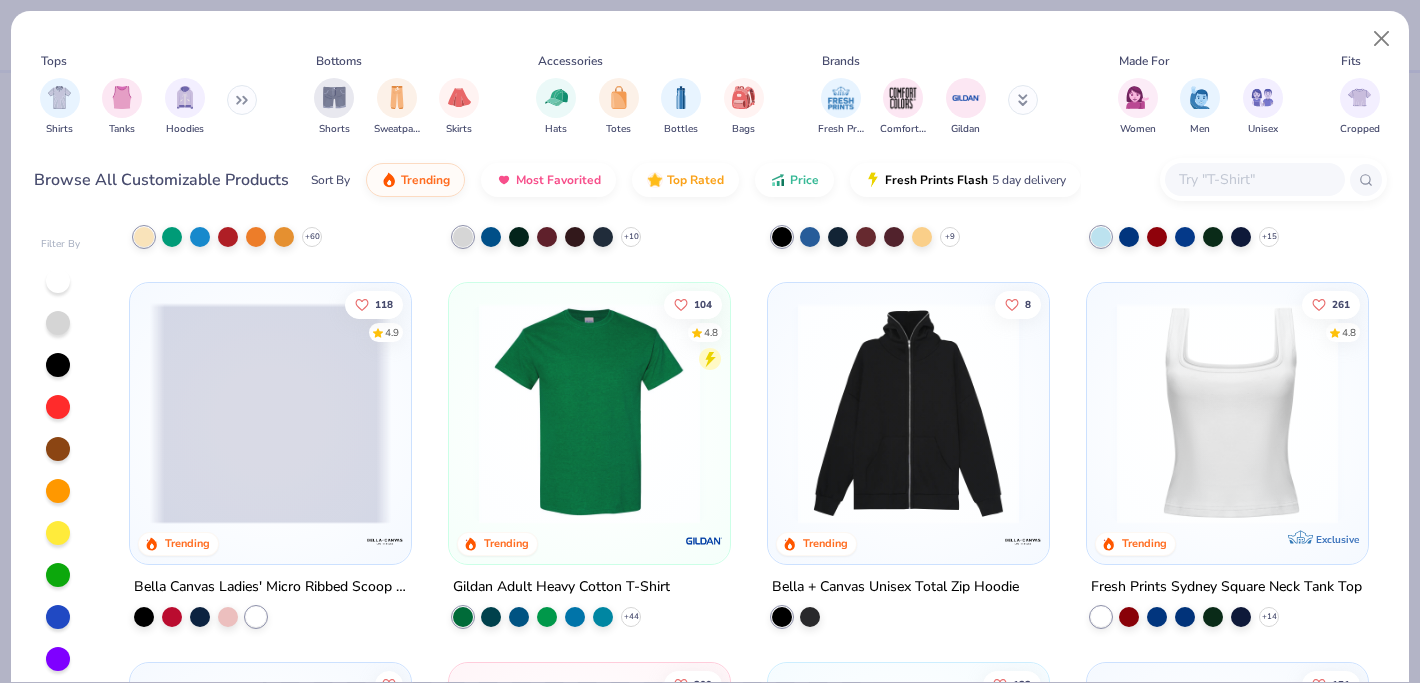 click at bounding box center [270, 413] 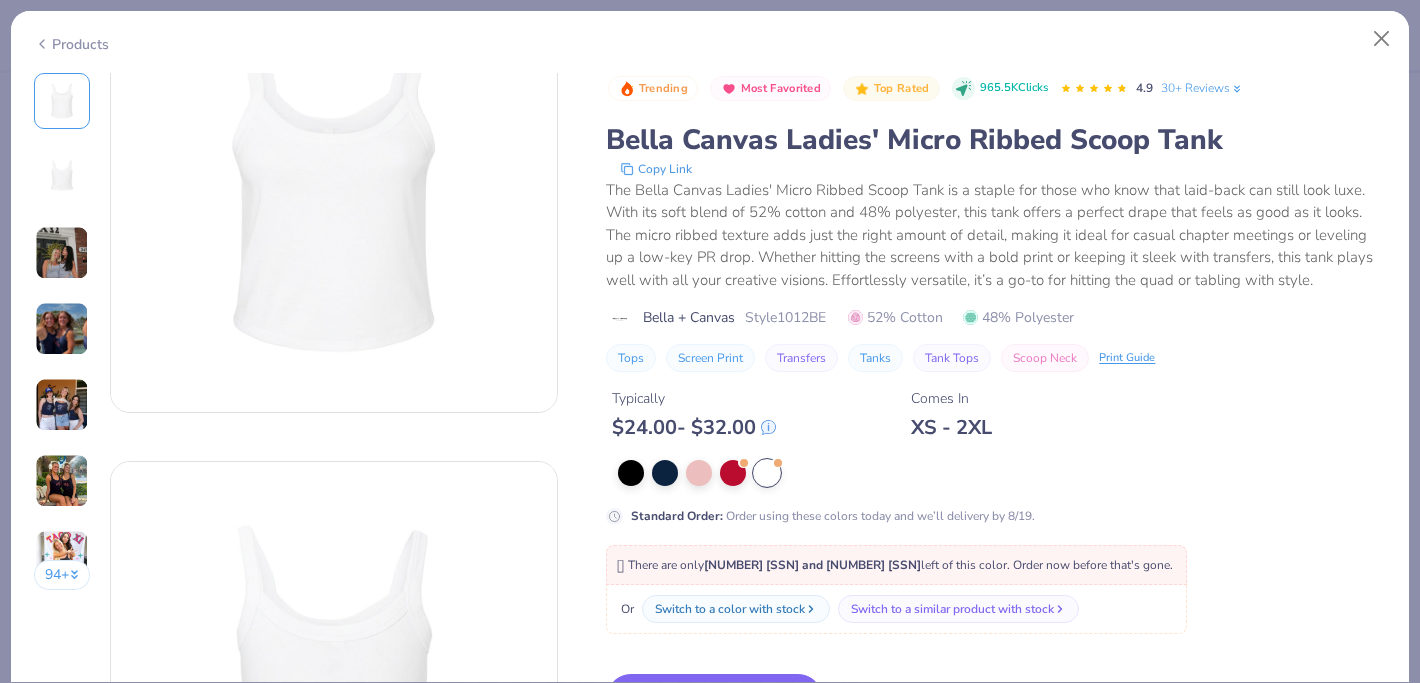scroll, scrollTop: 178, scrollLeft: 0, axis: vertical 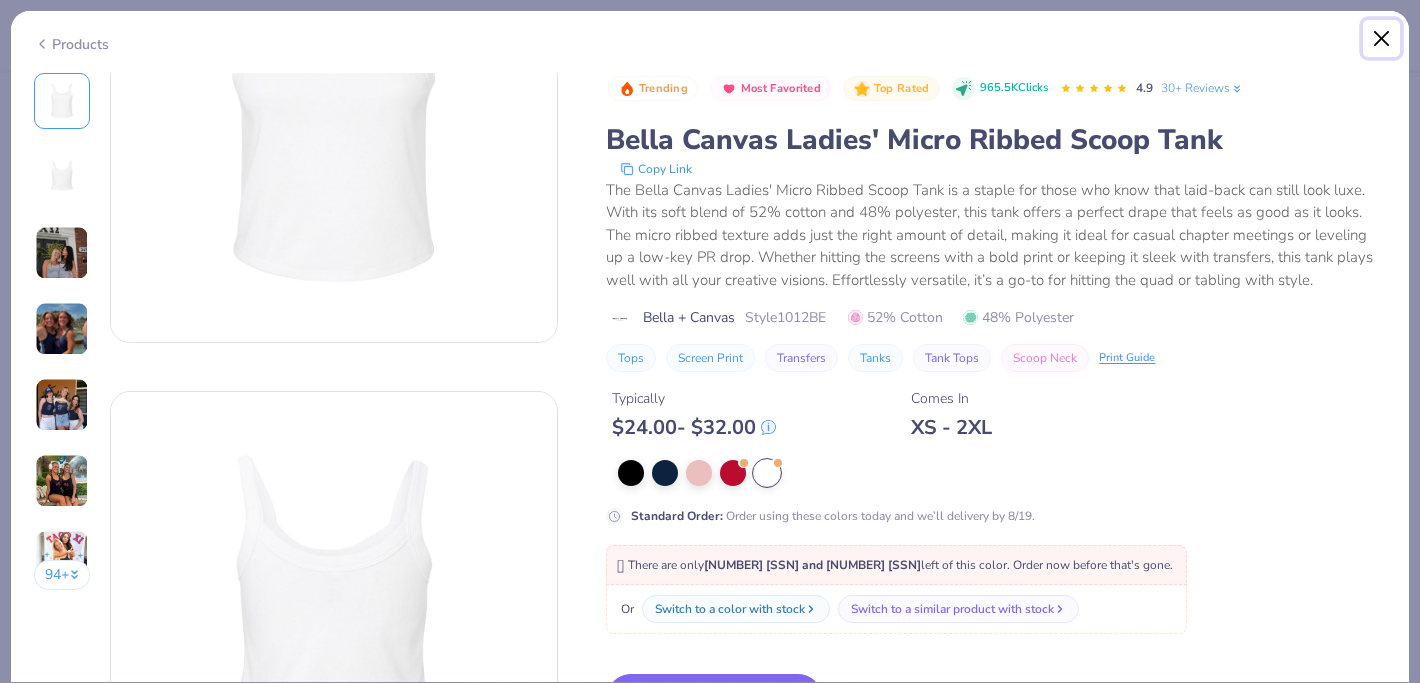 click at bounding box center (1382, 39) 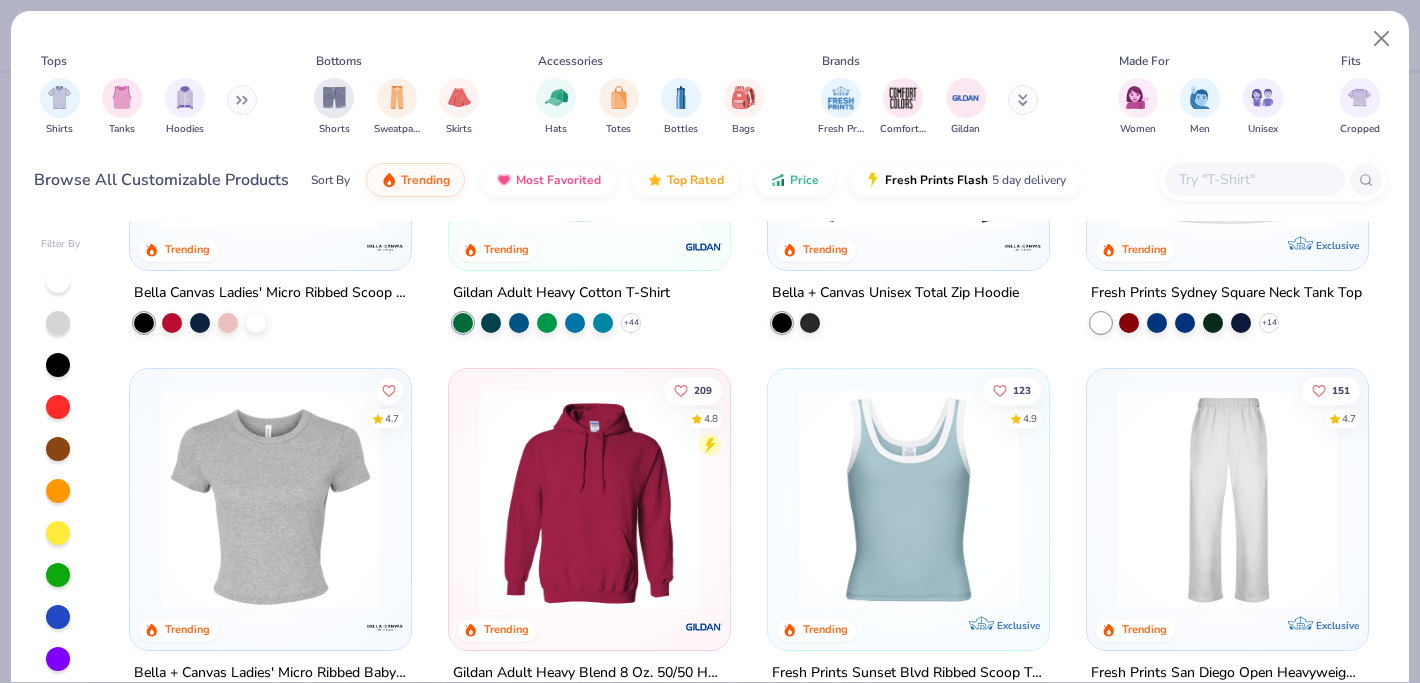 scroll, scrollTop: 467, scrollLeft: 0, axis: vertical 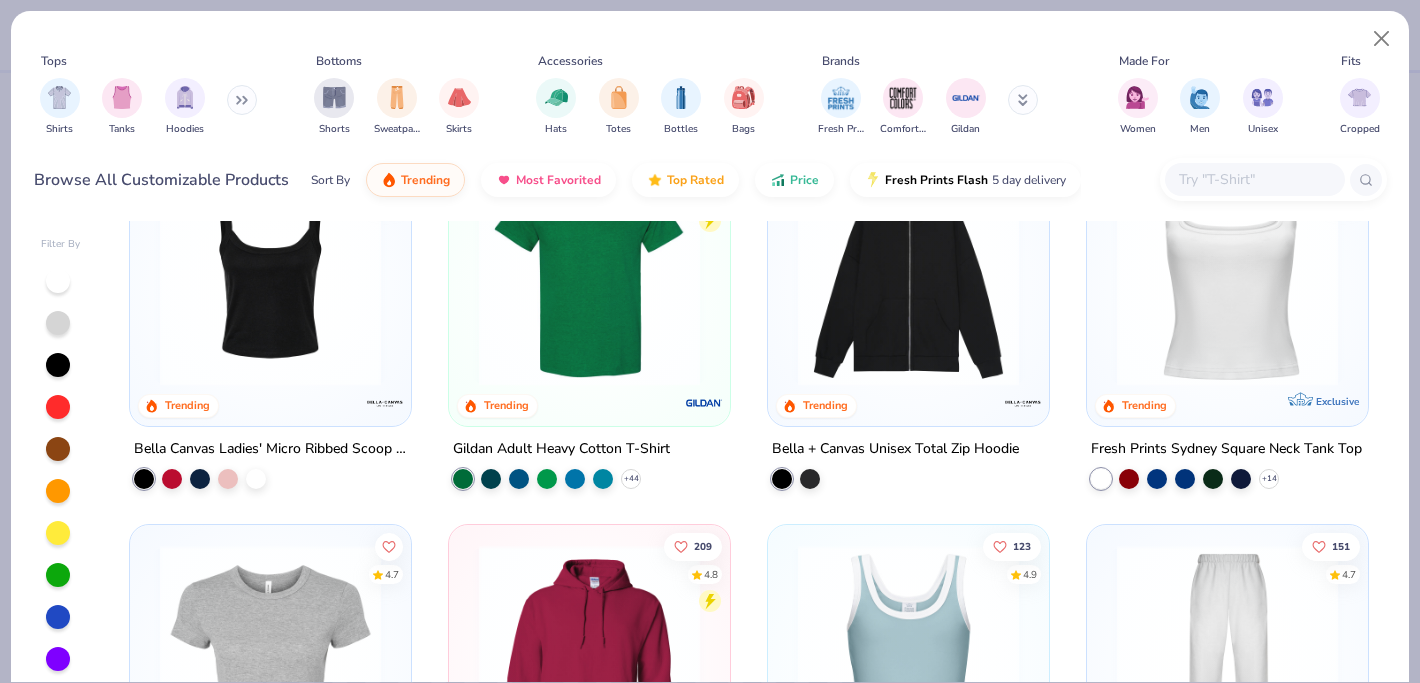click at bounding box center [270, 275] 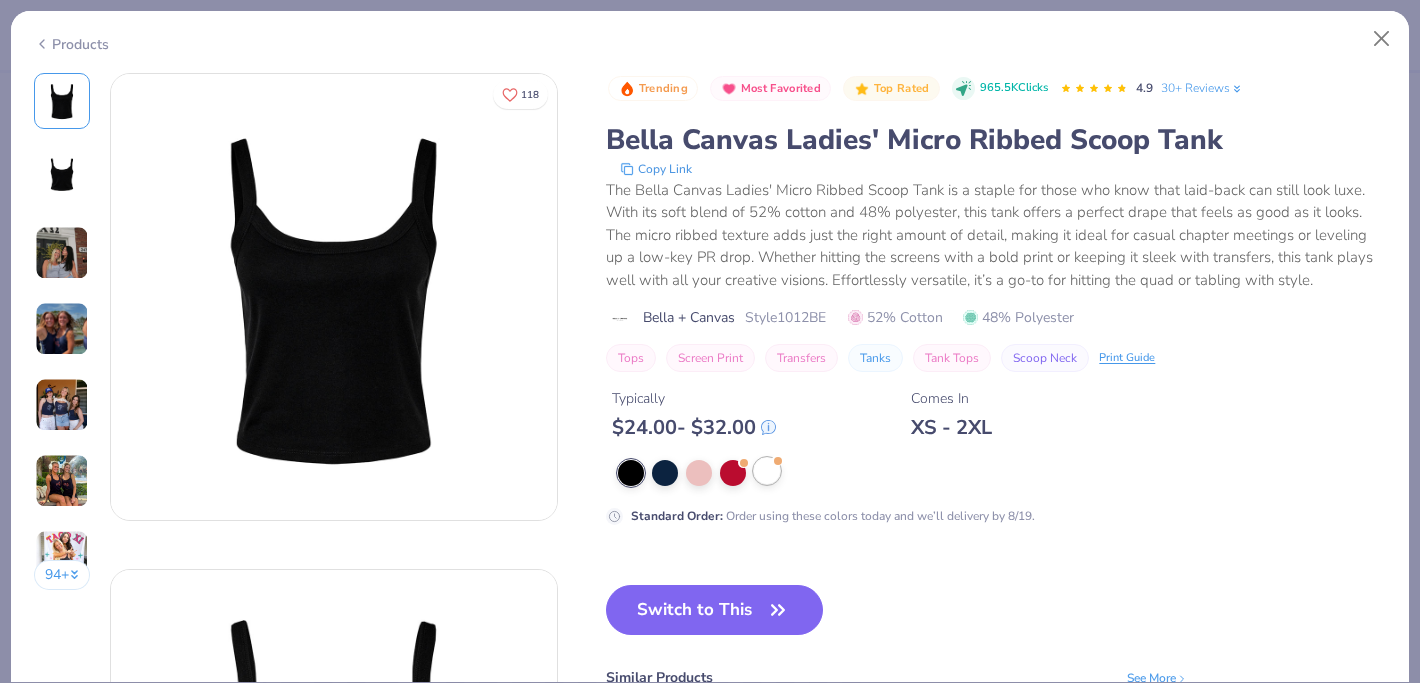 click at bounding box center [777, 460] 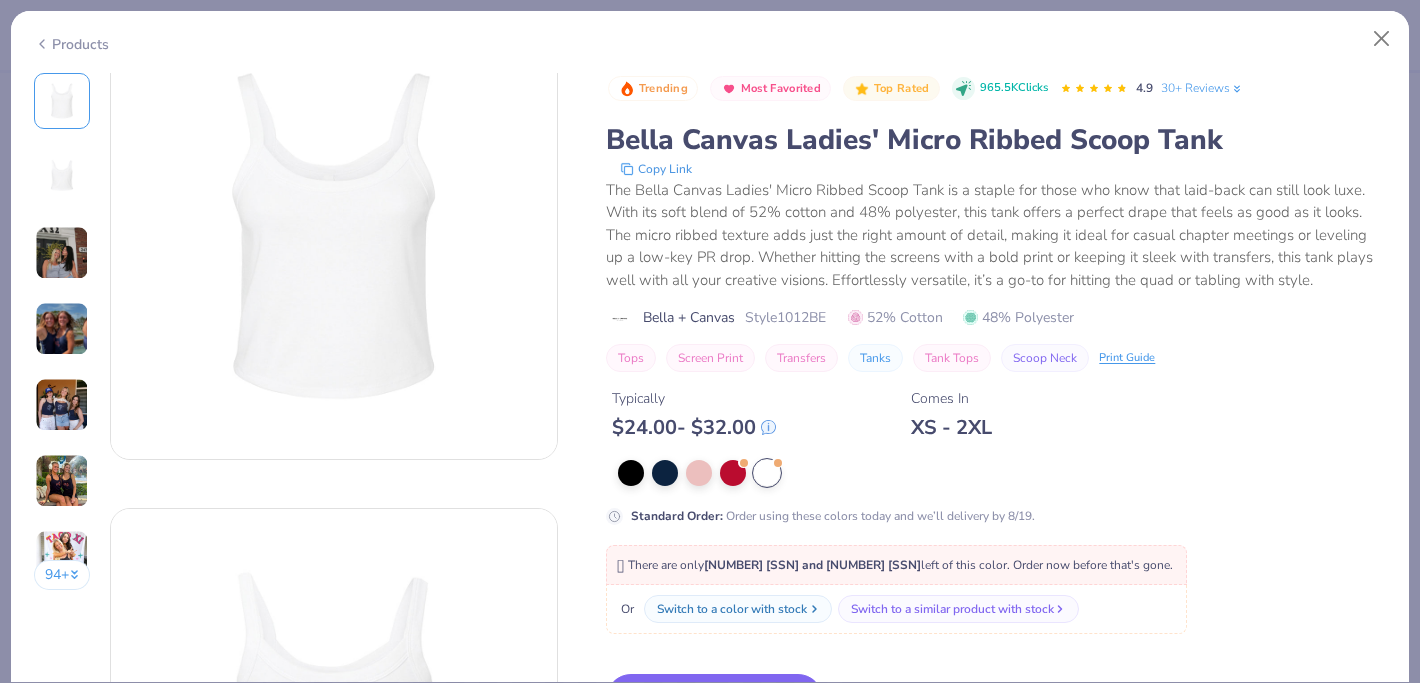 scroll, scrollTop: 72, scrollLeft: 0, axis: vertical 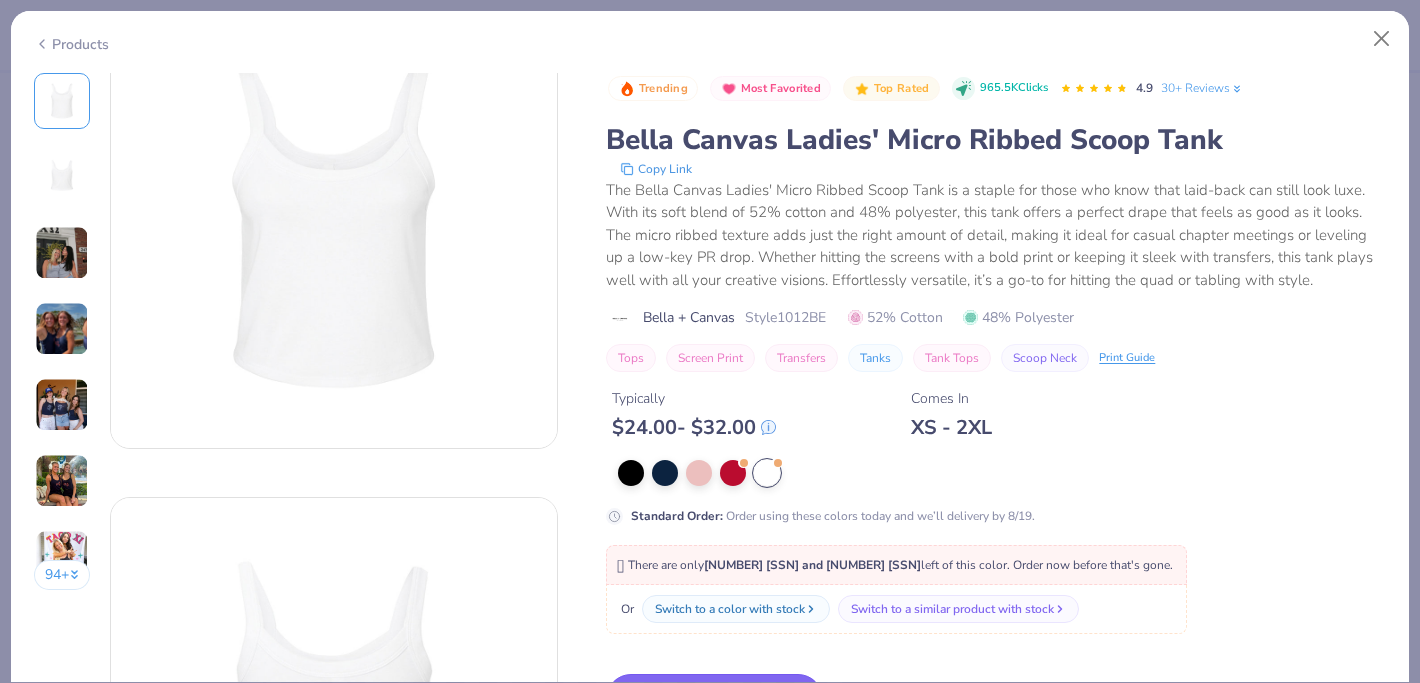 click on "Switch to This" at bounding box center (714, 699) 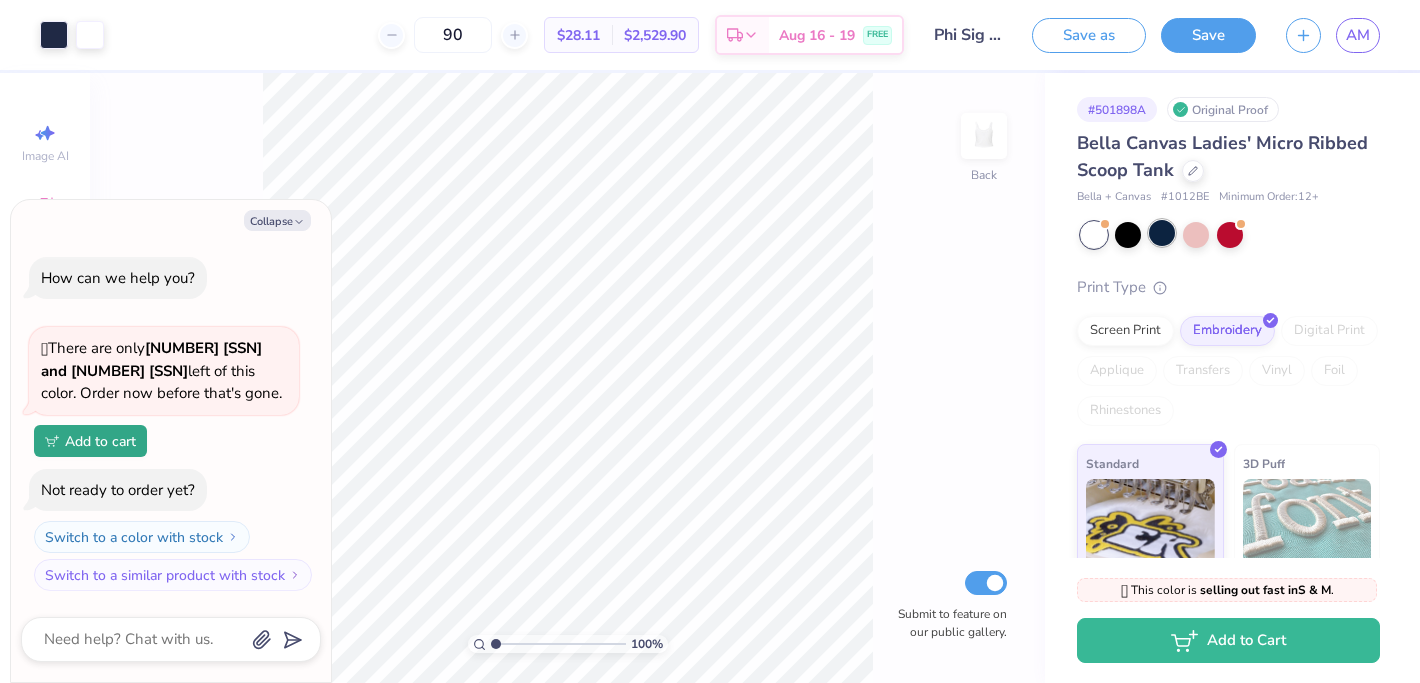 click at bounding box center [1162, 233] 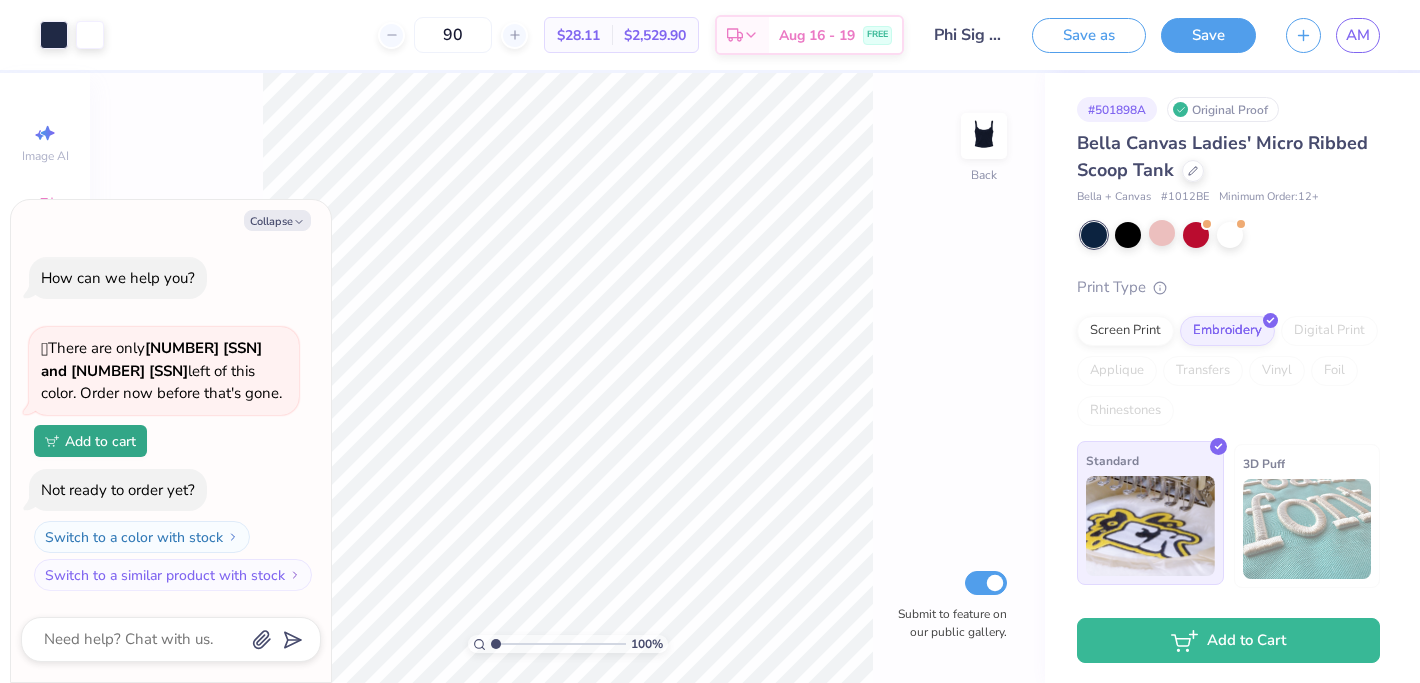 drag, startPoint x: 1179, startPoint y: 496, endPoint x: 1209, endPoint y: 496, distance: 30 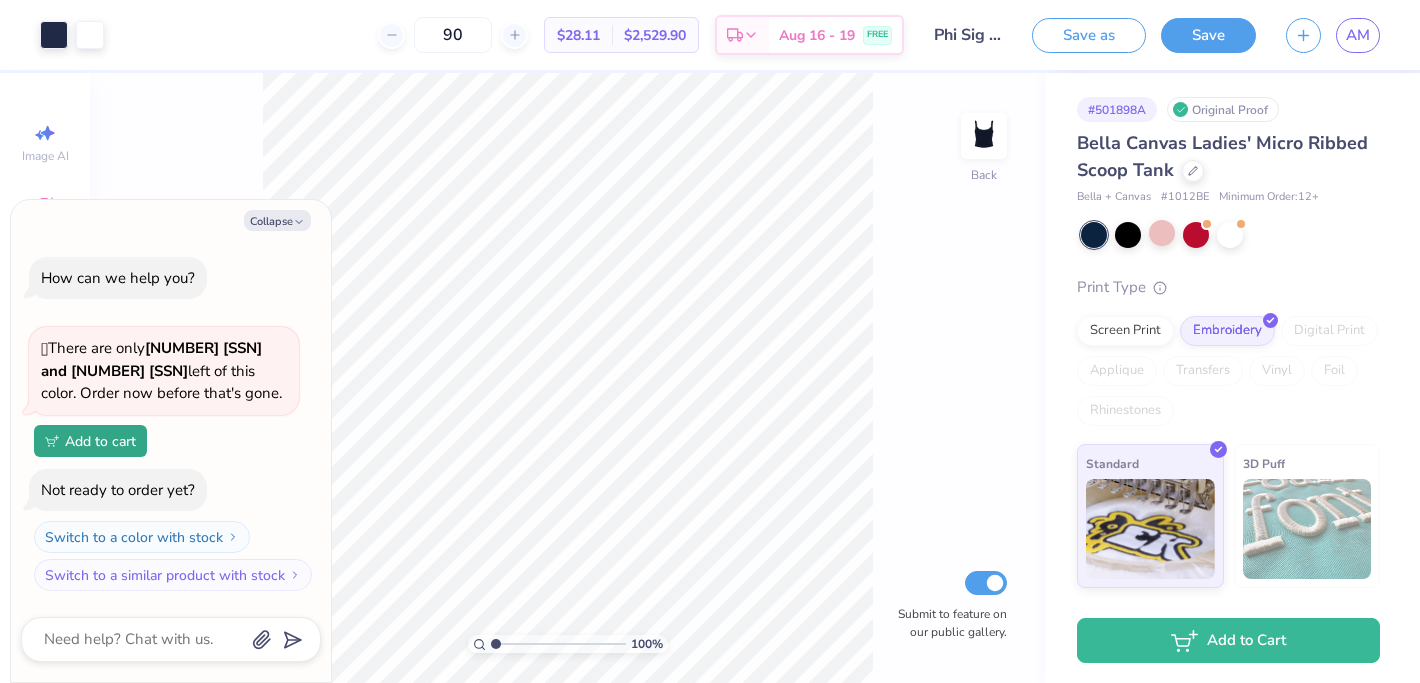 click at bounding box center [1307, 529] 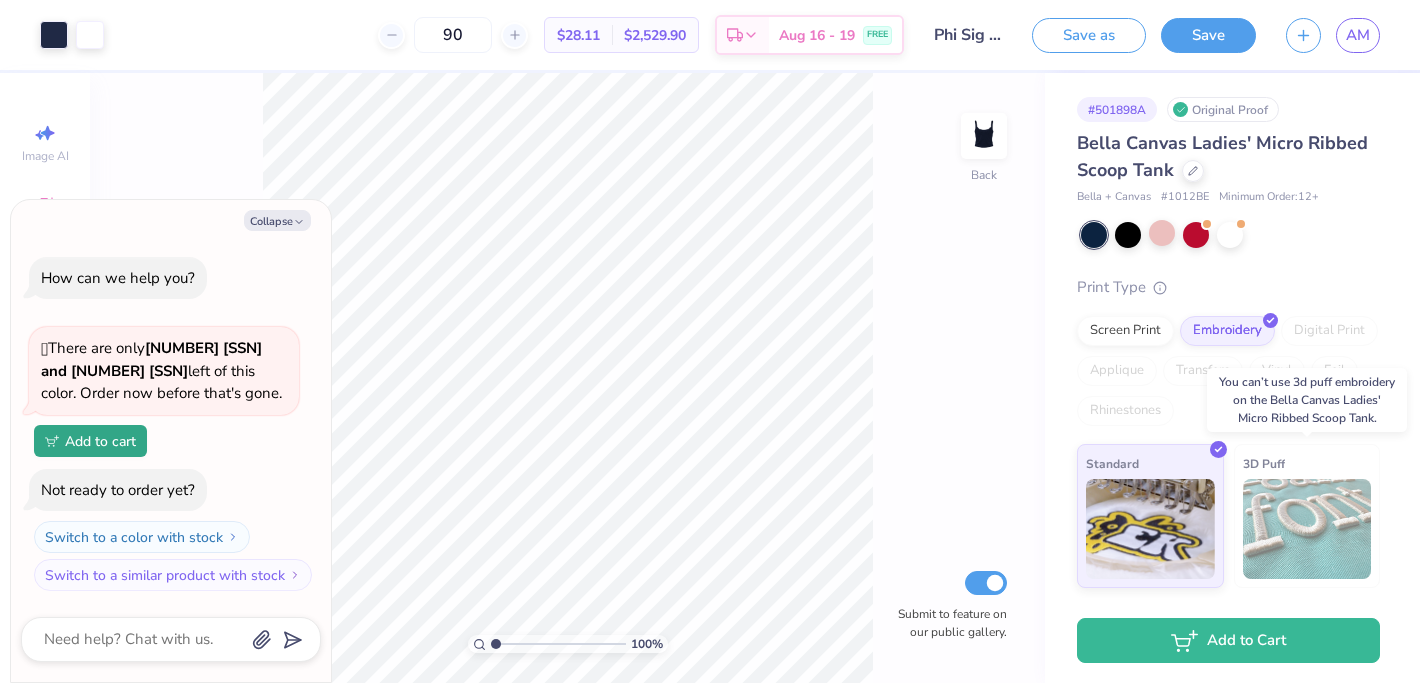 click at bounding box center (1307, 529) 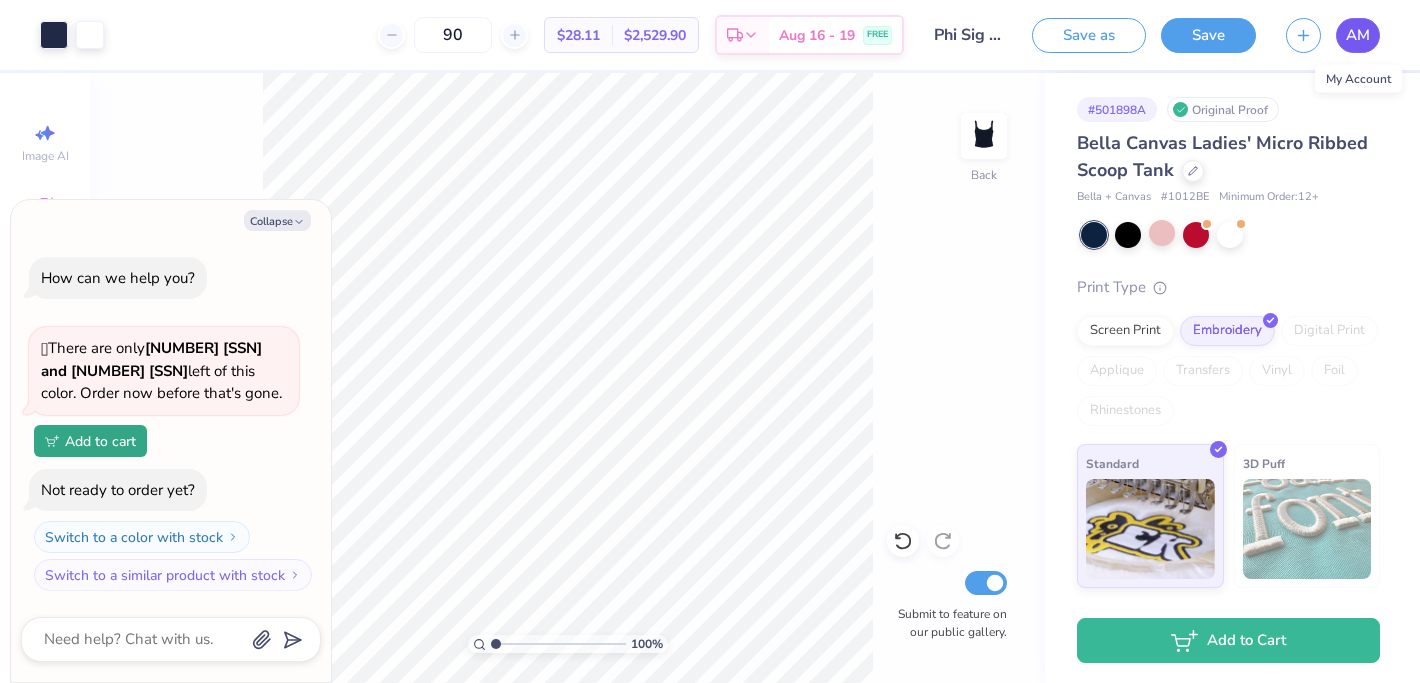 click on "AM" at bounding box center [1358, 35] 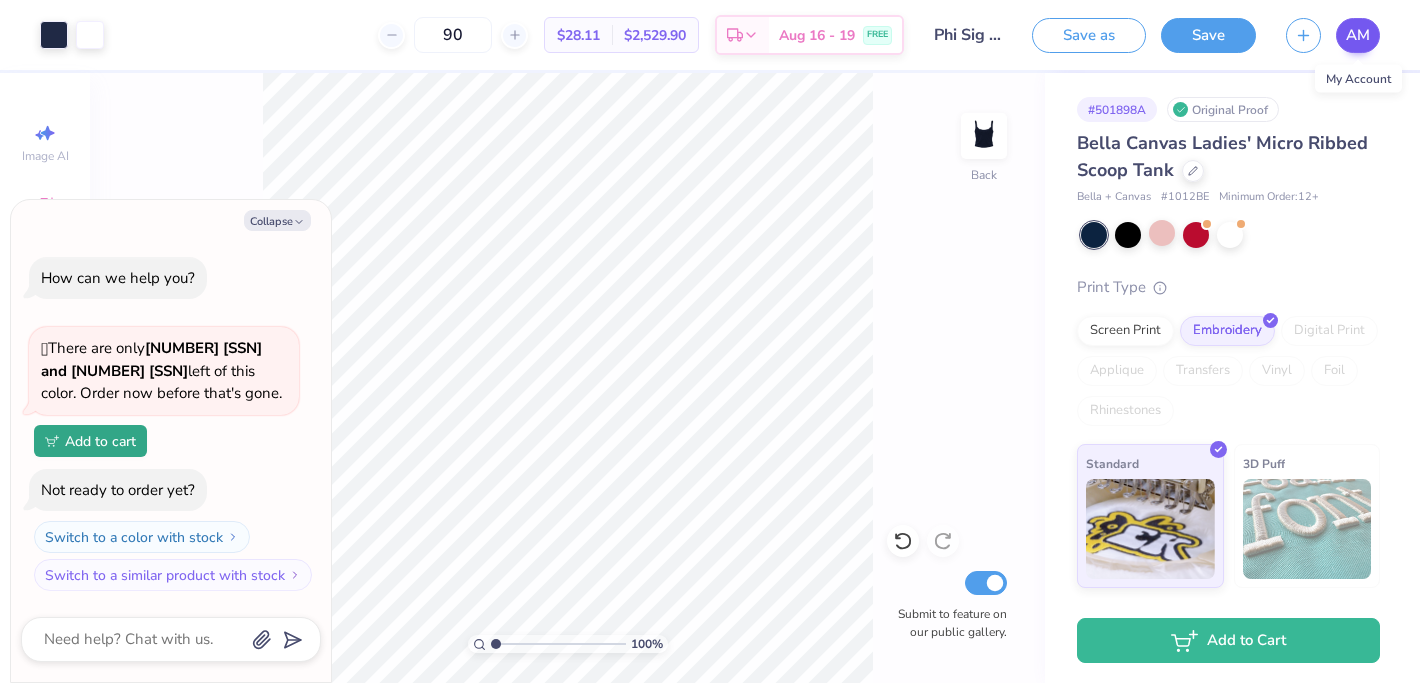 type on "x" 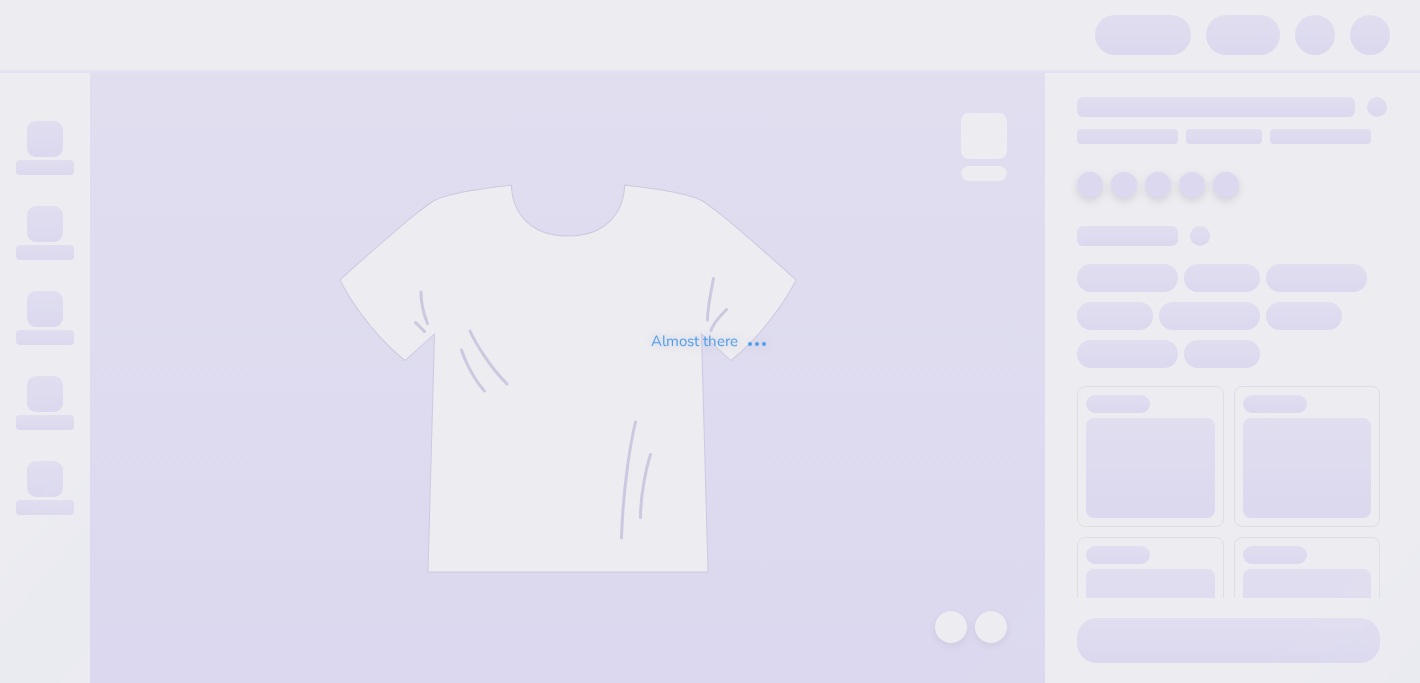 scroll, scrollTop: 0, scrollLeft: 0, axis: both 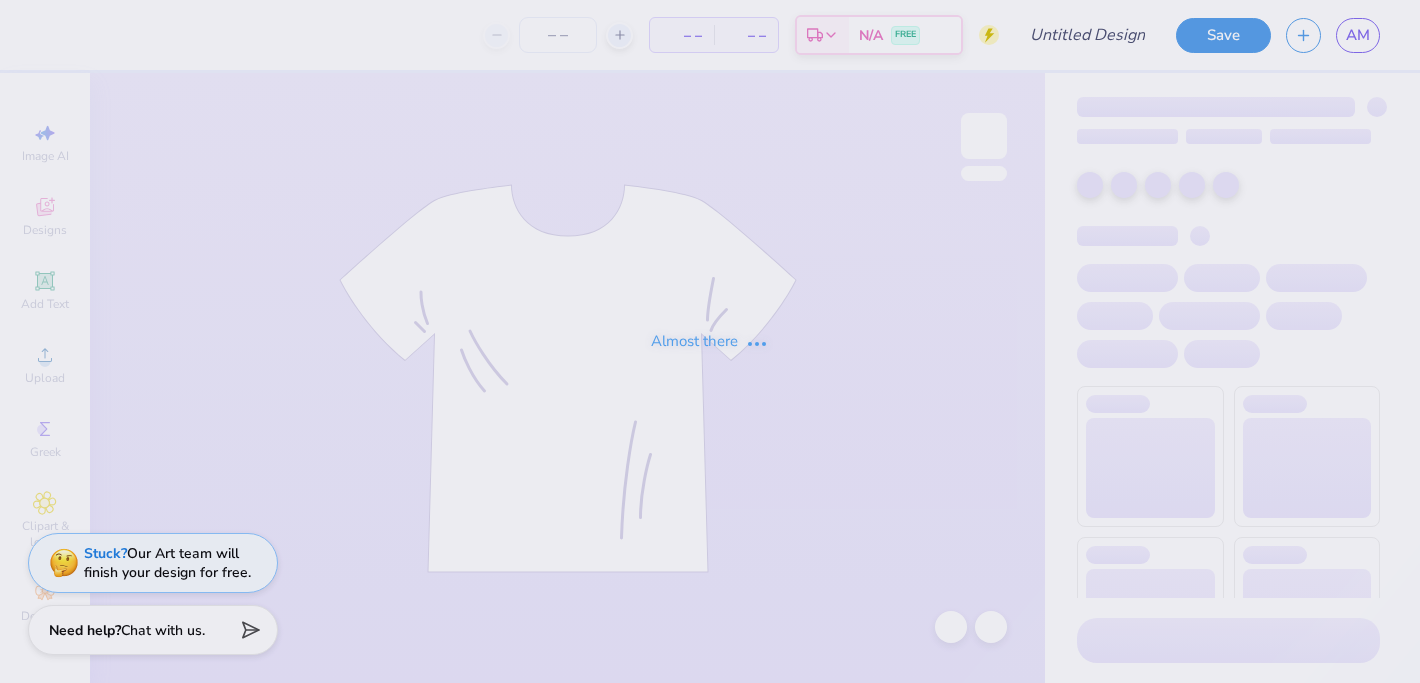 type on "Phi Sig Home" 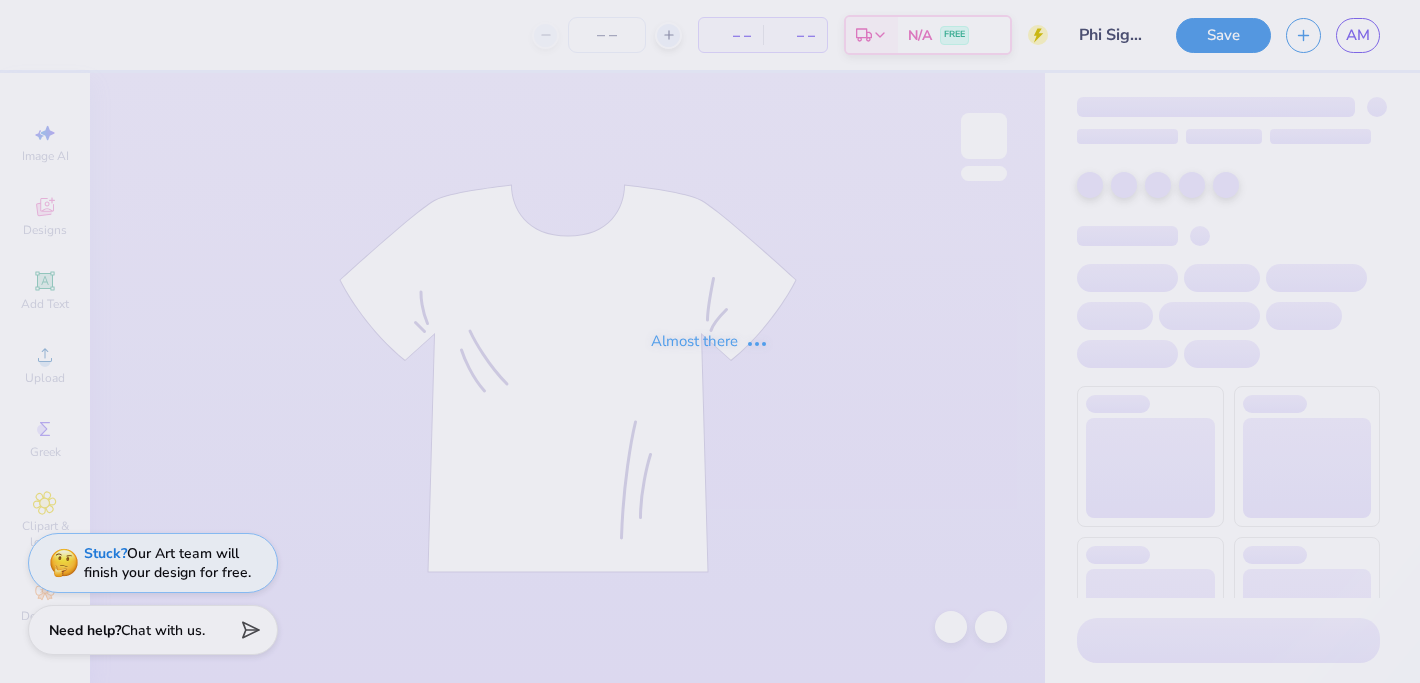 type on "90" 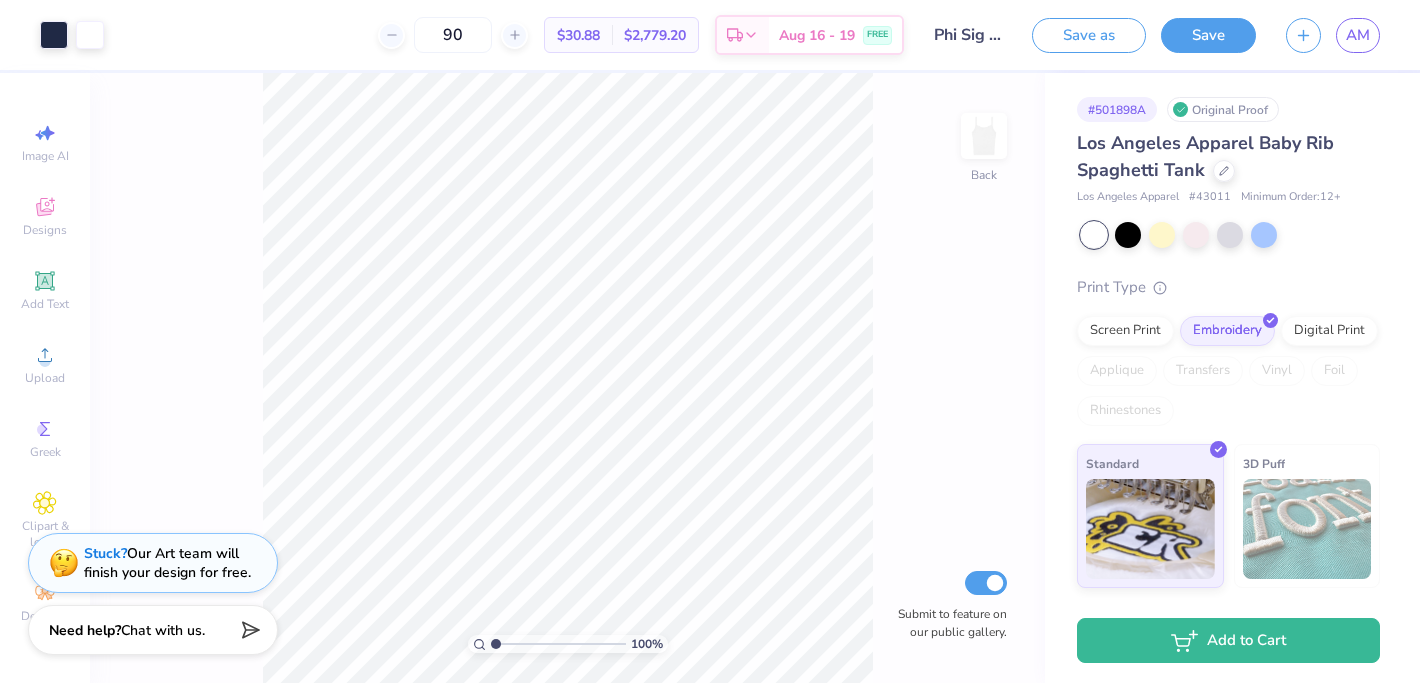 click on "Los Angeles Apparel Baby Rib Spaghetti Tank" at bounding box center (1228, 157) 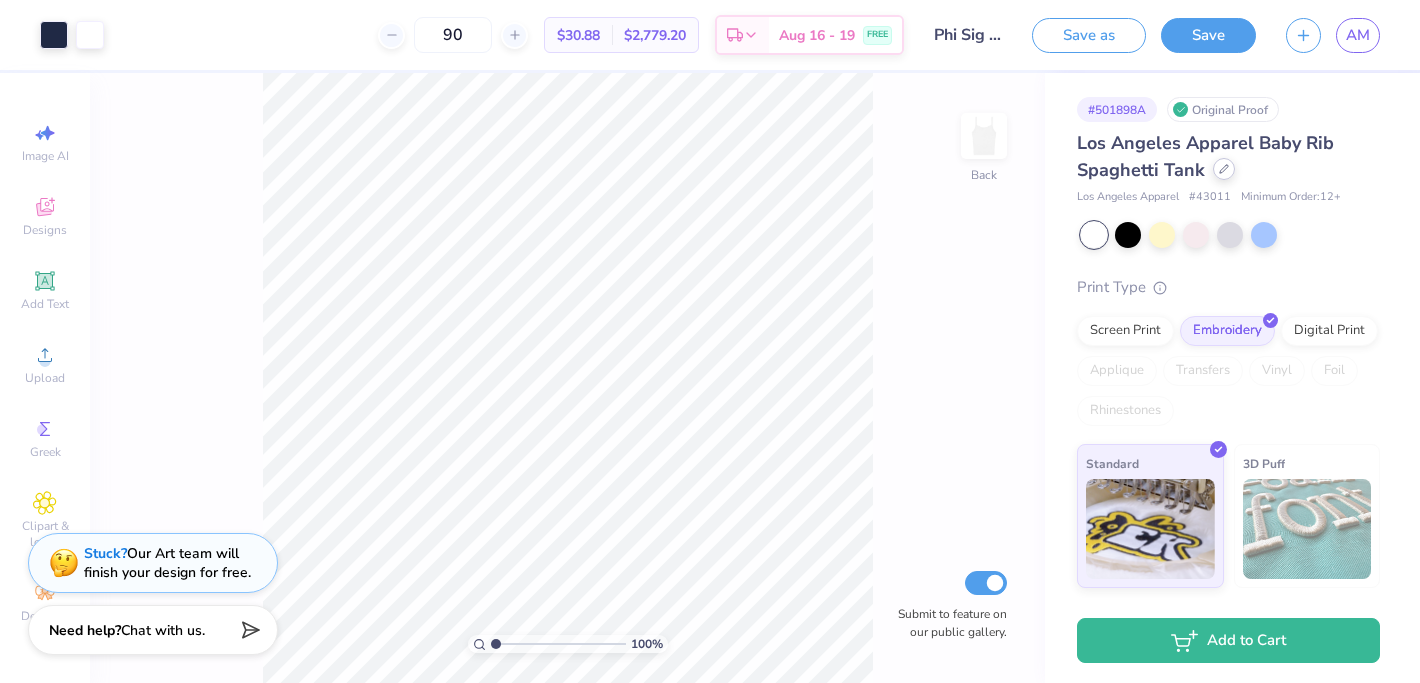 click at bounding box center (1224, 169) 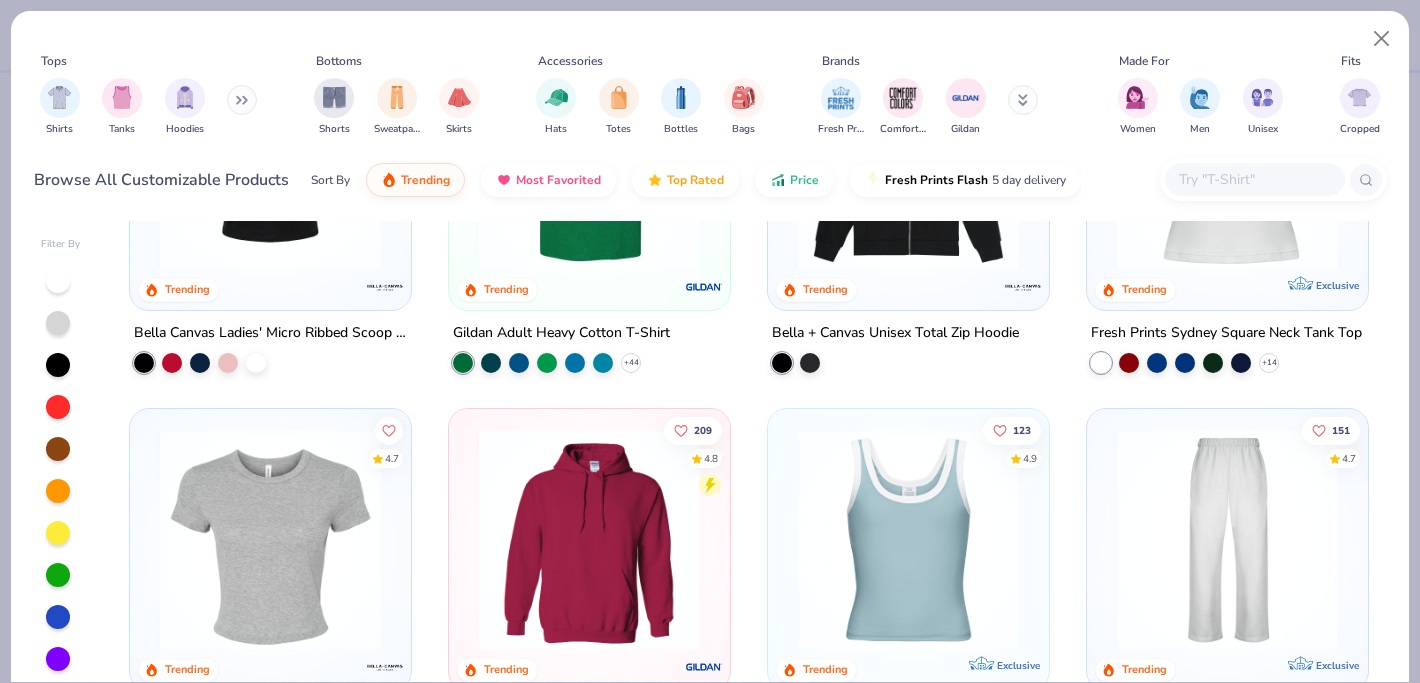scroll, scrollTop: 394, scrollLeft: 0, axis: vertical 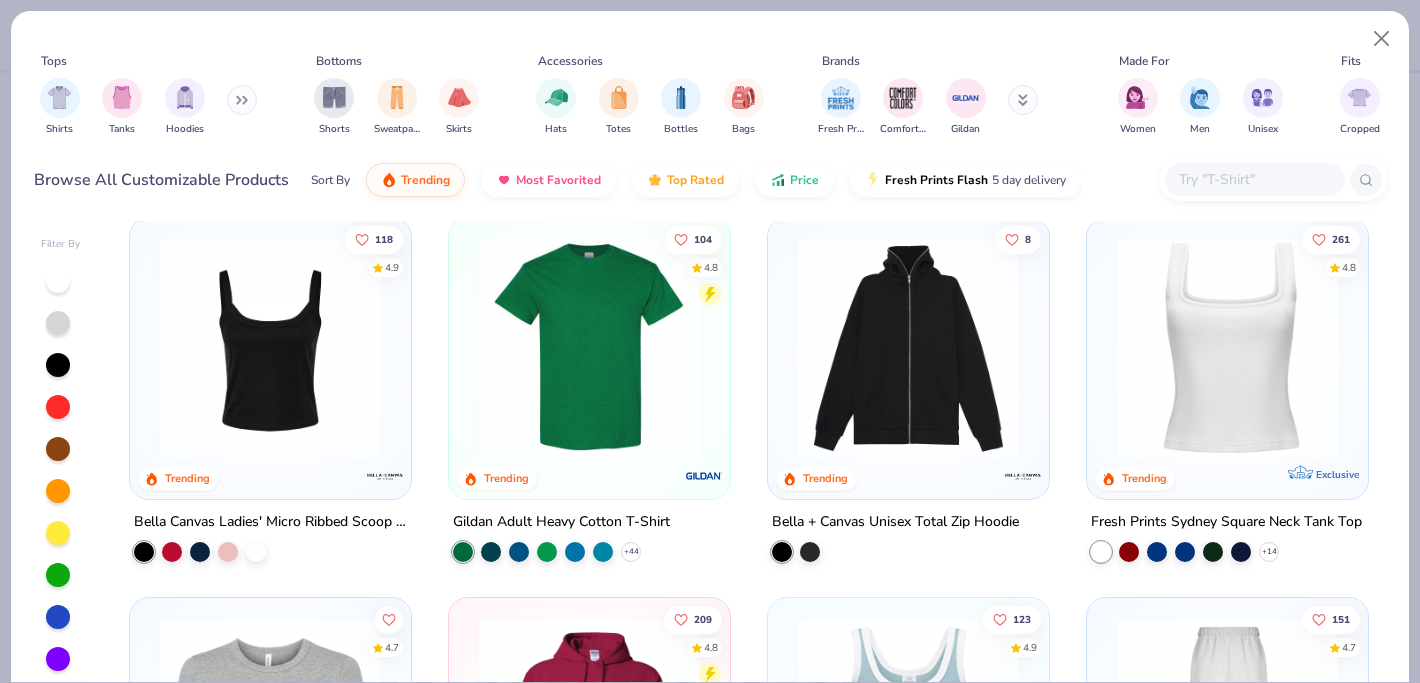 click at bounding box center (270, 348) 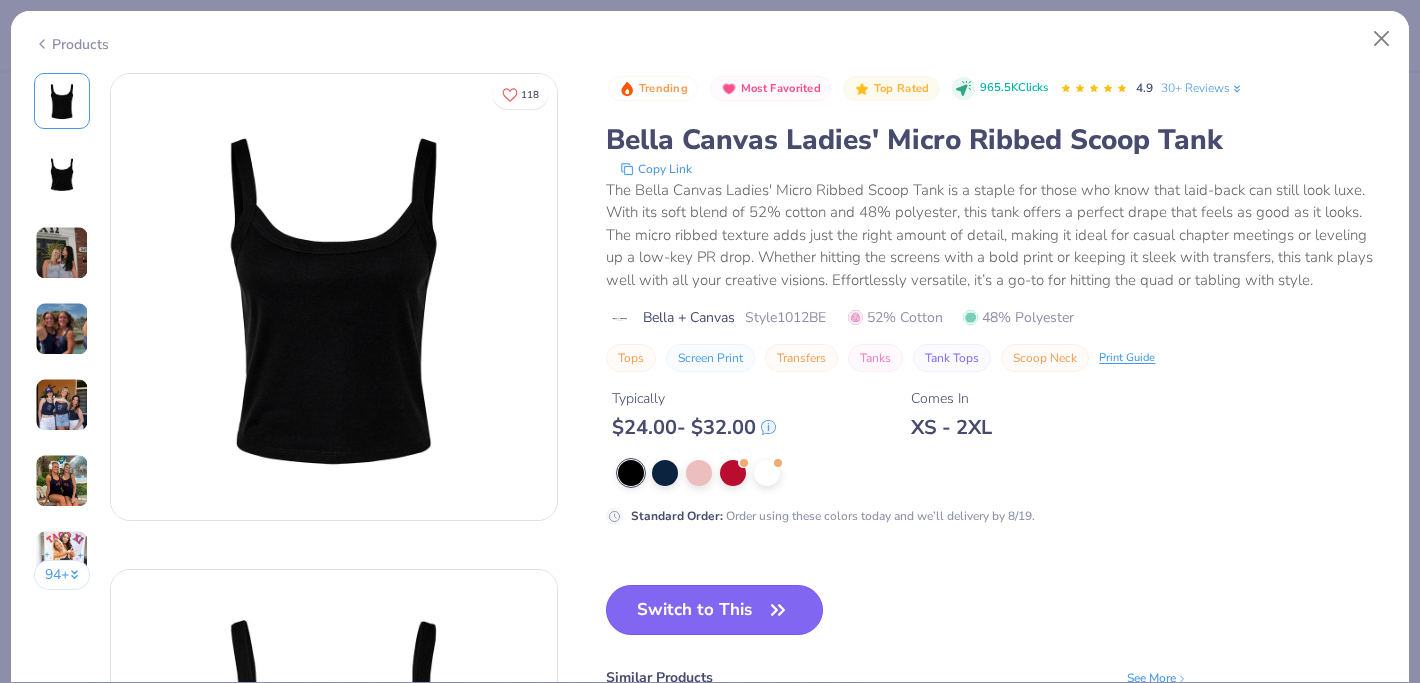 click on "Switch to This" at bounding box center (714, 610) 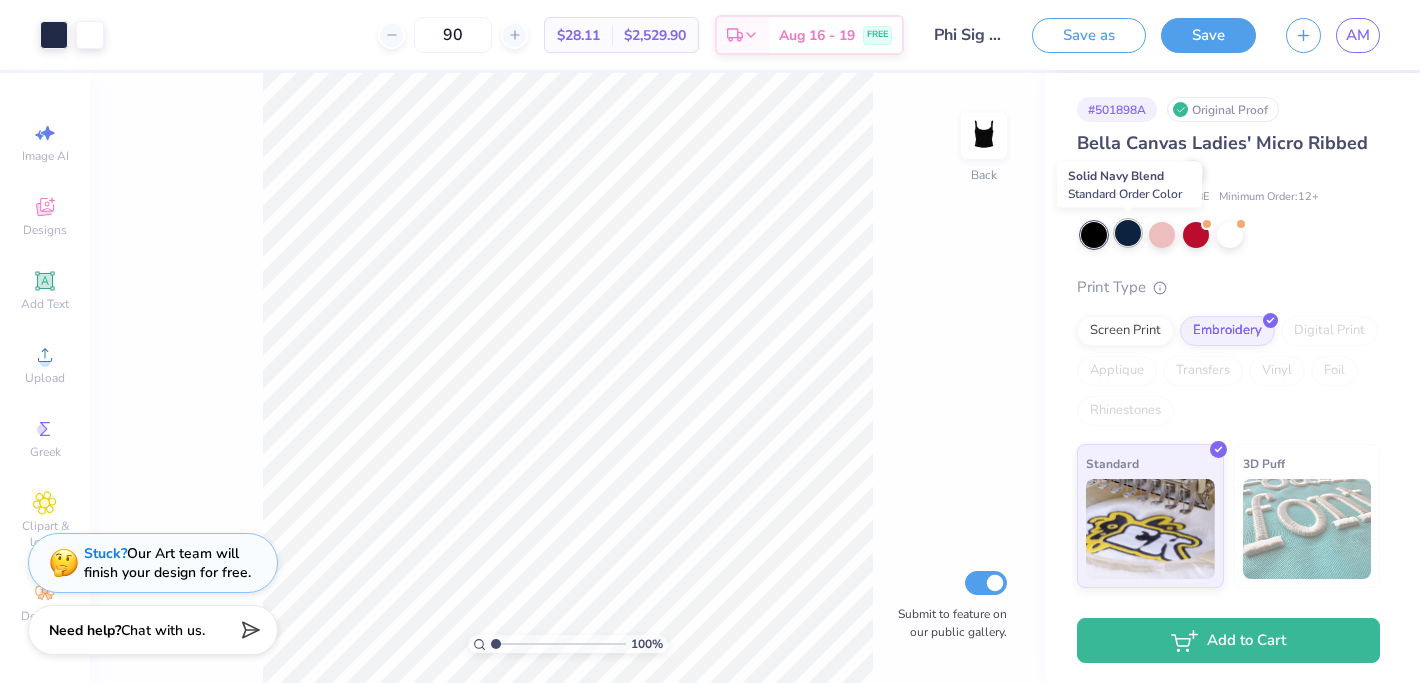 click at bounding box center (1128, 233) 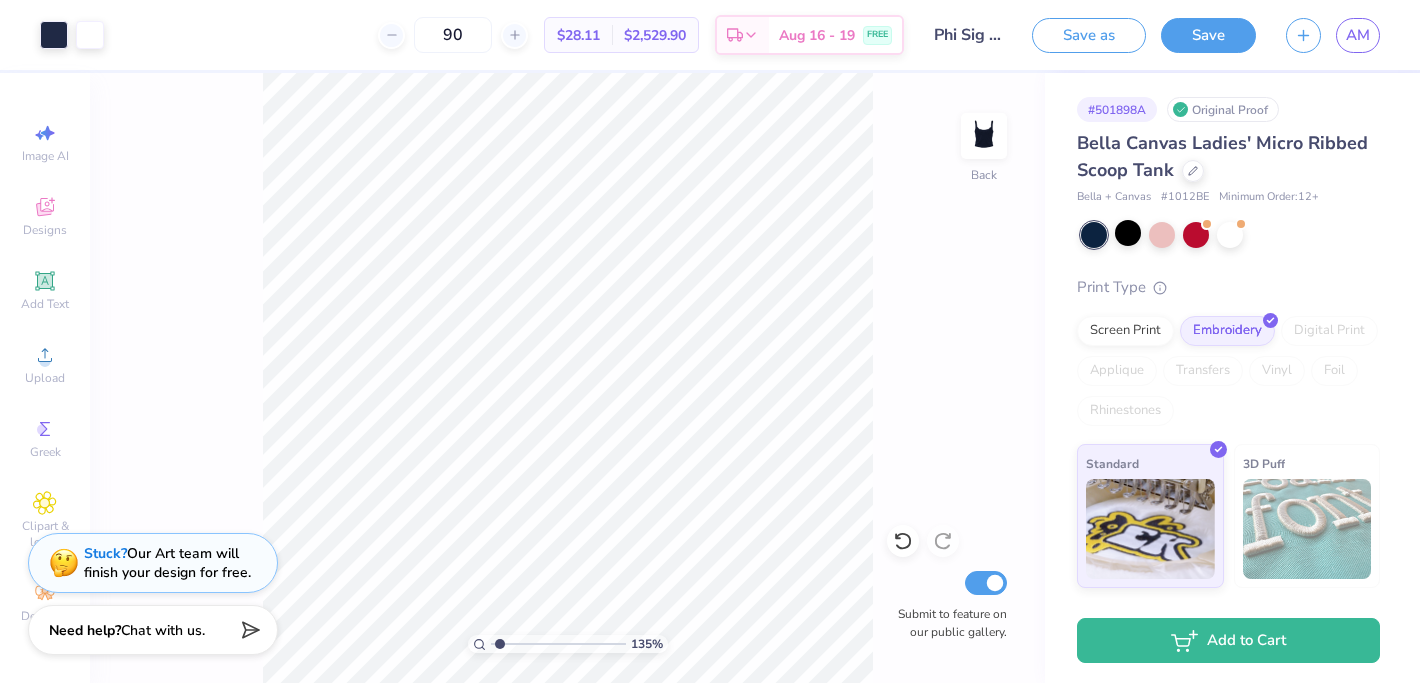 type on "1.35" 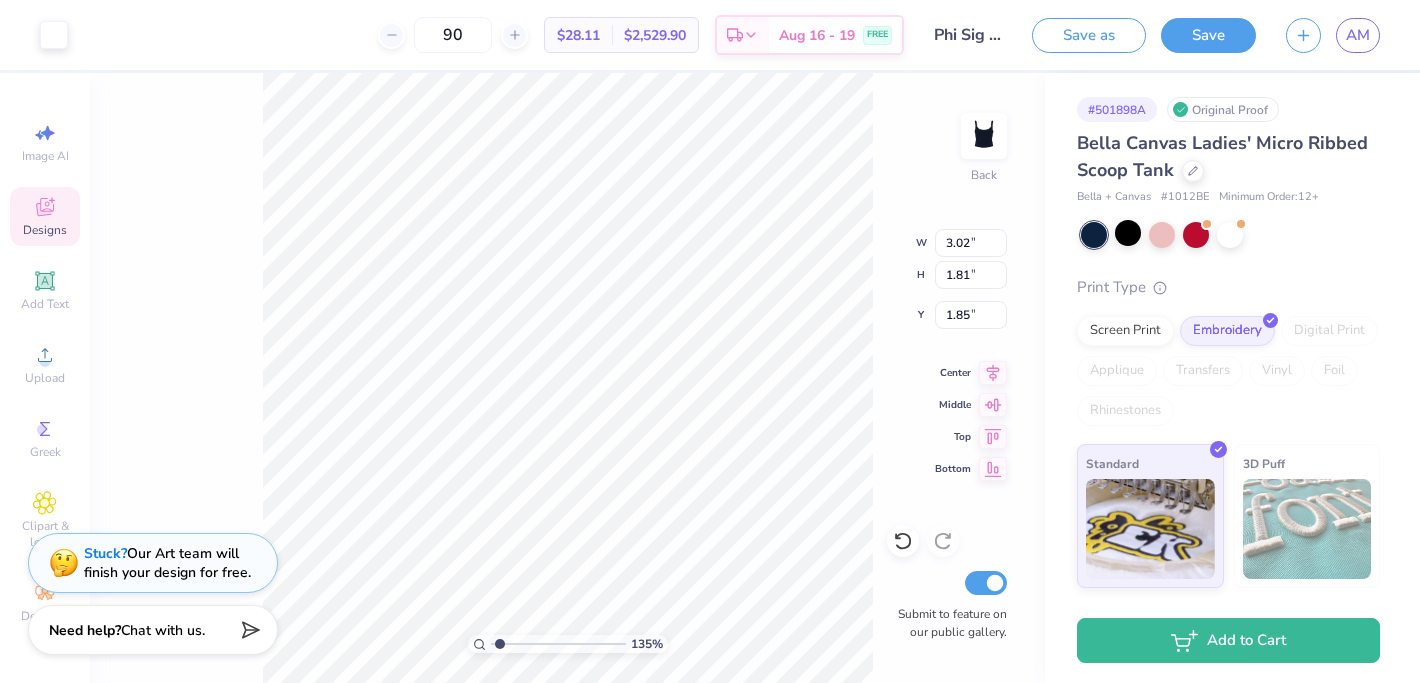 type on "3.02" 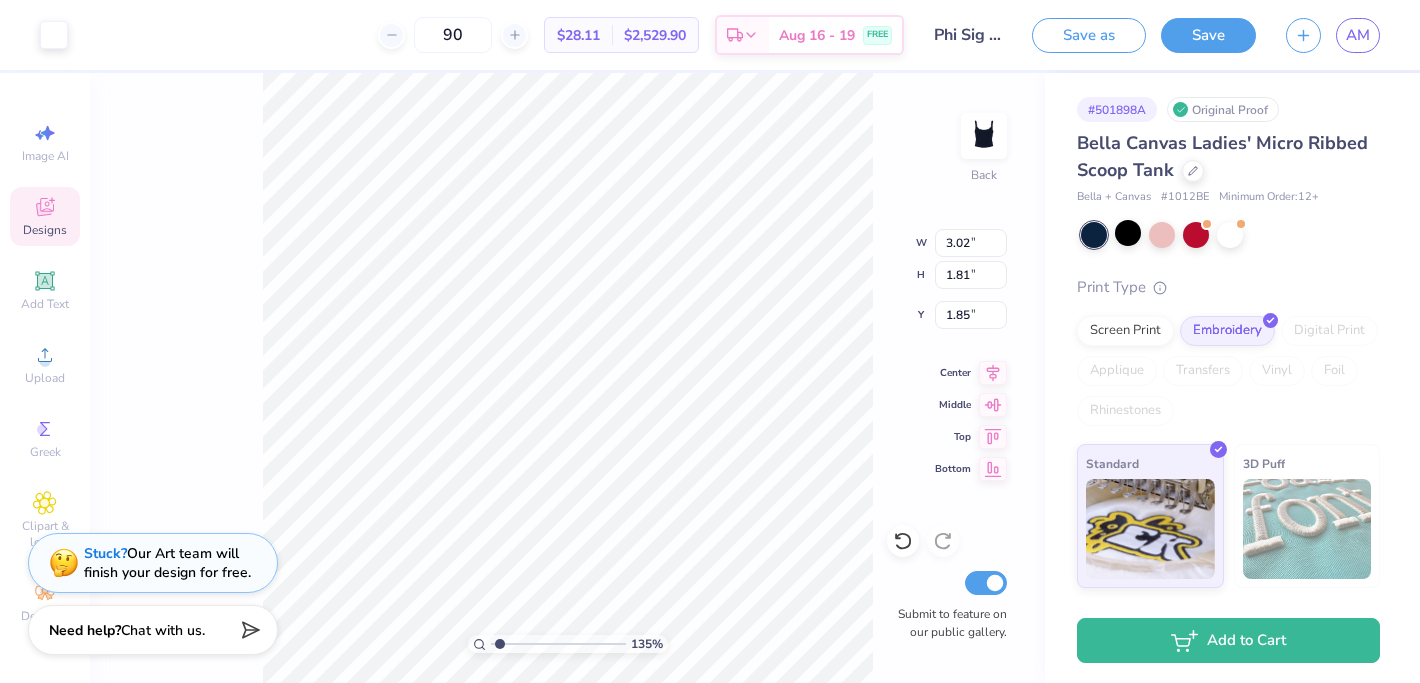 type on "1.81" 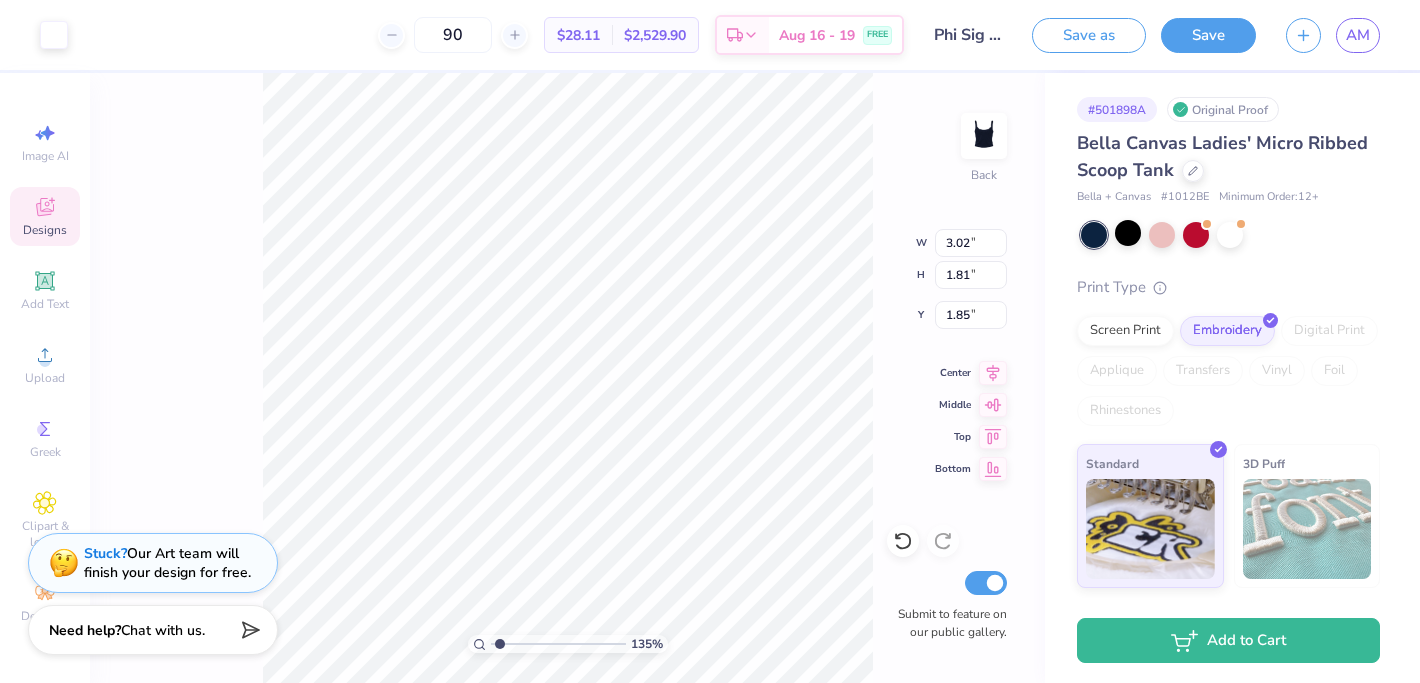 type on "3.14" 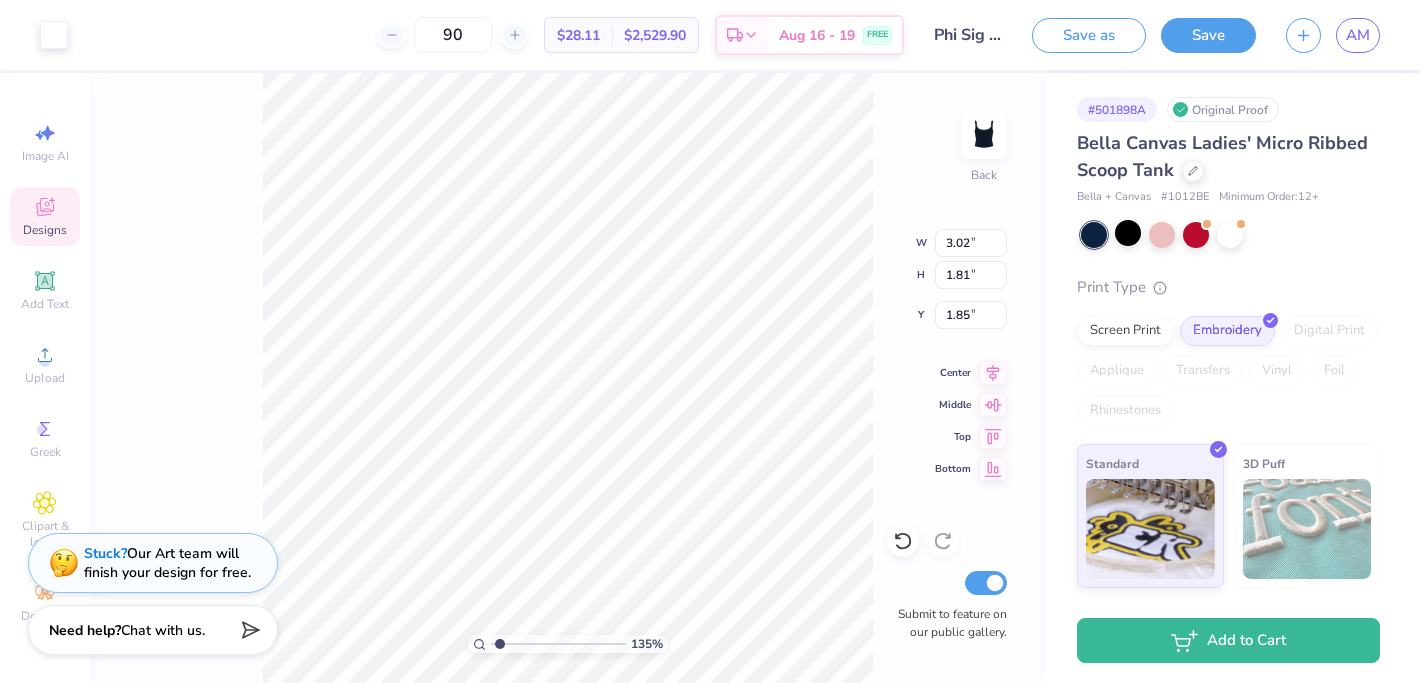type on "1.92" 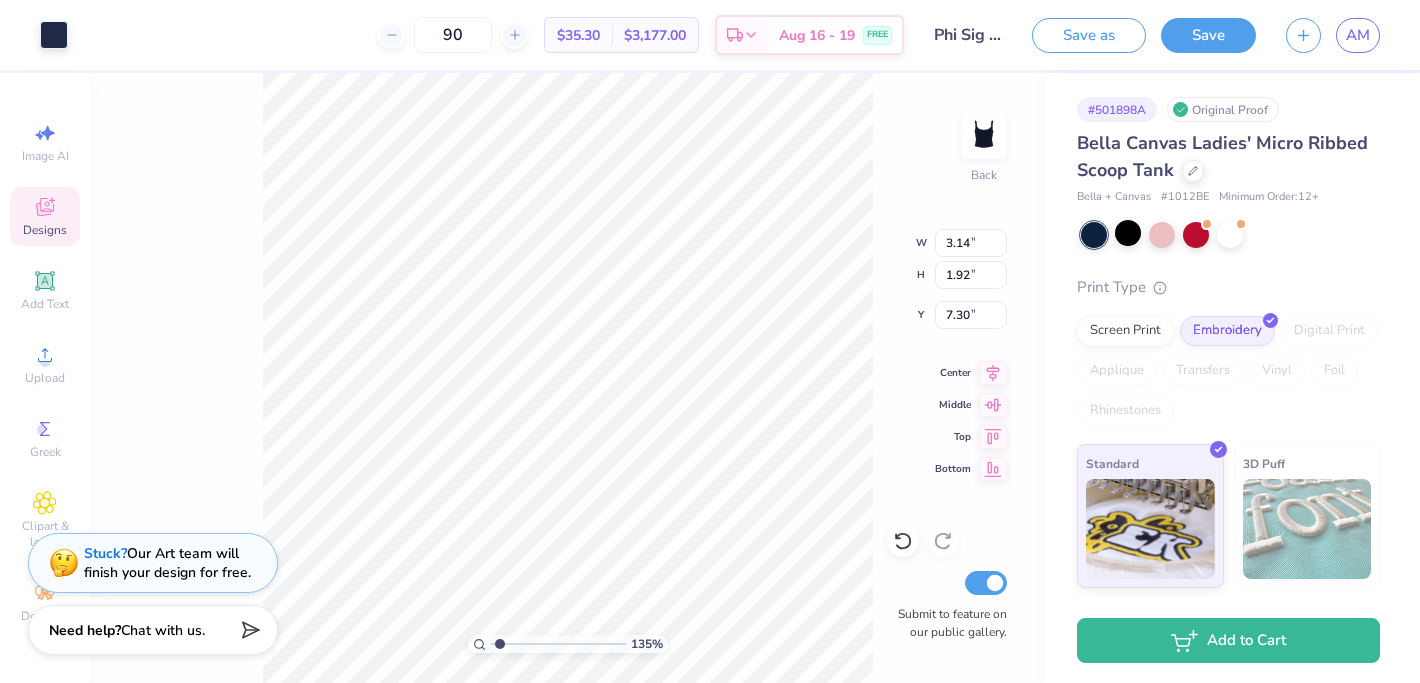 type on "6.06" 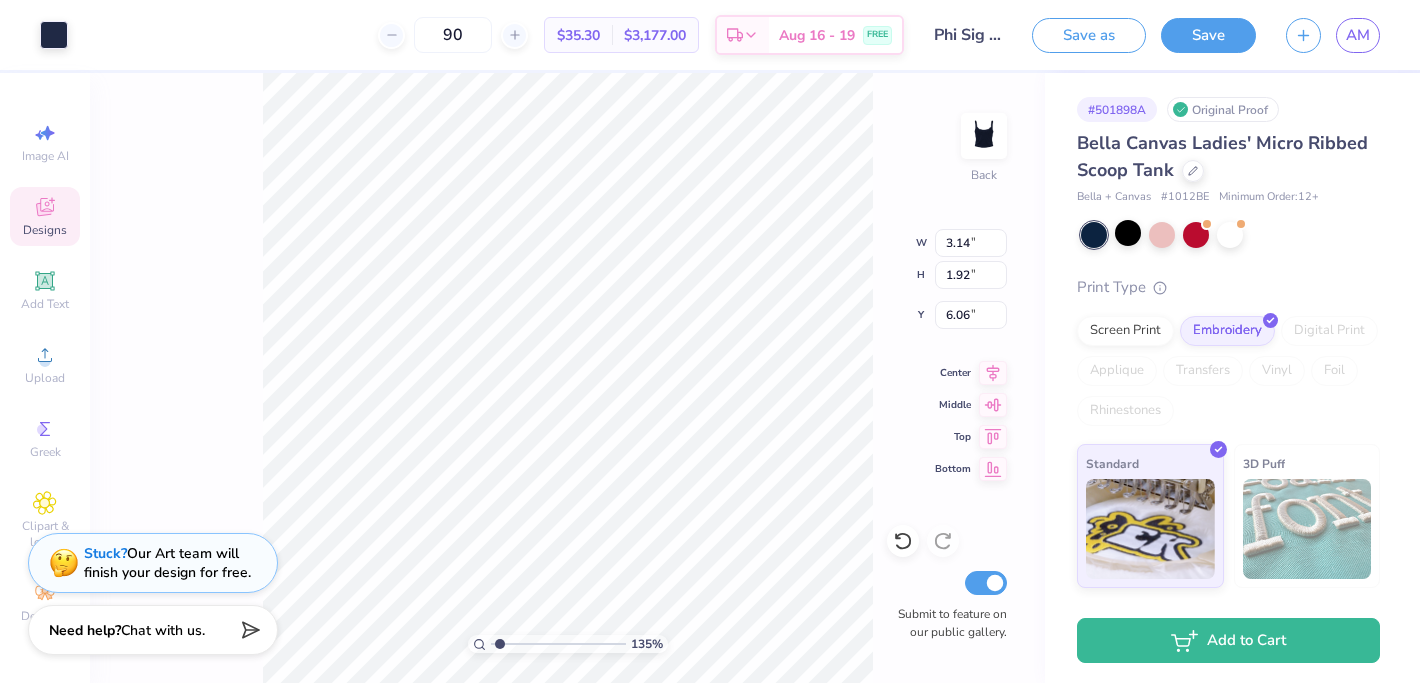 type on "3.02" 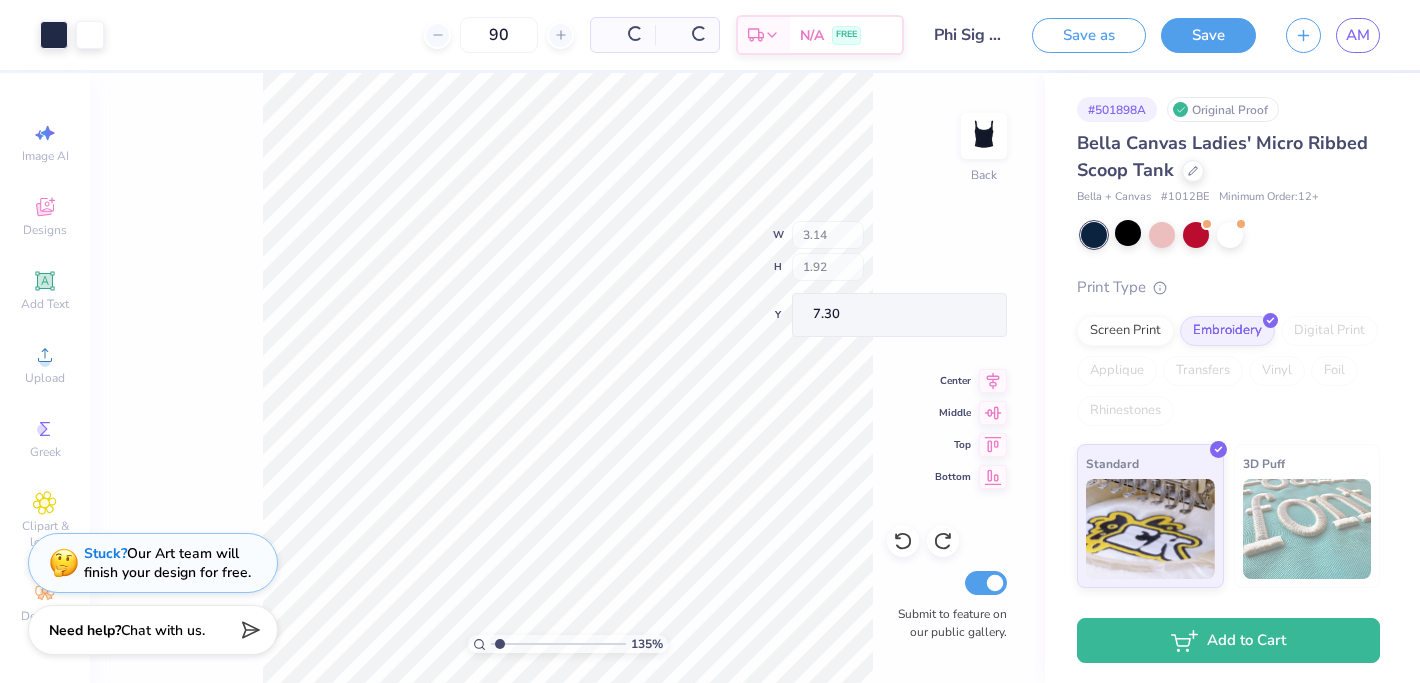 type on "7.30" 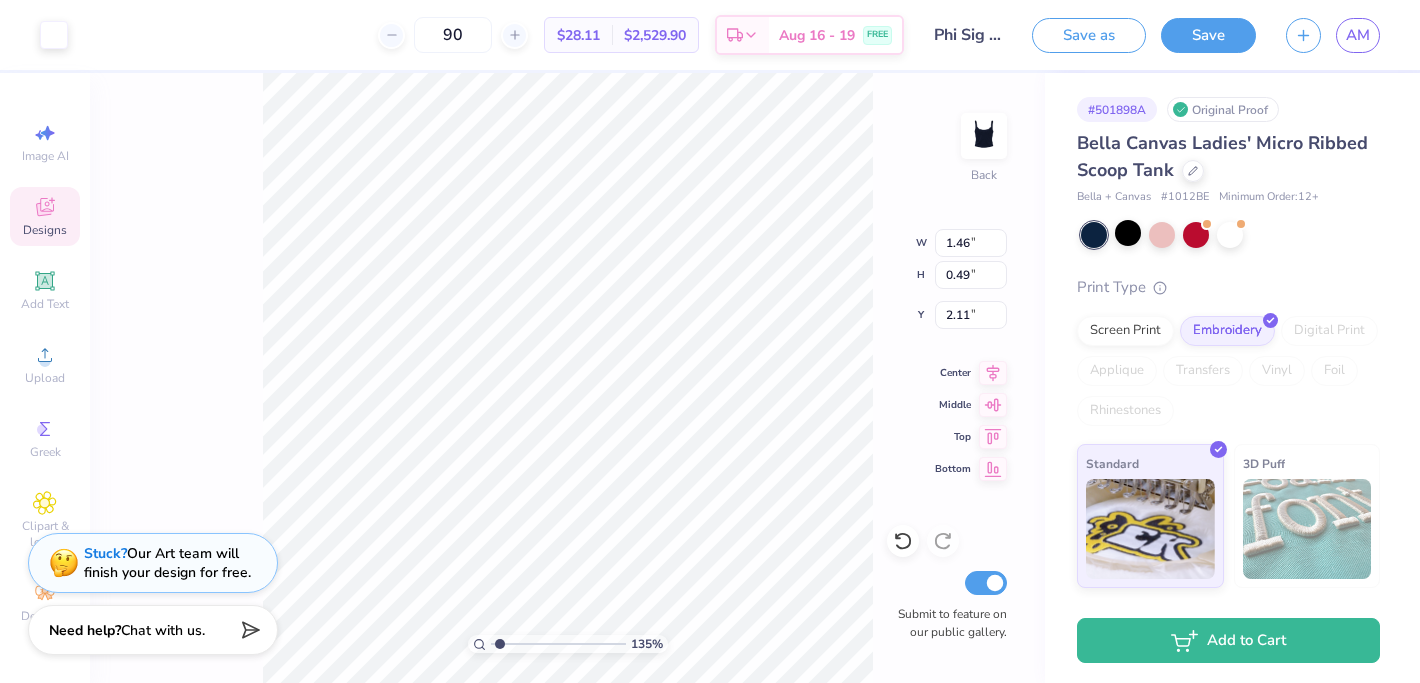 type on "1.46" 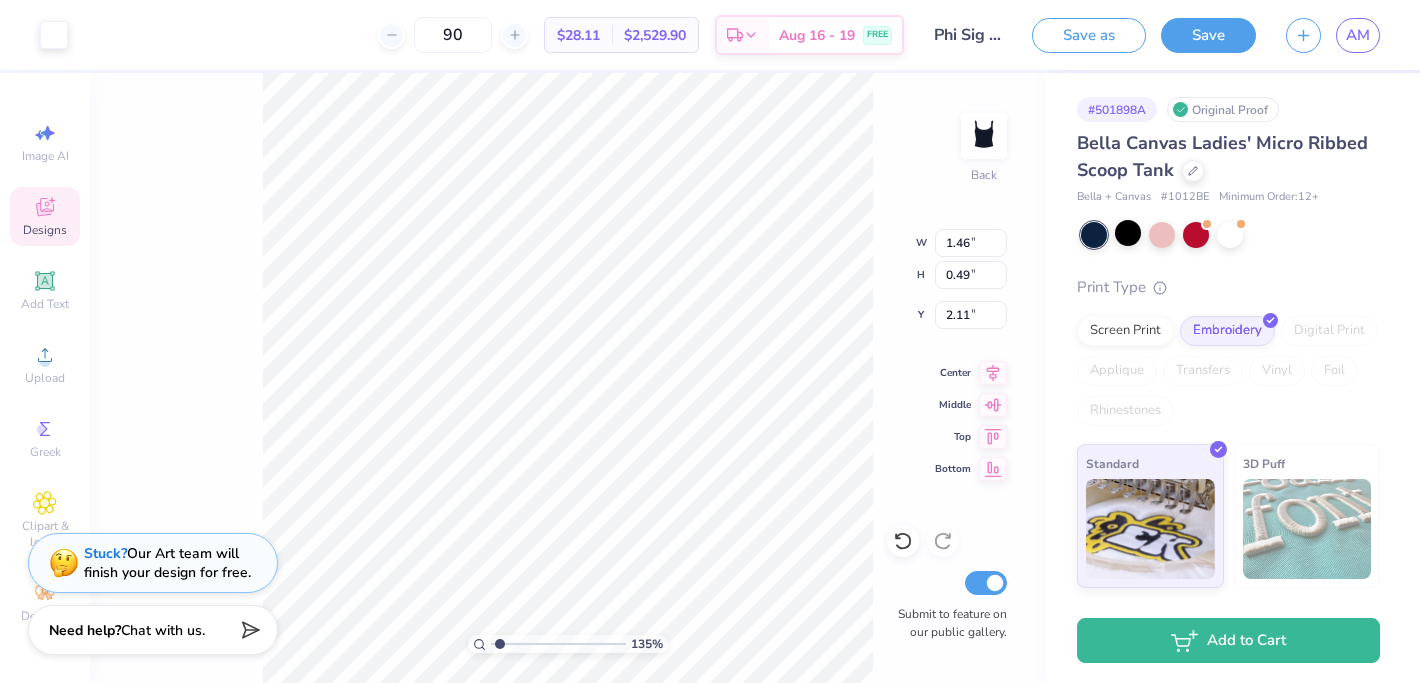 type on "0.49" 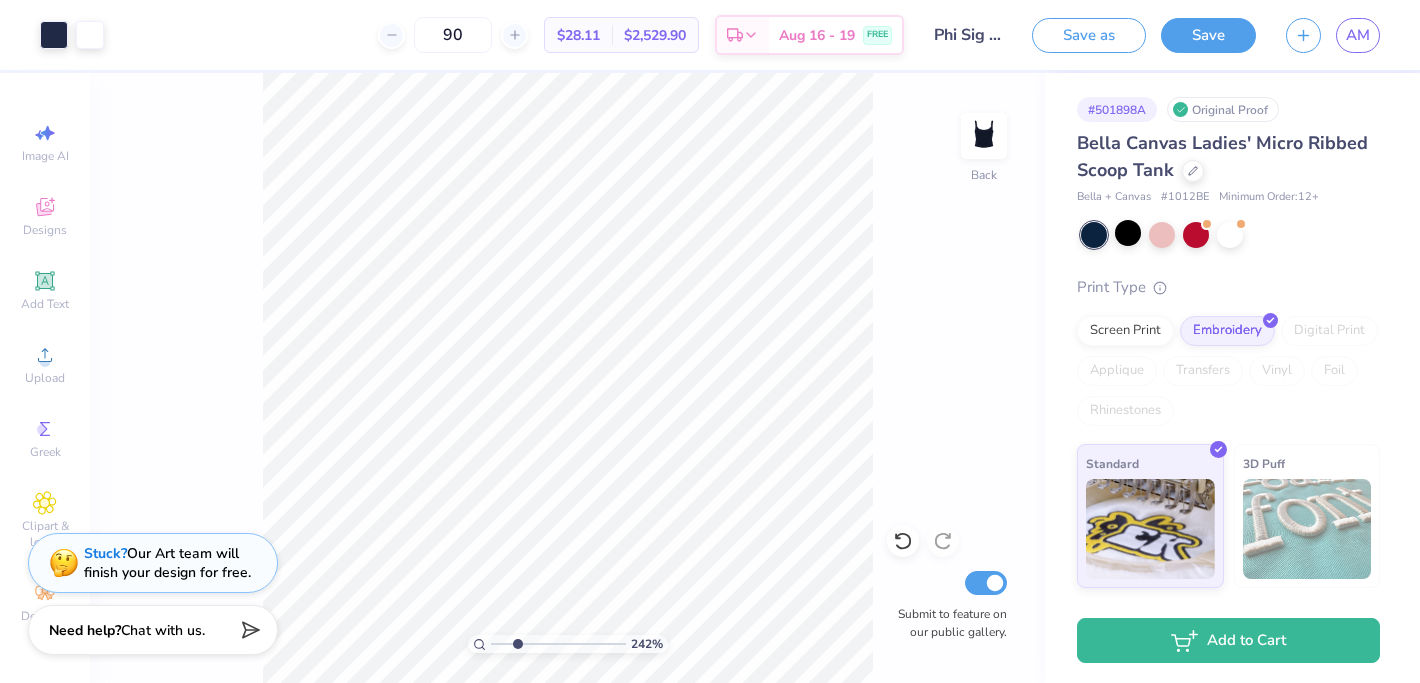 drag, startPoint x: 505, startPoint y: 641, endPoint x: 517, endPoint y: 642, distance: 12.0415945 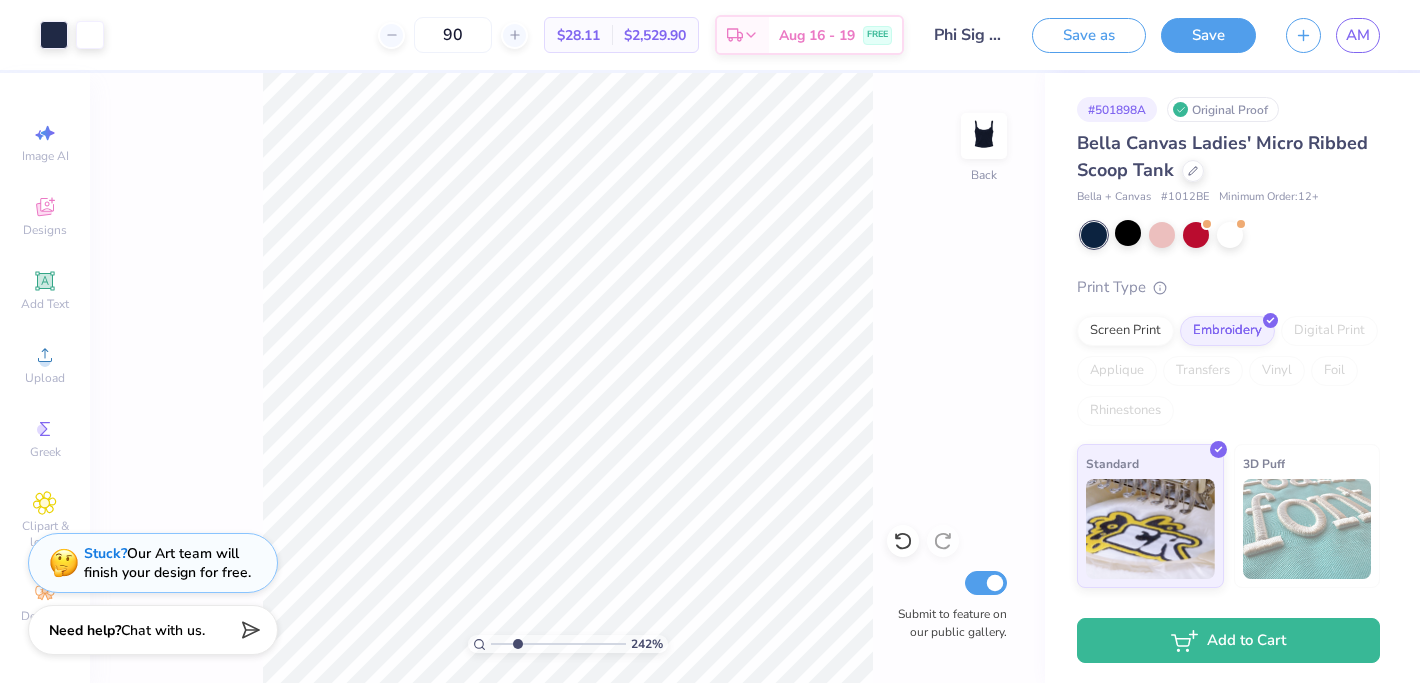 click at bounding box center (558, 644) 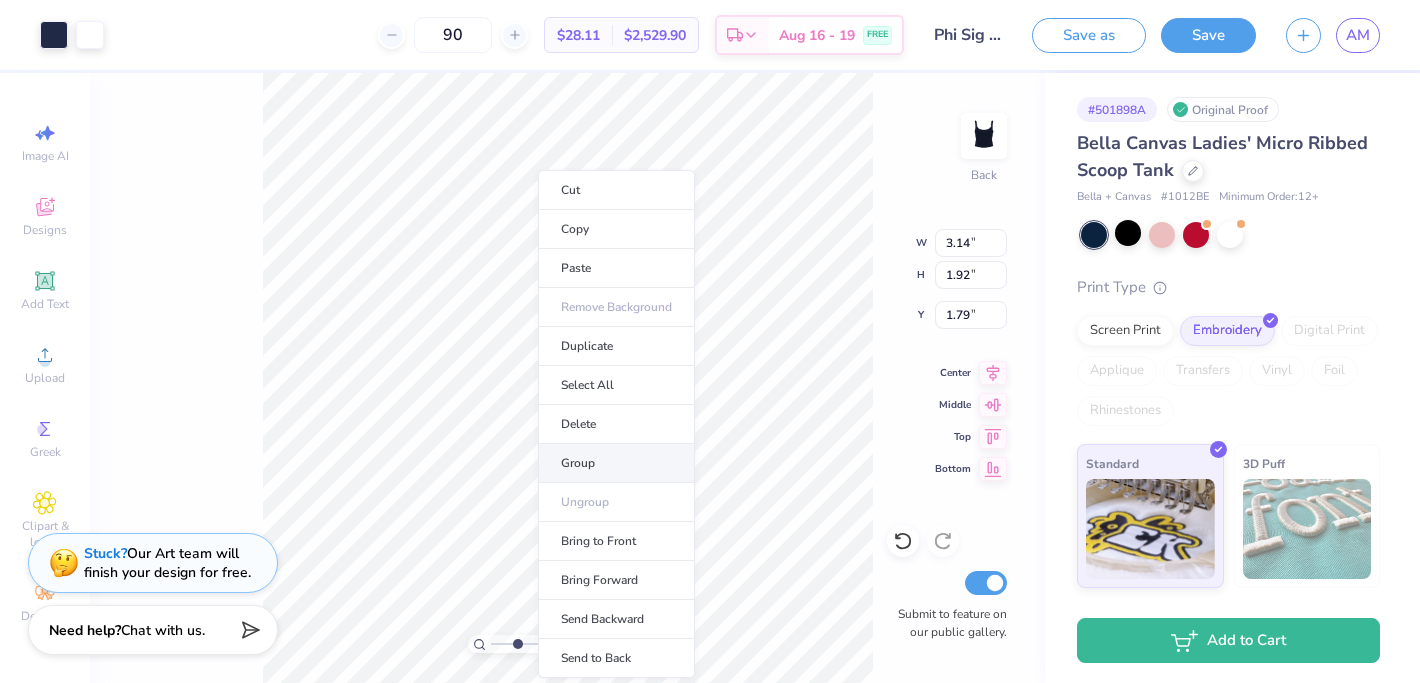 click on "Group" at bounding box center [616, 463] 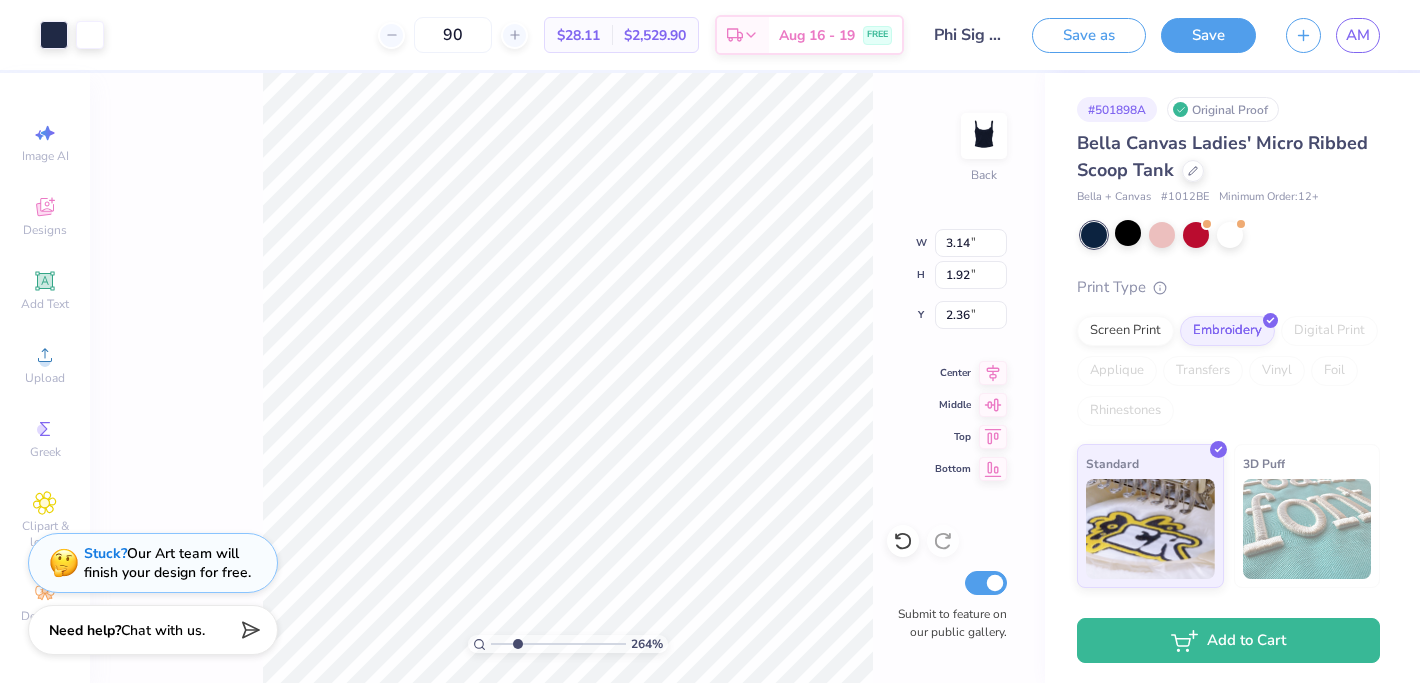 type on "1.79" 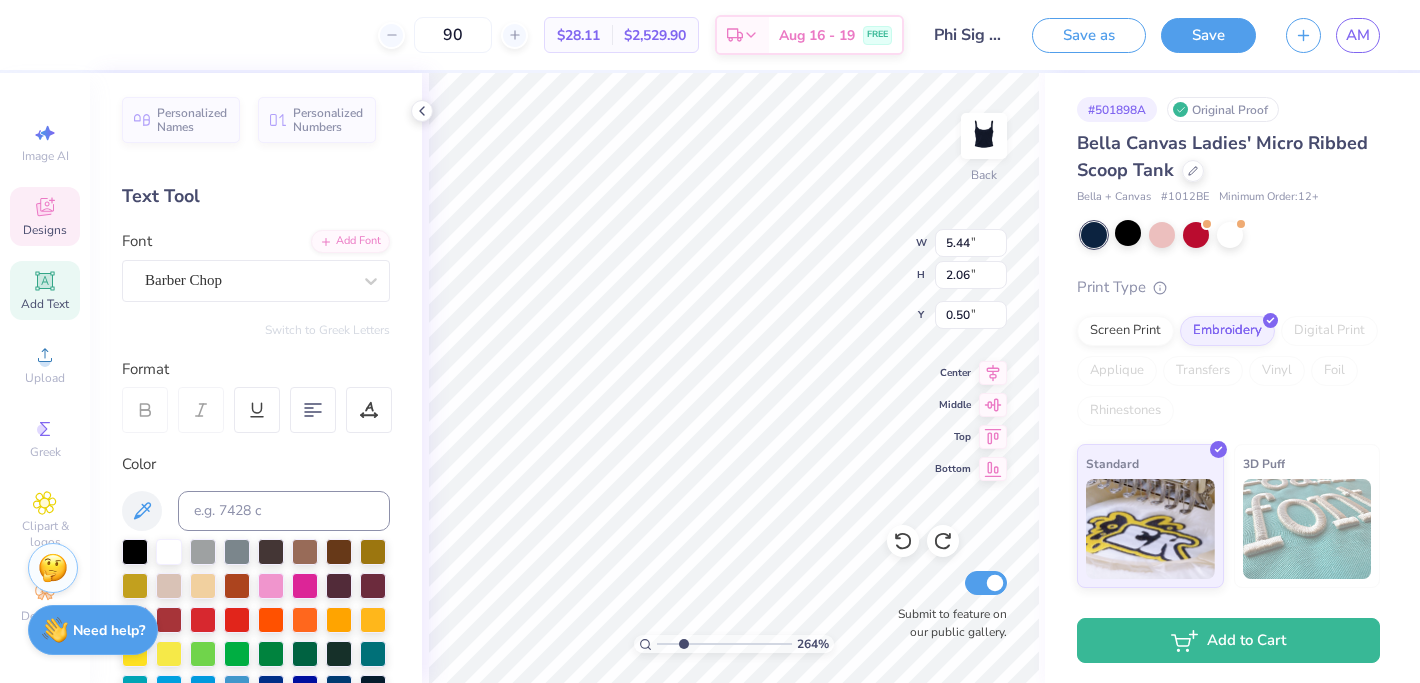 type on "4.54" 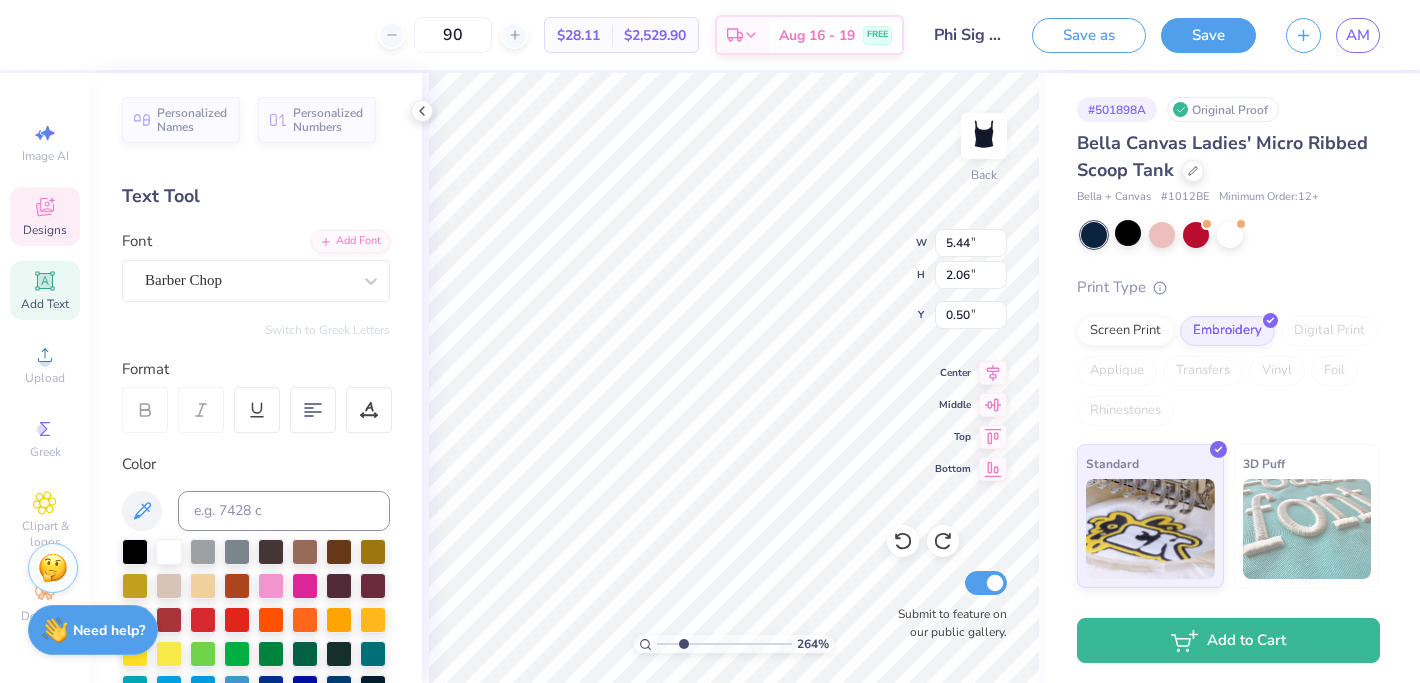 type on "0.35" 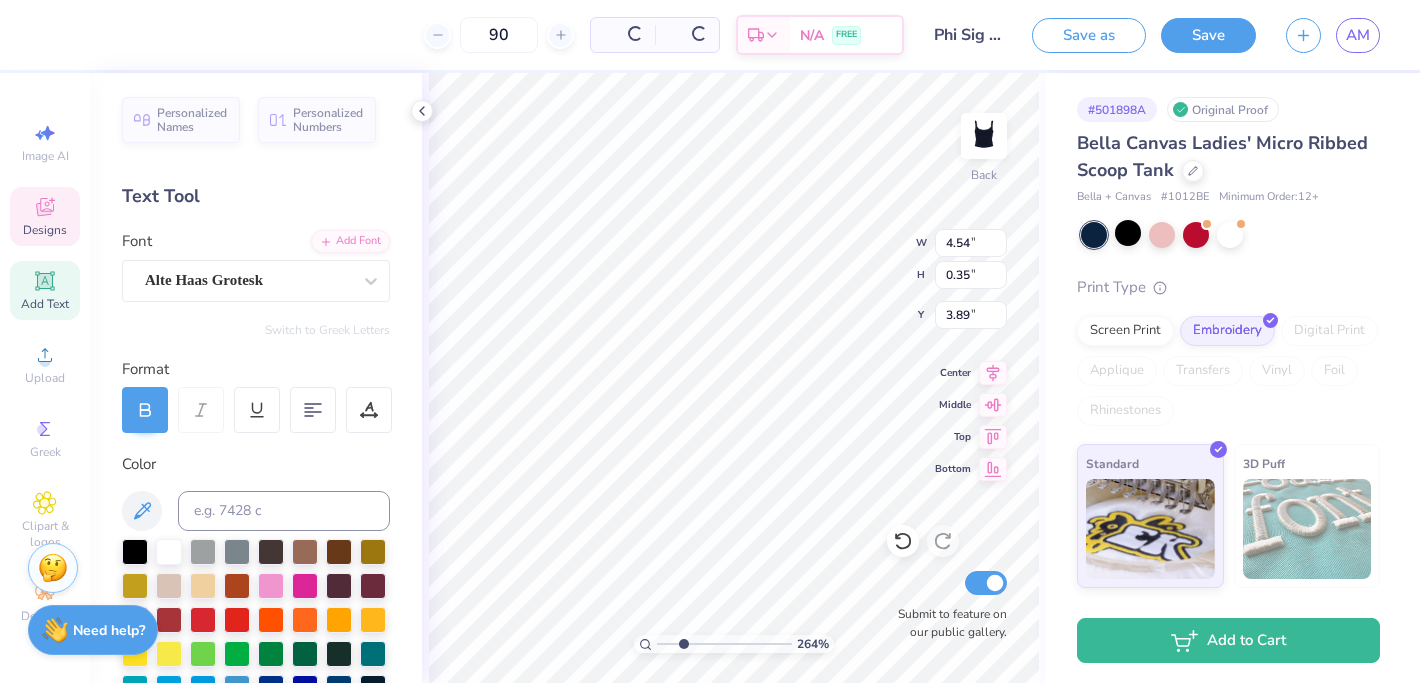 type on "5.15" 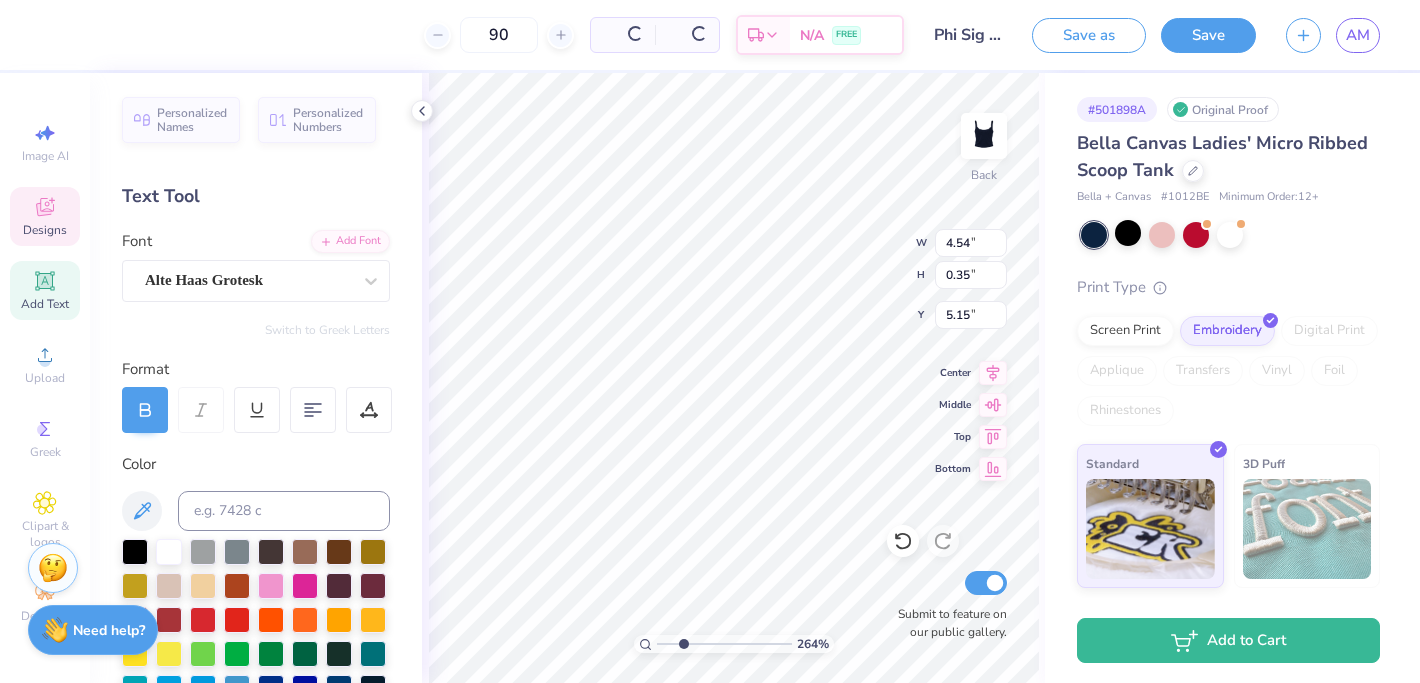 type on "5.44" 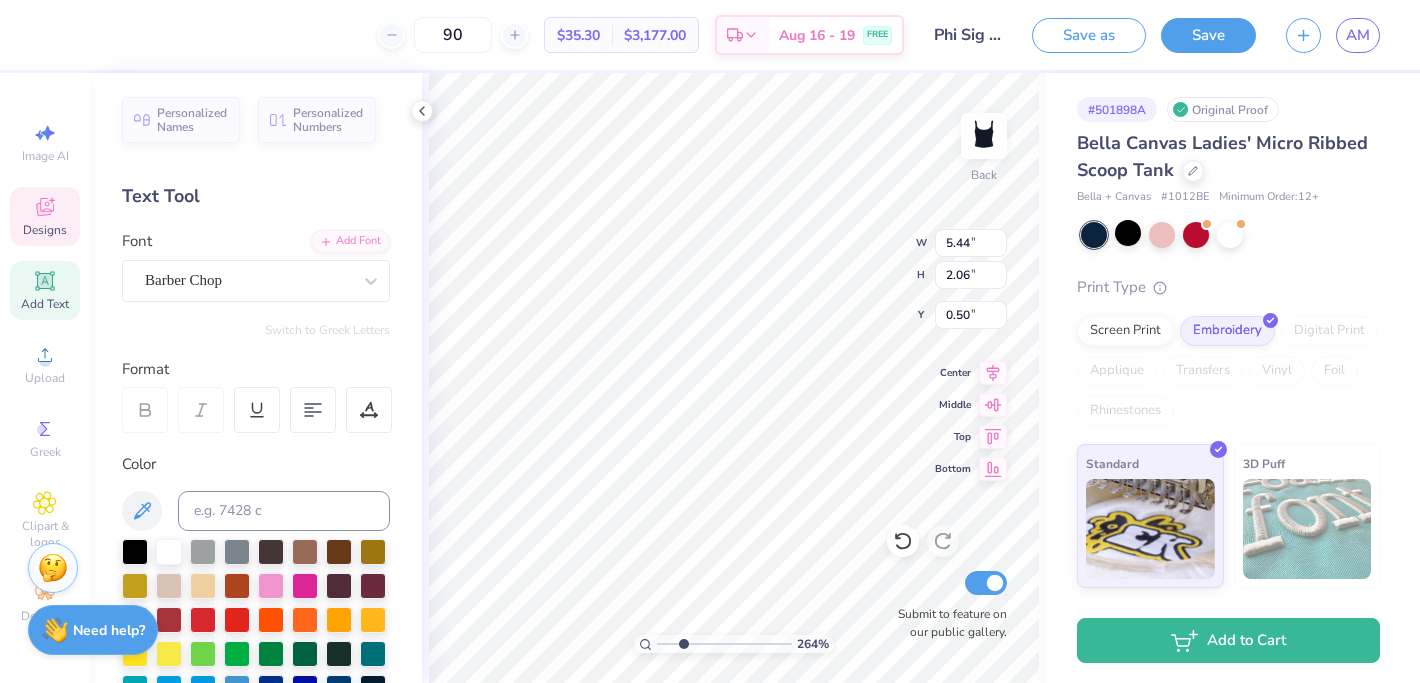 type on "4.29" 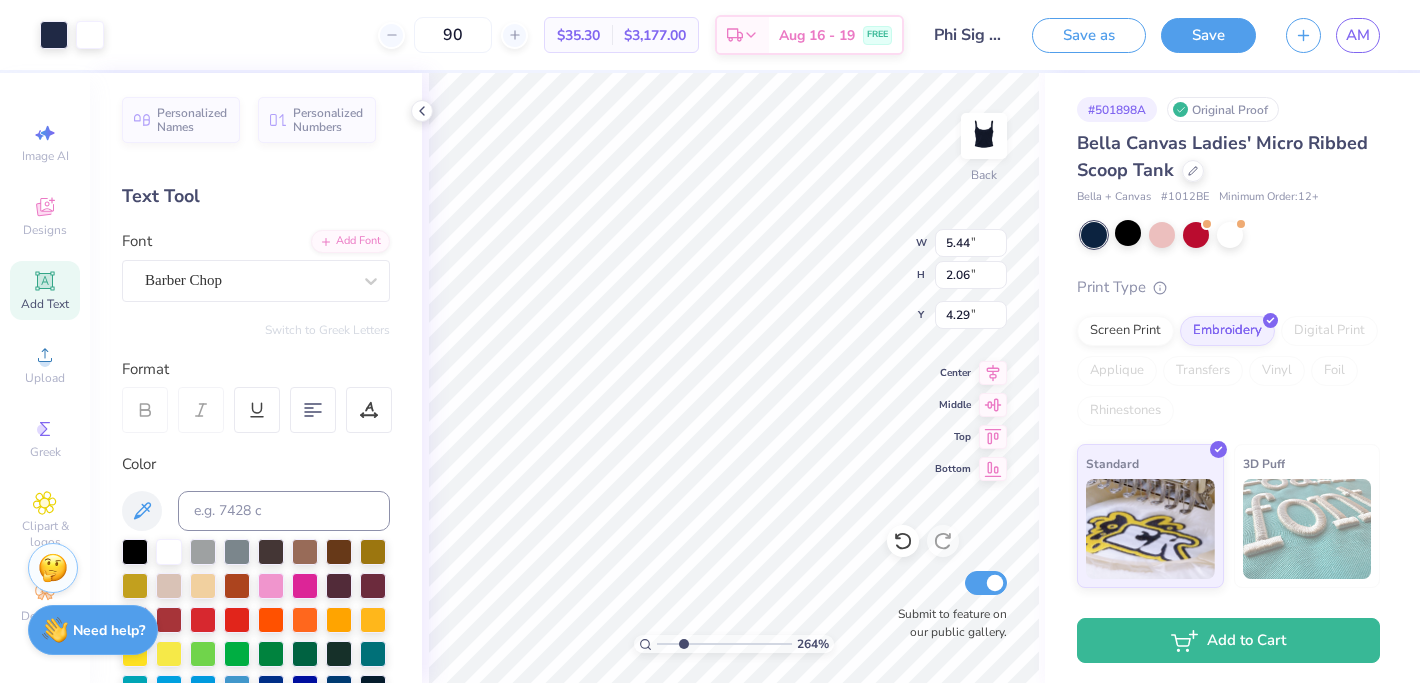 type on "3.14" 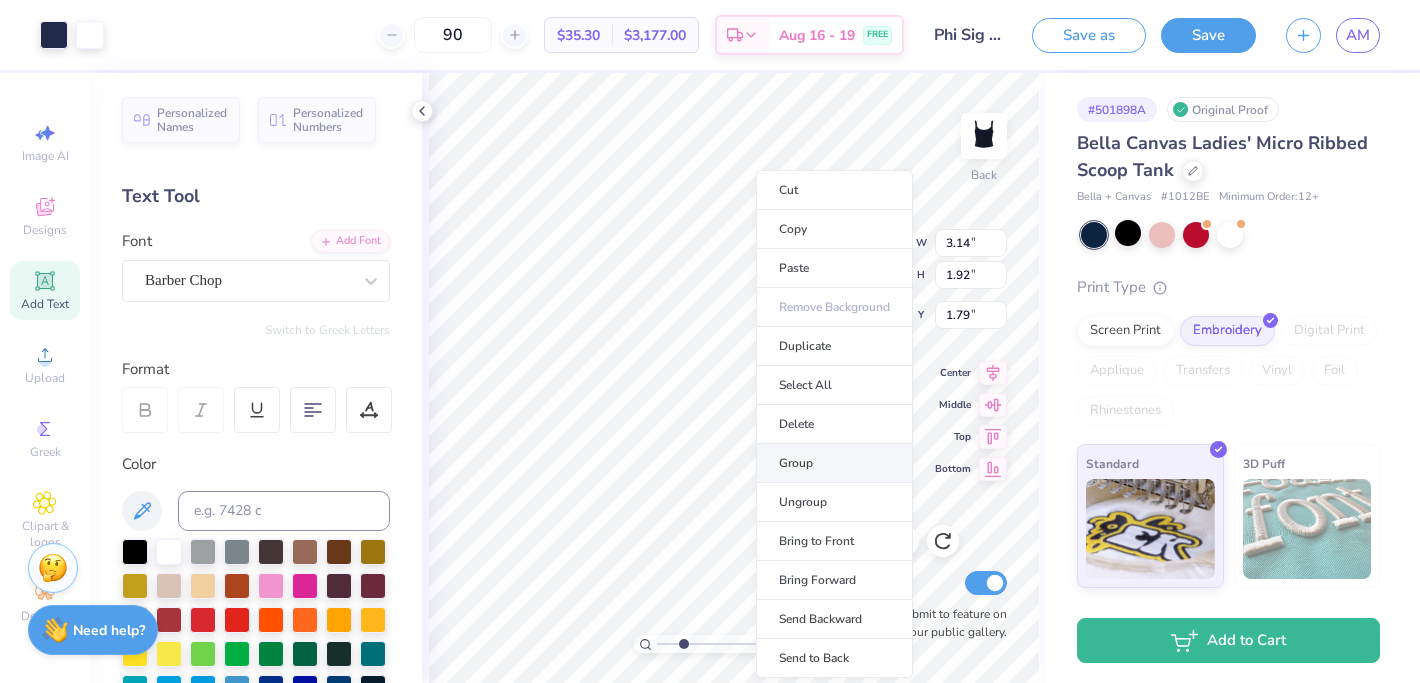 click on "Group" at bounding box center [834, 463] 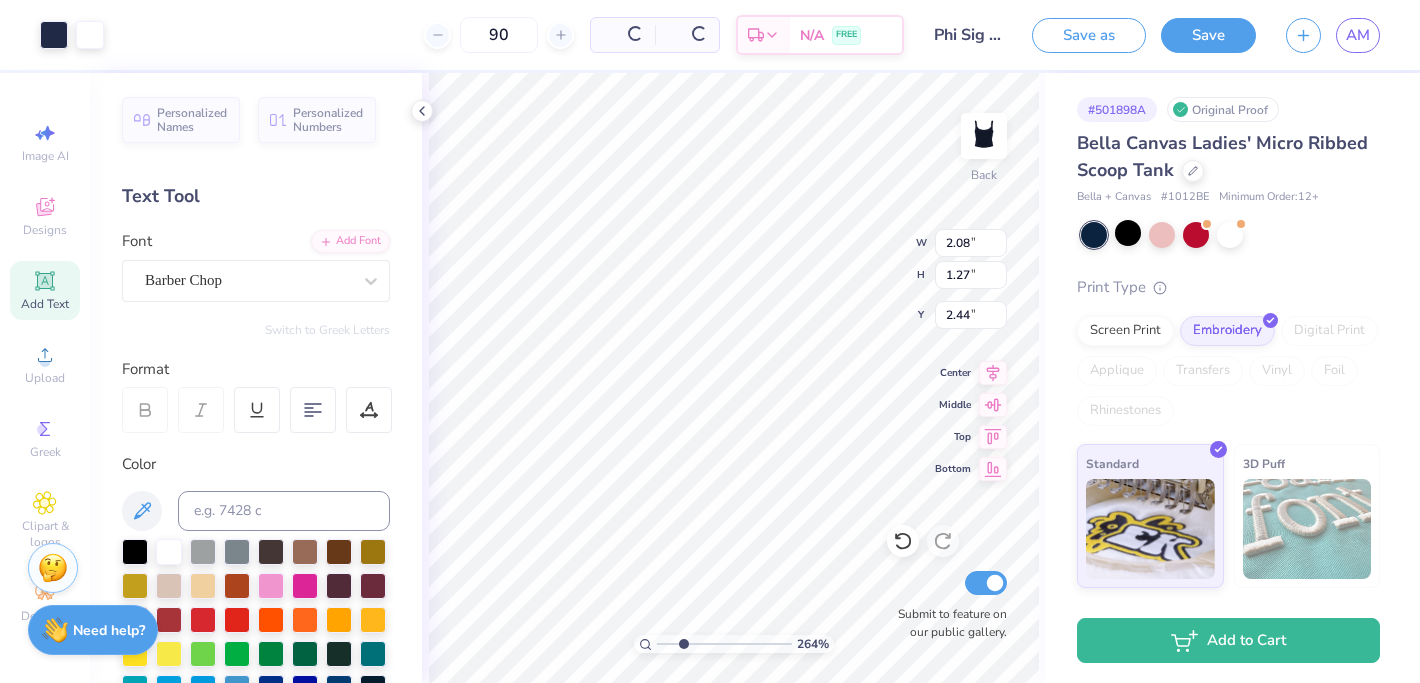 type on "2.08" 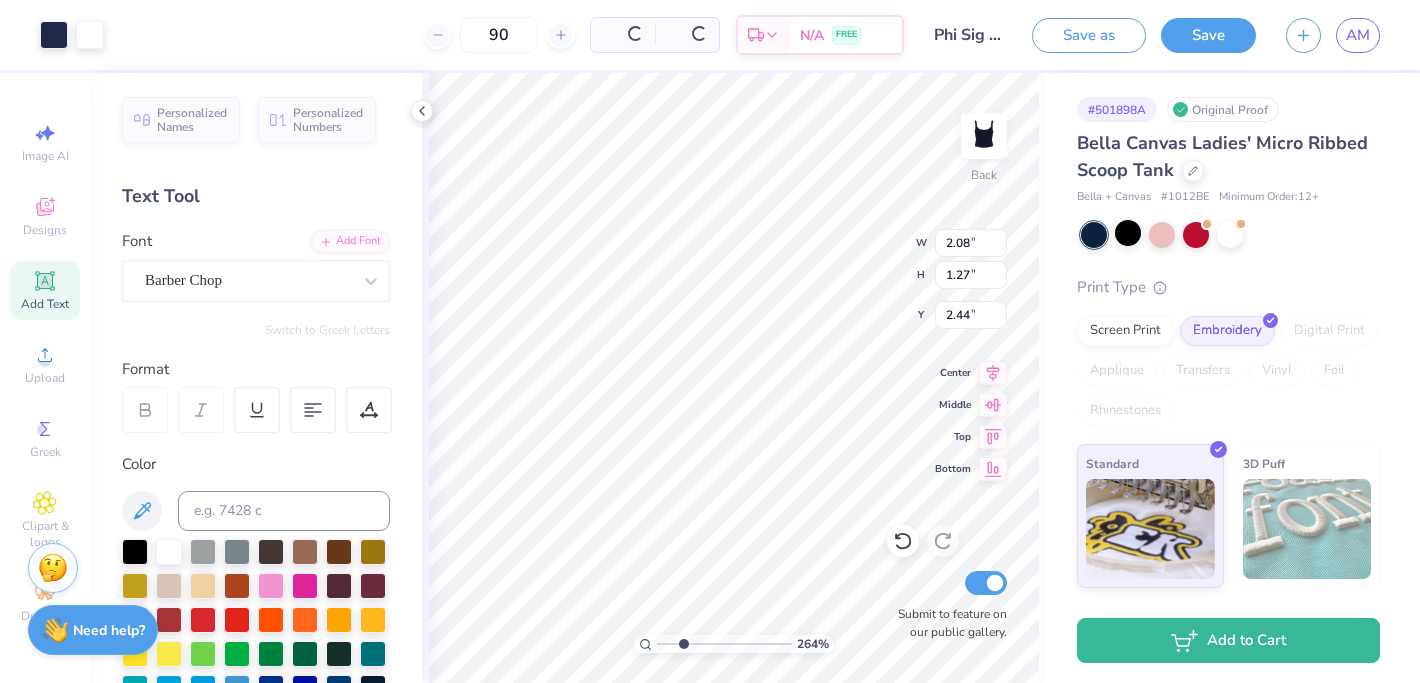 type on "1.27" 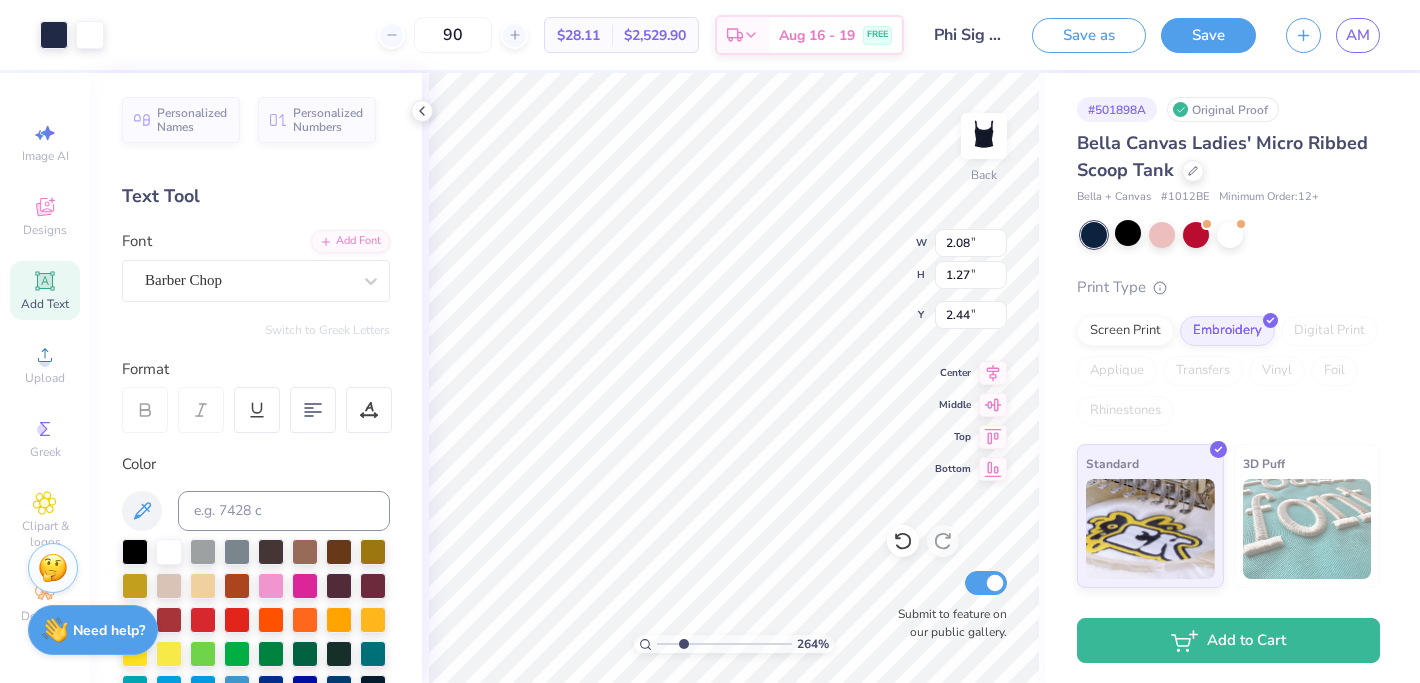 type on "6.61" 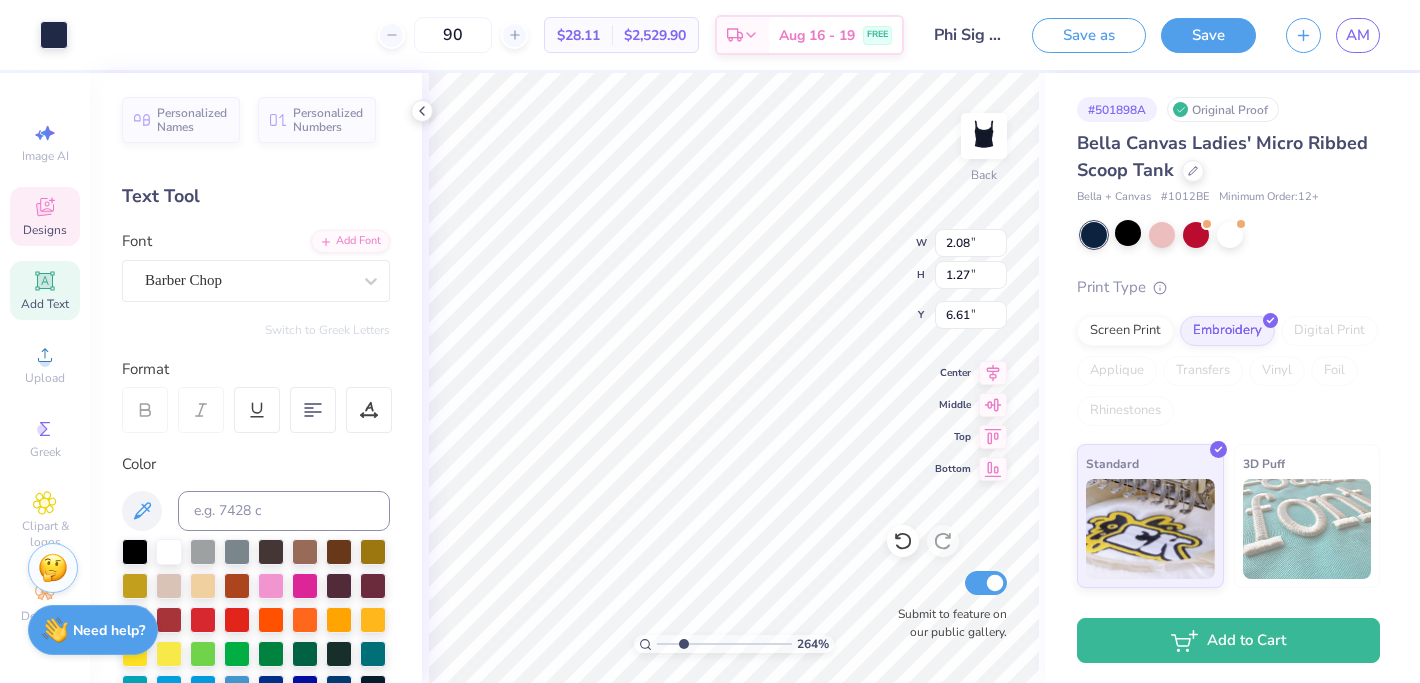 type on "5.44" 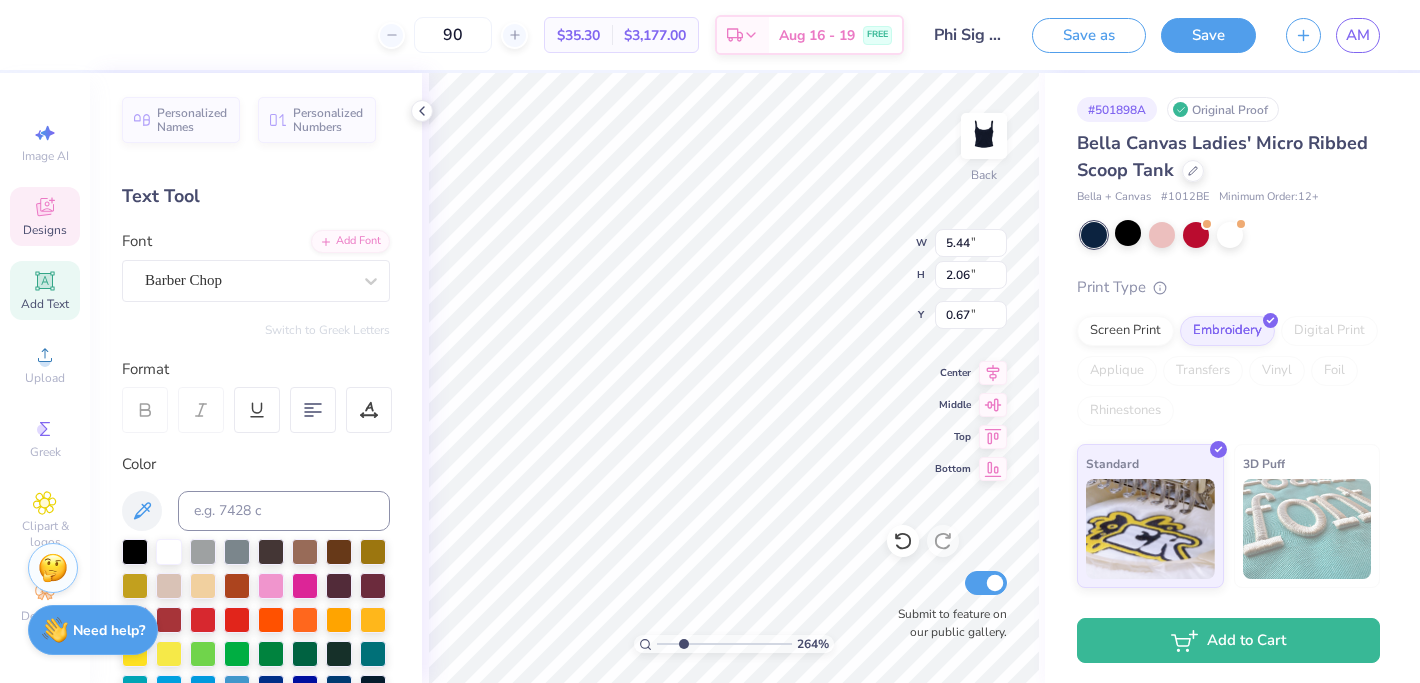 type on "0.58" 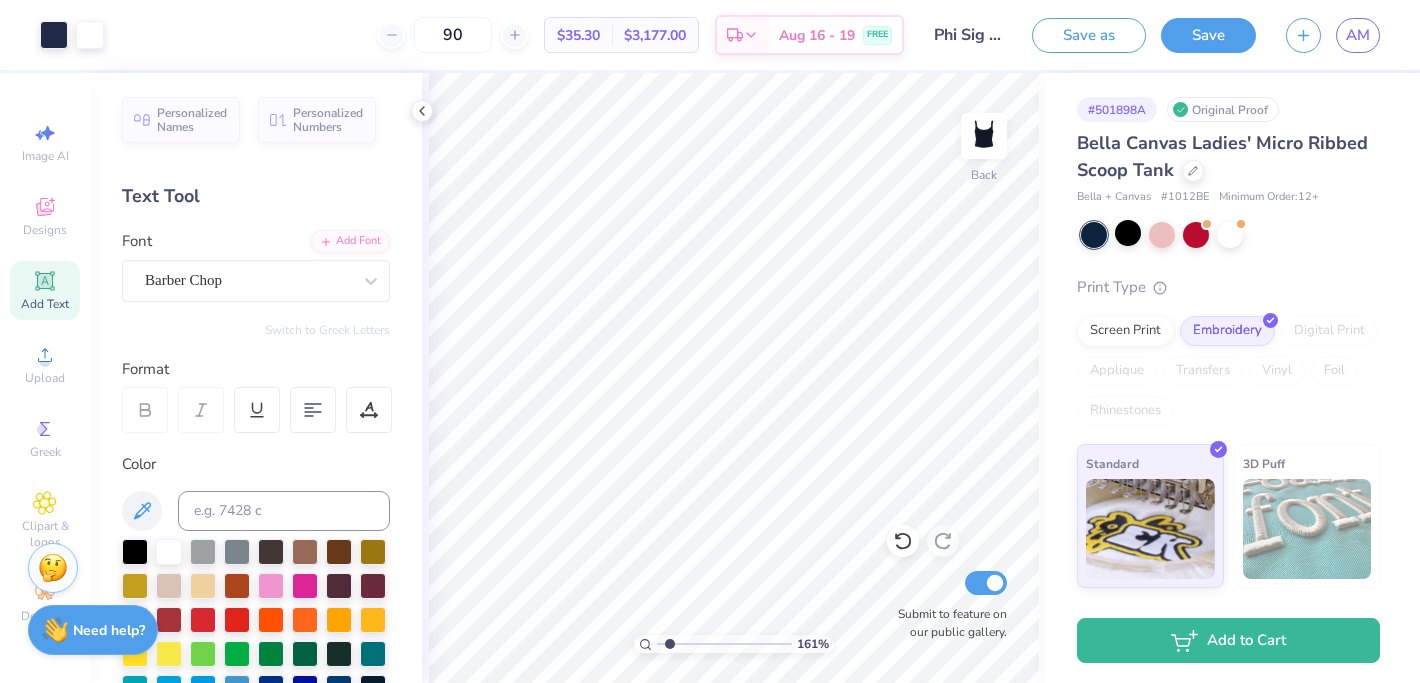 type on "1.61" 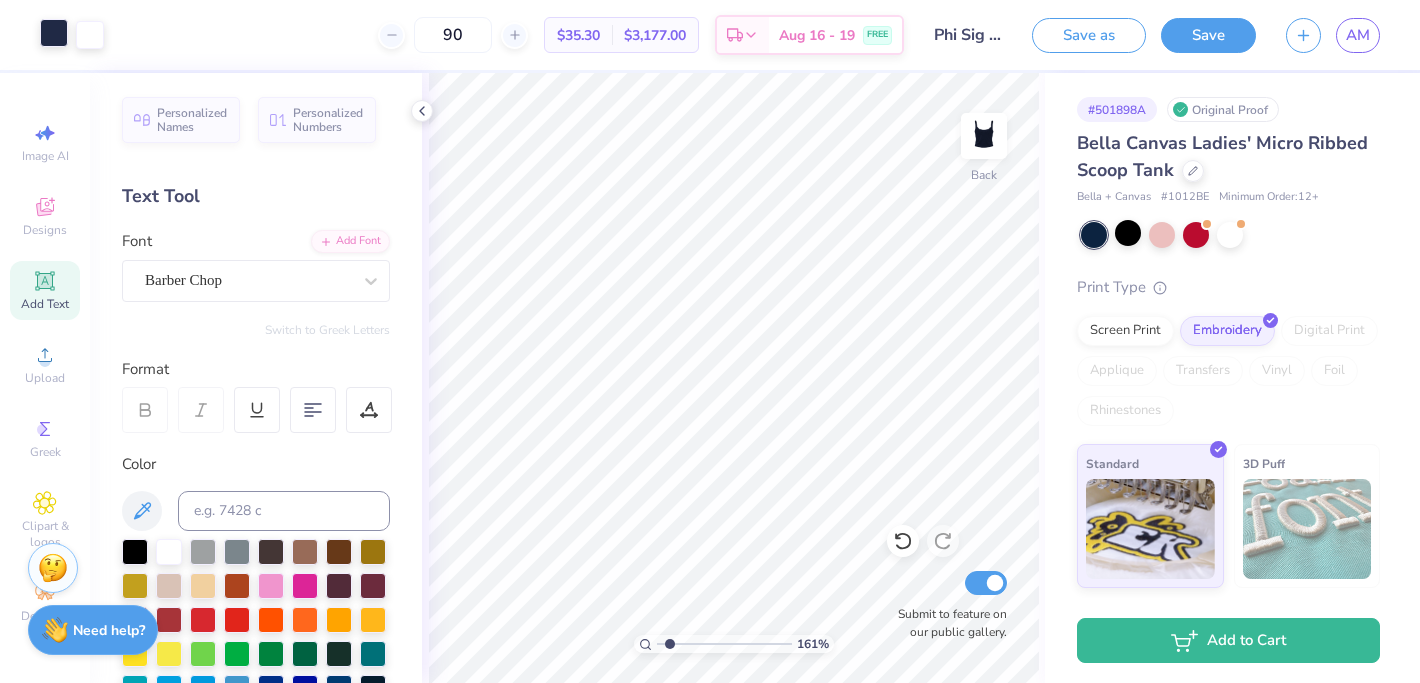 click at bounding box center [54, 33] 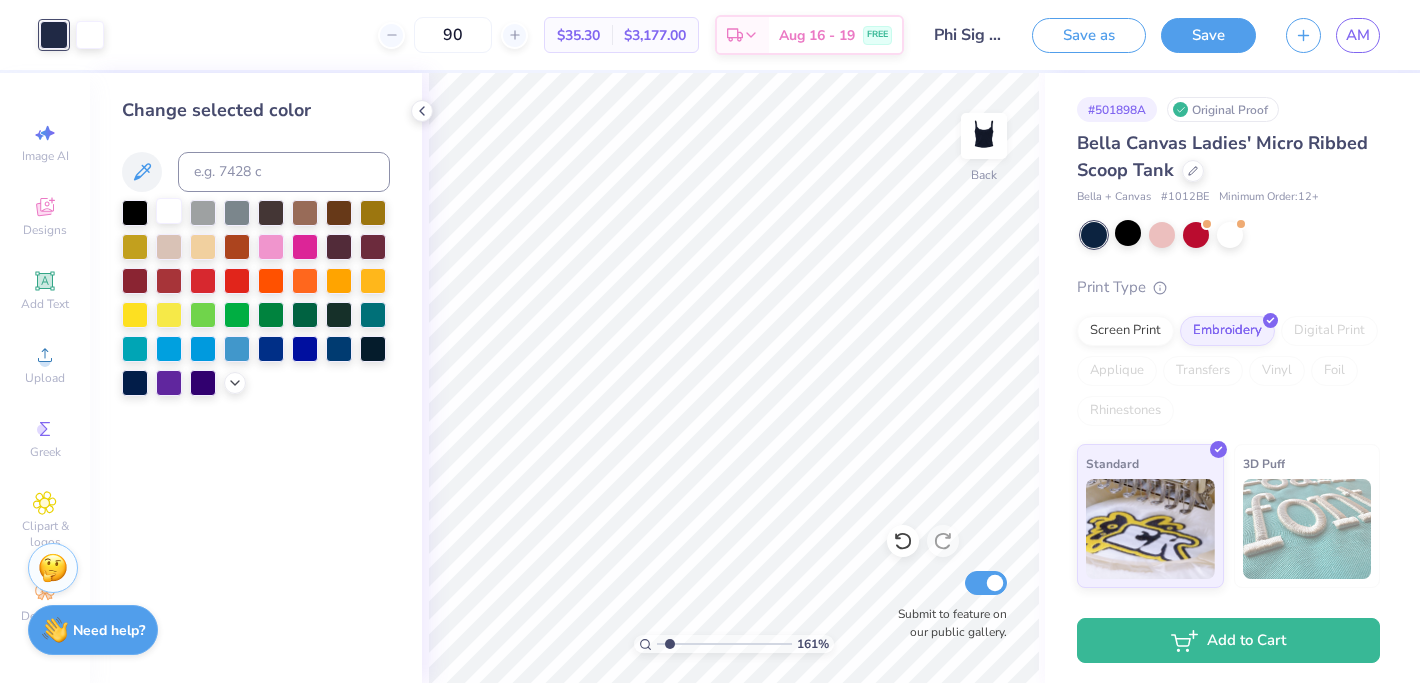 click at bounding box center [169, 211] 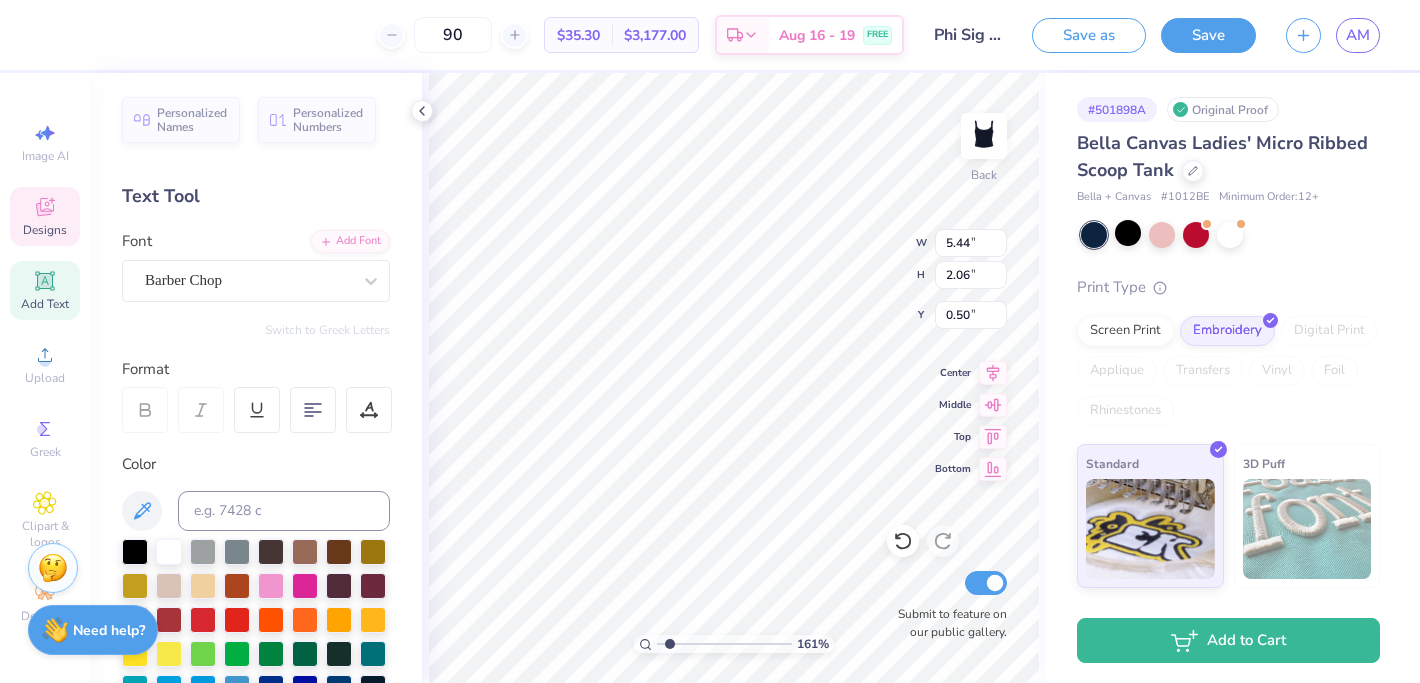 type on "0.97" 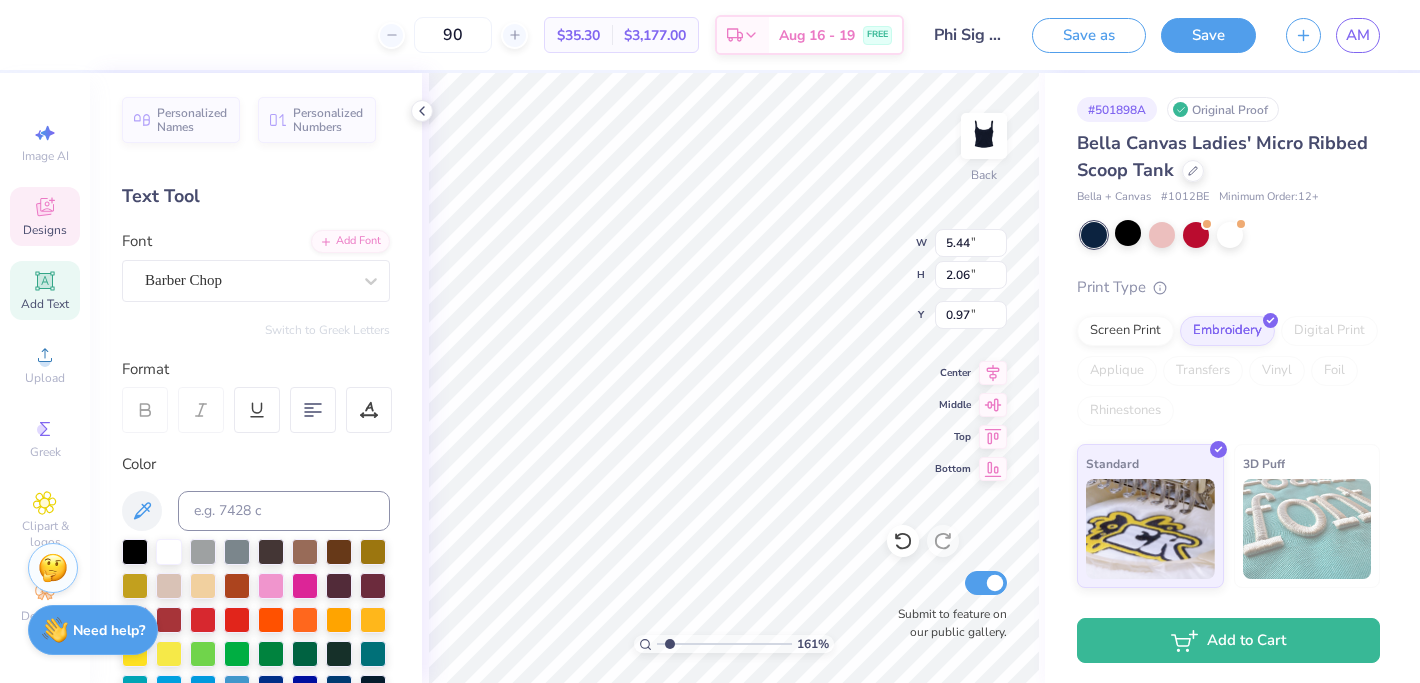 type on "2.08" 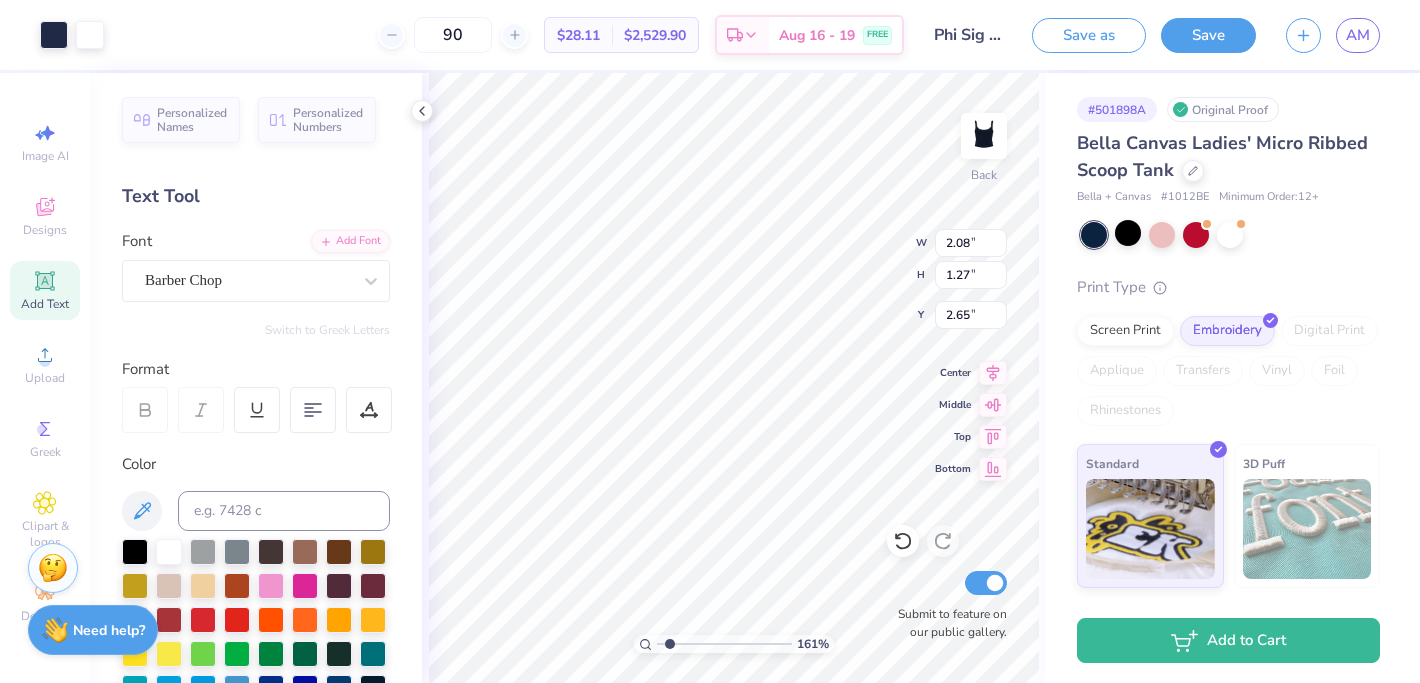 type on "2.65" 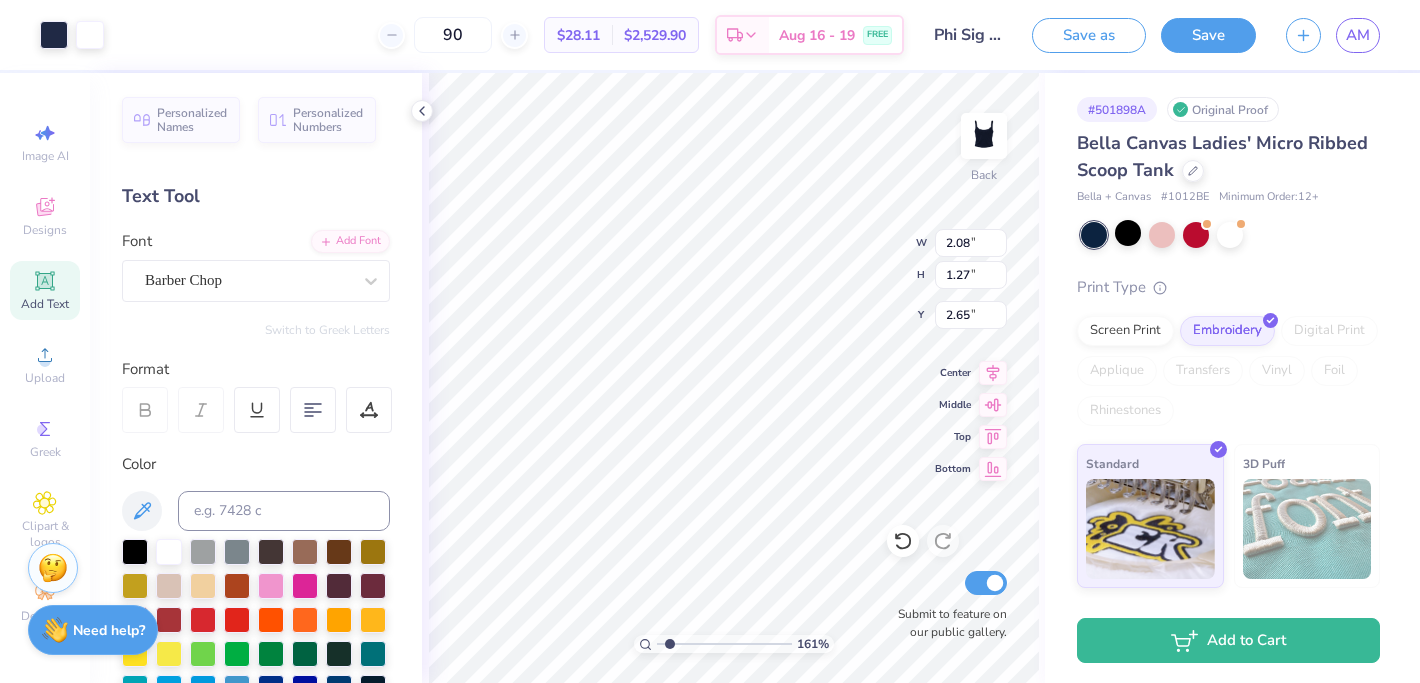 type on "4.54" 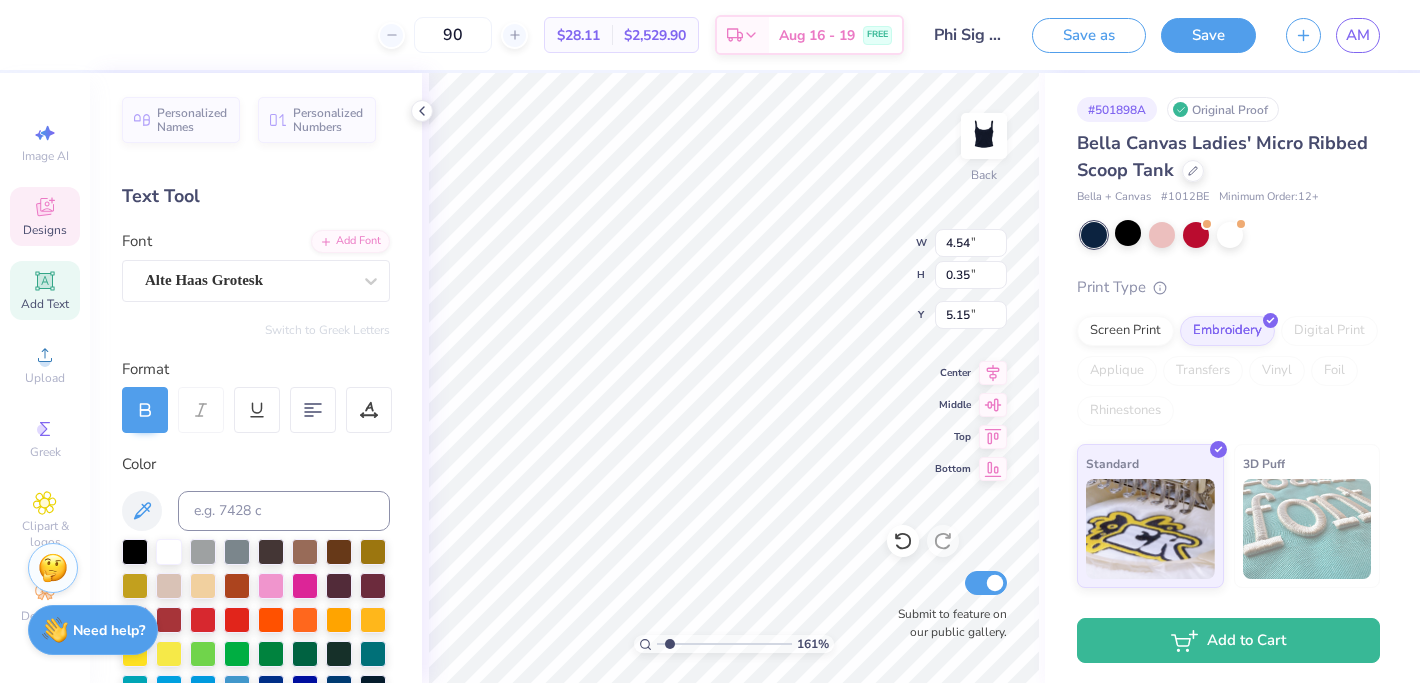 type on "3.93" 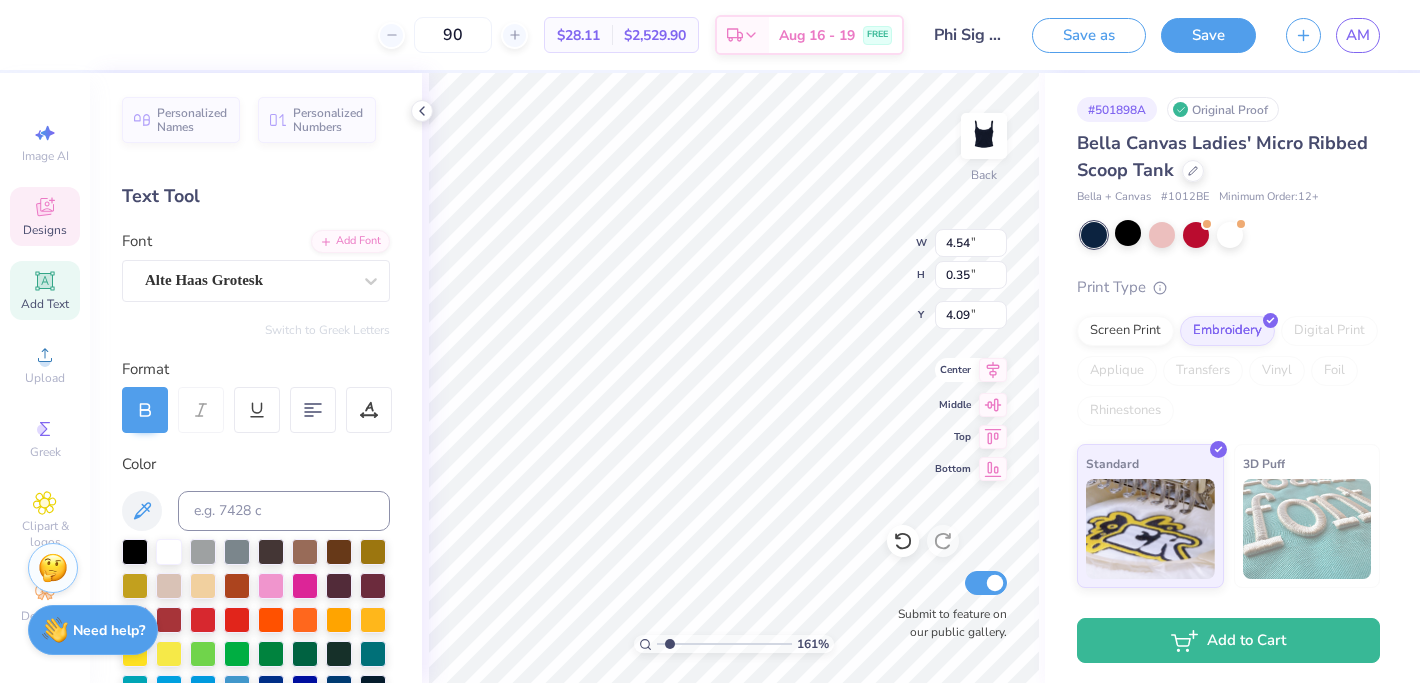 type on "4.09" 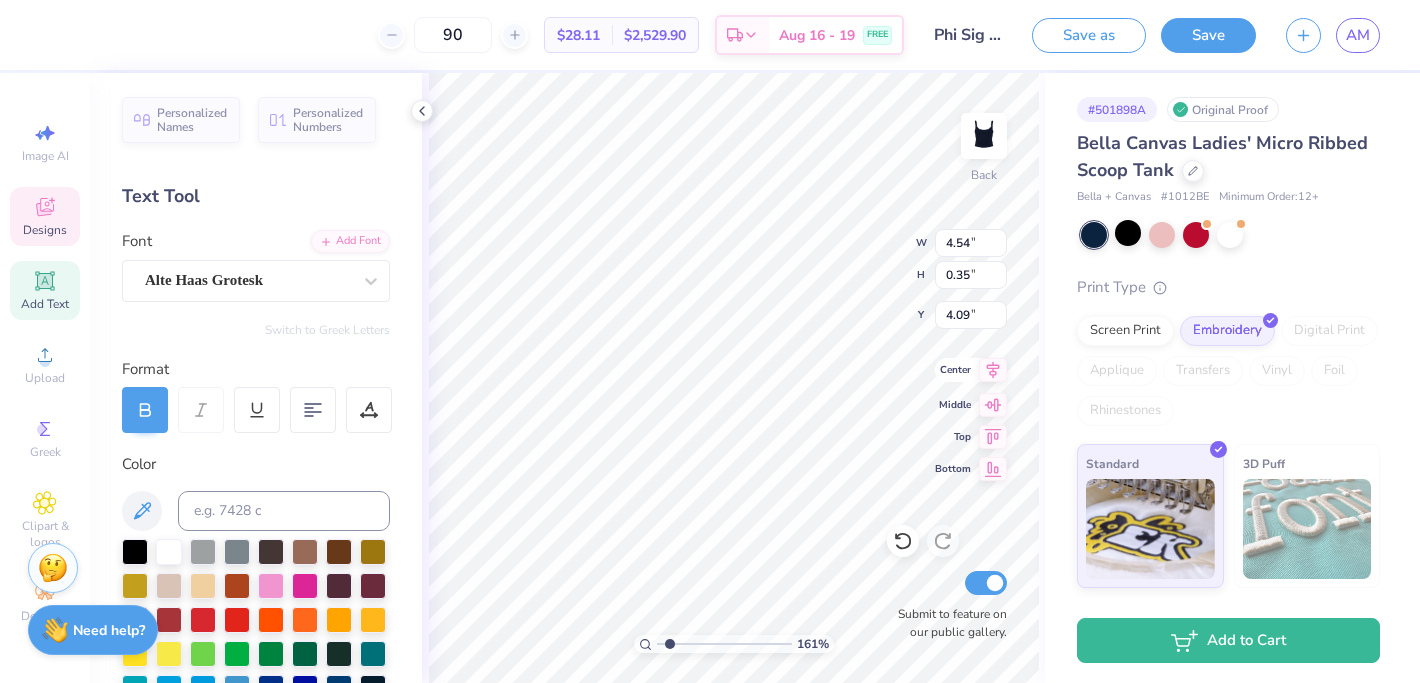 click 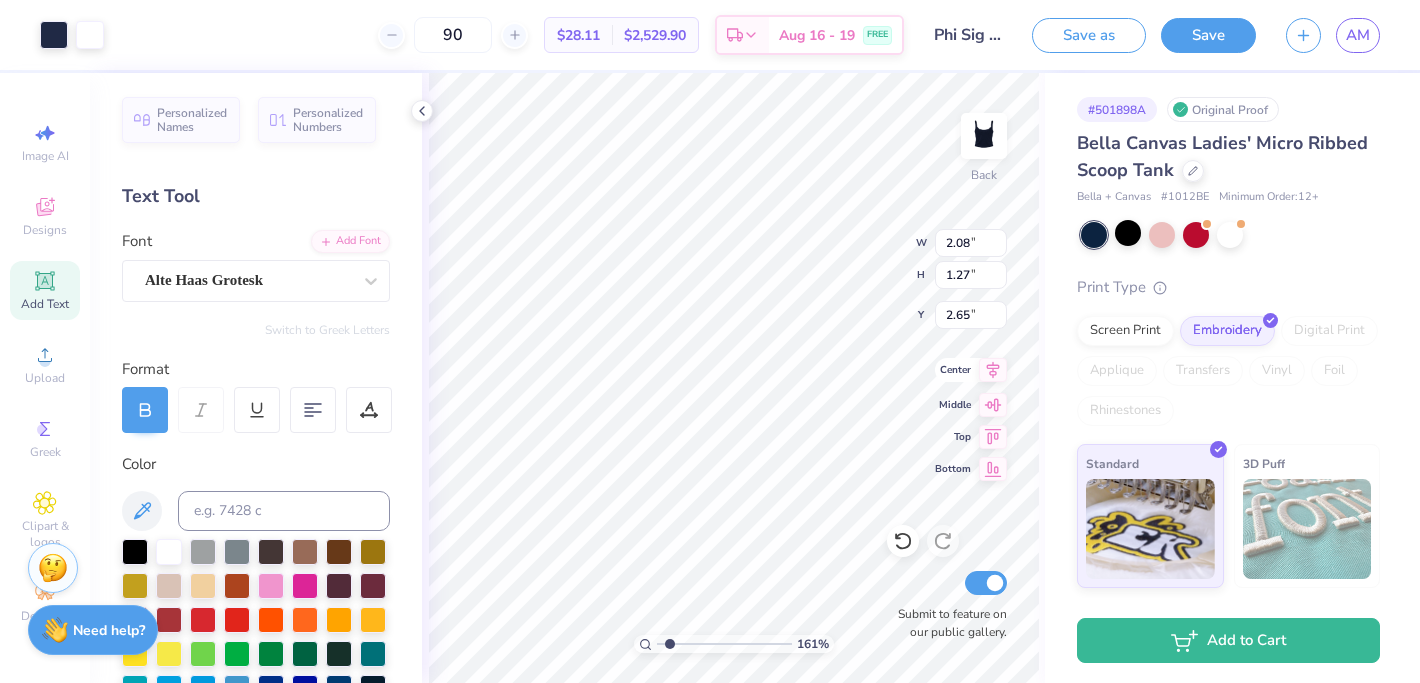 click 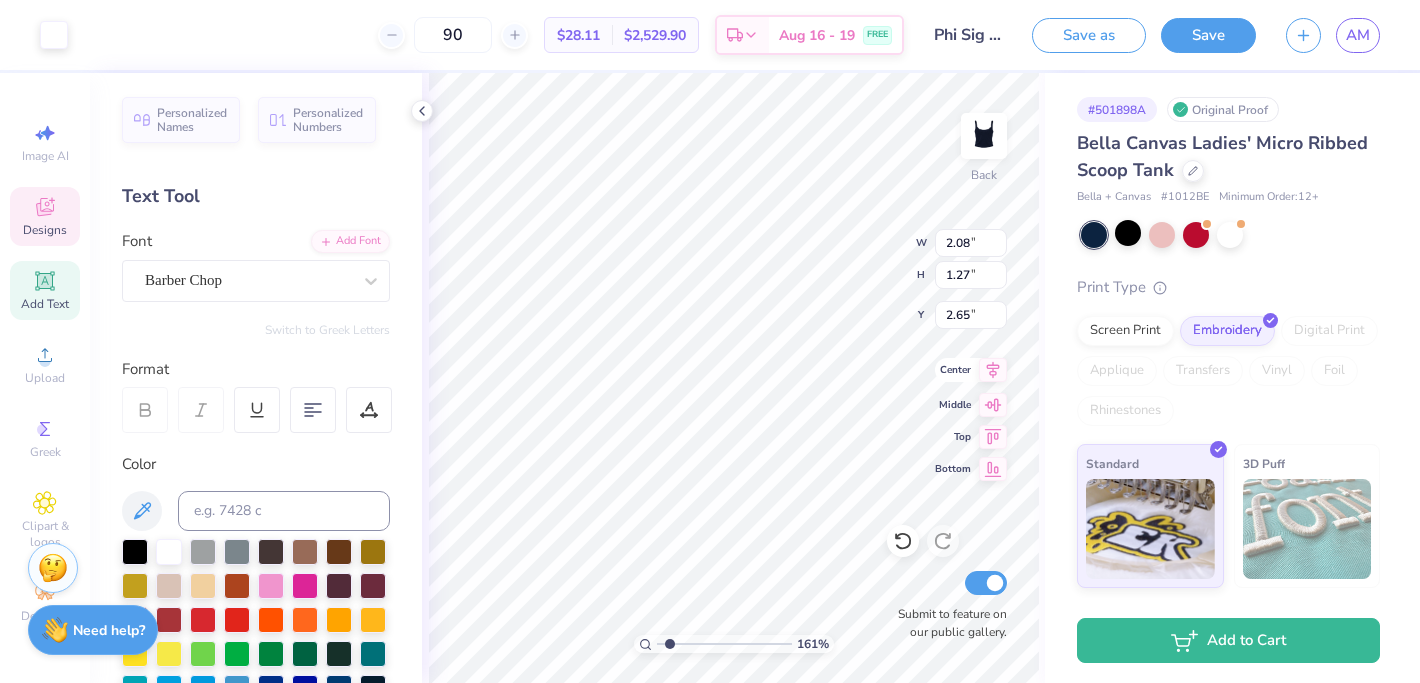 type on "5.44" 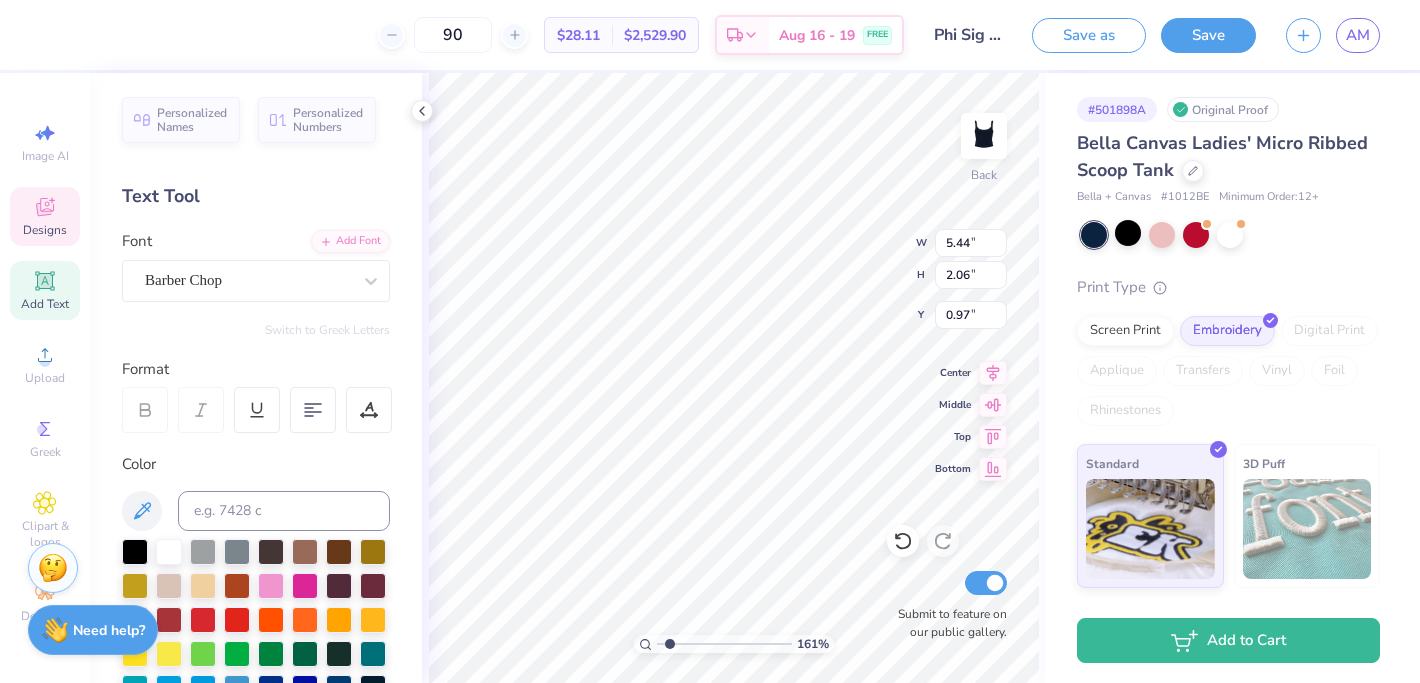 click 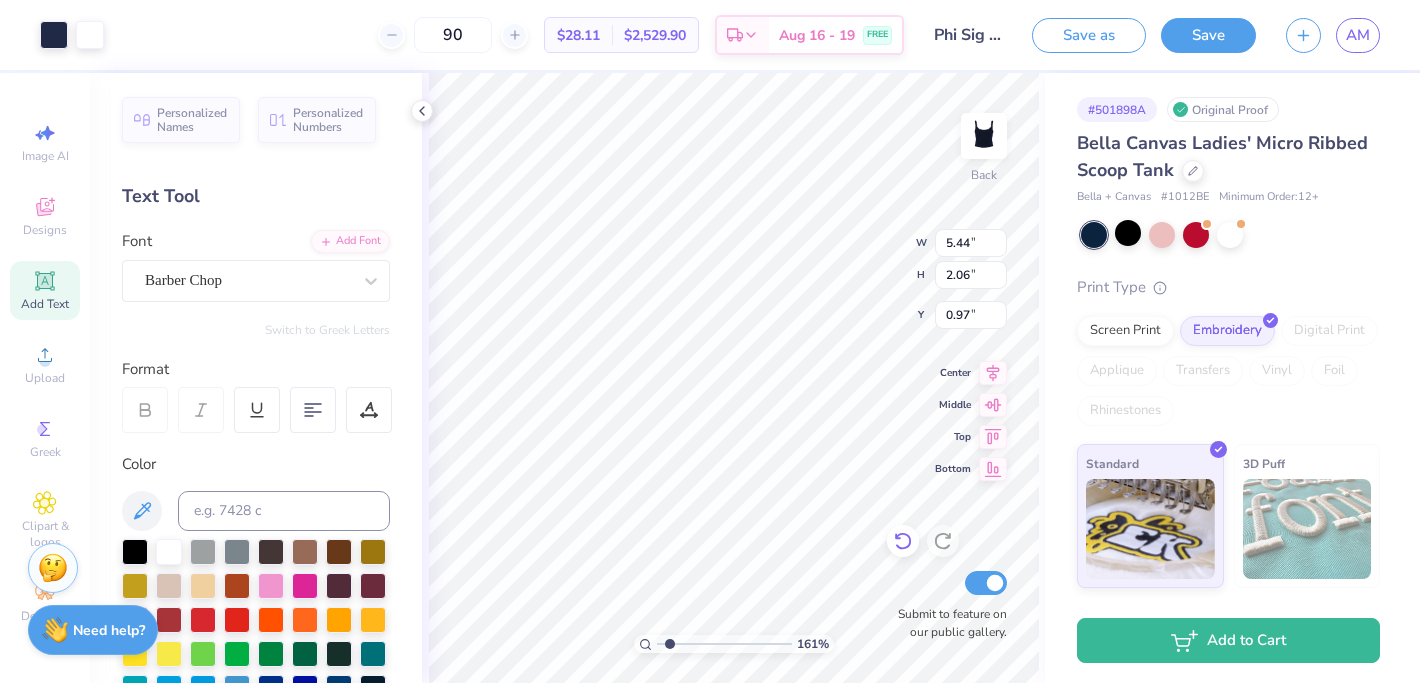 type on "2.08" 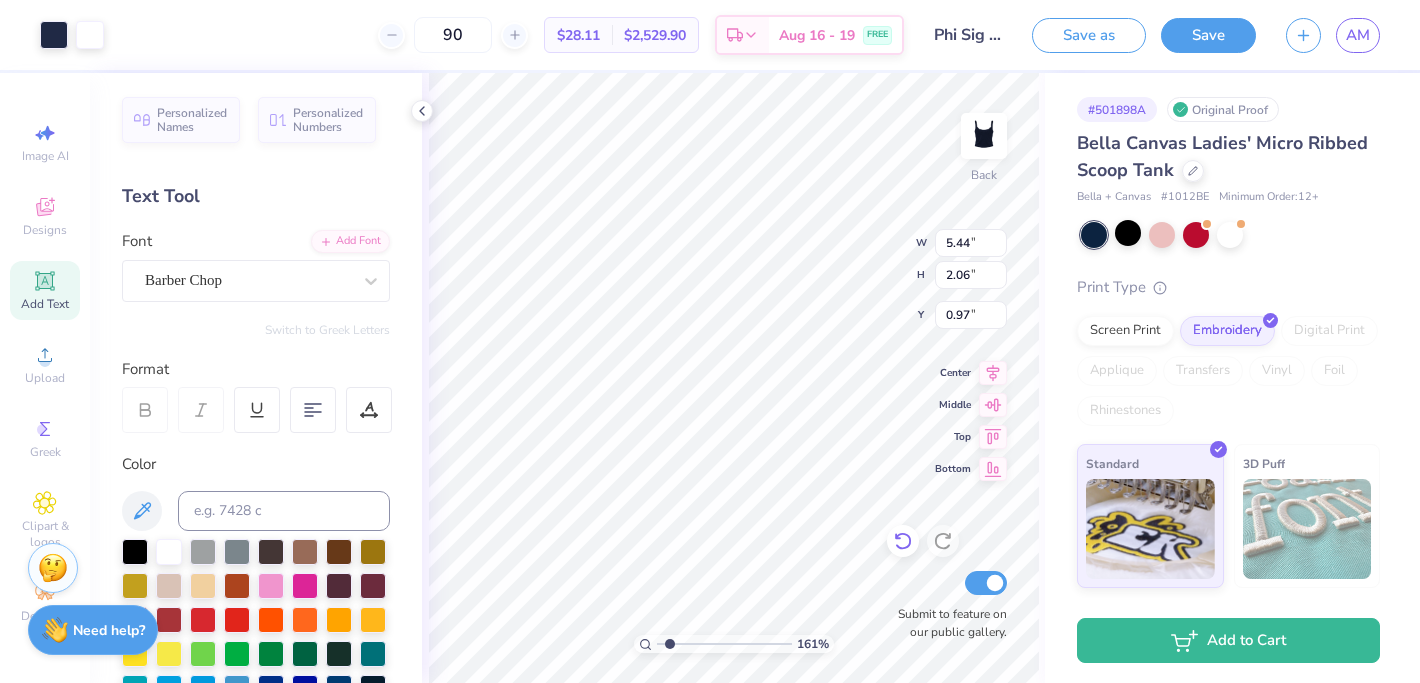 type on "1.27" 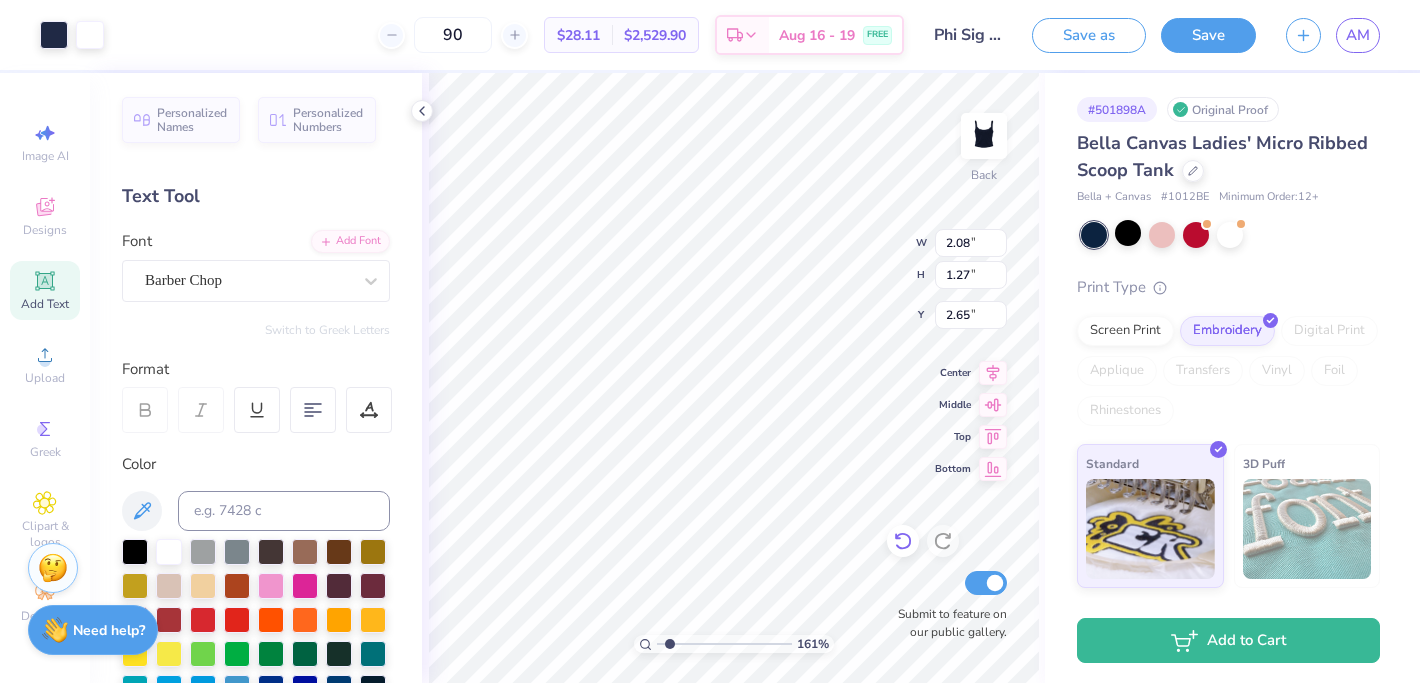 type on "3.71" 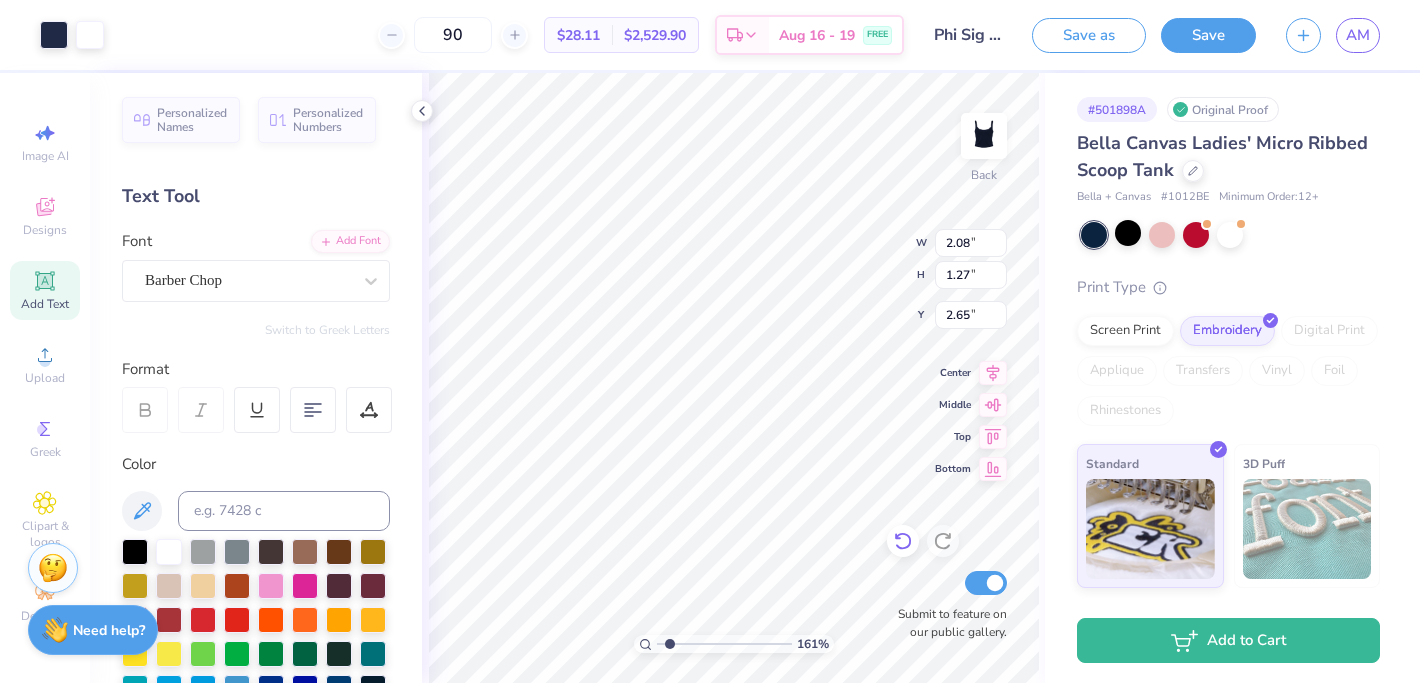 type on "2.27" 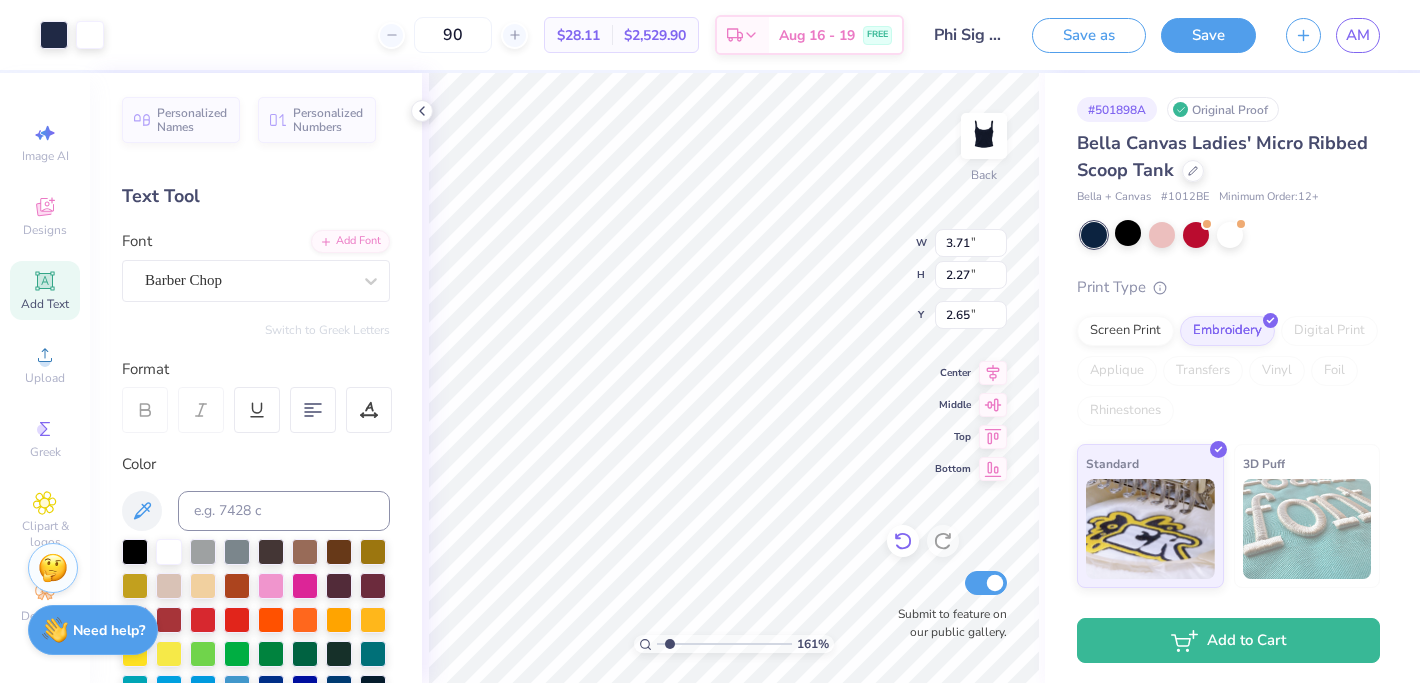 type on "2.37" 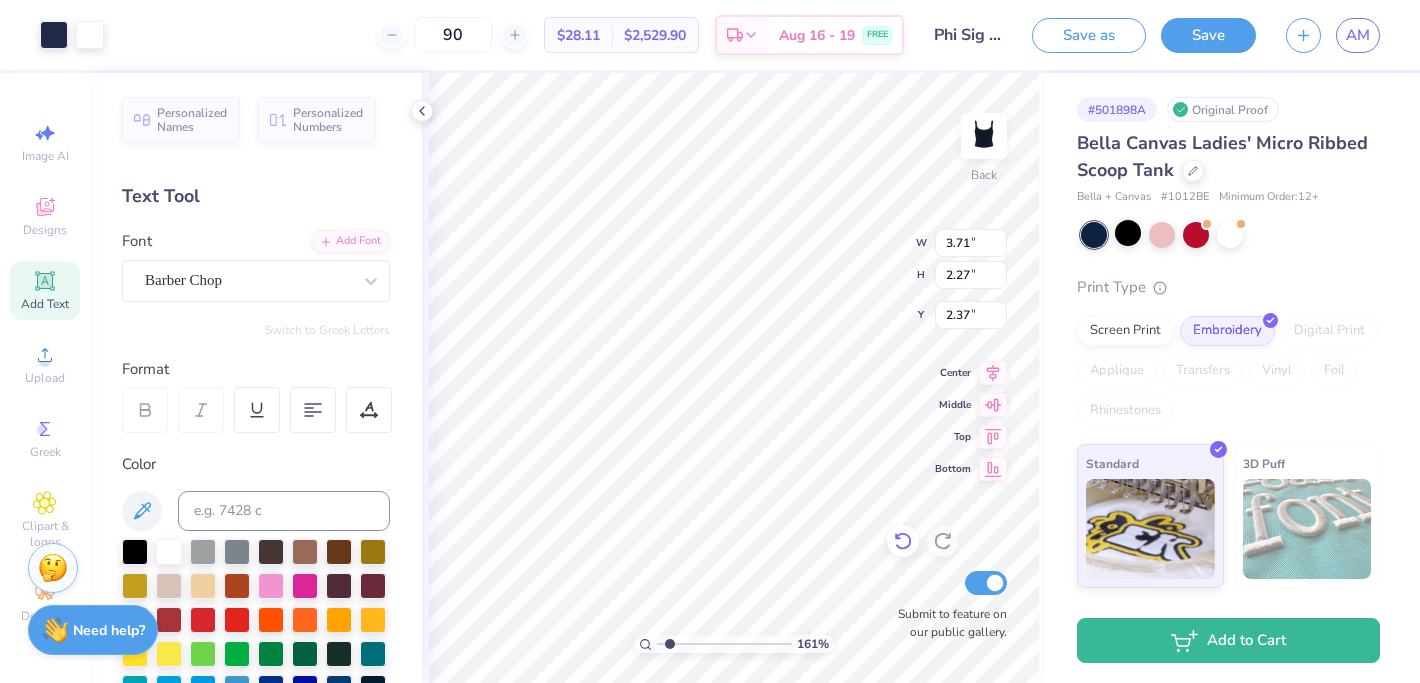 type on "4.54" 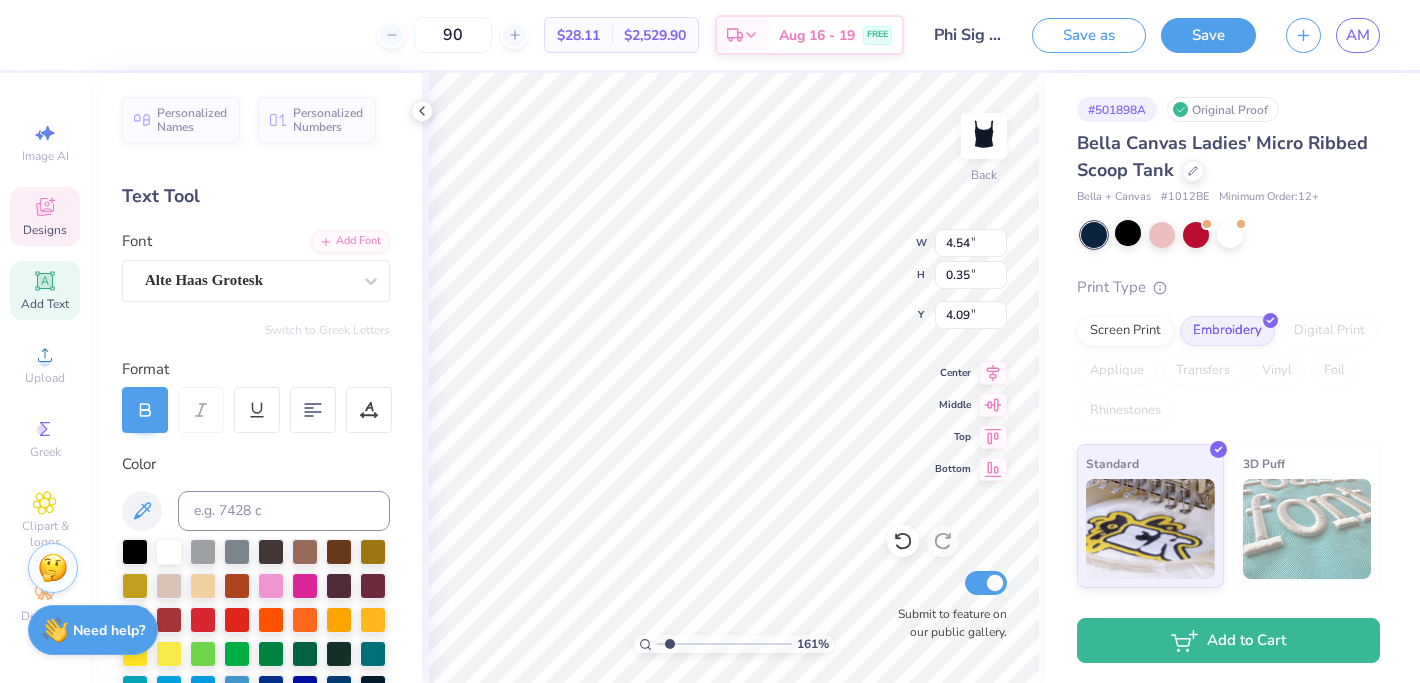 type on "4.64" 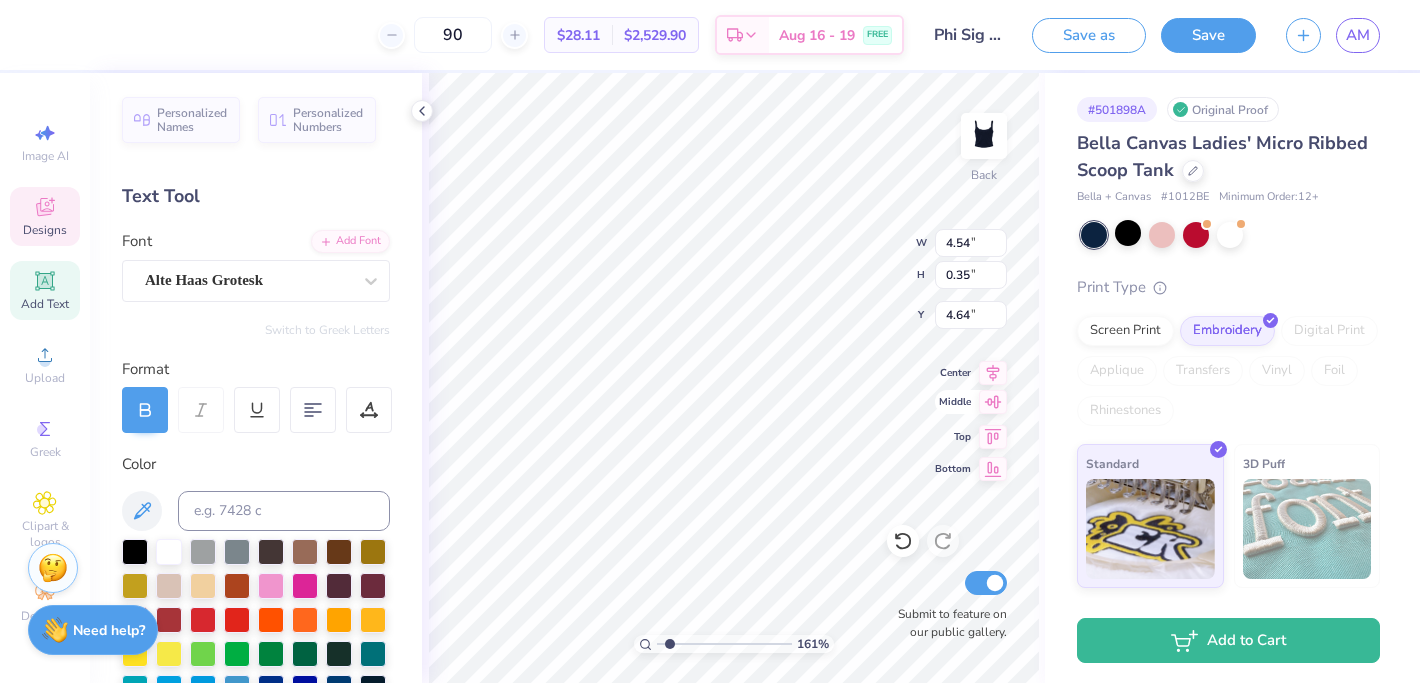 type on "3.71" 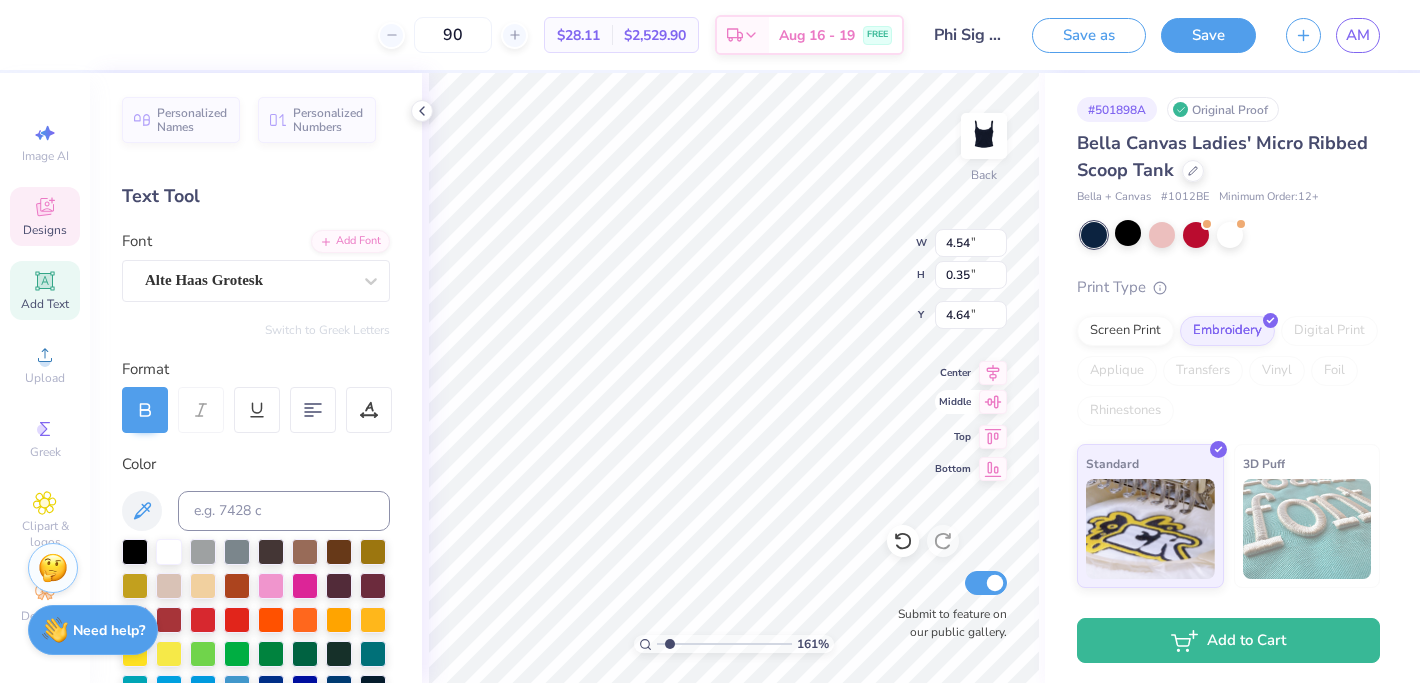 type on "2.27" 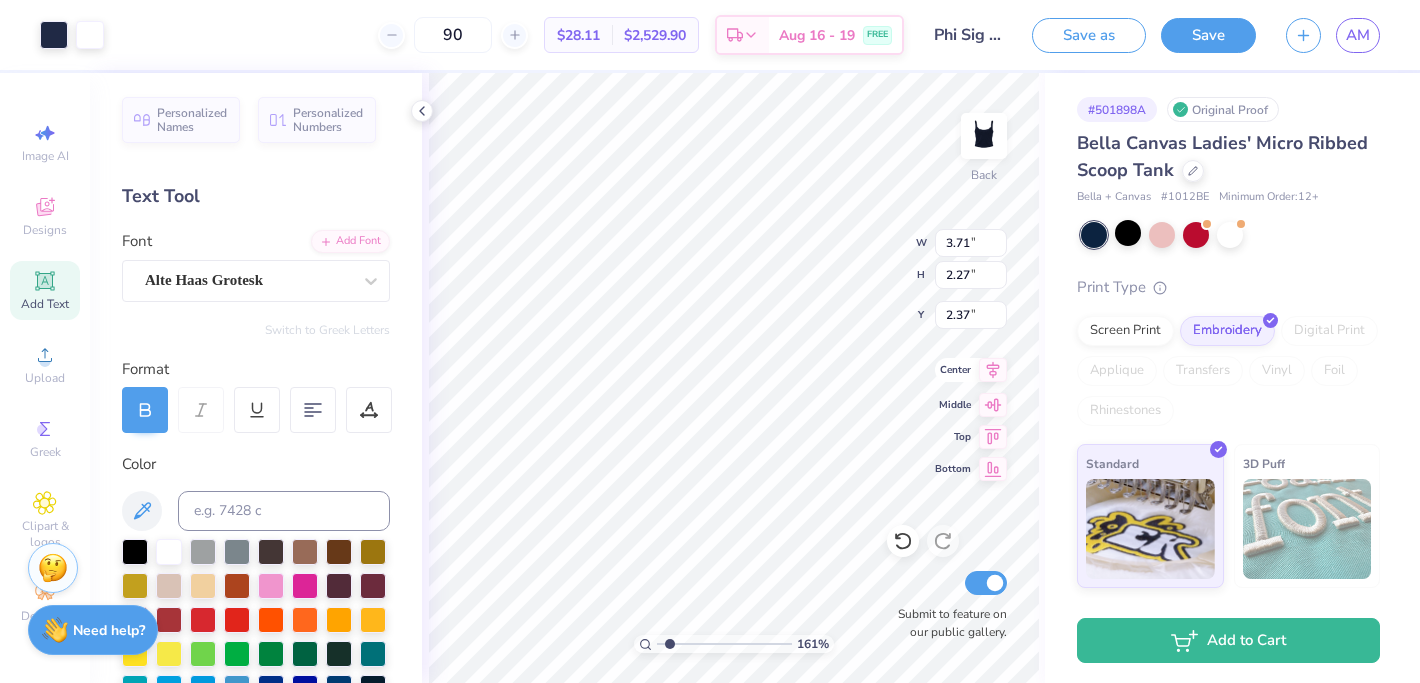 click 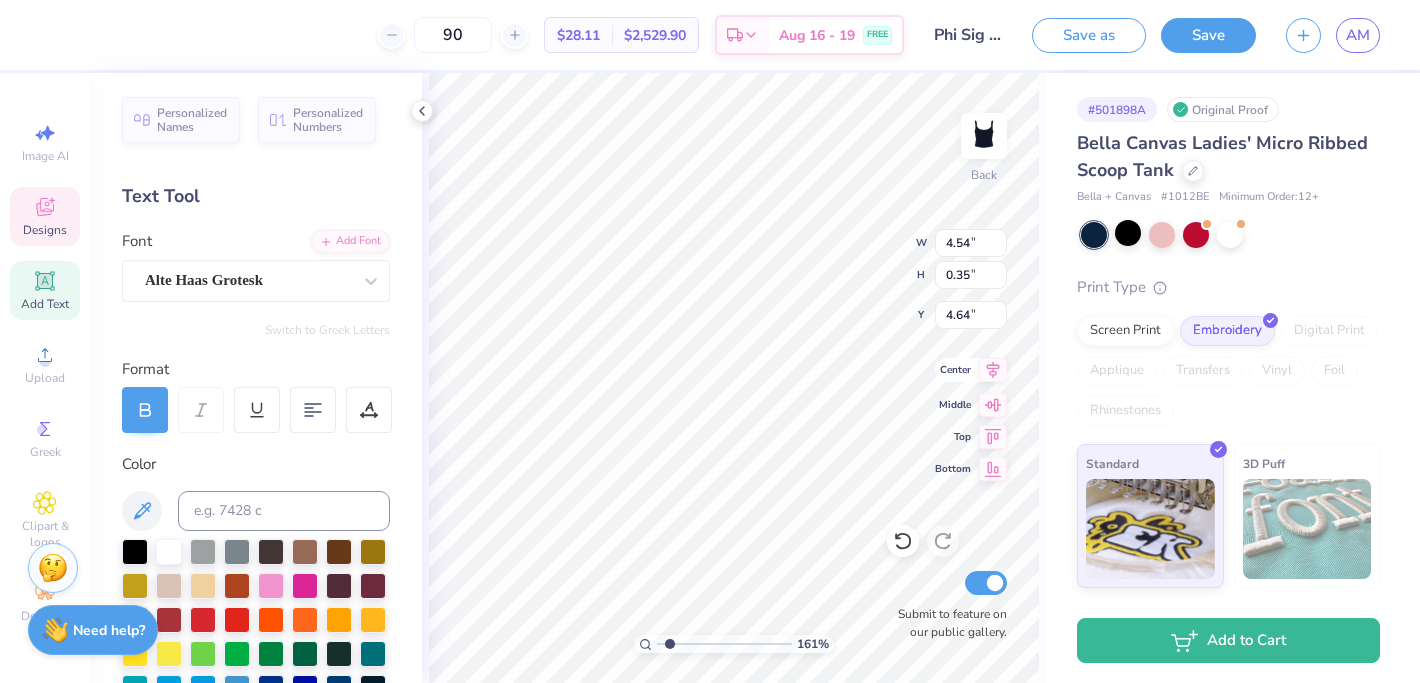 click 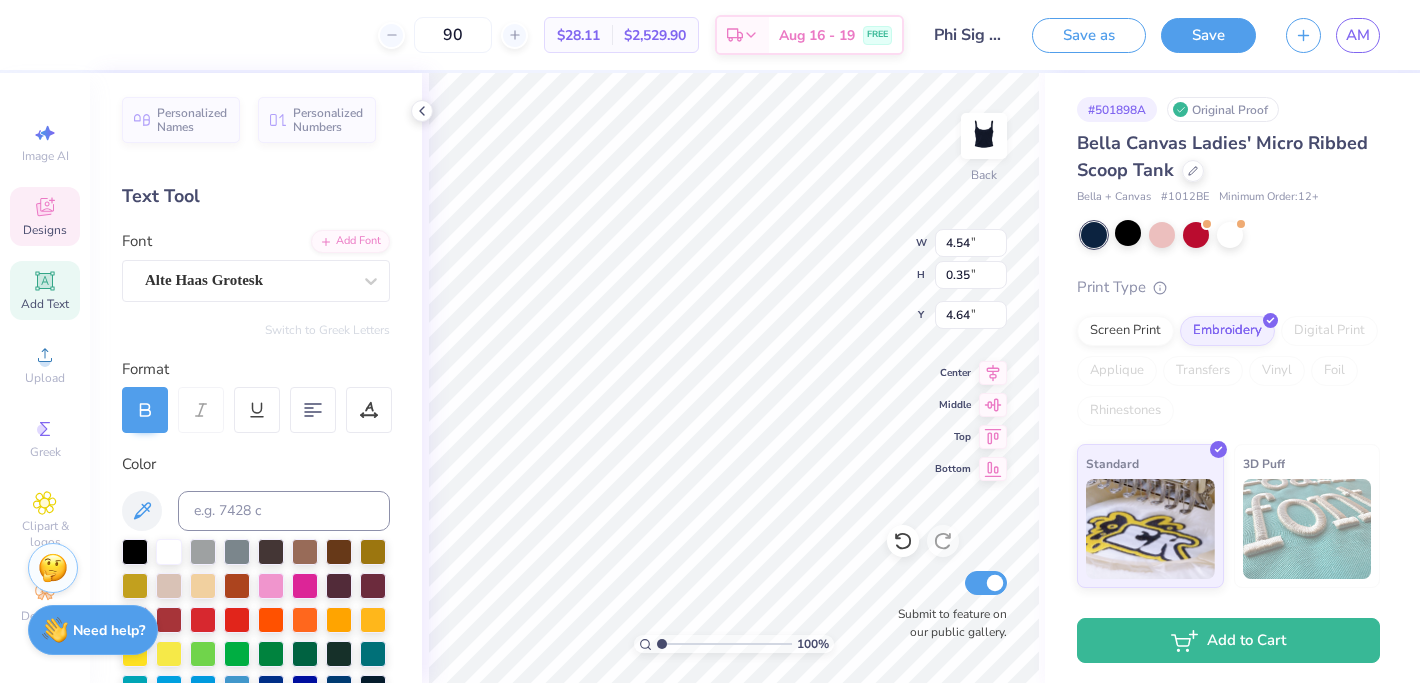 drag, startPoint x: 670, startPoint y: 644, endPoint x: 653, endPoint y: 644, distance: 17 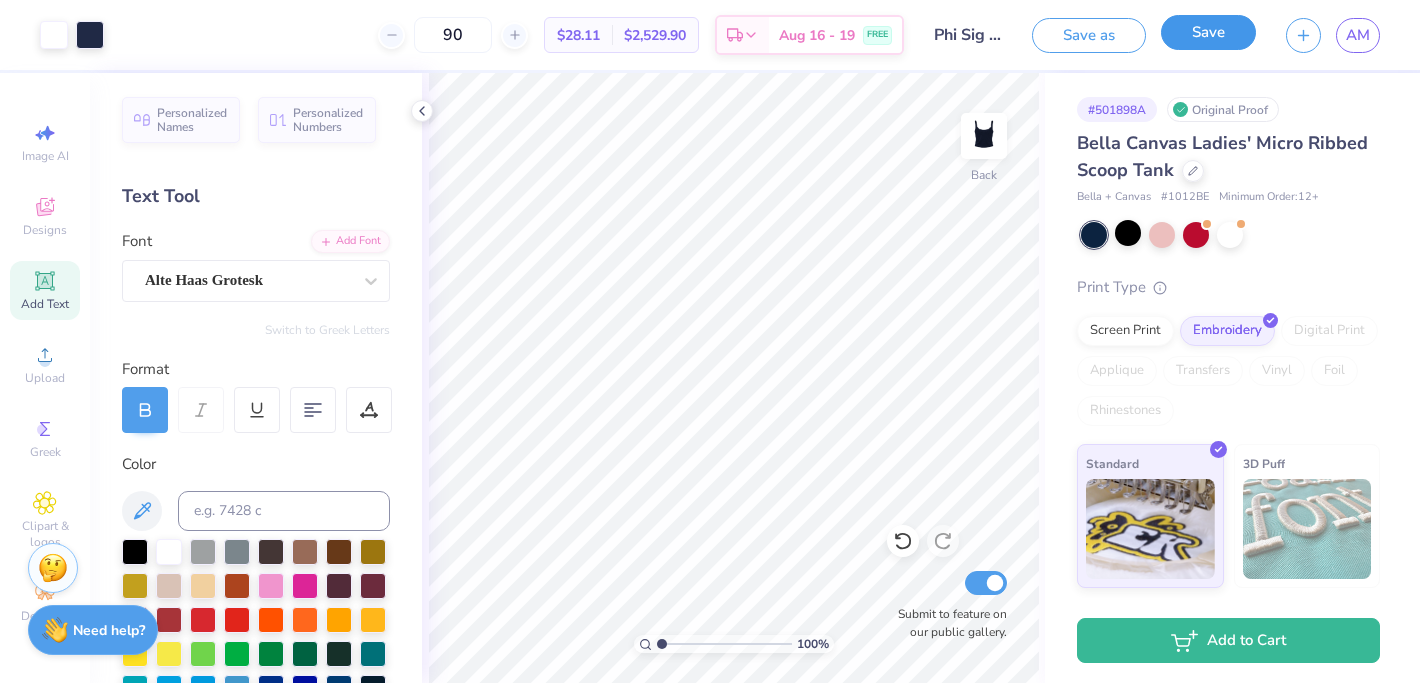 click on "Save" at bounding box center (1208, 32) 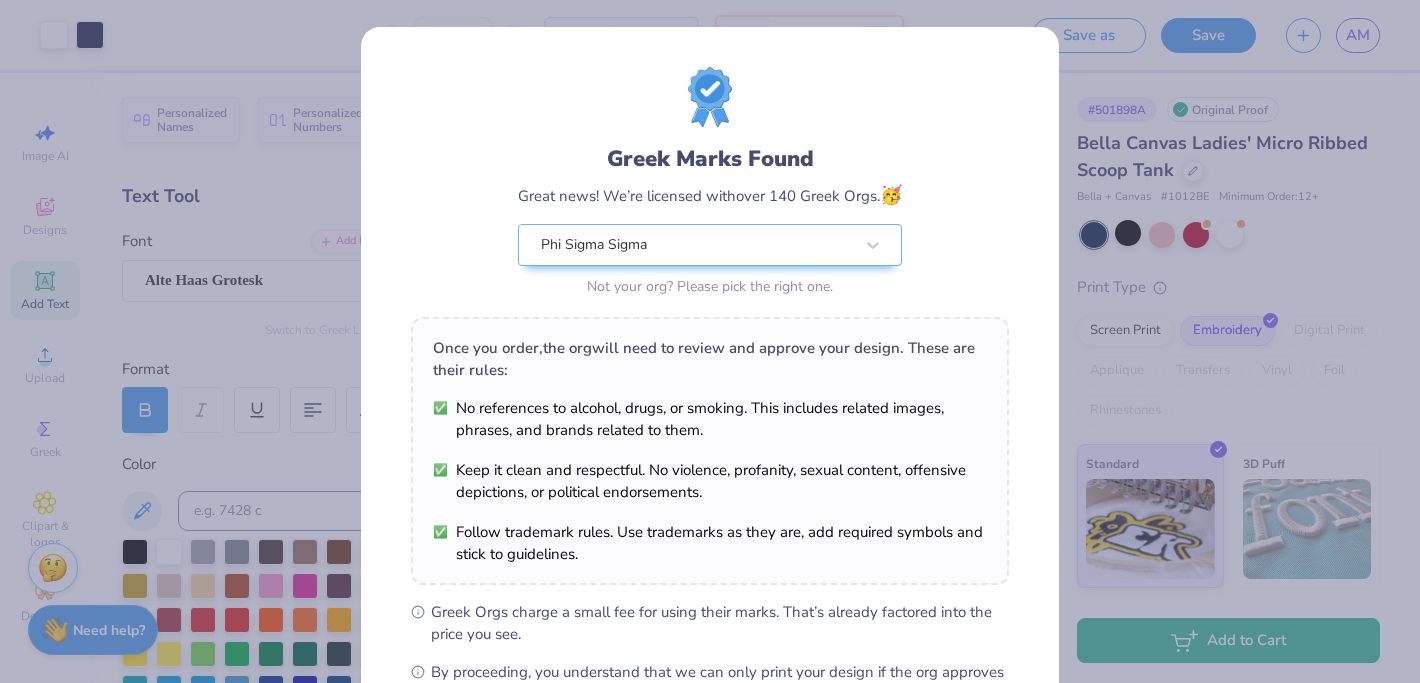 scroll, scrollTop: 253, scrollLeft: 0, axis: vertical 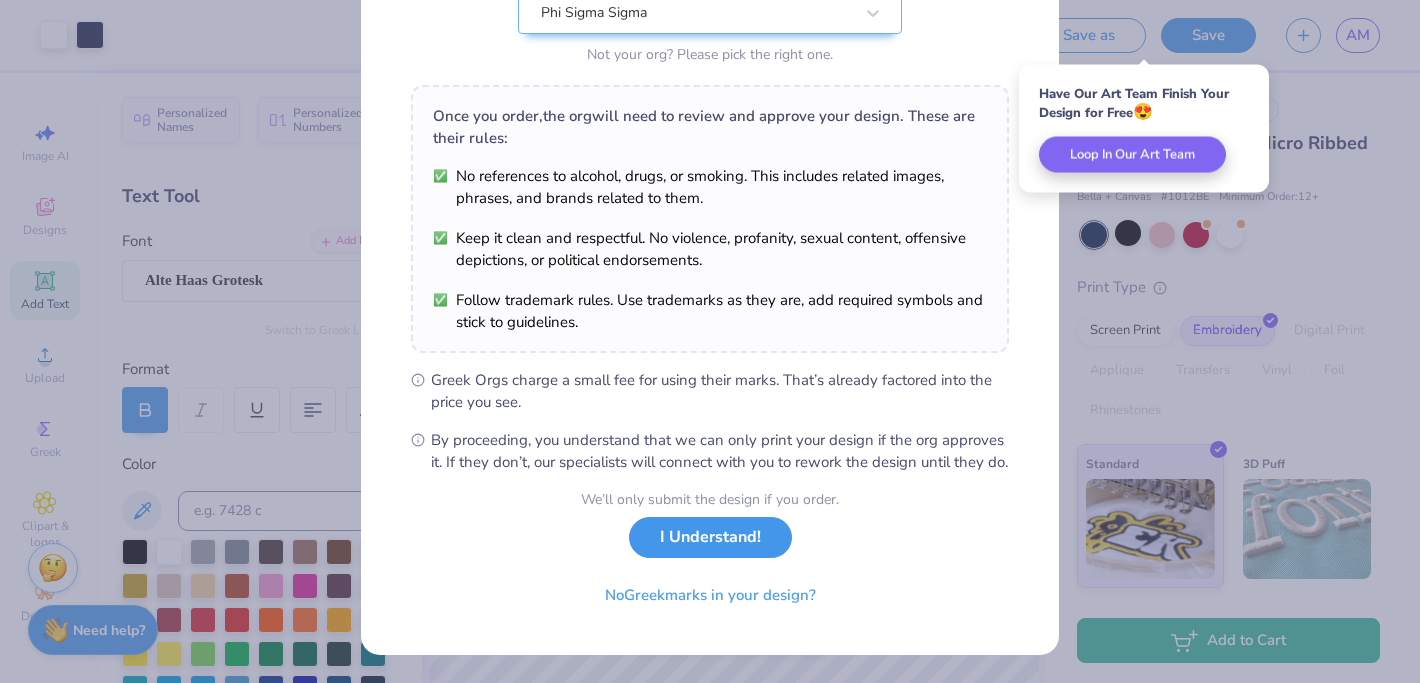 click on "I Understand!" at bounding box center [710, 537] 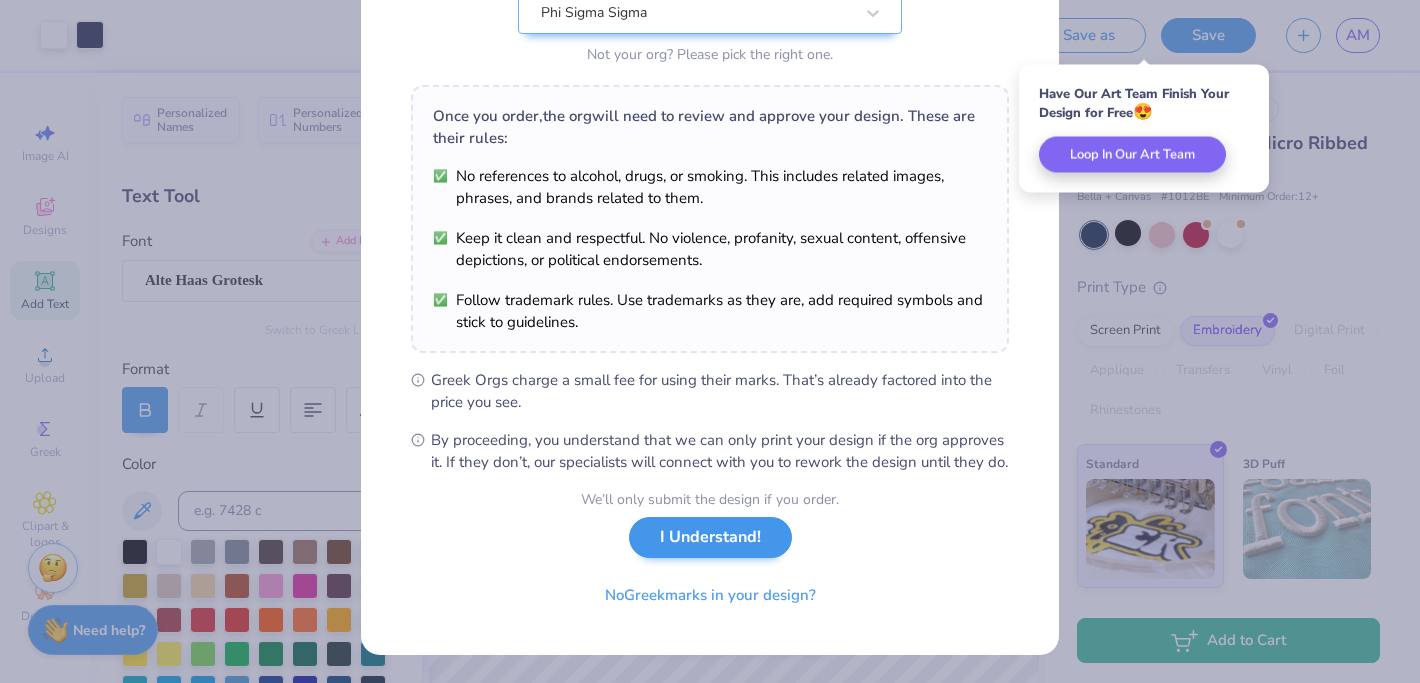 scroll, scrollTop: 0, scrollLeft: 0, axis: both 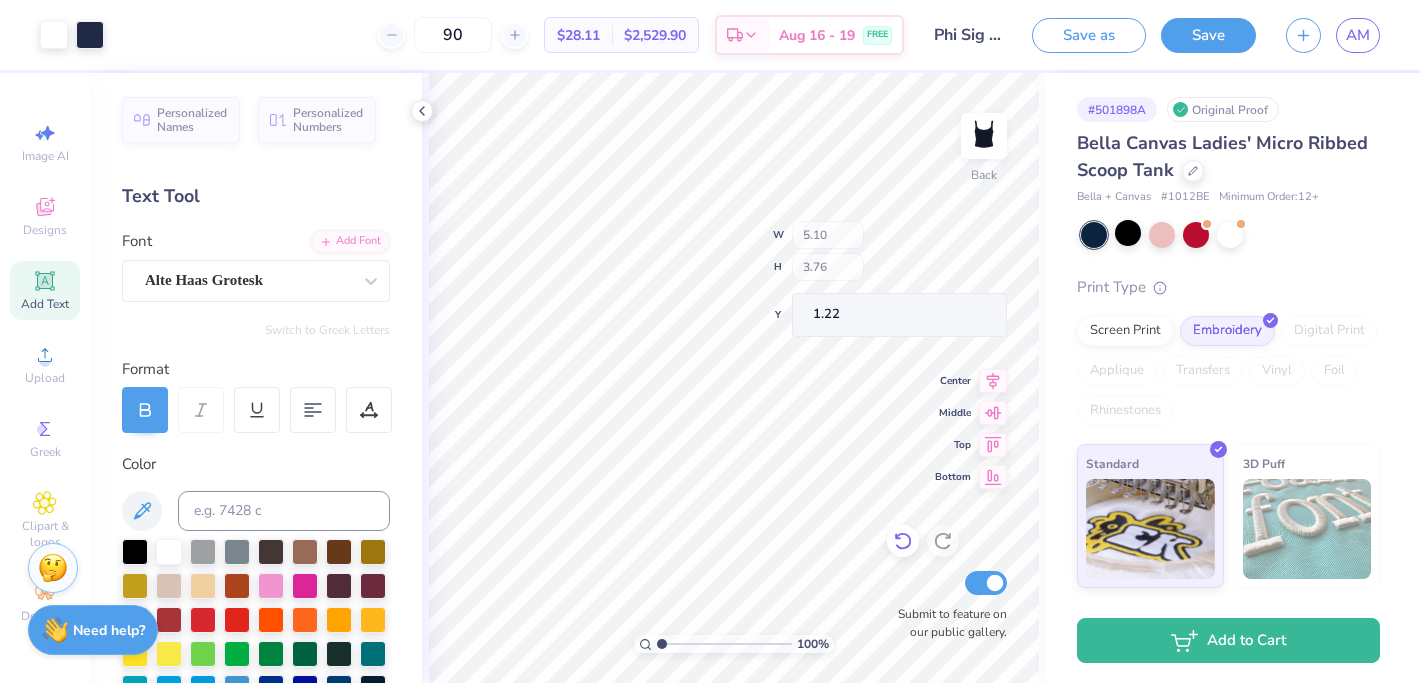 type on "5.10" 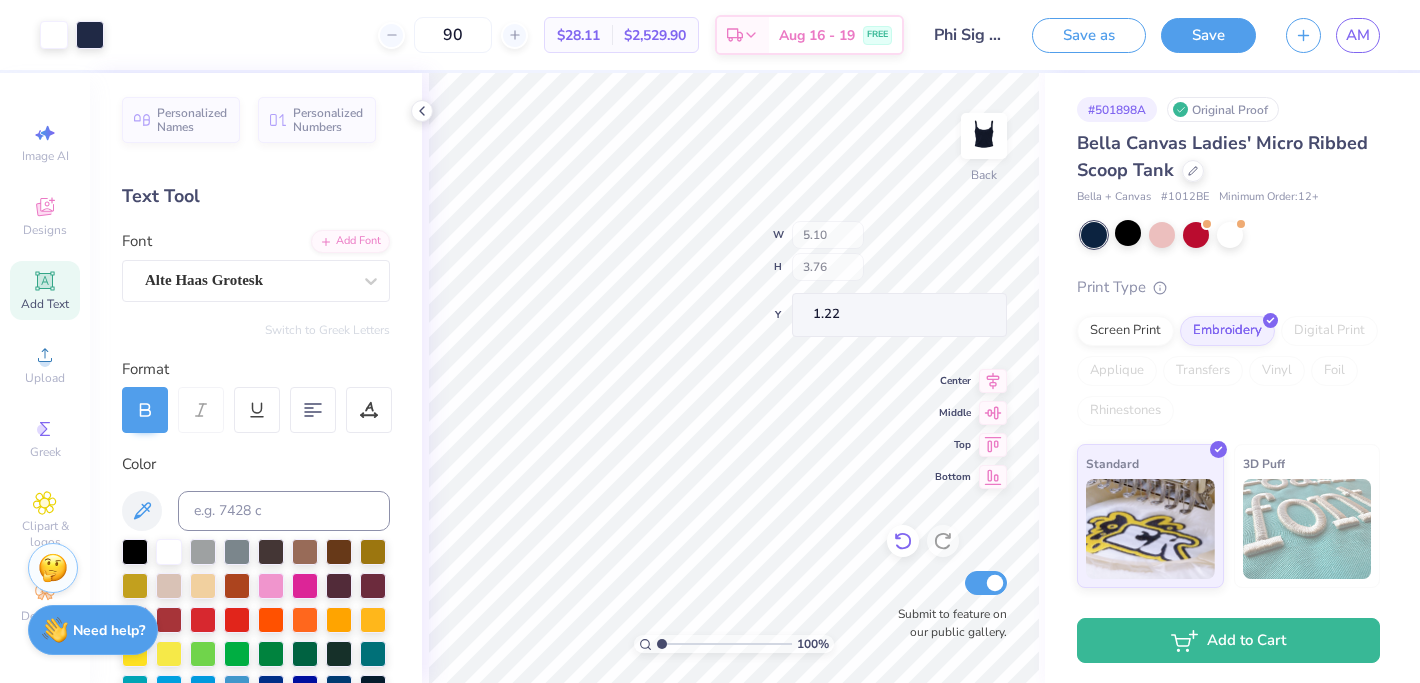type on "3.76" 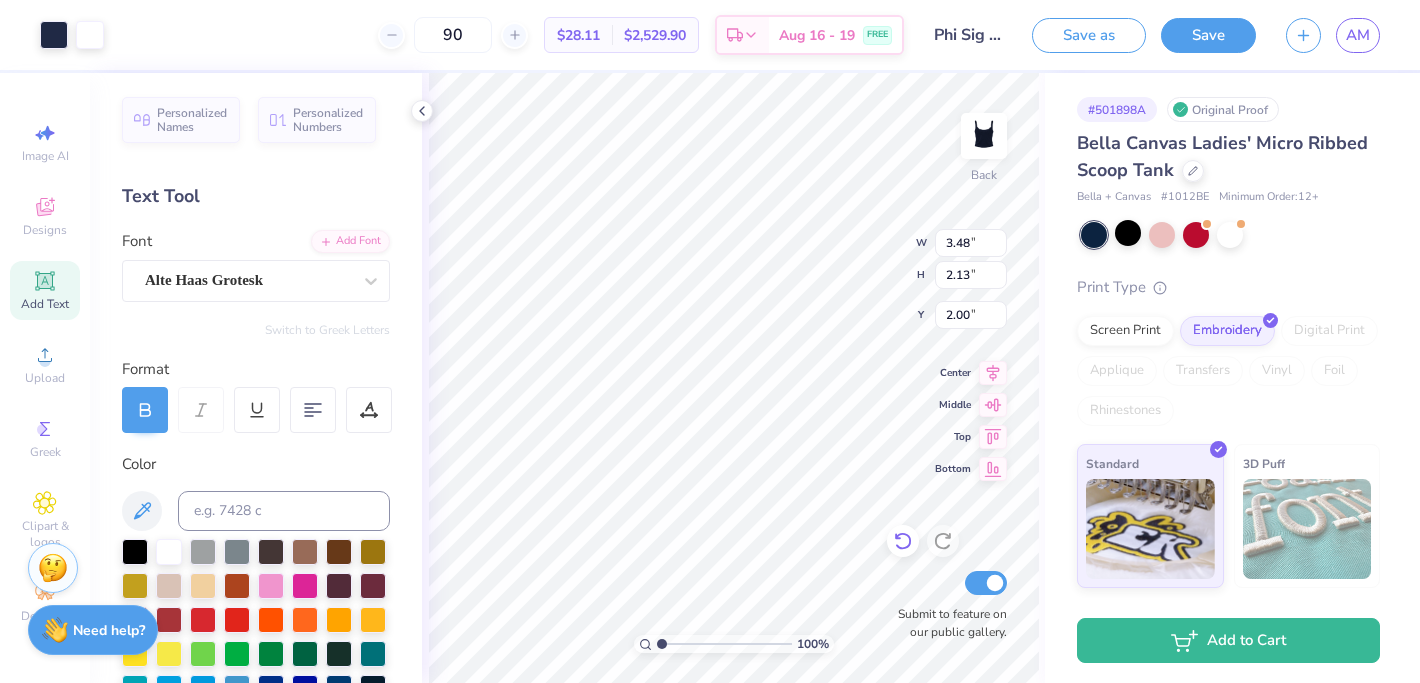 type on "2.53" 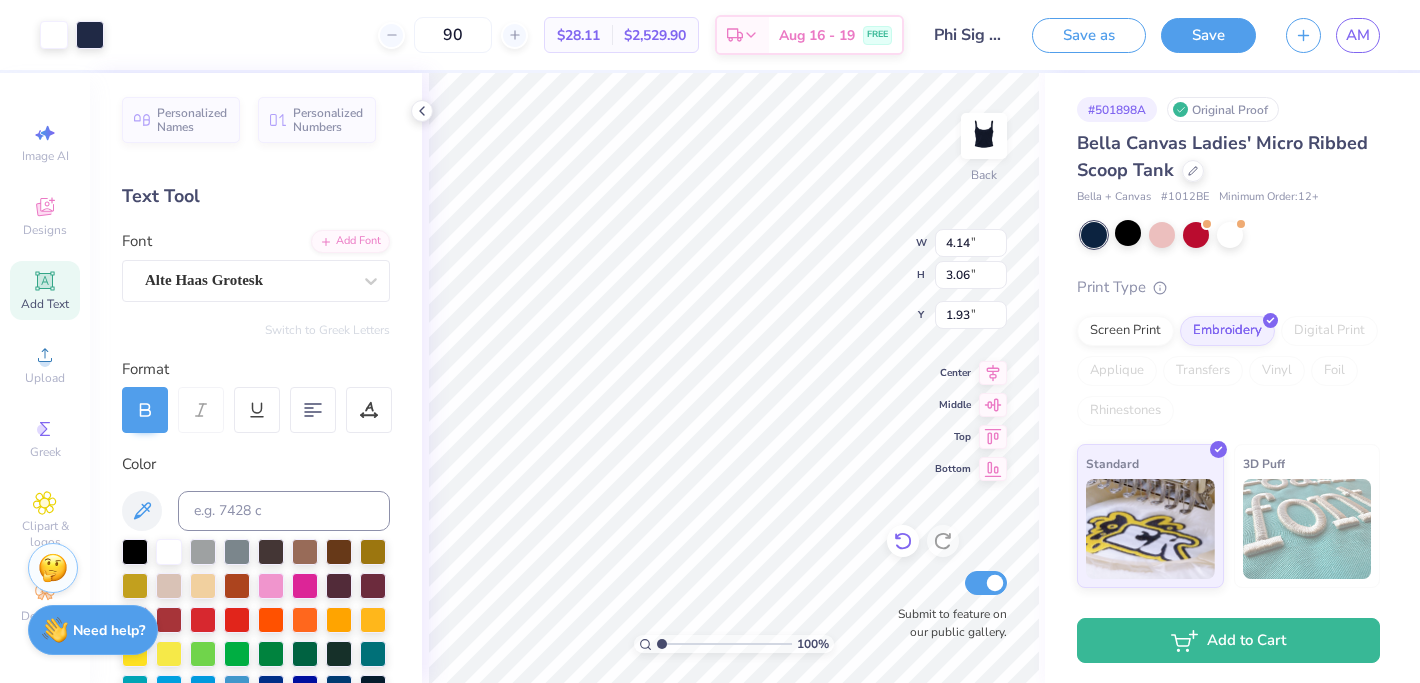 type on "4.14" 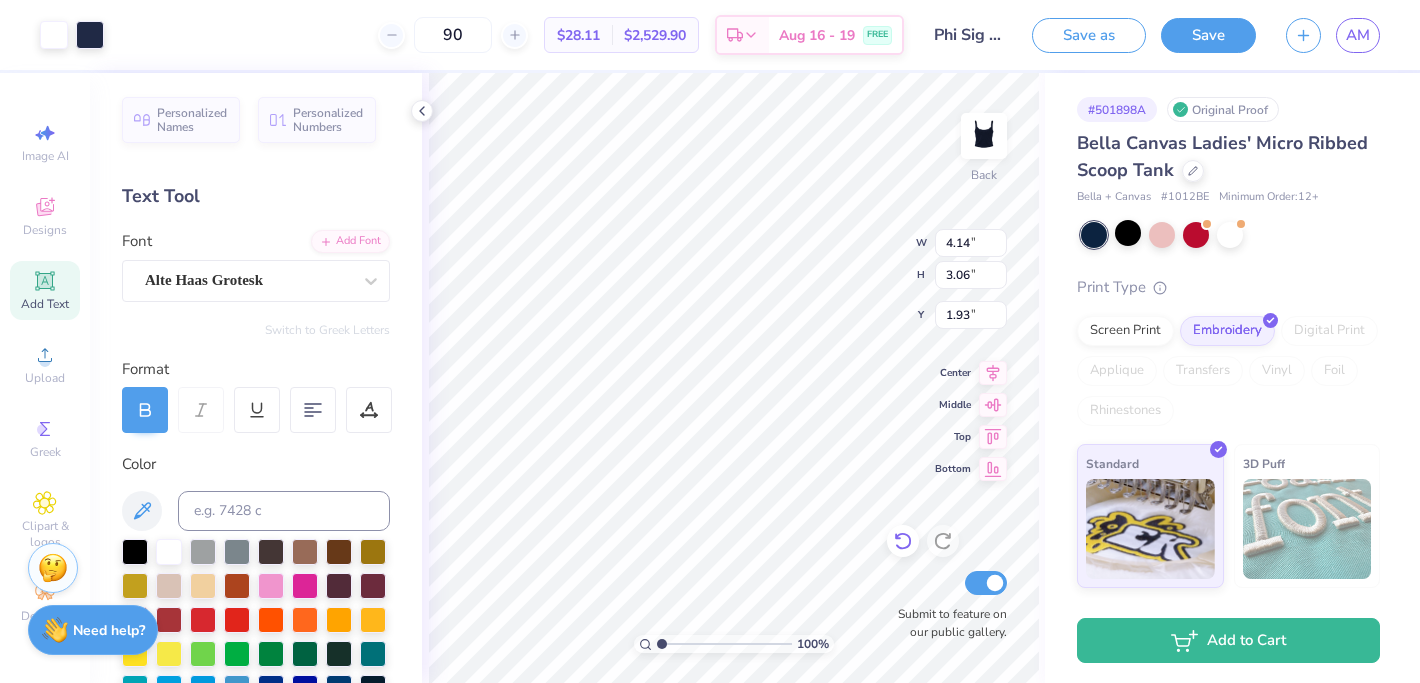 type on "3.06" 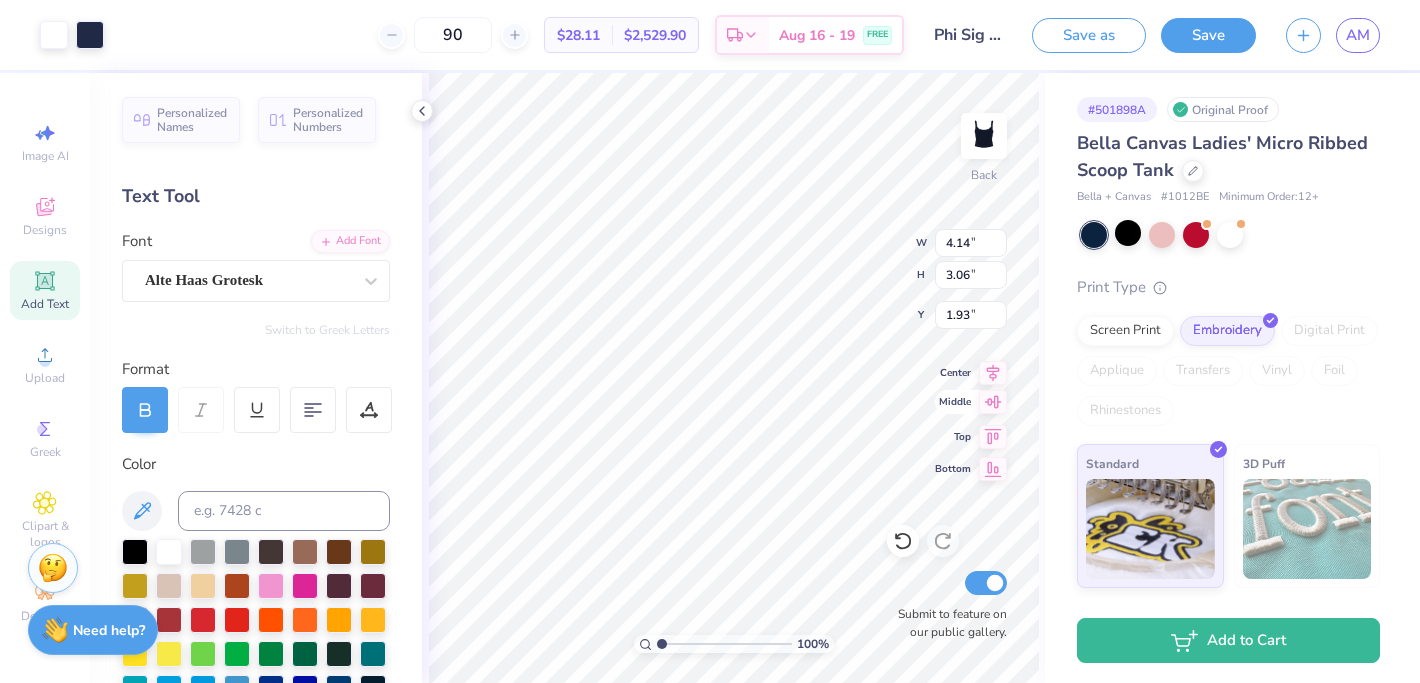 type on "1.17" 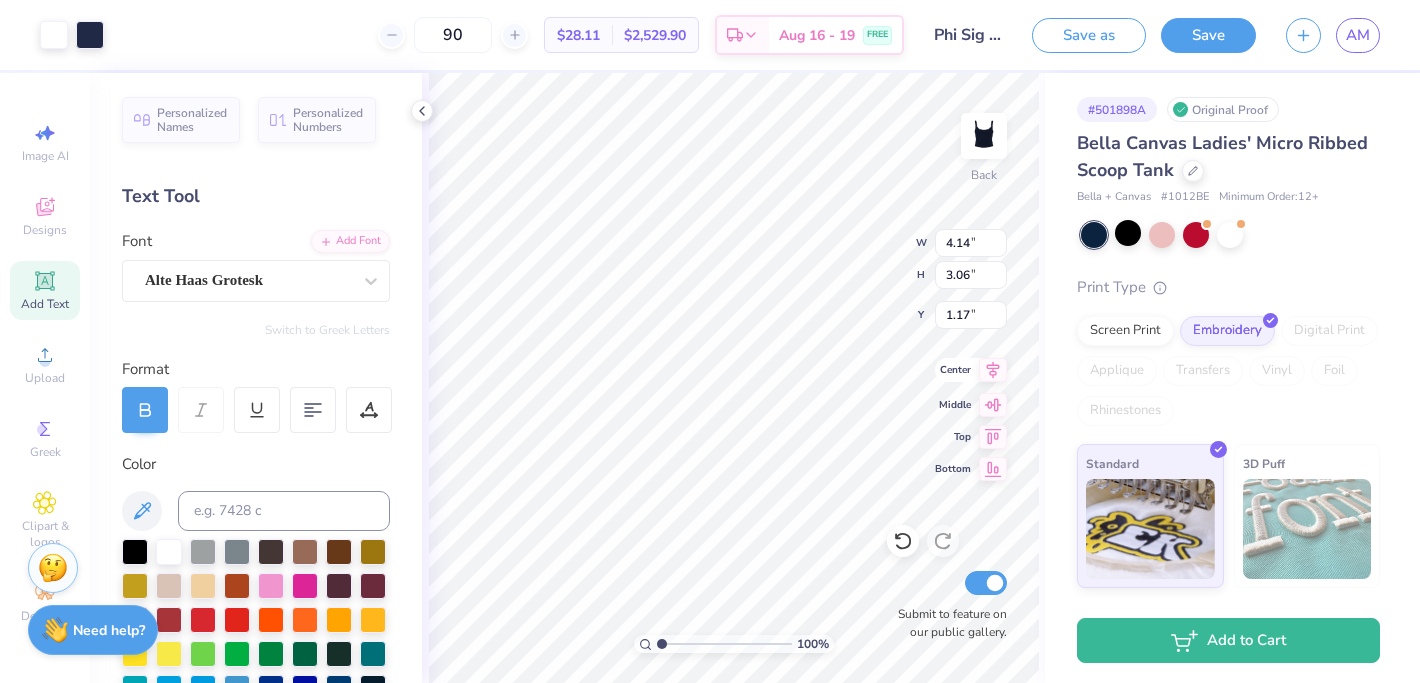 click 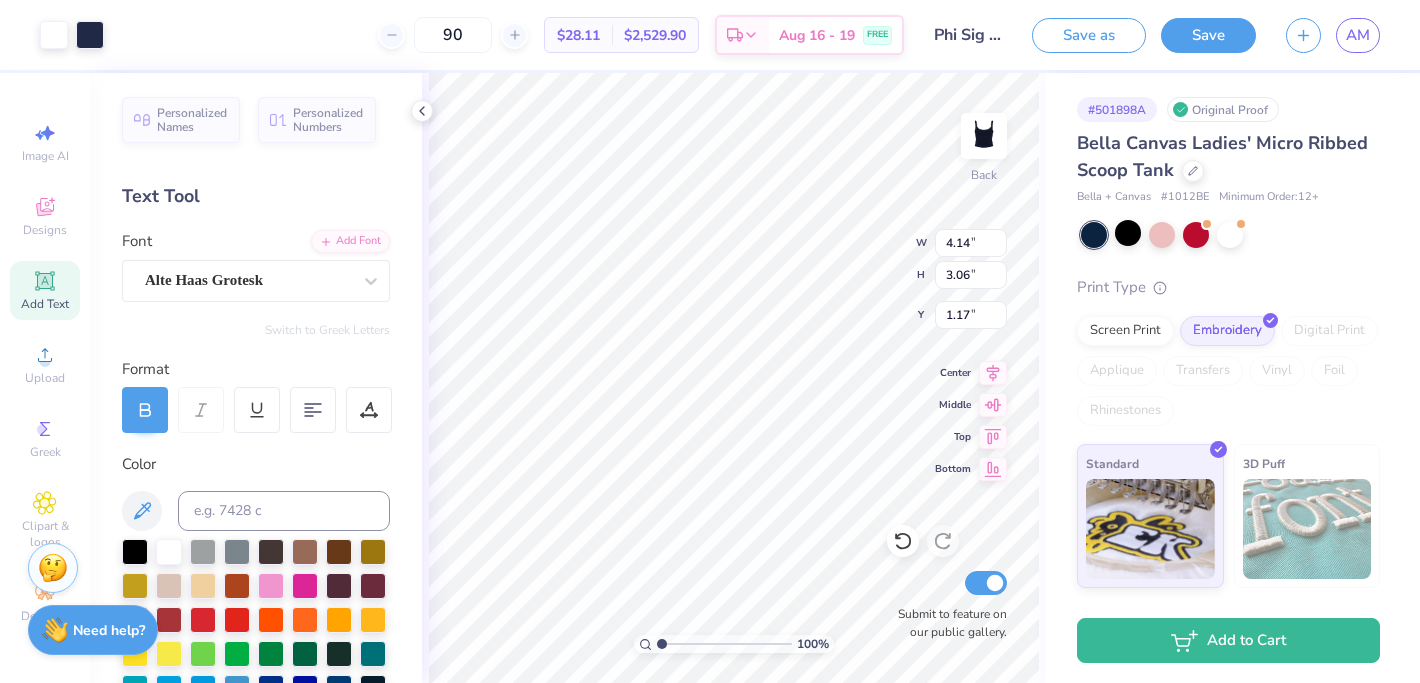 type on "3.86" 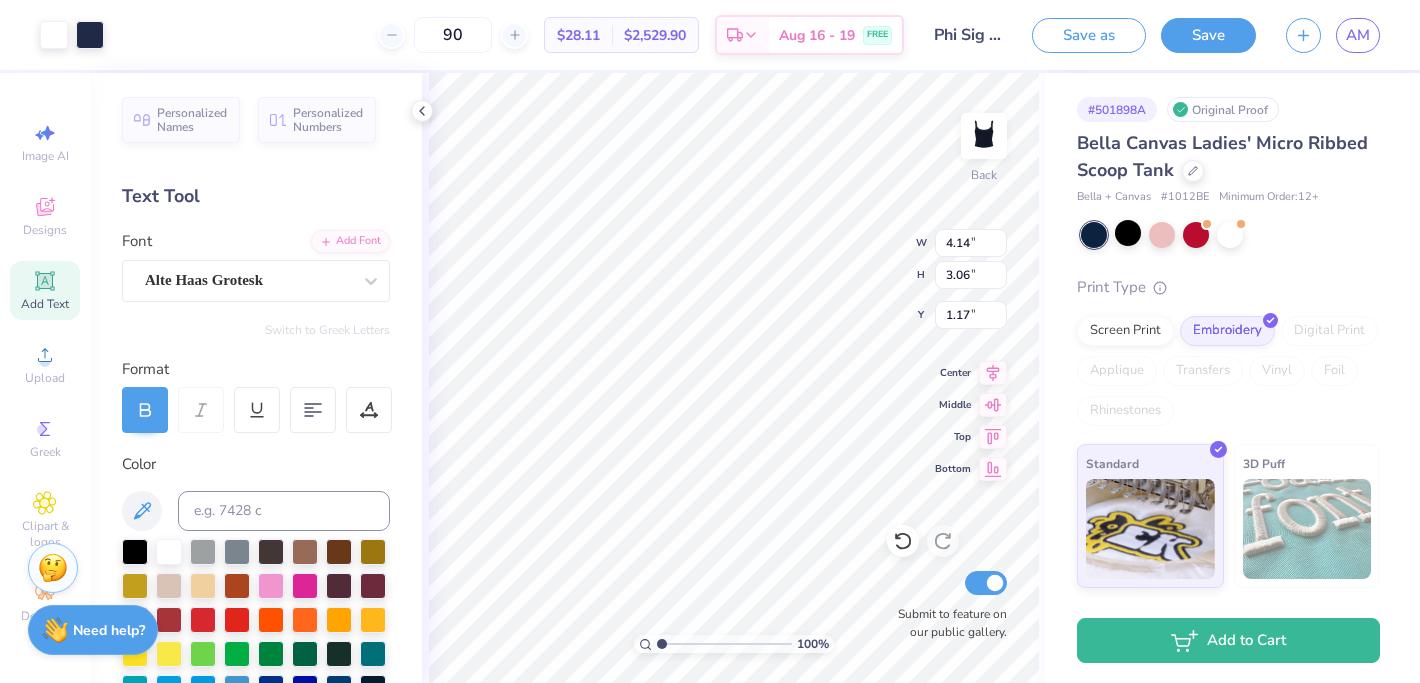 type on "2.85" 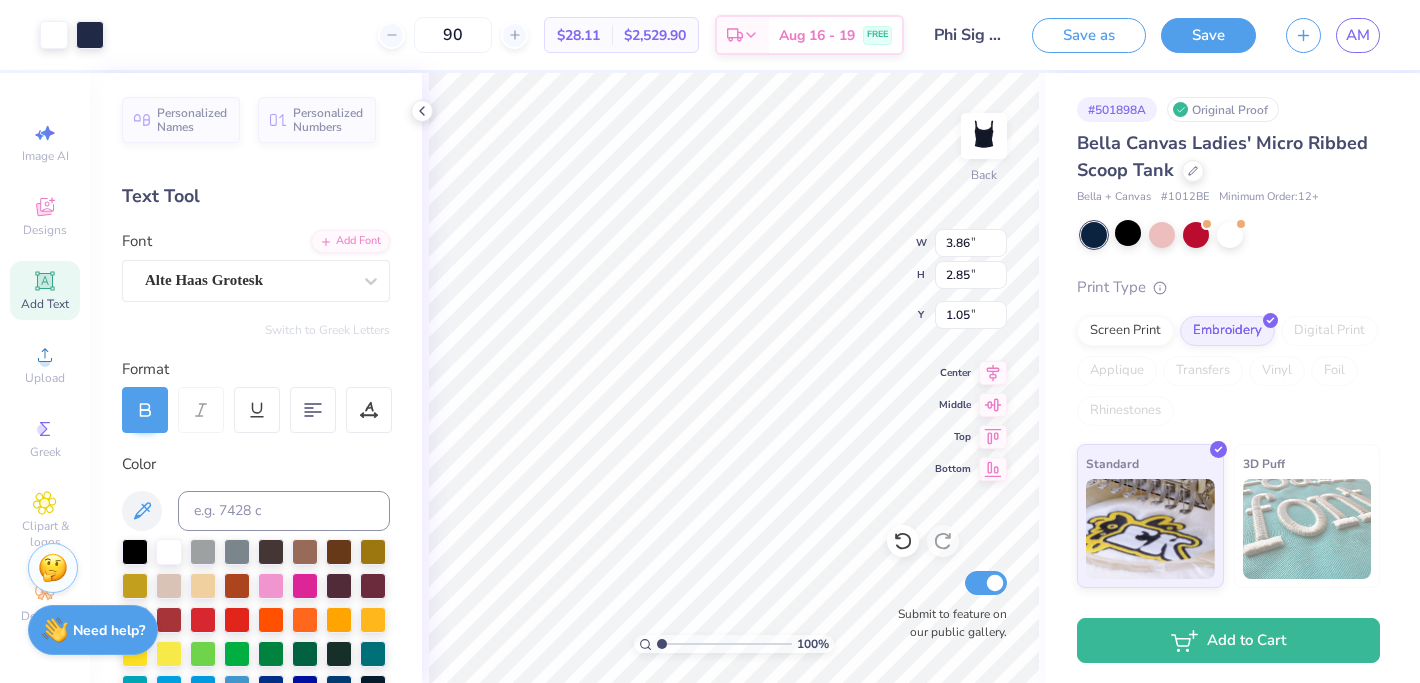 type on "1.05" 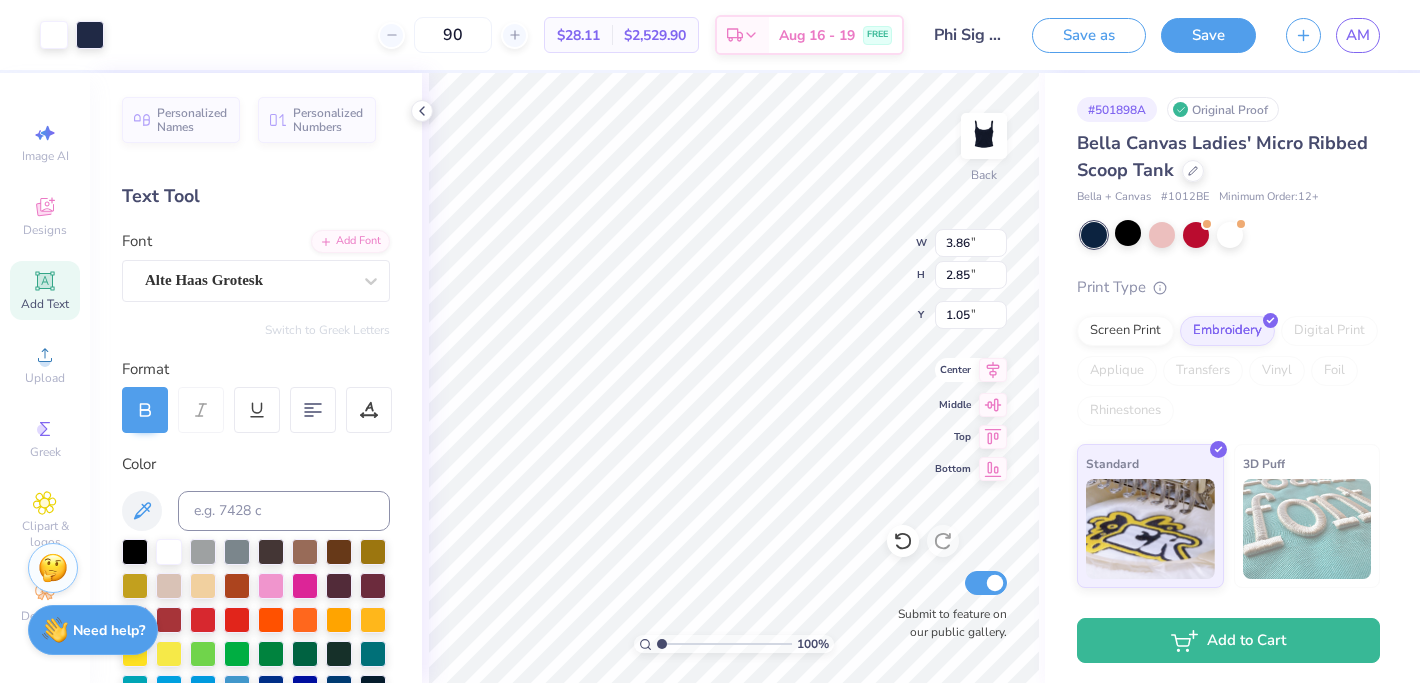 type on "4.26" 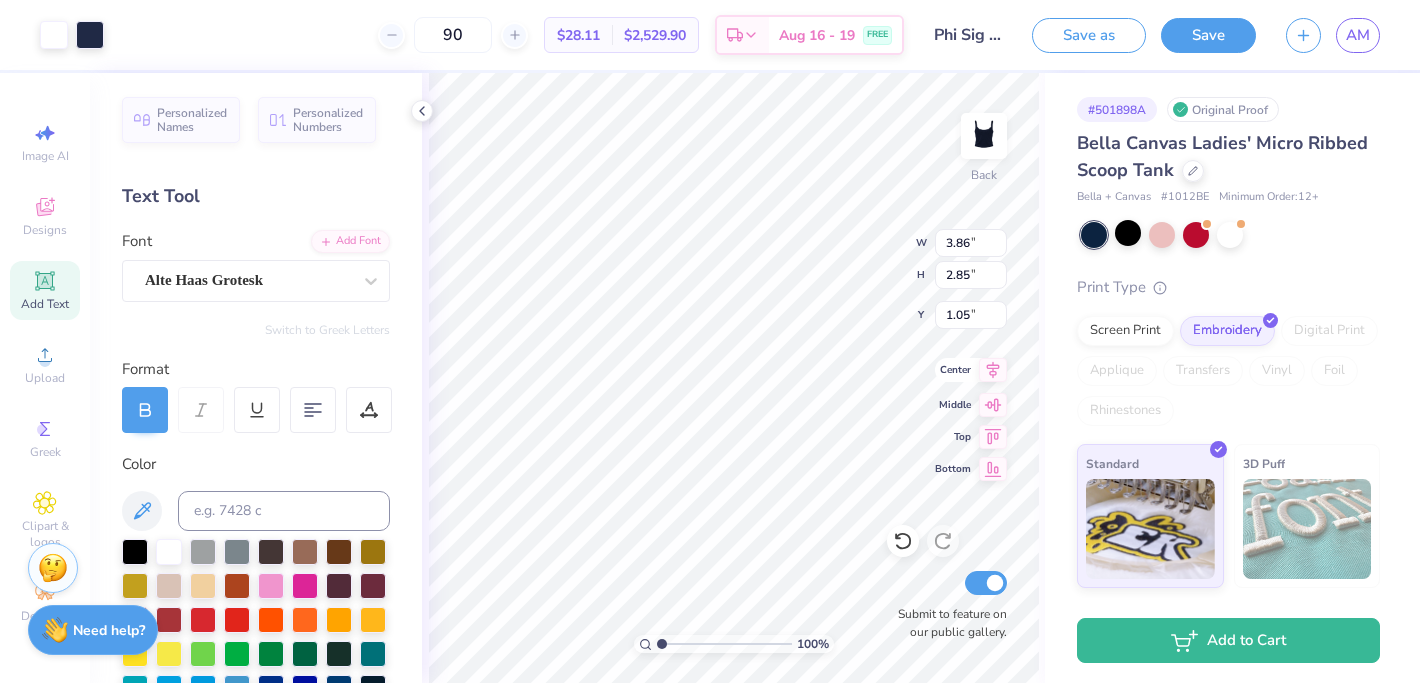 type on "3.14" 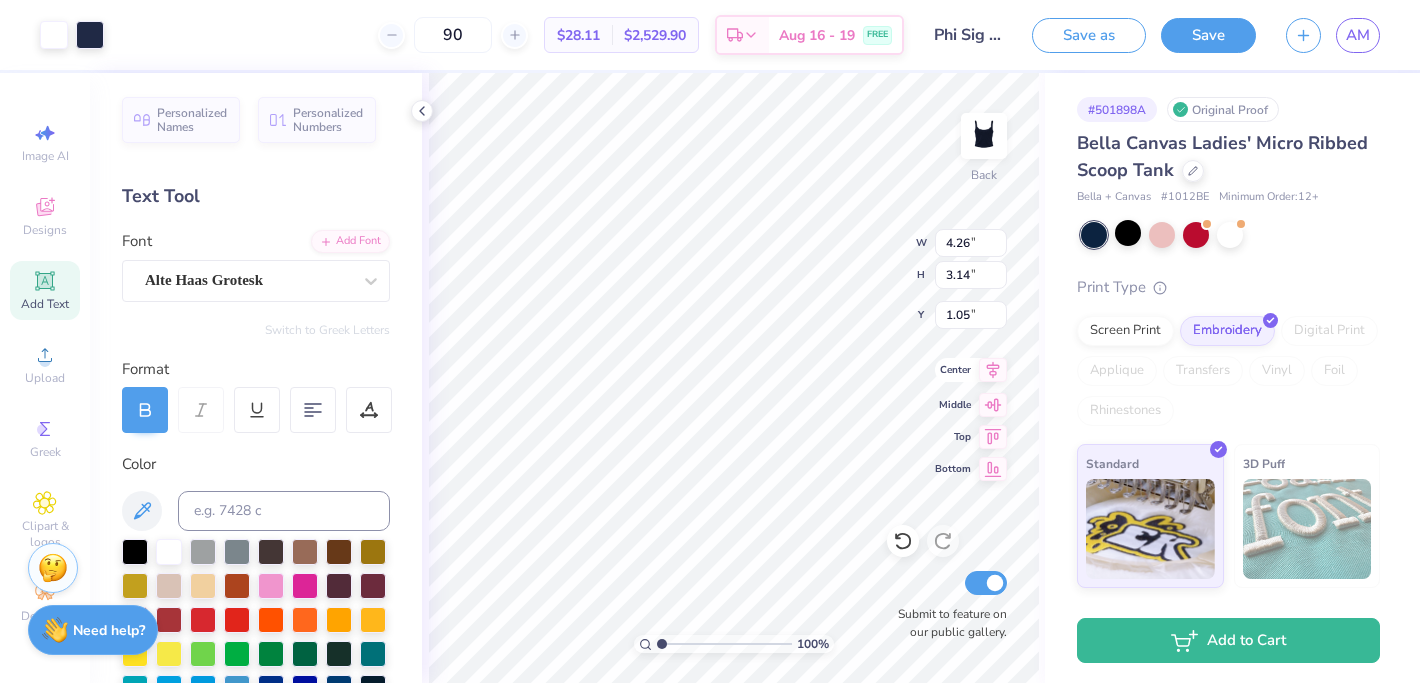 click 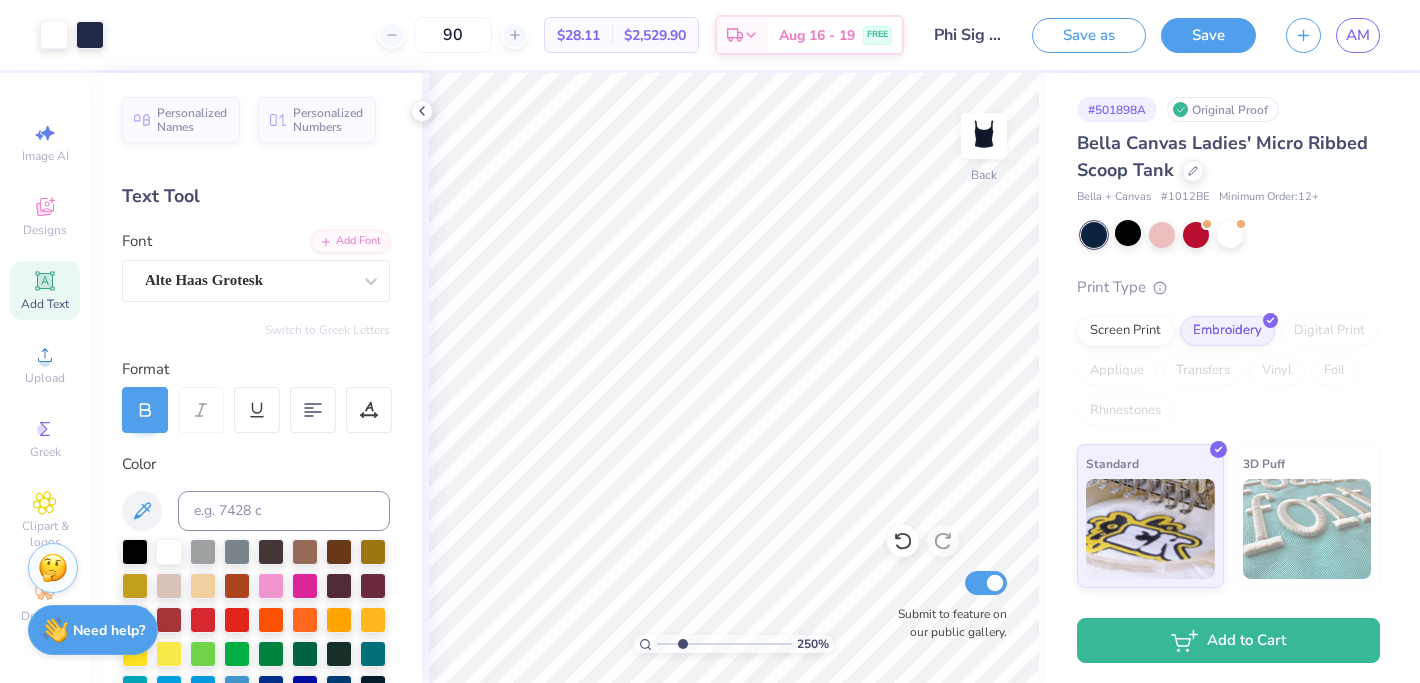 drag, startPoint x: 667, startPoint y: 648, endPoint x: 682, endPoint y: 649, distance: 15.033297 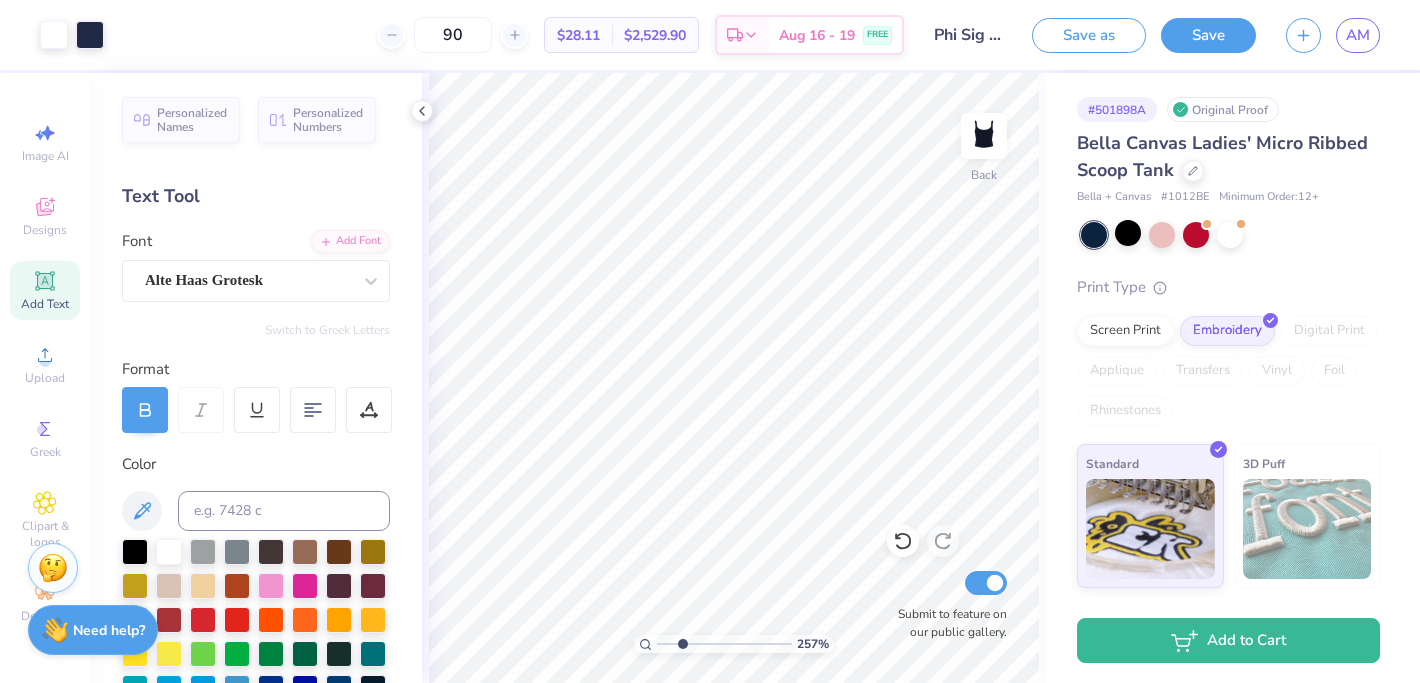 click on "# 501898A Original Proof Bella Canvas Ladies' Micro Ribbed Scoop Tank Bella + Canvas # 1012BE Minimum Order:  12 +   Print Type Screen Print Embroidery Digital Print Applique Transfers Vinyl Foil Rhinestones Standard 3D Puff Metallic & Glitter" at bounding box center (1232, 407) 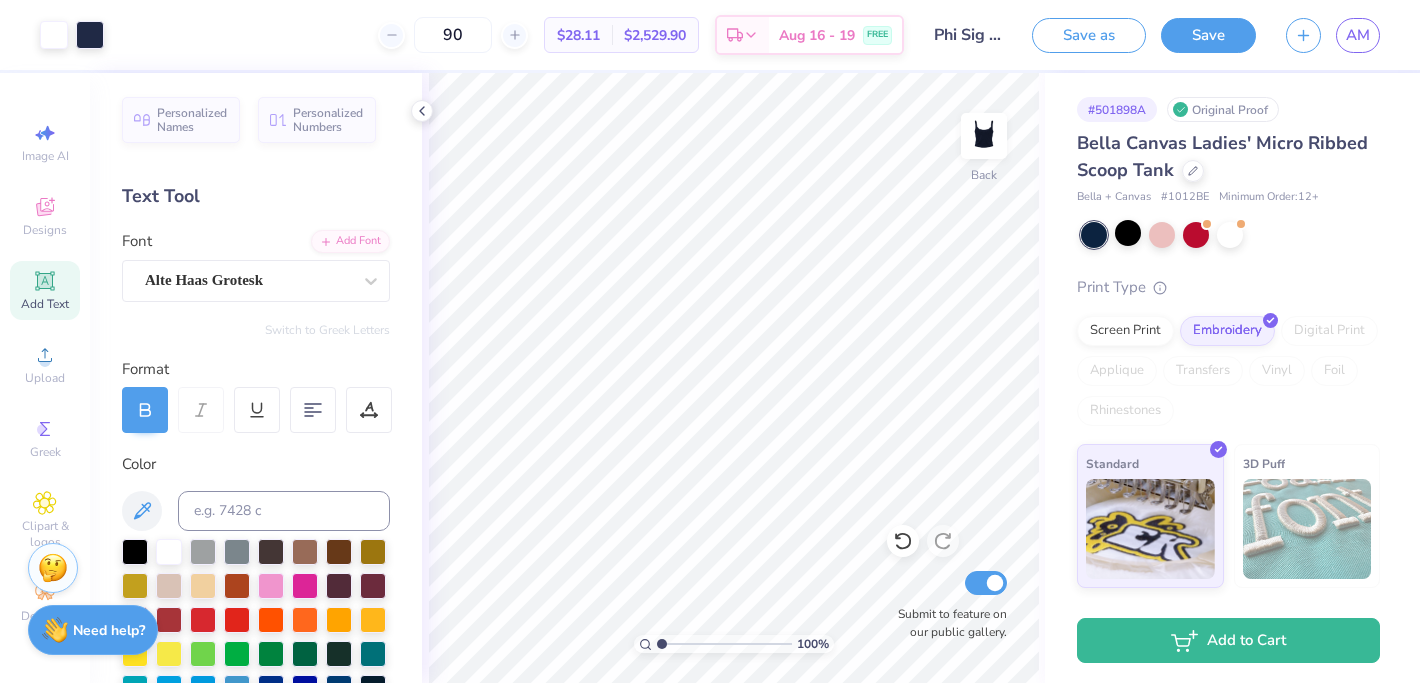 type on "1" 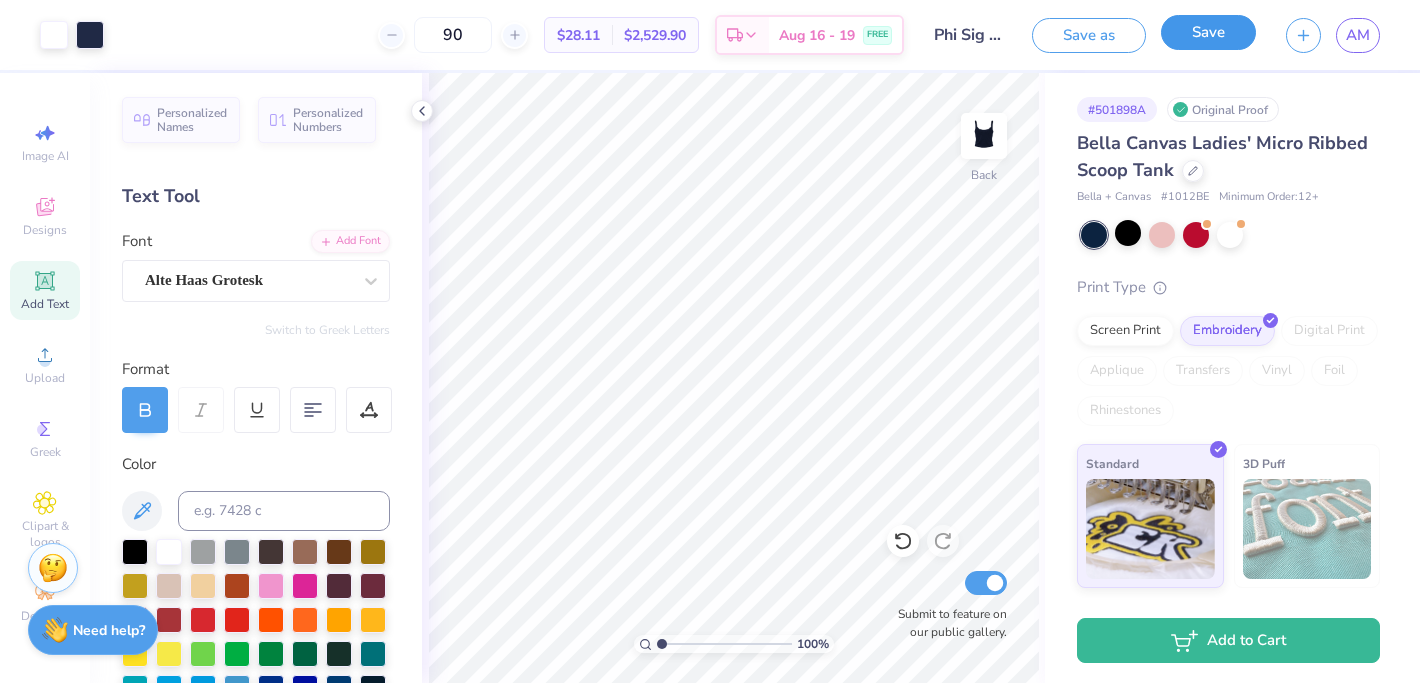 click on "Save" at bounding box center (1208, 32) 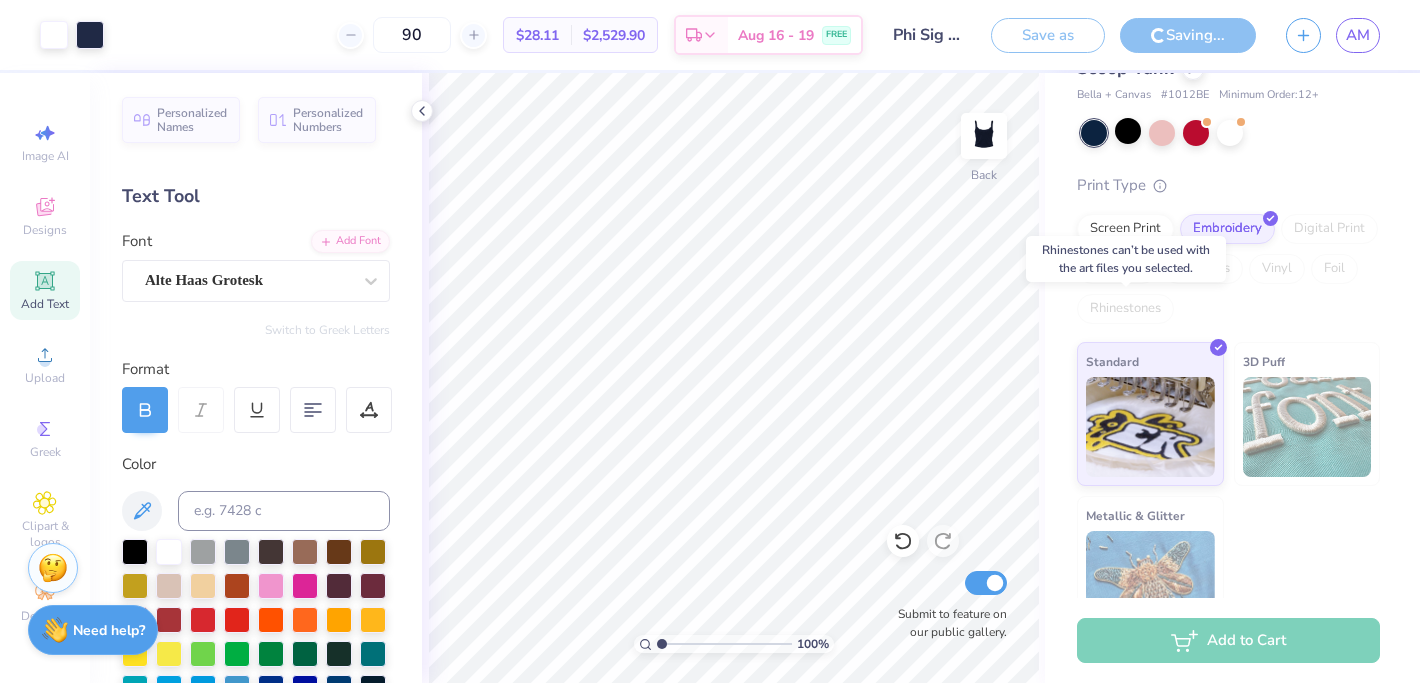 scroll, scrollTop: 144, scrollLeft: 0, axis: vertical 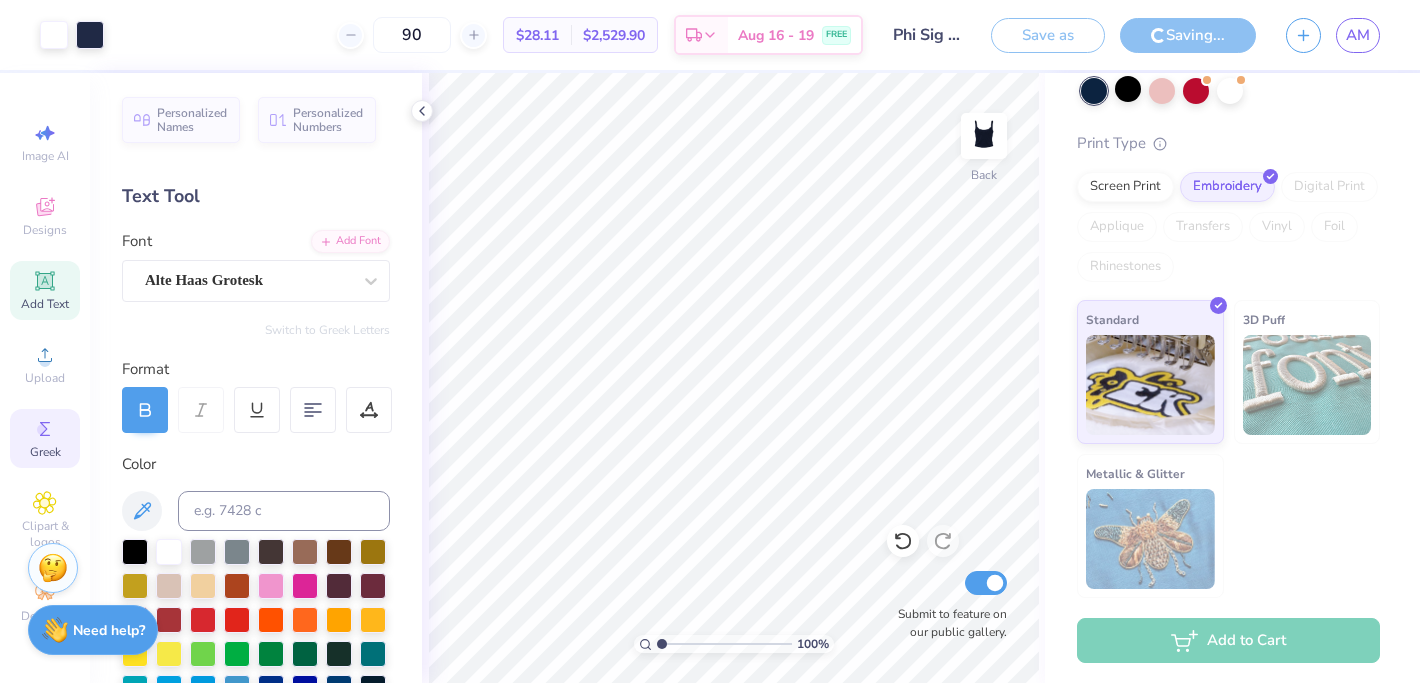 click 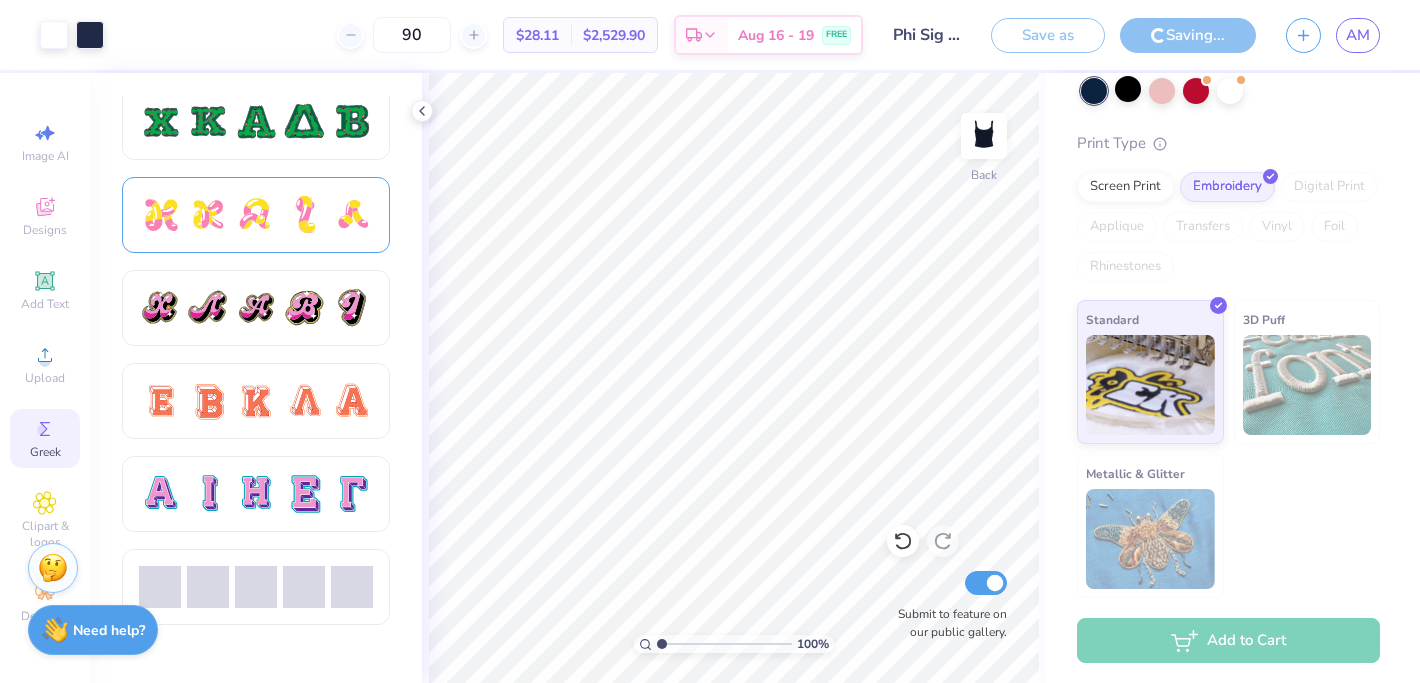 scroll, scrollTop: 1038, scrollLeft: 0, axis: vertical 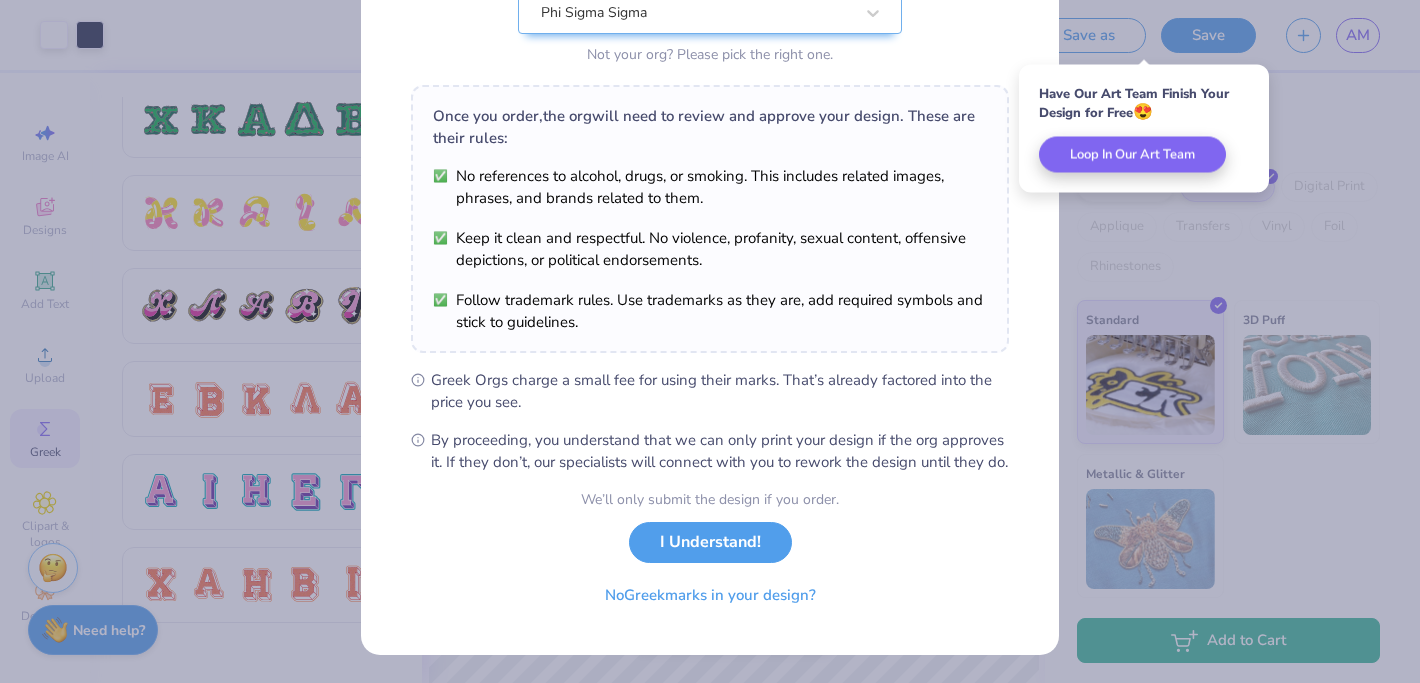 click on "We’ll only submit the design if you order. I Understand! No  Greek  marks in your design?" at bounding box center (710, 552) 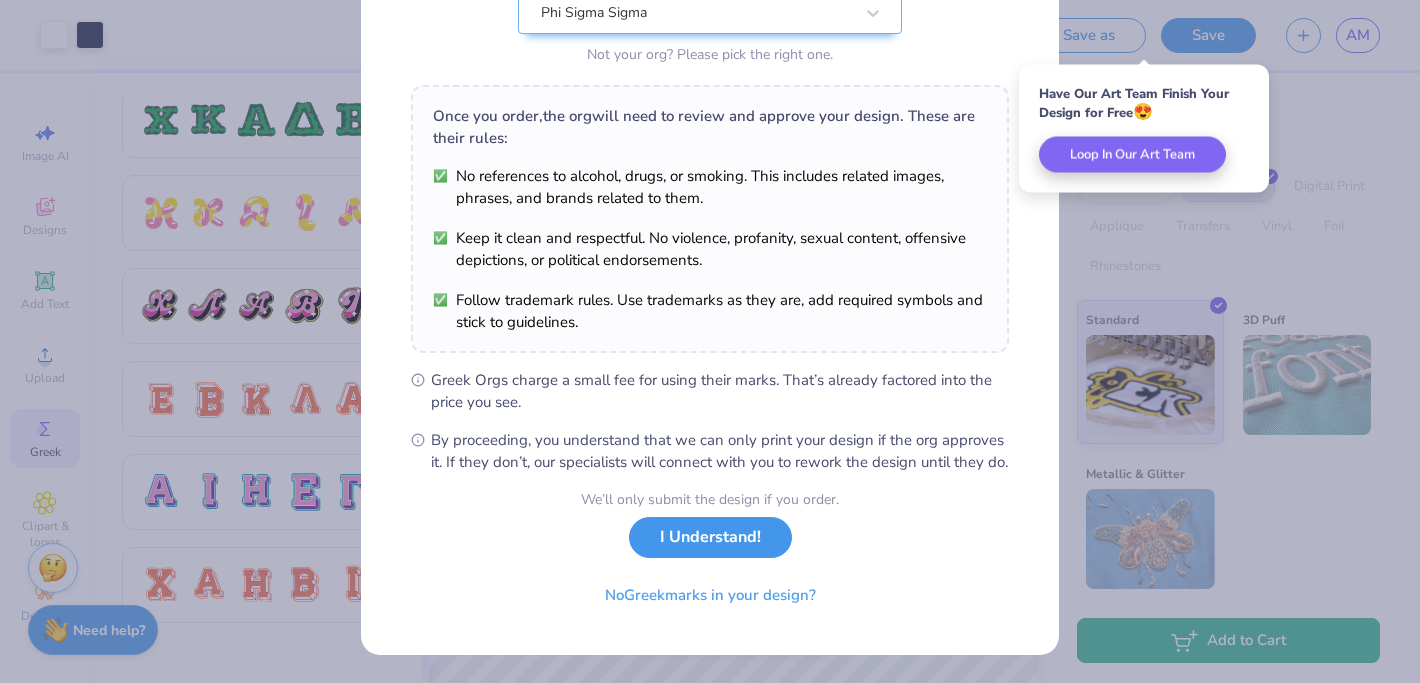 click on "I Understand!" at bounding box center [710, 537] 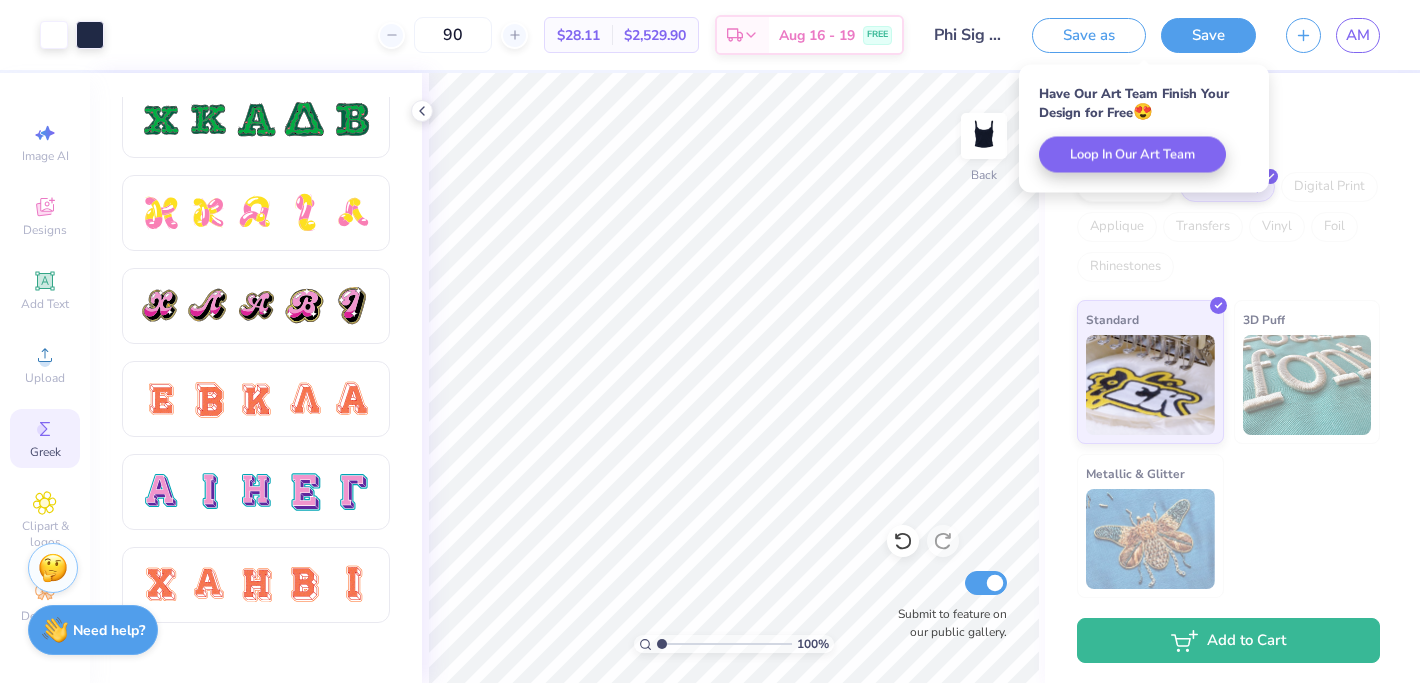 scroll, scrollTop: 0, scrollLeft: 0, axis: both 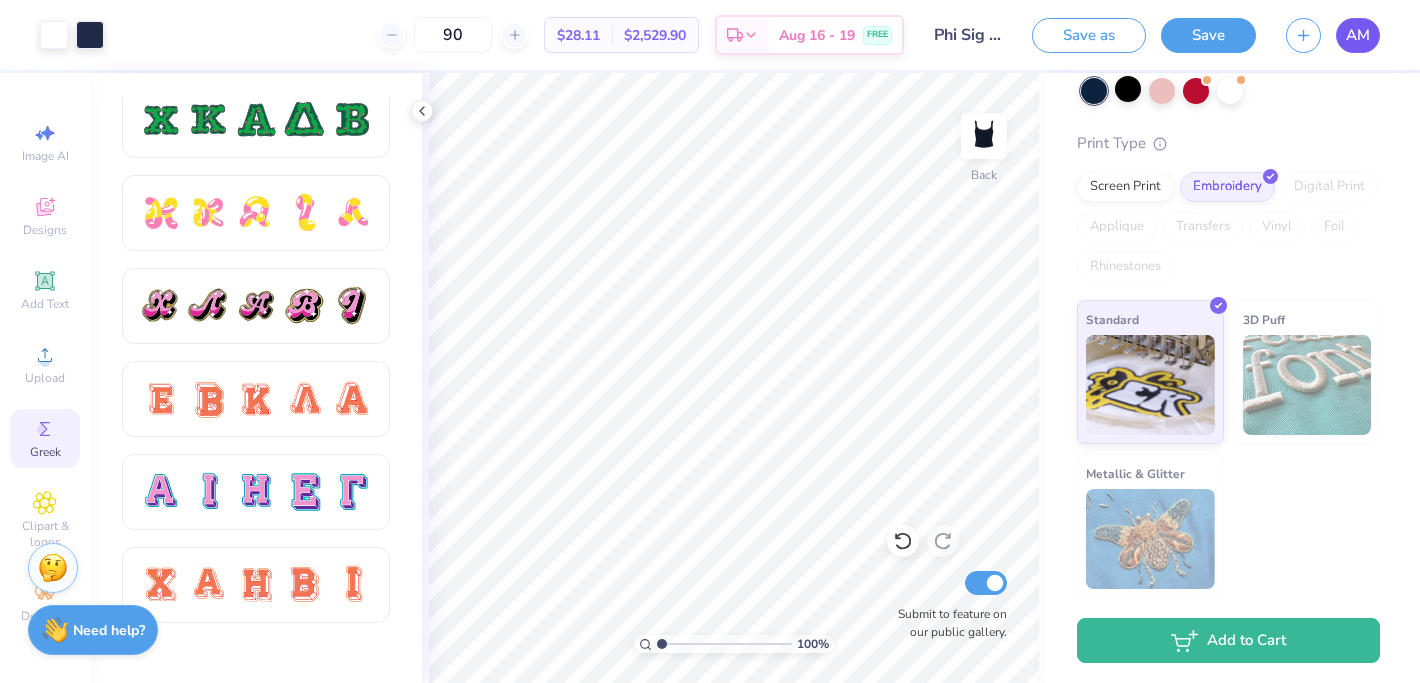 click on "AM" at bounding box center (1358, 35) 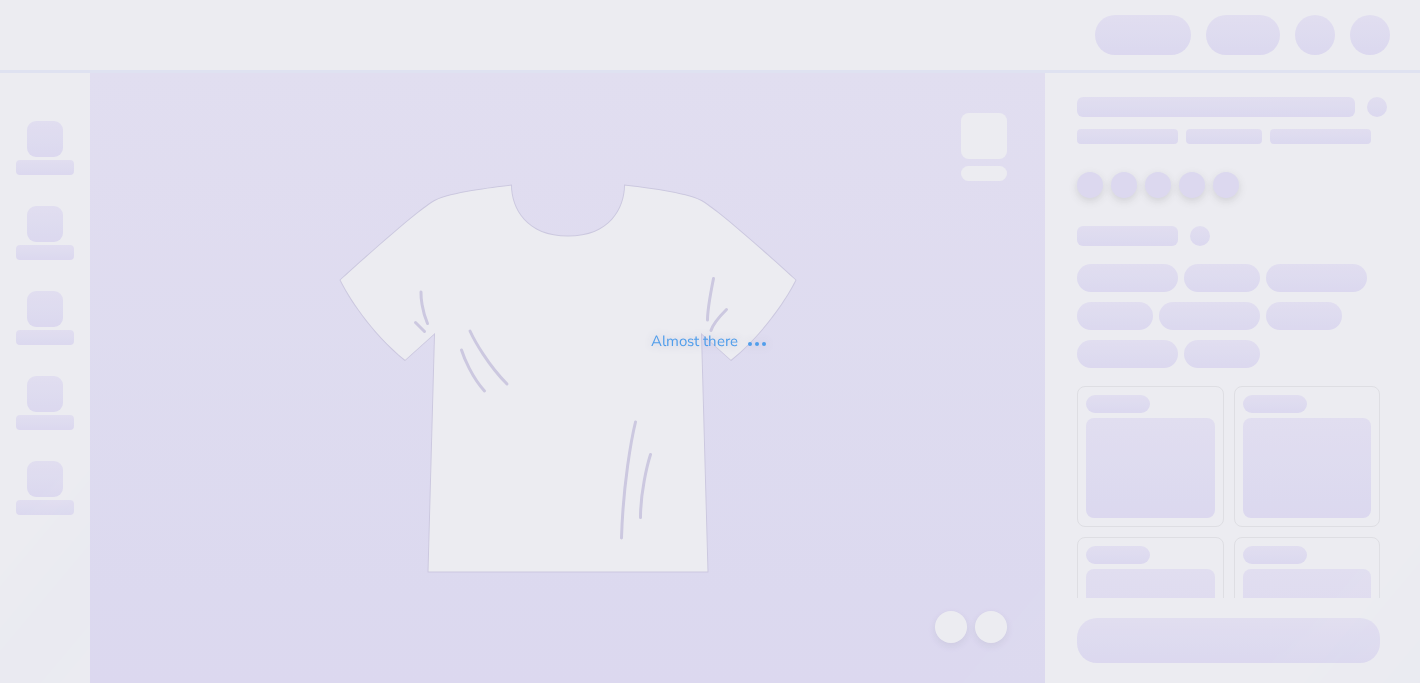 scroll, scrollTop: 0, scrollLeft: 0, axis: both 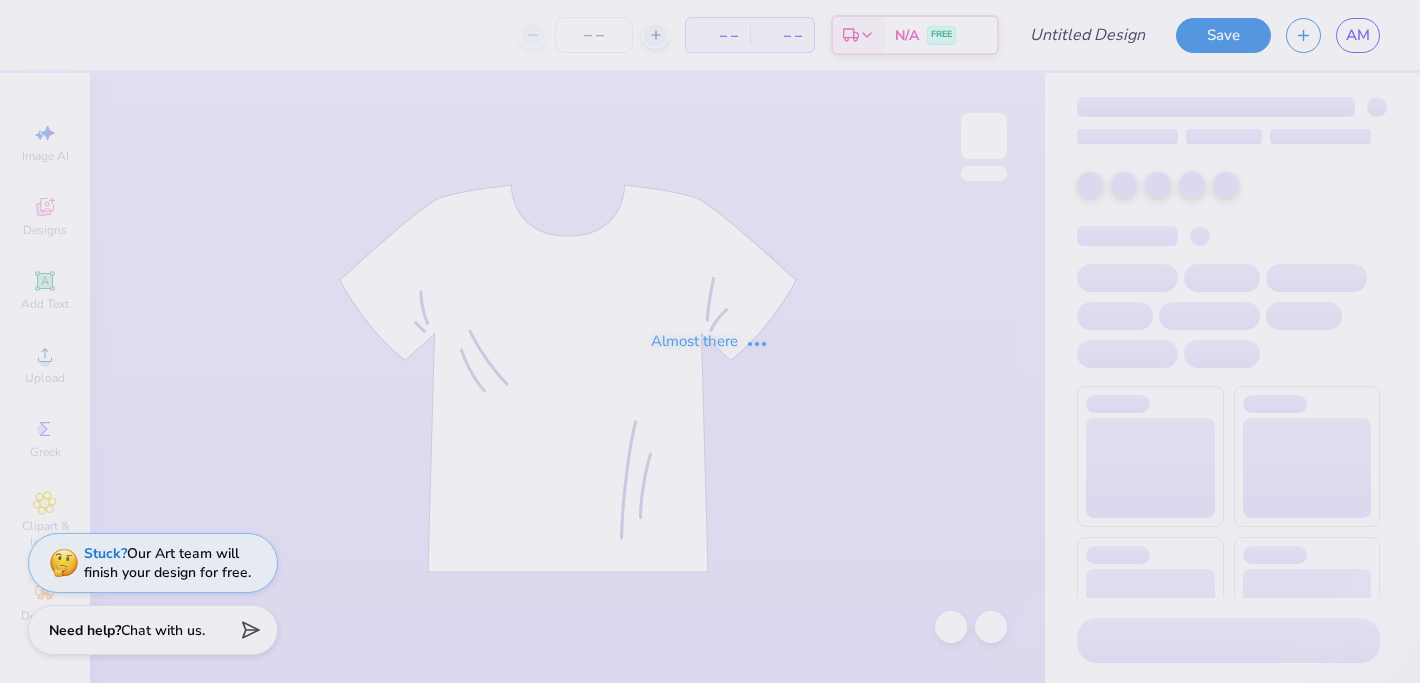 type on "Phi Sig Home" 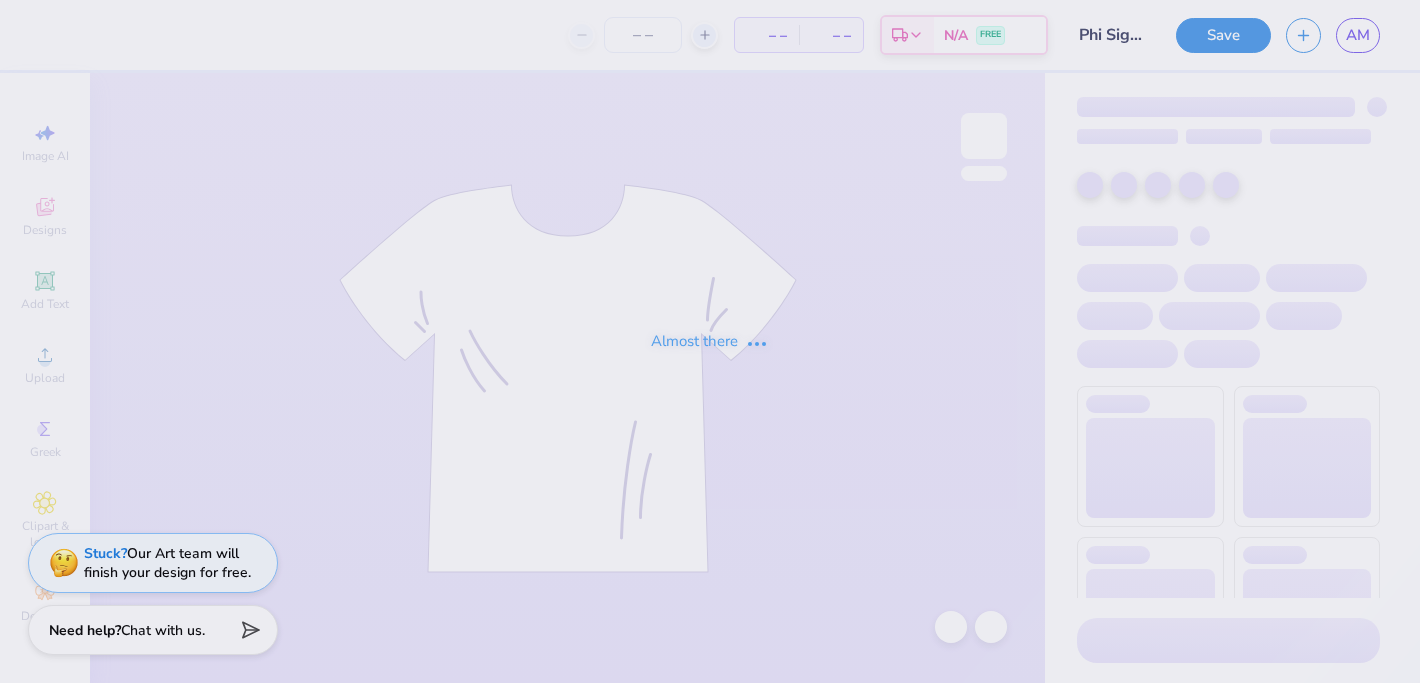 type on "90" 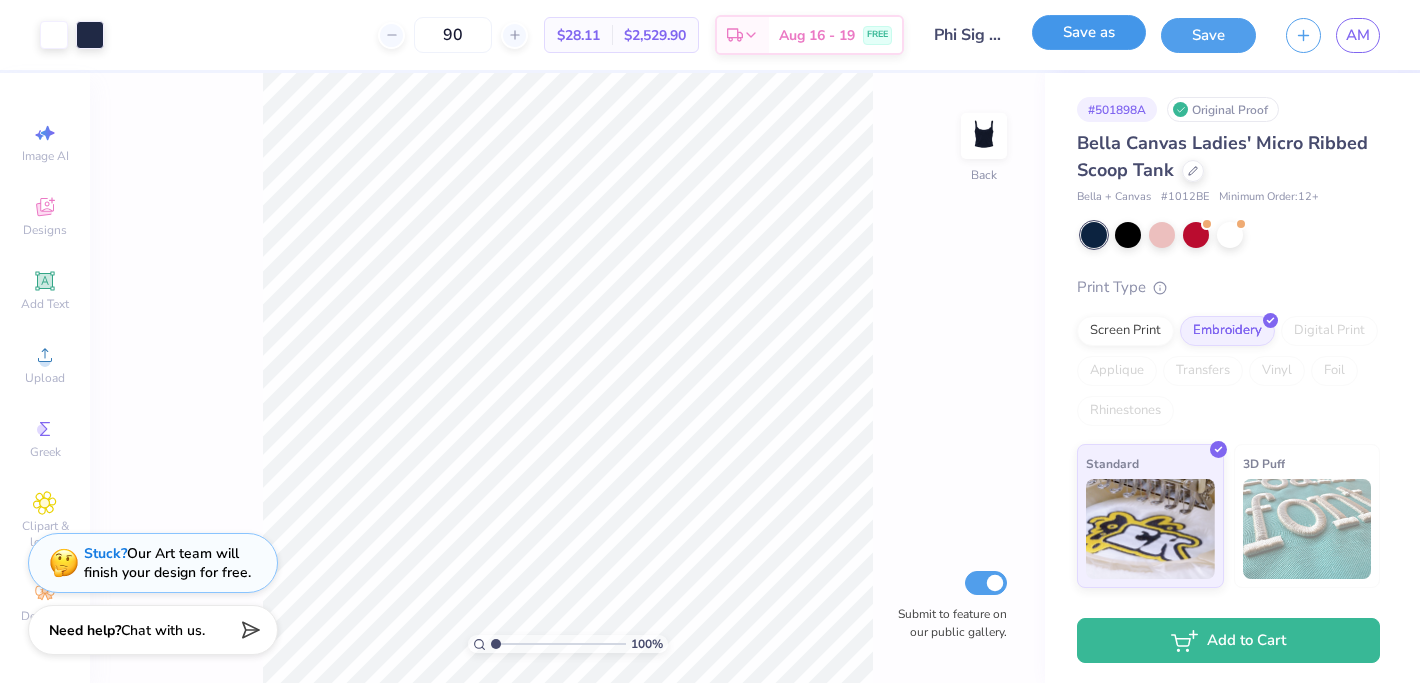 click on "Save as" at bounding box center [1089, 32] 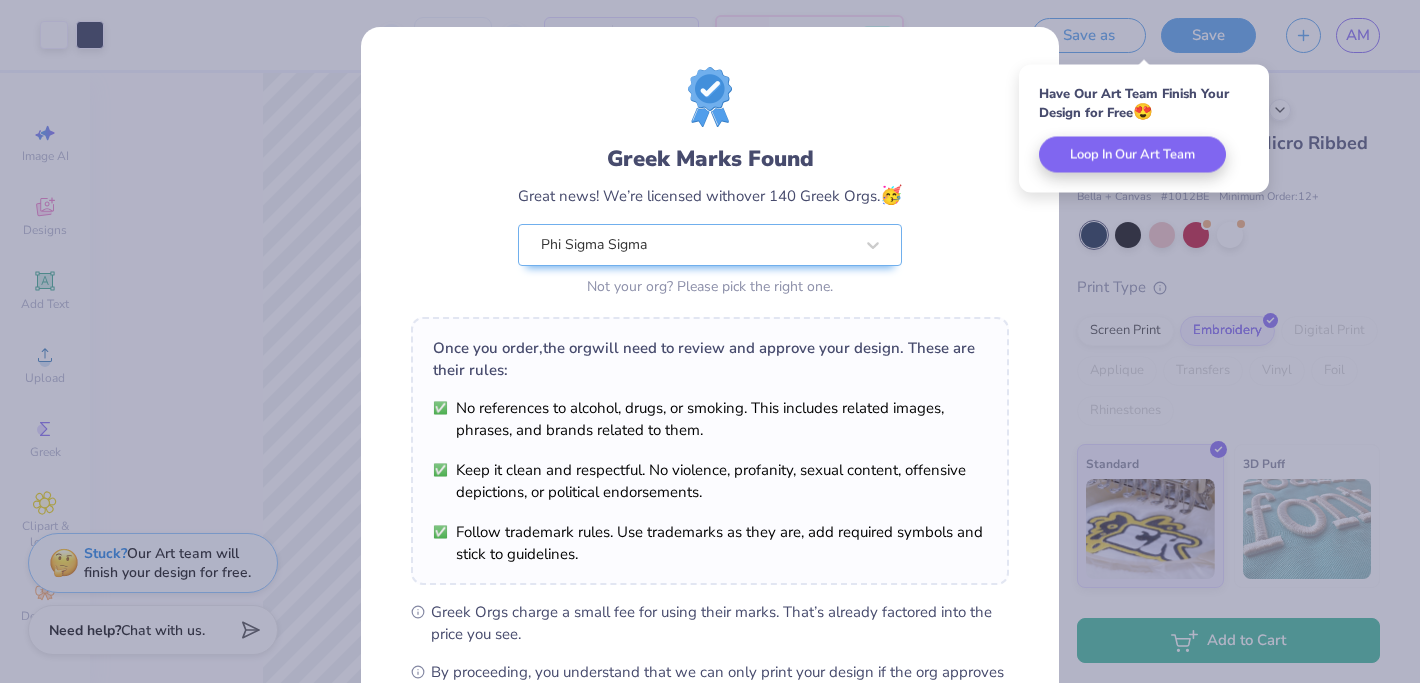 click on "Greek Marks Found Great news! We’re licensed with  over 140 Greek Orgs. 🥳 Phi Sigma Sigma Not your org? Please pick the right one. Once you order,  the org  will need to review and approve your design. These are their rules: No references to alcohol, drugs, or smoking. This includes related images, phrases, and brands related to them. Keep it clean and respectful. No violence, profanity, sexual content, offensive depictions, or political endorsements. Follow trademark rules. Use trademarks as they are, add required symbols and stick to guidelines. Greek Orgs charge a small fee for using their marks. That’s already factored into the price you see. By proceeding, you understand that we can only print your design if the org approves it. If they don’t, our specialists will connect with you to rework the design until they do. We’ll only submit the design if you order. I Understand! No  Greek  marks in your design?" at bounding box center (710, 341) 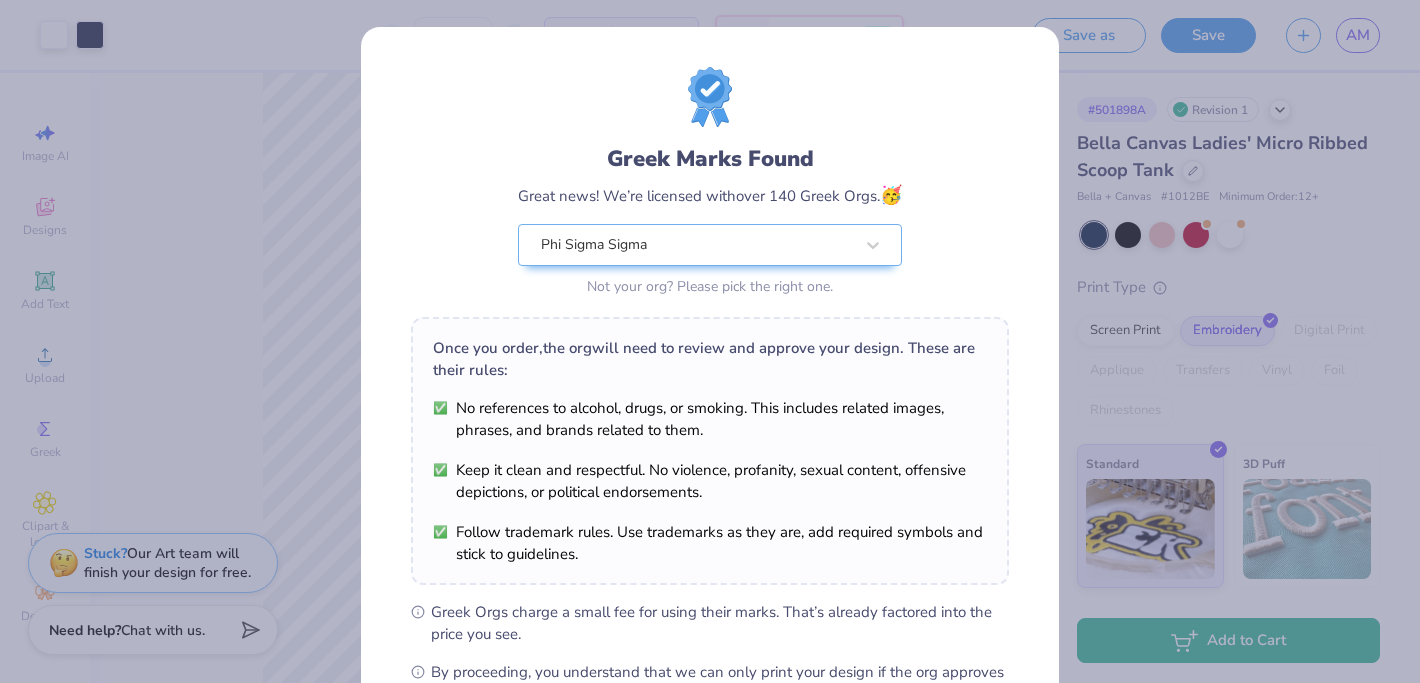 scroll, scrollTop: 253, scrollLeft: 0, axis: vertical 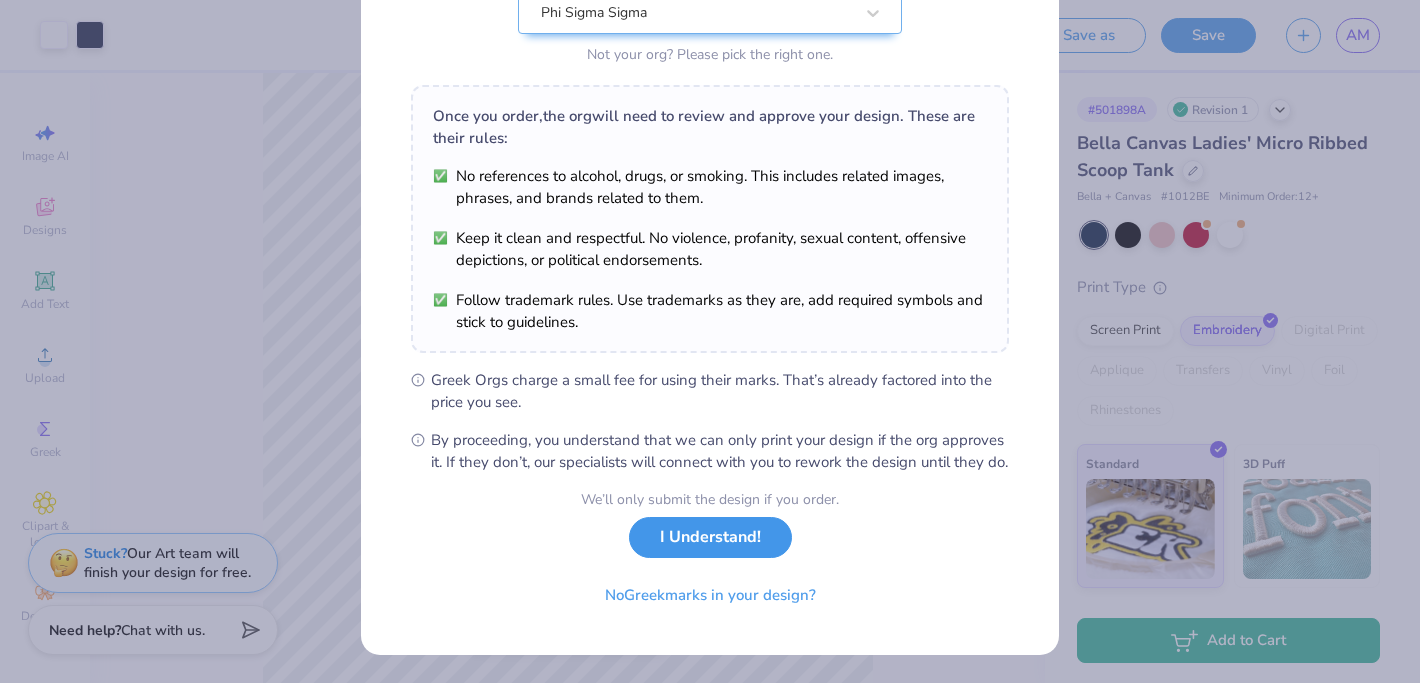 click on "I Understand!" at bounding box center (710, 537) 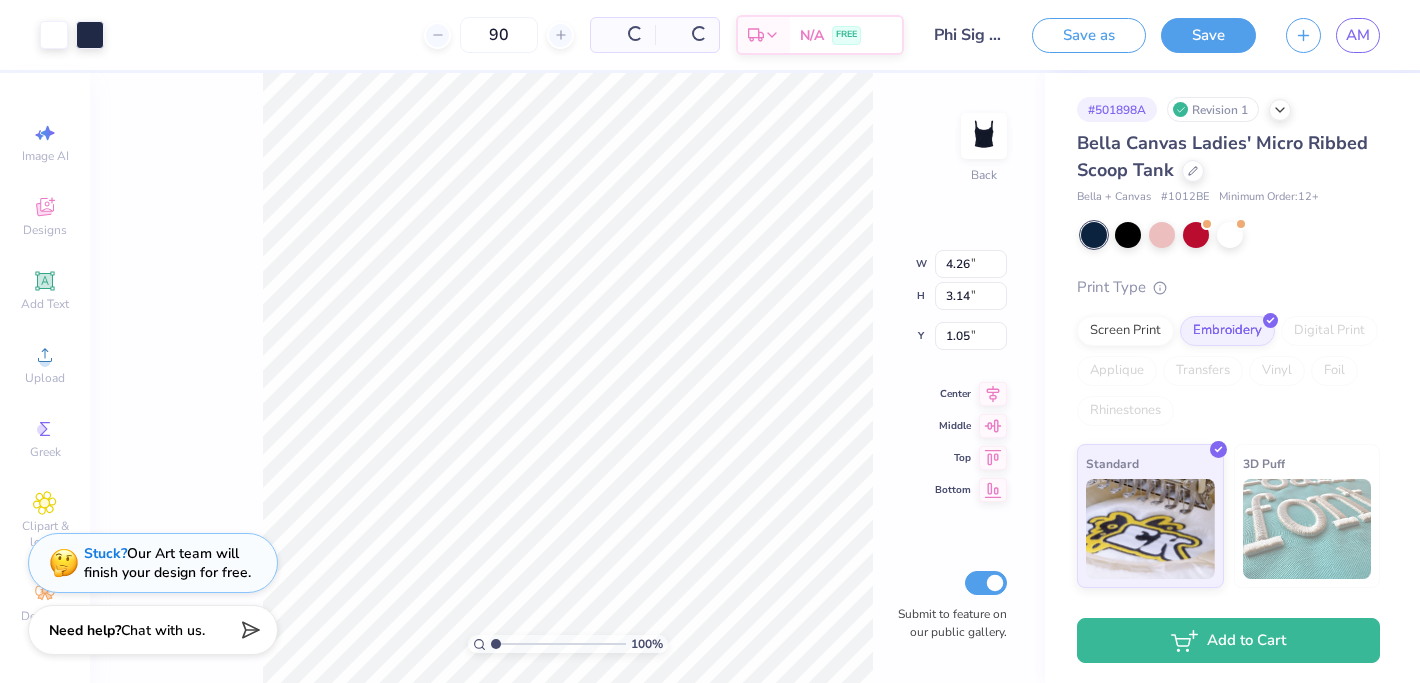 scroll, scrollTop: 0, scrollLeft: 0, axis: both 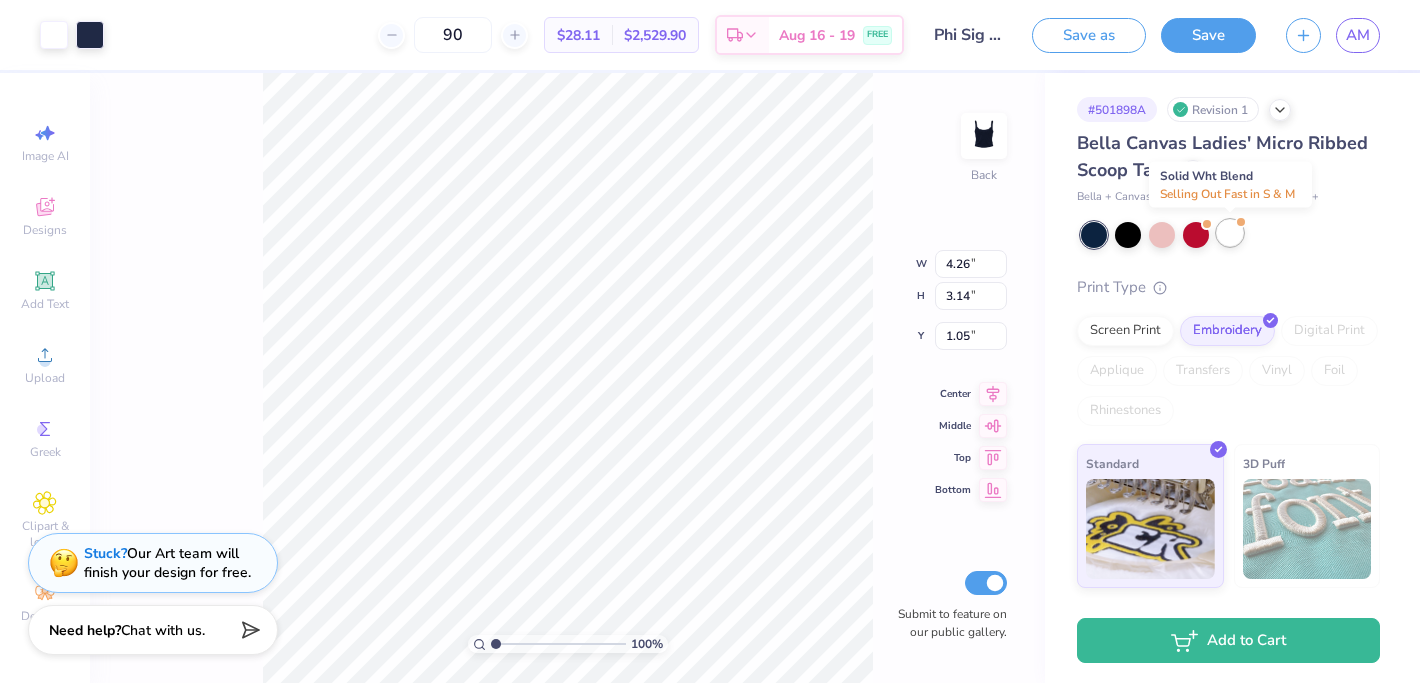 click at bounding box center [1230, 233] 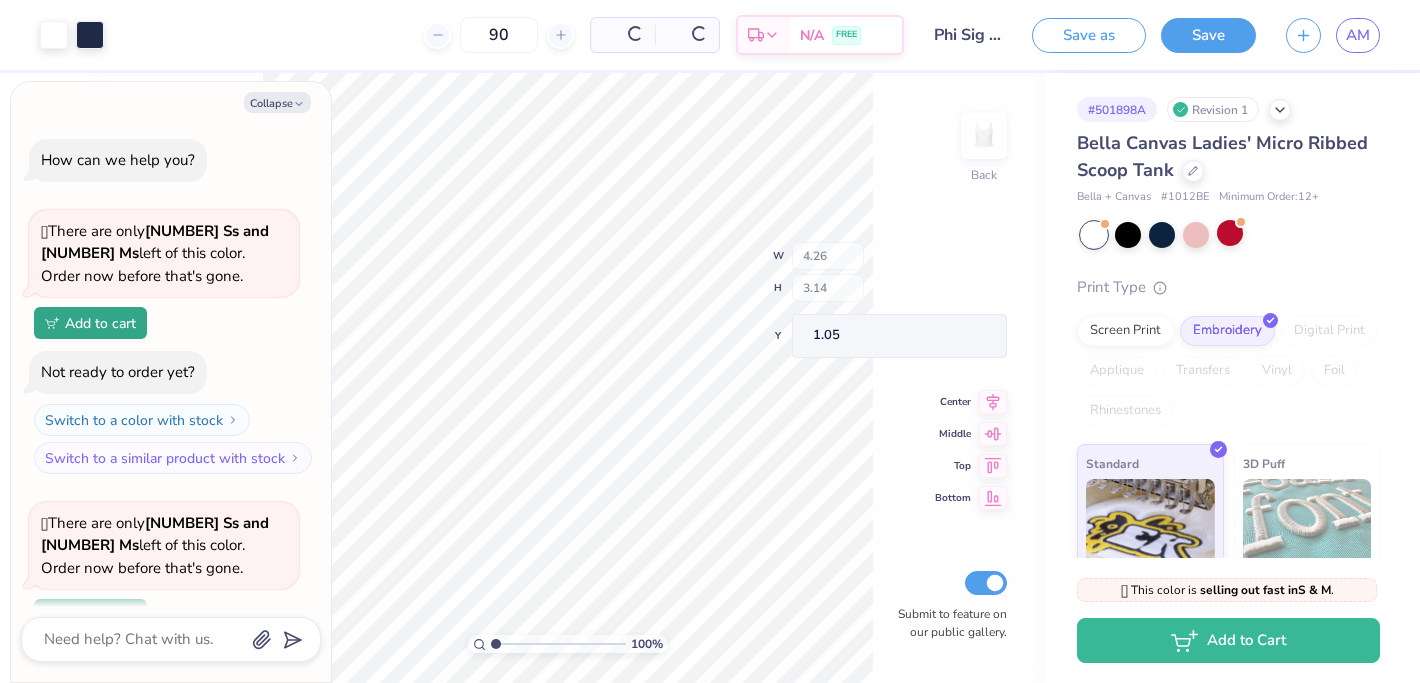 scroll, scrollTop: 174, scrollLeft: 0, axis: vertical 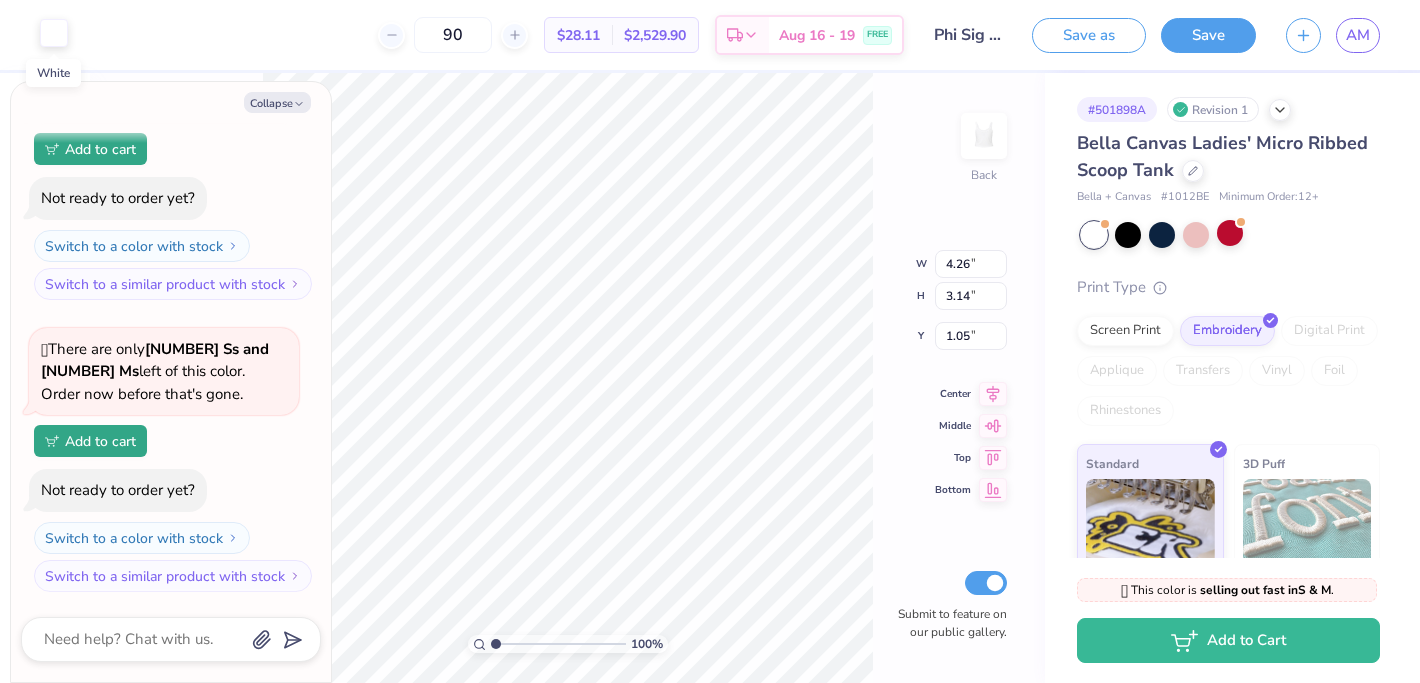 click at bounding box center [54, 33] 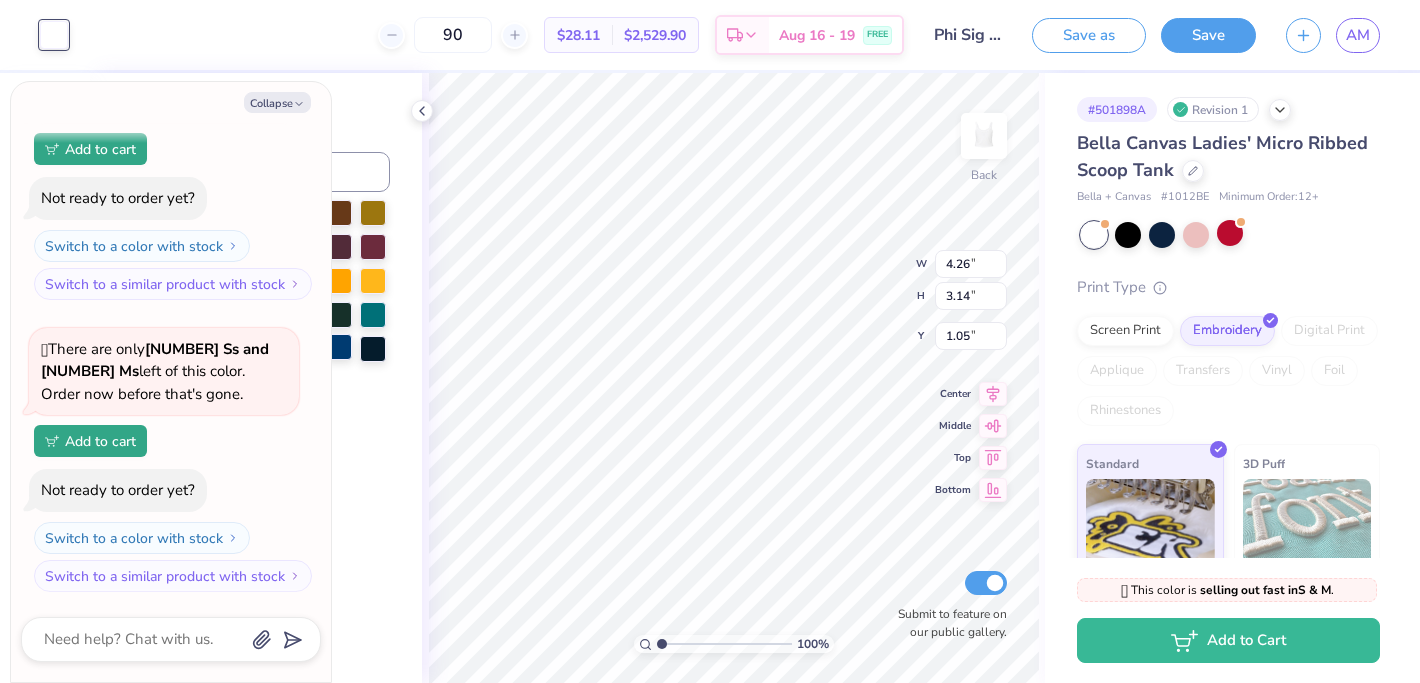 click at bounding box center (339, 347) 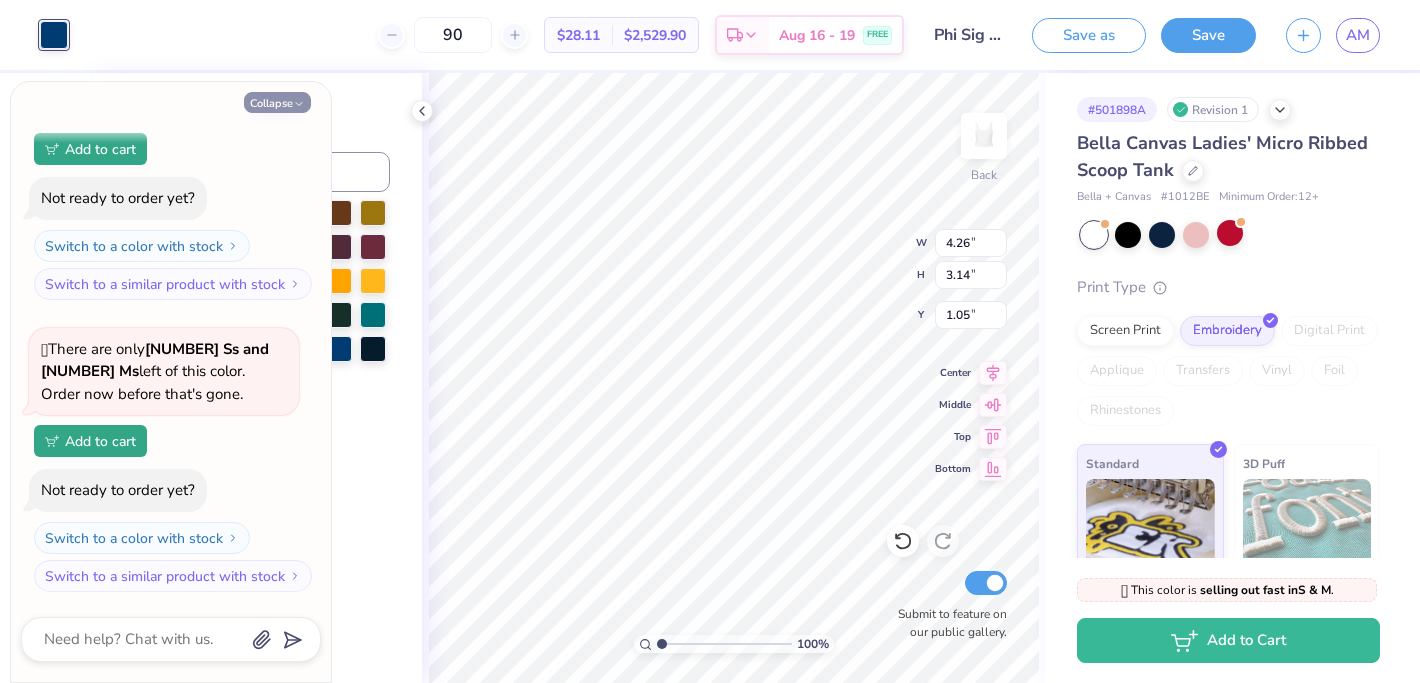 click on "Collapse" at bounding box center (277, 102) 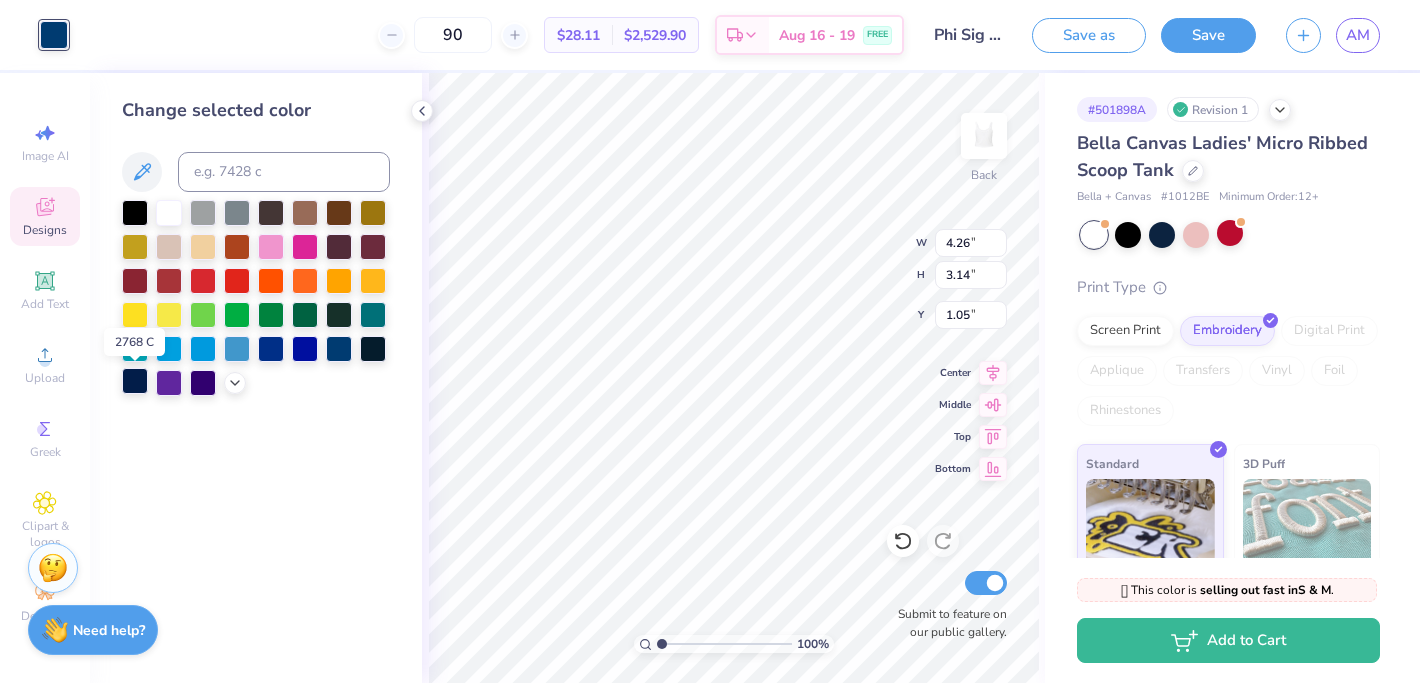 click at bounding box center [135, 381] 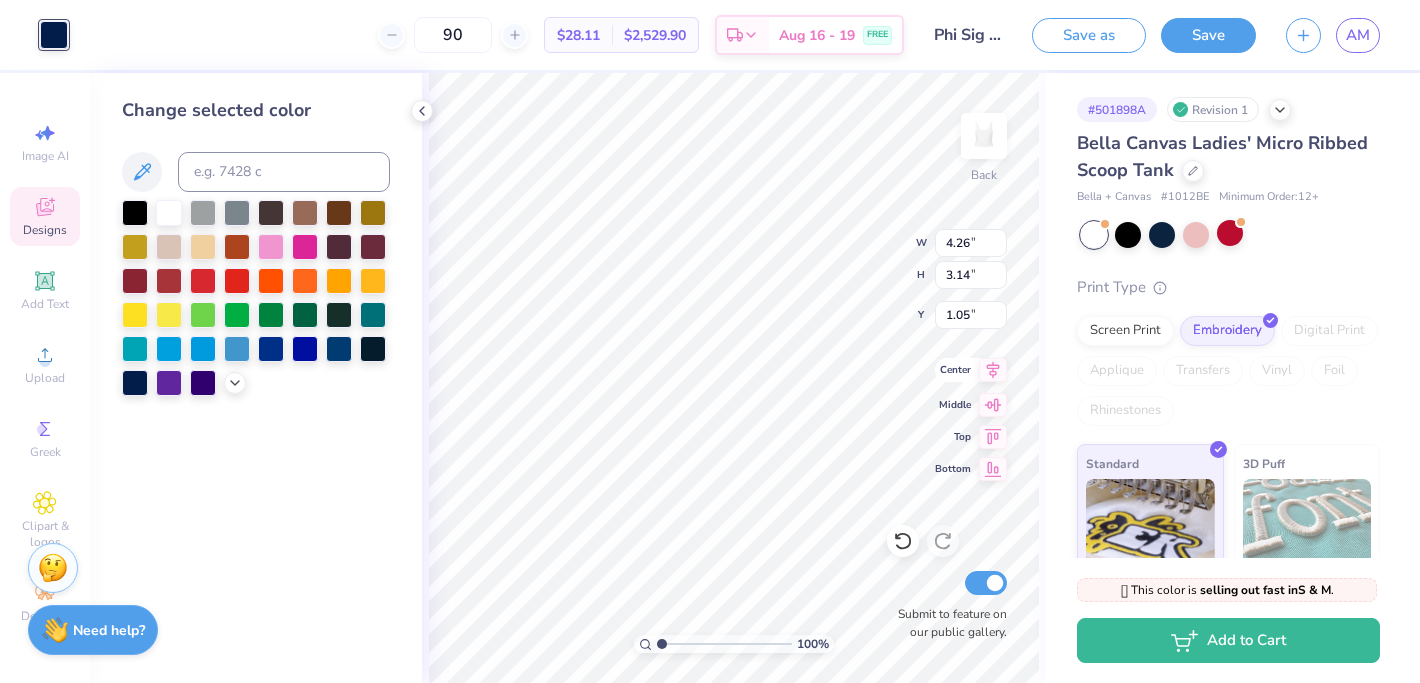 click 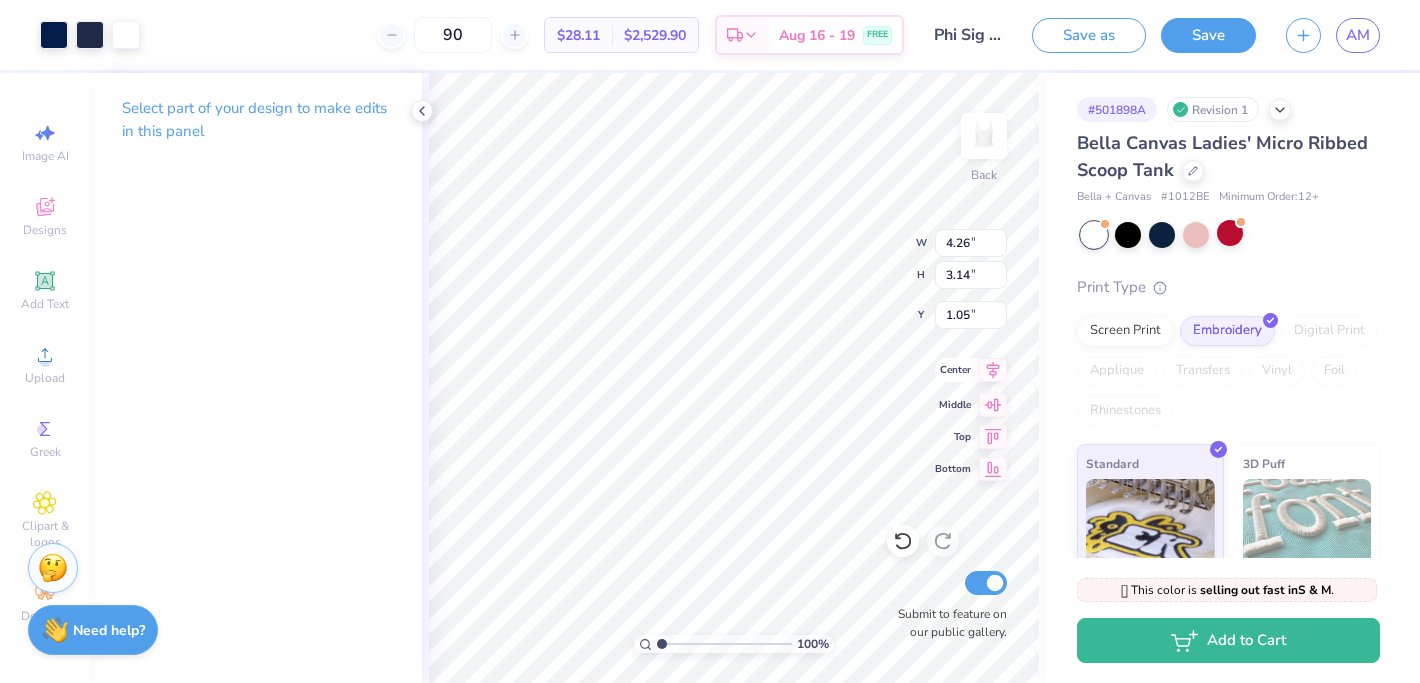 click 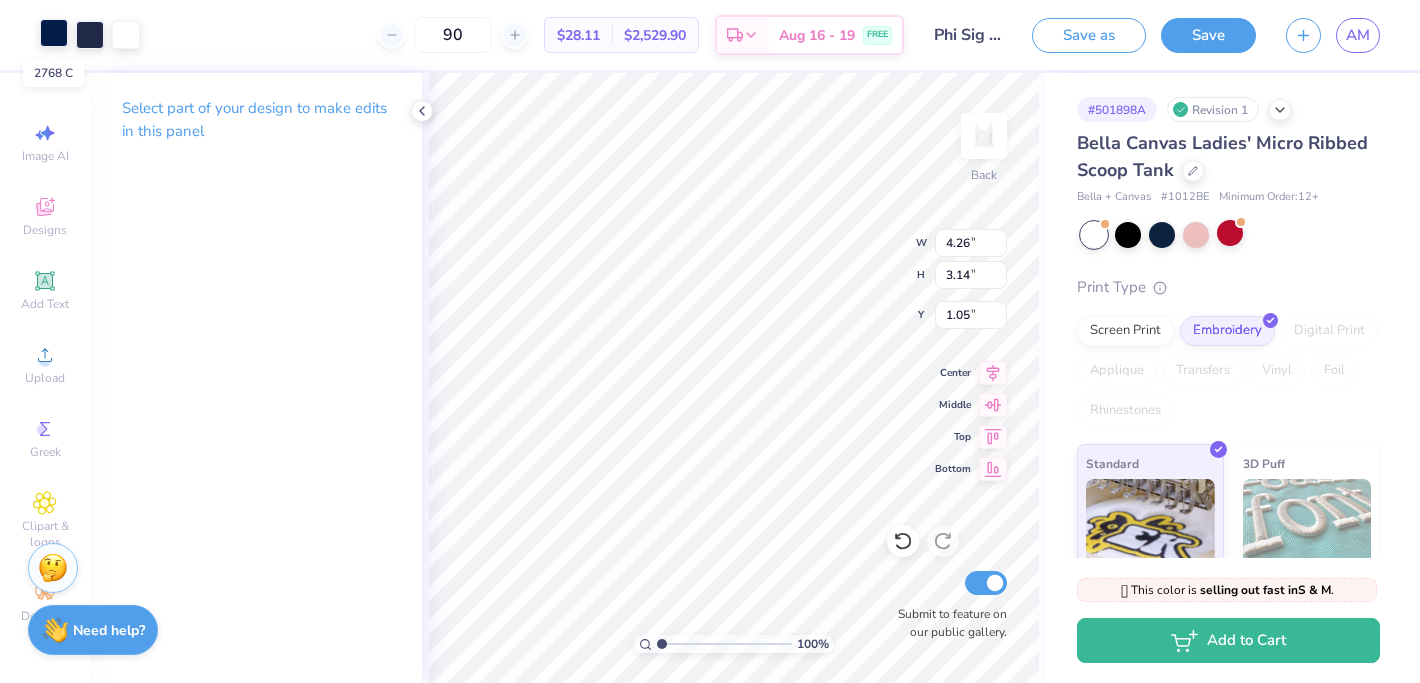 click at bounding box center [54, 33] 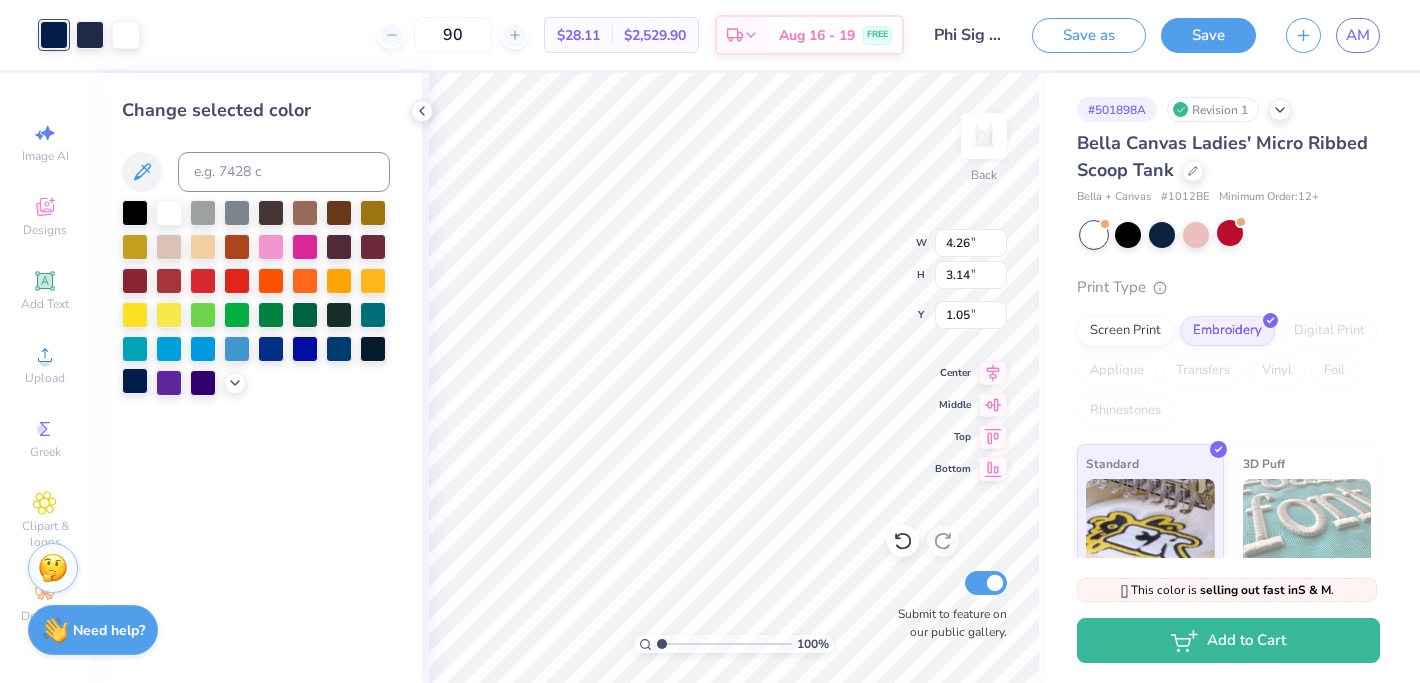 click at bounding box center (135, 381) 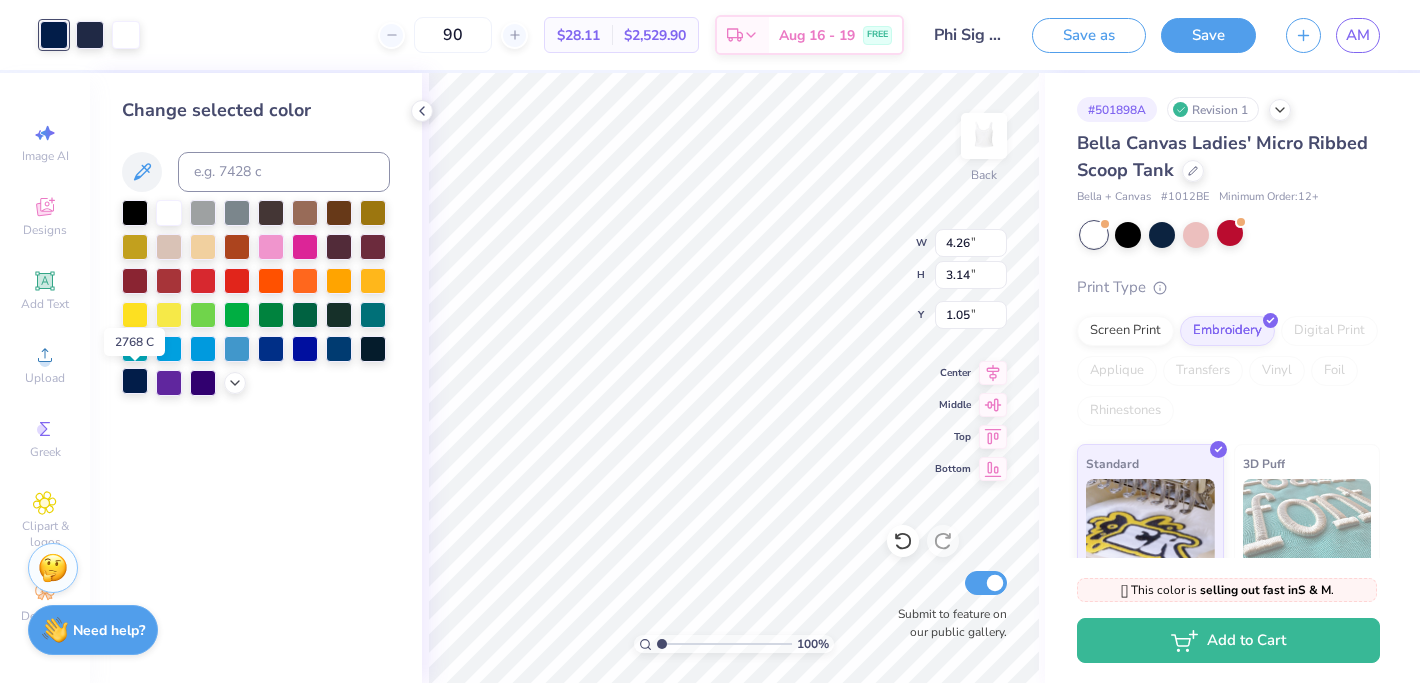 click at bounding box center [135, 381] 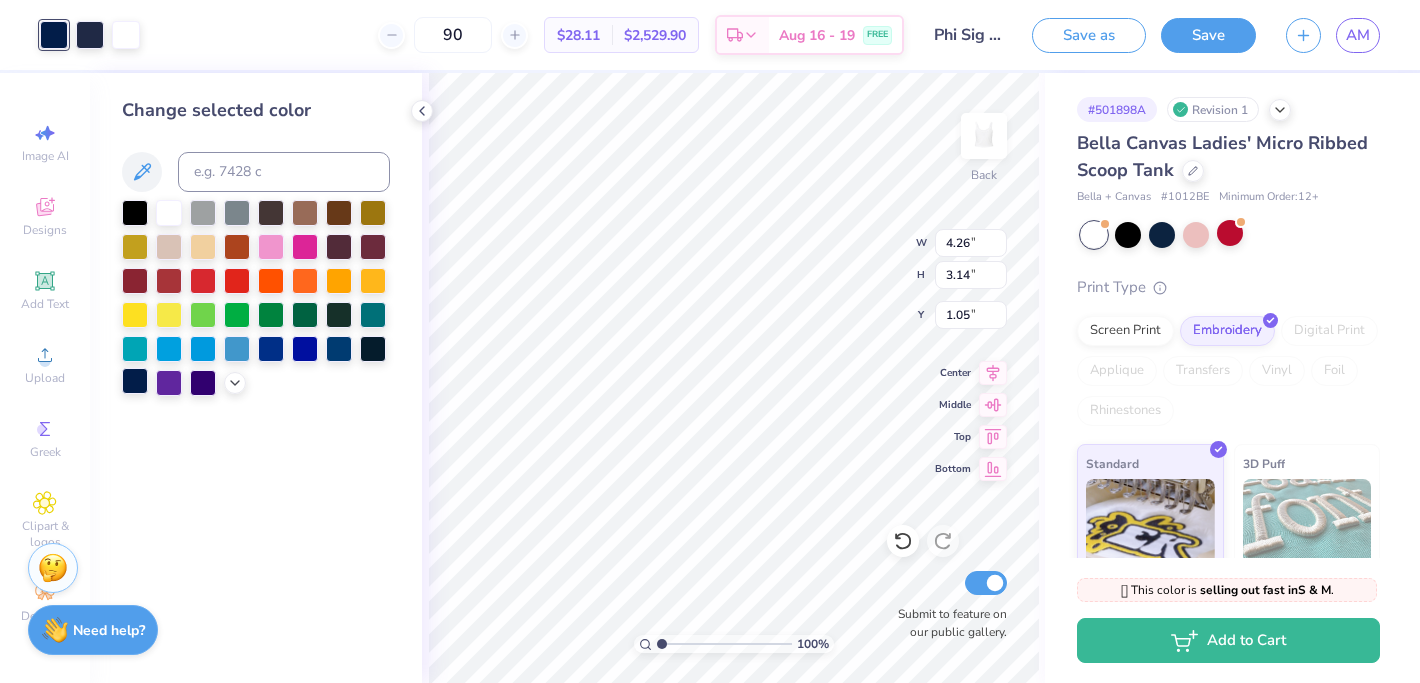 click at bounding box center [135, 381] 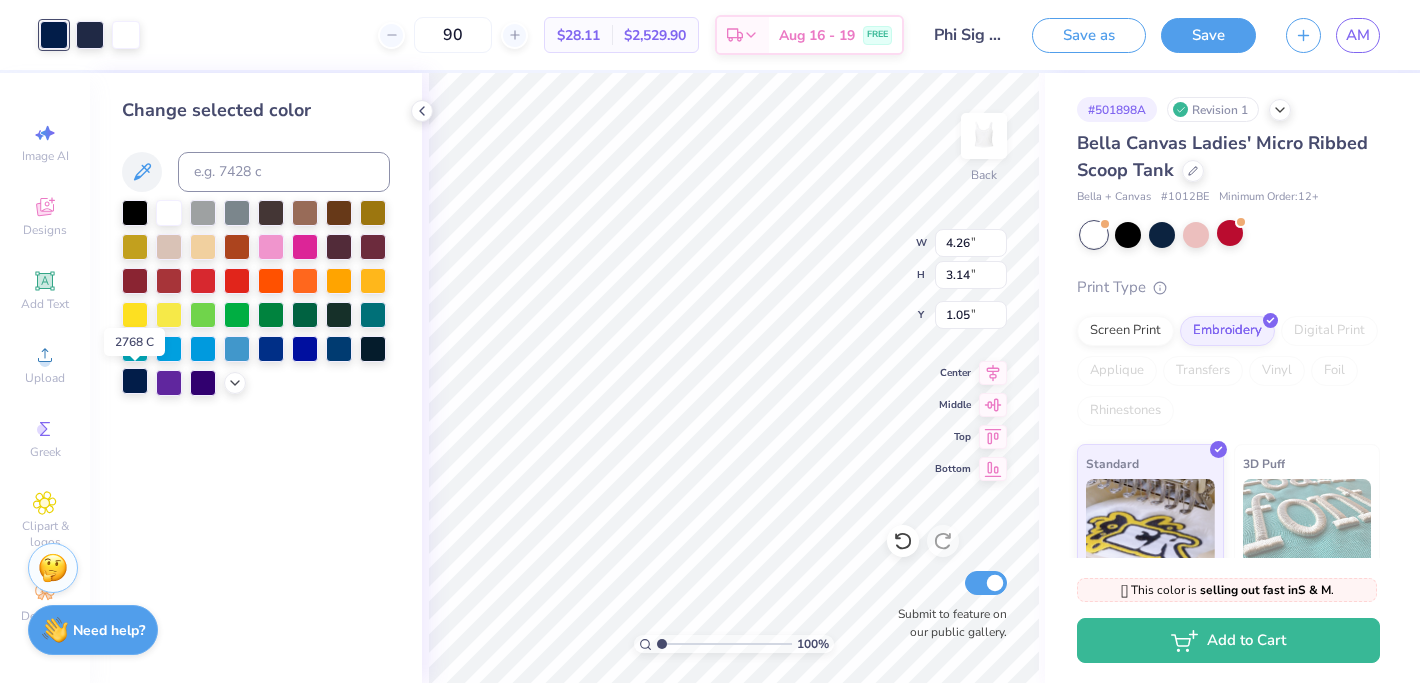 click at bounding box center (135, 381) 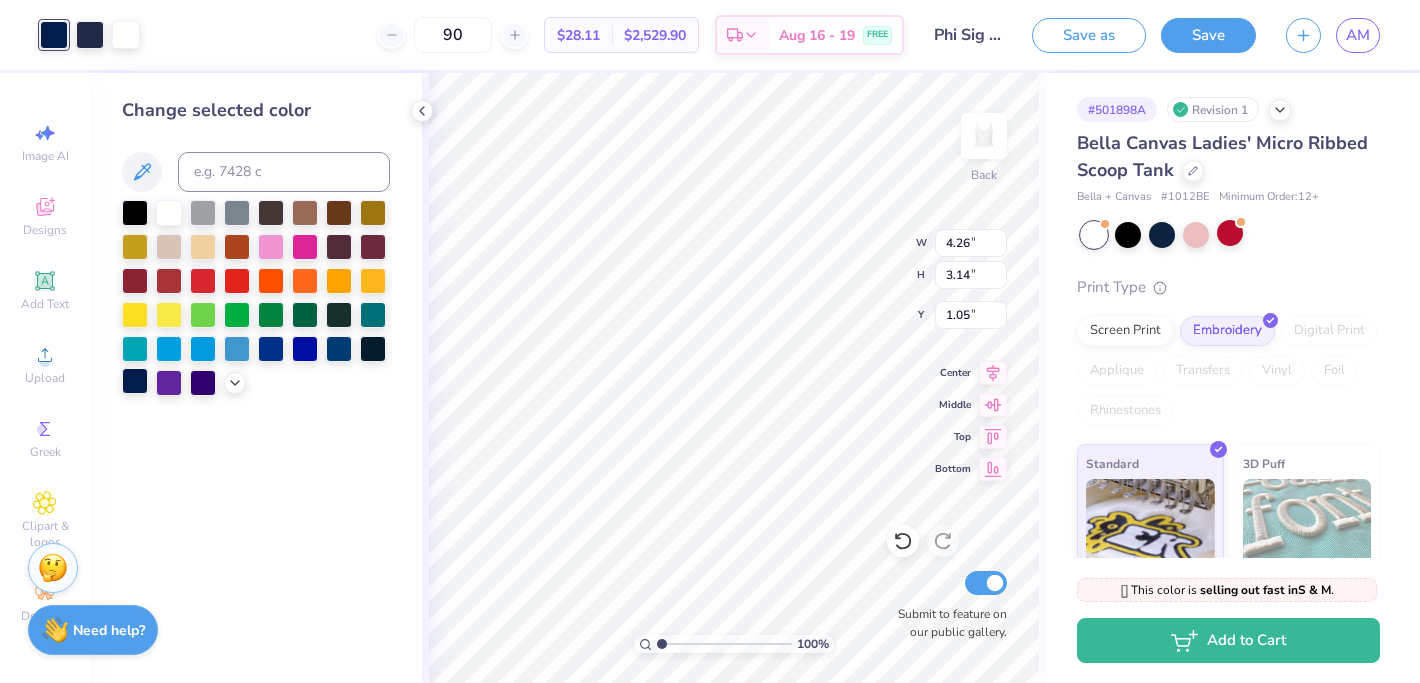 click at bounding box center (135, 381) 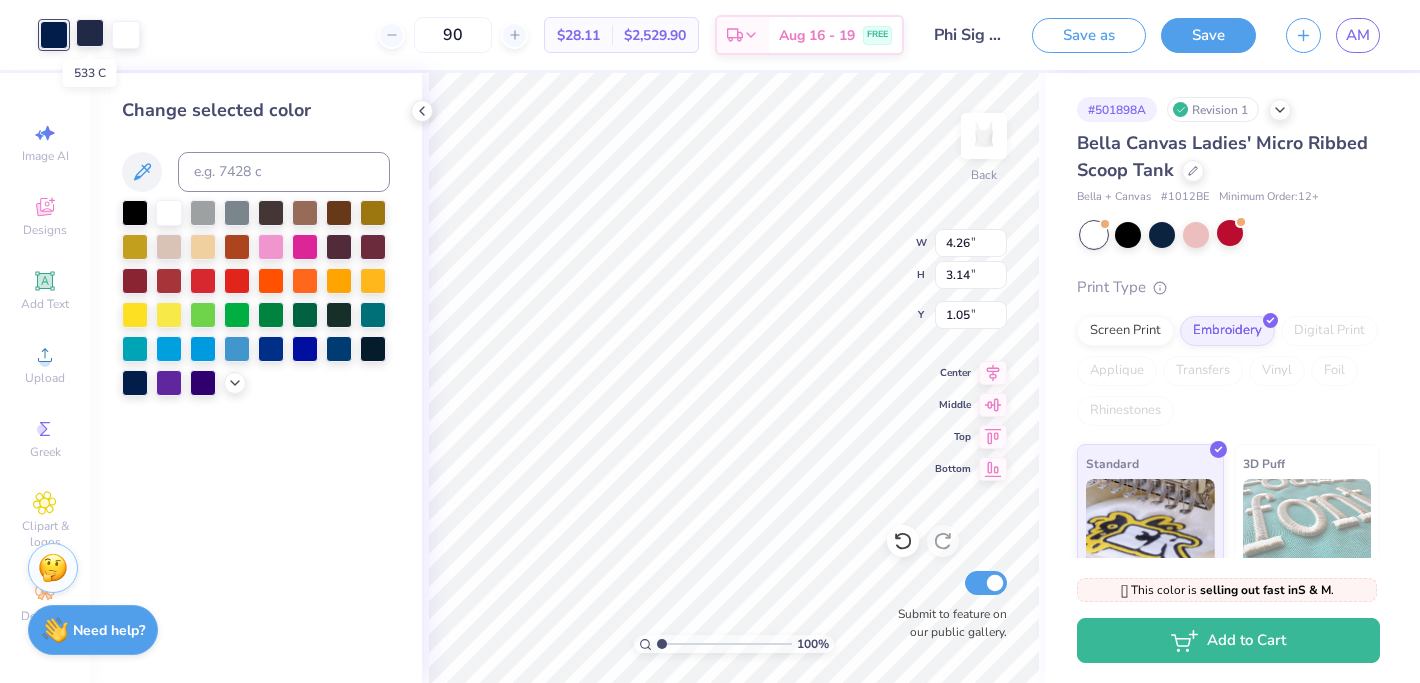 click at bounding box center [90, 33] 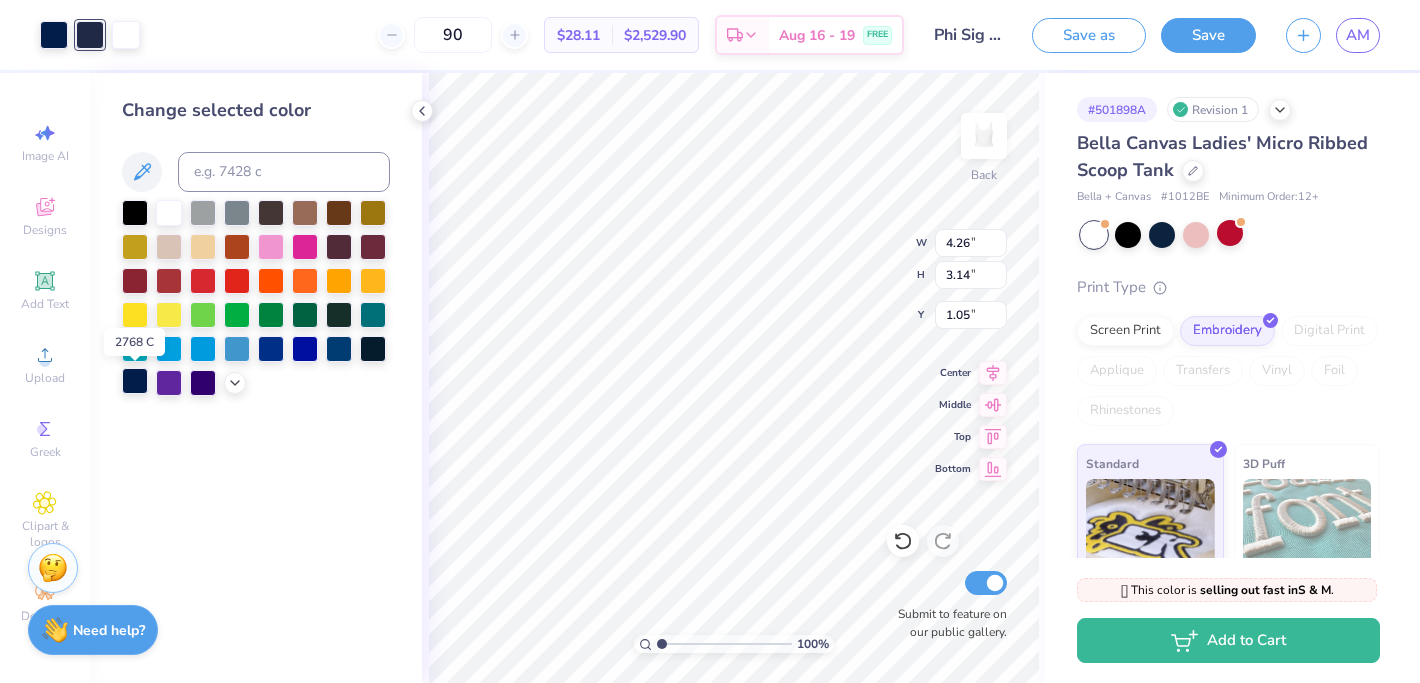 click at bounding box center (135, 381) 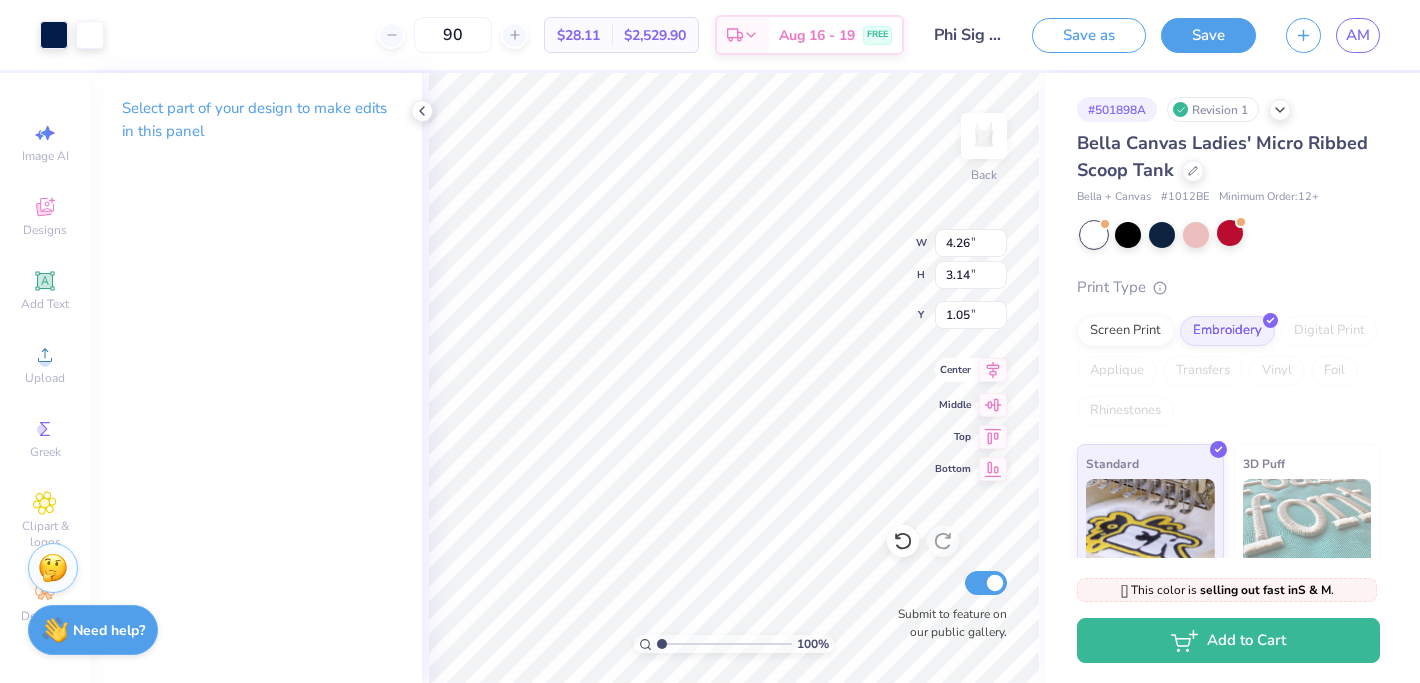 click 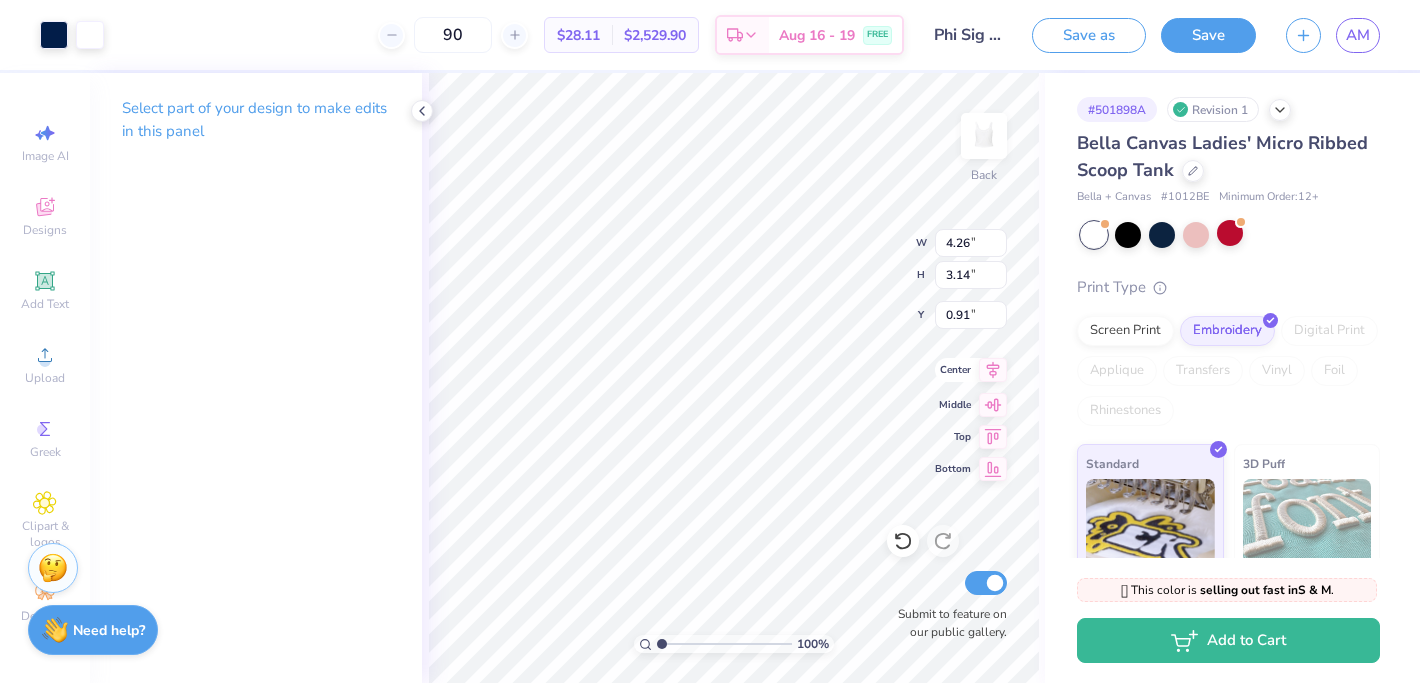 type on "0.90" 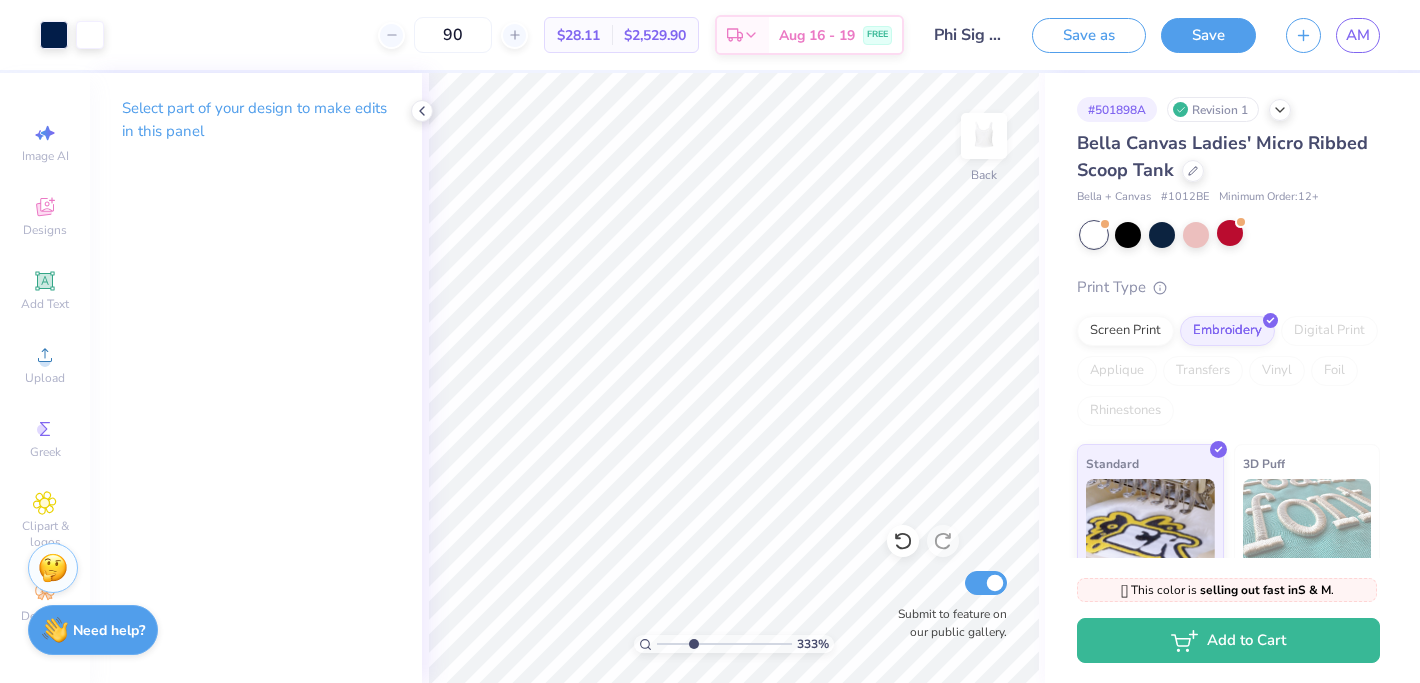drag, startPoint x: 672, startPoint y: 638, endPoint x: 692, endPoint y: 638, distance: 20 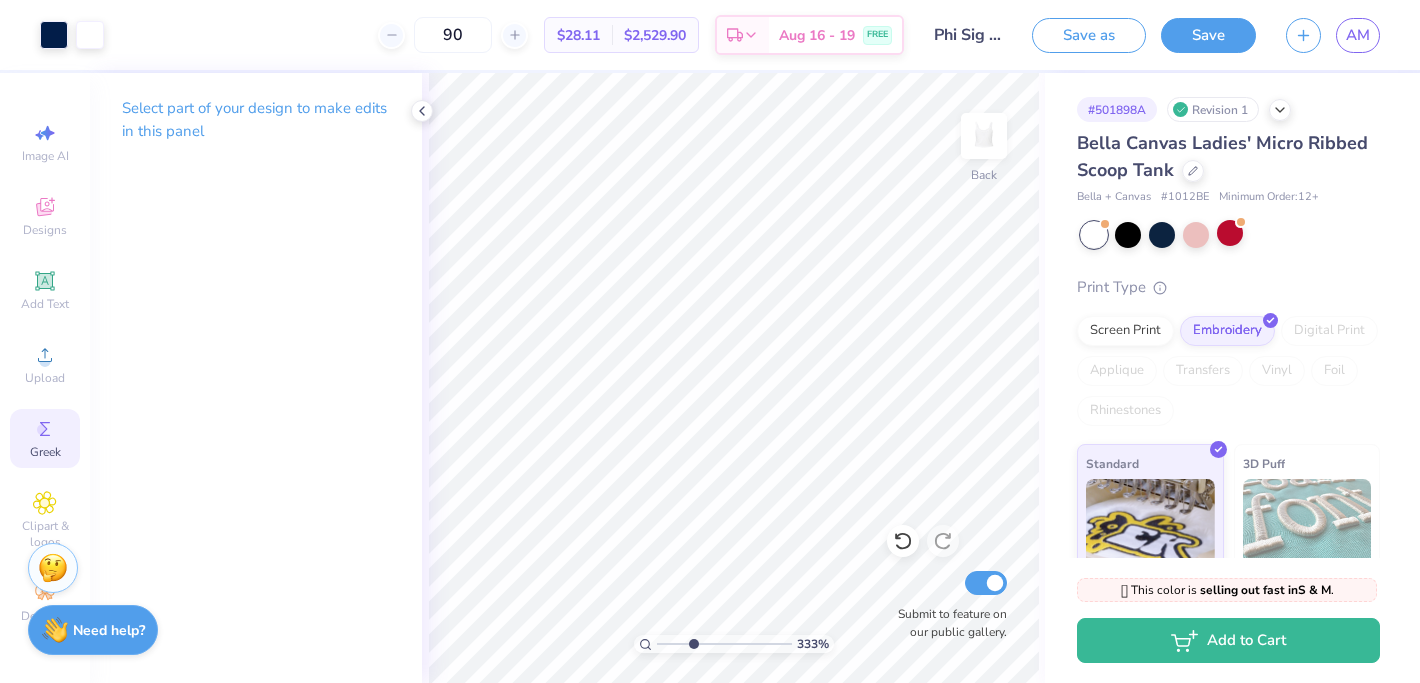 click on "Greek" at bounding box center [45, 452] 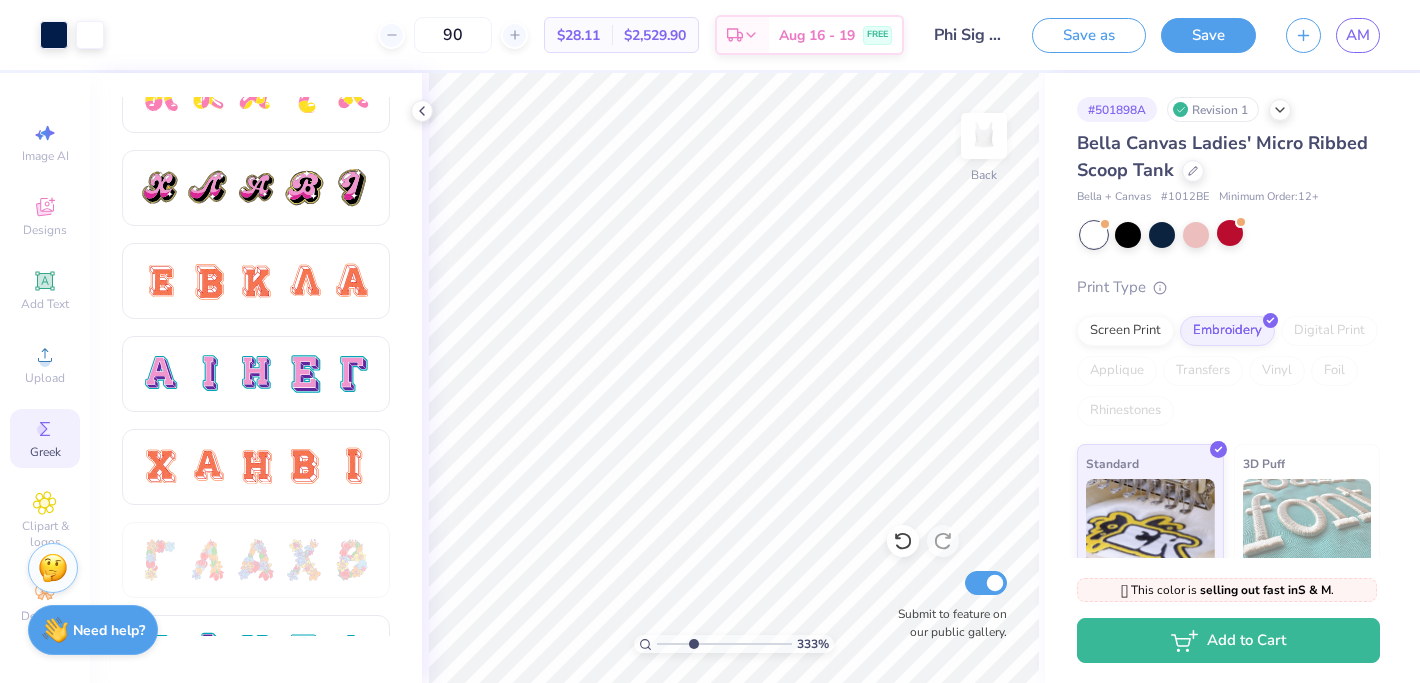 scroll, scrollTop: 1163, scrollLeft: 0, axis: vertical 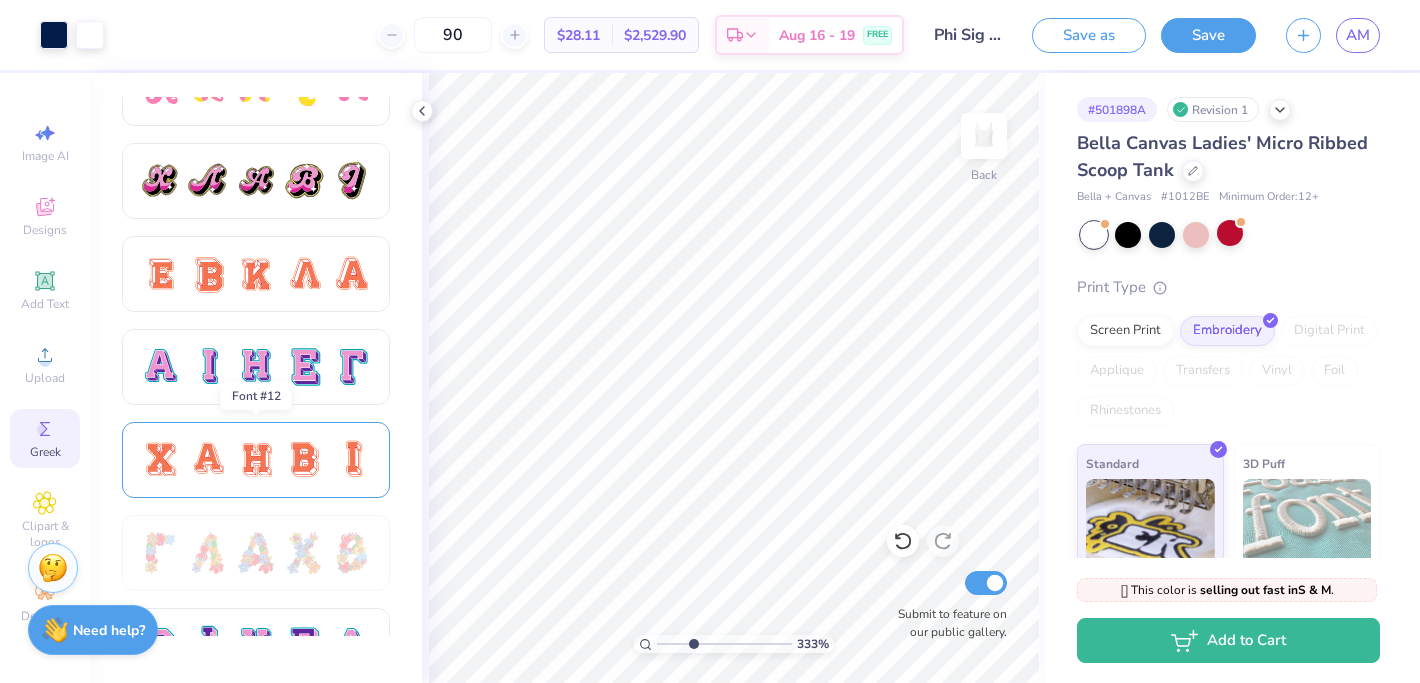 click at bounding box center [208, 460] 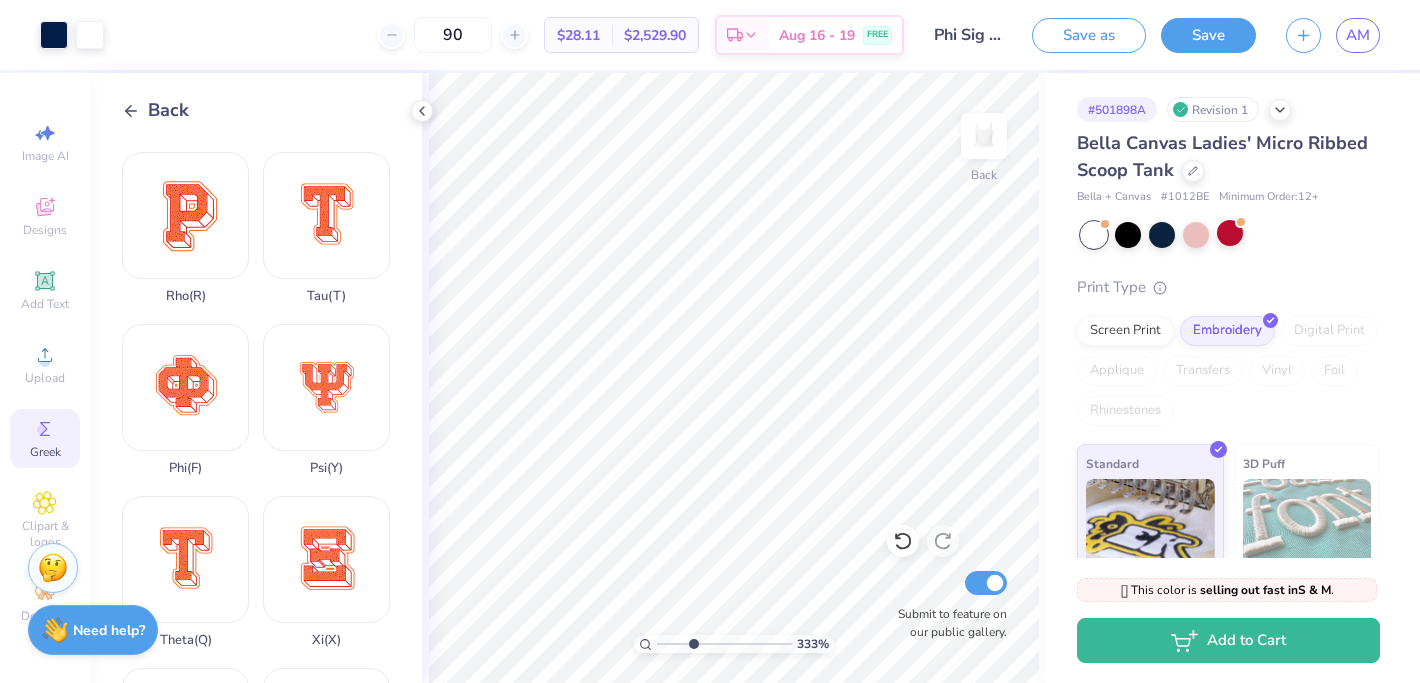 scroll, scrollTop: 1370, scrollLeft: 0, axis: vertical 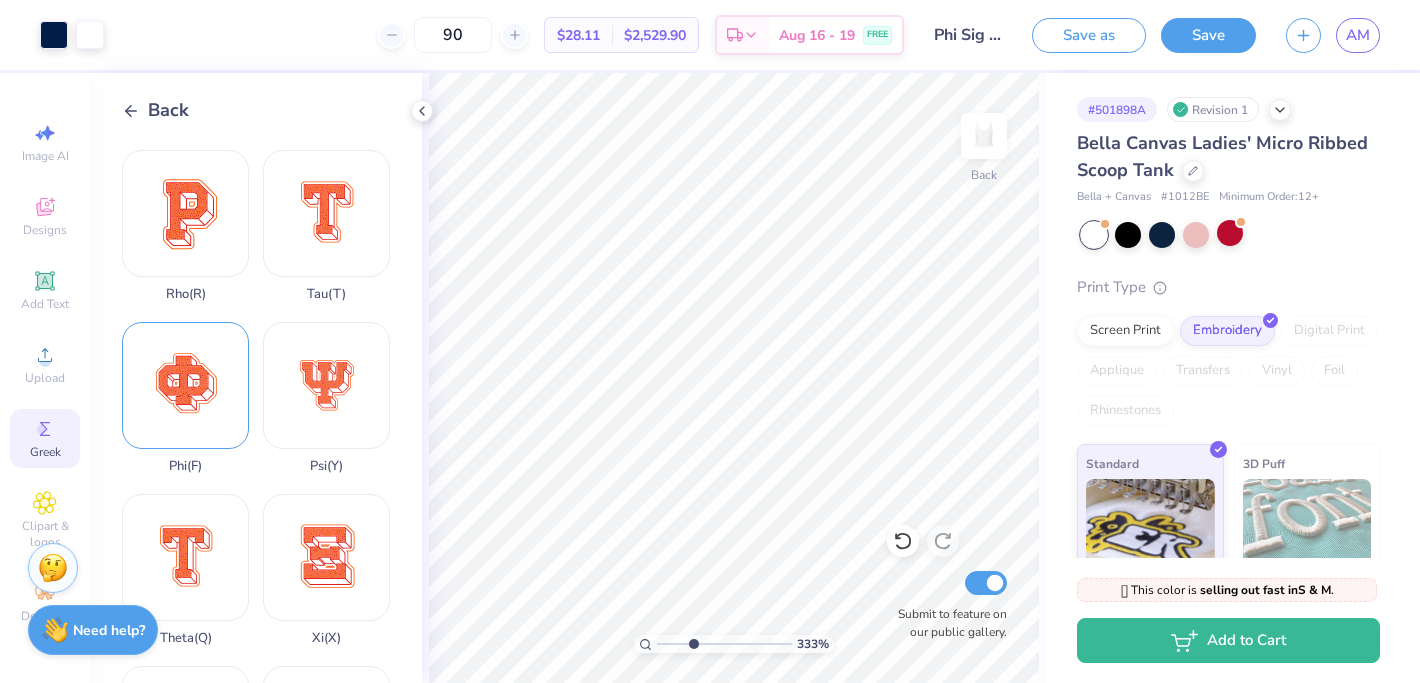 click on "Phi  ( F )" at bounding box center (185, 398) 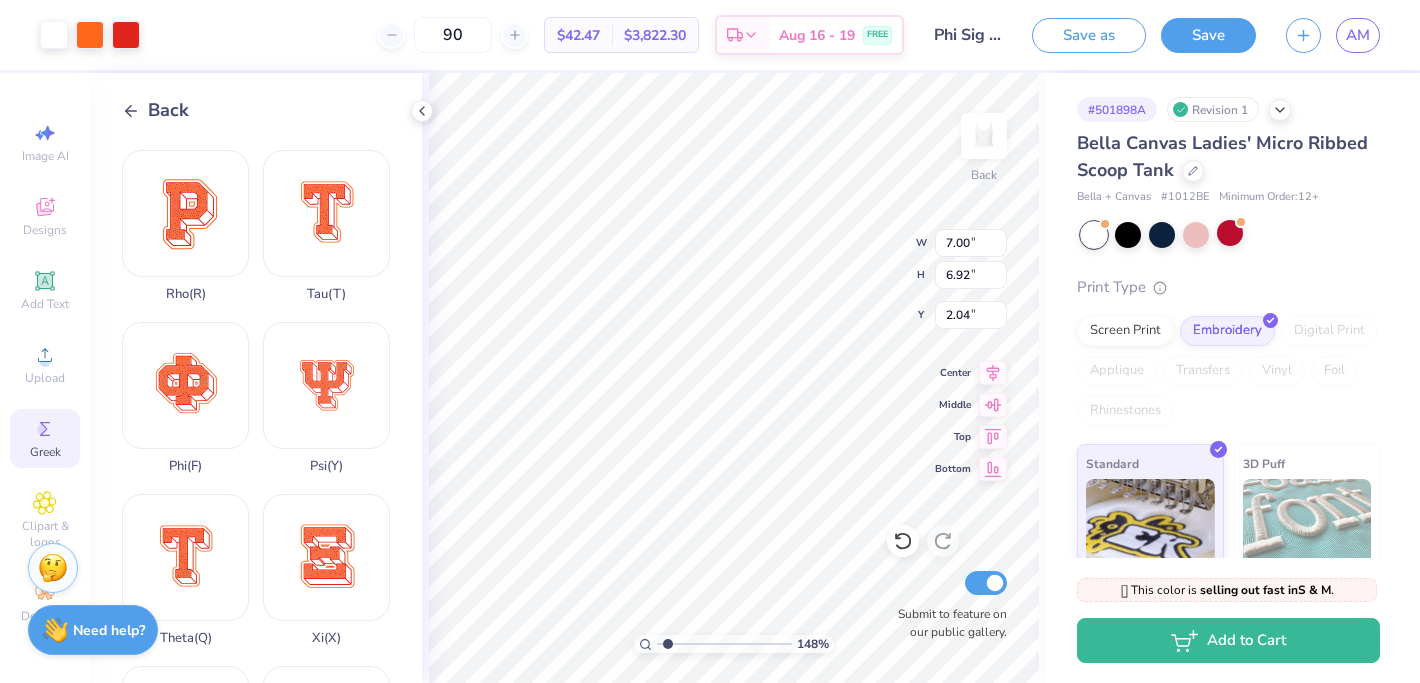 drag, startPoint x: 685, startPoint y: 644, endPoint x: 665, endPoint y: 643, distance: 20.024984 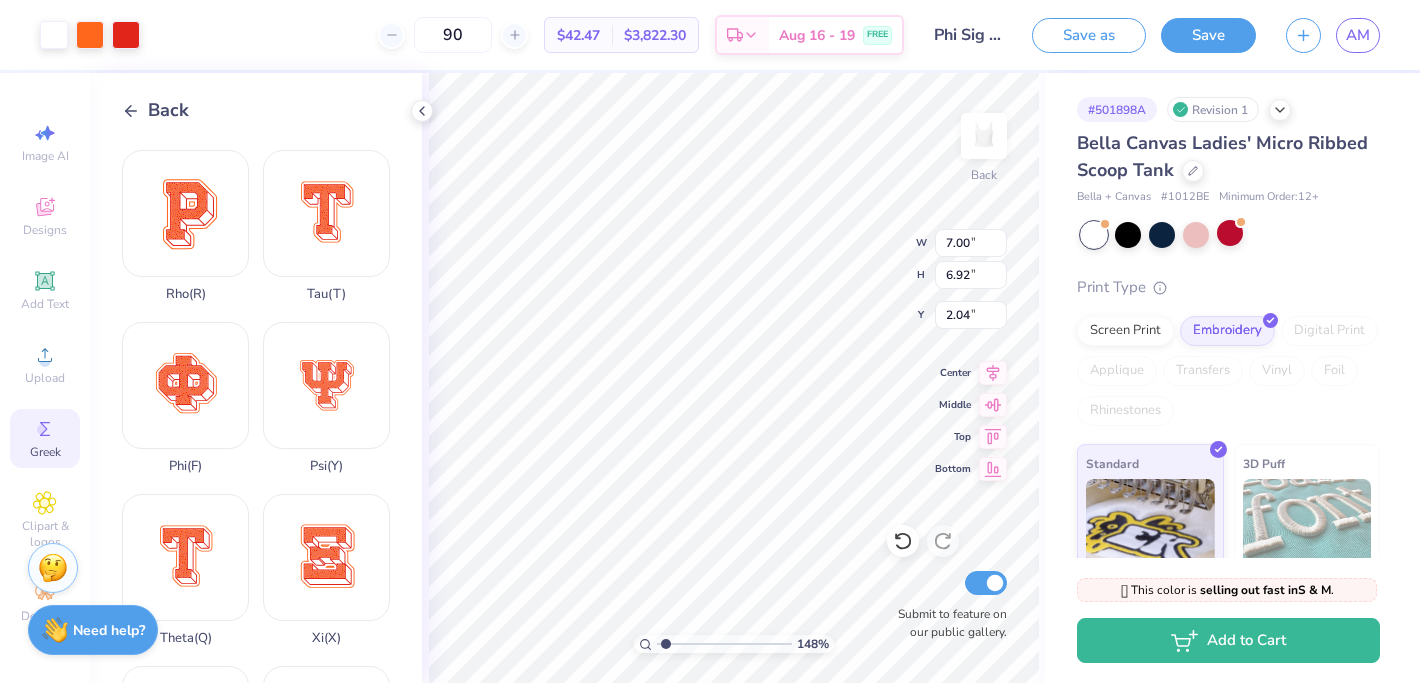 click at bounding box center [724, 644] 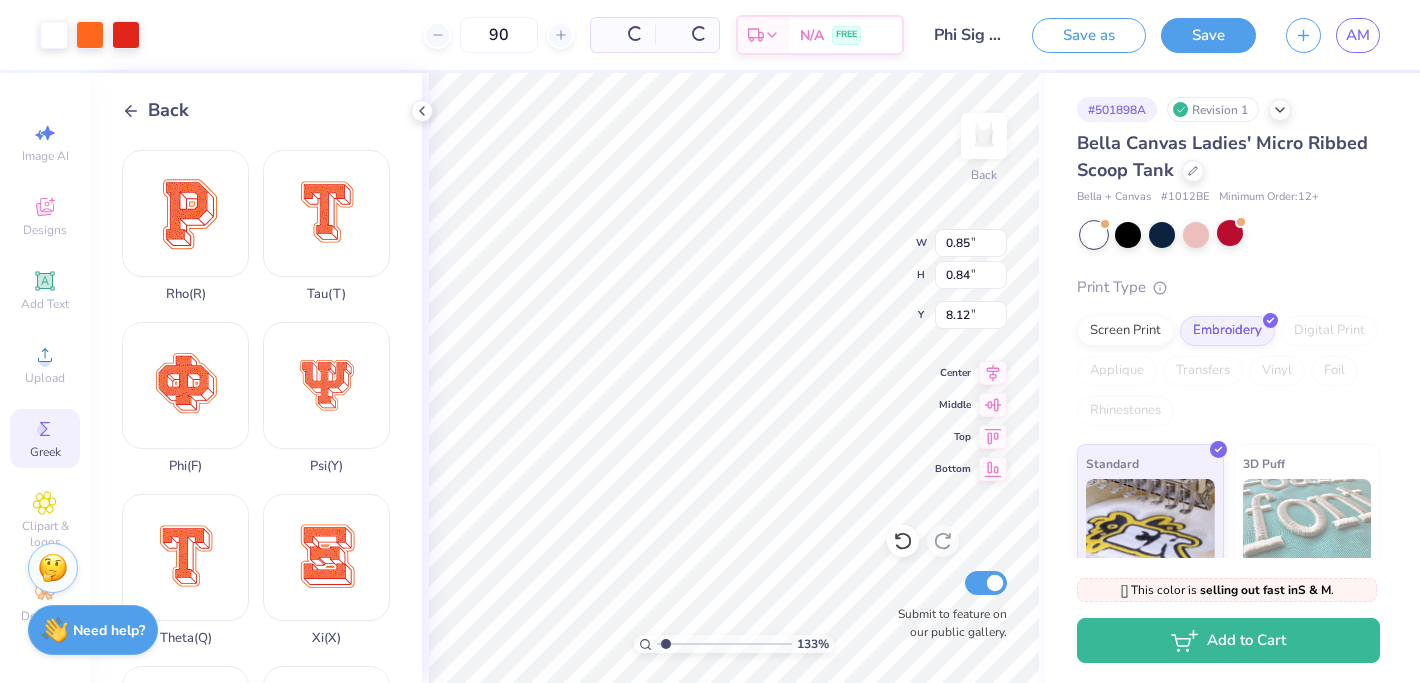 type on "0.85" 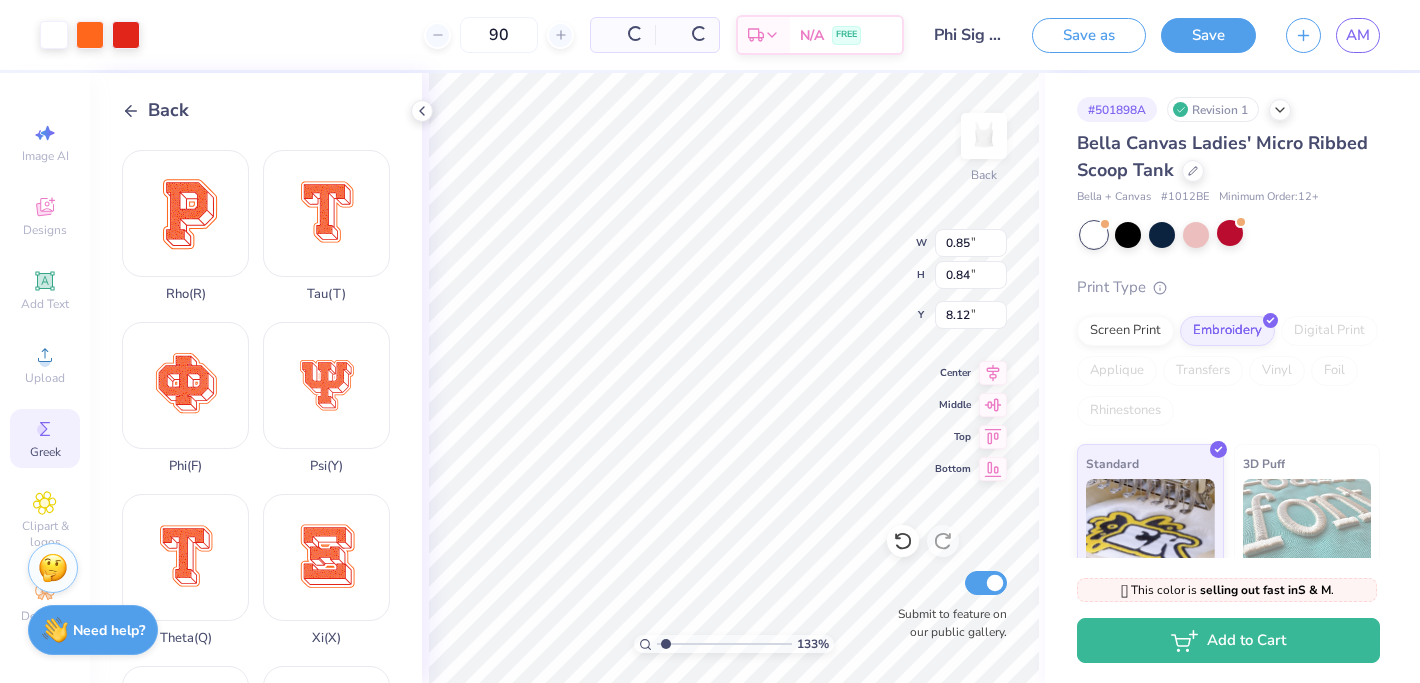 type on "0.84" 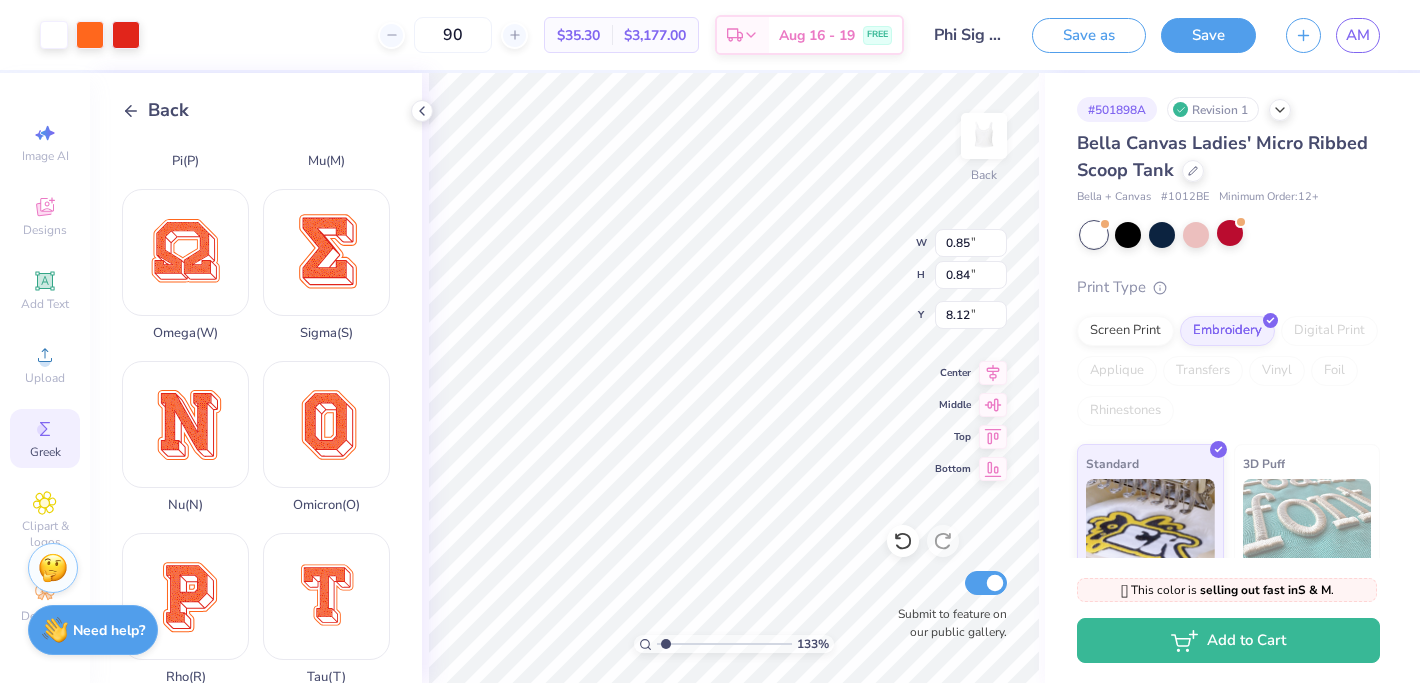 scroll, scrollTop: 984, scrollLeft: 0, axis: vertical 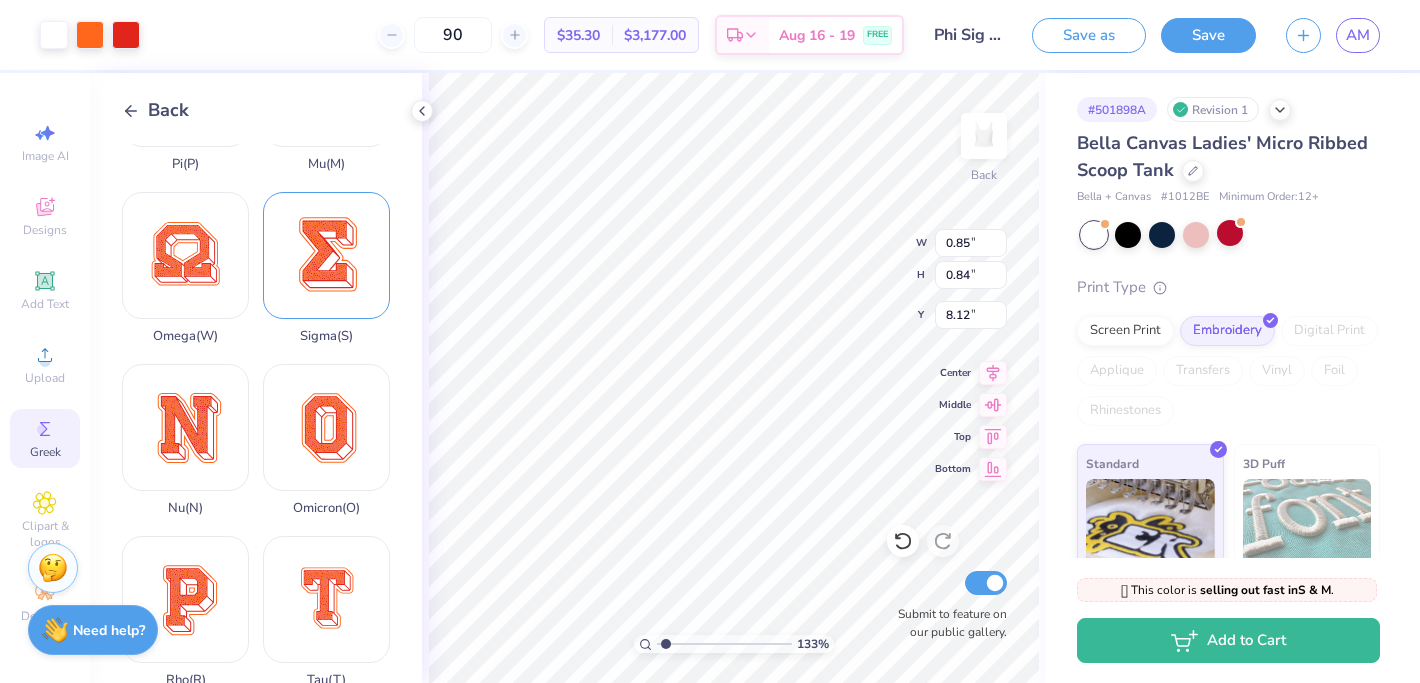 click on "Sigma  ( S )" at bounding box center (326, 268) 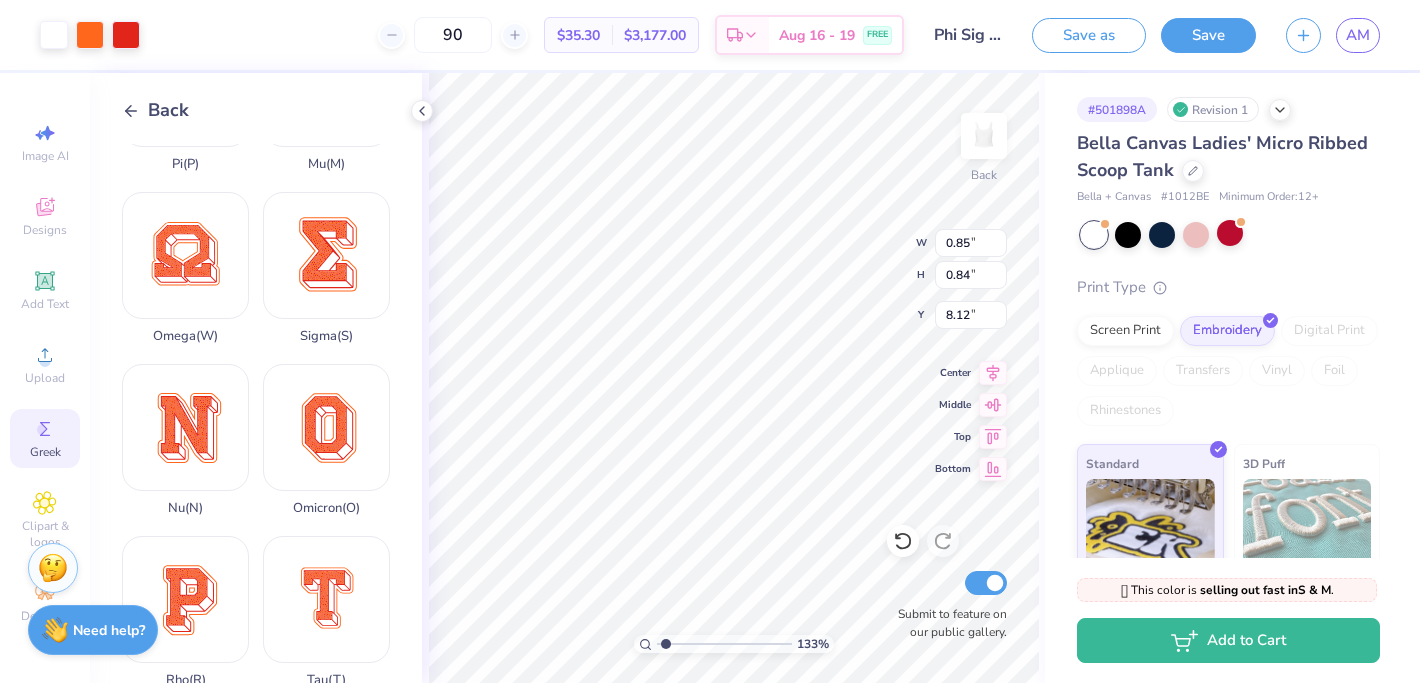 type on "7.00" 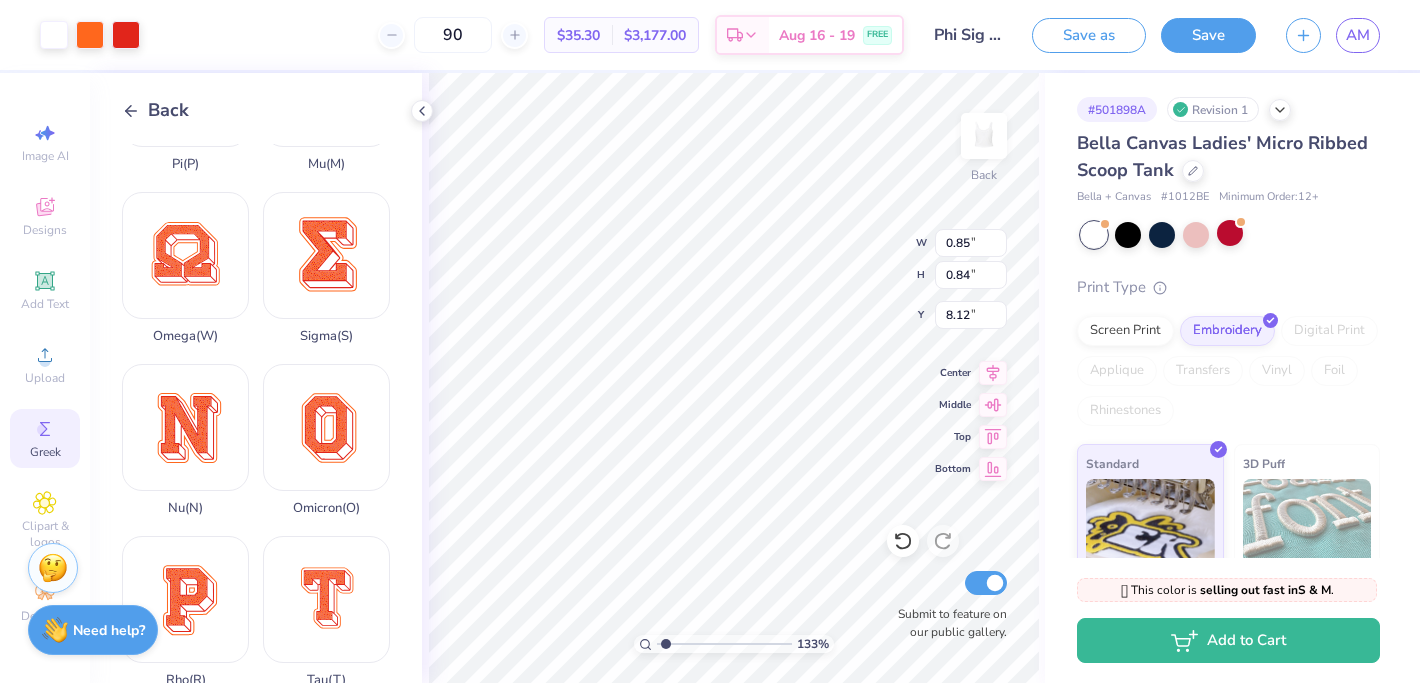 type on "8.99" 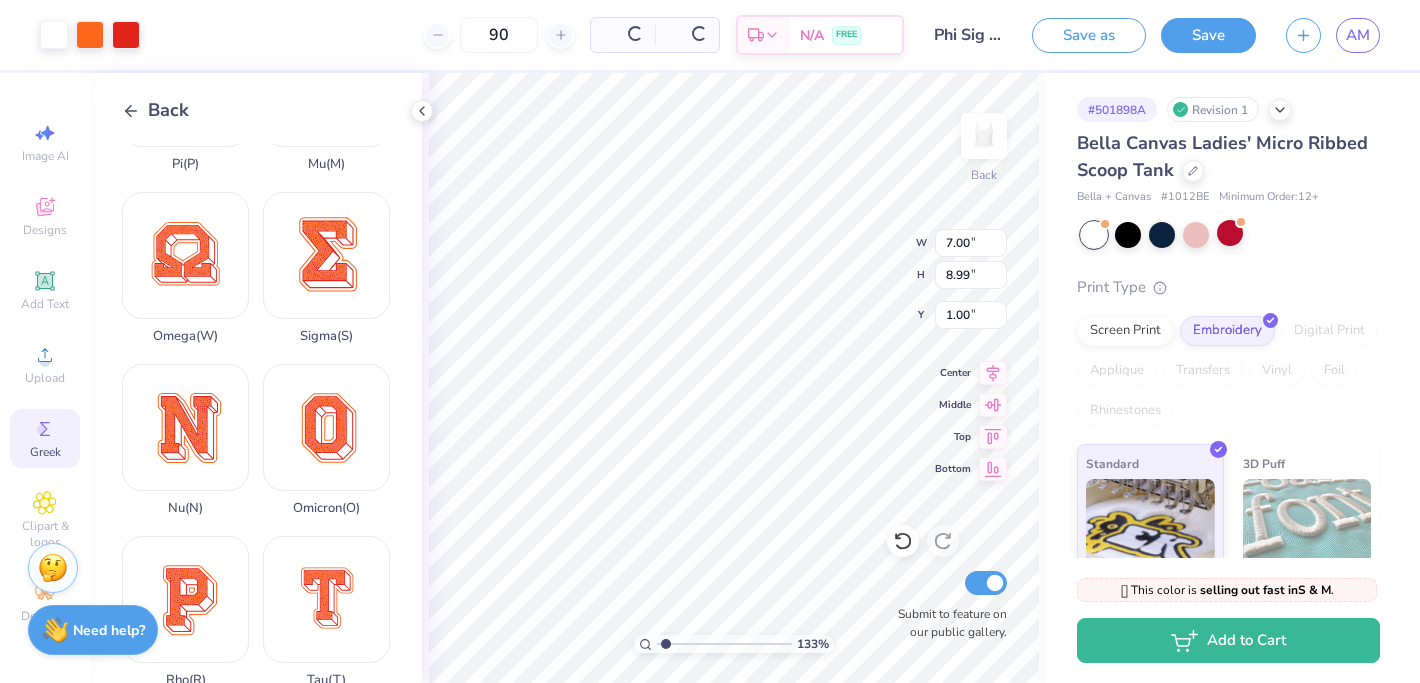 type on "0.80" 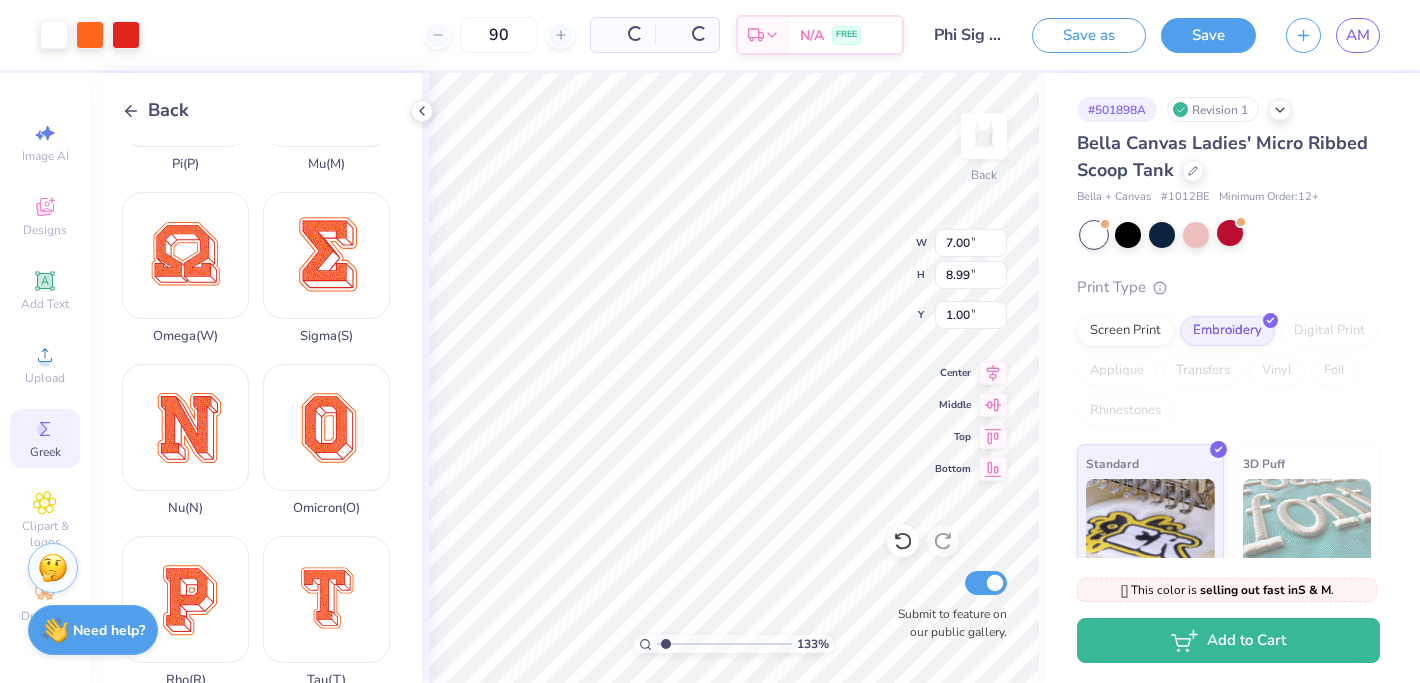 type on "1.03" 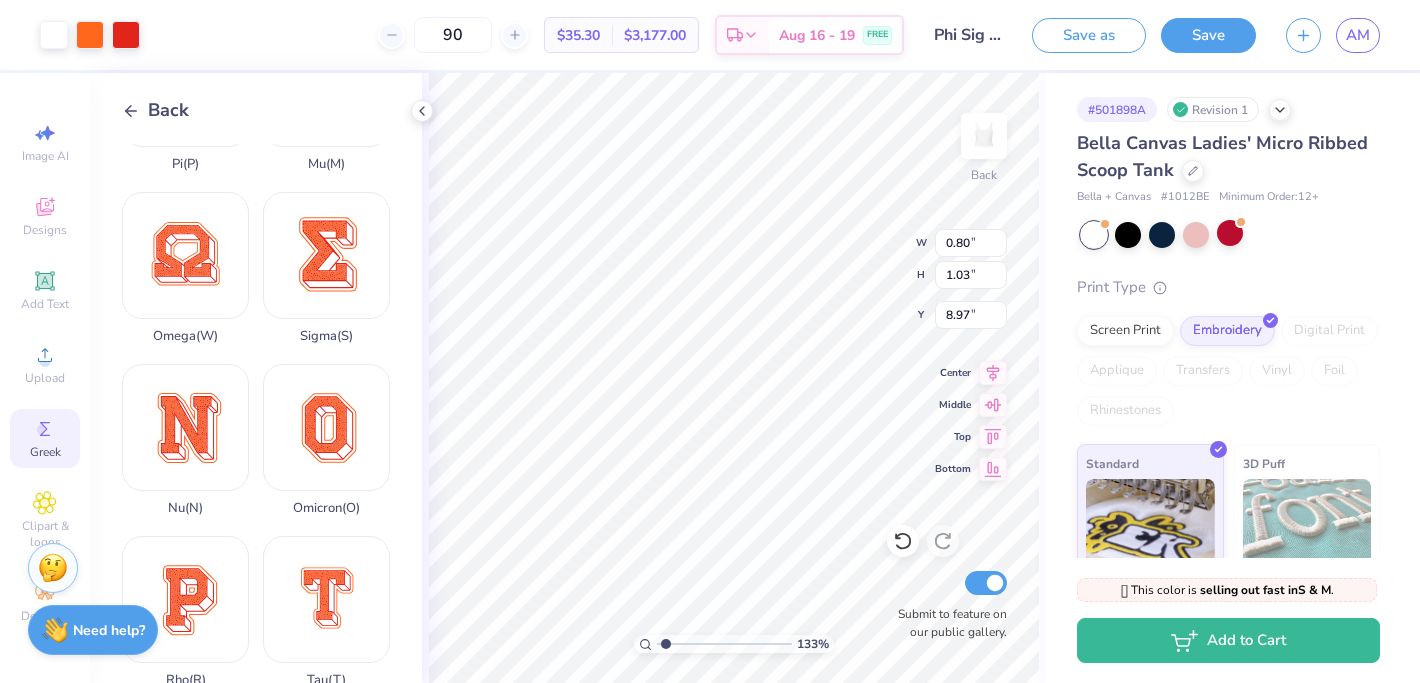 type on "8.12" 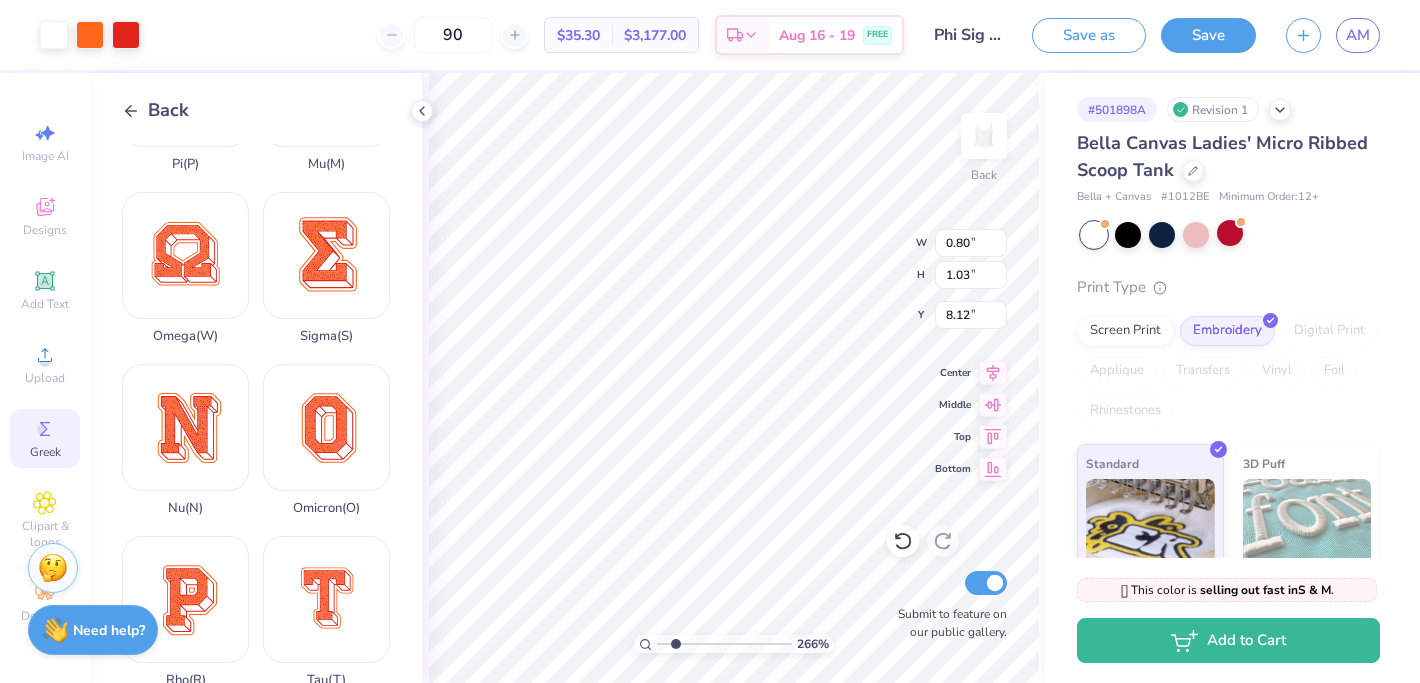 type on "2.04" 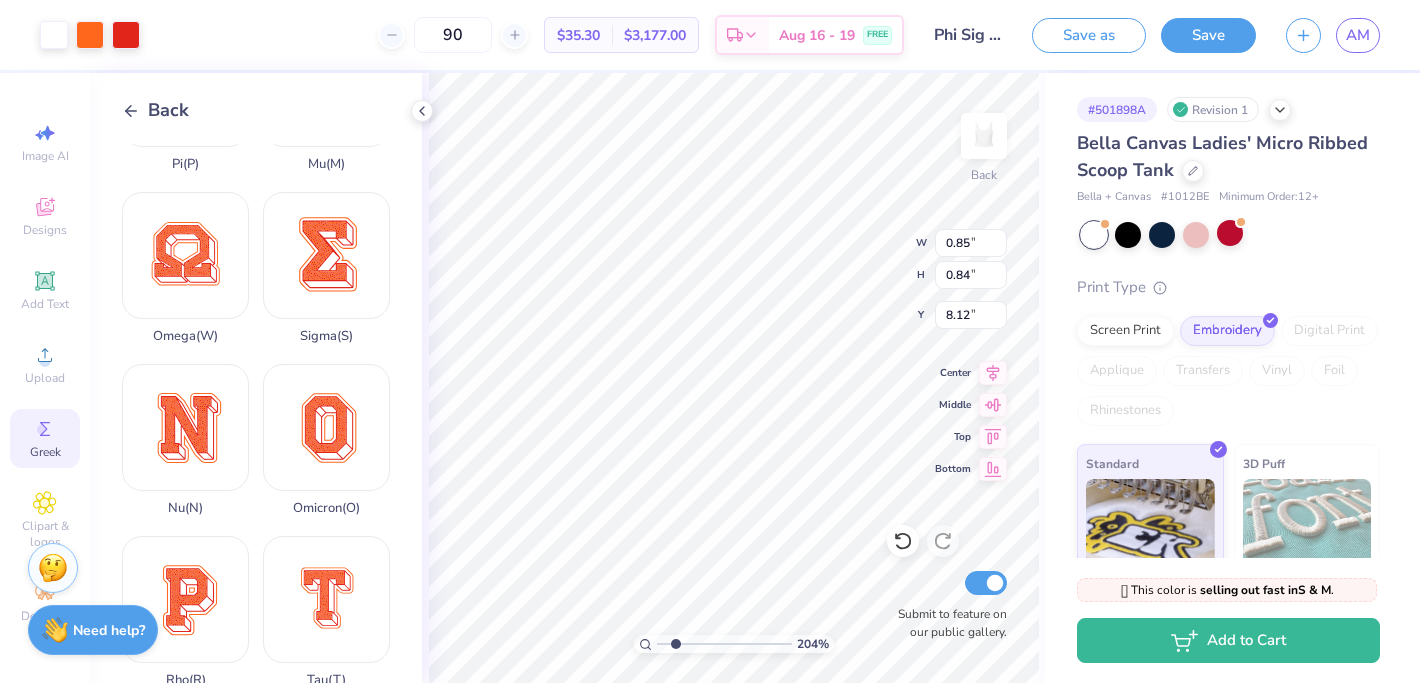 type on "4.66" 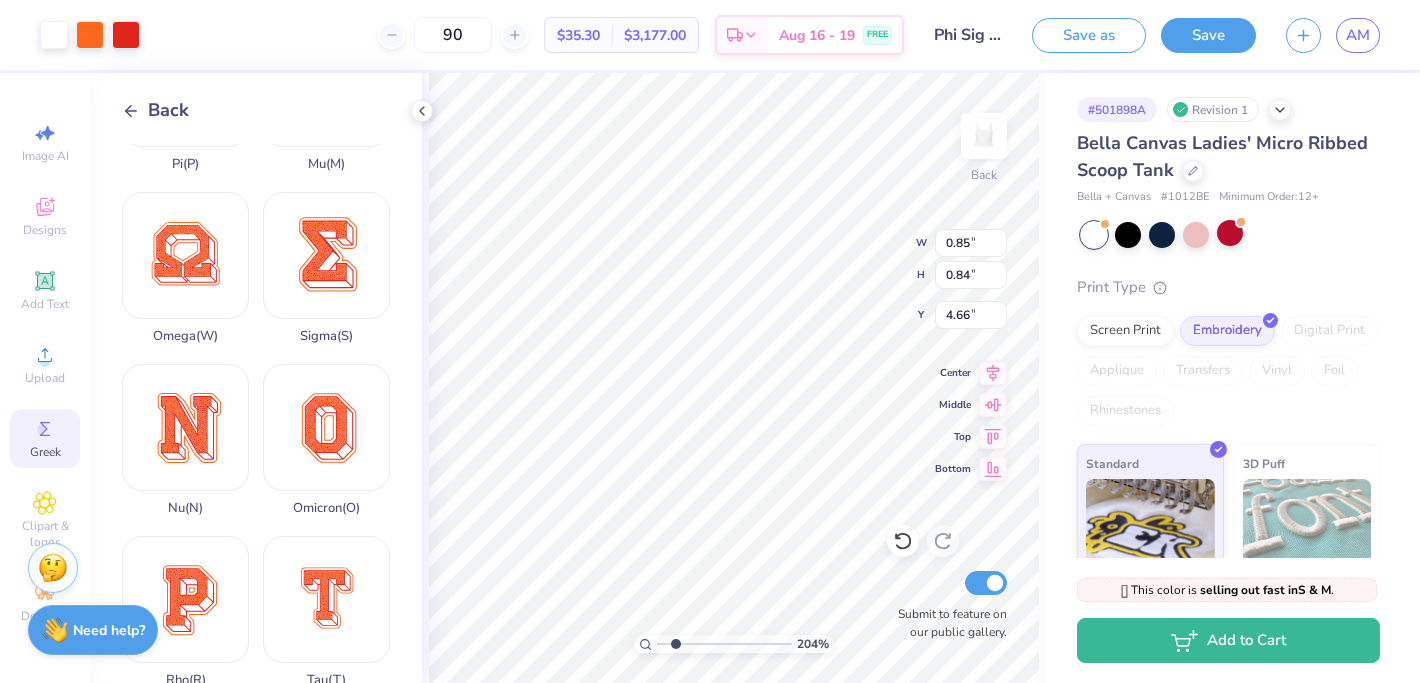 type on "0.80" 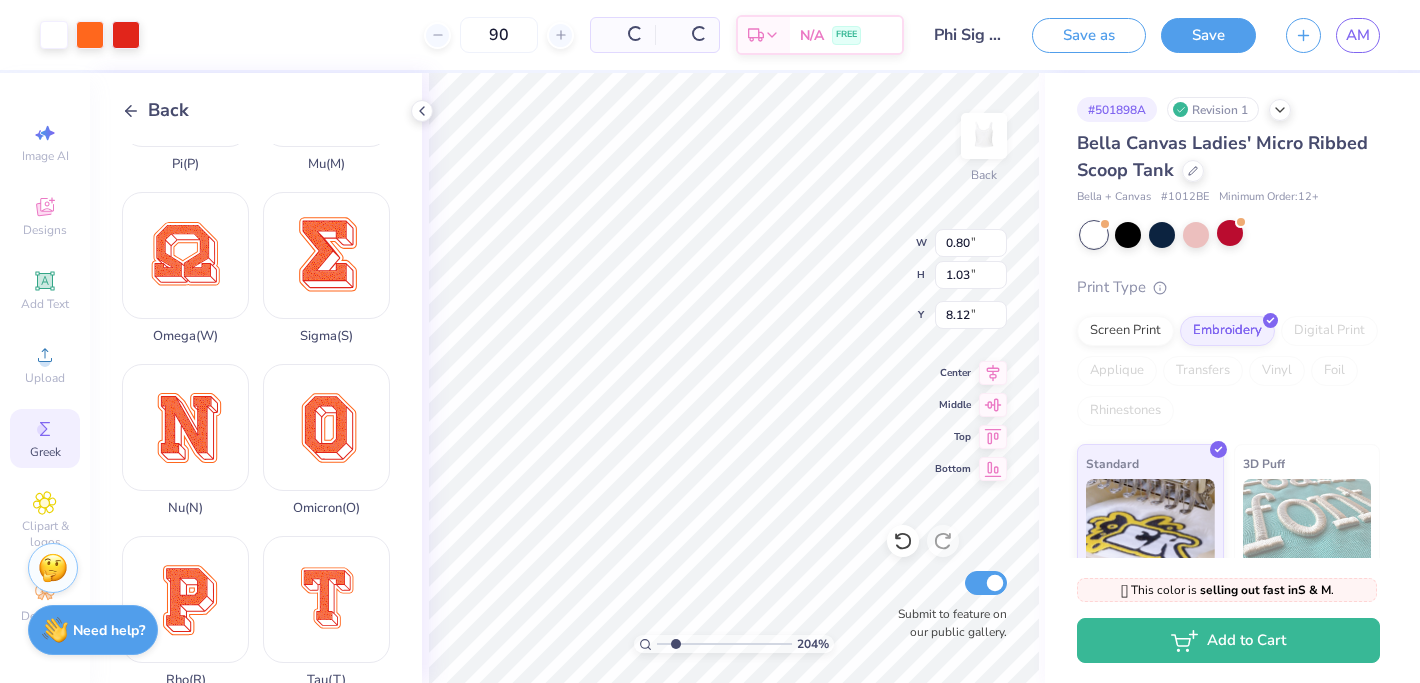type on "4.66" 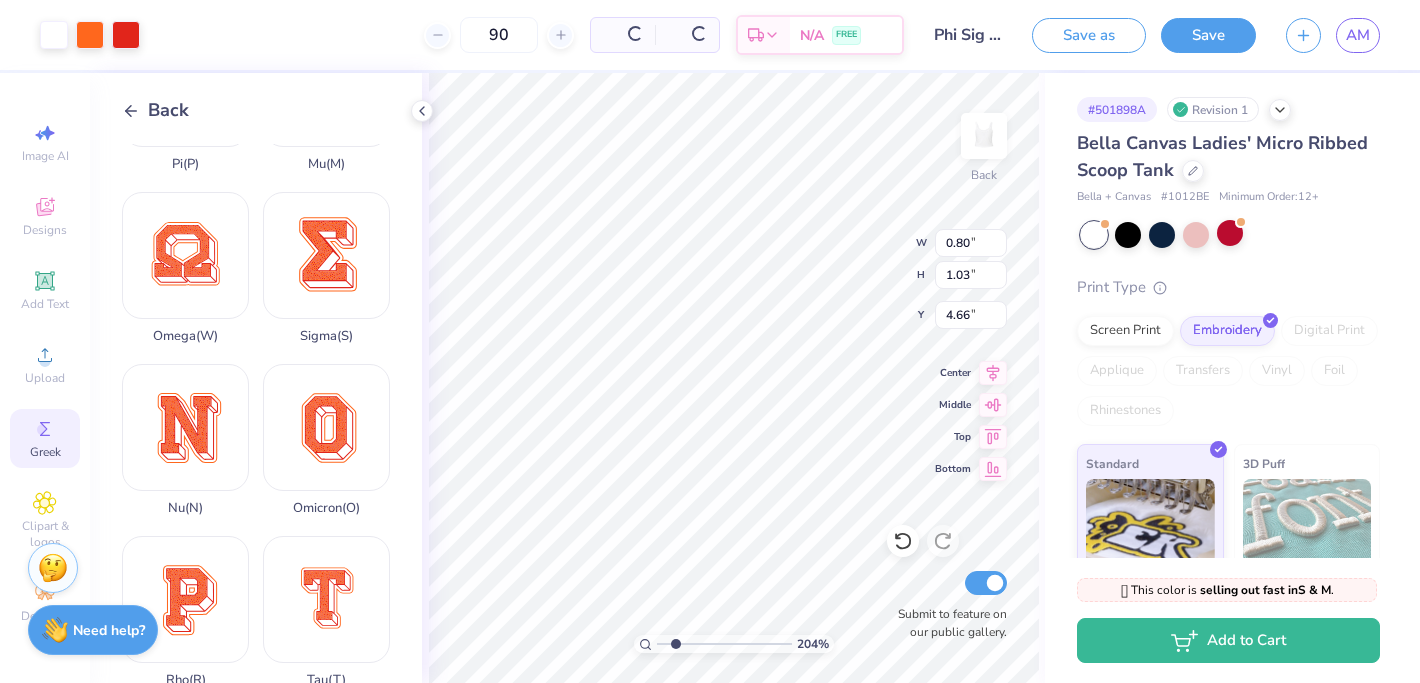 type on "0.85" 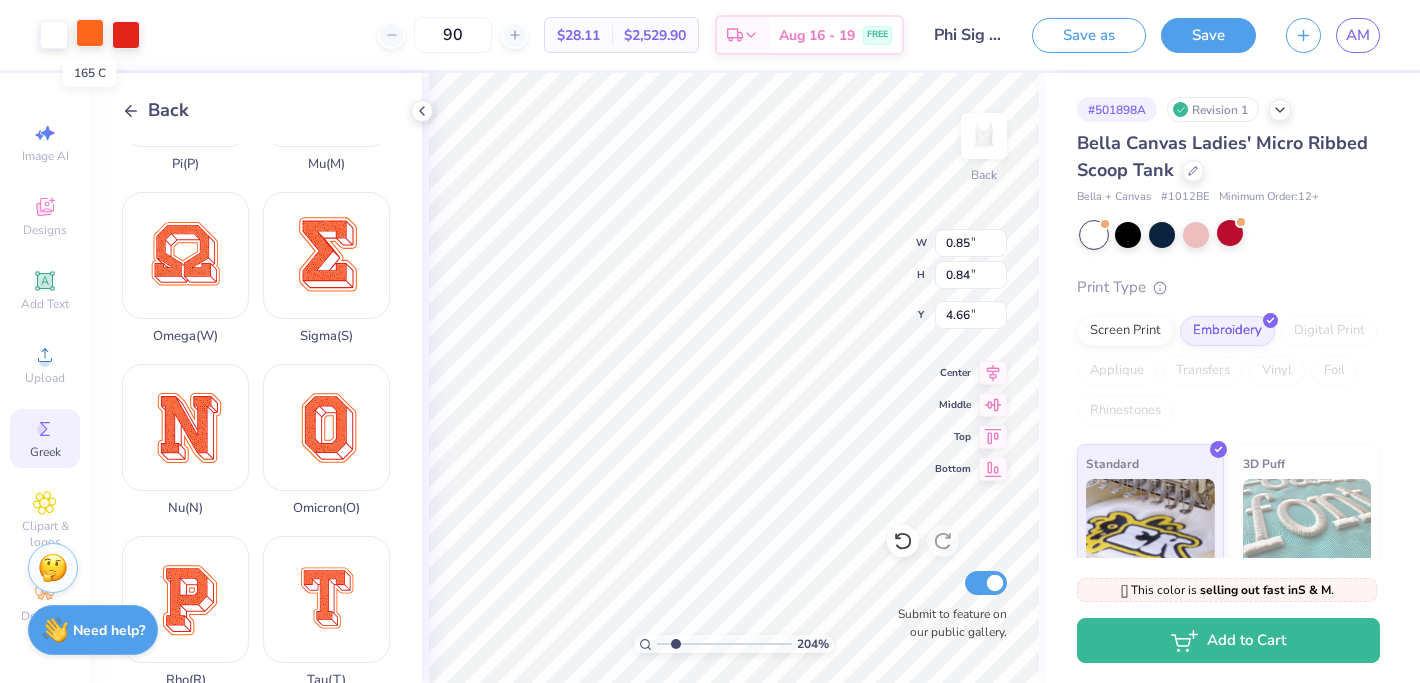 click at bounding box center [90, 33] 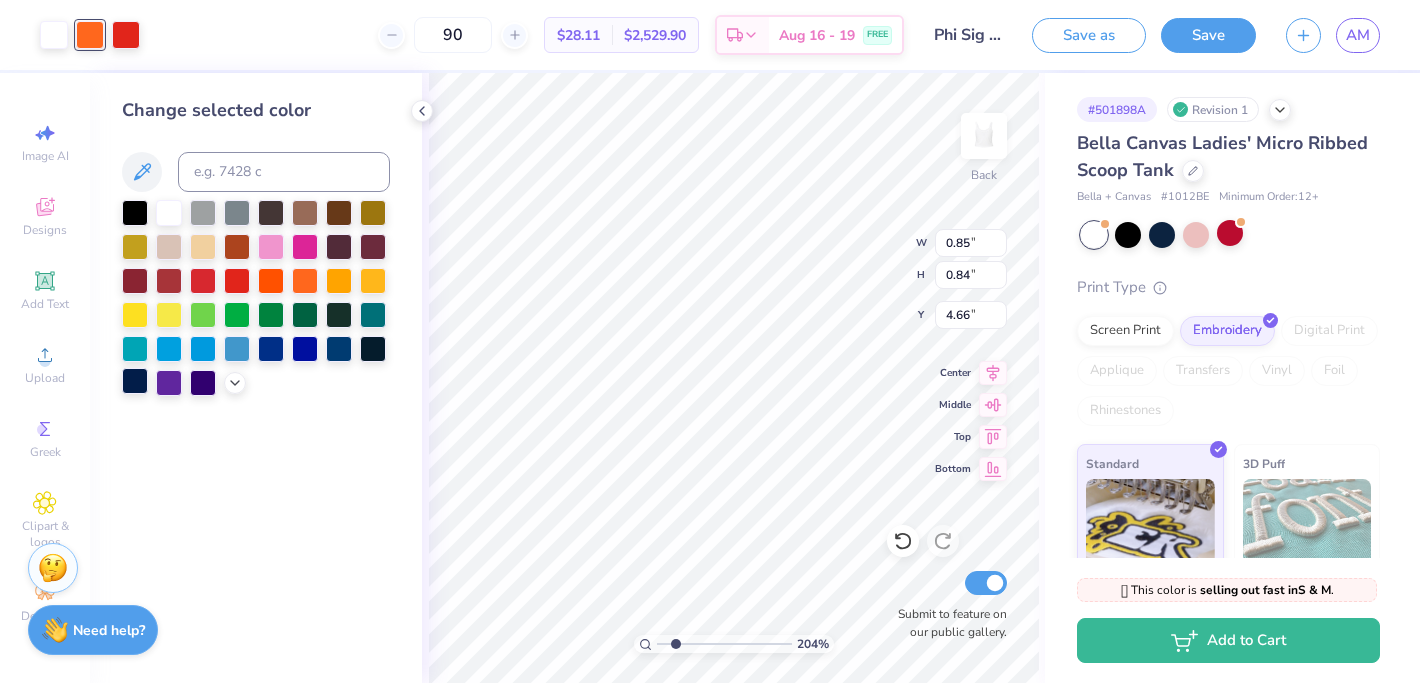 click at bounding box center [135, 381] 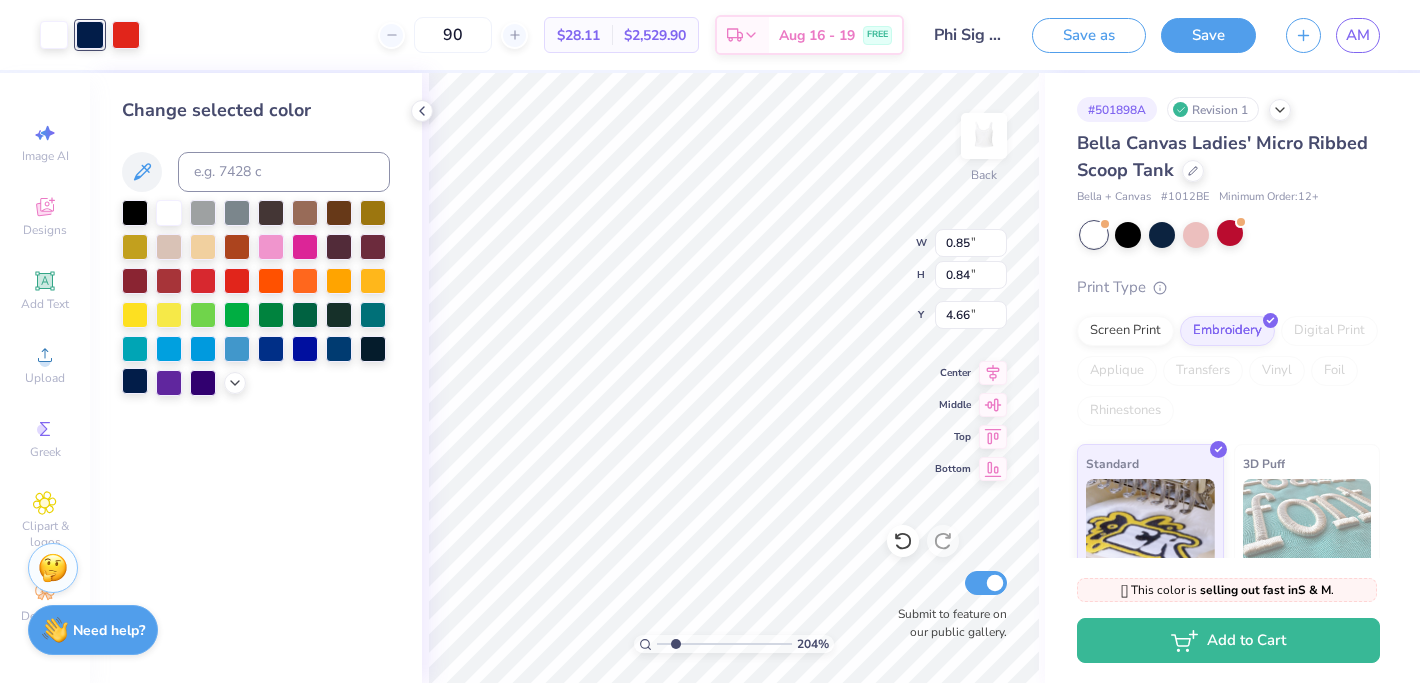 click at bounding box center [135, 381] 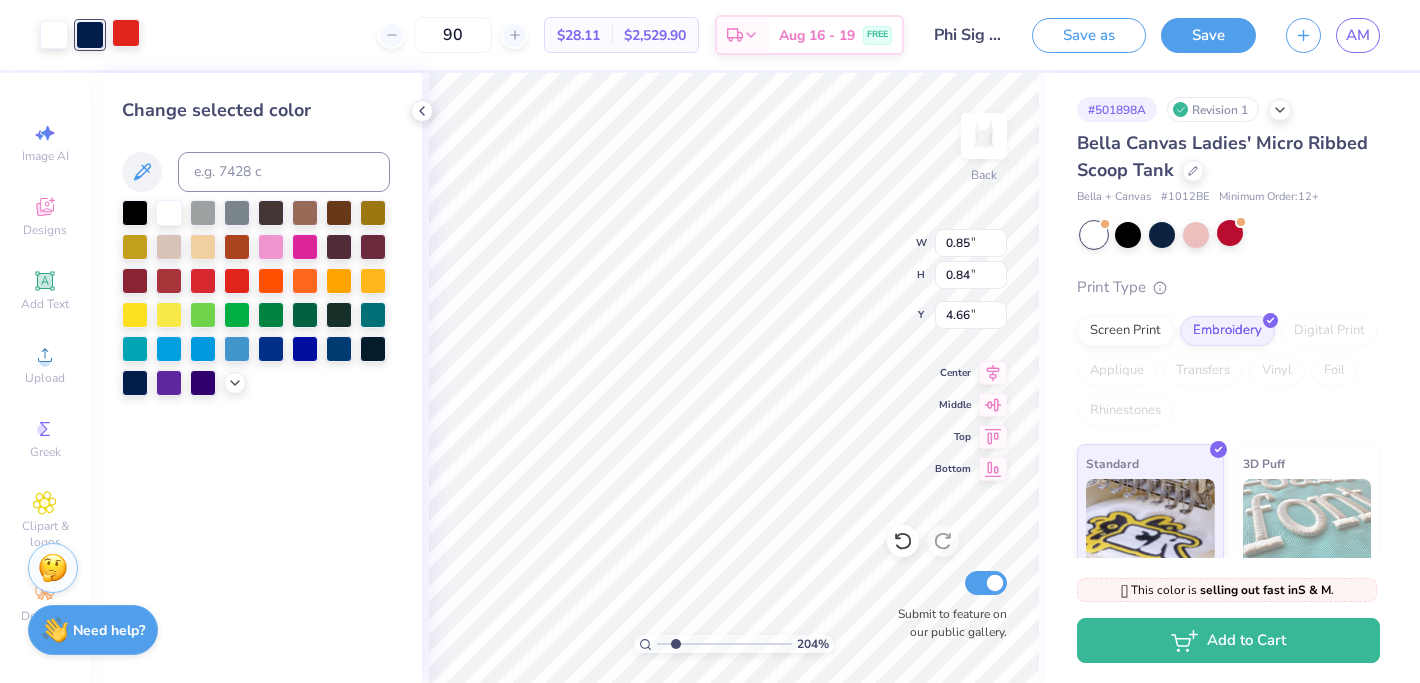 click at bounding box center [126, 33] 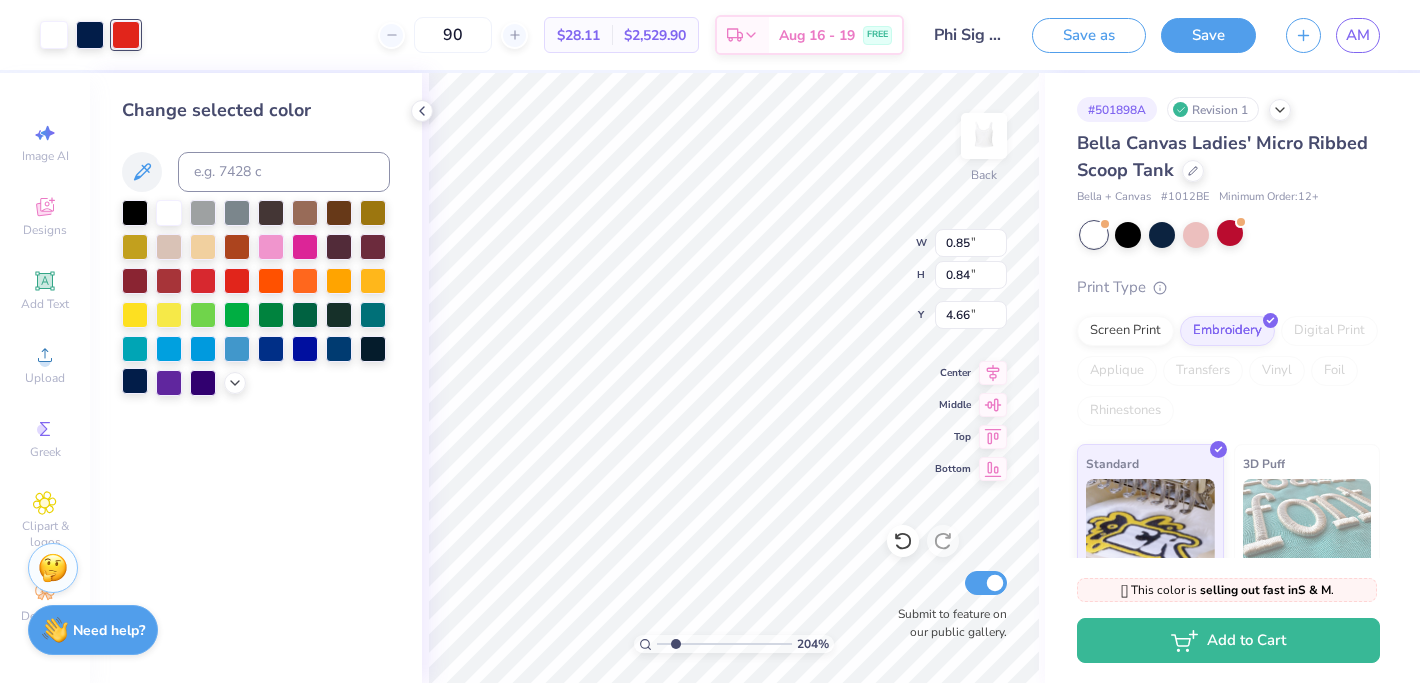 click at bounding box center [135, 381] 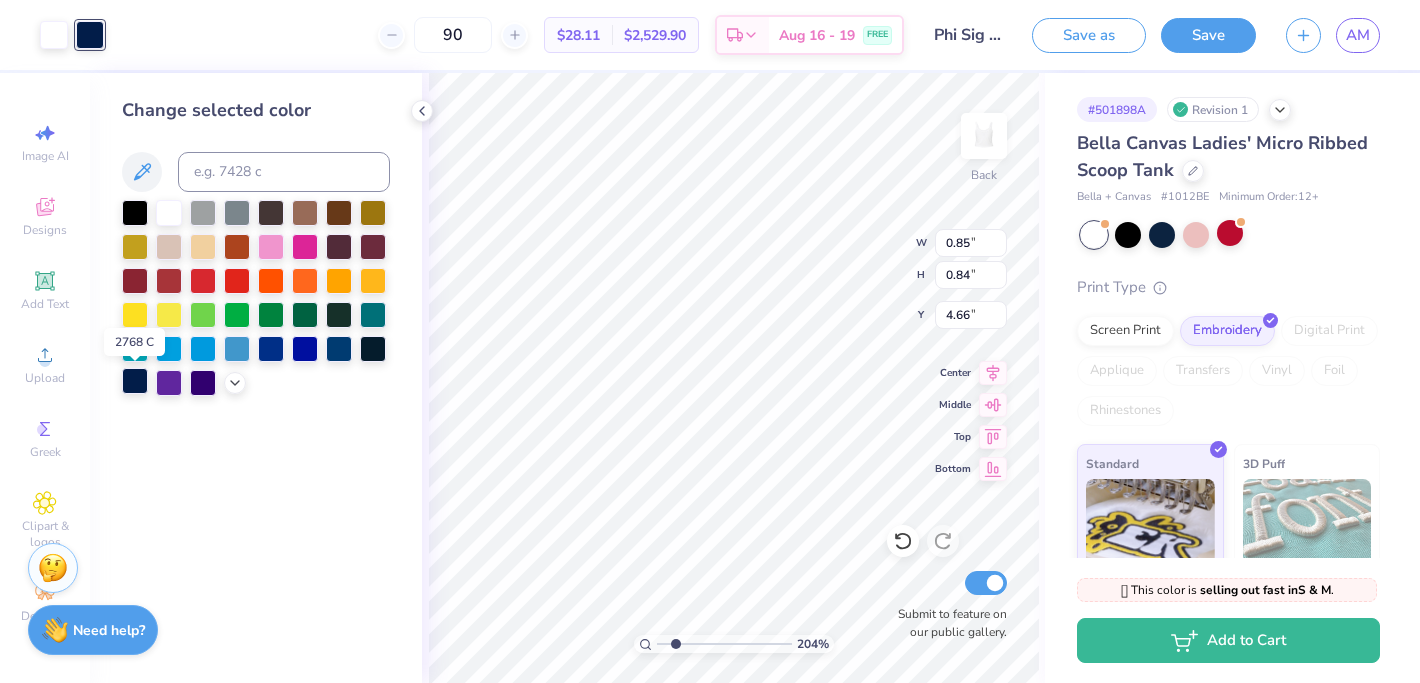 click at bounding box center (135, 381) 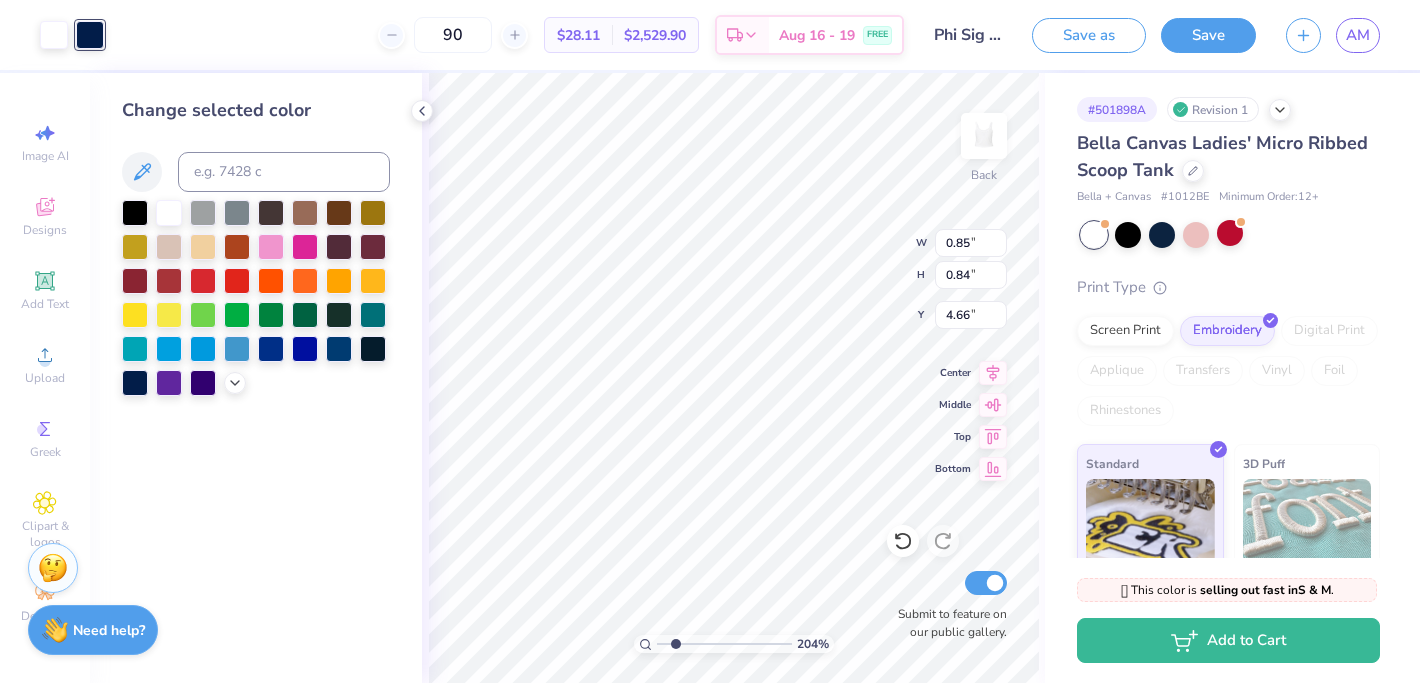 type on "0.80" 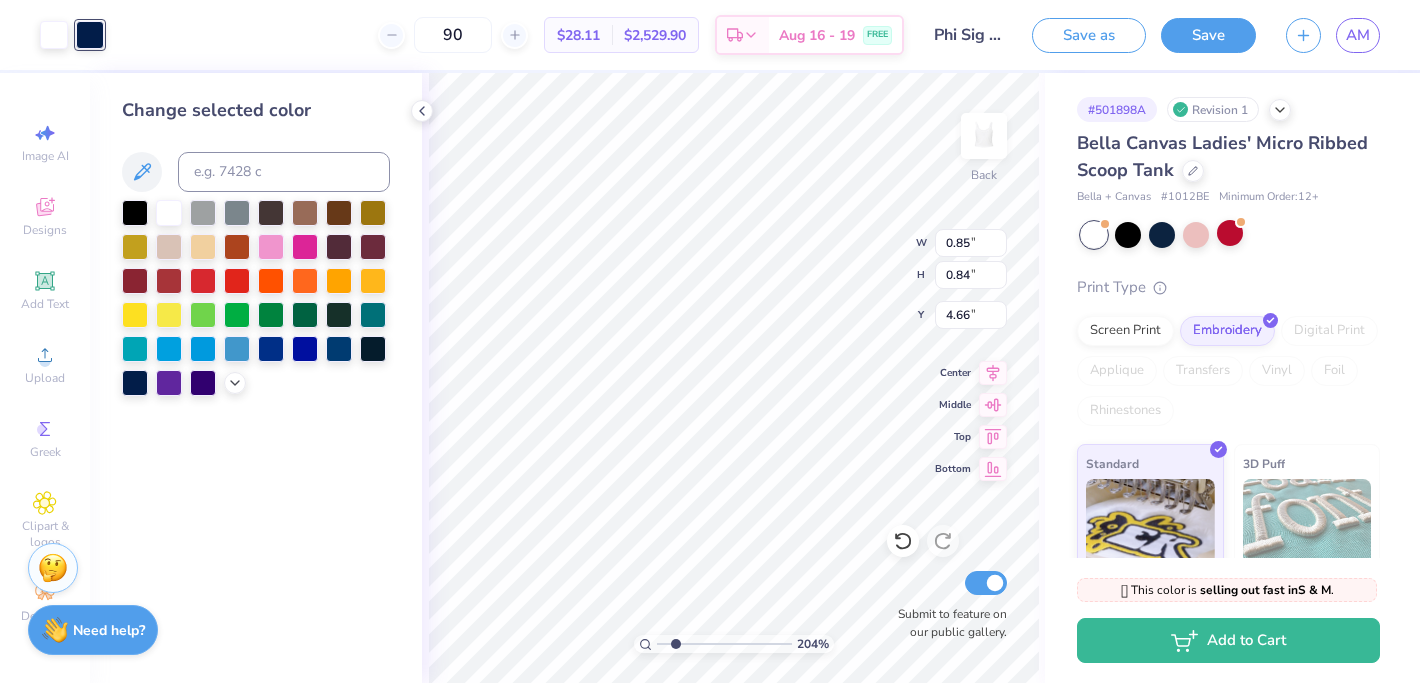 type on "1.03" 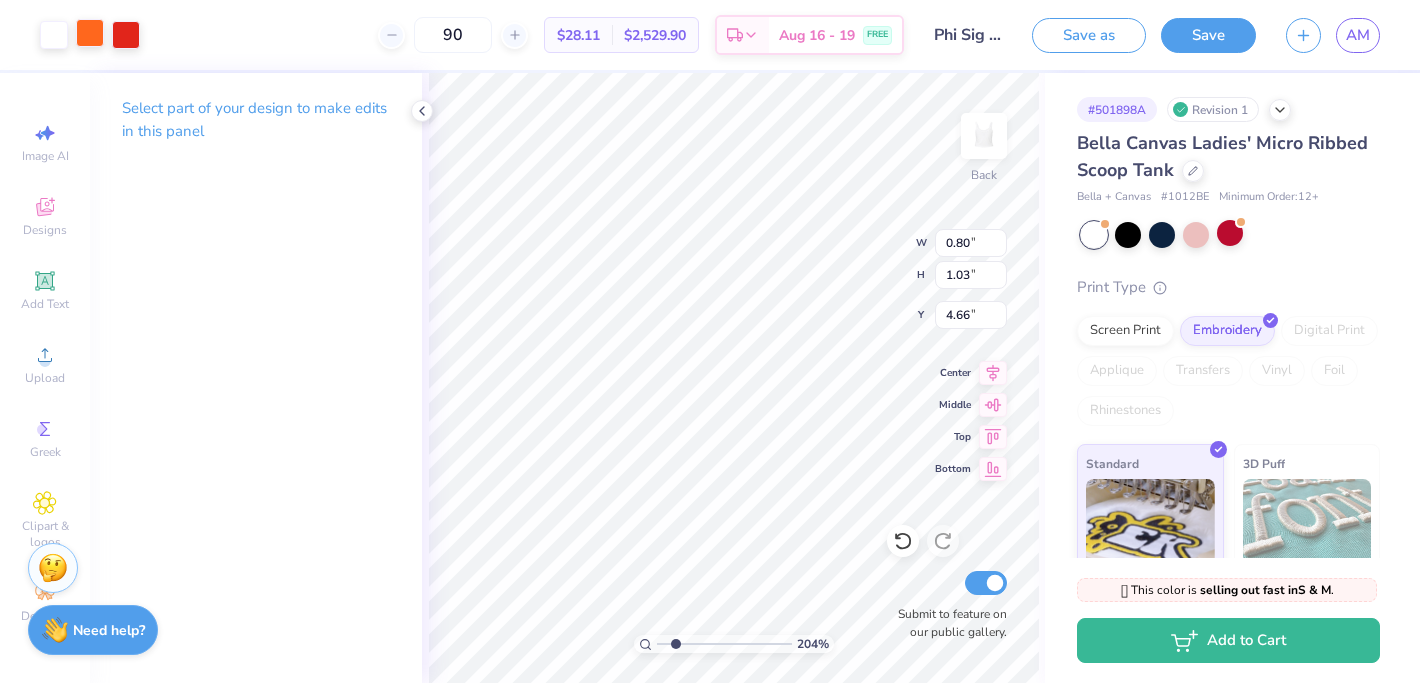 click at bounding box center [90, 33] 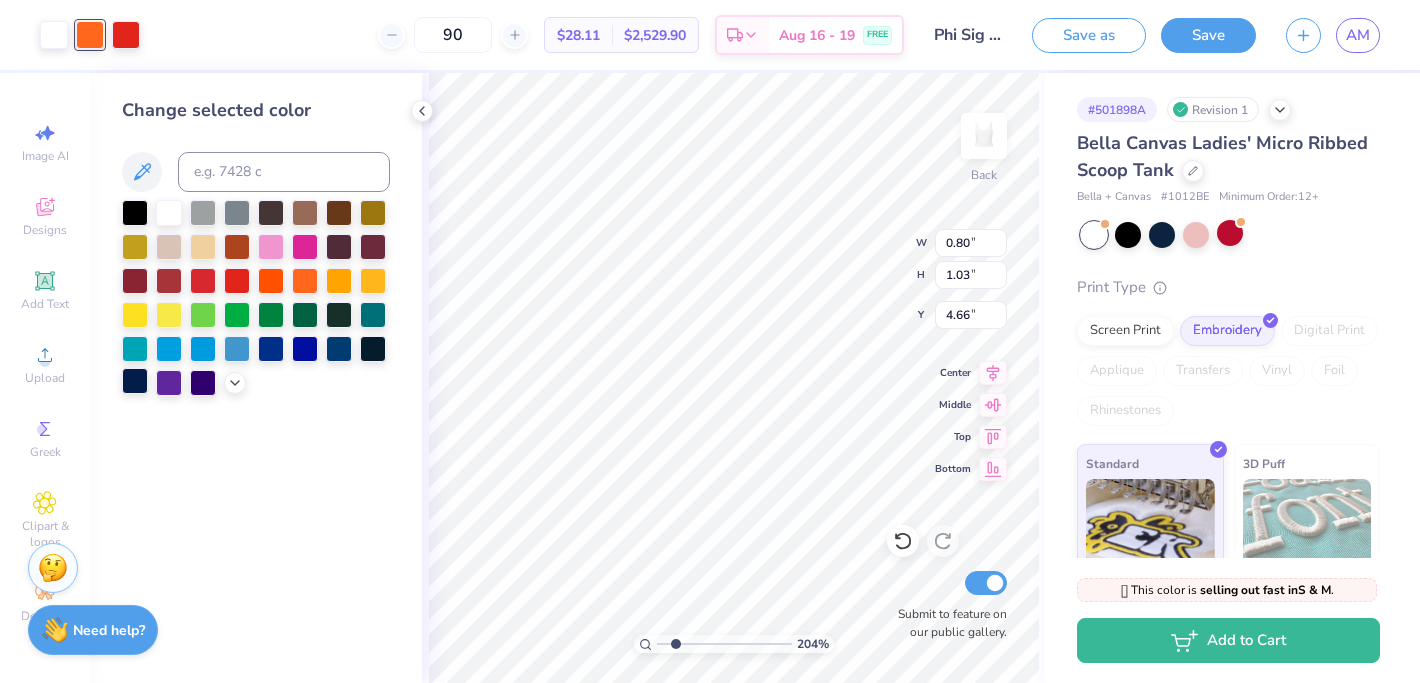 click at bounding box center (135, 381) 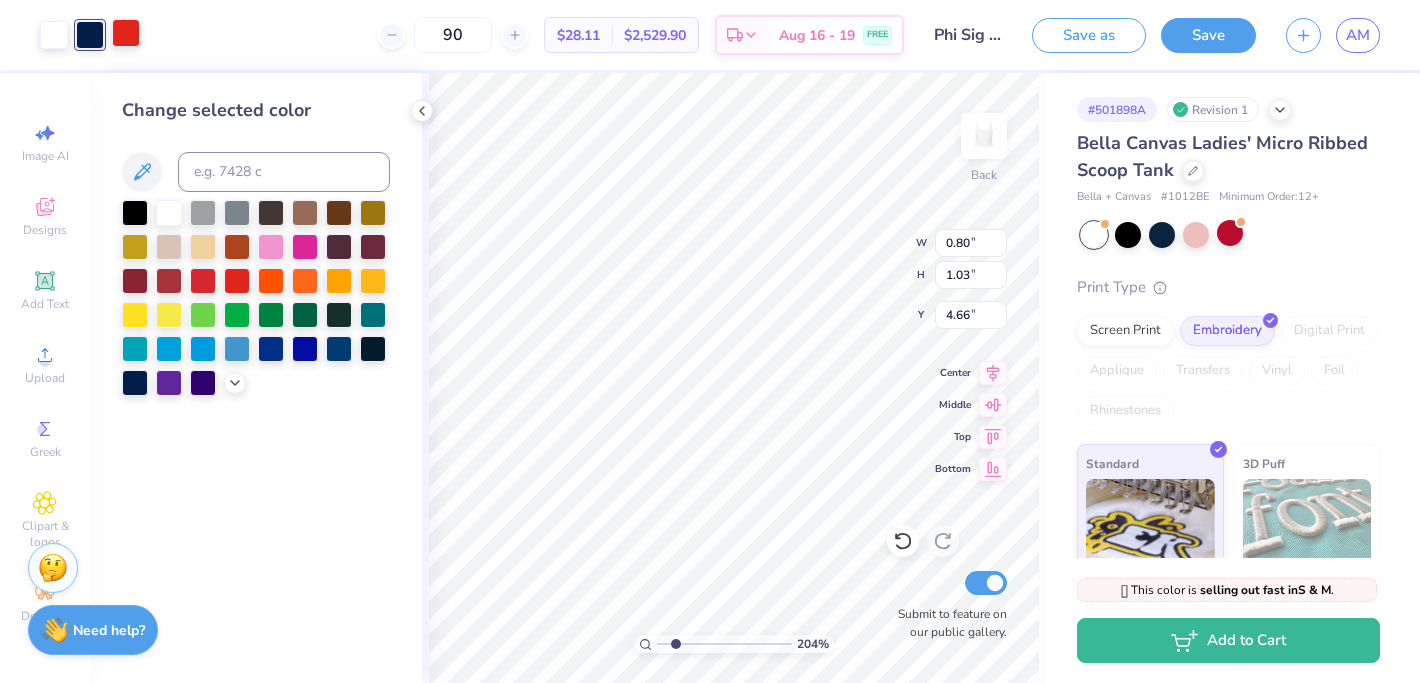 click at bounding box center [126, 33] 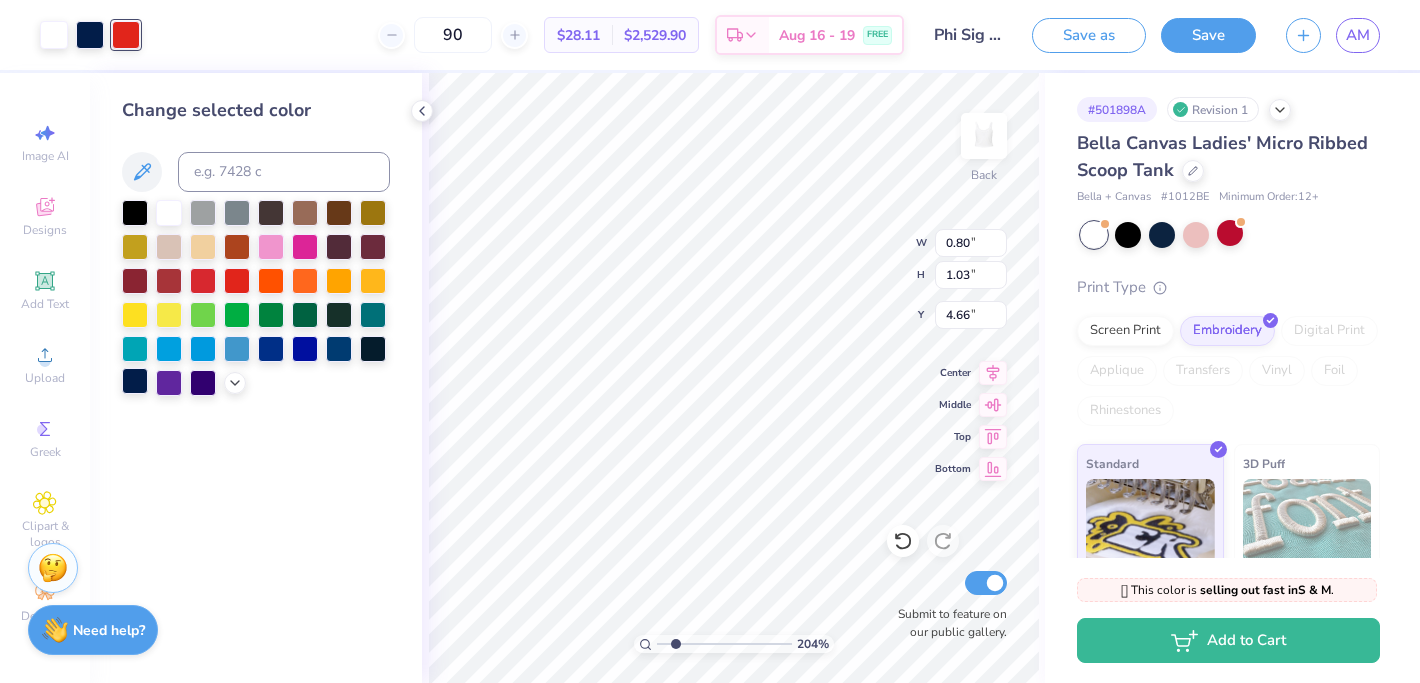 click at bounding box center (135, 381) 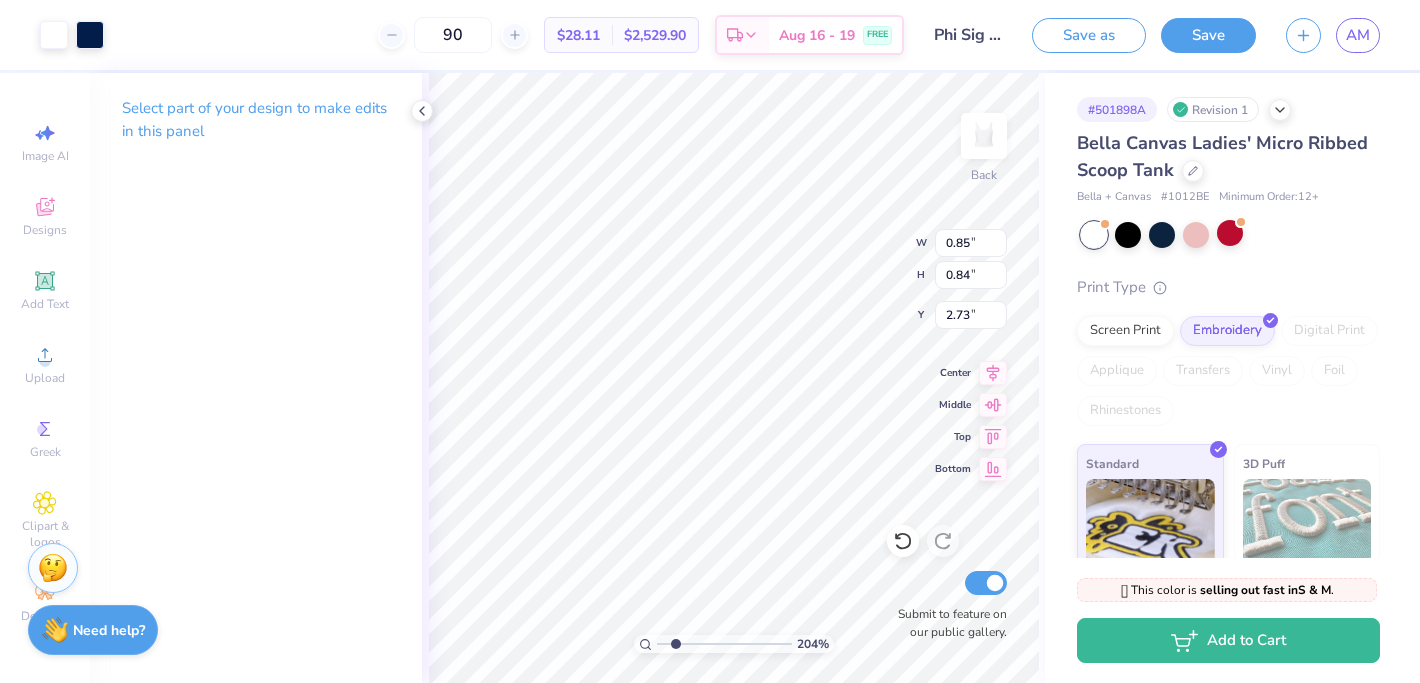 type on "2.73" 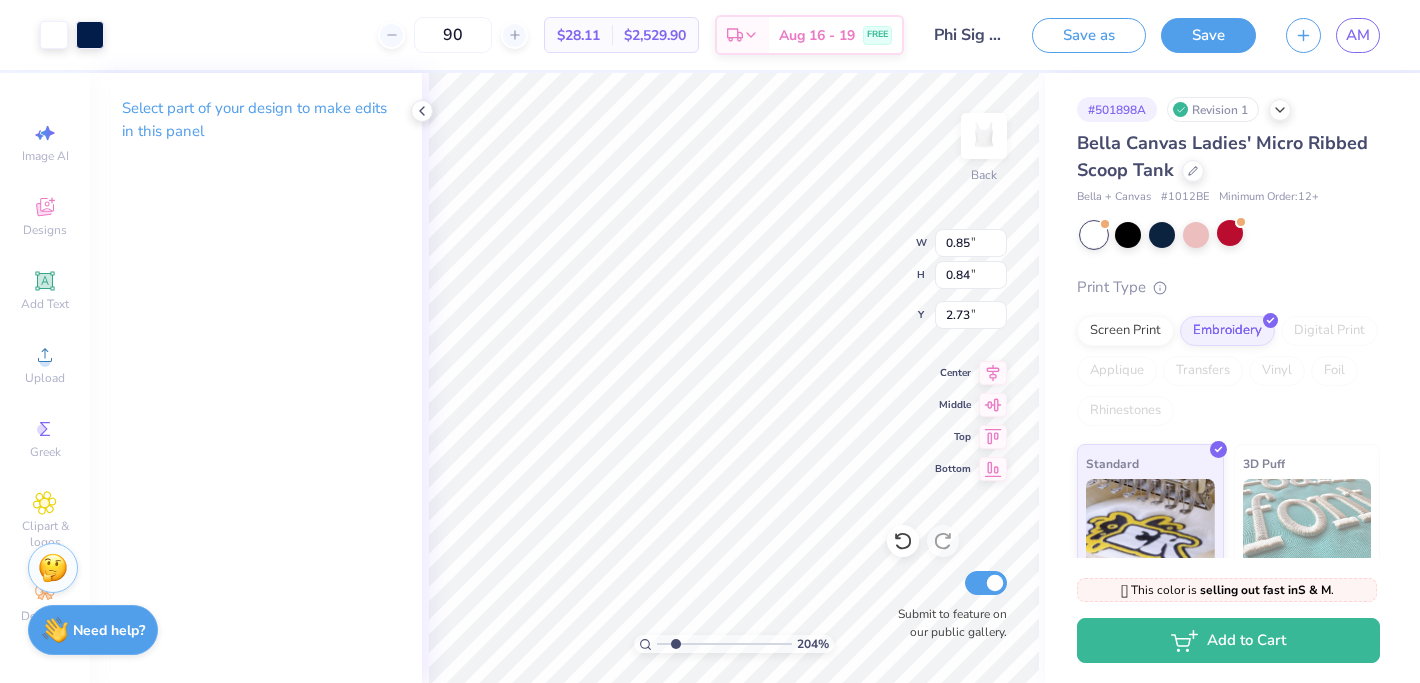 type on "0.45" 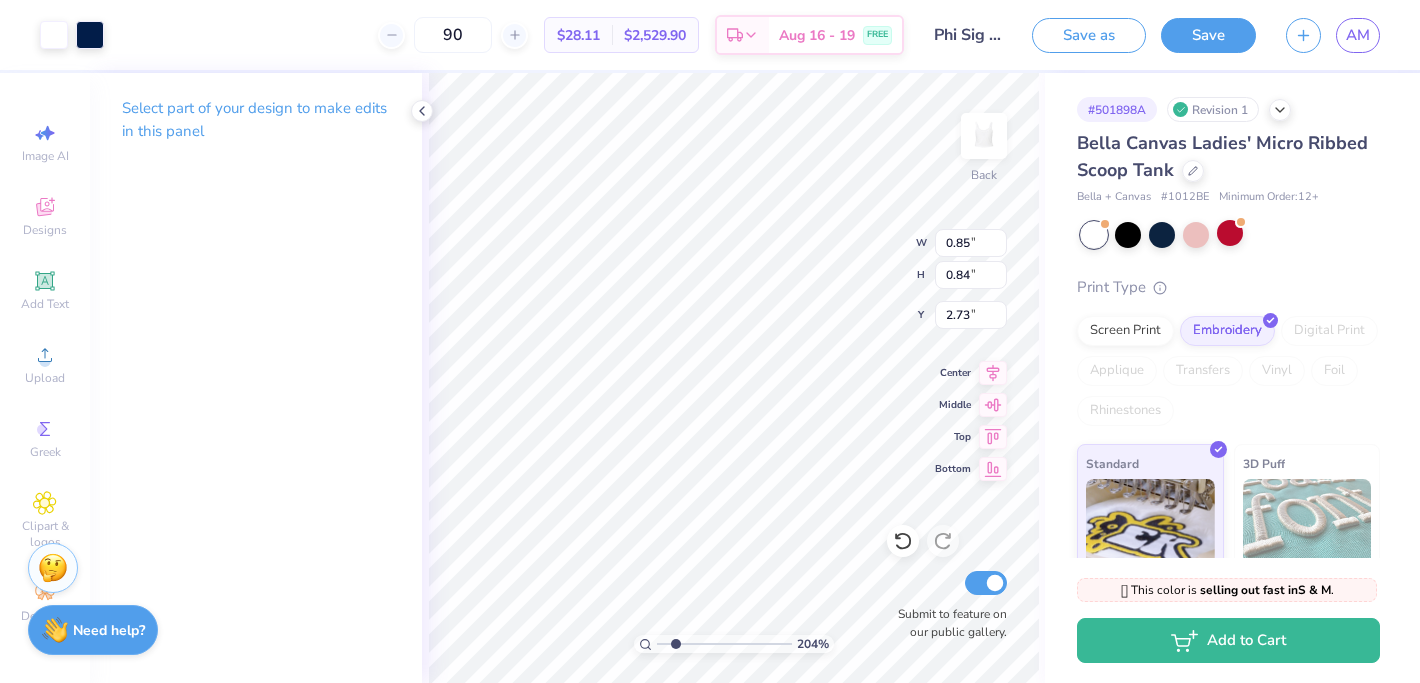type on "0.45" 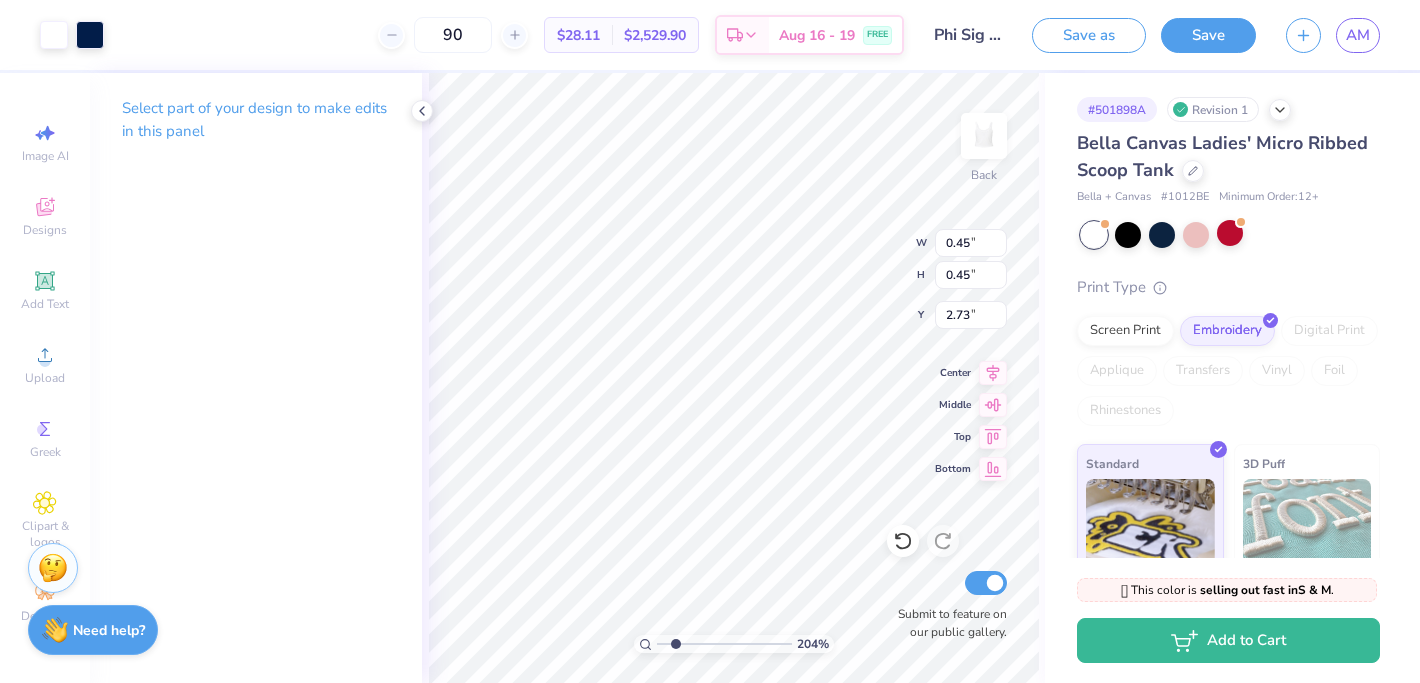 type on "2.88" 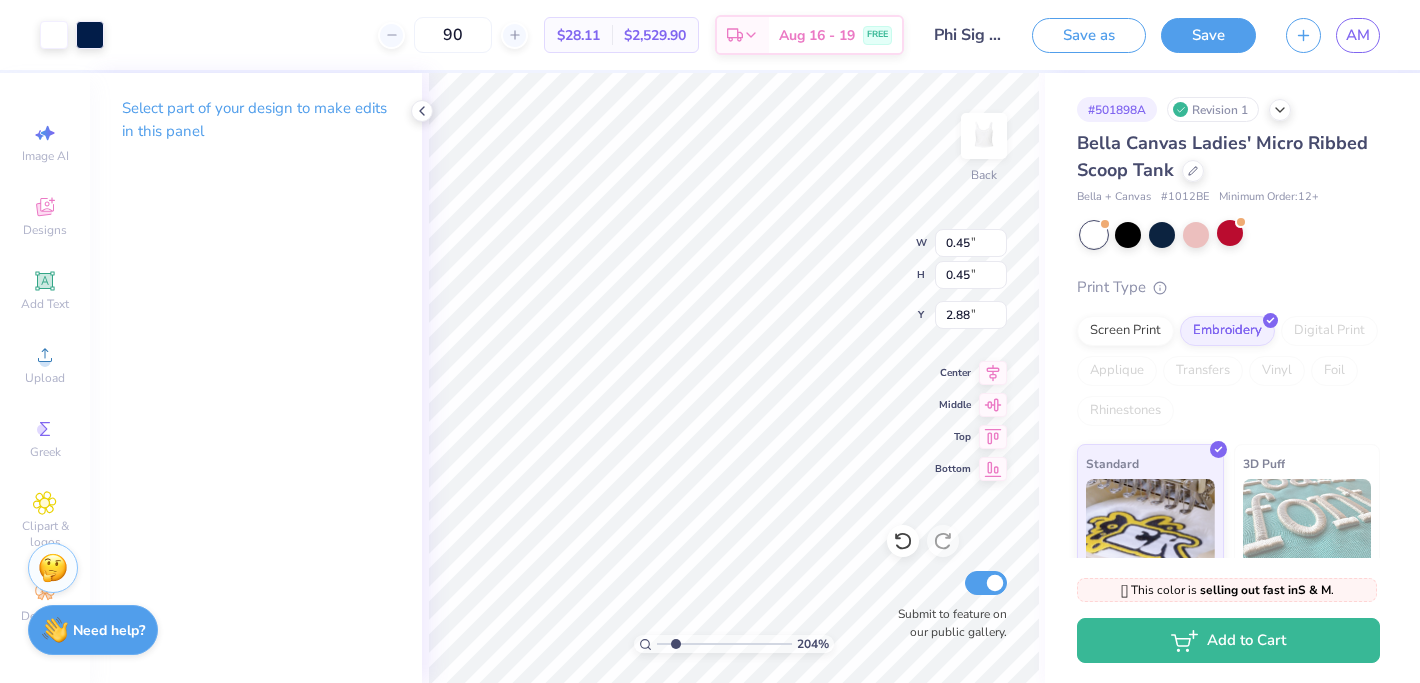 type on "0.43" 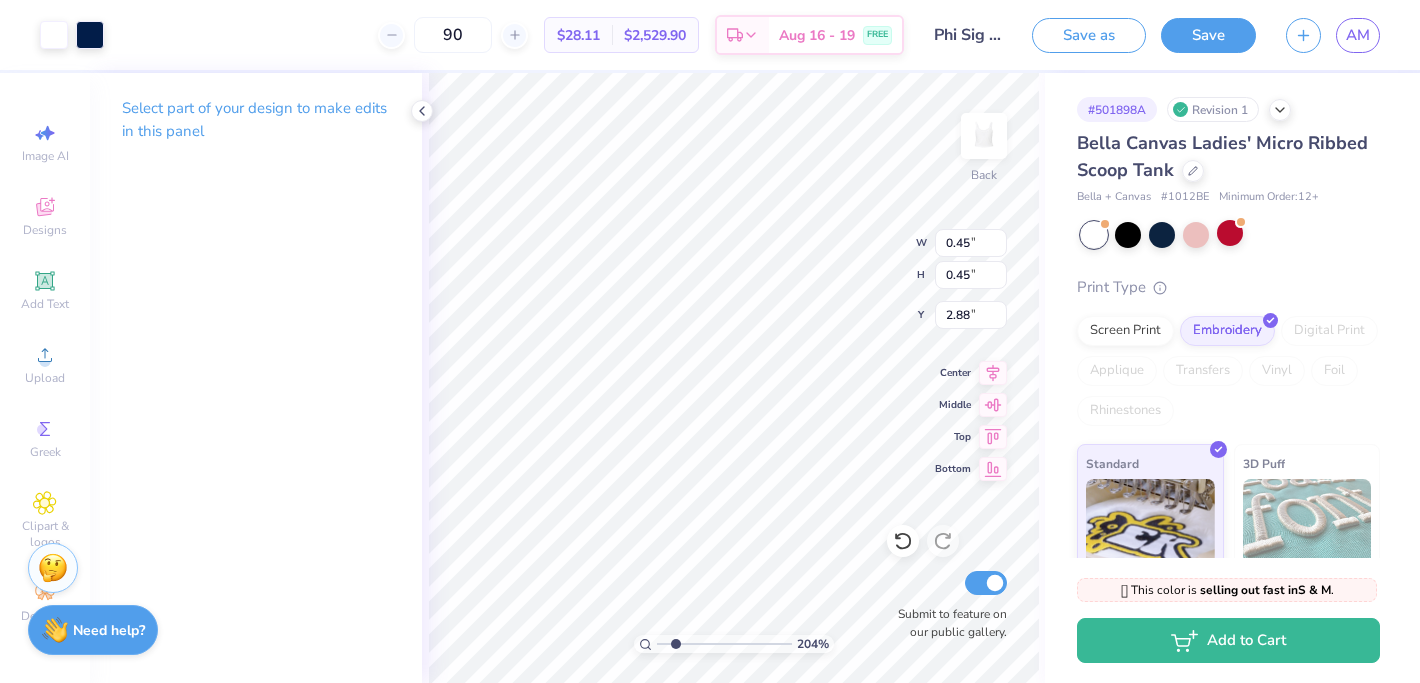 type on "0.43" 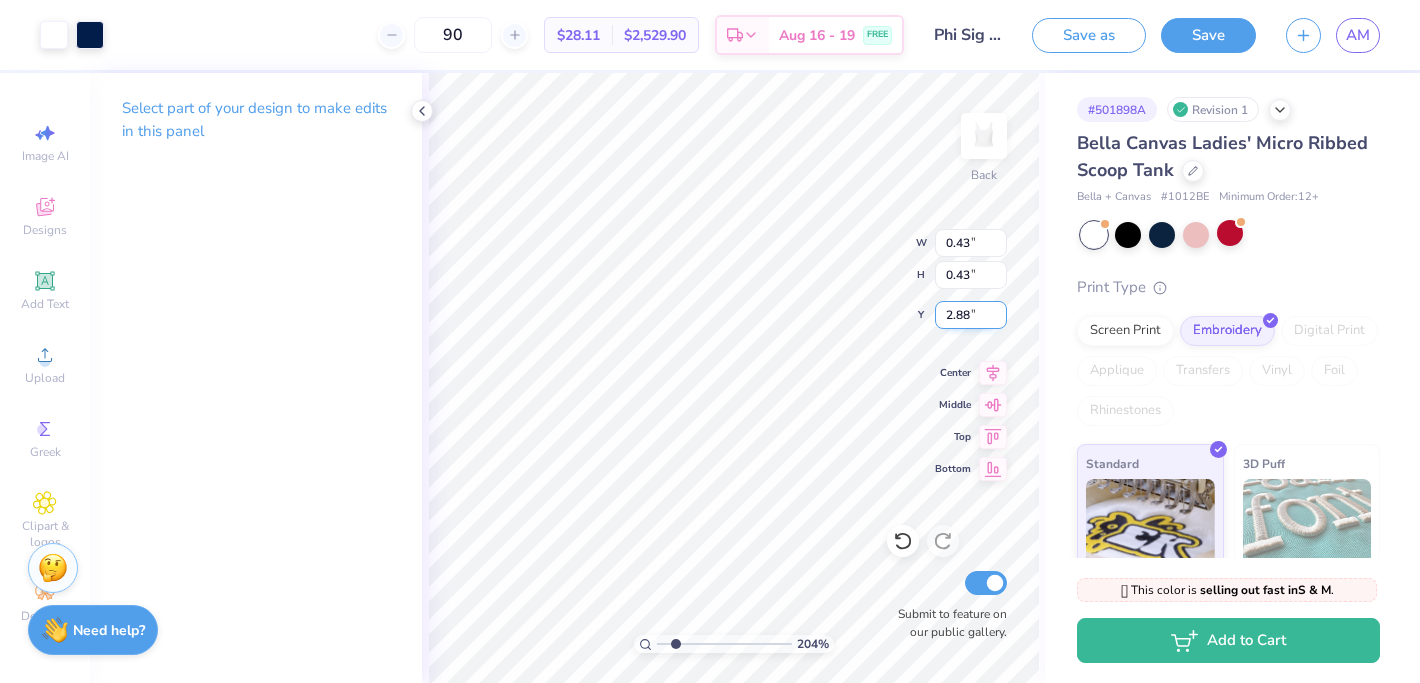 type on "0.80" 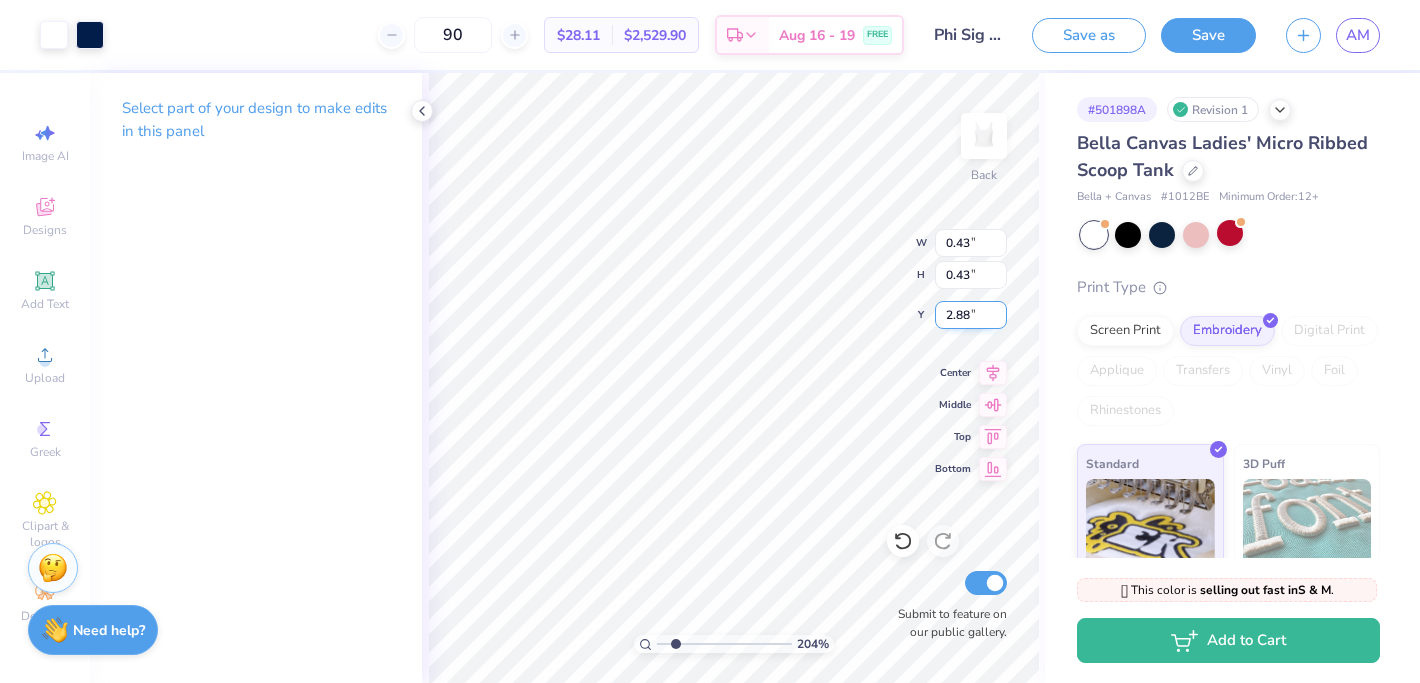 type on "1.03" 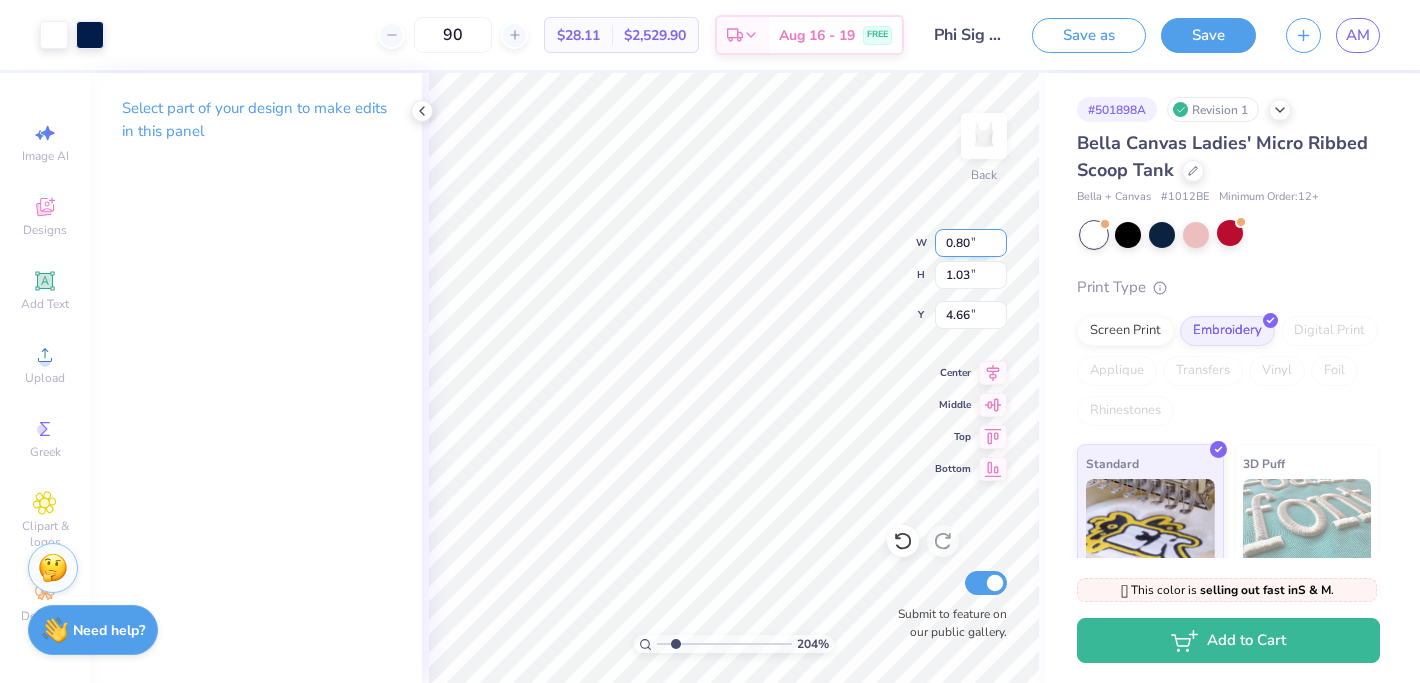 click on "0.80" at bounding box center [971, 243] 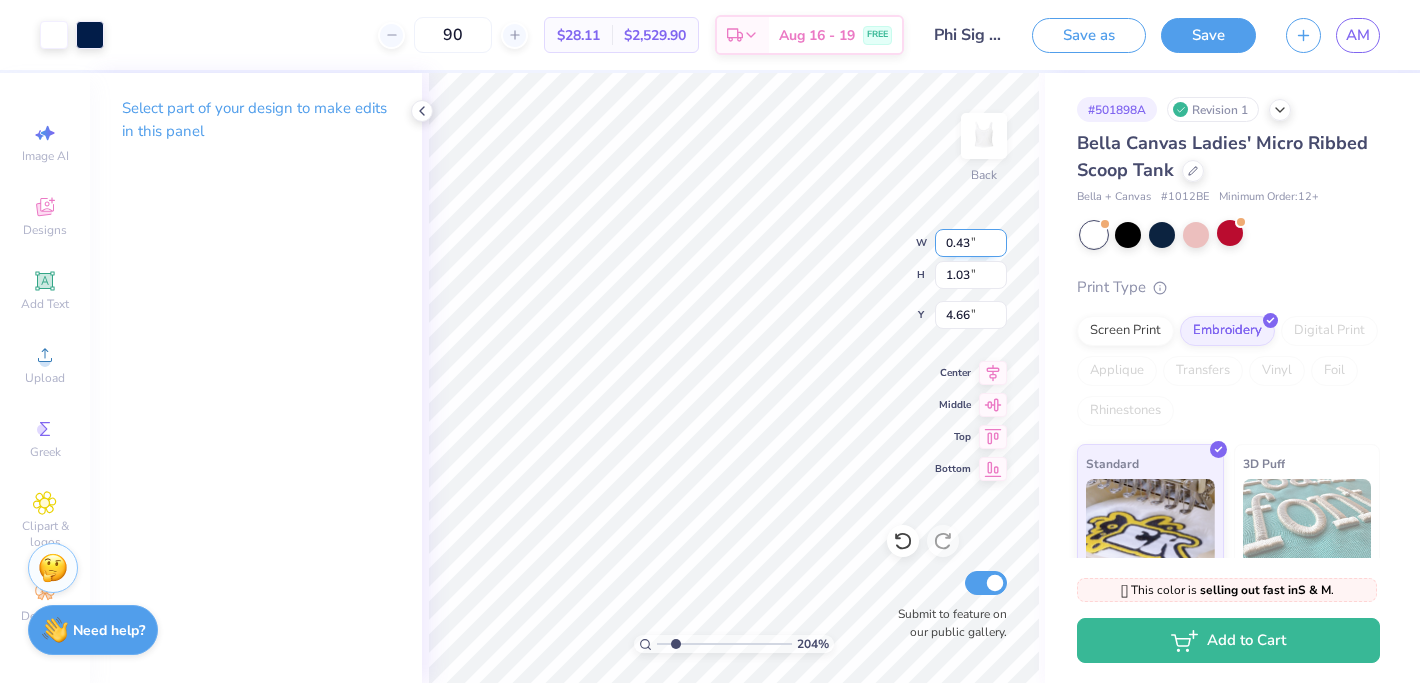 type on "0.43" 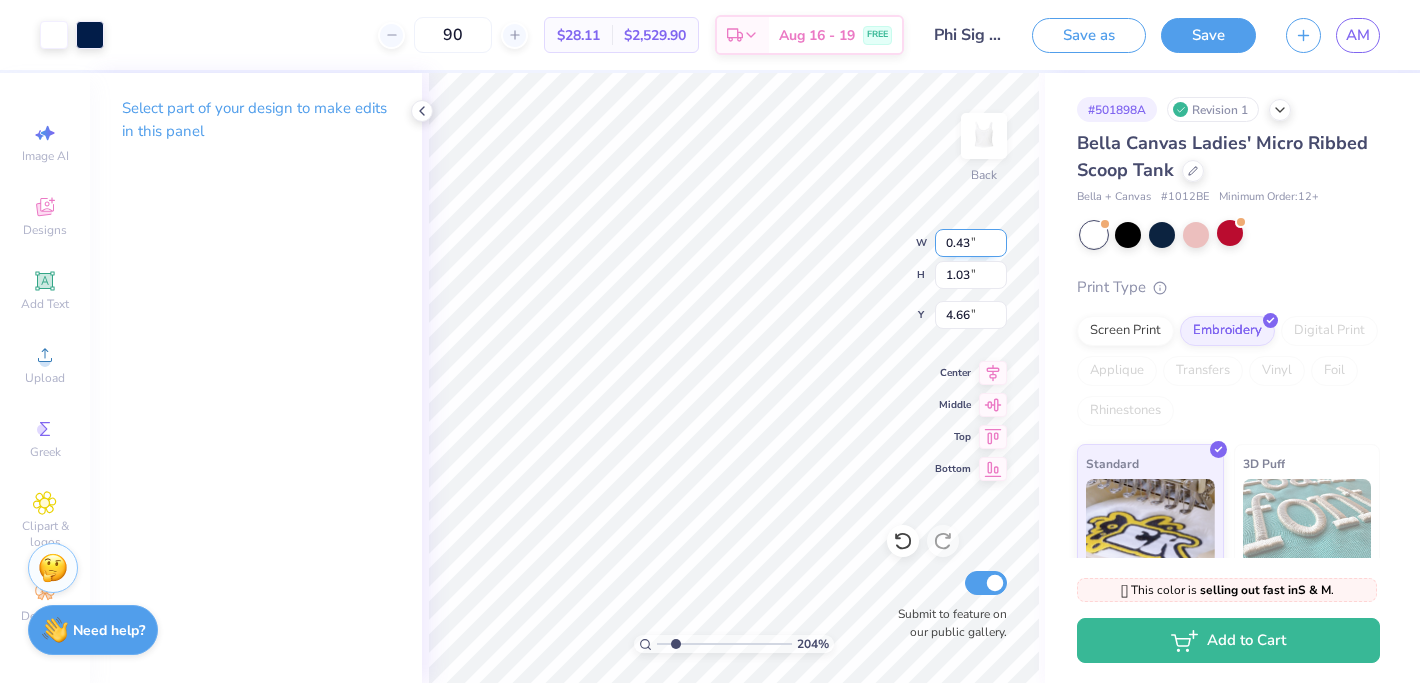 type on "0.55" 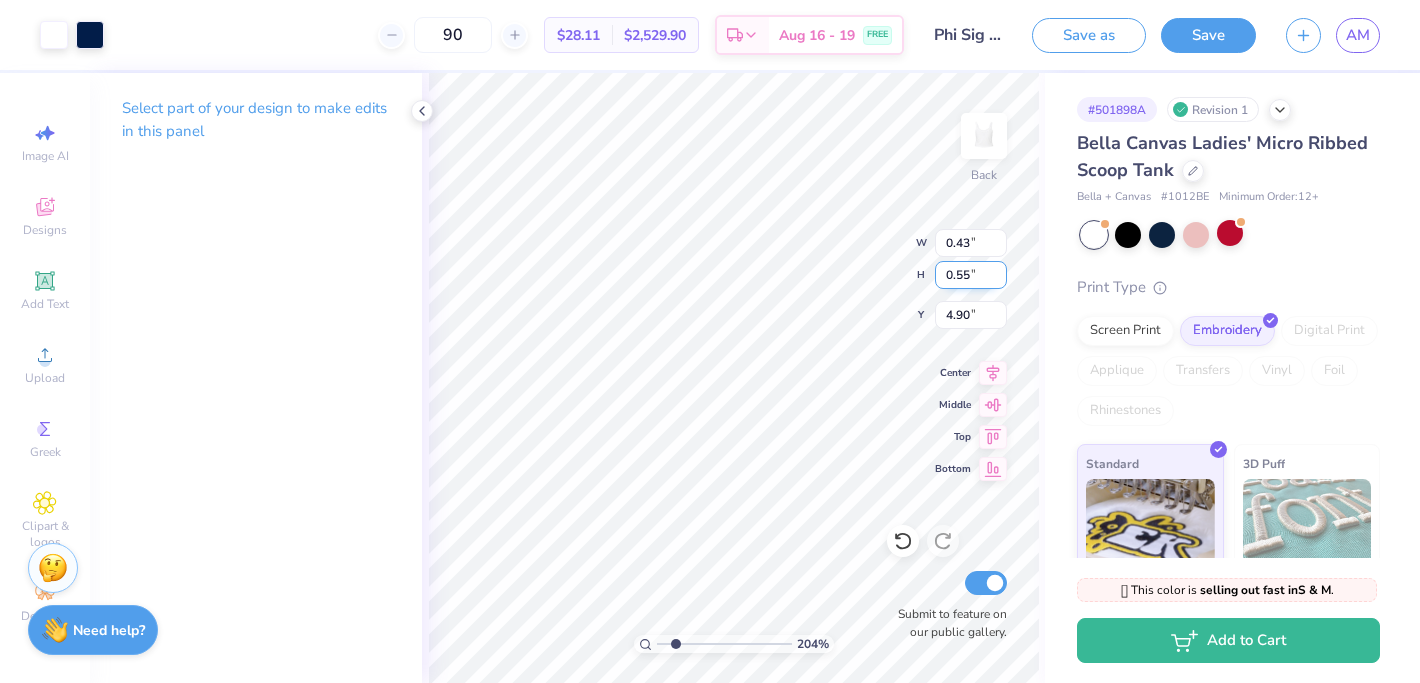 click on "0.55" at bounding box center [971, 275] 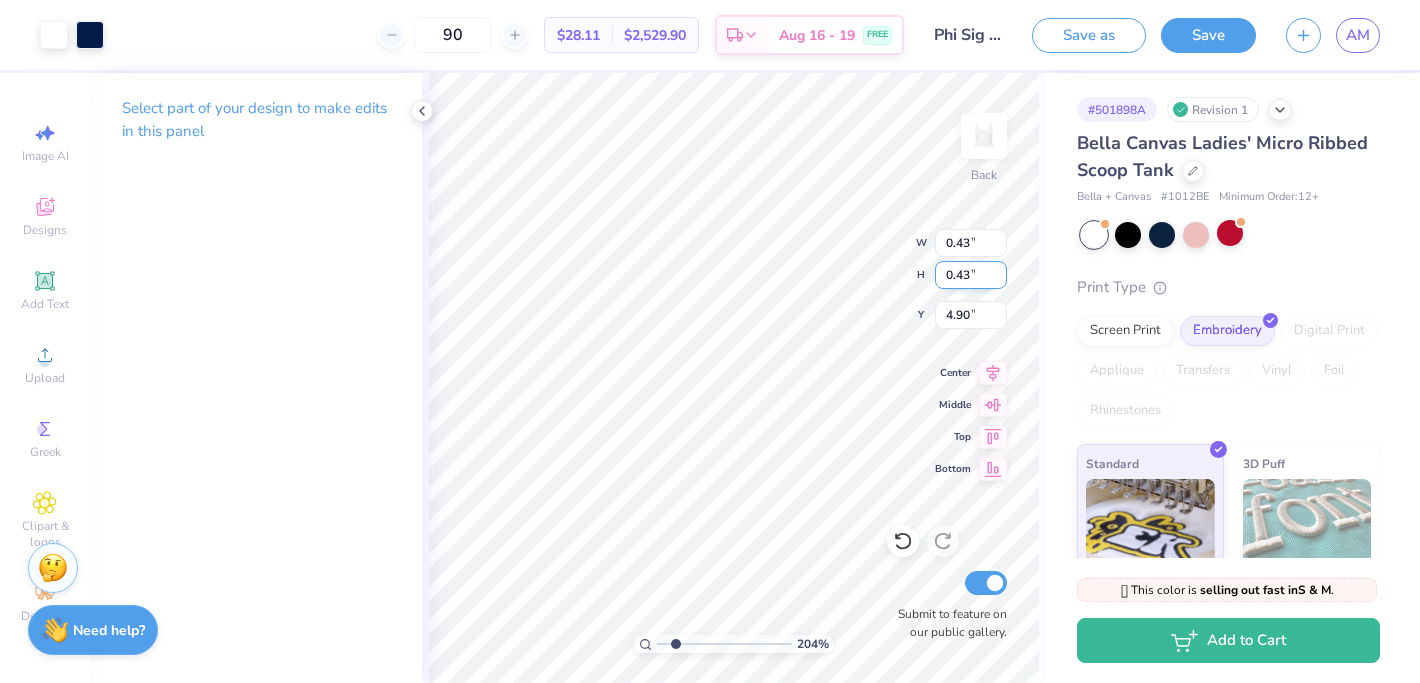 type on "0.43" 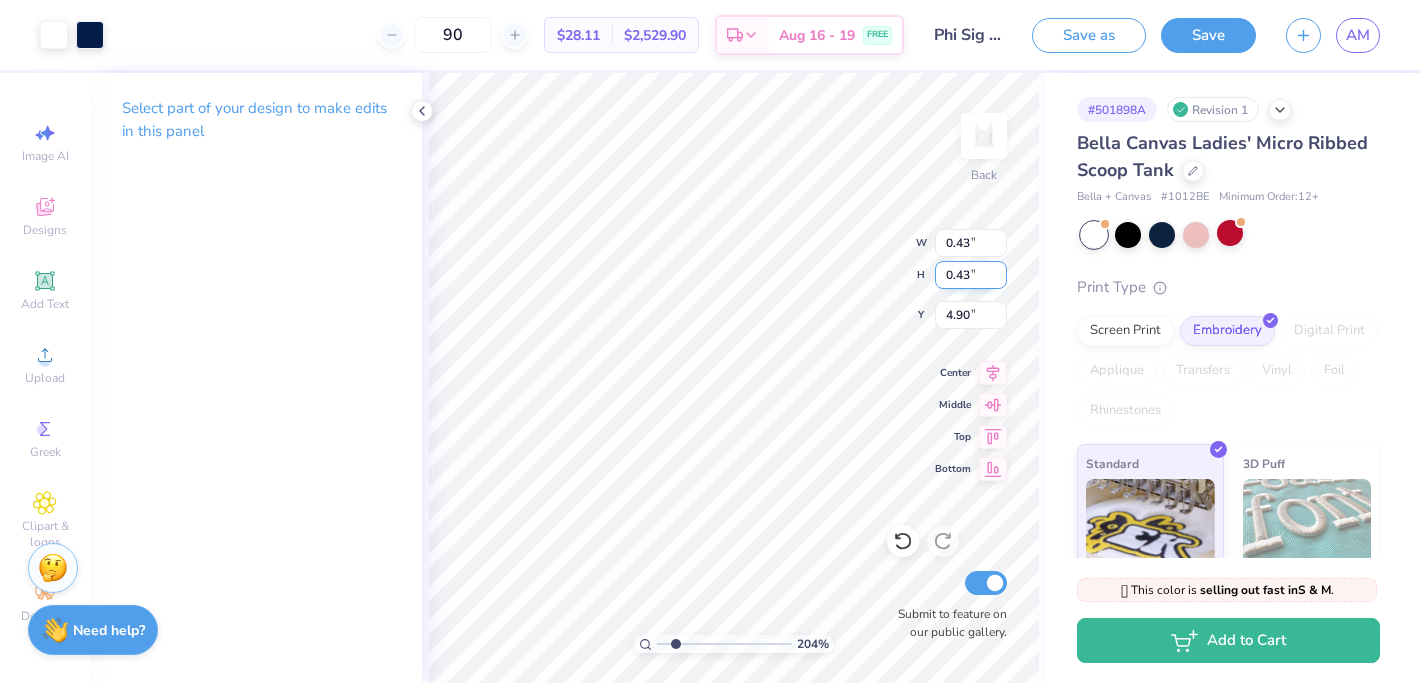 type on "0.33" 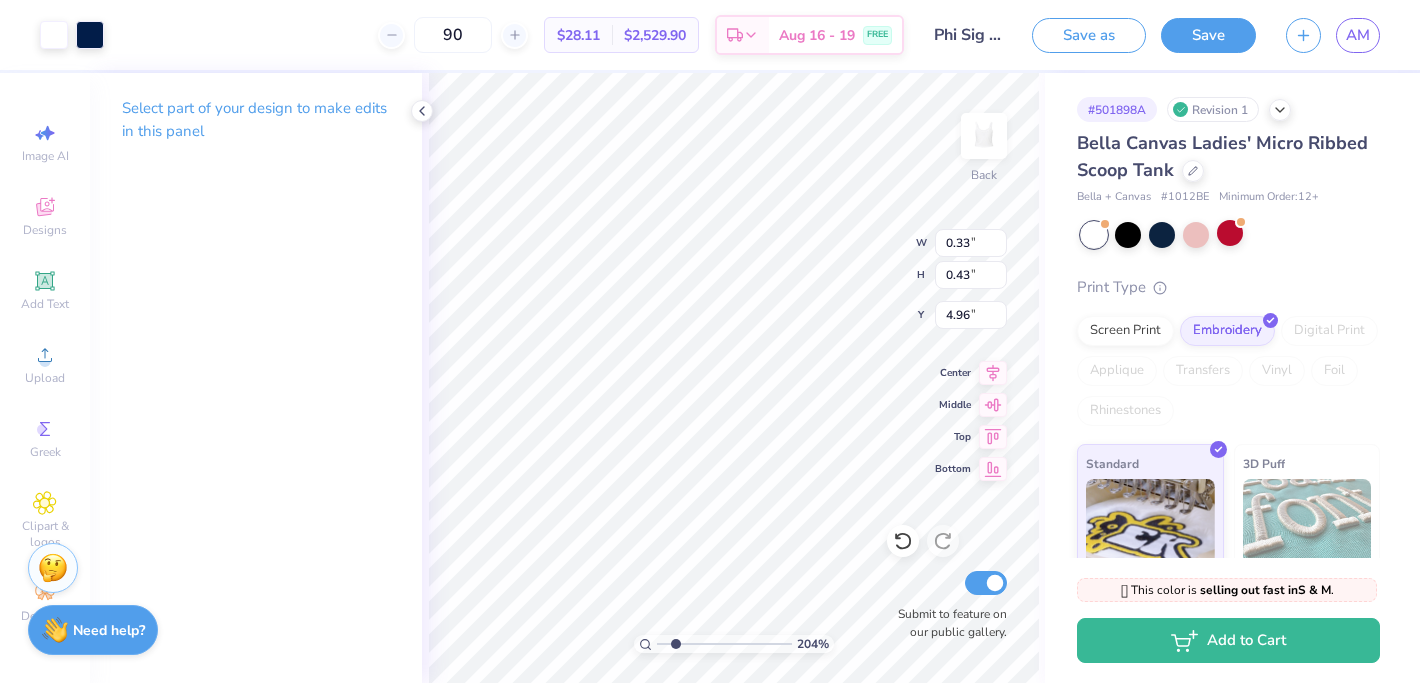 type on "2.88" 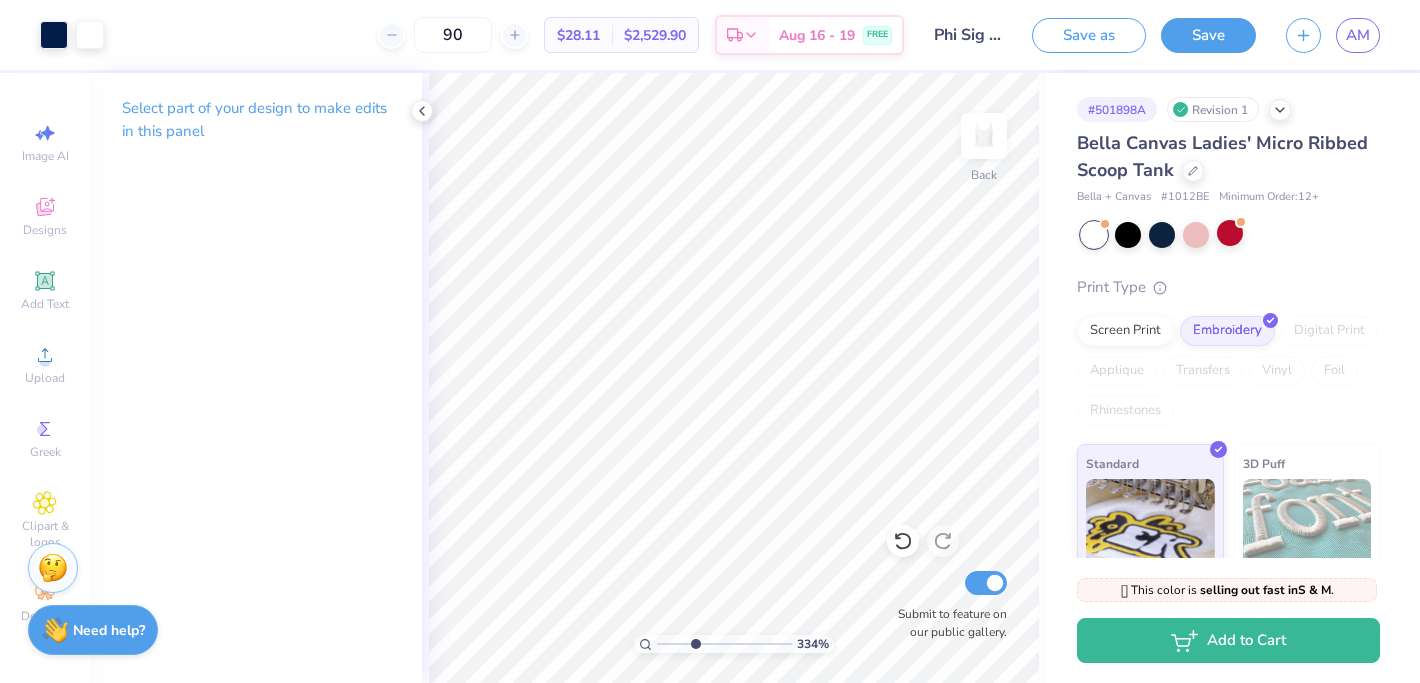 type on "3.48" 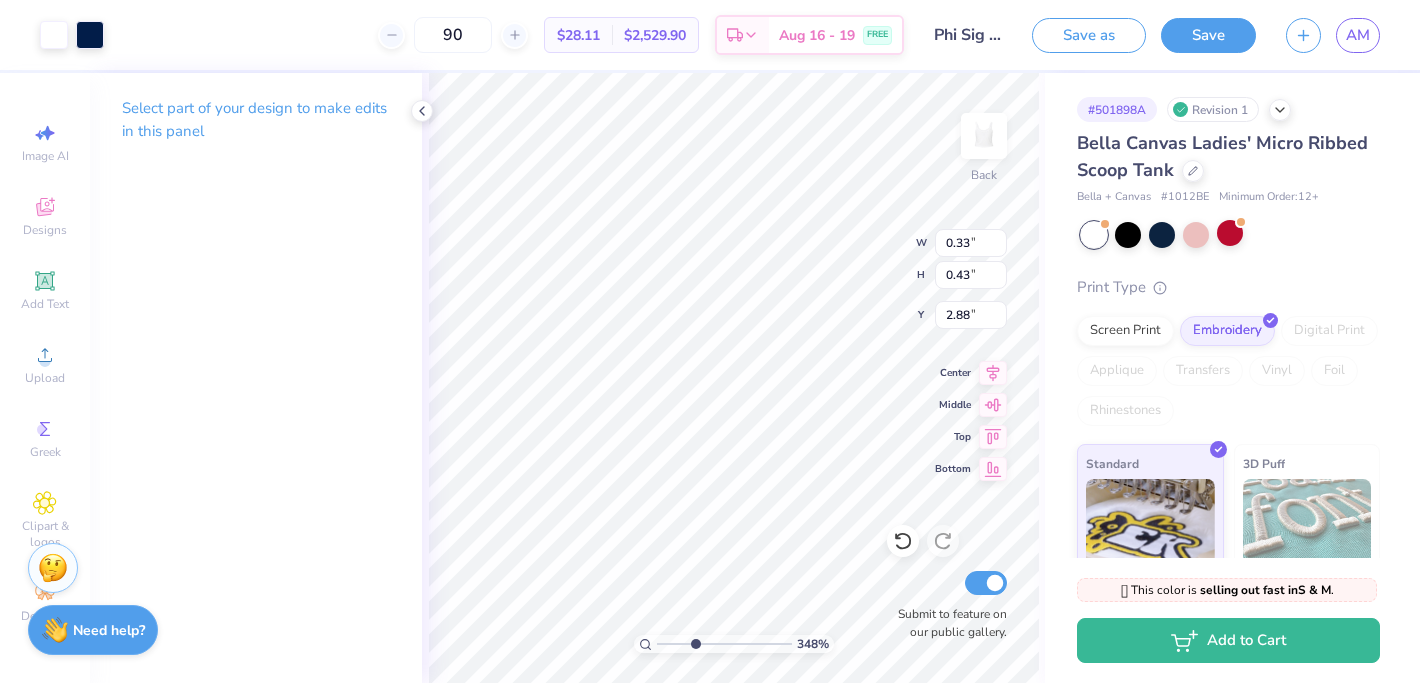 type on "0.43" 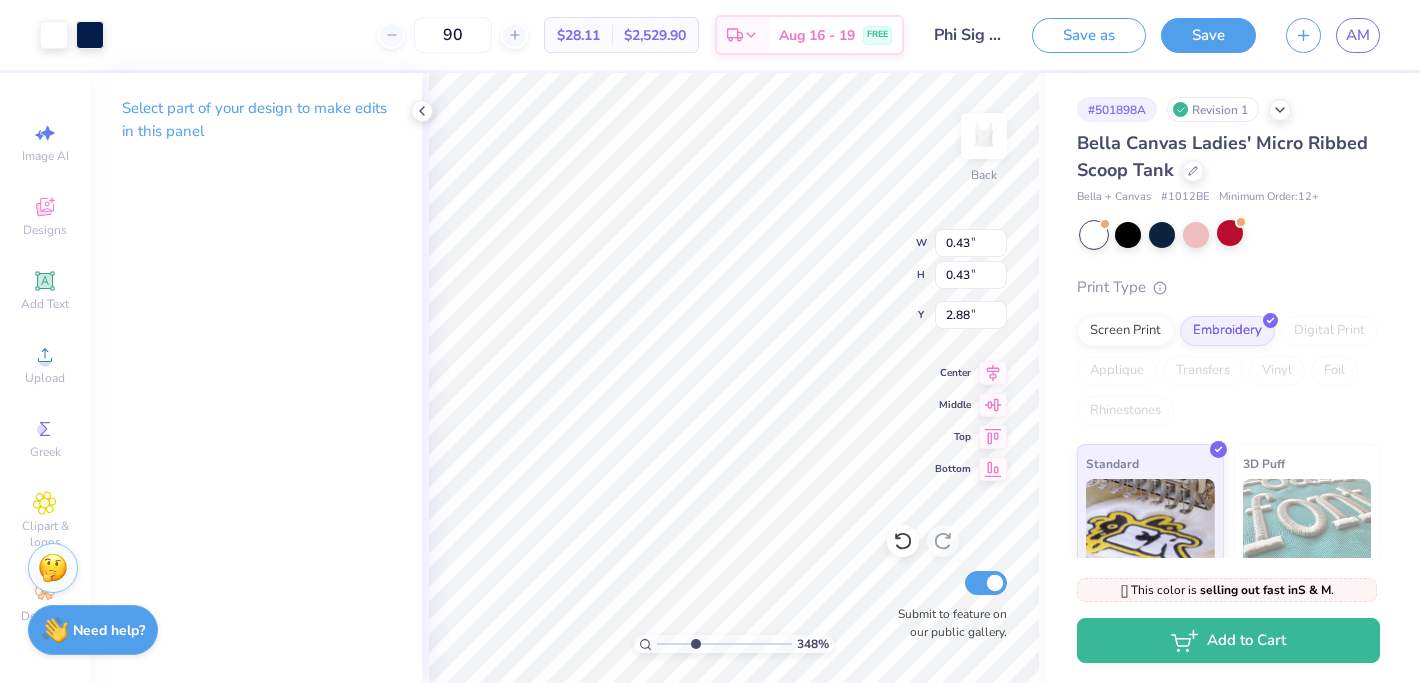 type on "0.43" 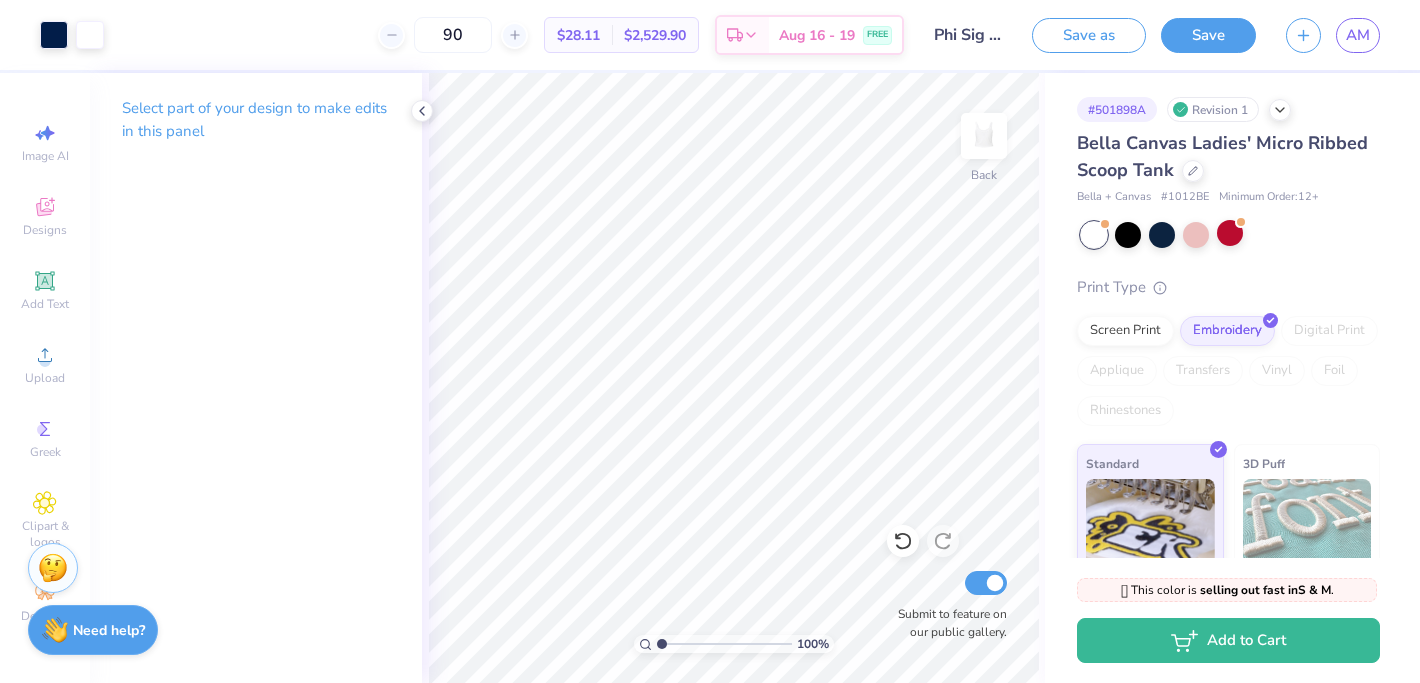drag, startPoint x: 696, startPoint y: 643, endPoint x: 634, endPoint y: 653, distance: 62.801273 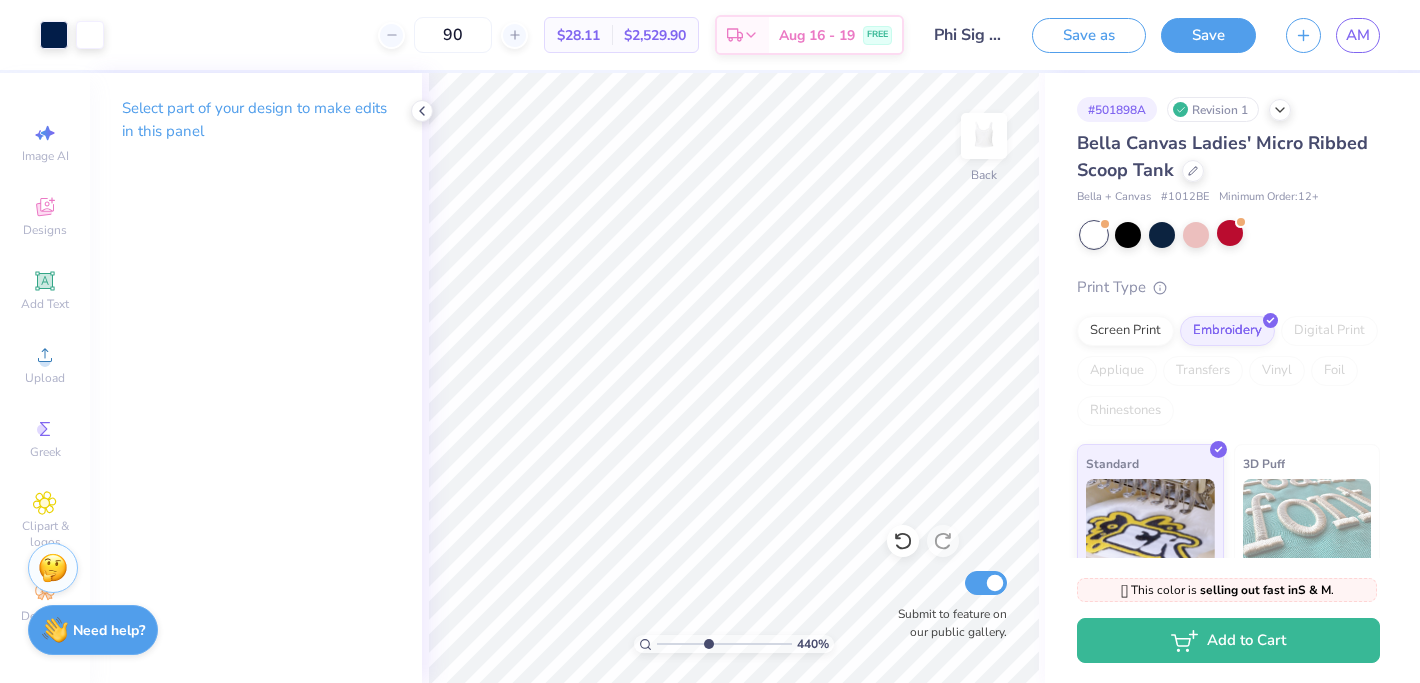 drag, startPoint x: 672, startPoint y: 643, endPoint x: 707, endPoint y: 643, distance: 35 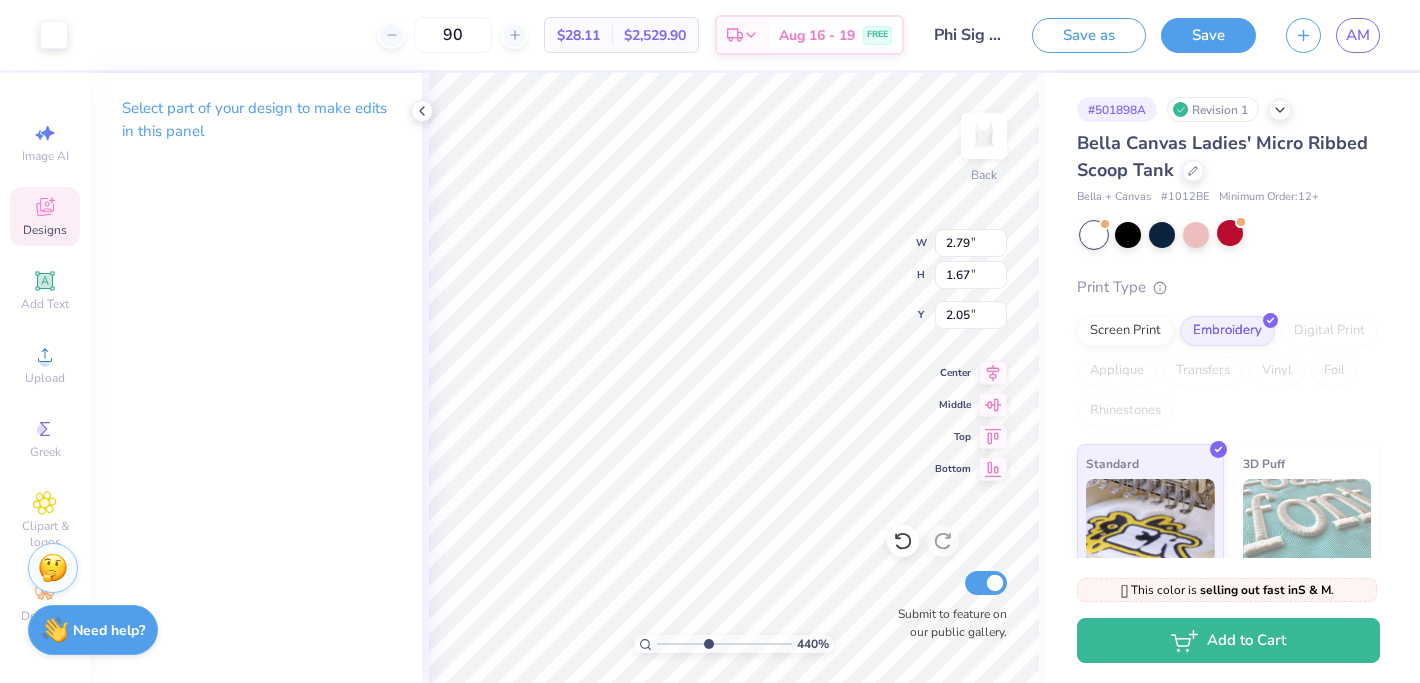 type on "0.43" 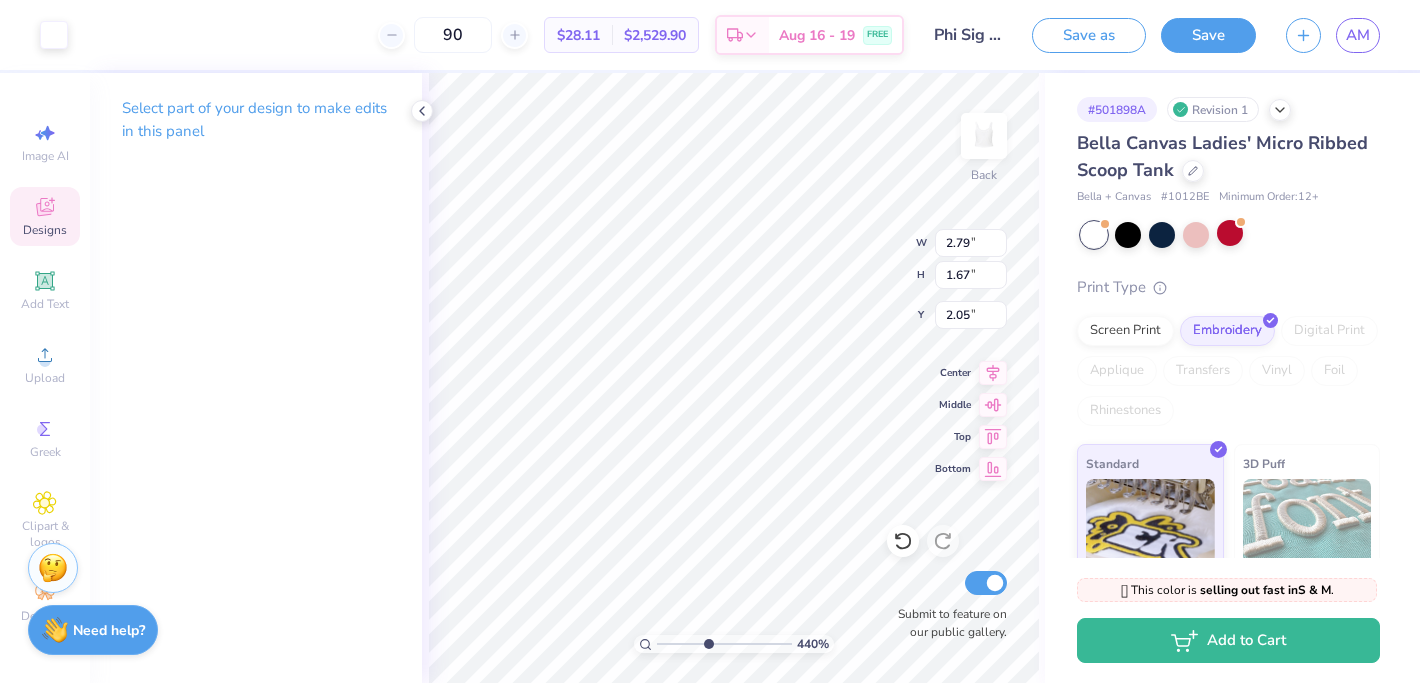 type on "0.43" 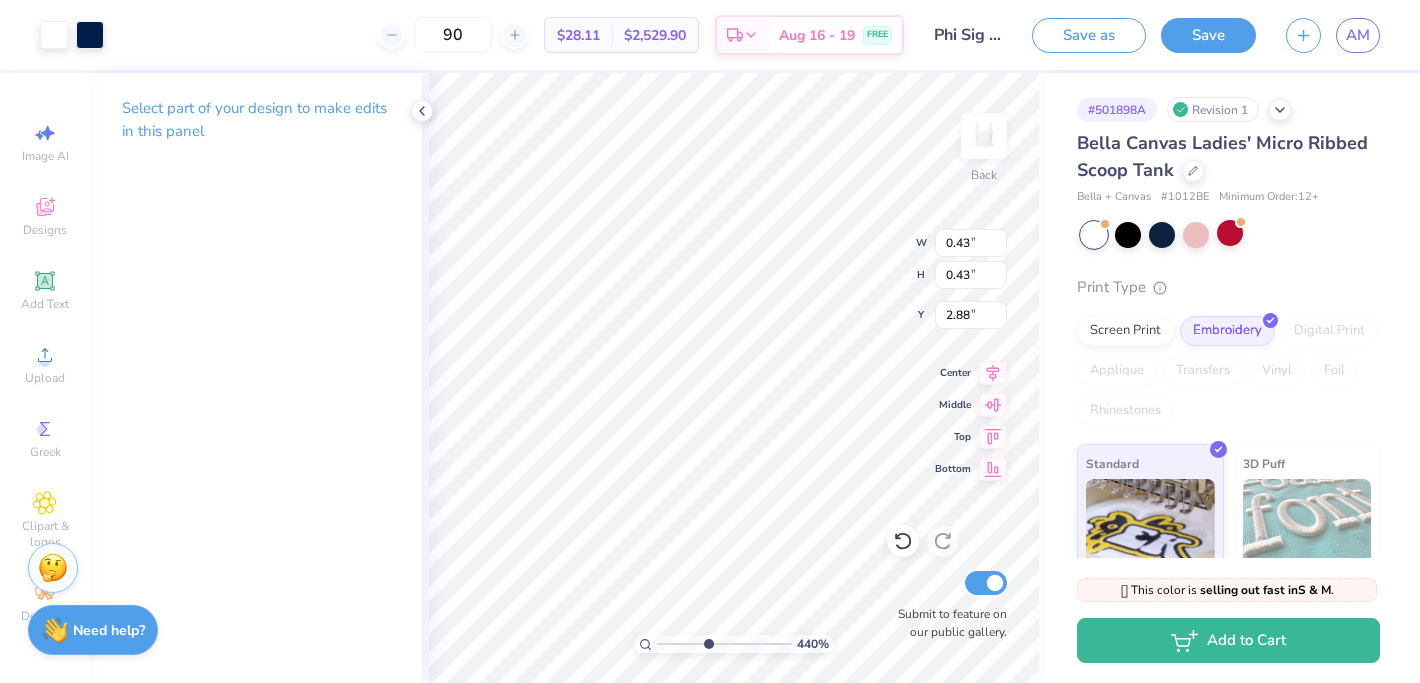 type on "2.79" 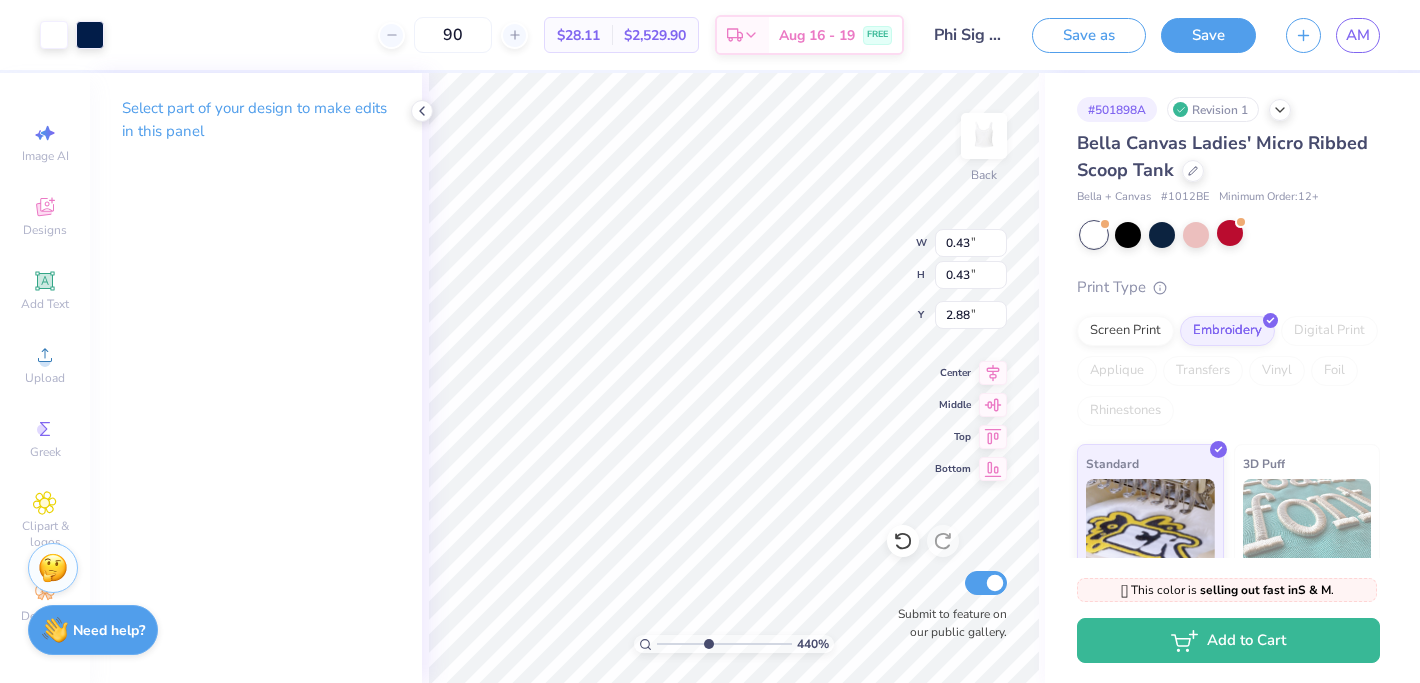 type on "1.67" 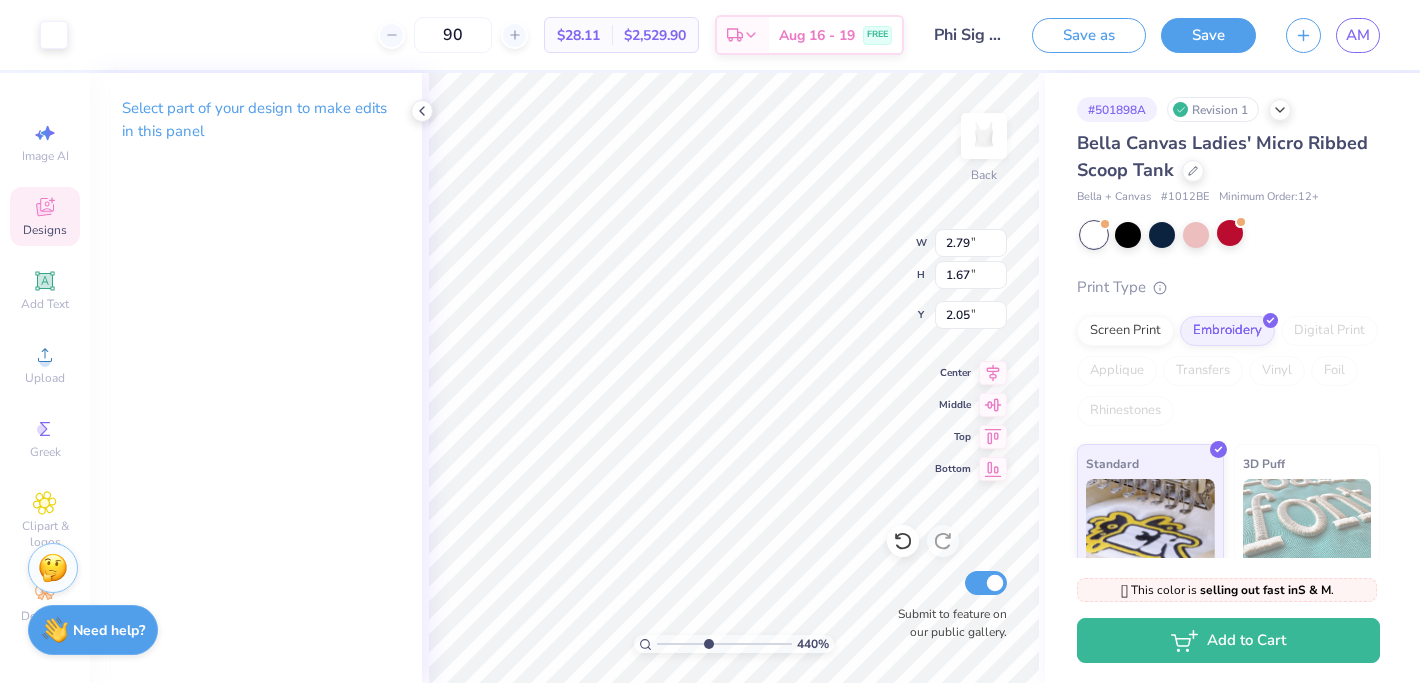 type on "0.43" 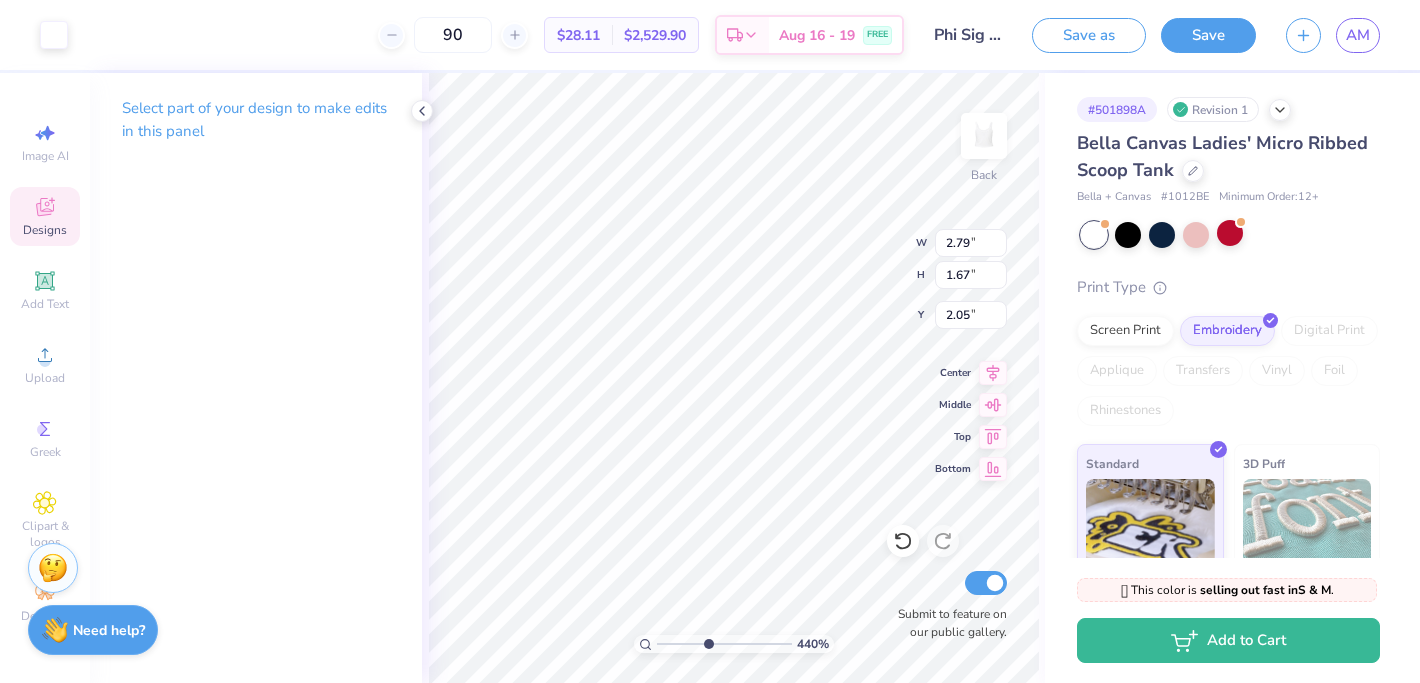 type on "0.43" 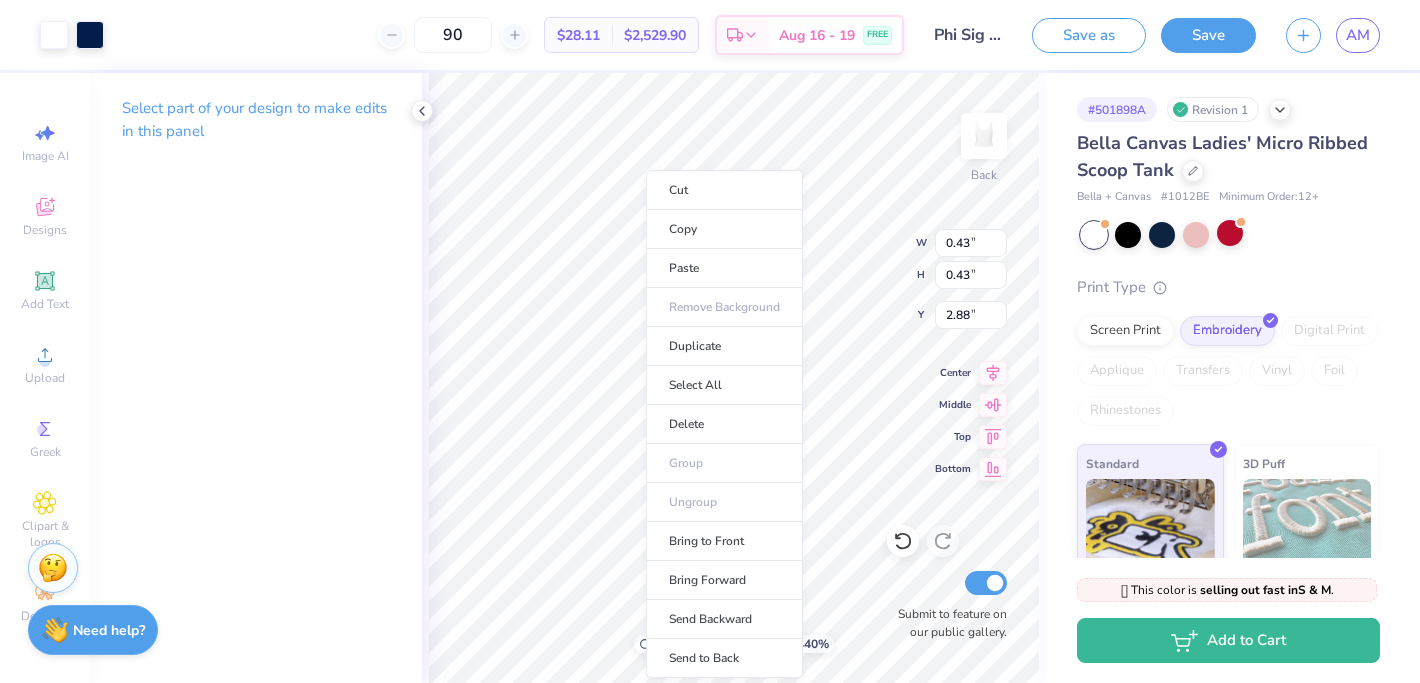 type on "2.79" 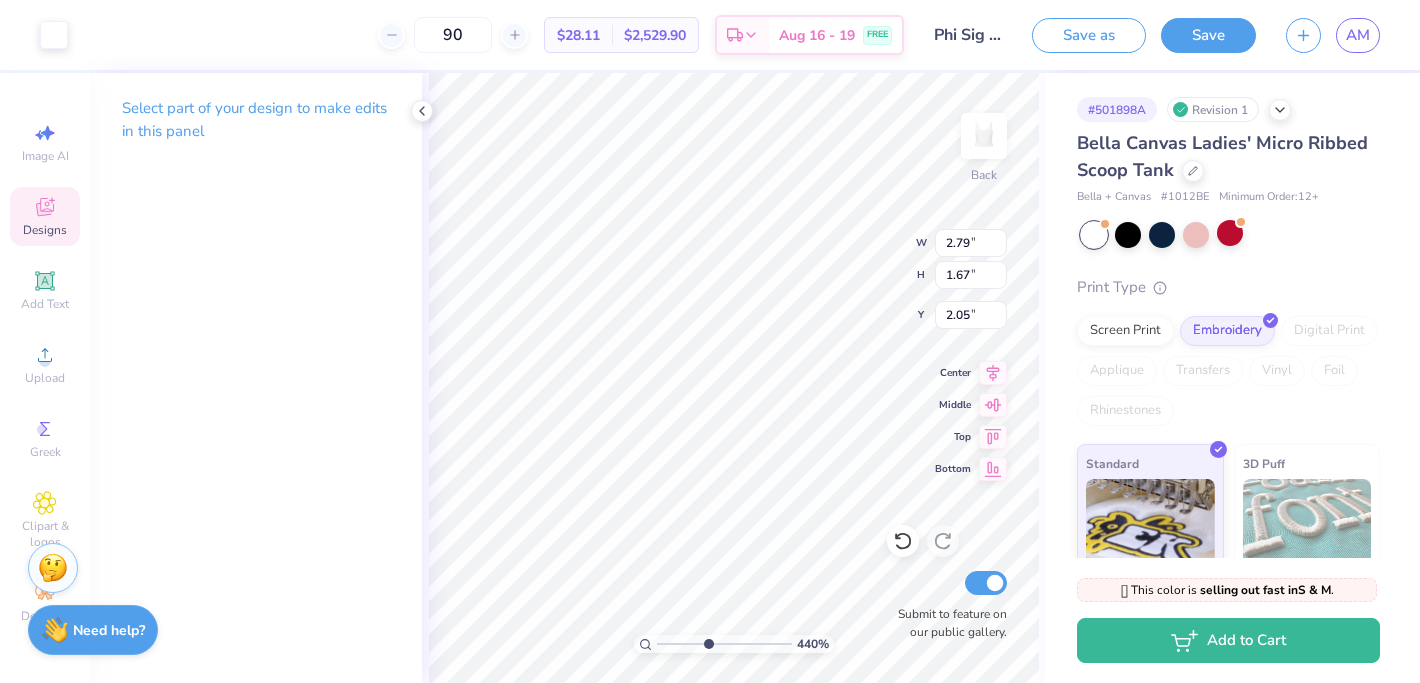type on "4.26" 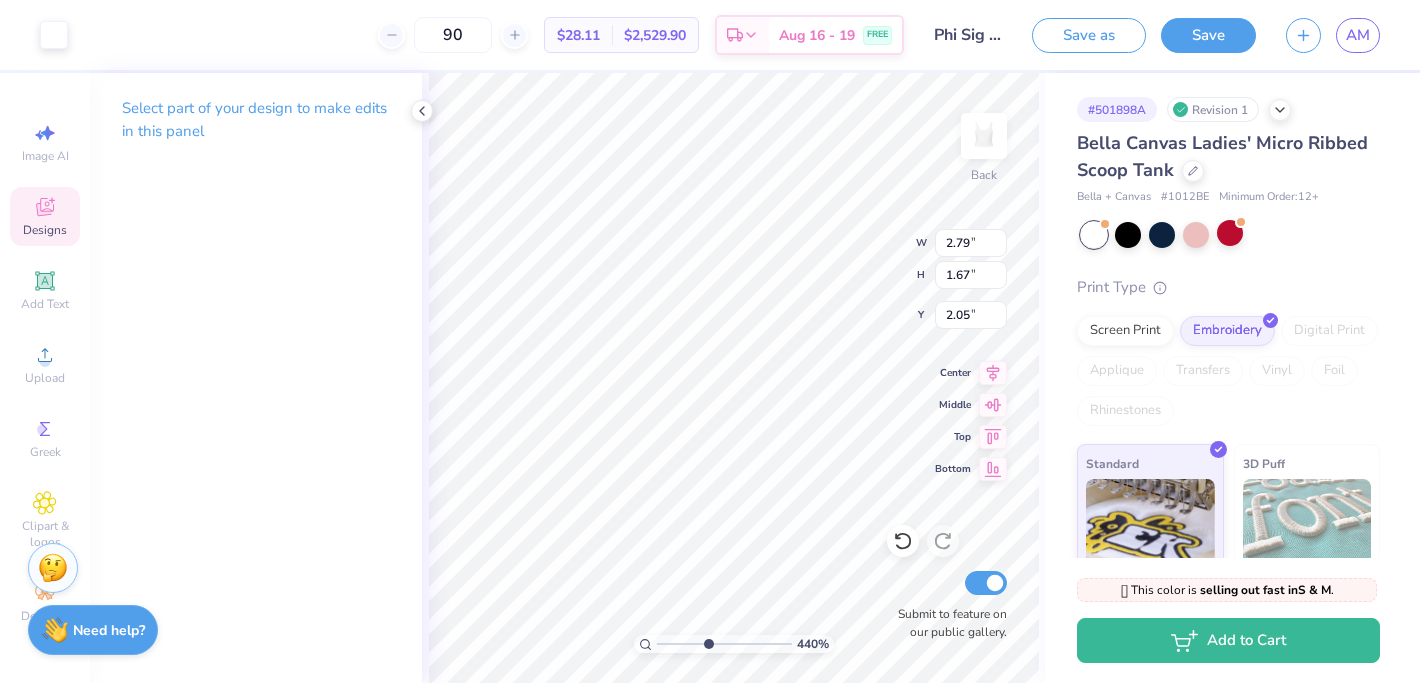 type on "3.14" 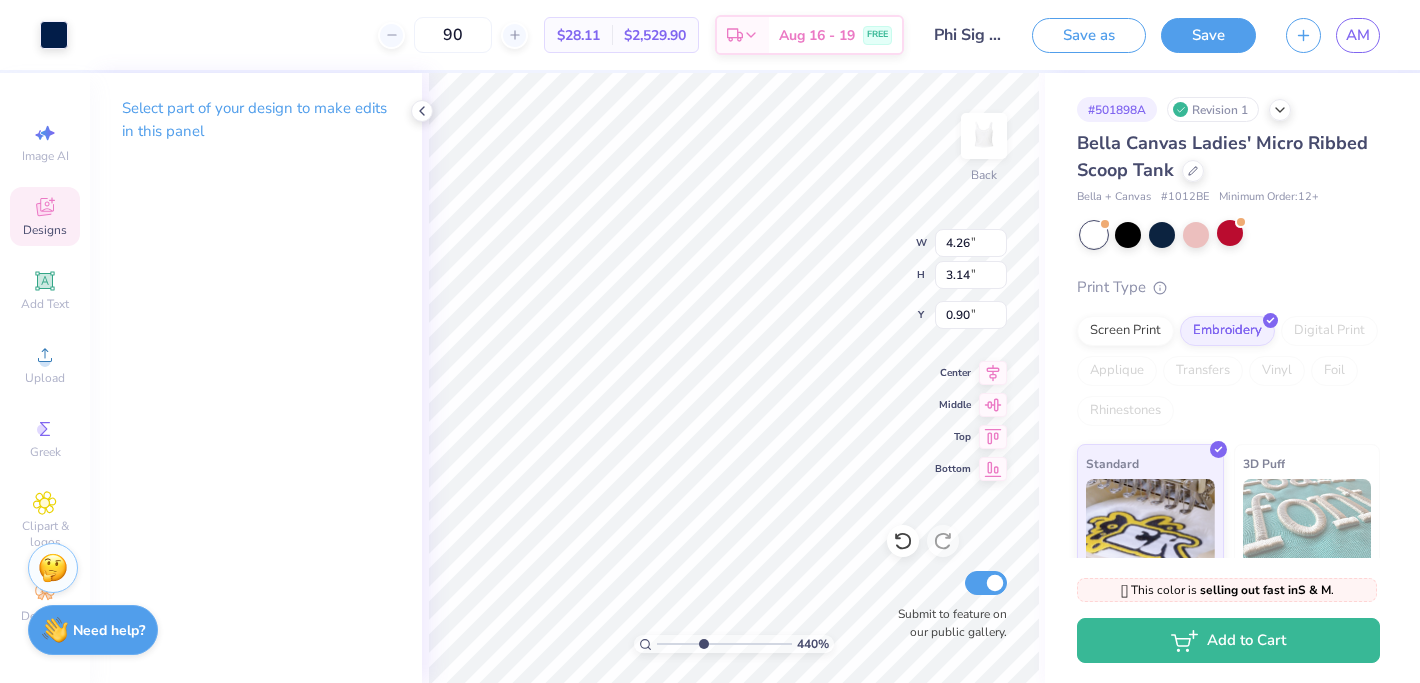 type on "4.04" 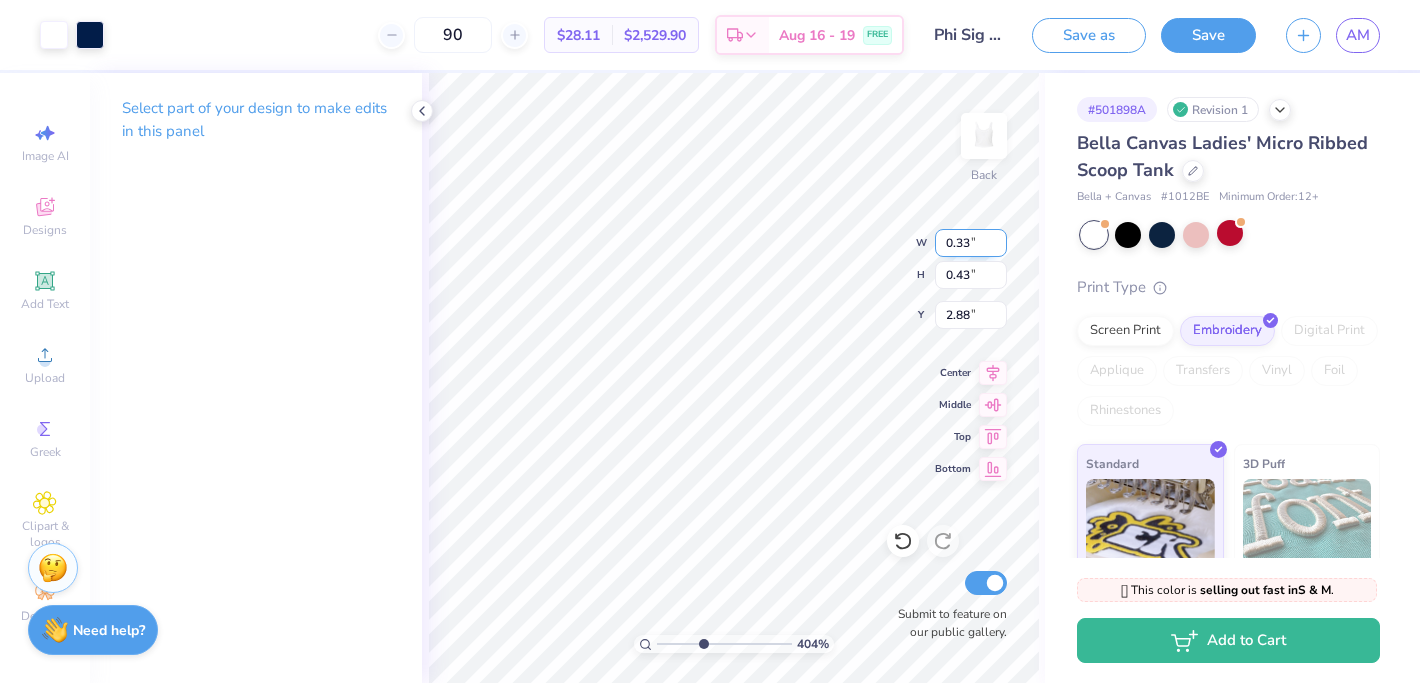 click on "0.33" at bounding box center [971, 243] 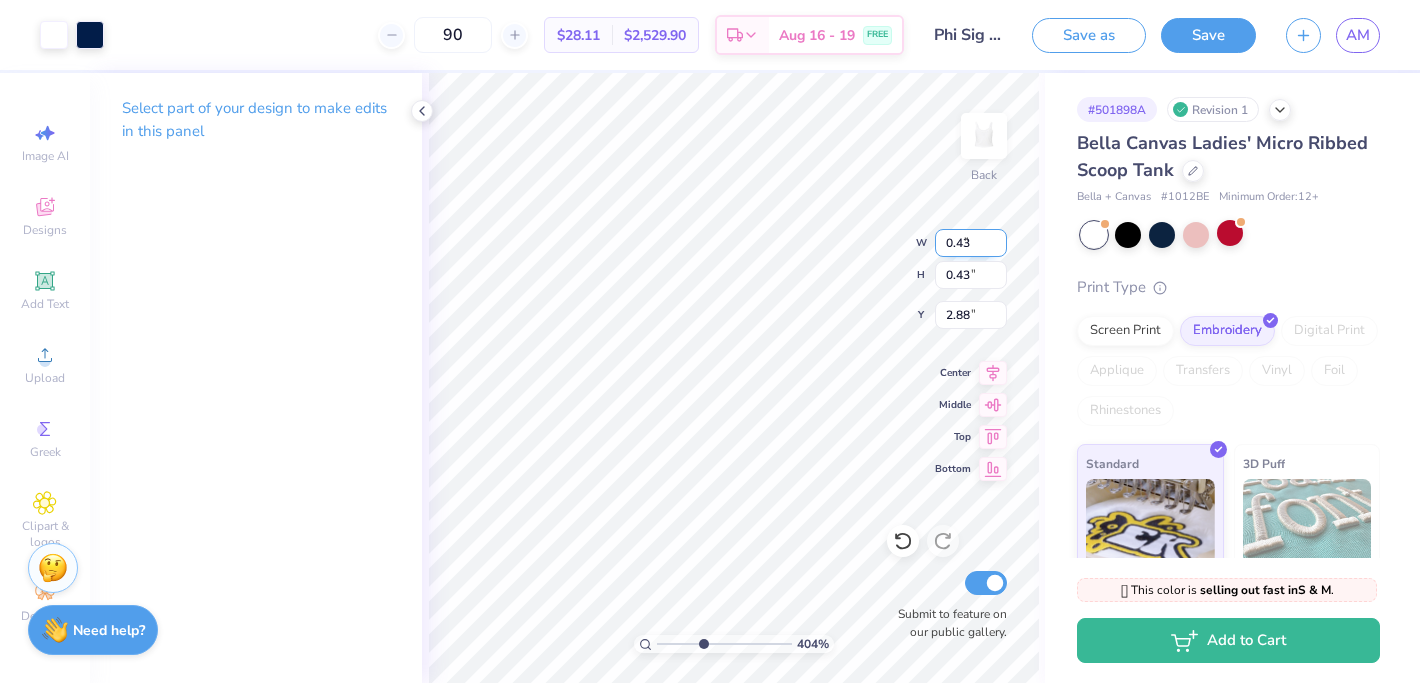 type on "0.43" 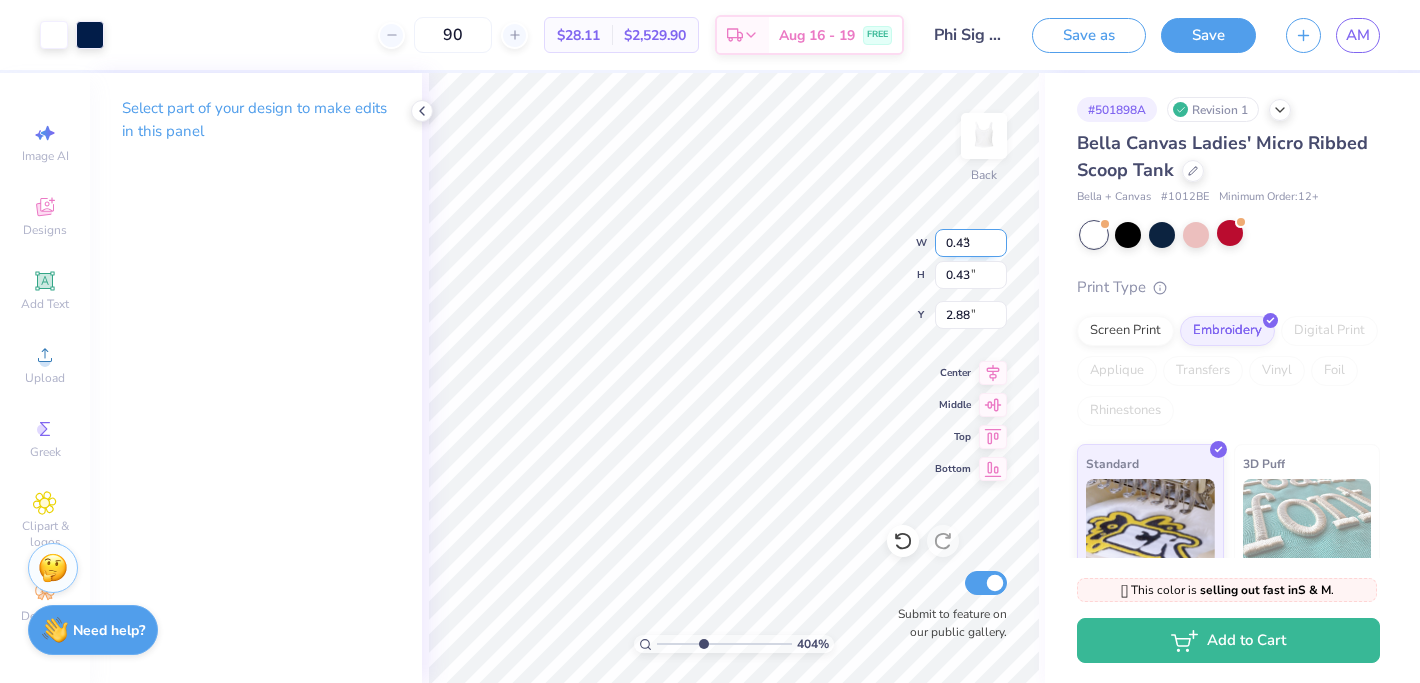 type on "0.55" 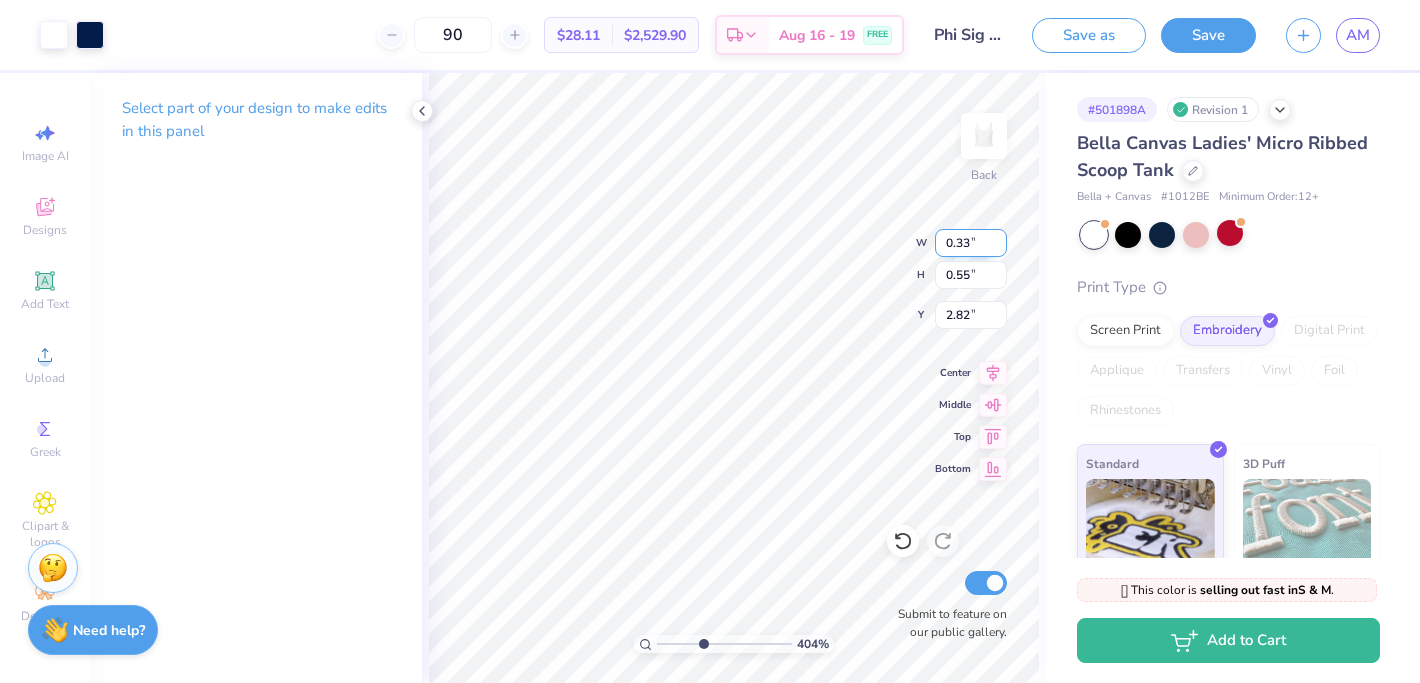 type on "0.33" 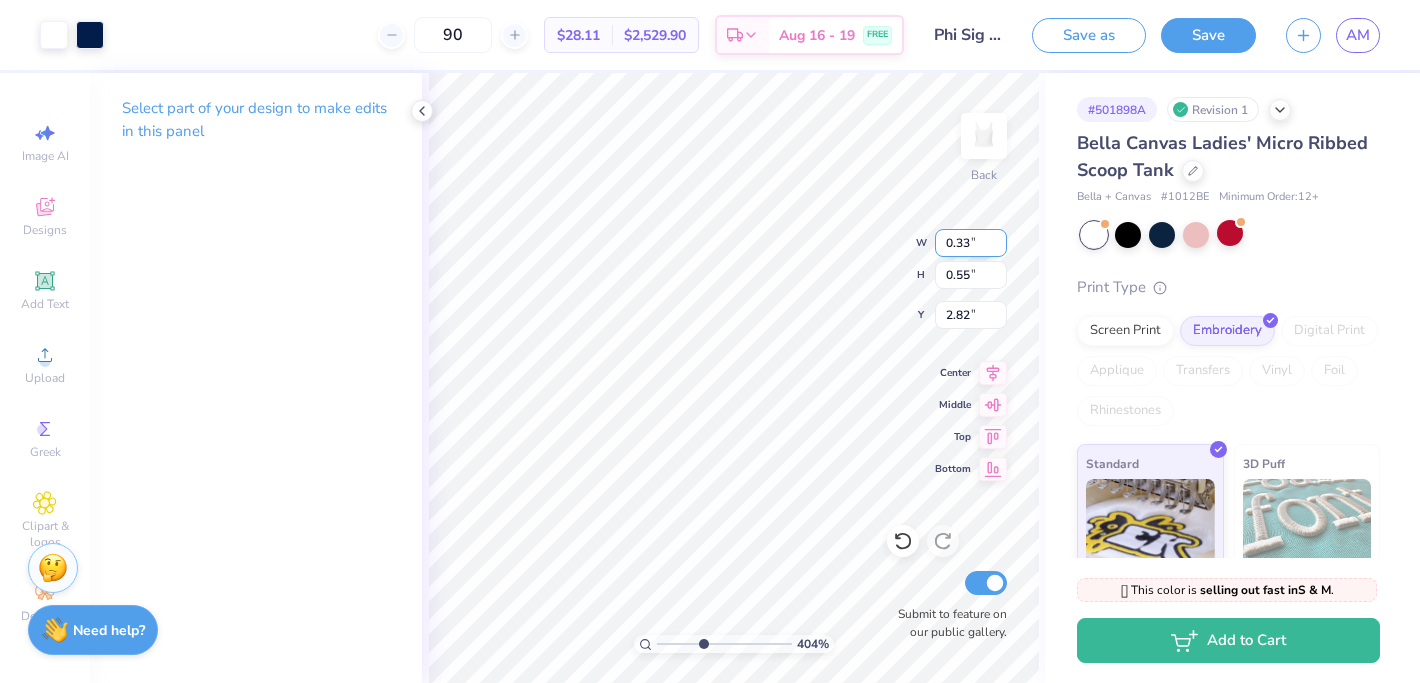 type on "0.42" 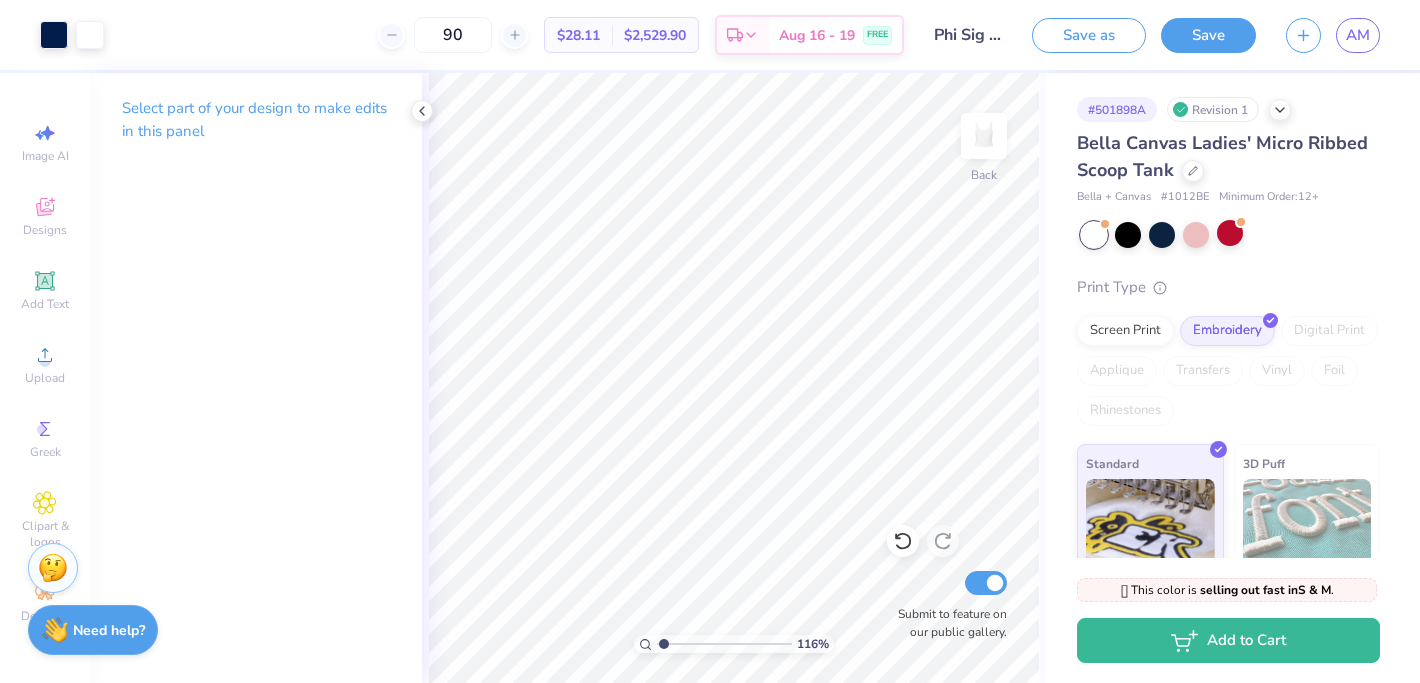 drag, startPoint x: 700, startPoint y: 647, endPoint x: 663, endPoint y: 646, distance: 37.01351 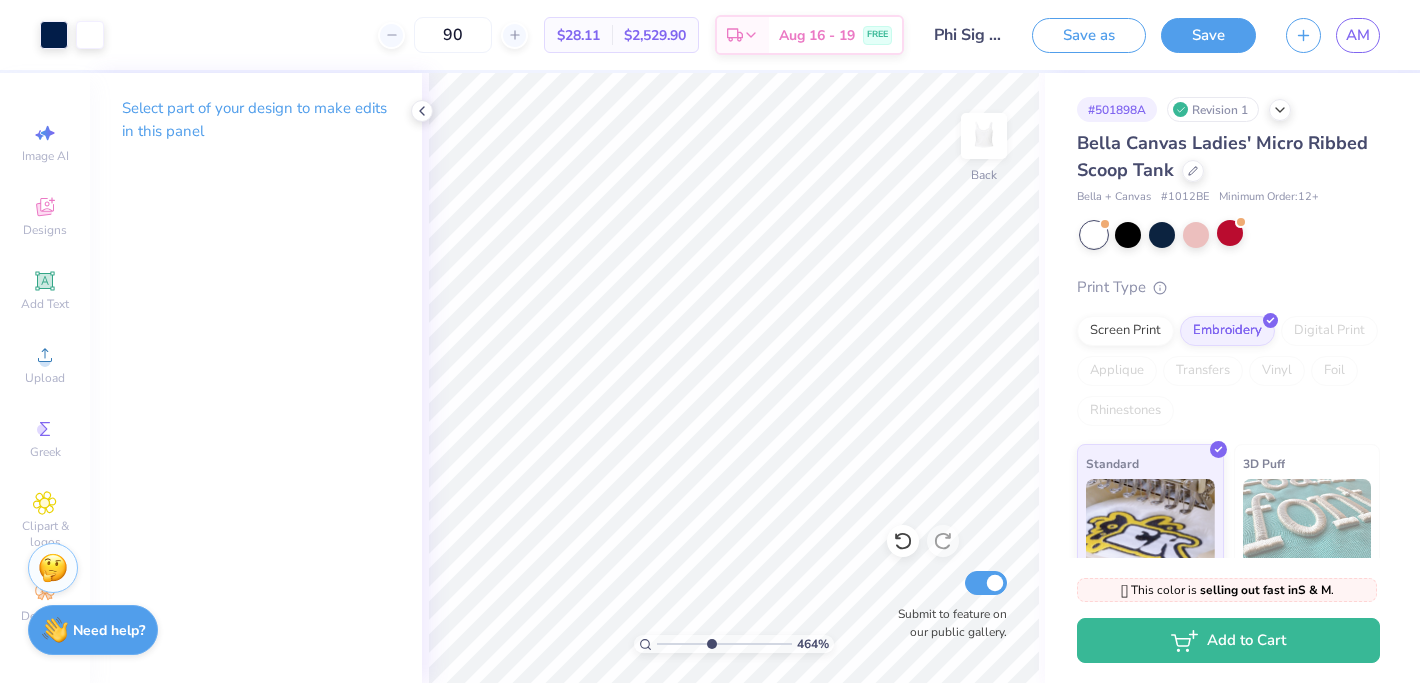 drag, startPoint x: 673, startPoint y: 647, endPoint x: 710, endPoint y: 647, distance: 37 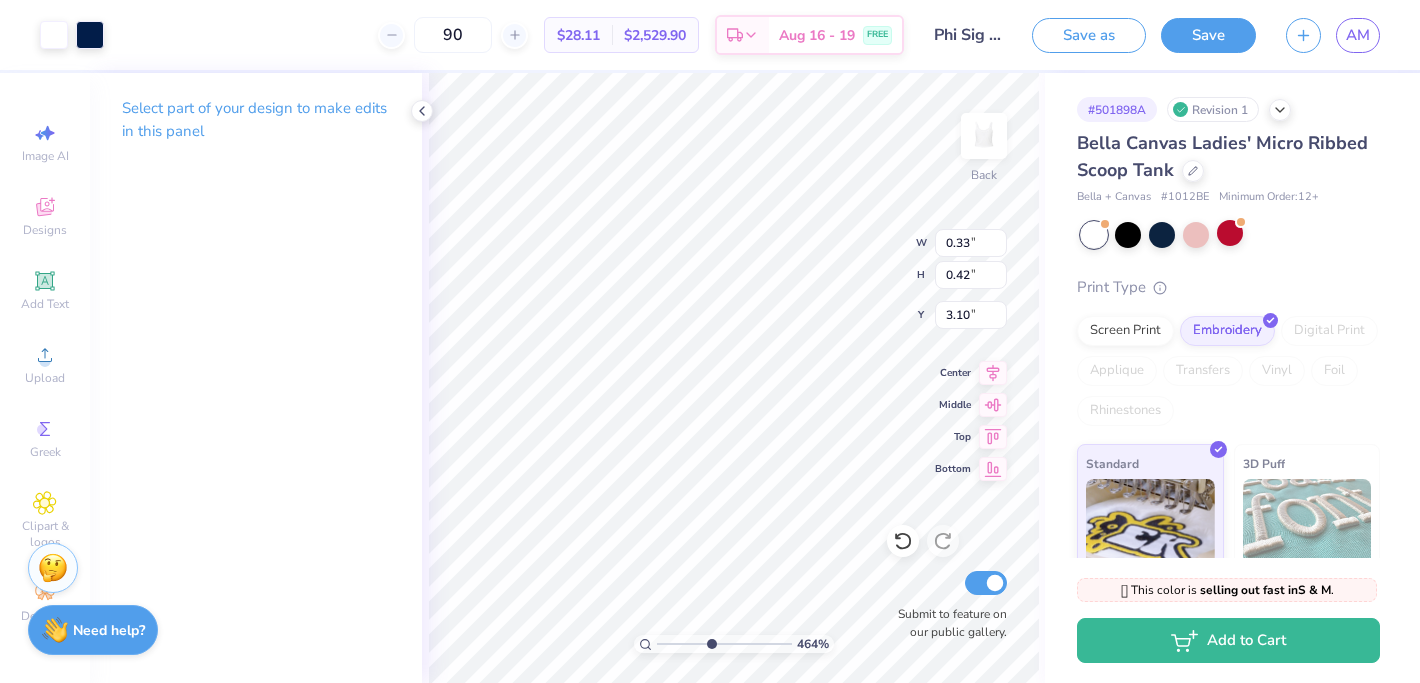 type on "3.10" 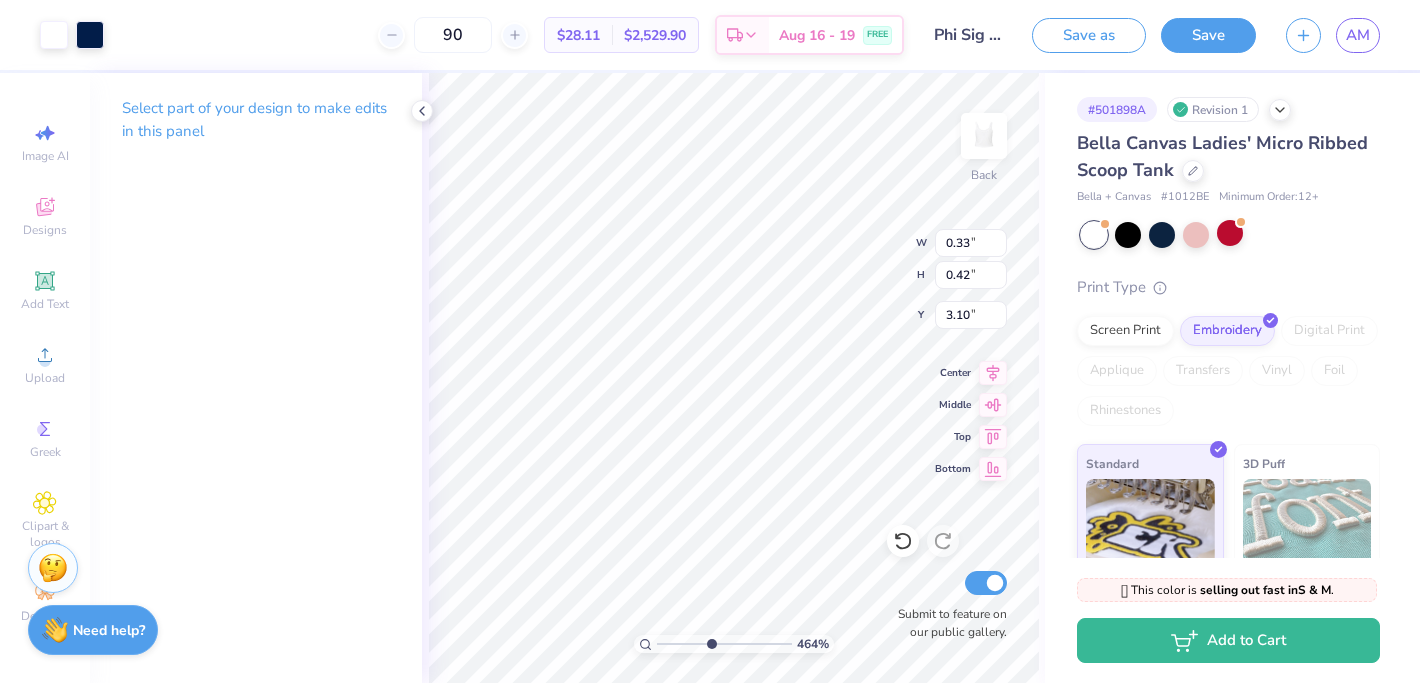 type on "0.43" 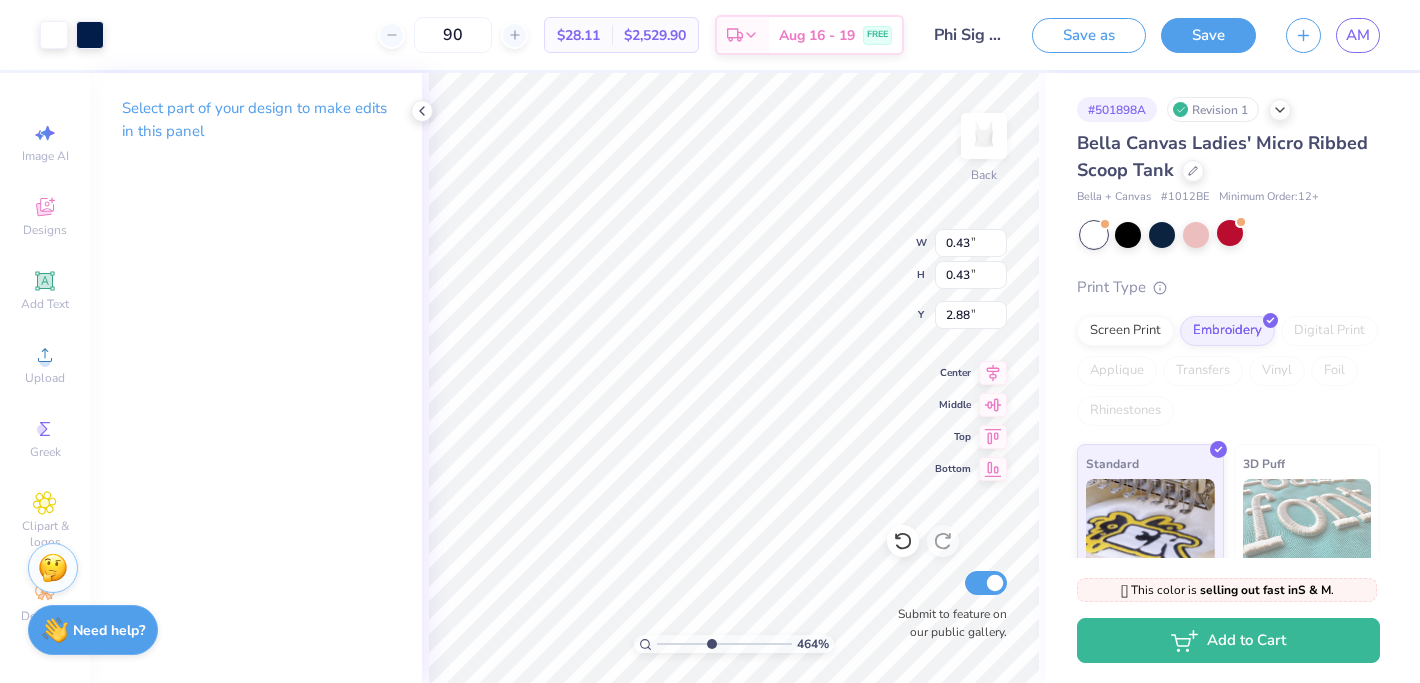 type on "3.10" 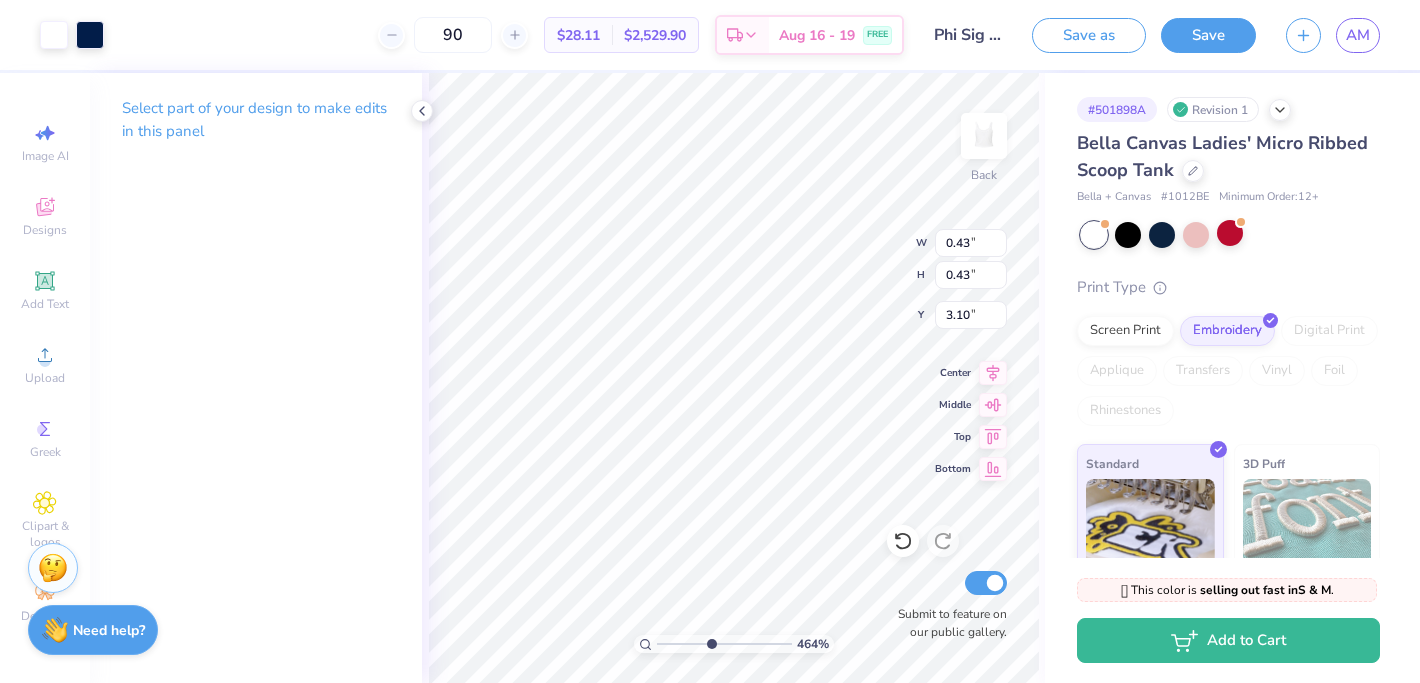 type on "0.33" 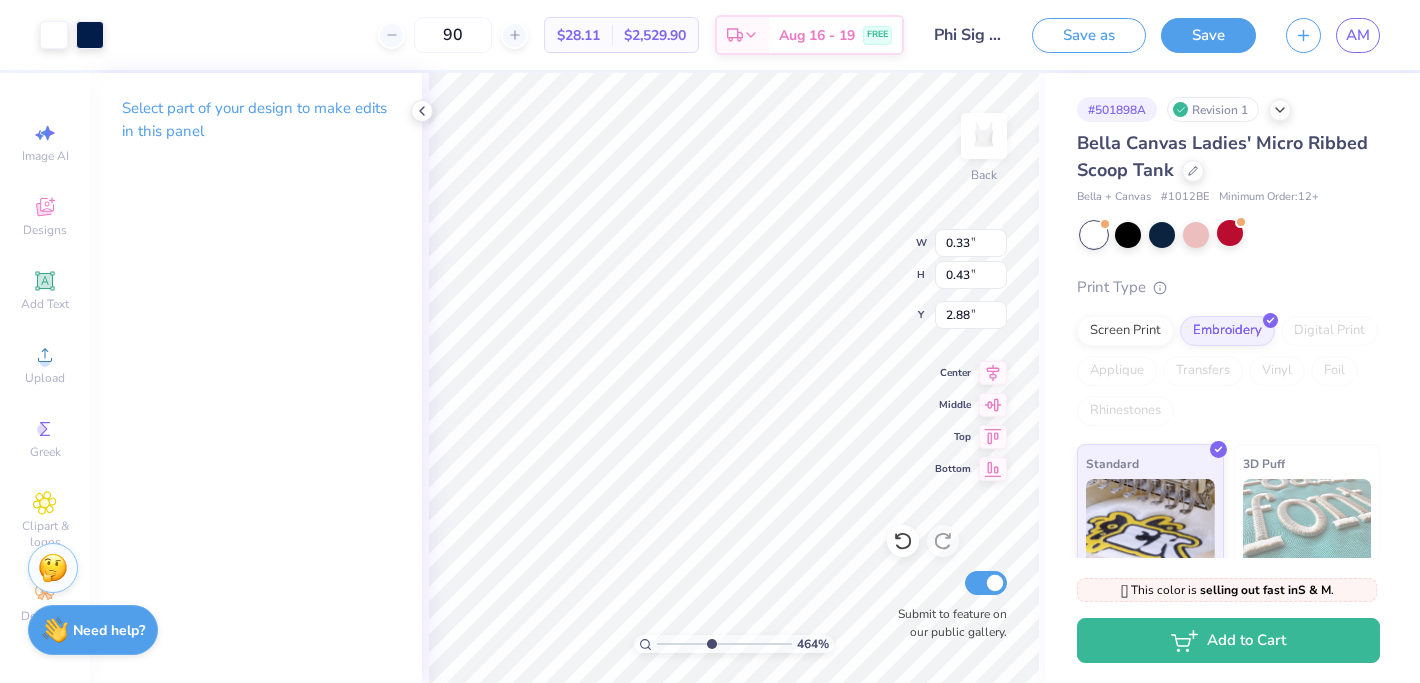 type on "3.09" 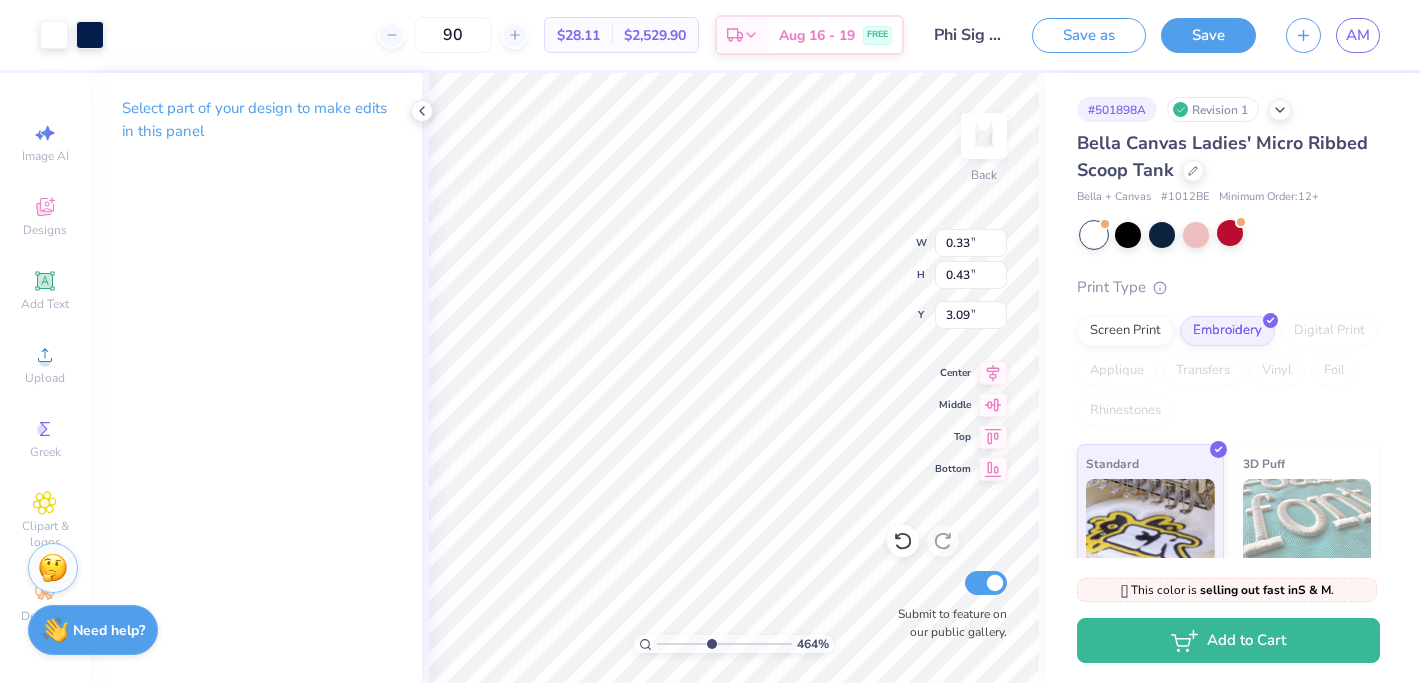 type on "0.43" 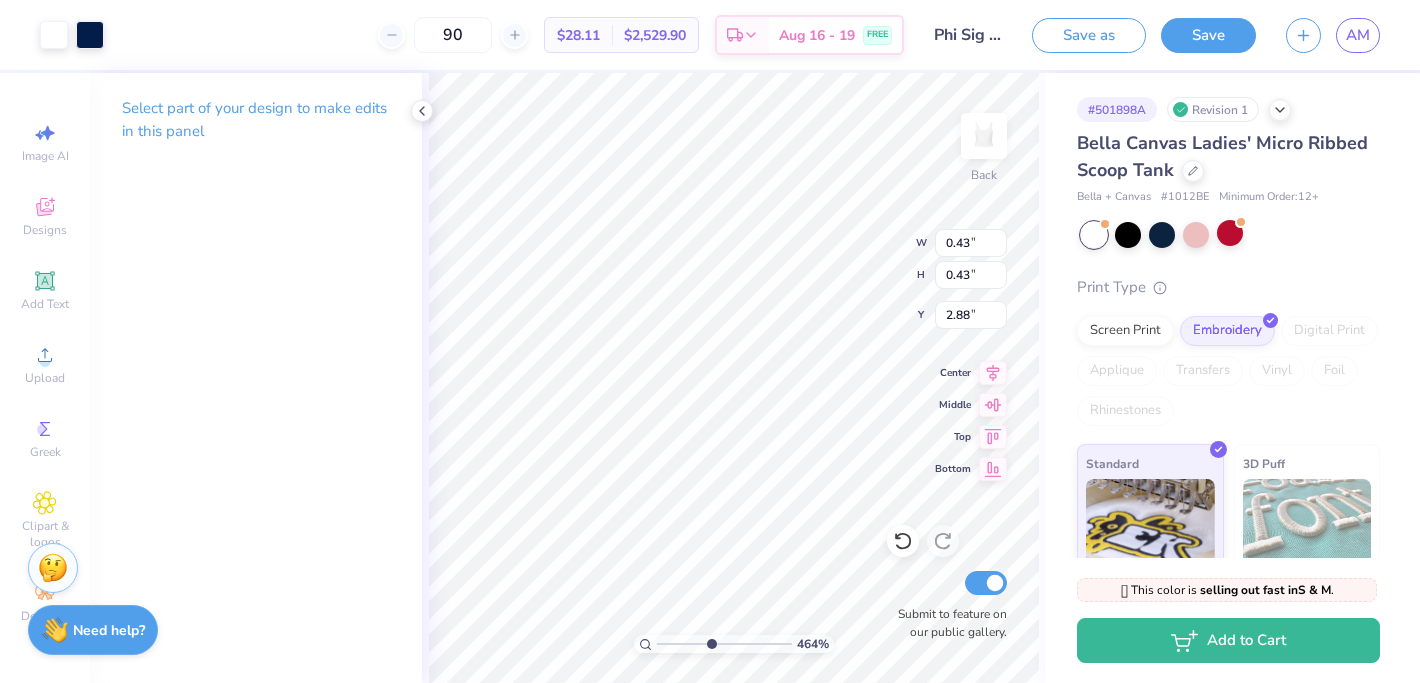 type on "2.83" 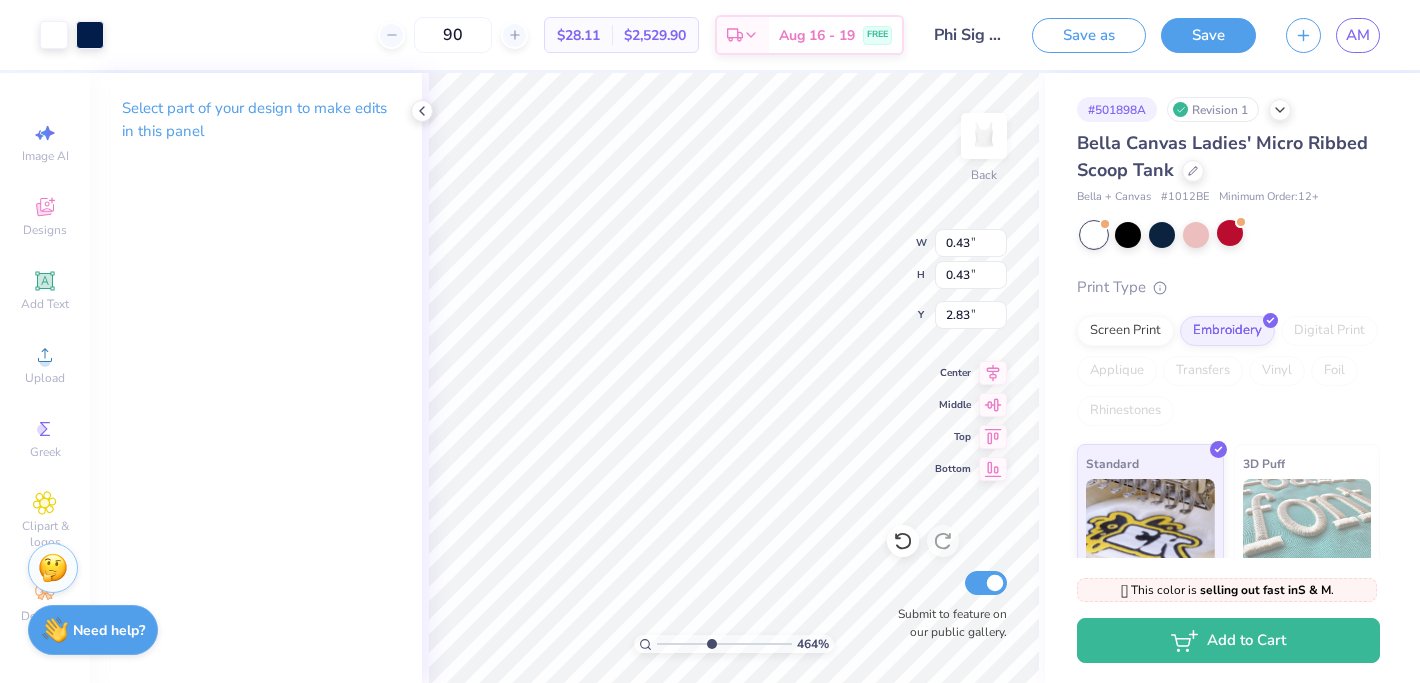 type on "0.33" 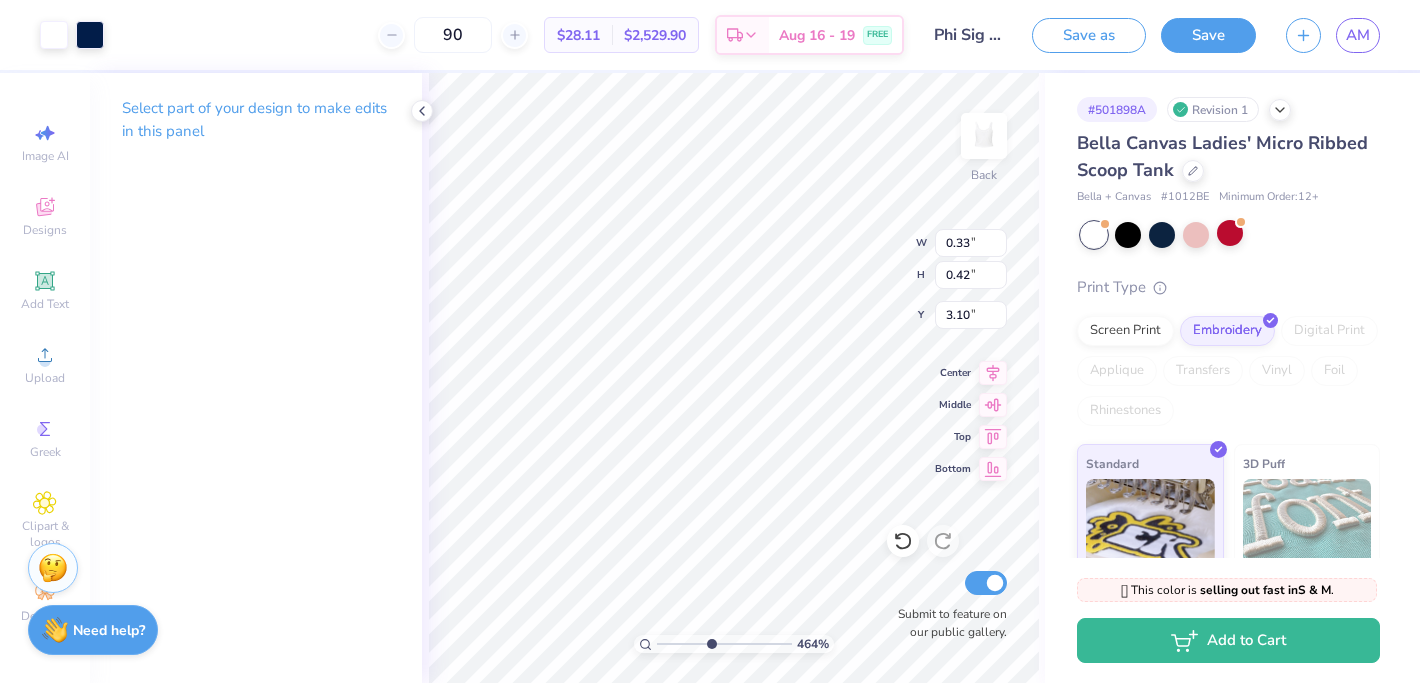 type on "2.83" 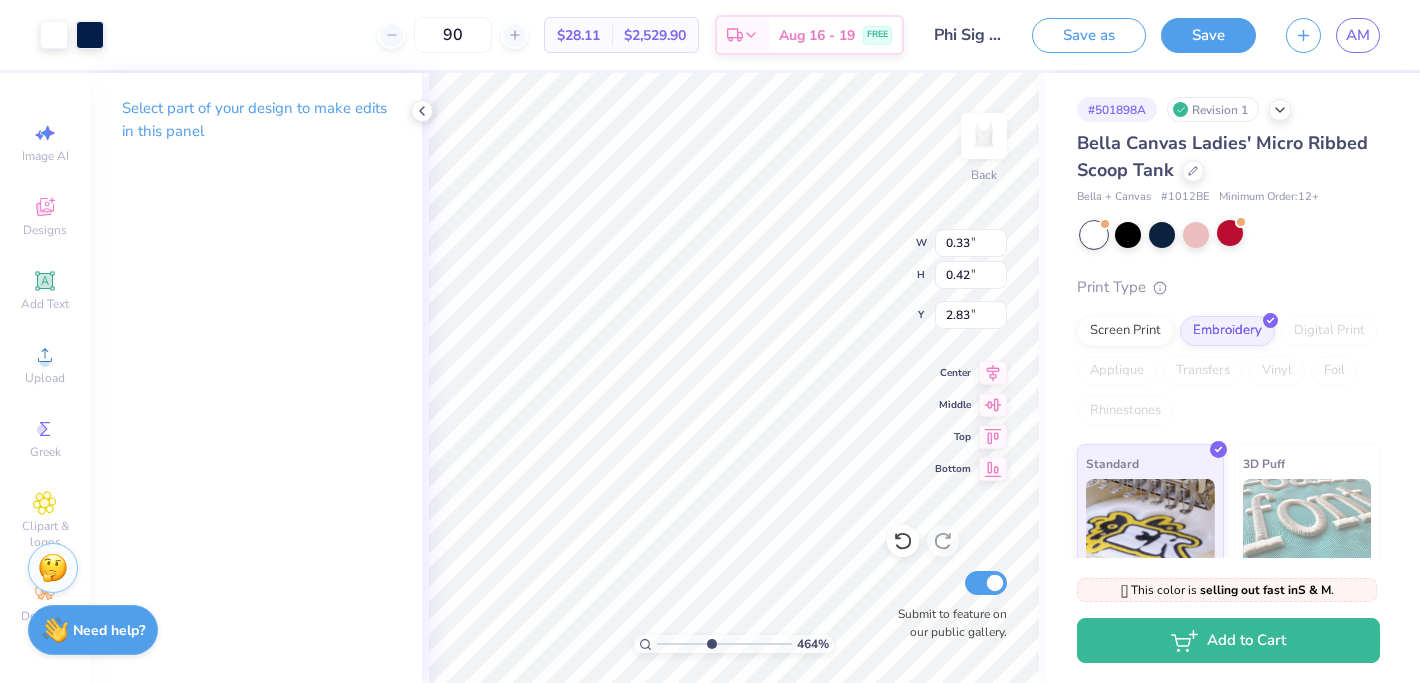 type on "0.43" 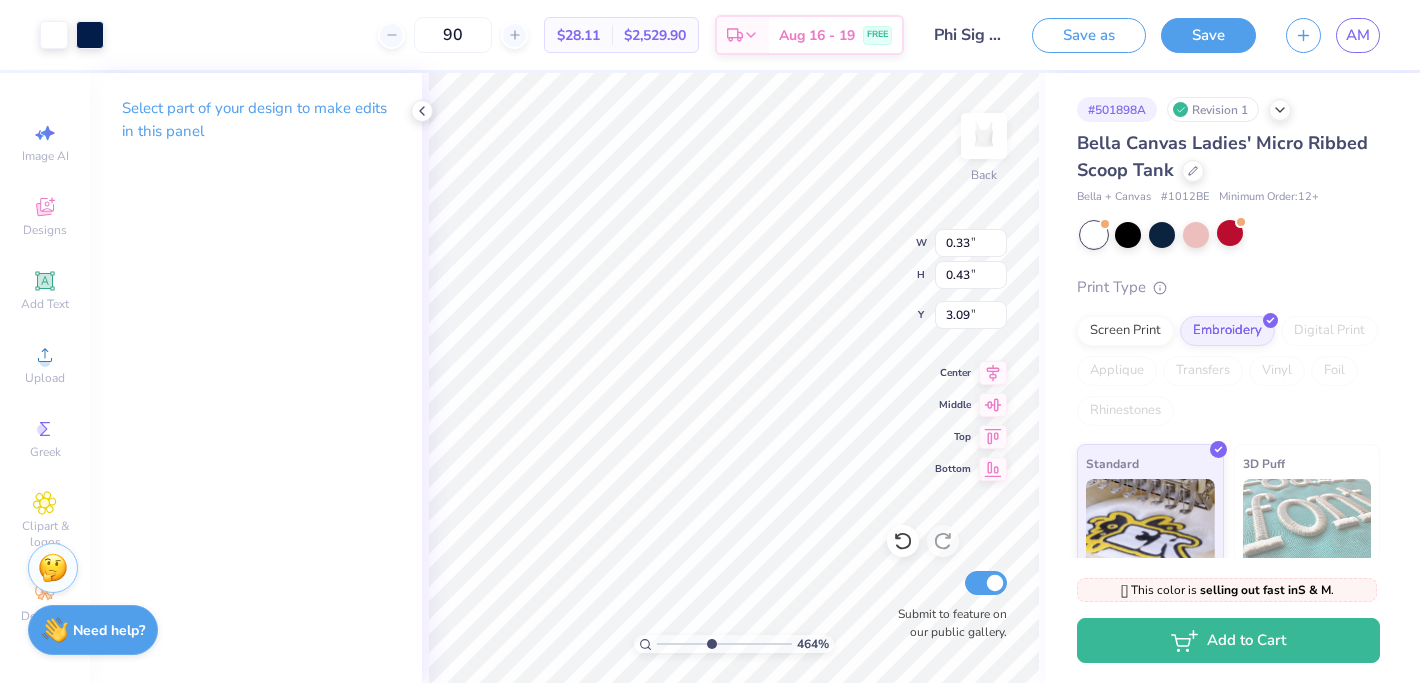 type on "2.82" 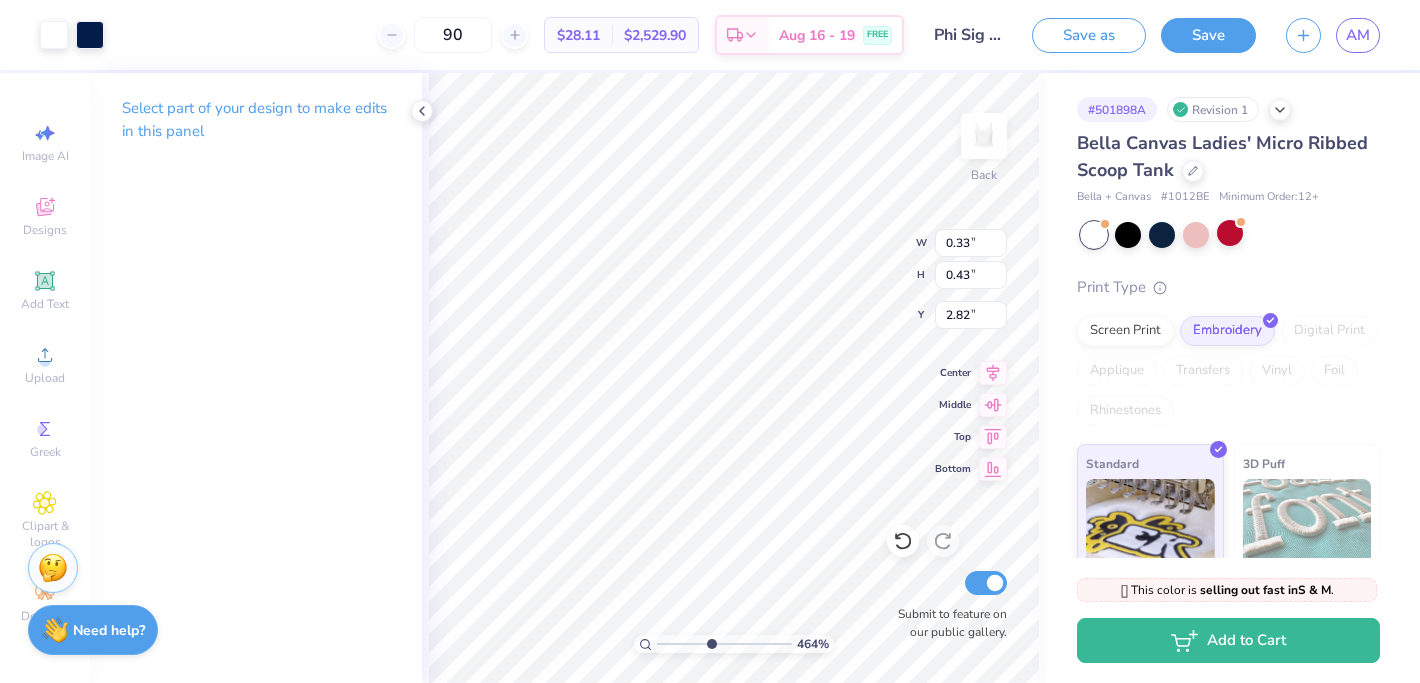 type on "2.79" 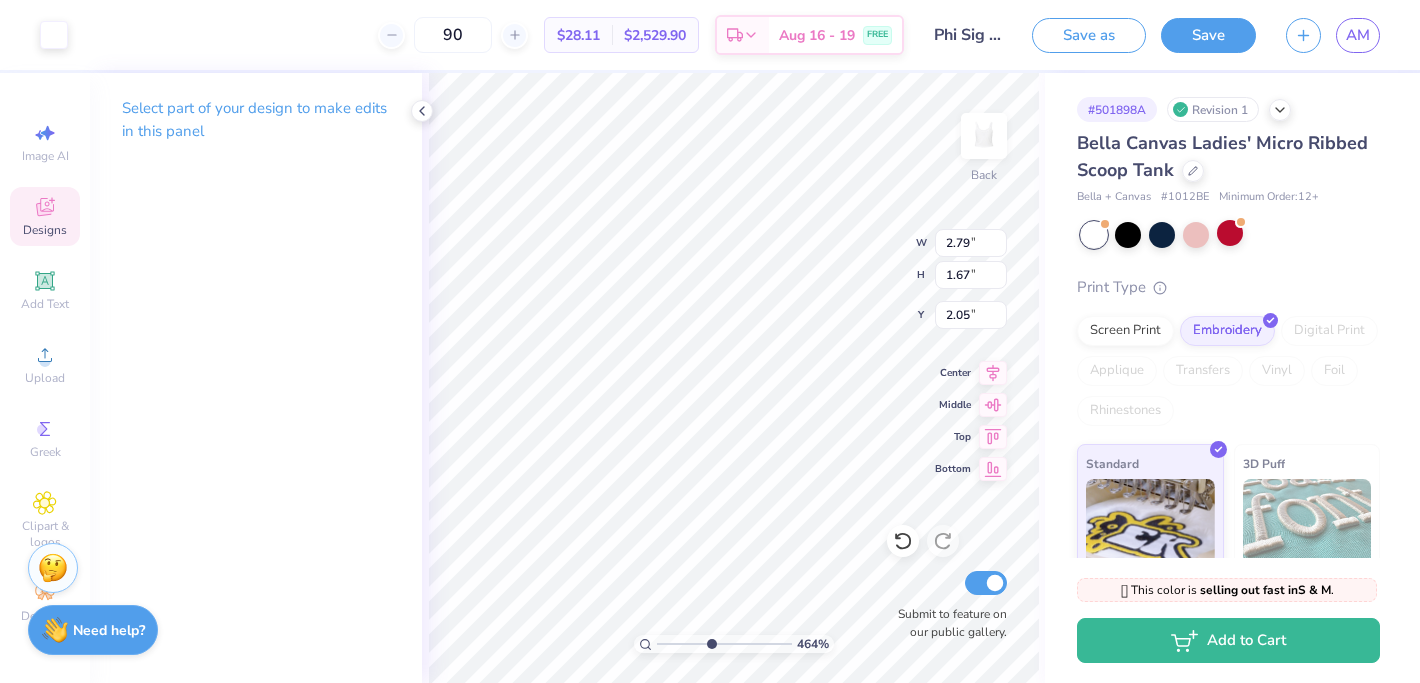 type on "0.43" 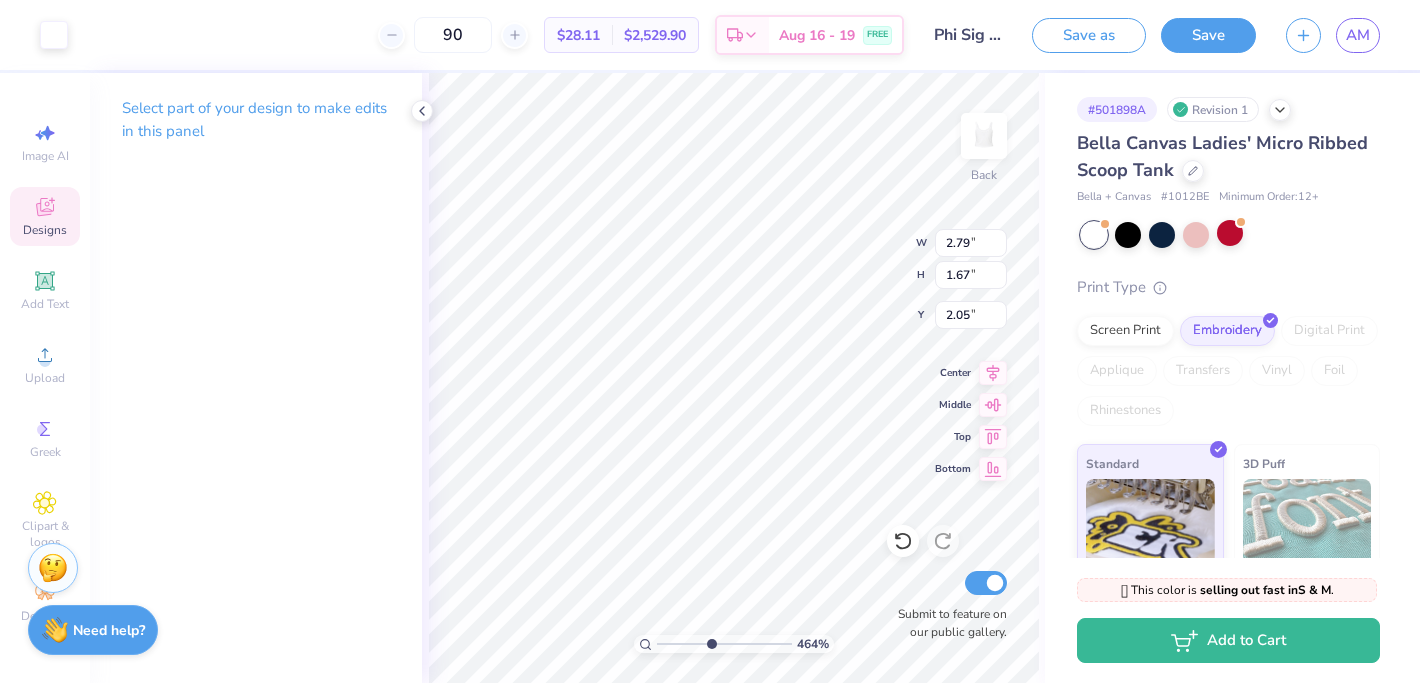 type on "0.43" 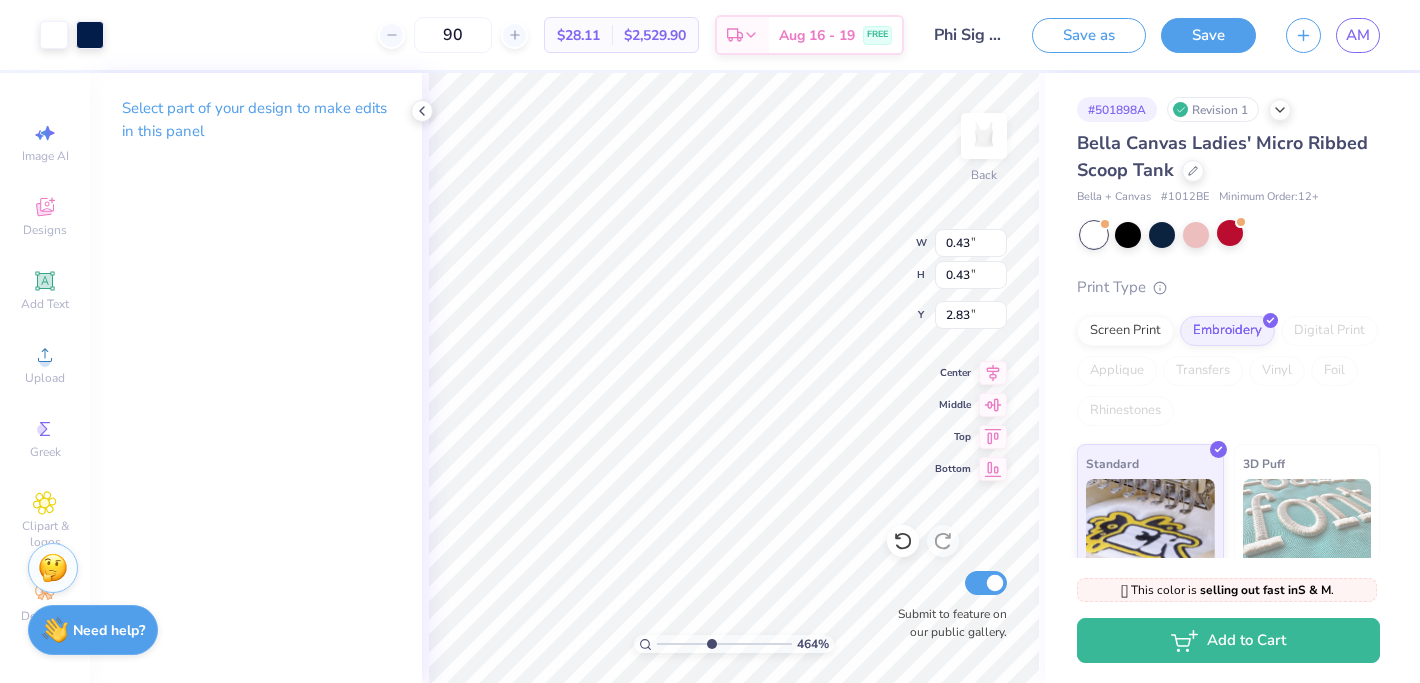 type on "2.88" 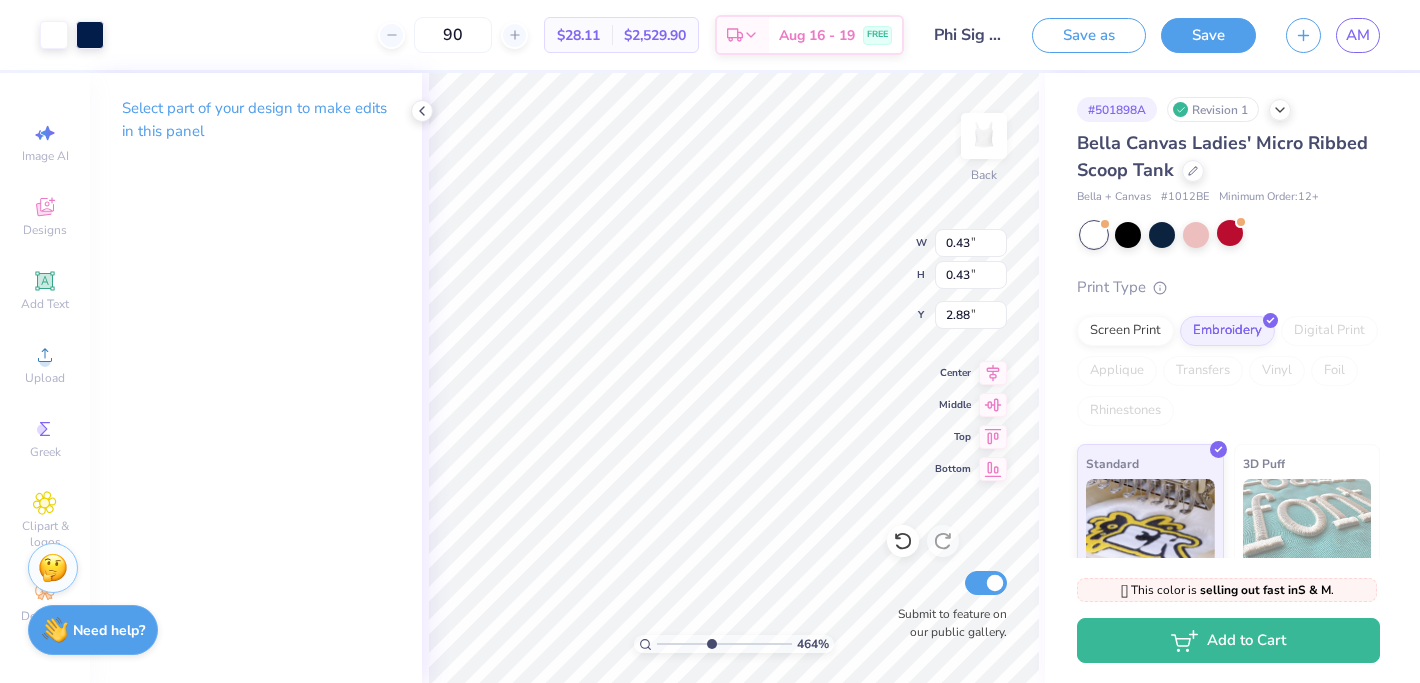 type on "0.33" 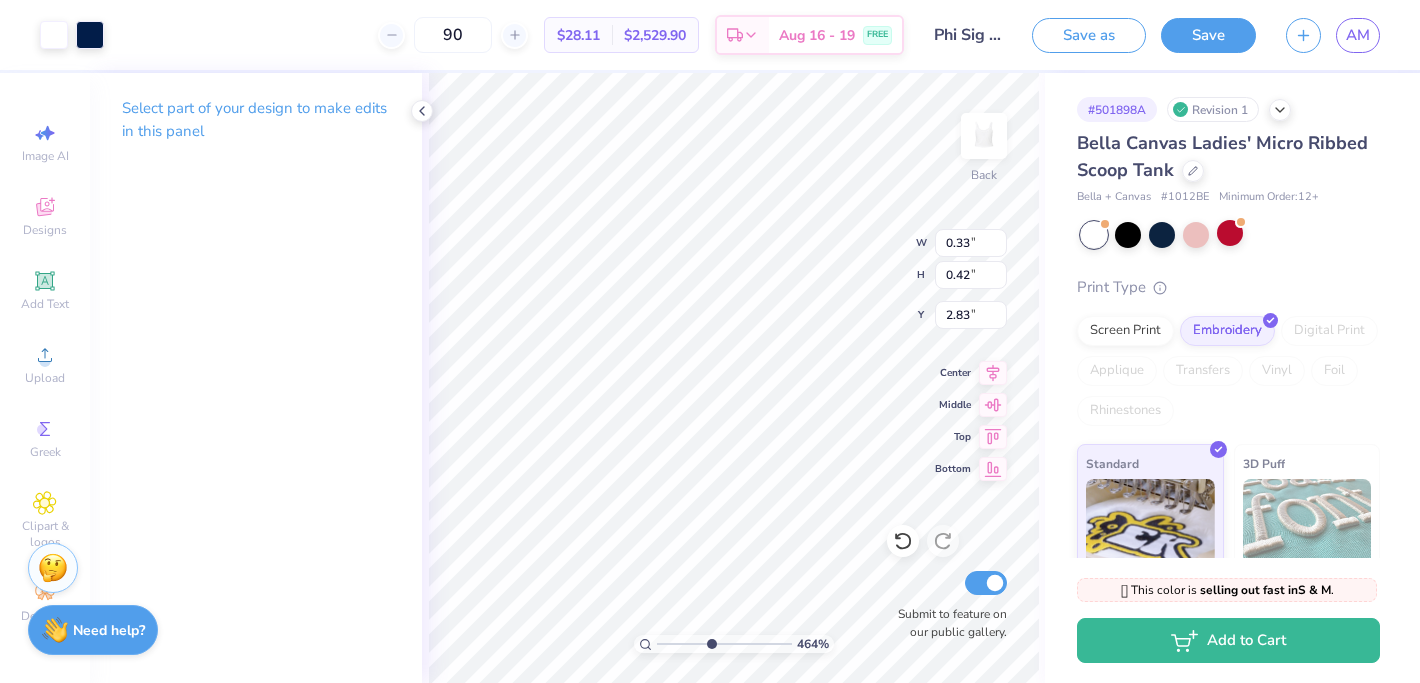 type on "2.89" 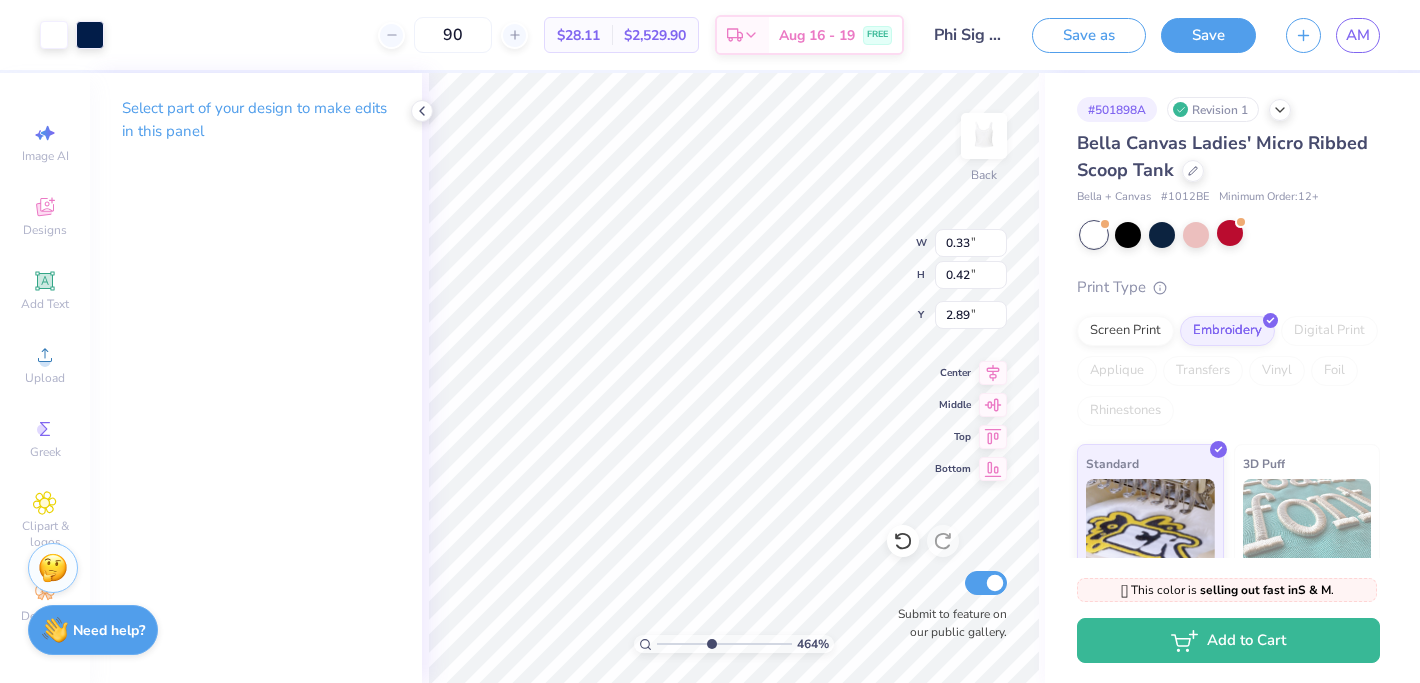 type on "0.43" 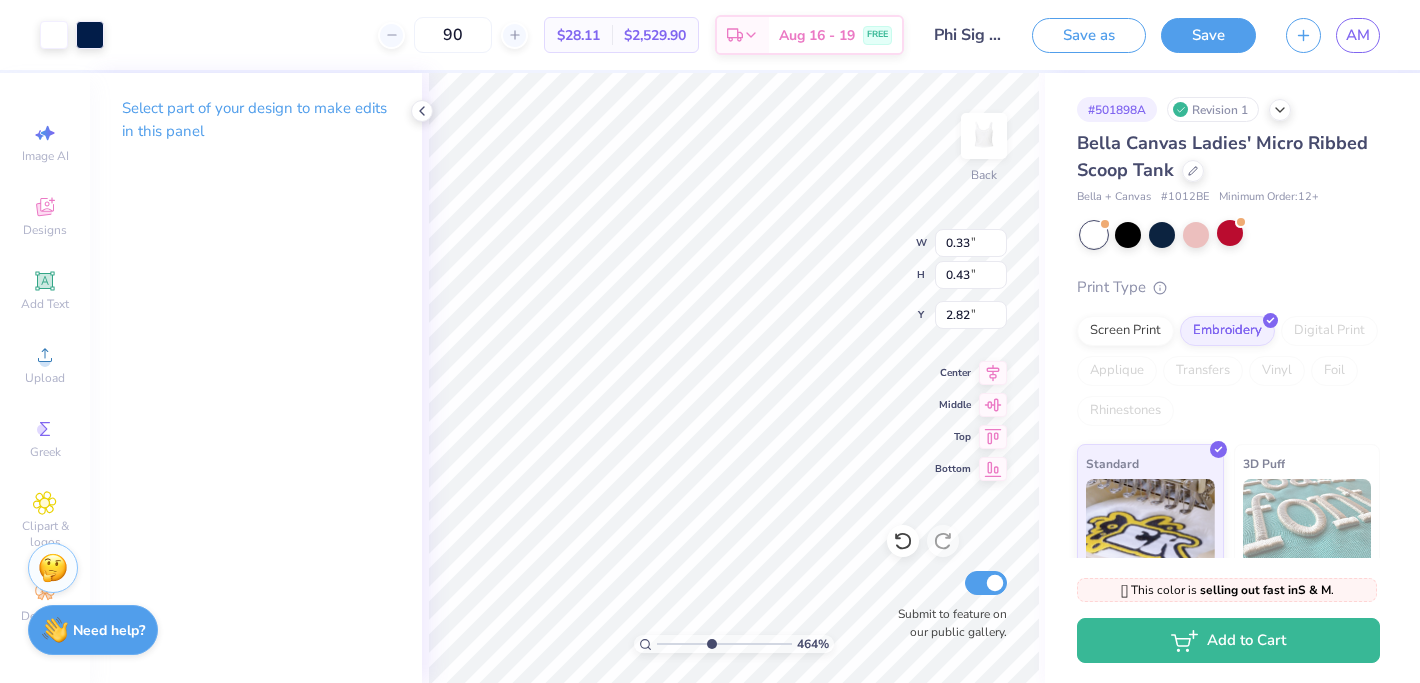 type on "2.89" 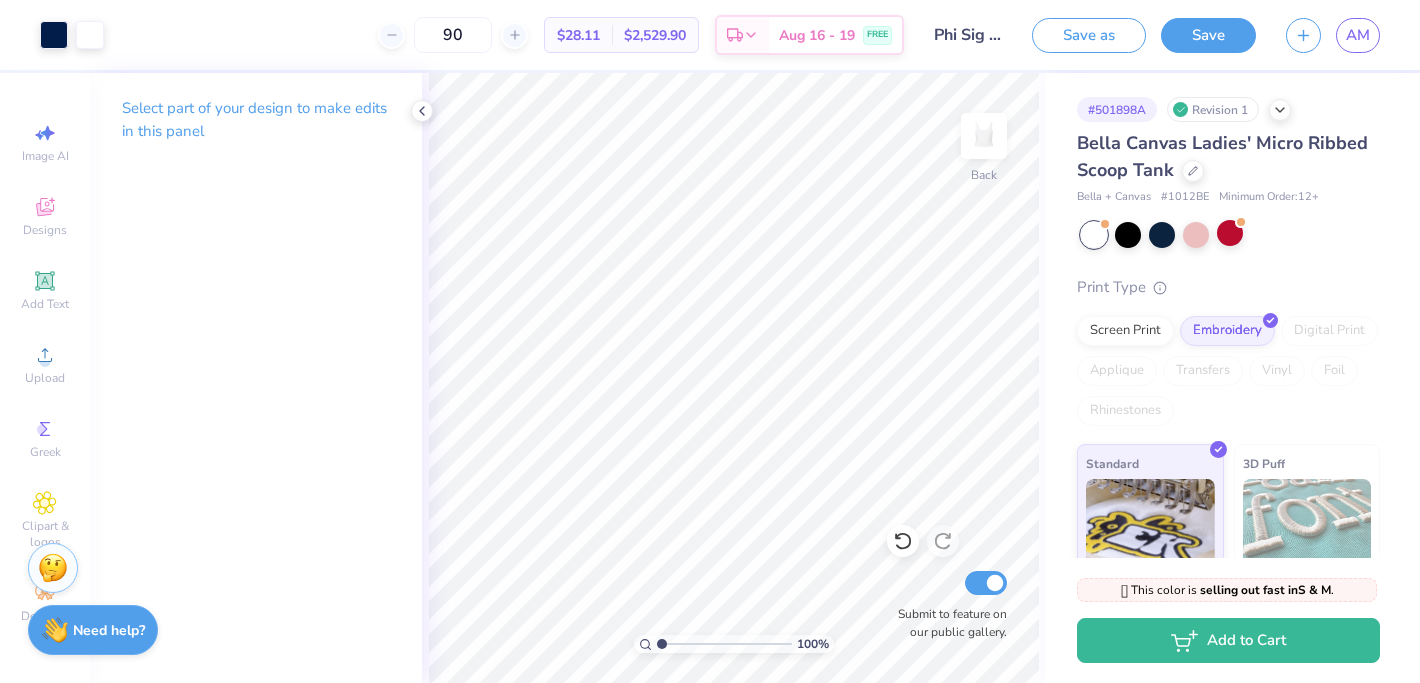 drag, startPoint x: 706, startPoint y: 641, endPoint x: 660, endPoint y: 640, distance: 46.010868 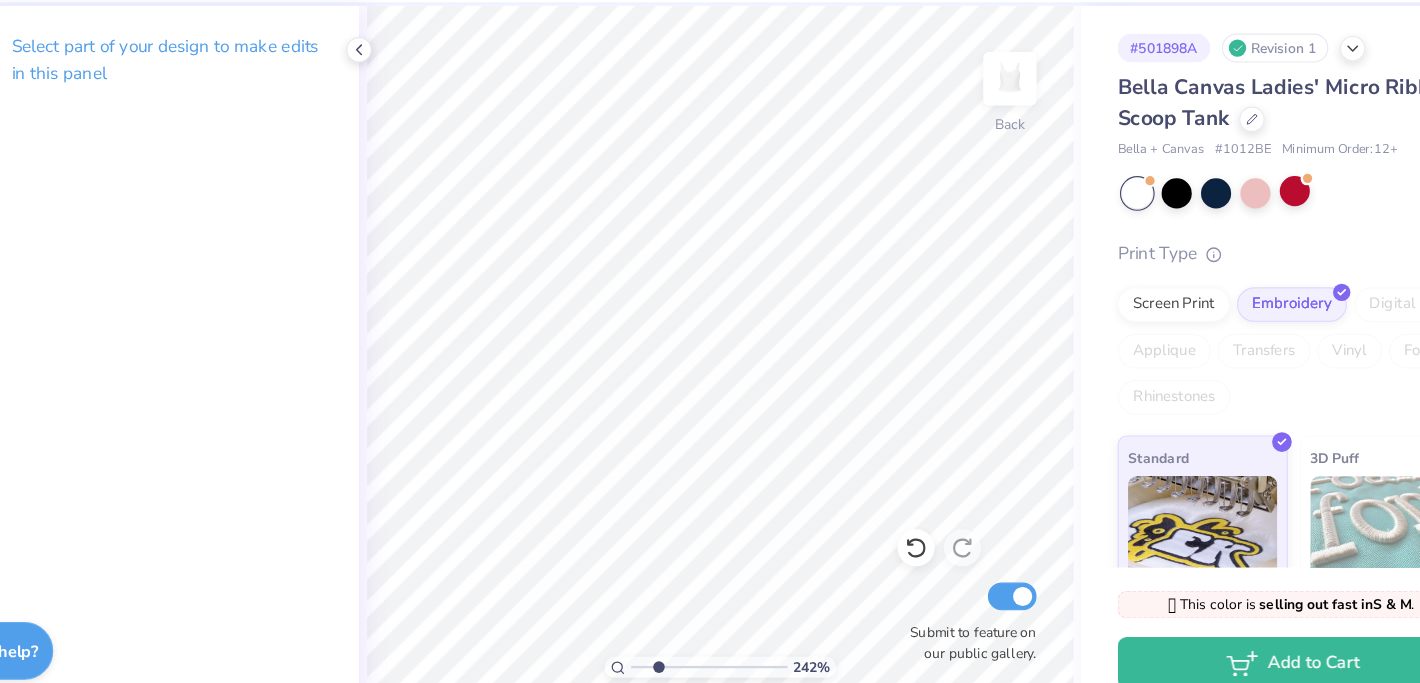 type on "2.27" 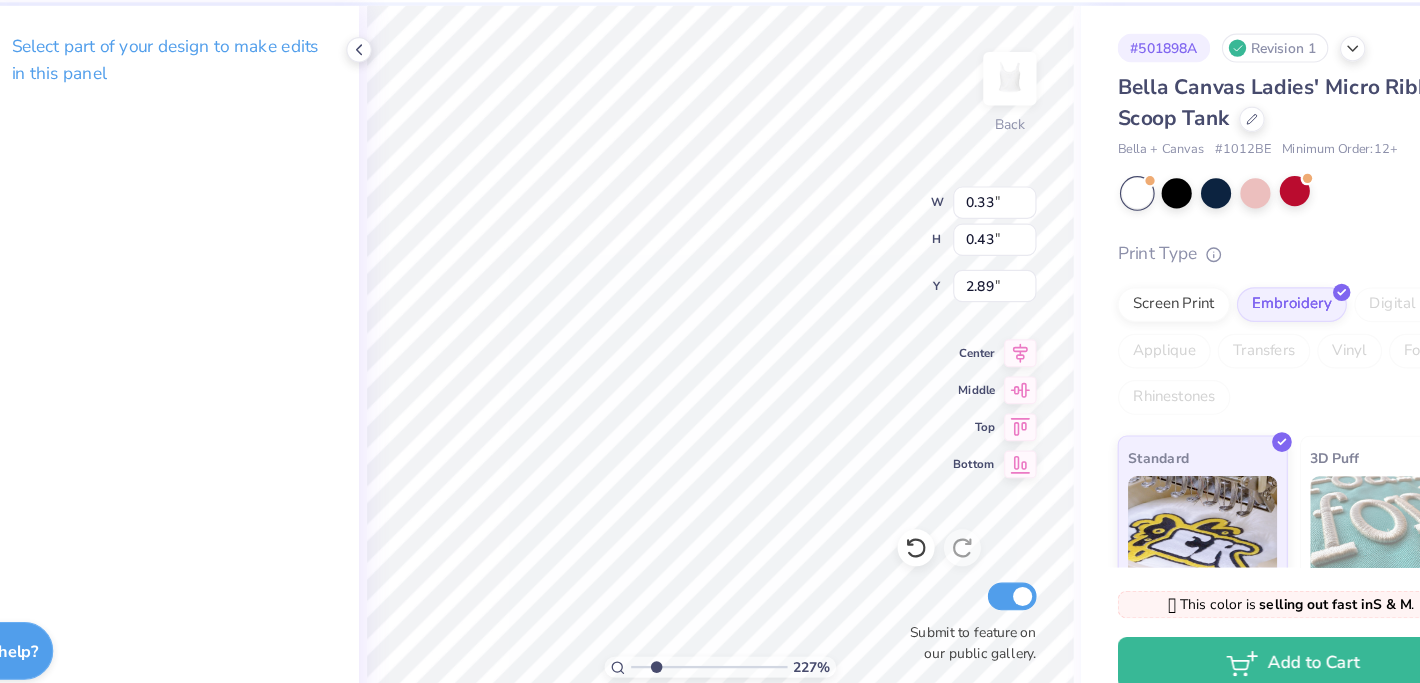 type on "0.42" 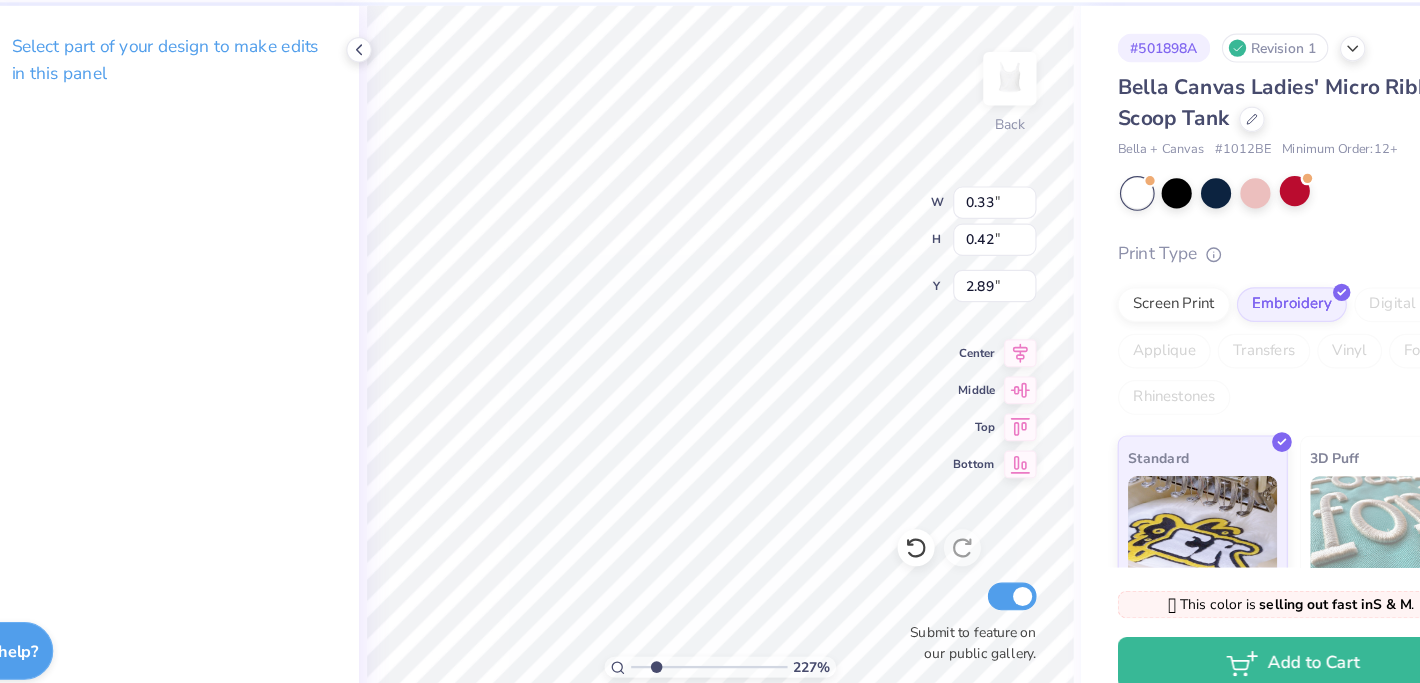 type on "0.43" 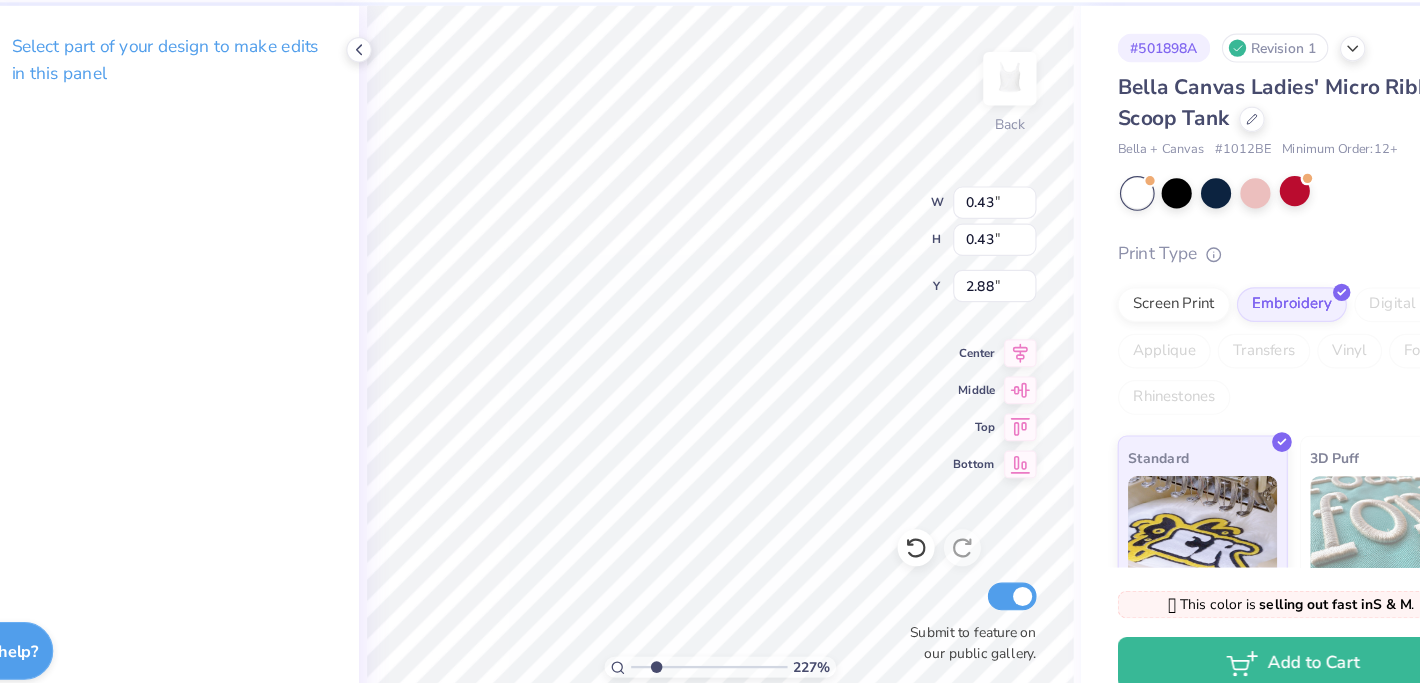 type on "2.89" 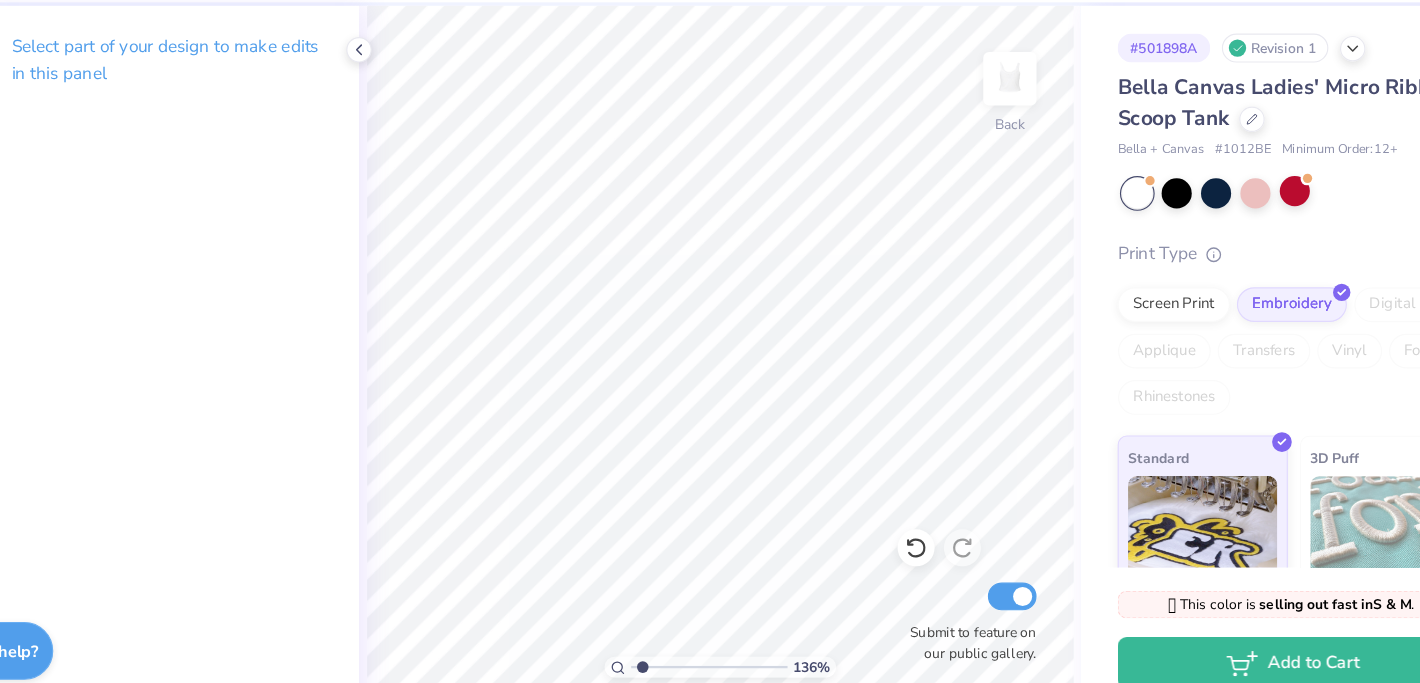 drag, startPoint x: 738, startPoint y: 642, endPoint x: 665, endPoint y: 639, distance: 73.061615 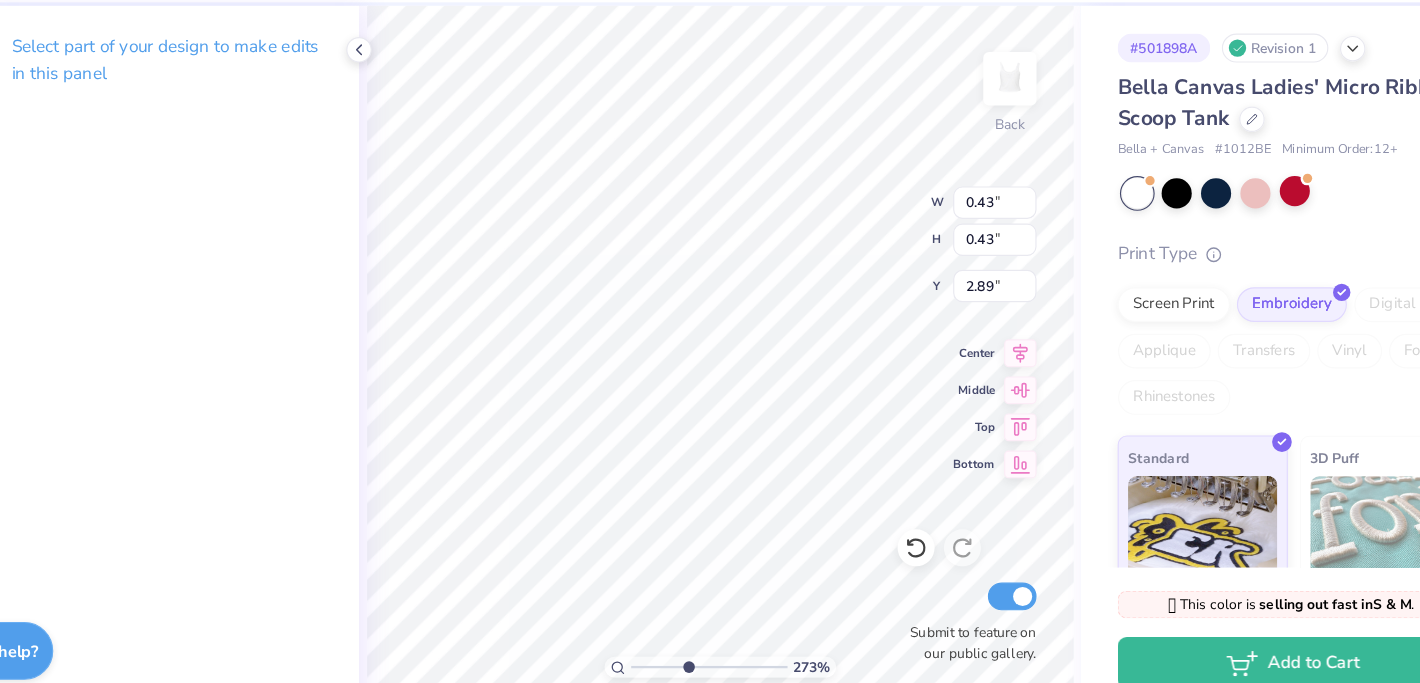 drag, startPoint x: 670, startPoint y: 643, endPoint x: 707, endPoint y: 639, distance: 37.215588 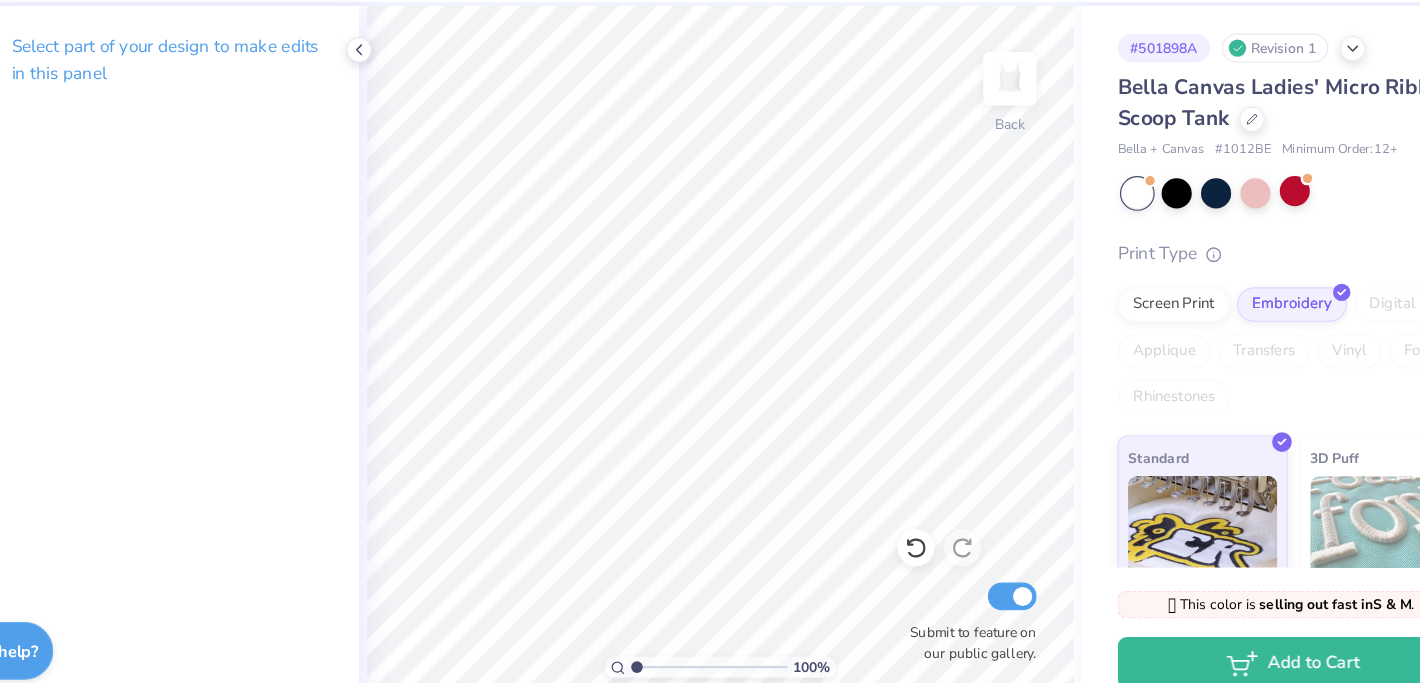 type on "1" 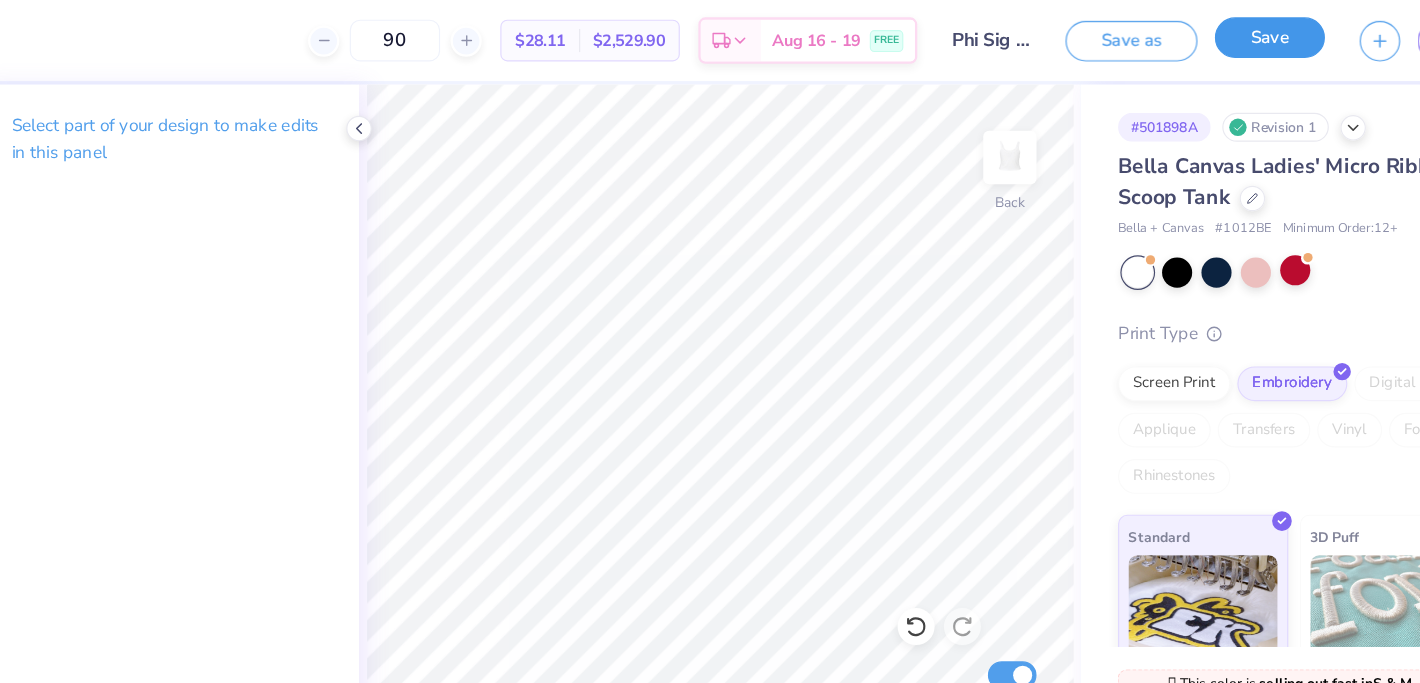click on "Save" at bounding box center (1208, 32) 